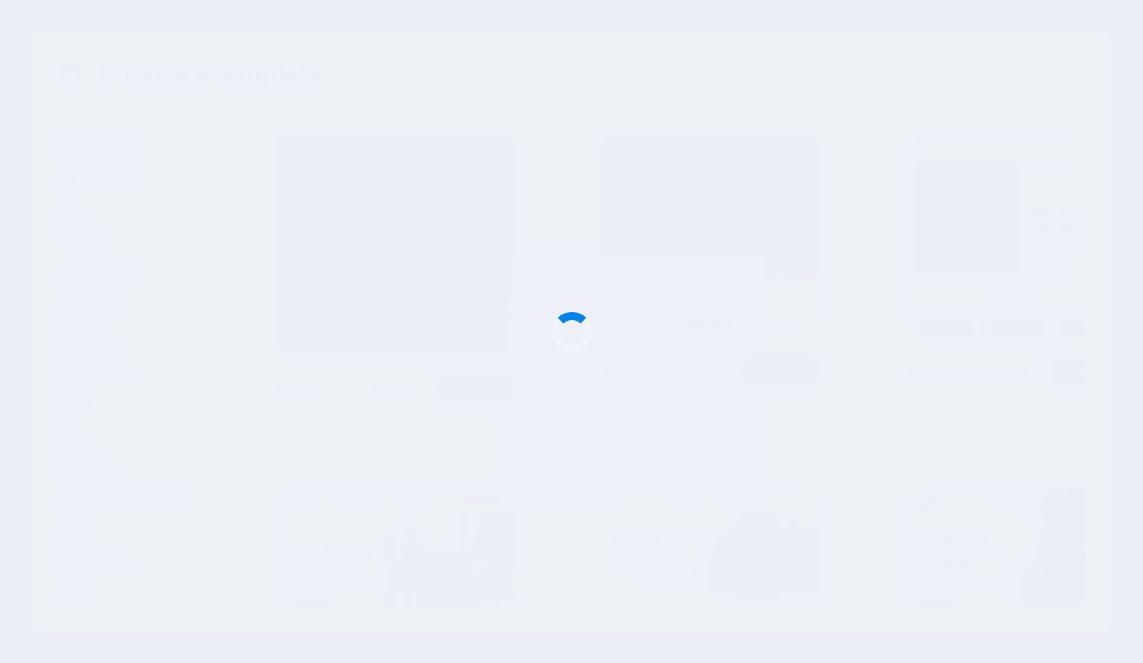 scroll, scrollTop: 0, scrollLeft: 0, axis: both 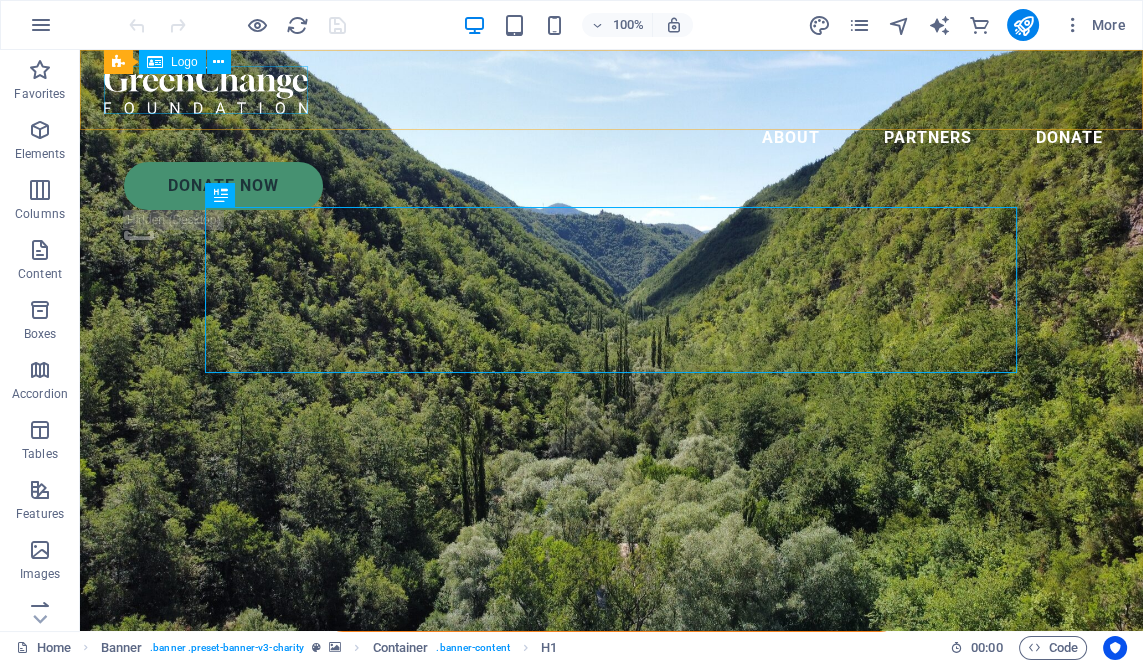 click at bounding box center [611, 90] 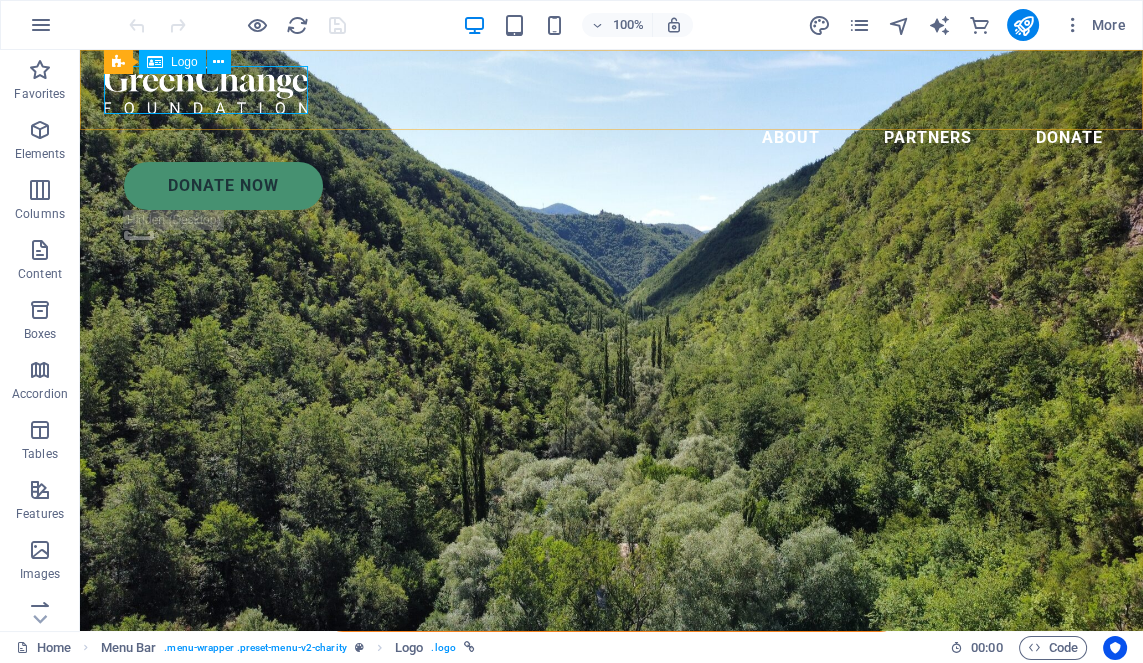 click at bounding box center (611, 90) 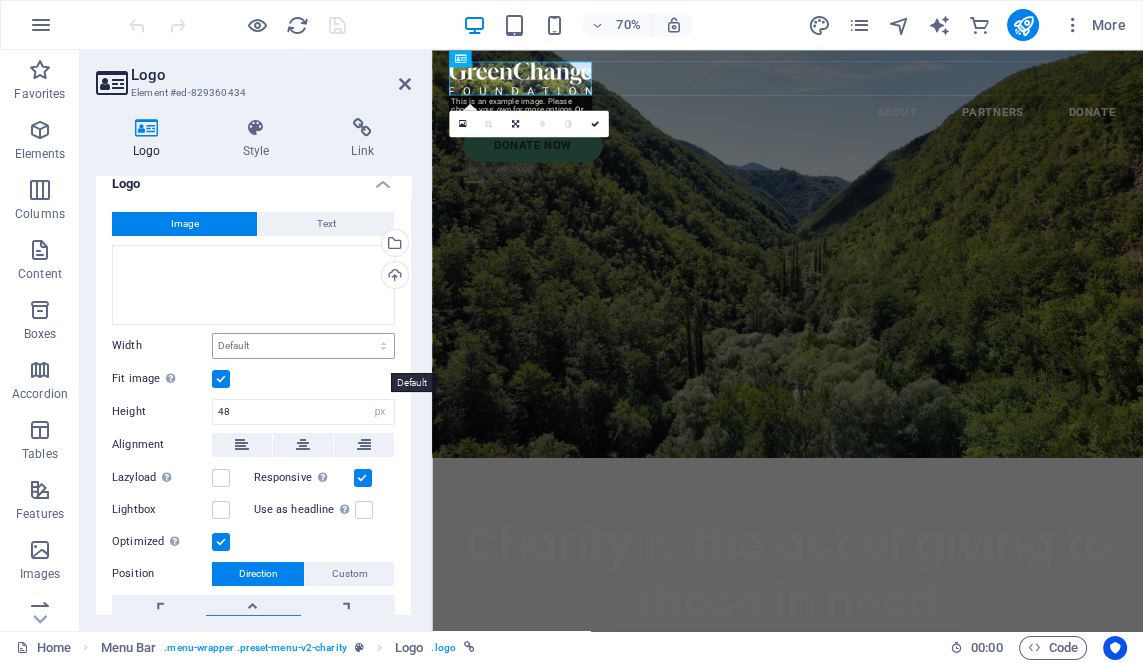 scroll, scrollTop: 16, scrollLeft: 0, axis: vertical 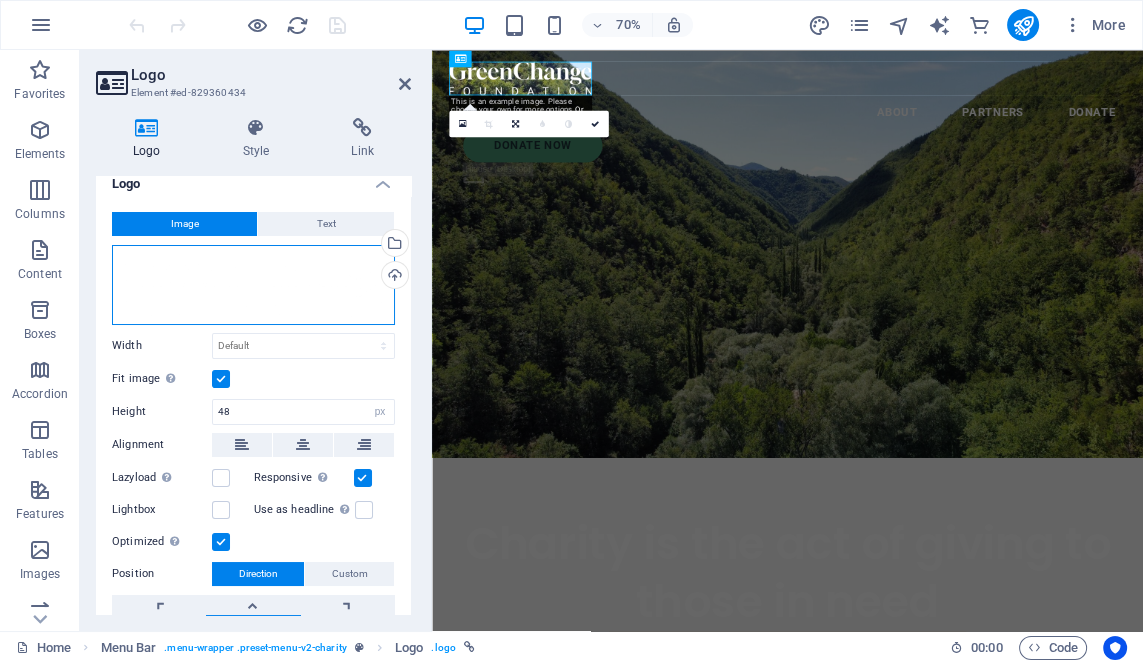 click on "Drag files here, click to choose files or select files from Files or our free stock photos & videos" at bounding box center (253, 285) 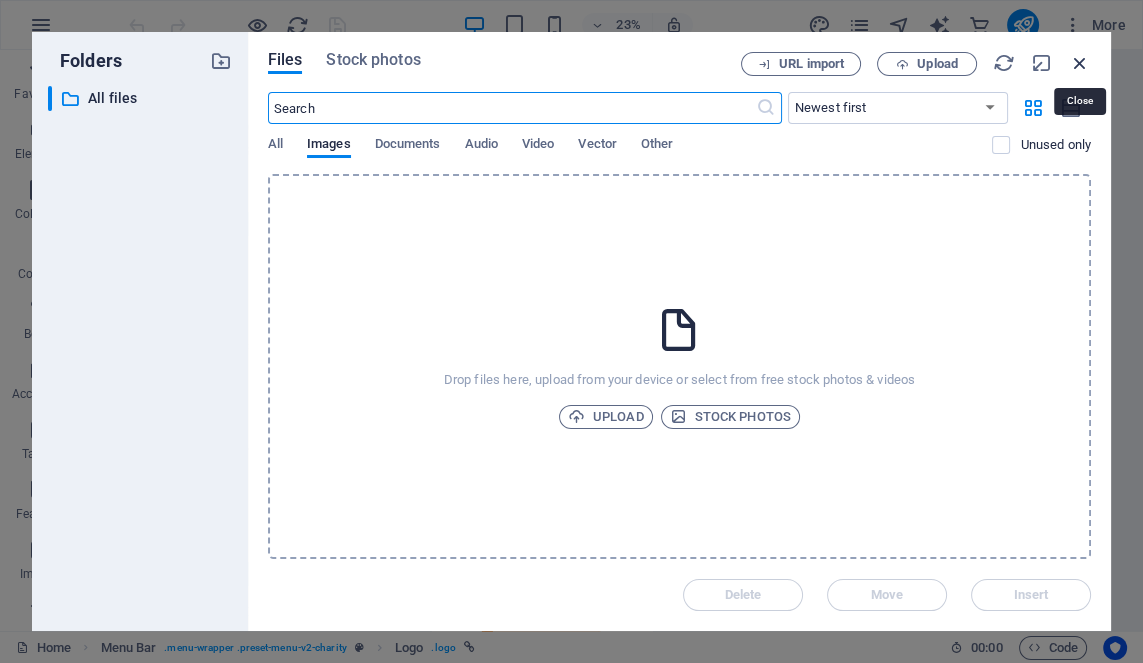 click at bounding box center [1080, 63] 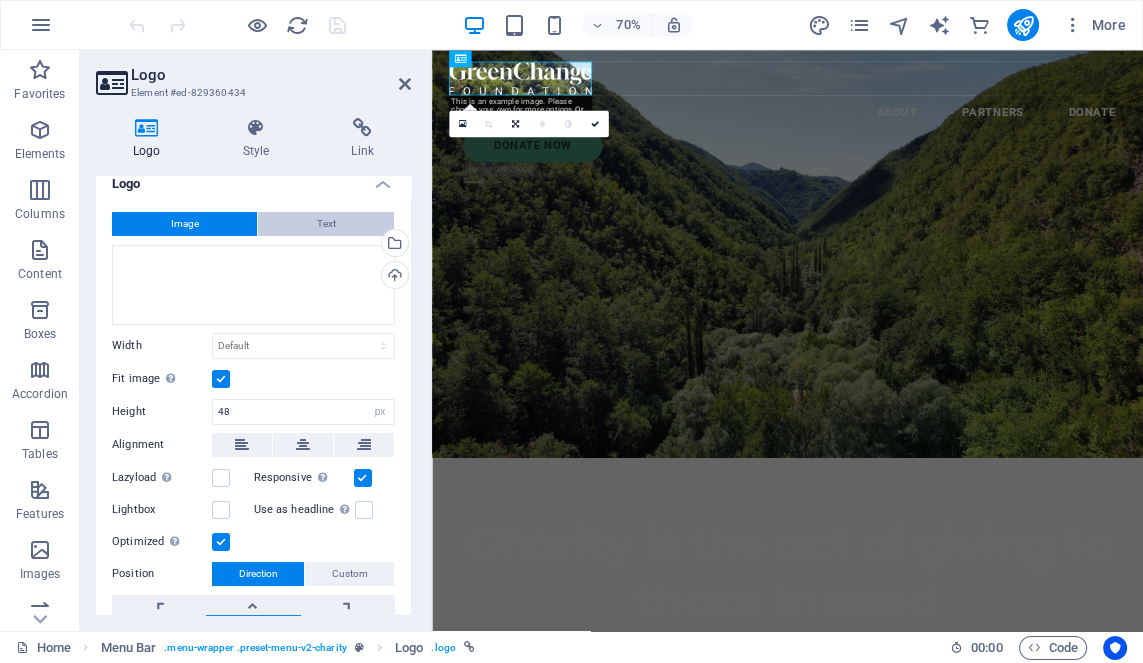 click on "Text" at bounding box center (326, 224) 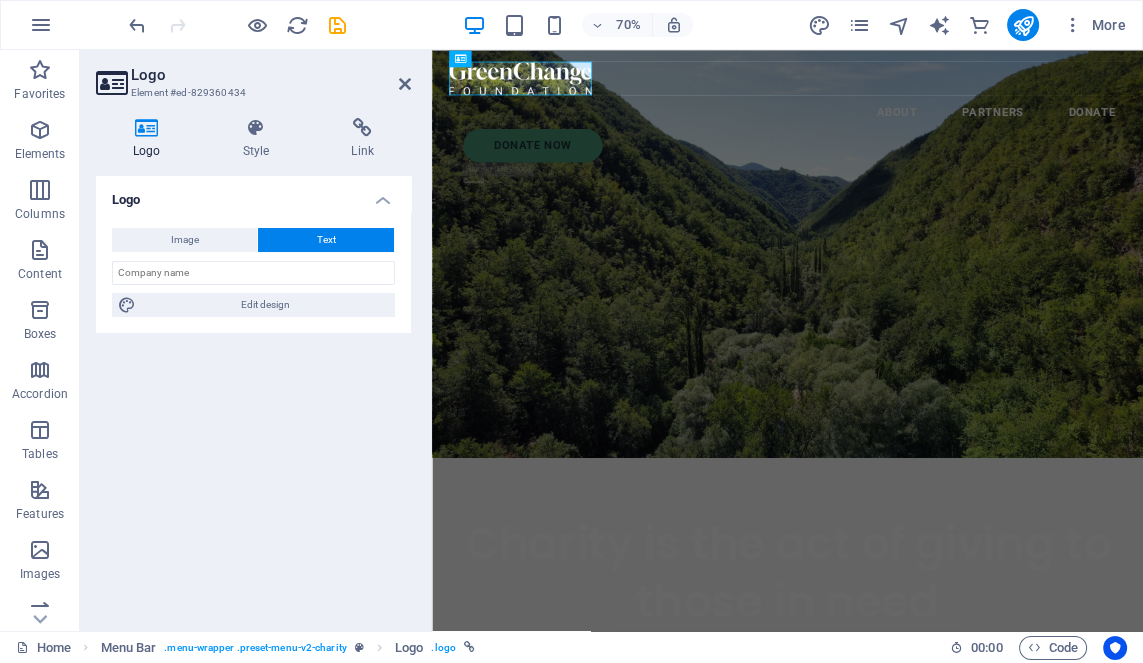 scroll, scrollTop: 0, scrollLeft: 0, axis: both 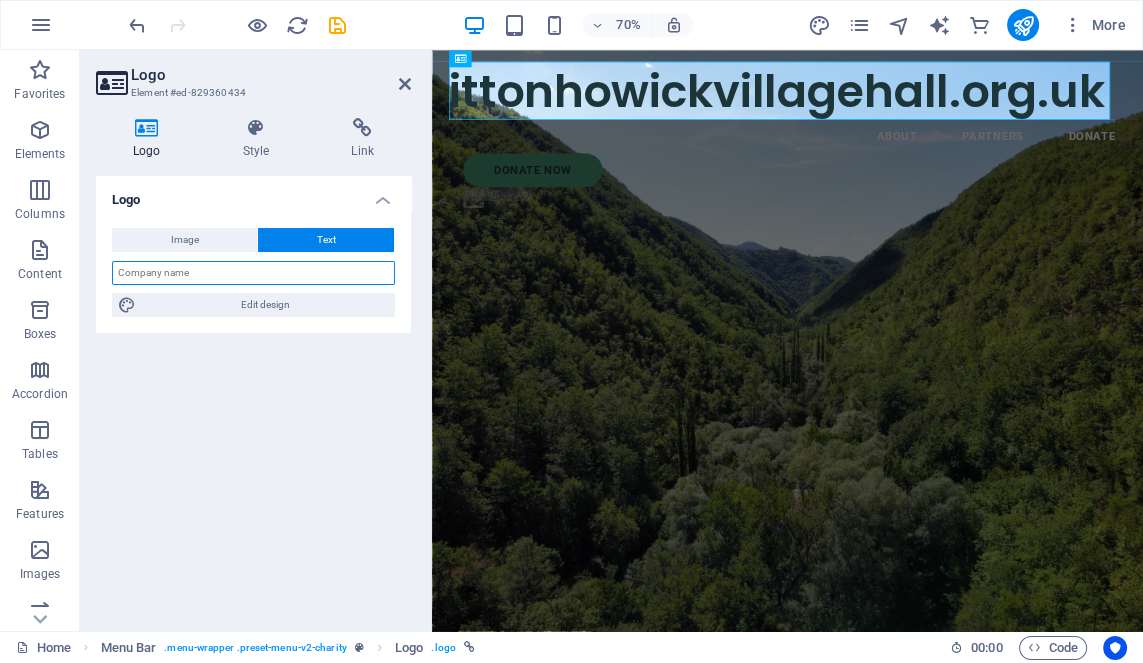 click at bounding box center (253, 273) 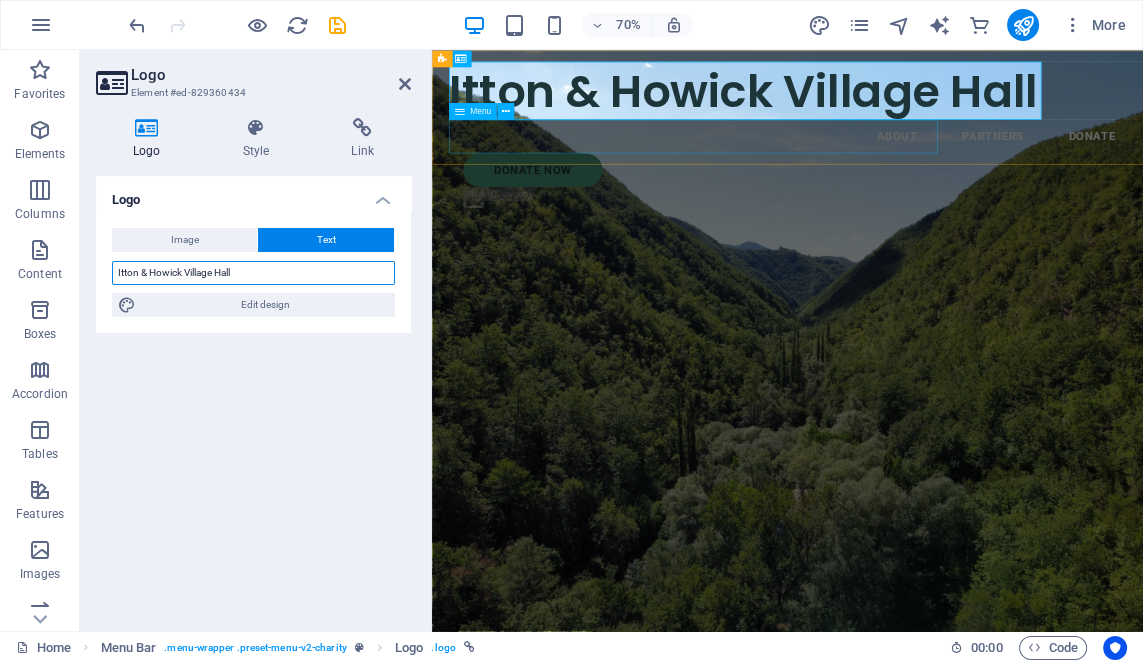 type on "Itton & Howick Village Hall" 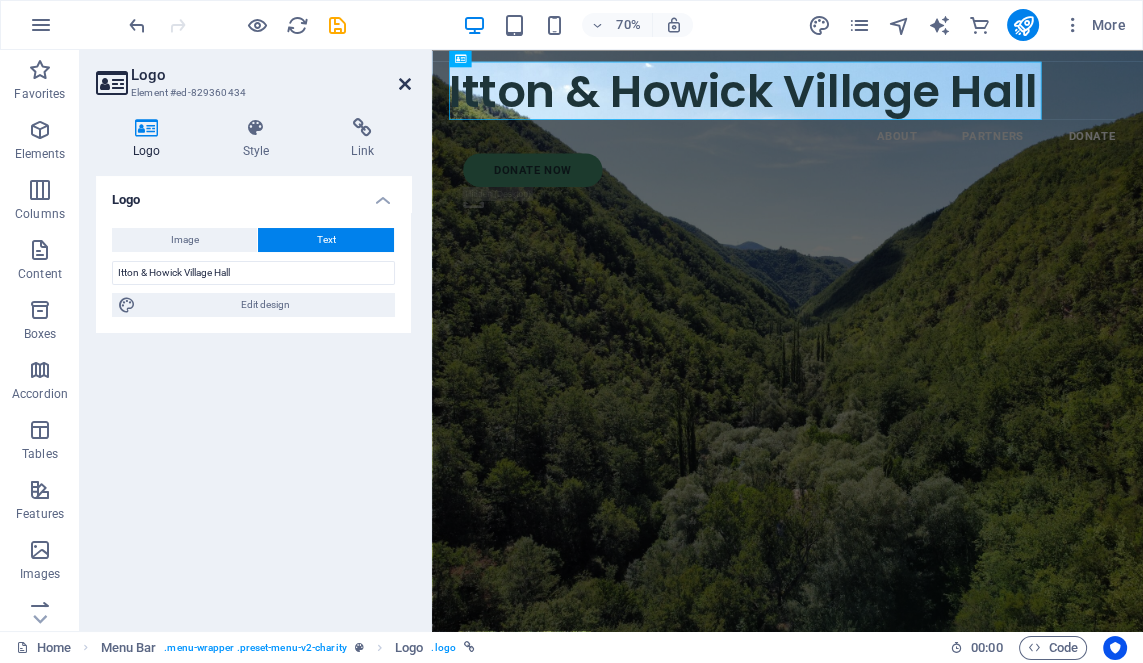 click at bounding box center [405, 84] 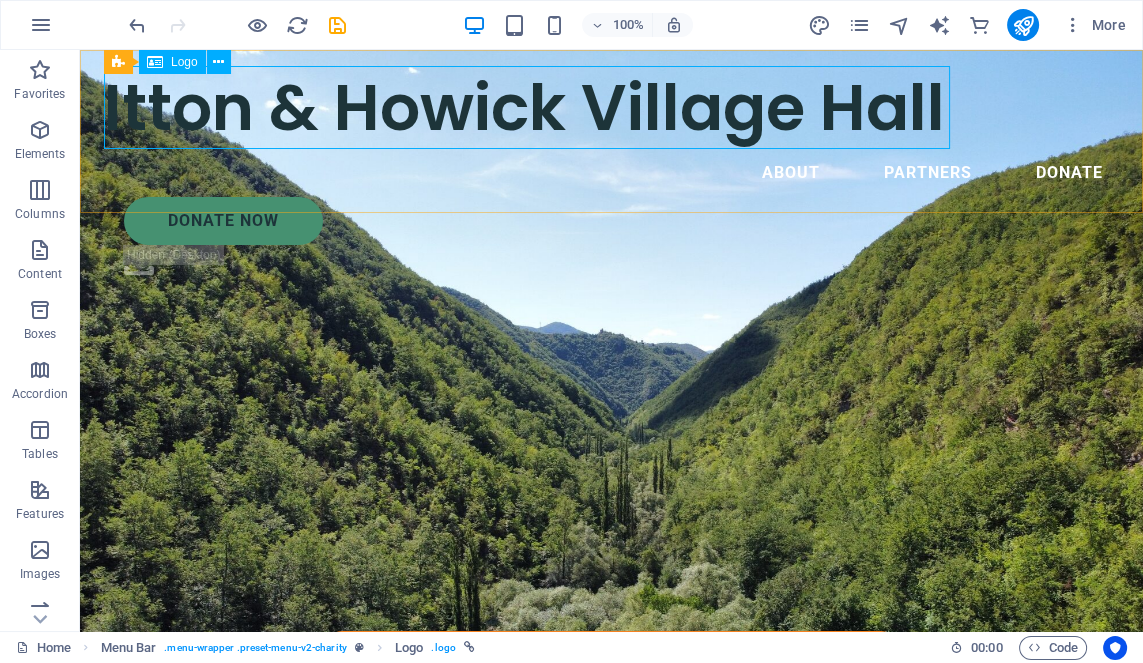 click on "Itton & Howick Village Hall" at bounding box center (611, 107) 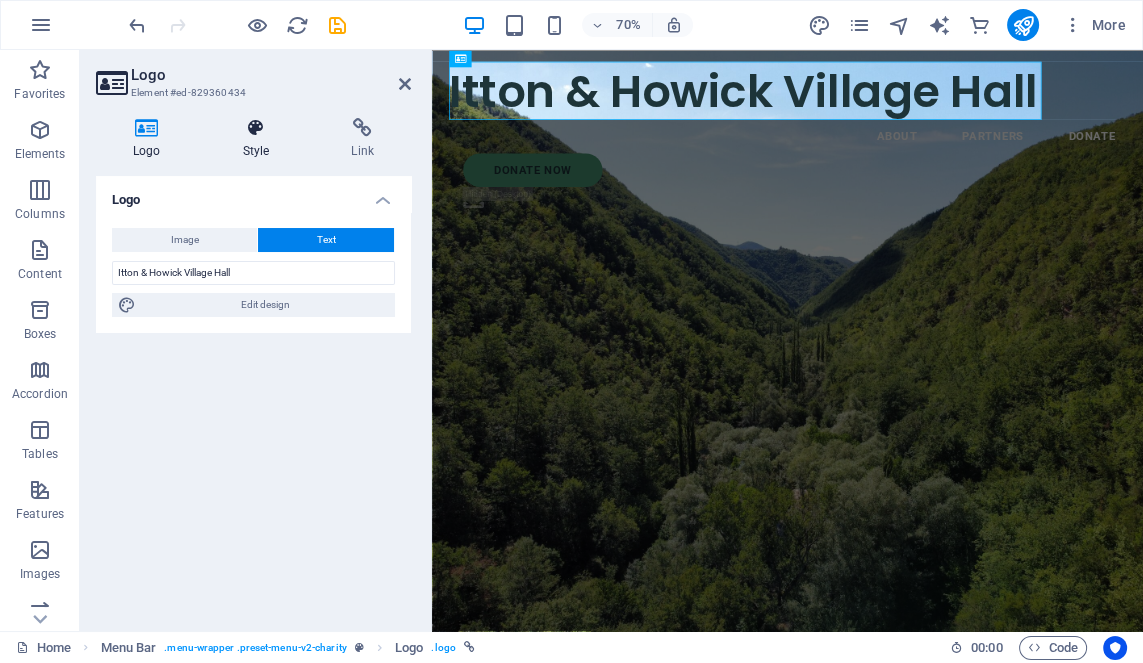 click on "Style" at bounding box center (260, 139) 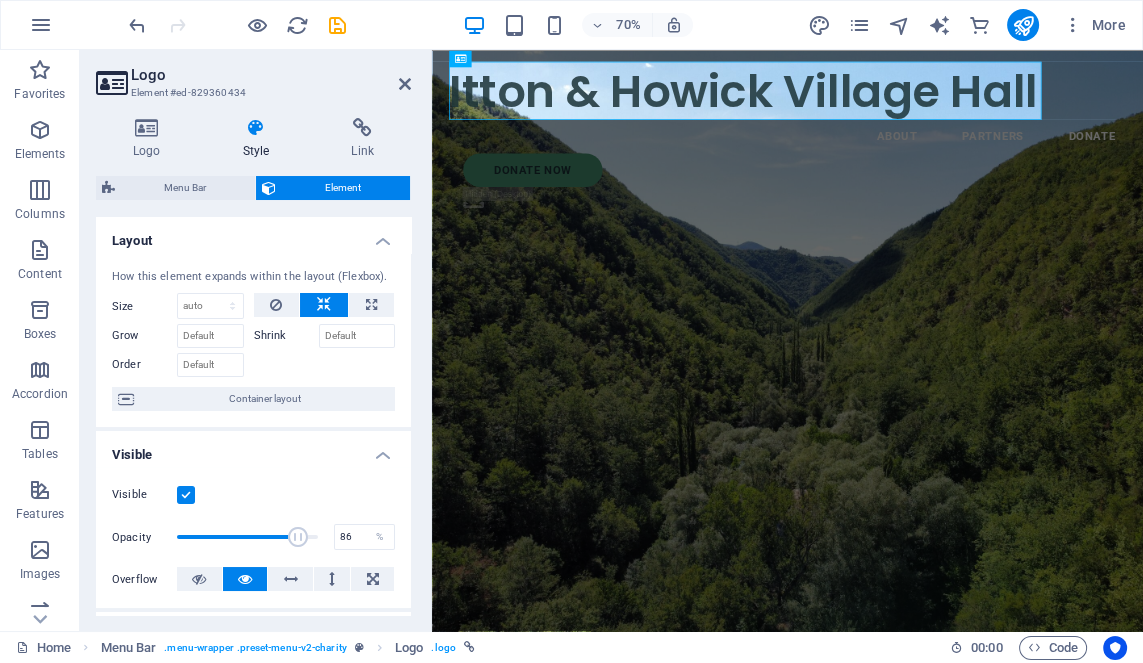 type on "84" 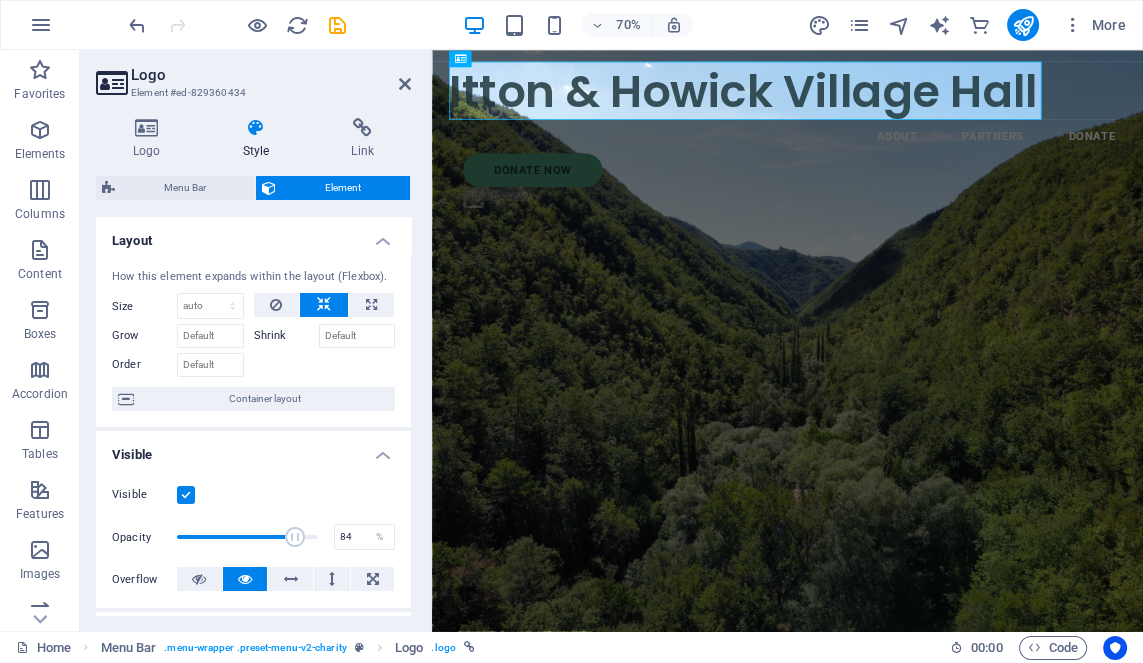 click on "Layout" at bounding box center (253, 235) 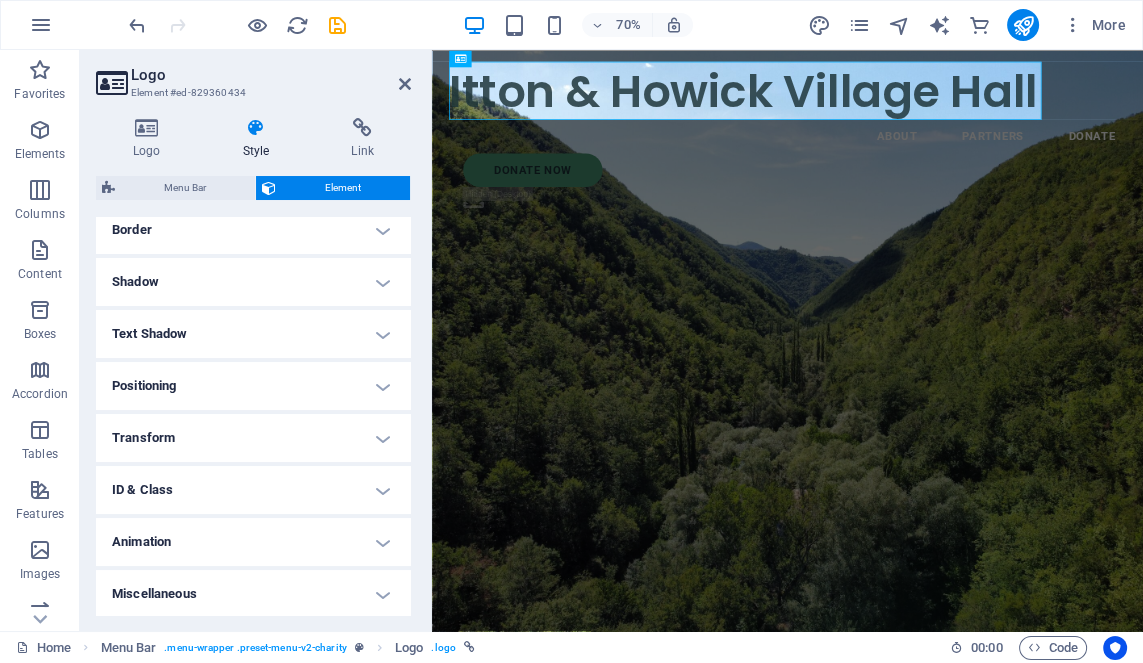 scroll, scrollTop: 298, scrollLeft: 0, axis: vertical 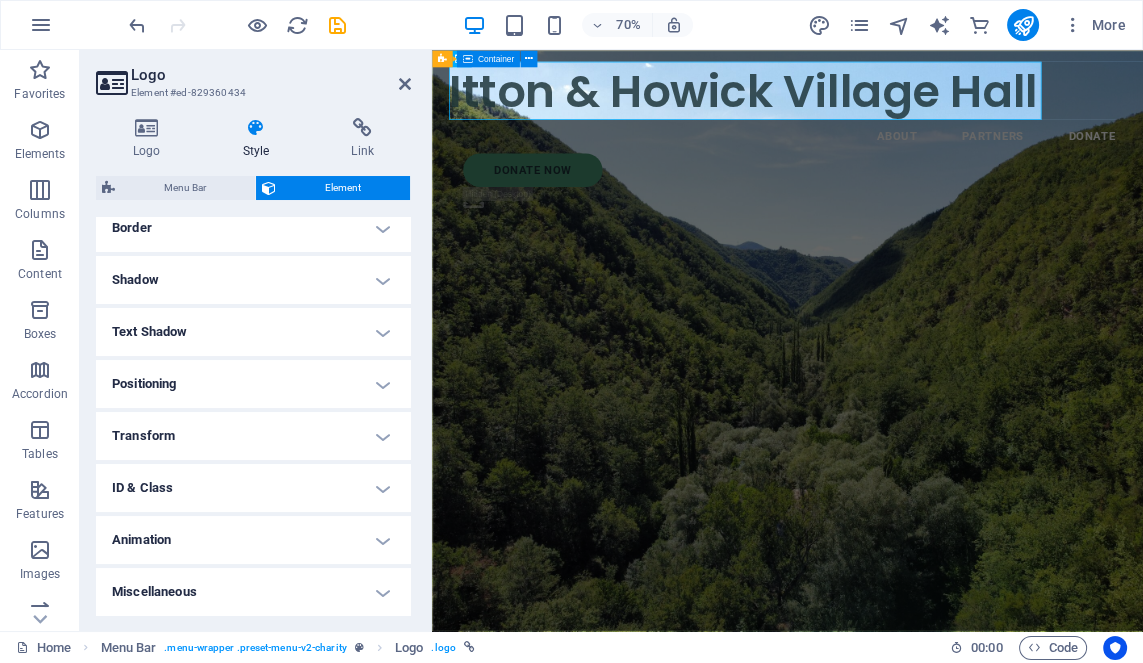 click on "Charity is the act of giving to those in need Lorem ipsum dolor sit amet consectetur. Bibendum adipiscing morbi orci nibh eget posuere arcu volutpat nulla. Tortor cras suscipit augue sodales risus auctor. Fusce nunc vitae non dui ornare tellus nibh purus lectus." at bounding box center [940, 1081] 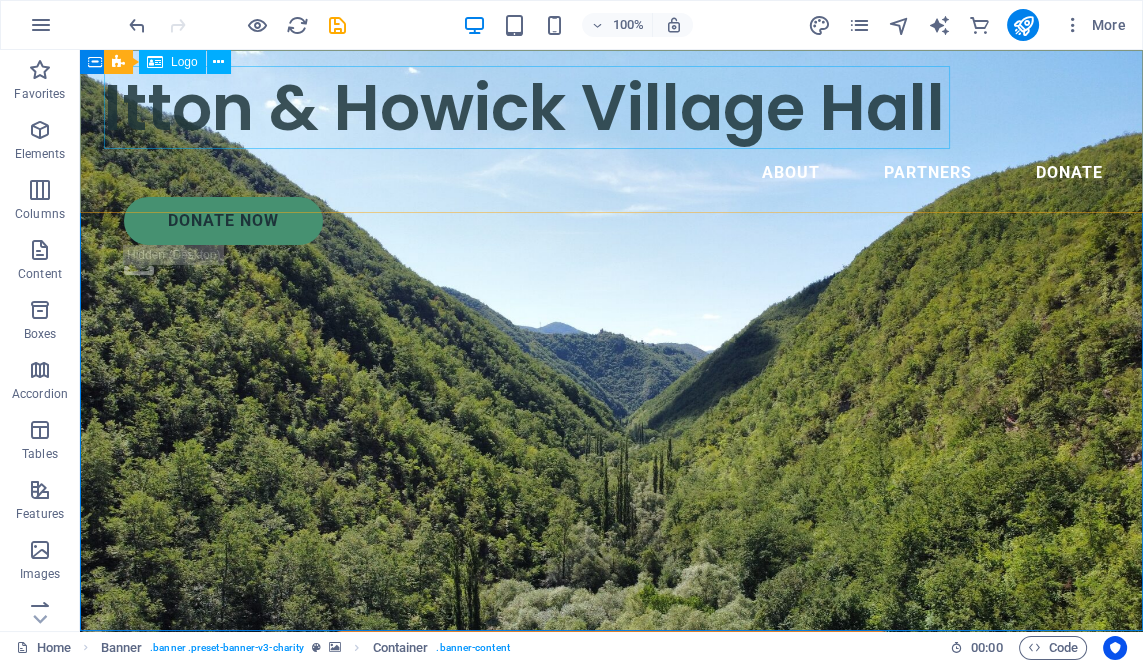 click on "Itton & Howick Village Hall" at bounding box center [611, 107] 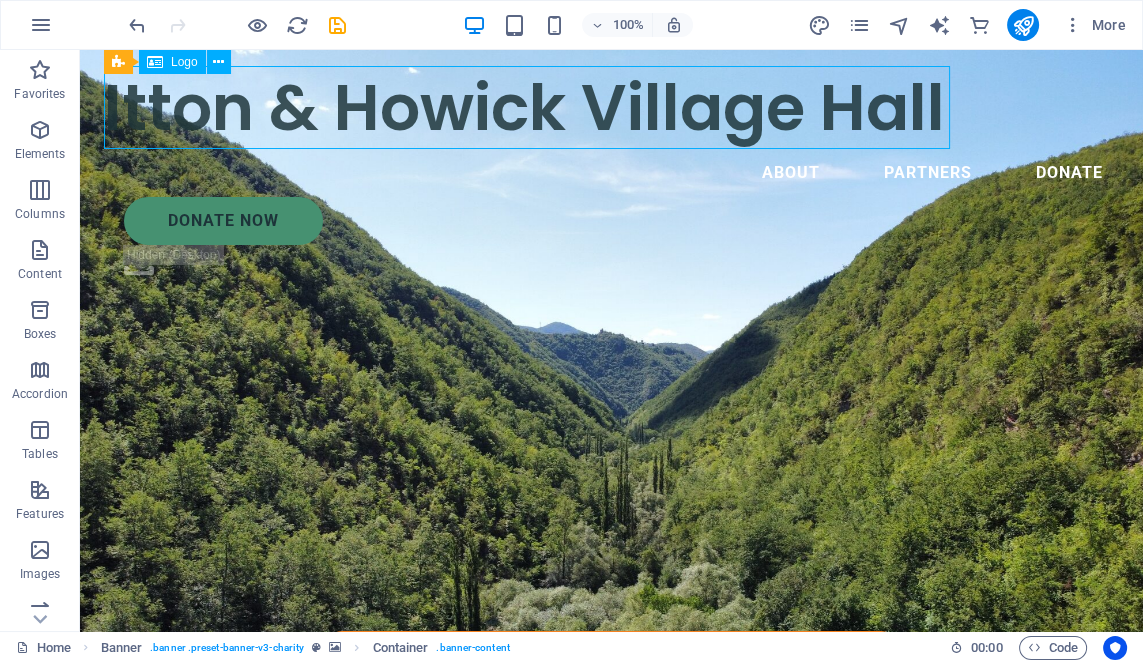 click on "Itton & Howick Village Hall" at bounding box center (611, 107) 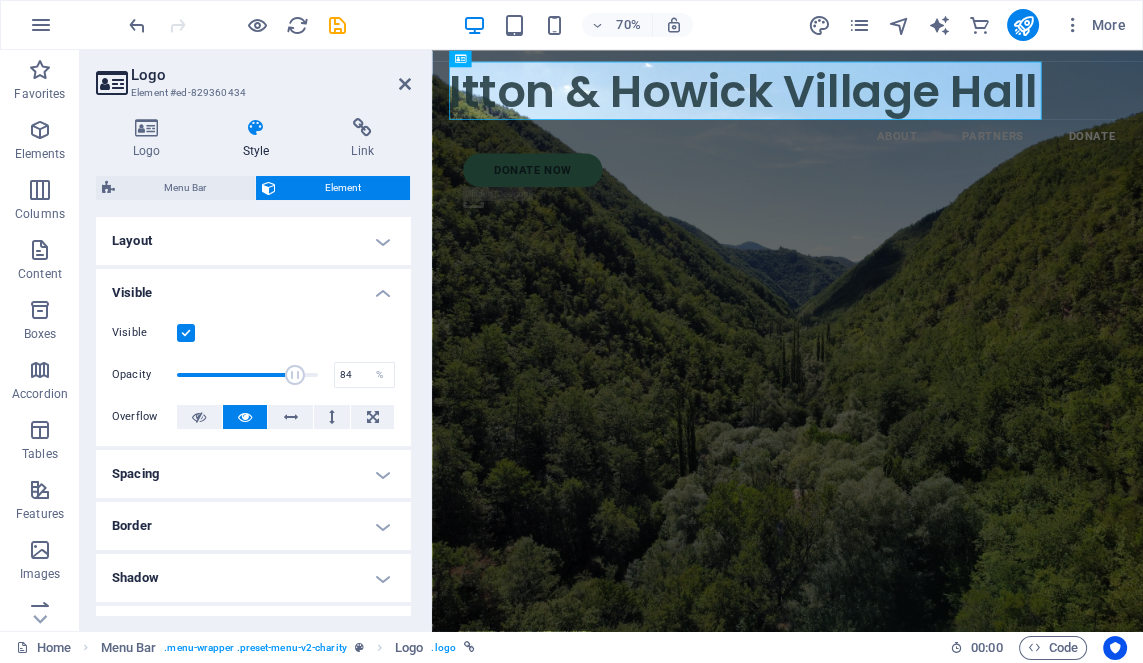 click at bounding box center [256, 128] 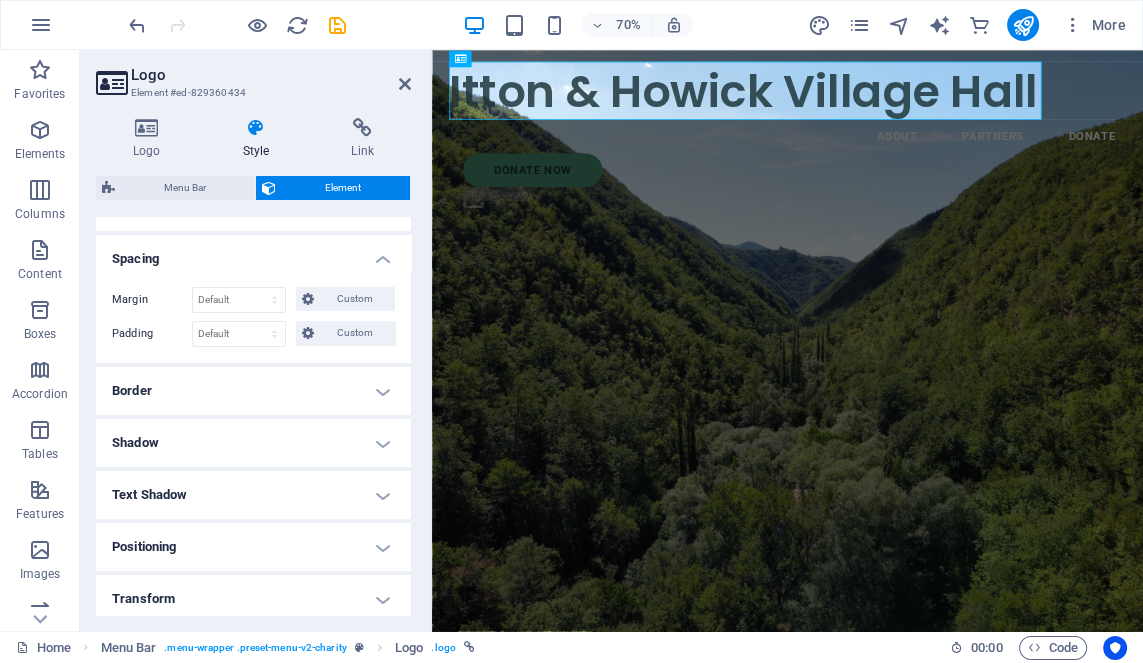 scroll, scrollTop: 219, scrollLeft: 0, axis: vertical 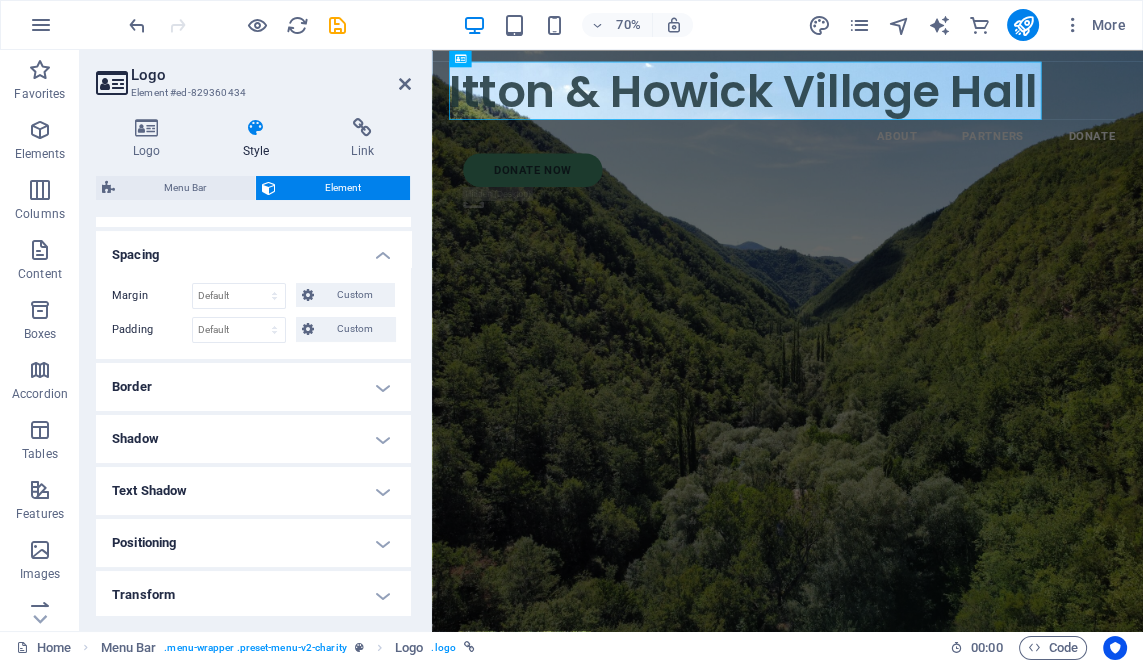 click on "Border" at bounding box center [253, 387] 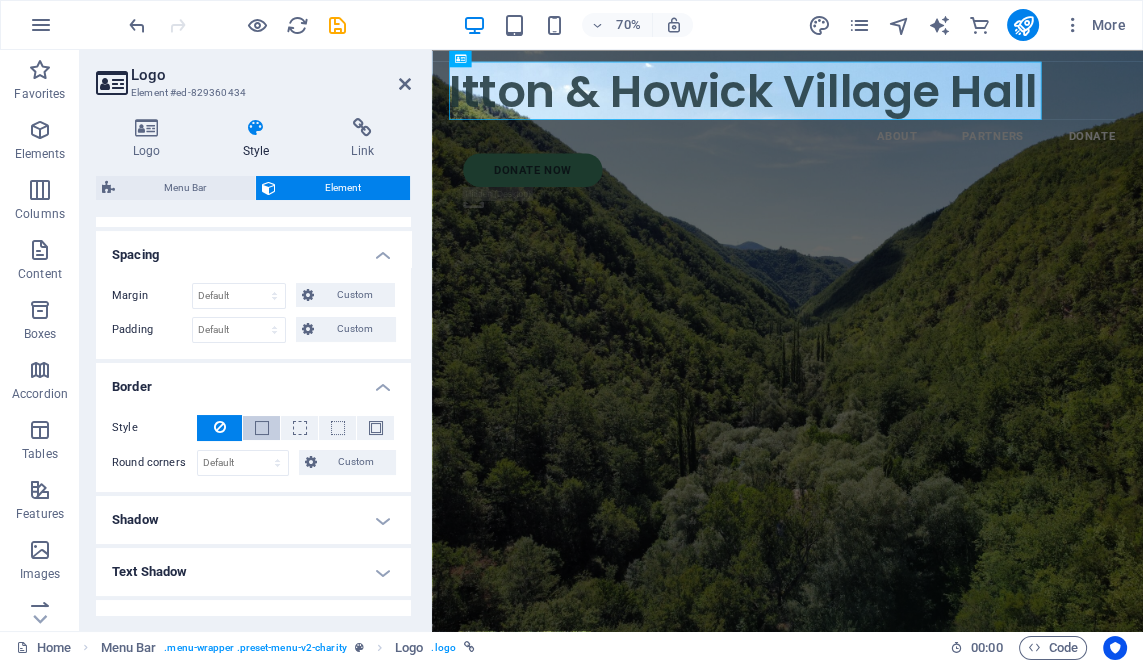 click at bounding box center [262, 428] 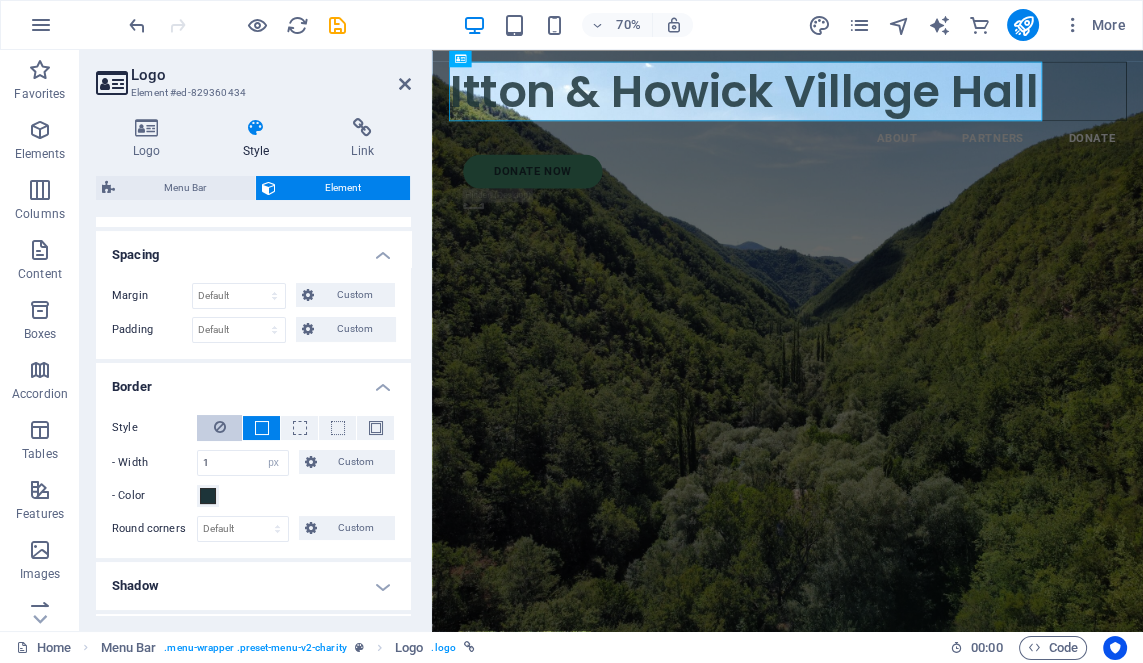 click at bounding box center [220, 427] 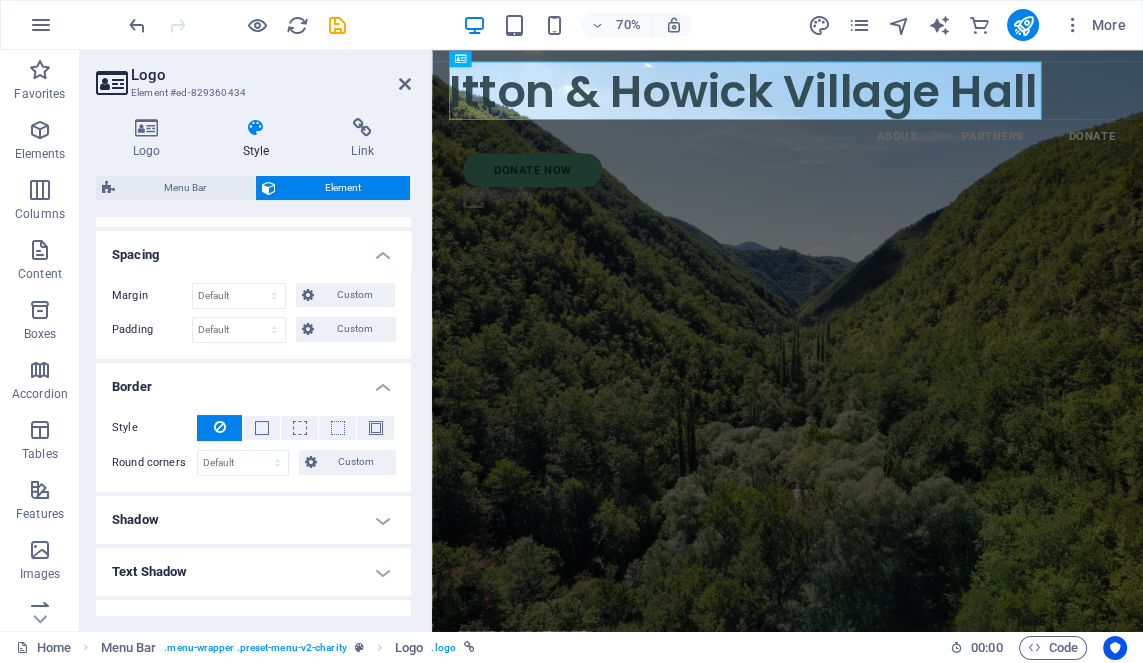 click on "Border" at bounding box center [253, 381] 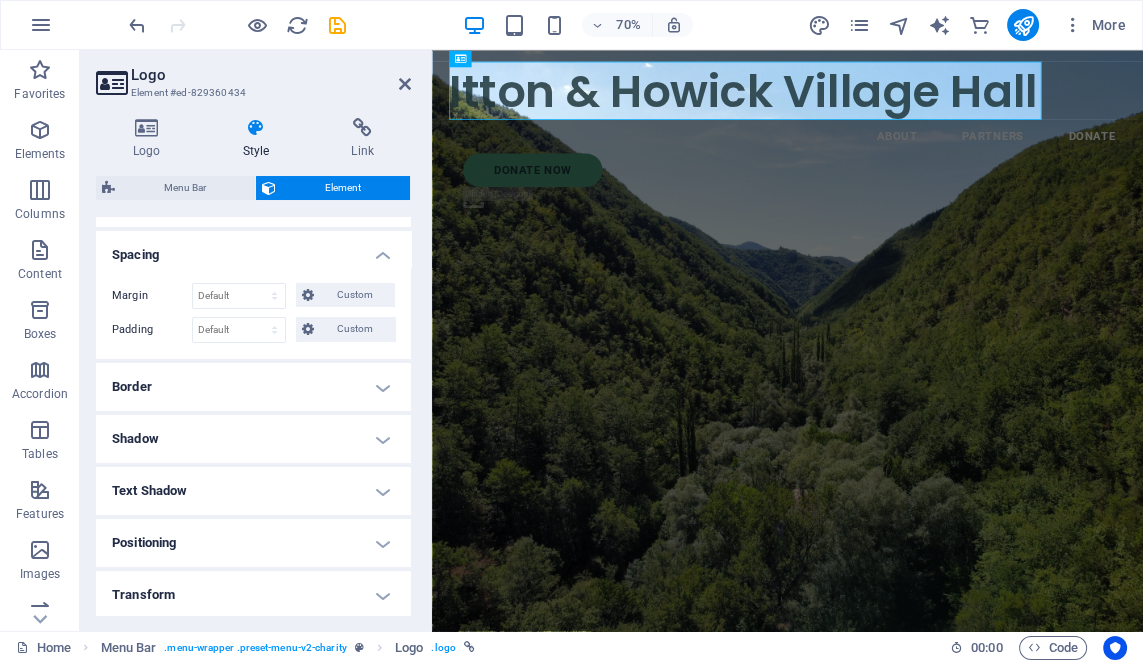 click on "Text Shadow" at bounding box center (253, 491) 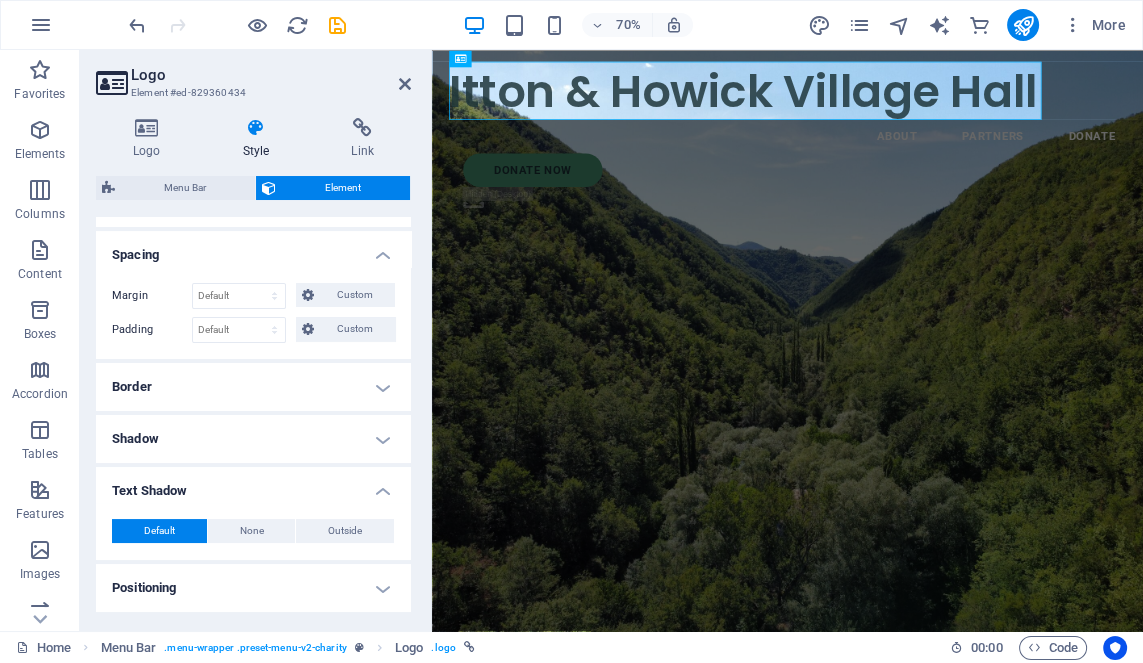 click on "Text Shadow" at bounding box center (253, 485) 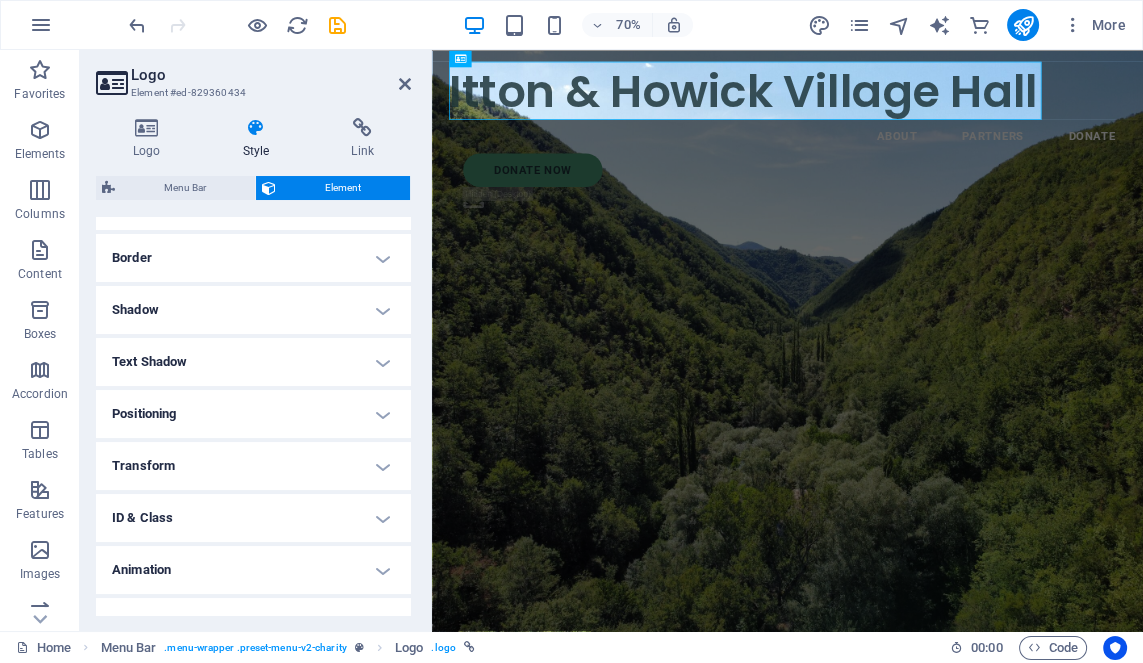 scroll, scrollTop: 377, scrollLeft: 0, axis: vertical 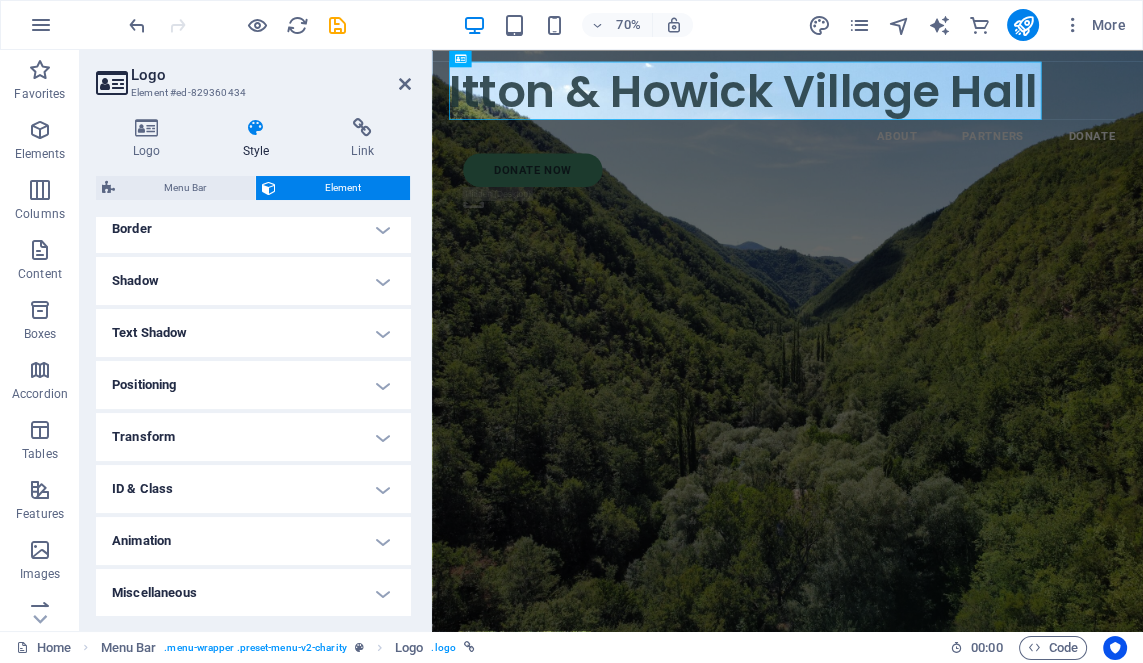 click on "Transform" at bounding box center [253, 437] 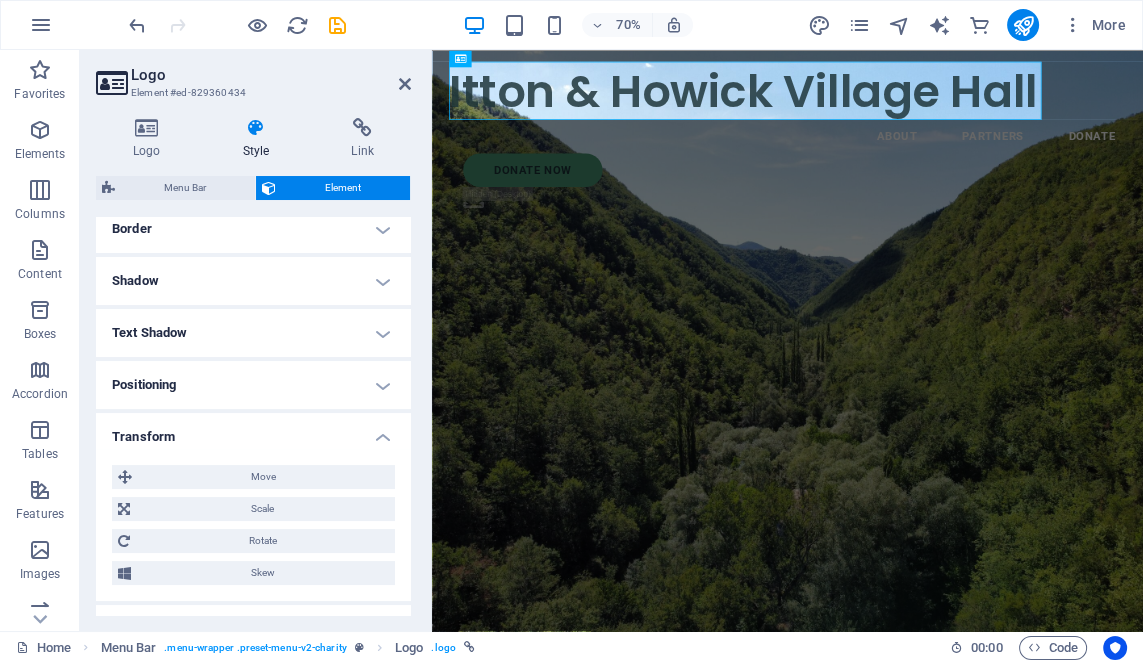 click on "Transform" at bounding box center [253, 431] 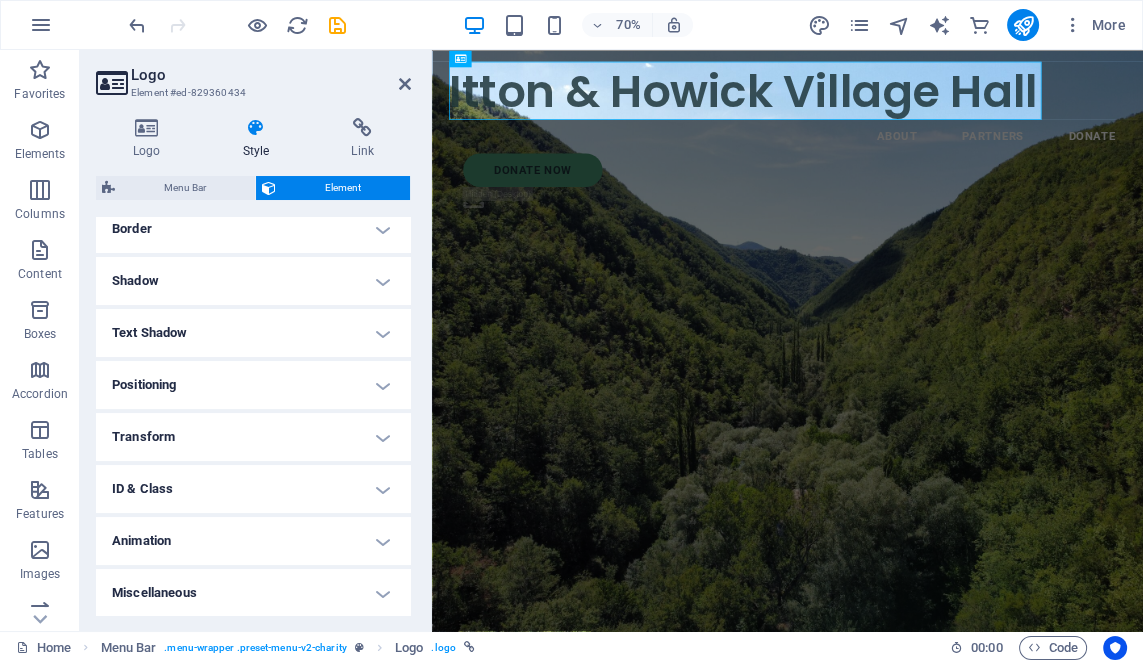 click on "Miscellaneous" at bounding box center [253, 593] 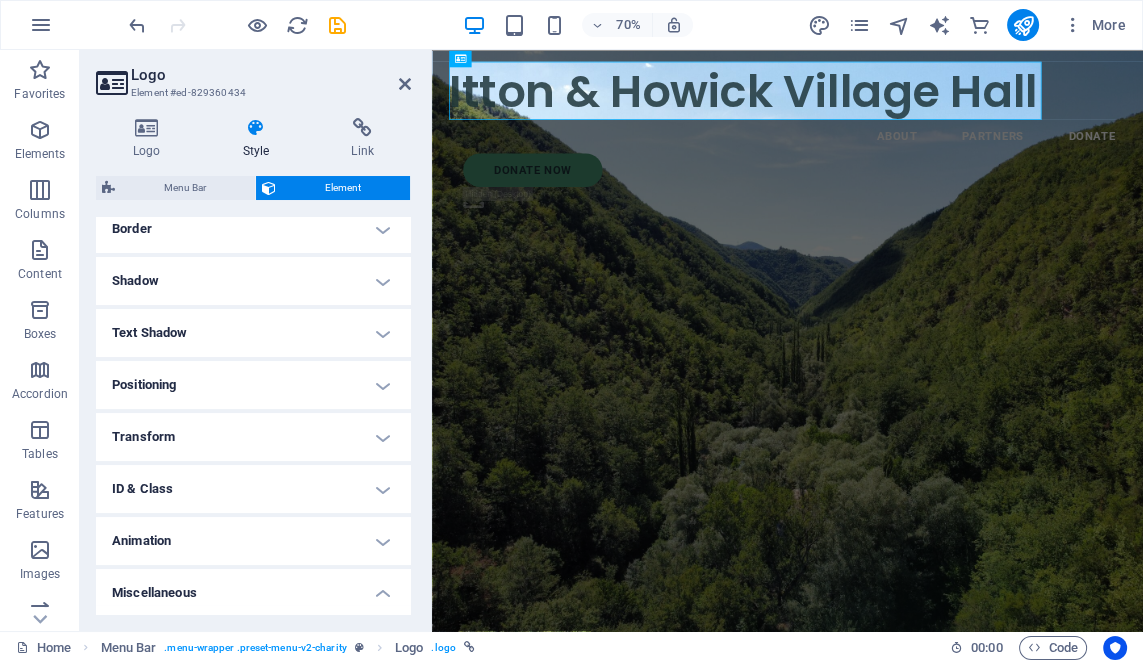 scroll, scrollTop: 500, scrollLeft: 0, axis: vertical 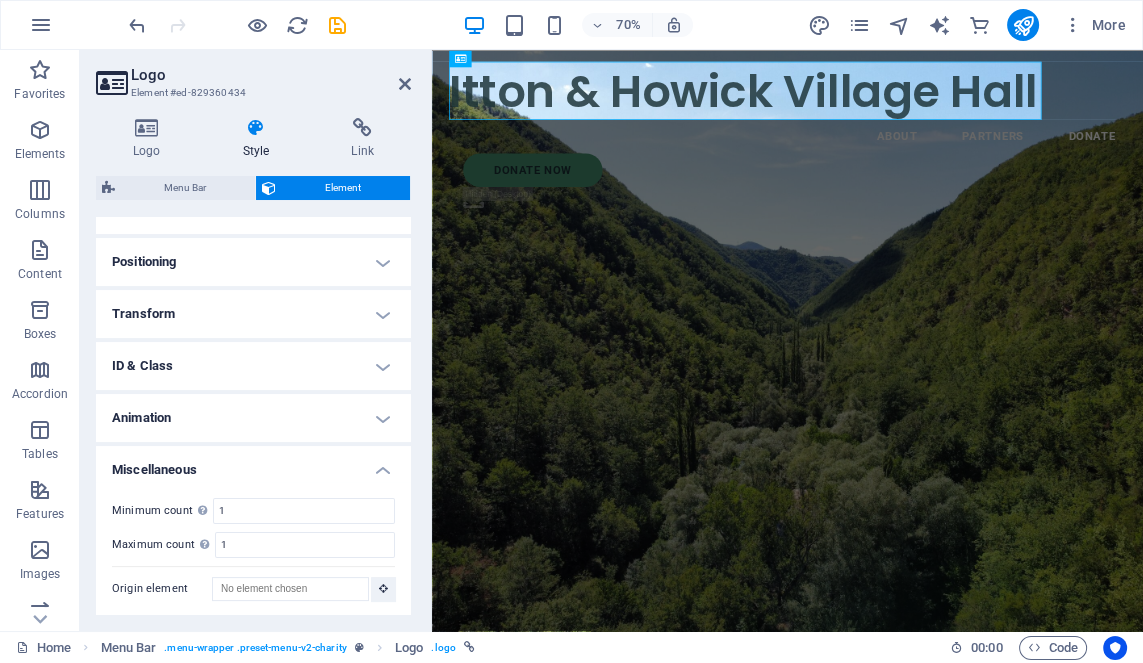 click on "Miscellaneous" at bounding box center (253, 464) 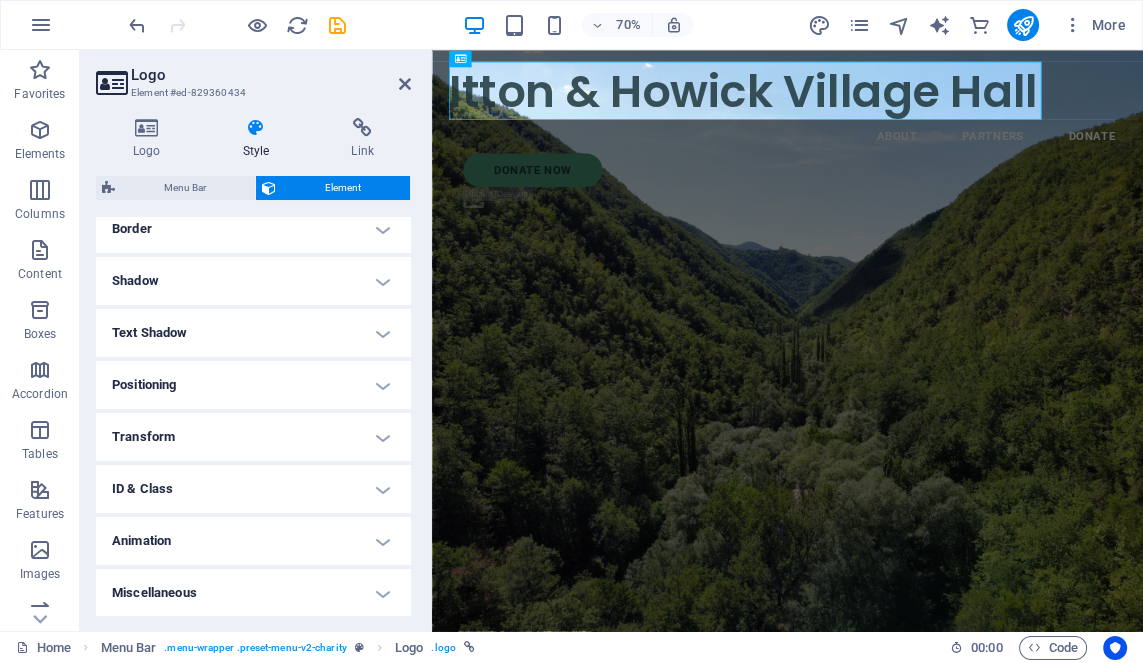 scroll, scrollTop: 0, scrollLeft: 0, axis: both 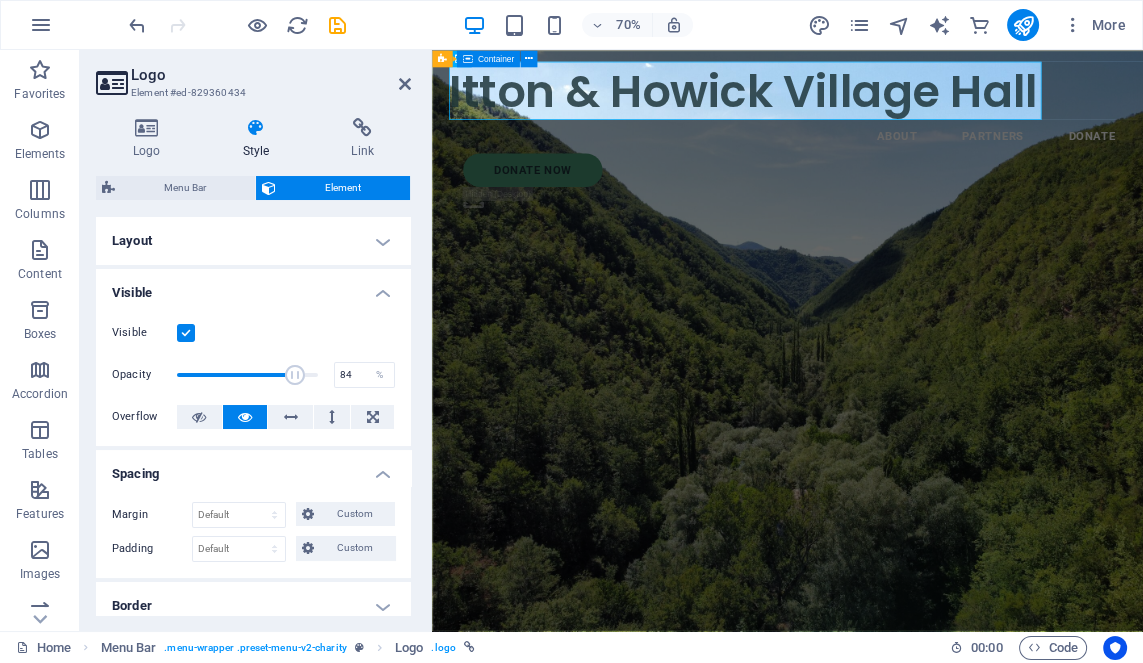 click on "Charity is the act of giving to those in need Lorem ipsum dolor sit amet consectetur. Bibendum adipiscing morbi orci nibh eget posuere arcu volutpat nulla. Tortor cras suscipit augue sodales risus auctor. Fusce nunc vitae non dui ornare tellus nibh purus lectus." at bounding box center [940, 1081] 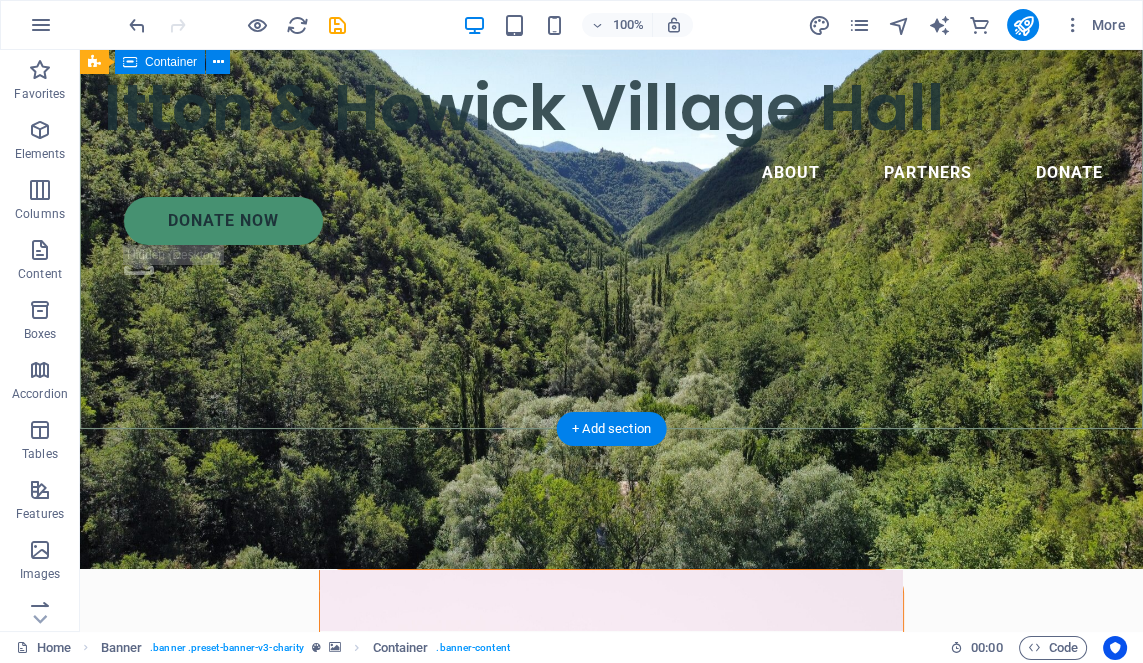 scroll, scrollTop: 0, scrollLeft: 0, axis: both 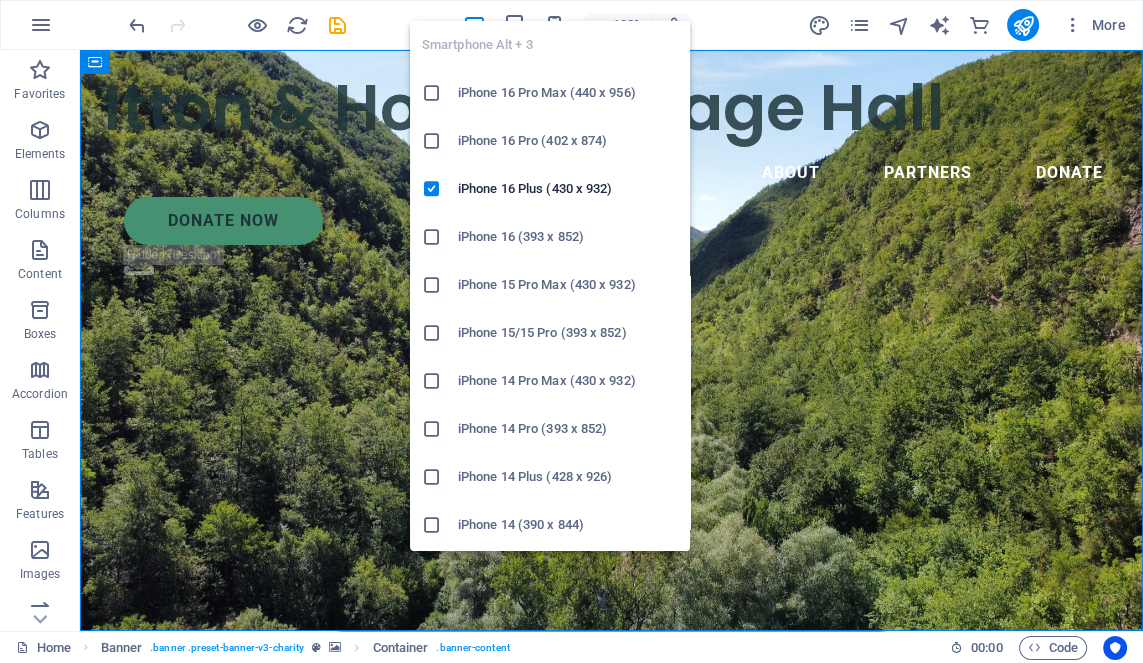 click on "Smartphone Alt + 3 iPhone 16 Pro Max (440 x 956) iPhone 16 Pro (402 x 874) iPhone 16 Plus (430 x 932) iPhone 16 (393 x 852) iPhone 15 Pro Max (430 x 932) iPhone 15/15 Pro (393 x 852) iPhone 14 Pro Max (430 x 932) iPhone 14 Pro (393 x 852) iPhone 14 Plus (428 x 926) iPhone 14 (390 x 844) iPhone 13 Pro Max (428 x 926) iPhone 13/13 Pro (390 x 844) iPhone 13 Mini (375 x 812) iPhone SE (2nd gen) (375 x 667) Galaxy S22/S23/S24 Ultra (384 x 824) Galaxy S22/S23/S24 Plus (384 x 832) Galaxy S22/S23/S24 (360 x 780) Galaxy S21 Ultra/Plus (384 x 854) Galaxy S21 (360 x 800) Galaxy S20 FE (412 x 914) Galaxy A32 (412 x 915) Pixel 9 Pro XL (428 x 926) Pixel 9/9 Pro (412 x 915) Pixel 8/8 Pro (412 x 732) Pixel 7/7 Pro (412 x 915) Pixel 6/6 Pro (412 x 915) Huawei P60 Pro (412 x 915) Huawei Mate 50 Pro (412 x 932) Huawei P50 Pro (412 x 915) Xiaomi 13 Pro (412 x 915) Xiaomi 12 Pro (412 x 915) Xiaomi Redmi Note 12 Pro (412 x 915)" at bounding box center [550, 813] 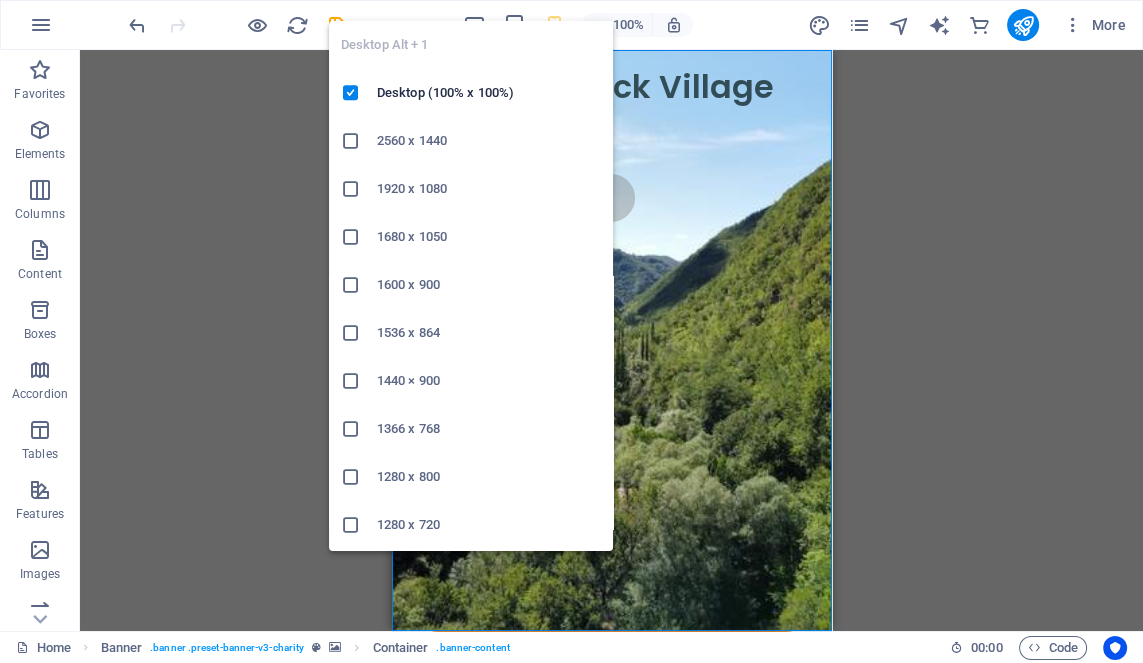 click on "Desktop Alt + 1 Desktop (100% x 100%) 2560 x 1440 1920 x 1080 1680 x 1050 1600 x 900 1536 x 864 1440 × 900 1366 x 768 1280 x 800 1280 x 720 iPad Pro 12.9/13 (1024 x 1366) Galaxy Tab S9/S10 Ultra (1024 x 1366)" at bounding box center (471, 333) 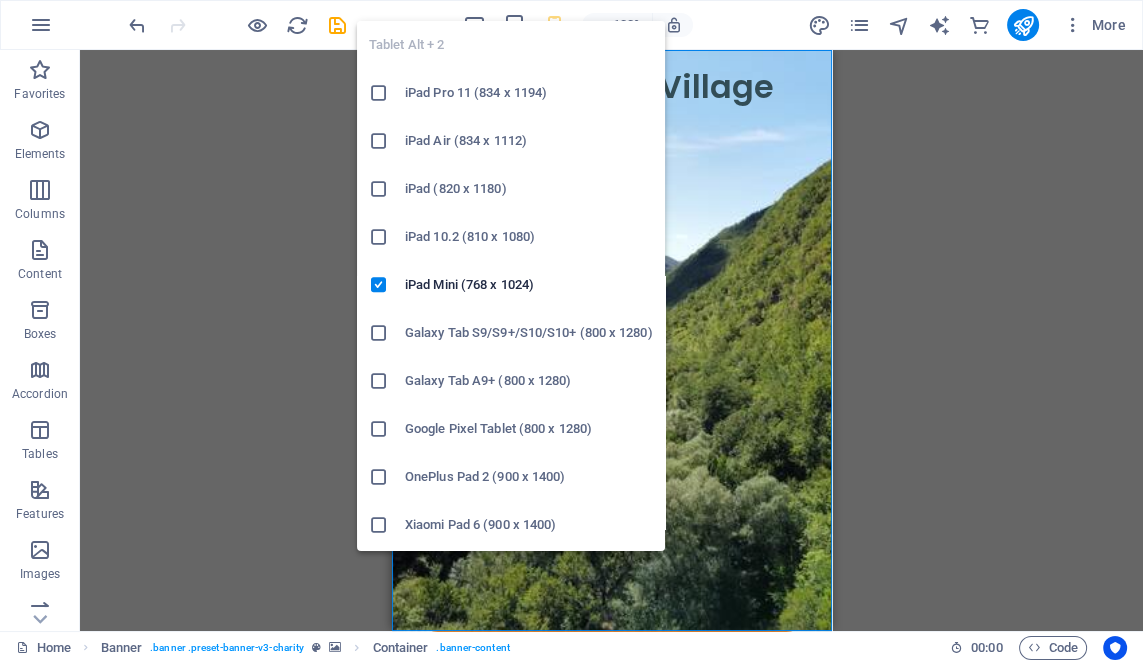 click on "Tablet Alt + 2 iPad Pro 11 (834 x 1194) iPad Air (834 x 1112) iPad (820 x 1180) iPad 10.2 (810 x 1080) iPad Mini (768 x 1024) Galaxy Tab S9/S9+/S10/S10+ (800 x 1280) Galaxy Tab A9+ (800 x 1280) Google Pixel Tablet (800 x 1280) OnePlus Pad 2 (900 x 1400) Xiaomi Pad 6 (900 x 1400) Huawei MatePad Pro 13.2 (900 x 1400) Huawei MatePad mini (600 x 1024) Fire HD 10 (800 x 1280) Fire HD 8 (600 x 1024)" at bounding box center (511, 381) 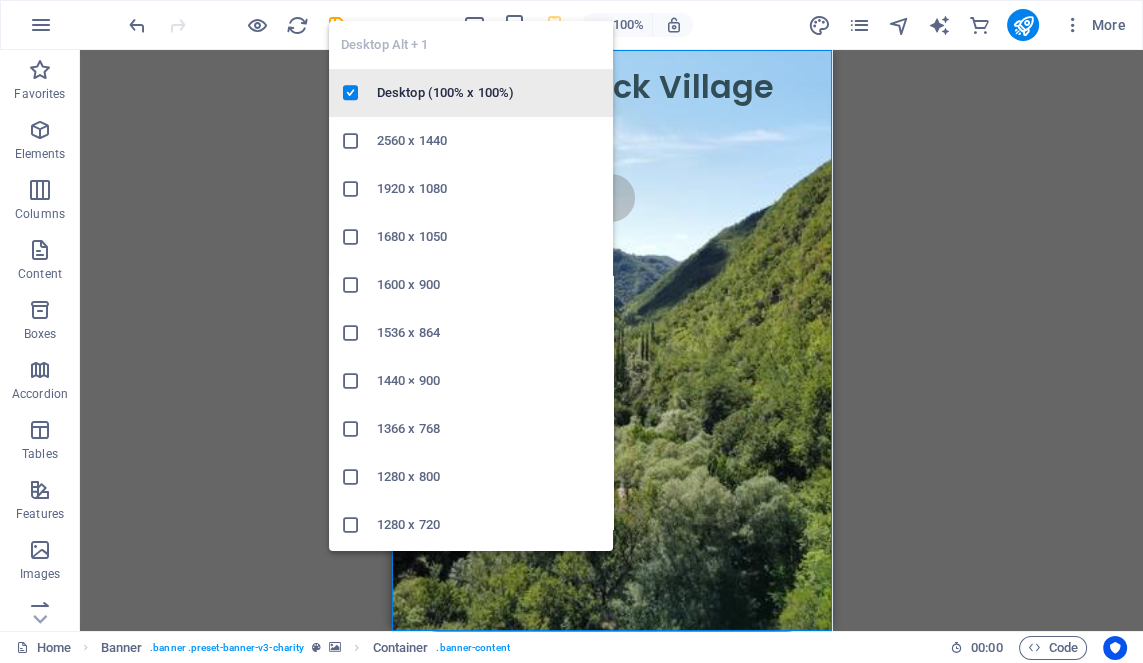 click on "Desktop (100% x 100%)" at bounding box center (489, 93) 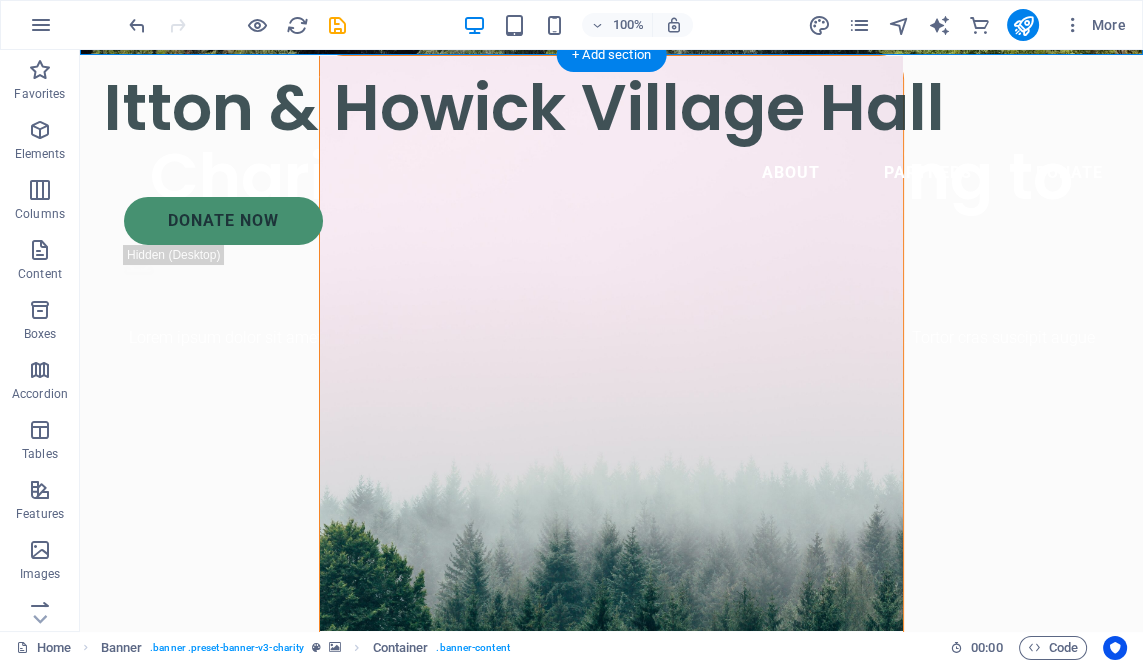 scroll, scrollTop: 0, scrollLeft: 0, axis: both 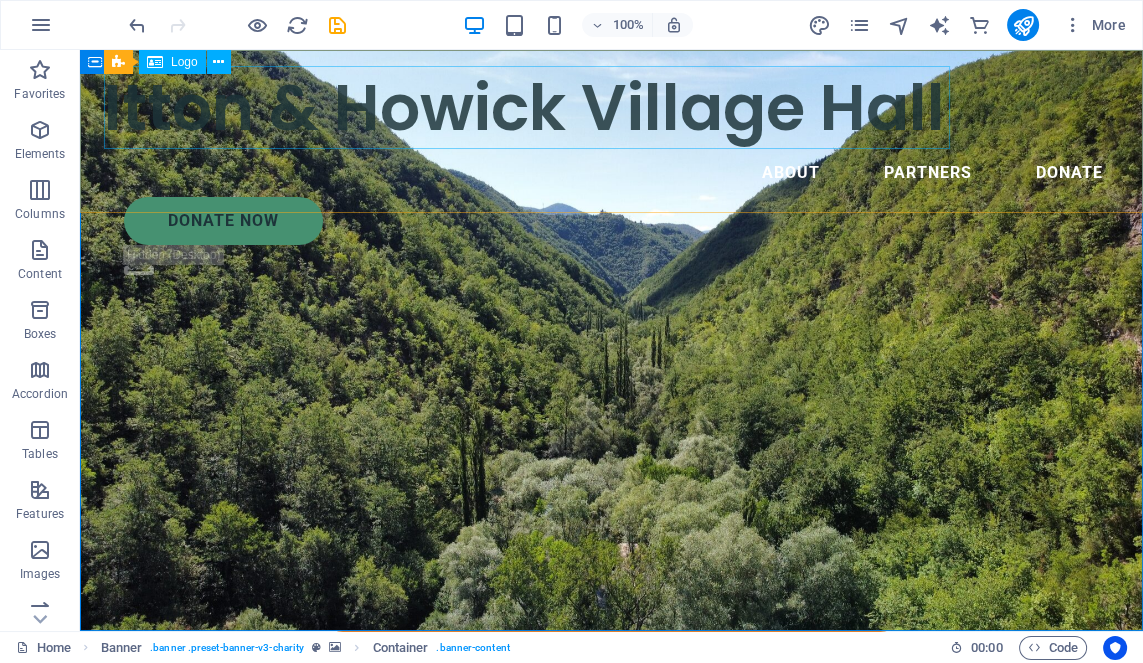 click on "Itton & Howick Village Hall" at bounding box center (611, 107) 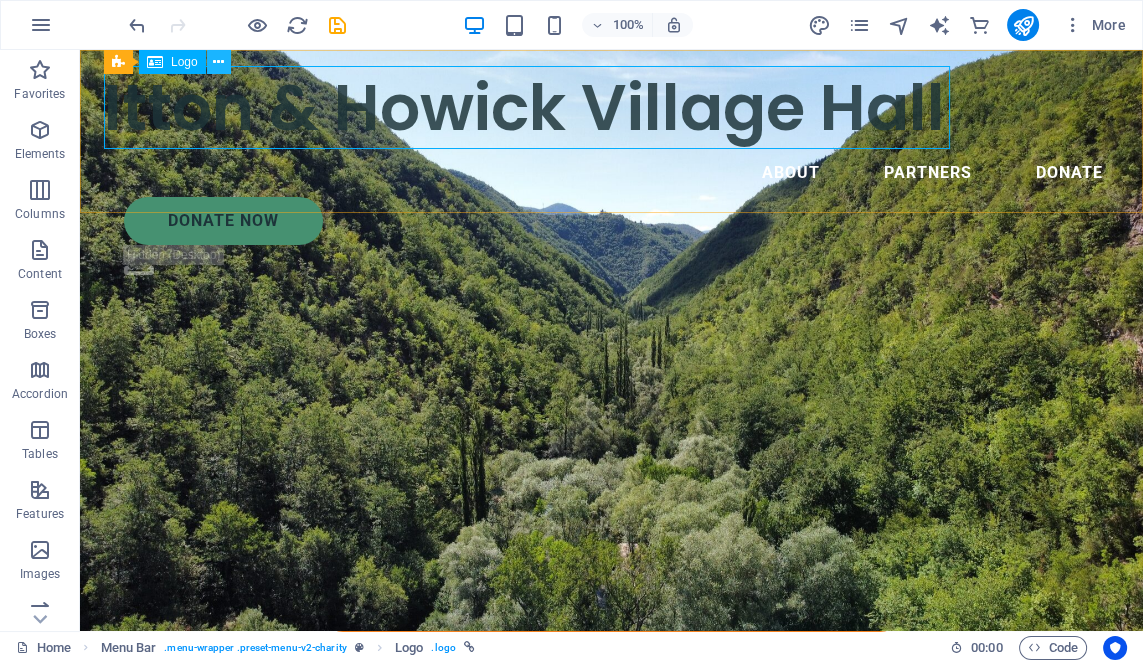 click at bounding box center (219, 62) 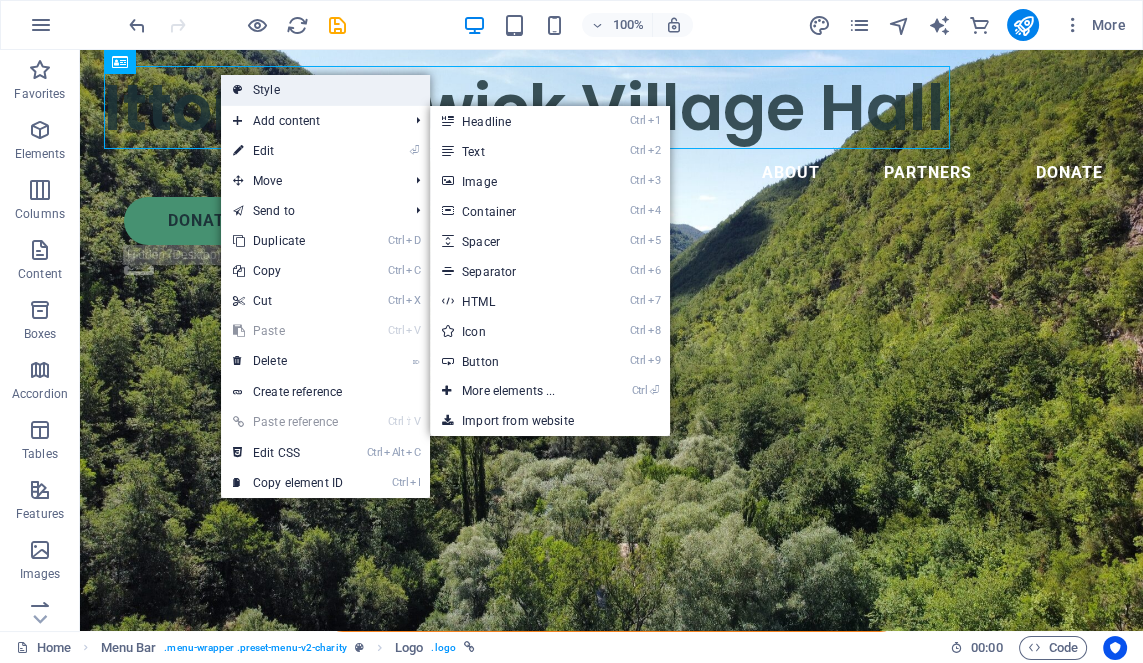 click on "Style" at bounding box center [325, 90] 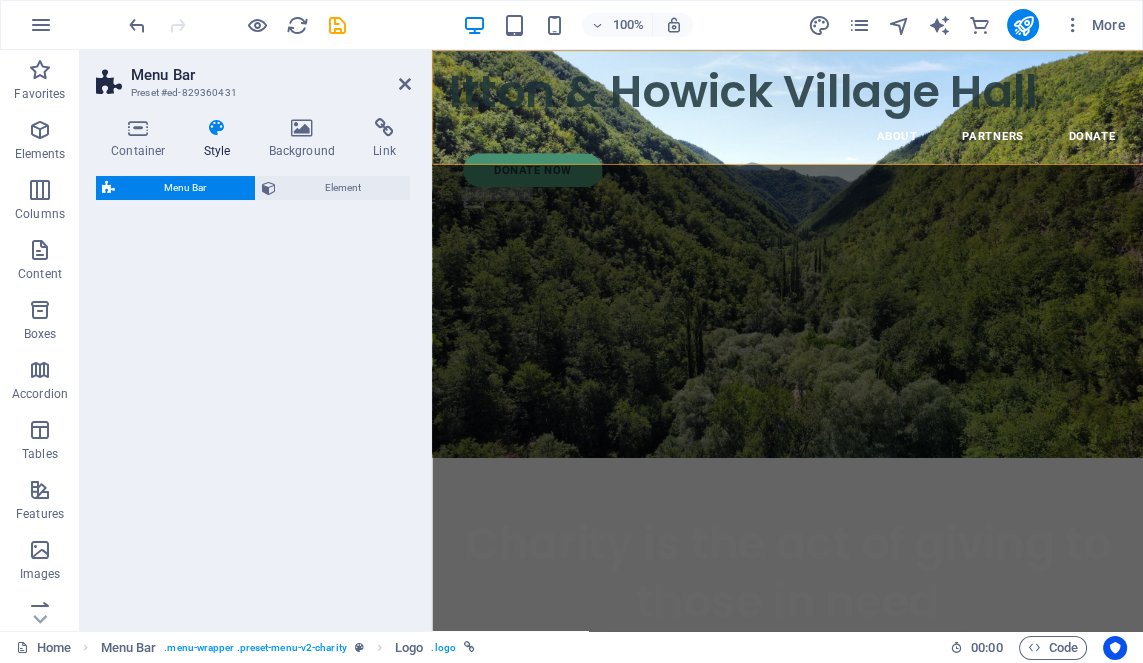 select on "rem" 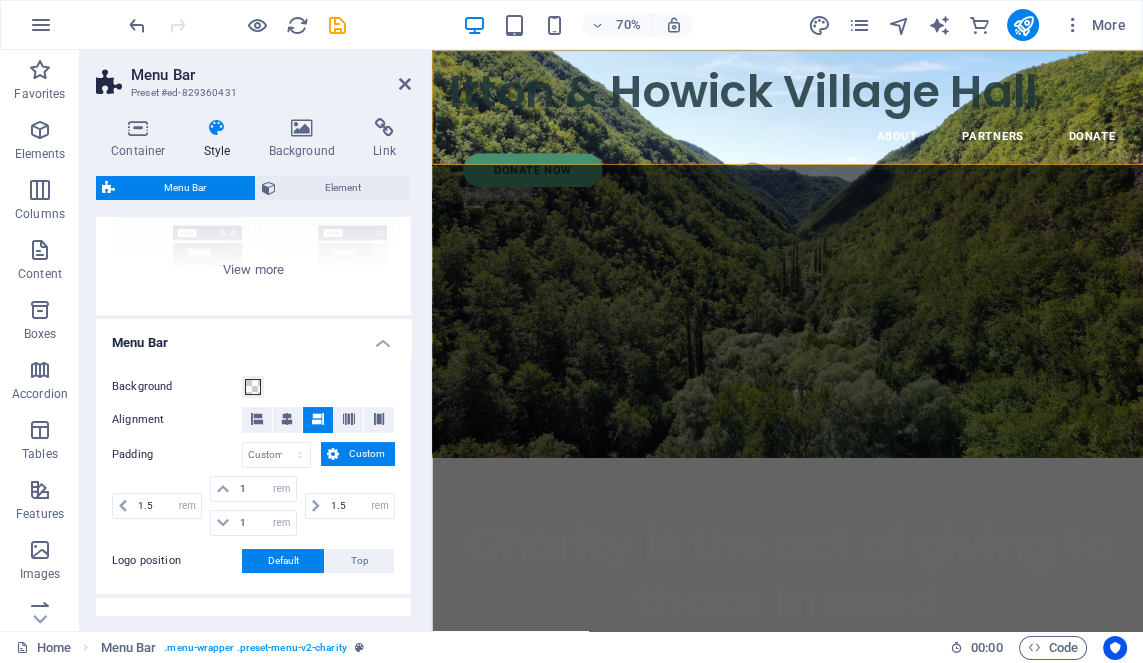 scroll, scrollTop: 0, scrollLeft: 0, axis: both 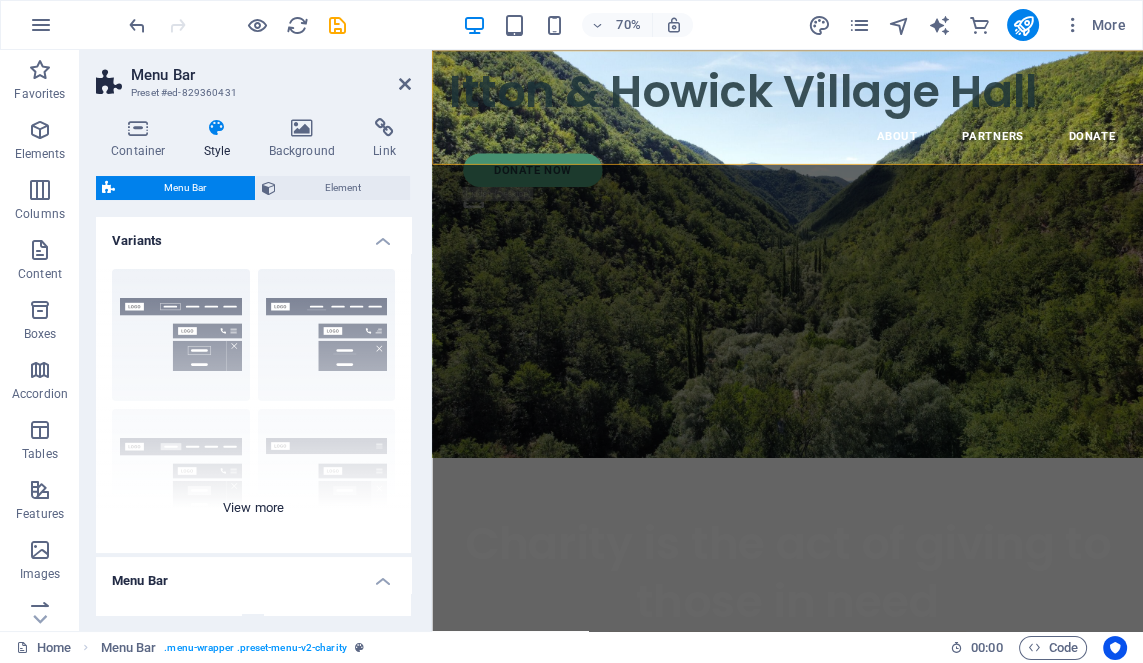 click on "Border Centered Default Fixed Loki Trigger Wide XXL" at bounding box center [253, 403] 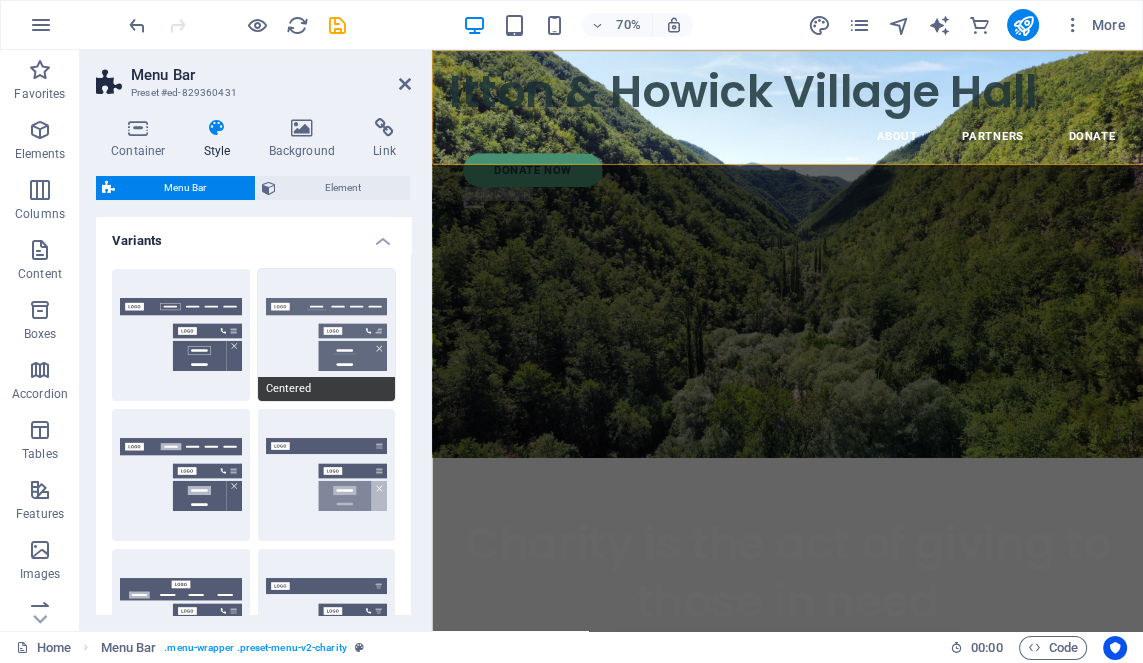 click on "Centered" at bounding box center (327, 335) 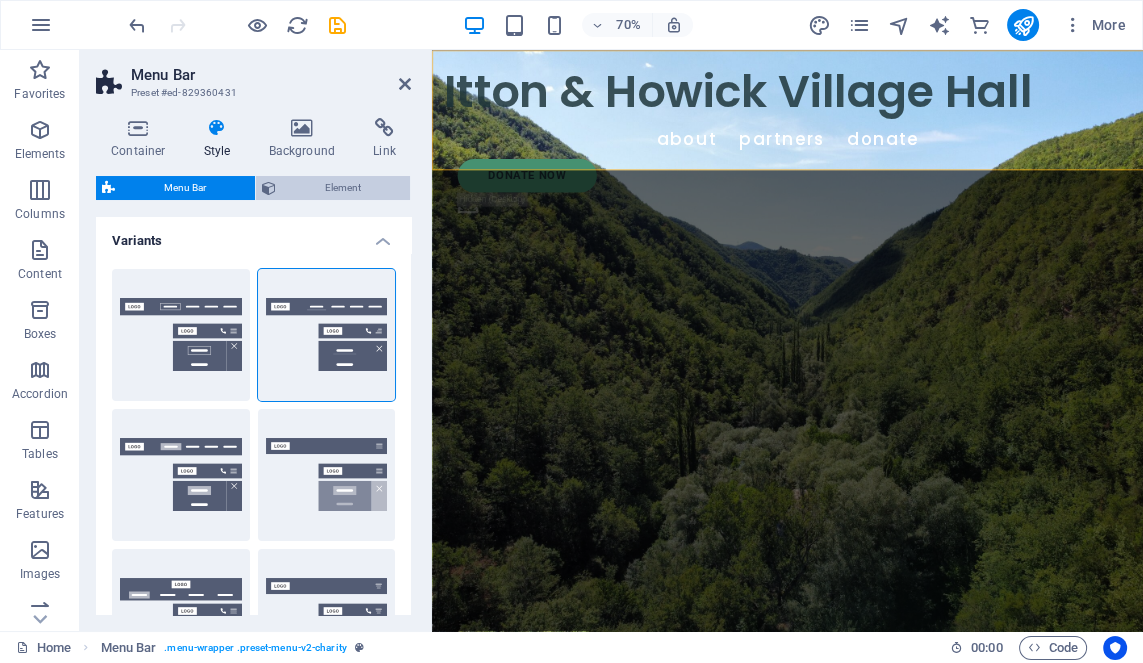 click on "Element" at bounding box center [343, 188] 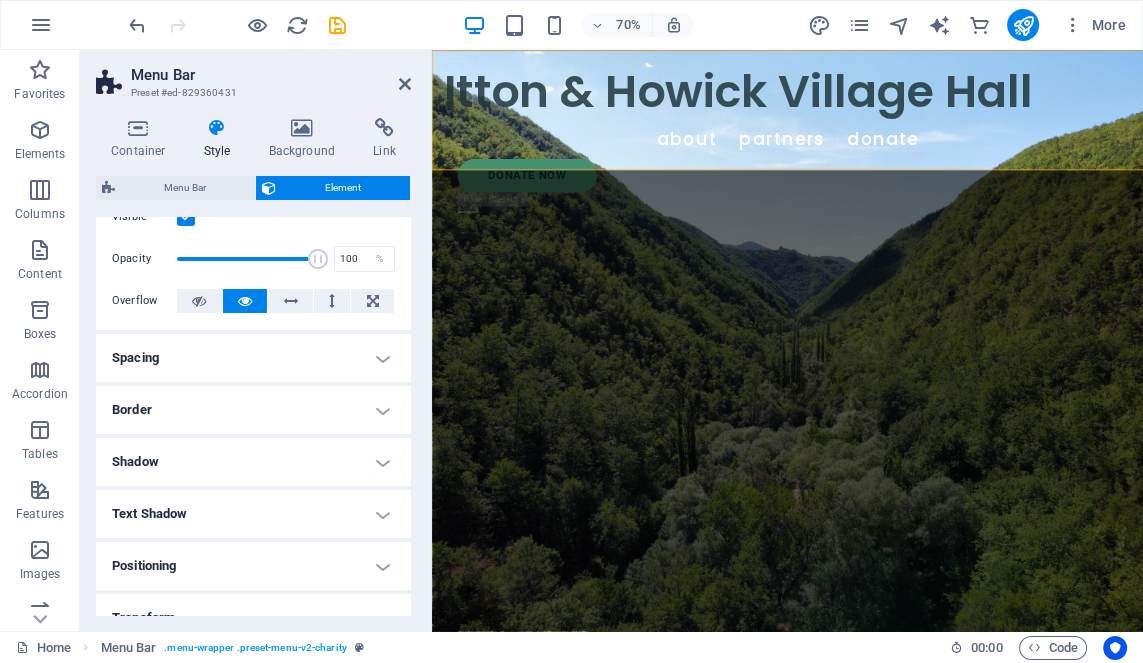 scroll, scrollTop: 67, scrollLeft: 0, axis: vertical 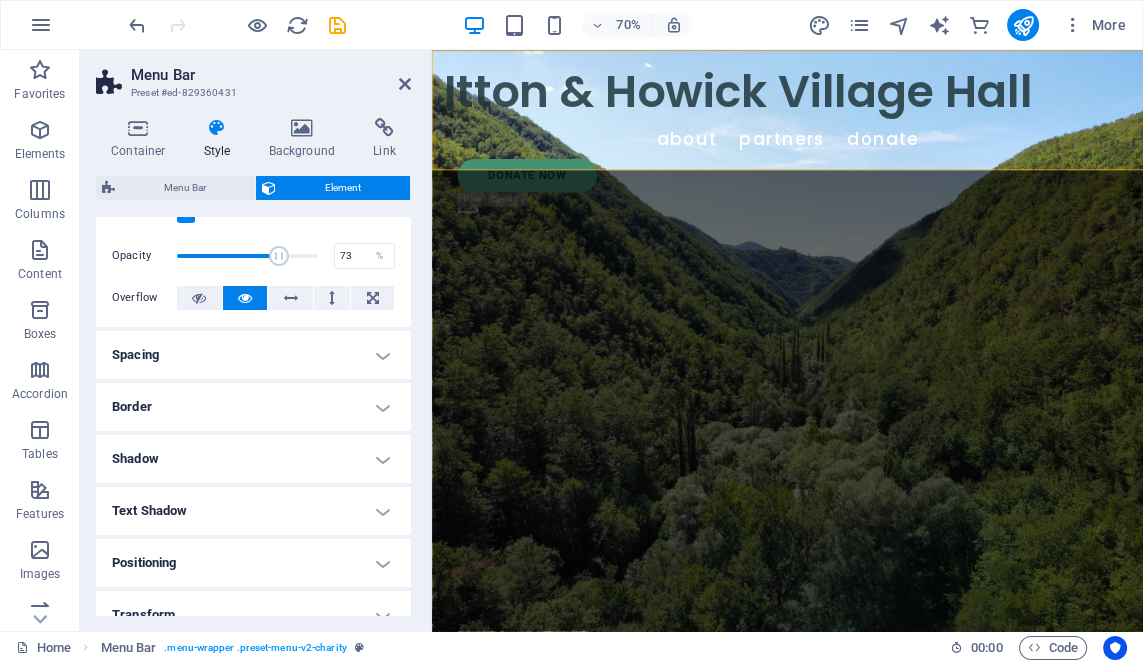 type on "72" 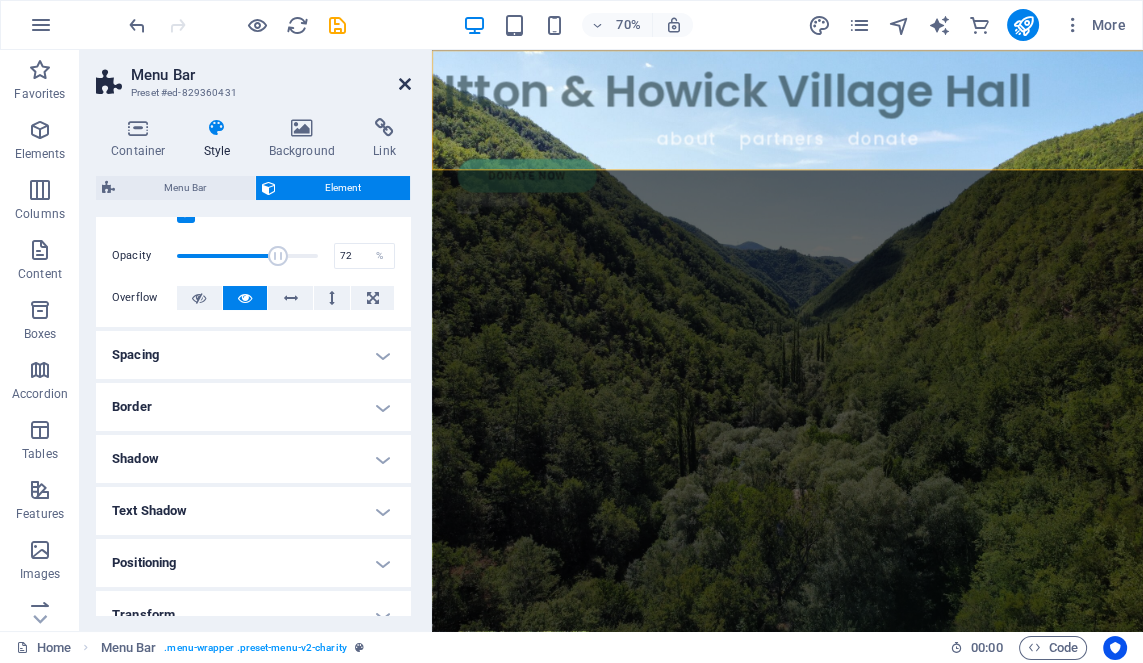 click at bounding box center [405, 84] 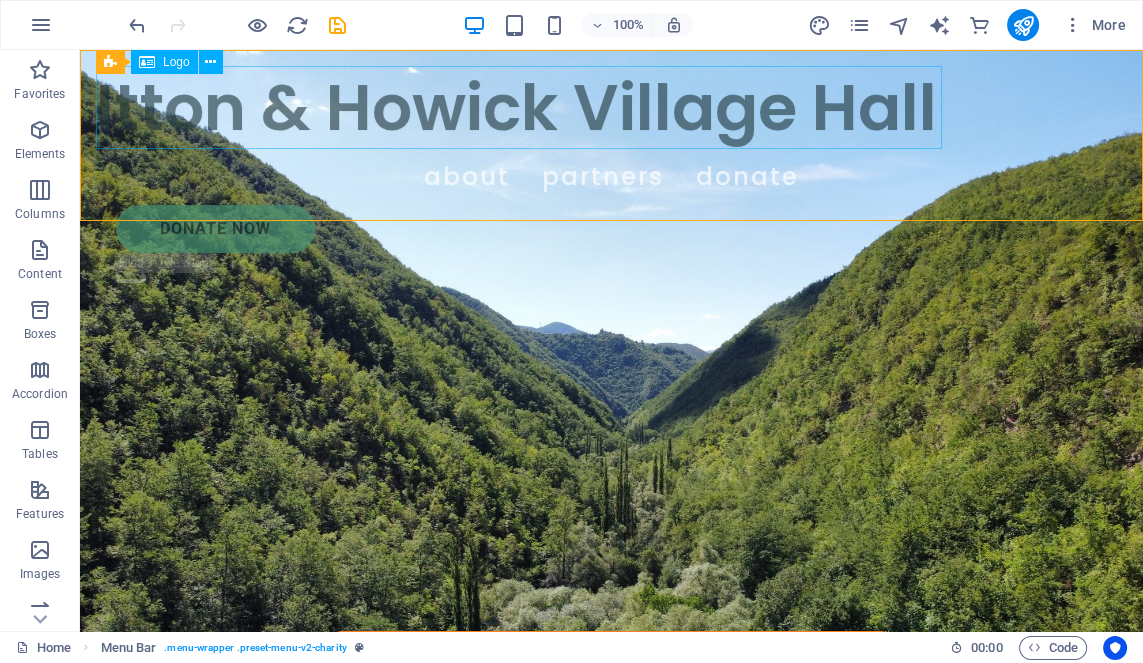 click on "Itton & Howick Village Hall" at bounding box center [611, 107] 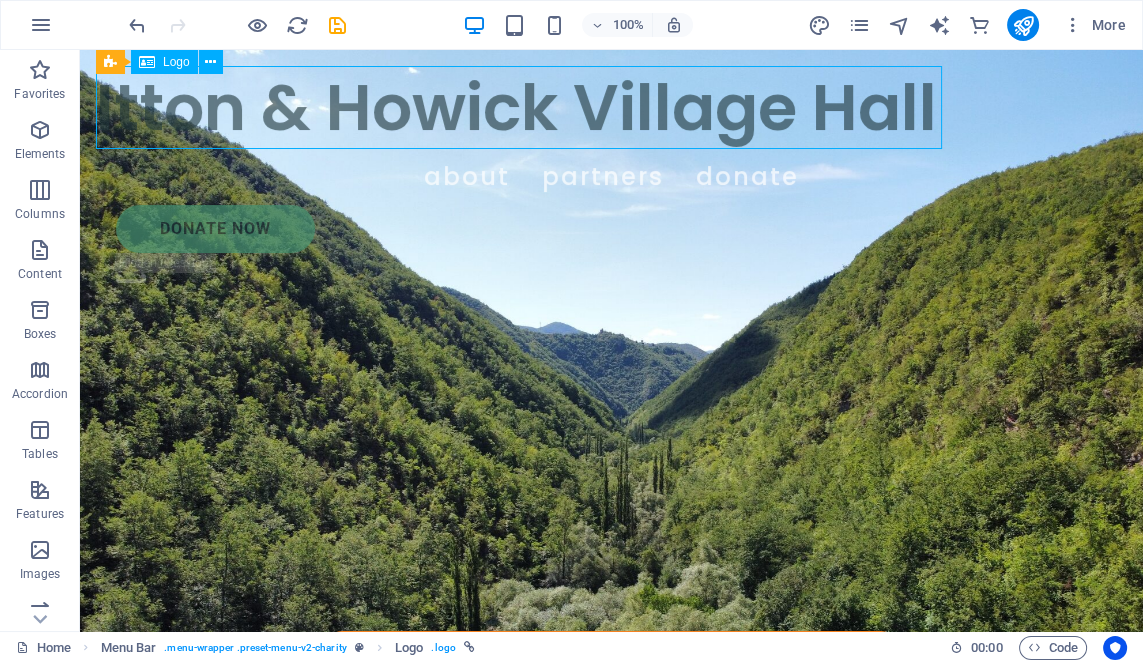 click on "Itton & Howick Village Hall" at bounding box center (611, 107) 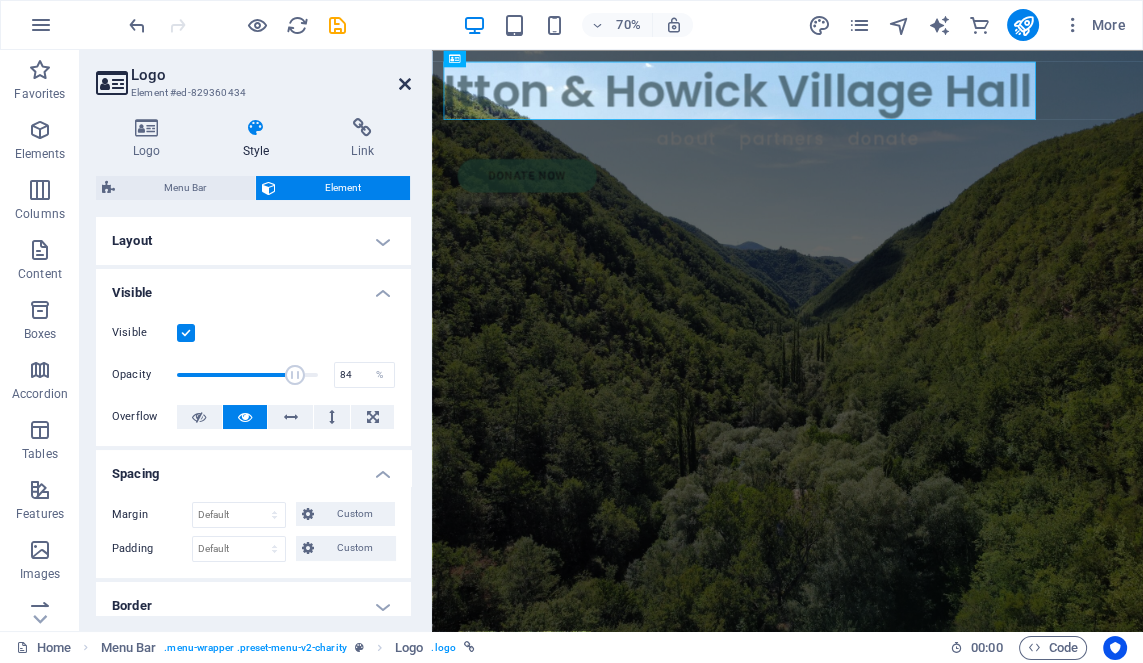 click at bounding box center [405, 84] 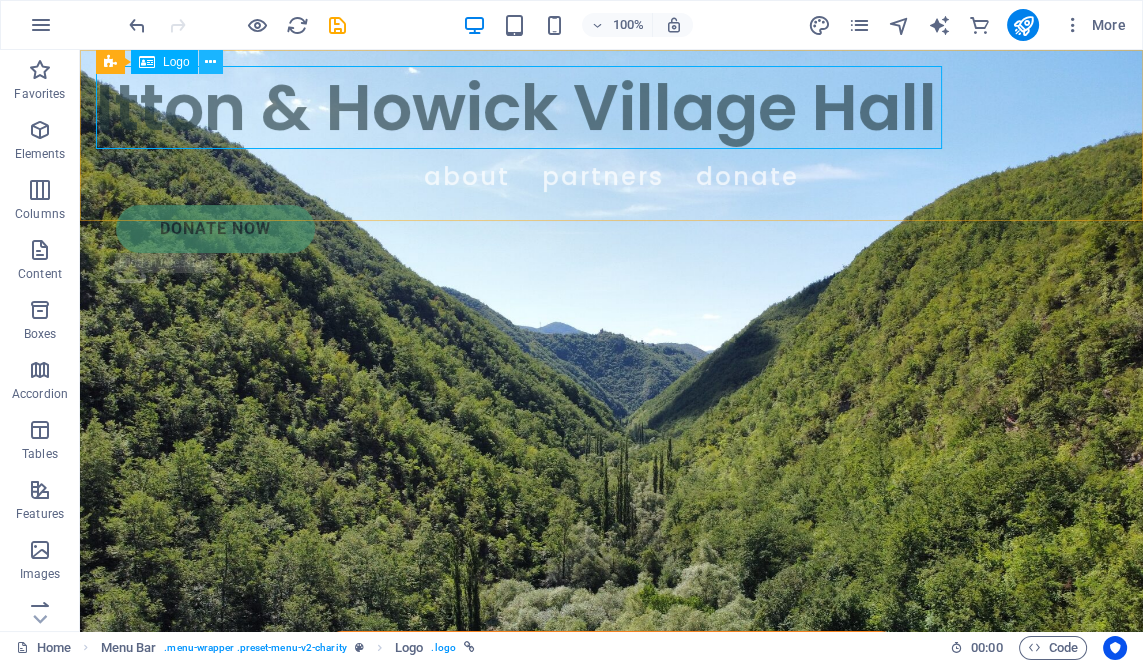 click at bounding box center [210, 62] 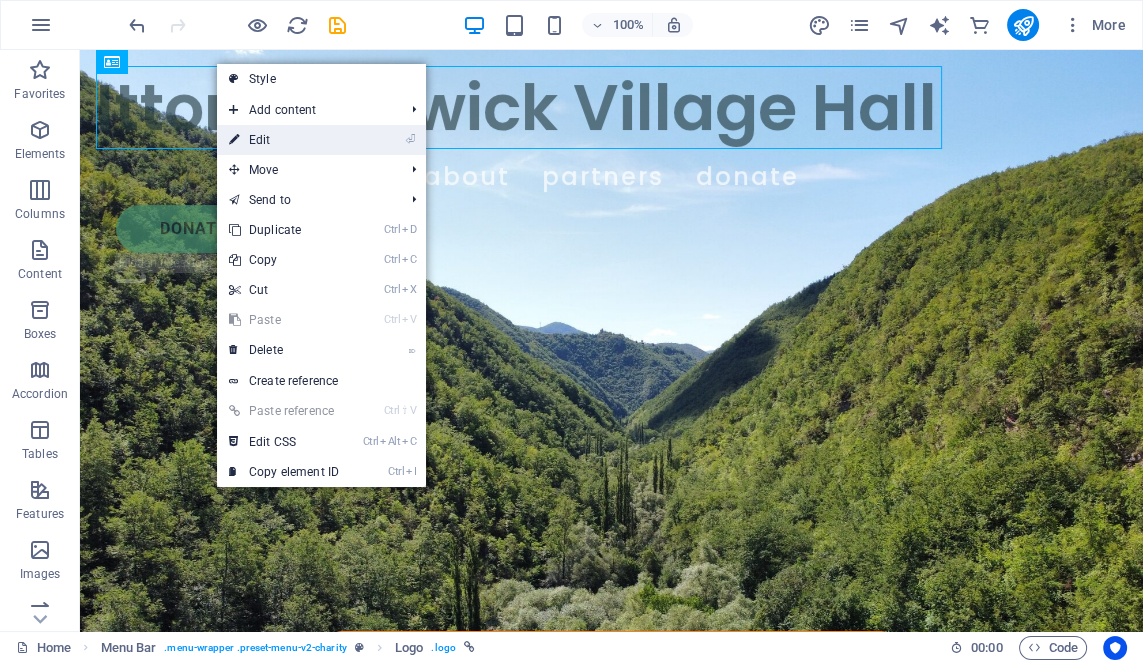 click on "⏎  Edit" at bounding box center [284, 140] 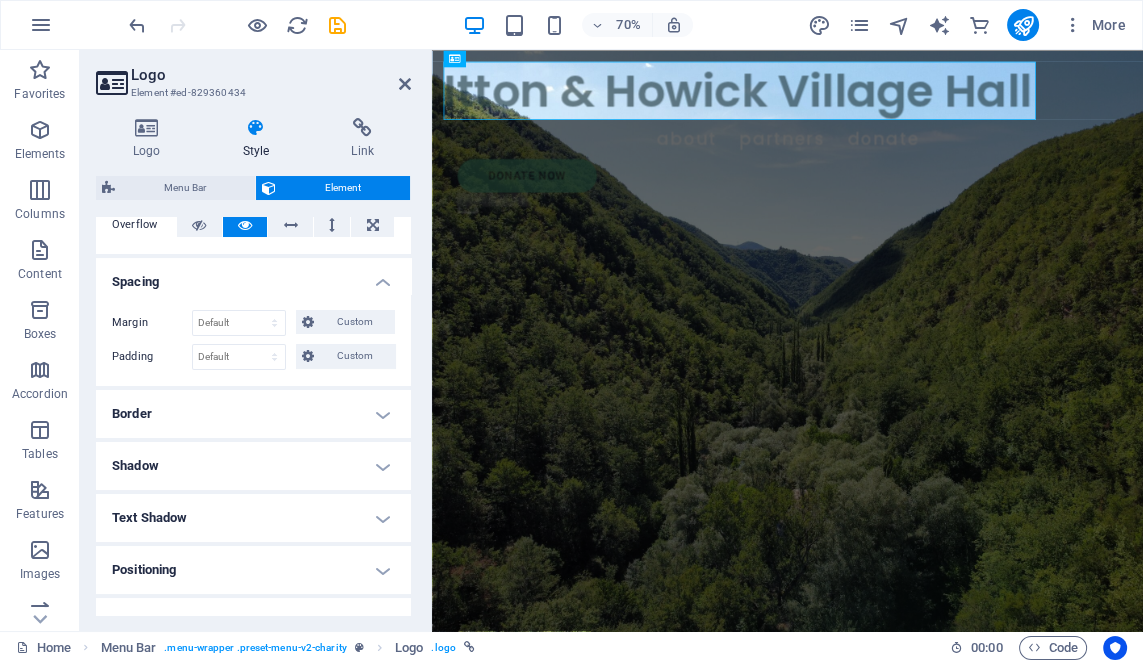 scroll, scrollTop: 377, scrollLeft: 0, axis: vertical 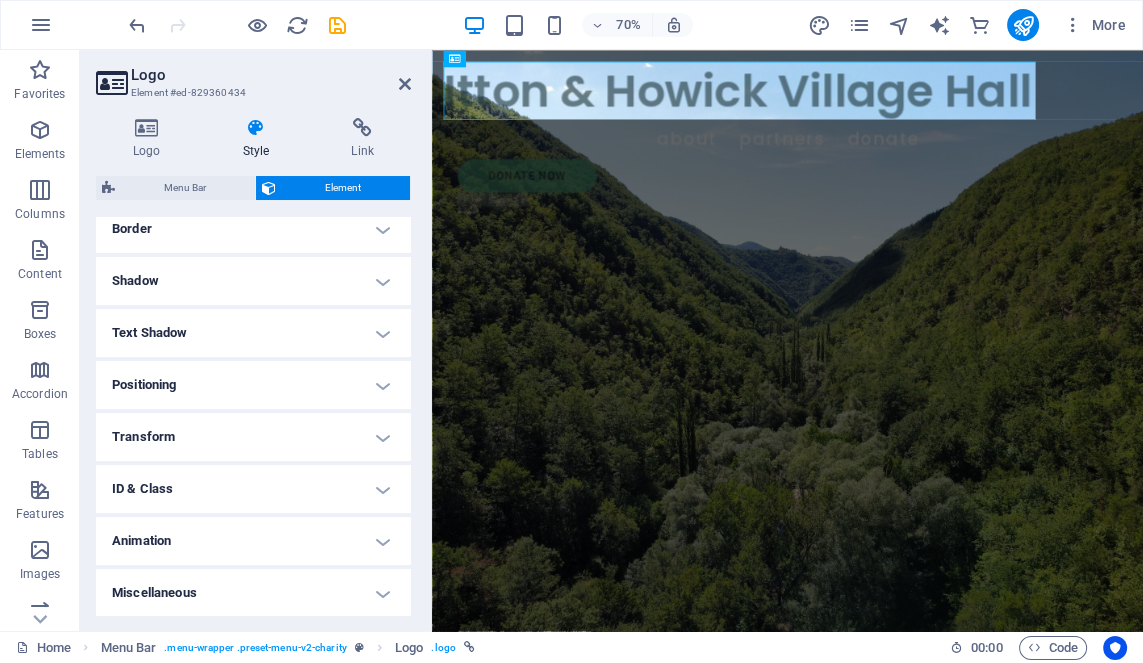 click on "Miscellaneous" at bounding box center (253, 593) 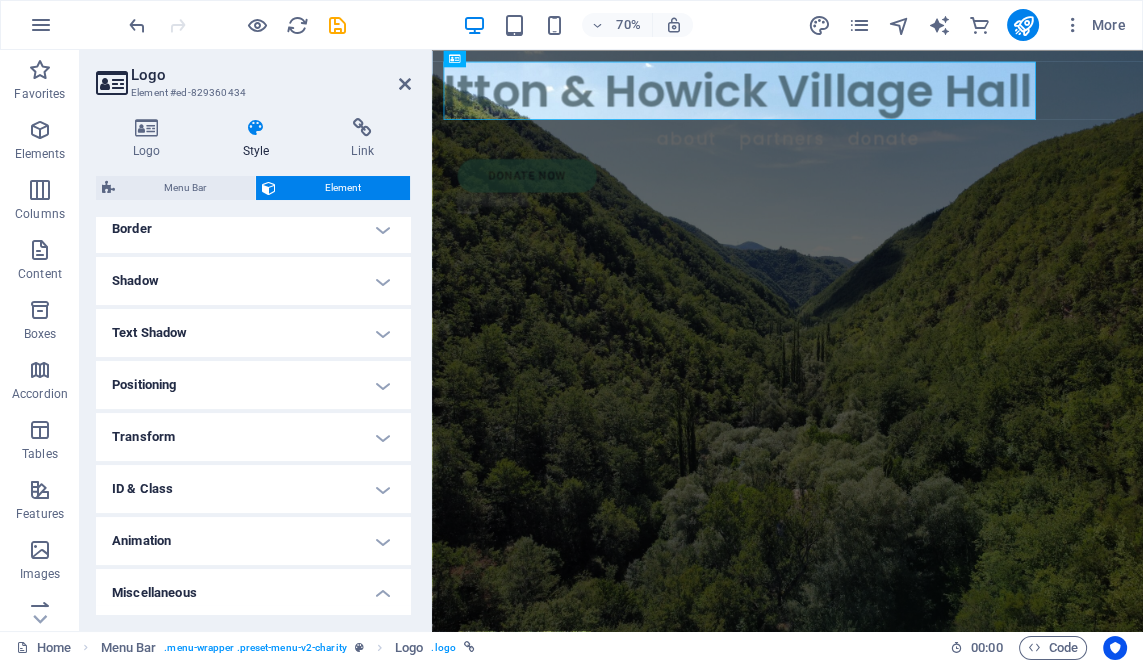 scroll, scrollTop: 500, scrollLeft: 0, axis: vertical 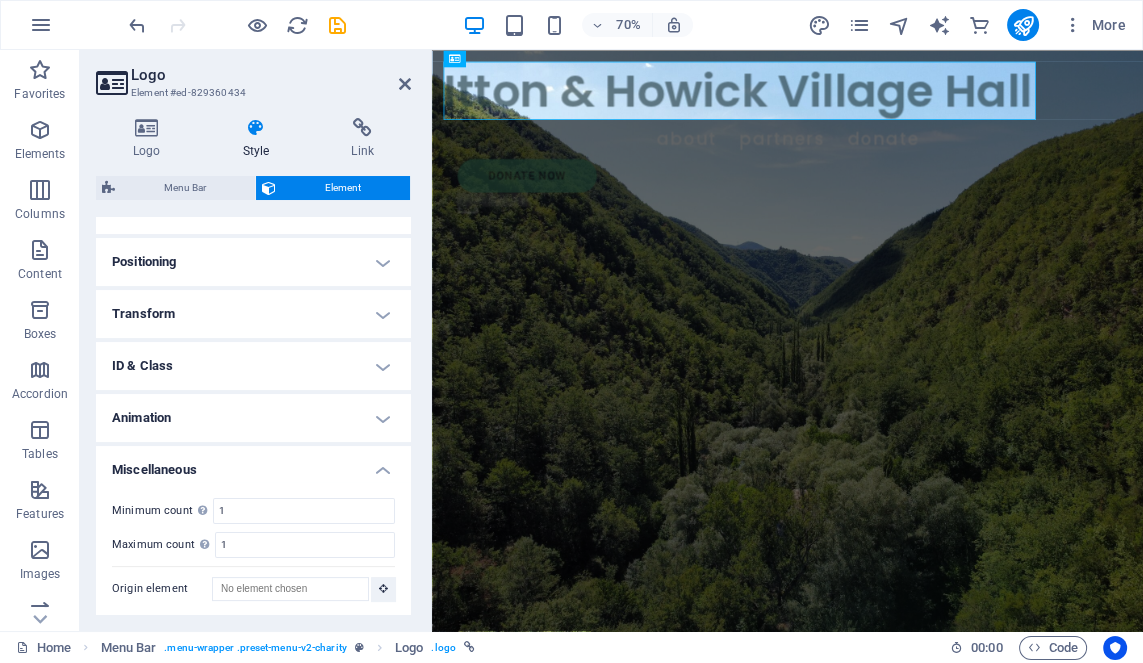 click on "Animation" at bounding box center (253, 418) 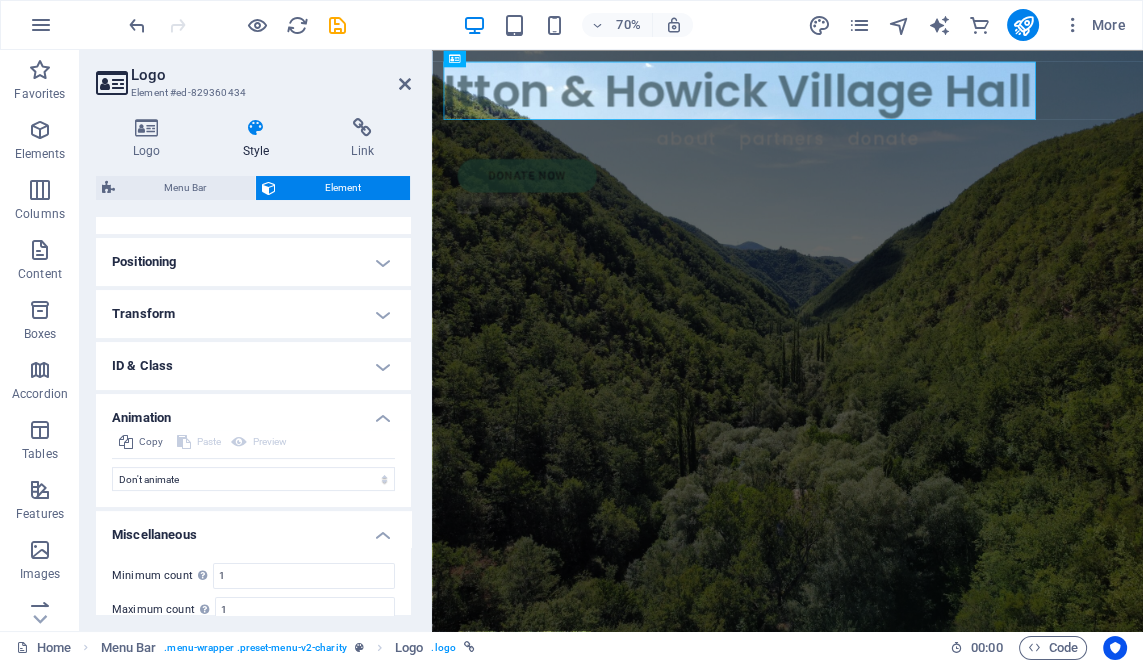 click on "ID & Class" at bounding box center (253, 366) 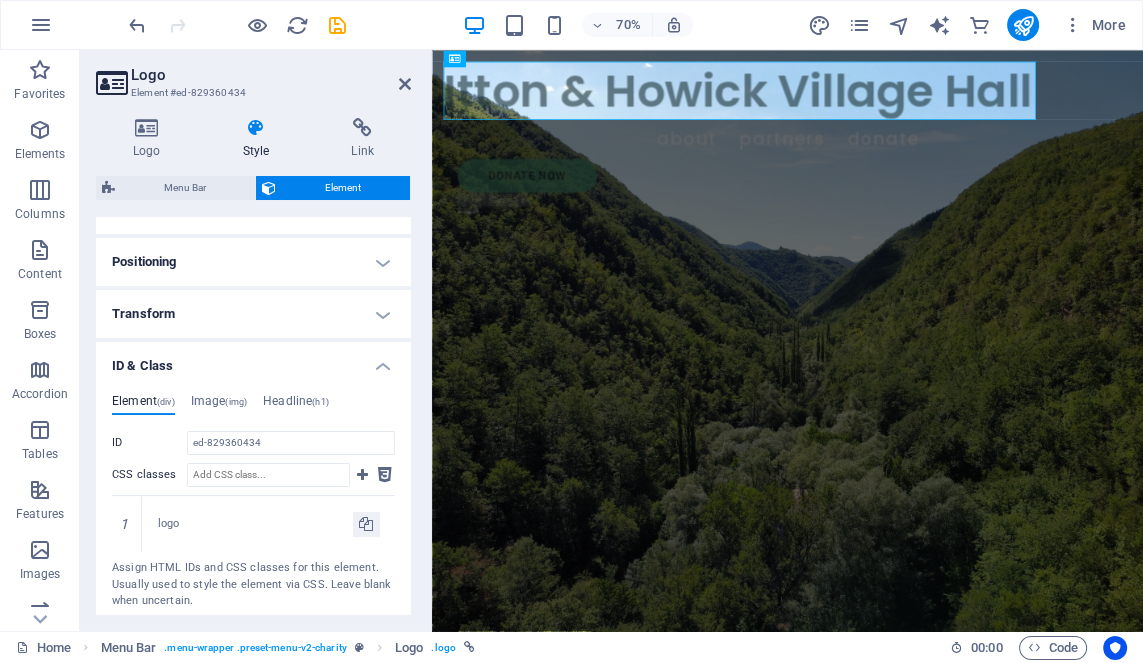 click on "Transform" at bounding box center (253, 314) 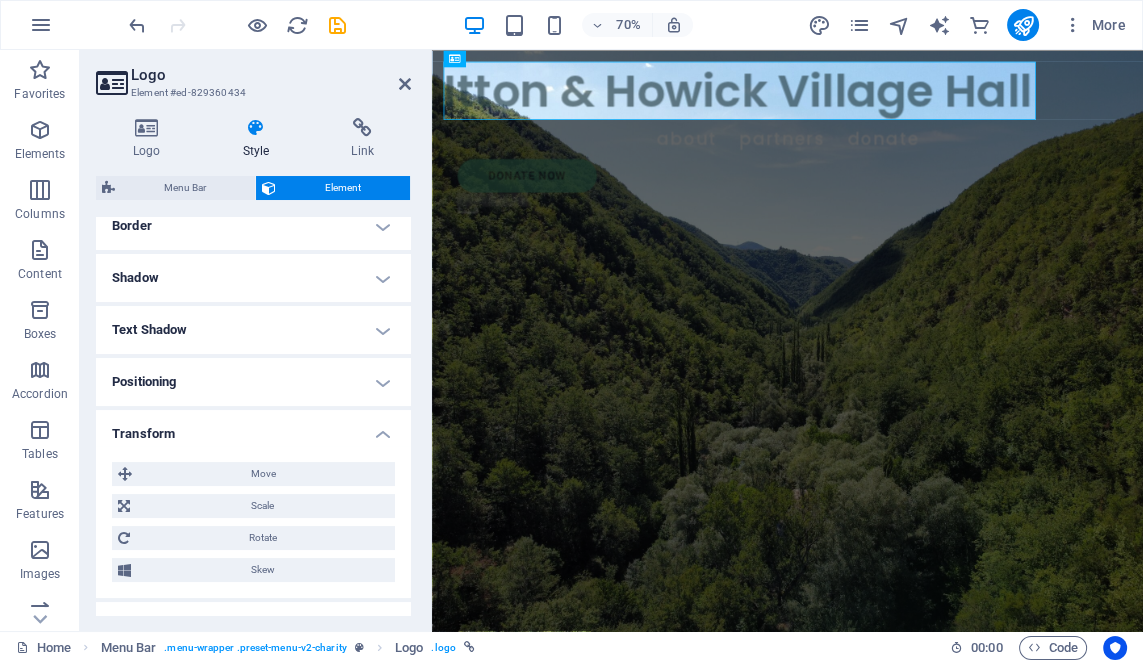 scroll, scrollTop: 381, scrollLeft: 0, axis: vertical 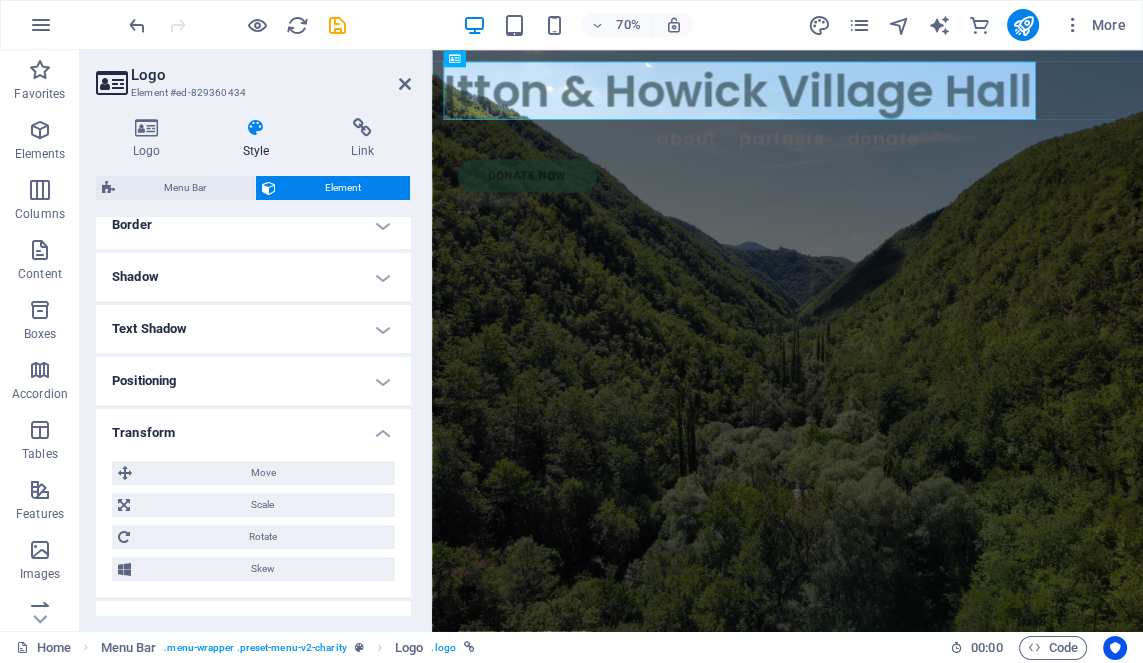 click on "Positioning" at bounding box center (253, 381) 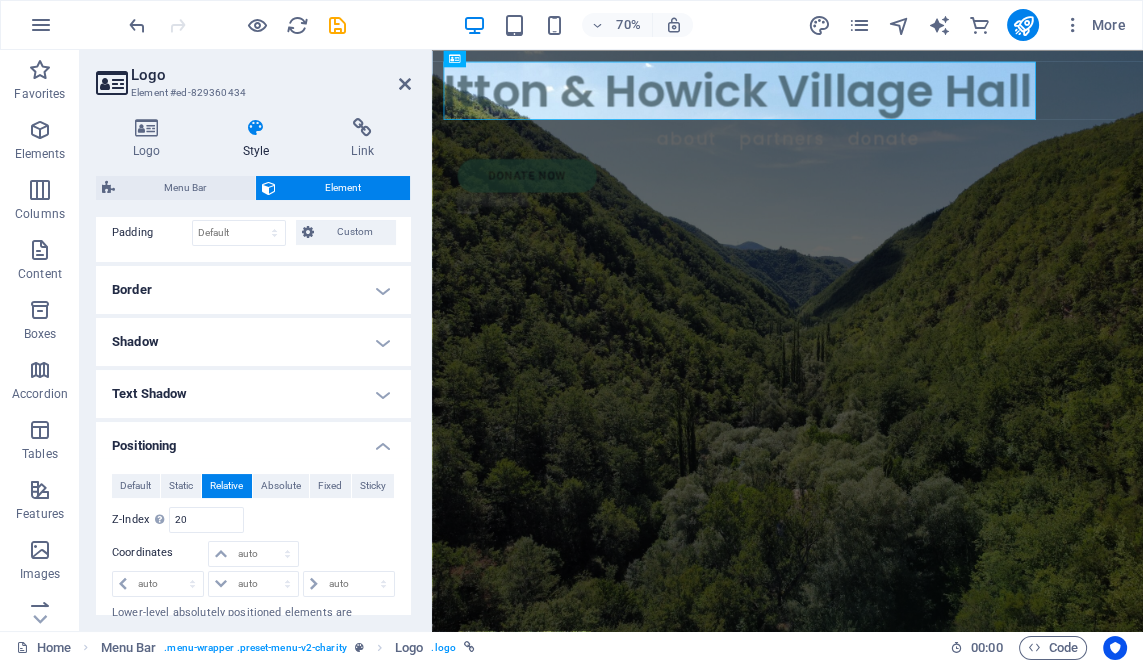 scroll, scrollTop: 315, scrollLeft: 0, axis: vertical 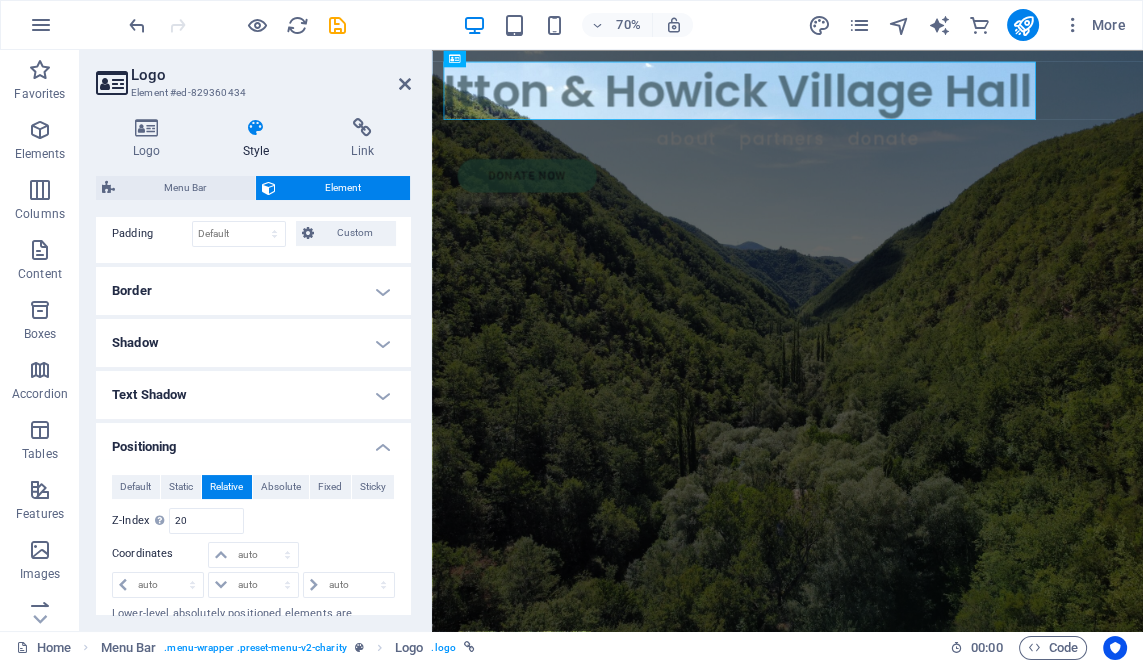 click on "Text Shadow" at bounding box center [253, 395] 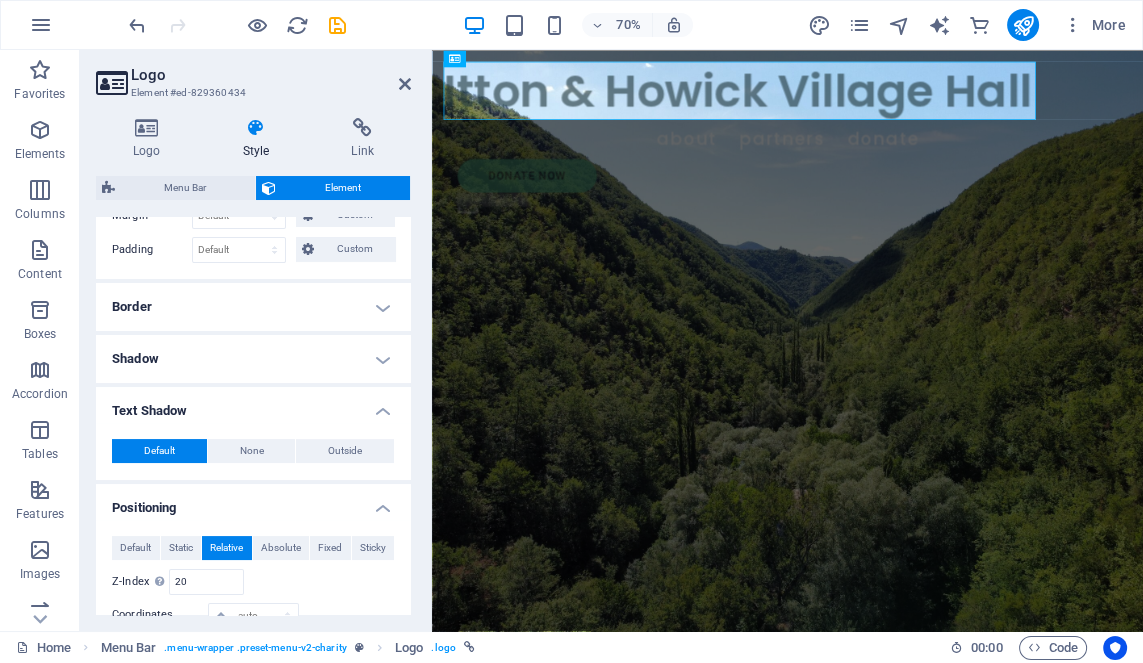scroll, scrollTop: 275, scrollLeft: 0, axis: vertical 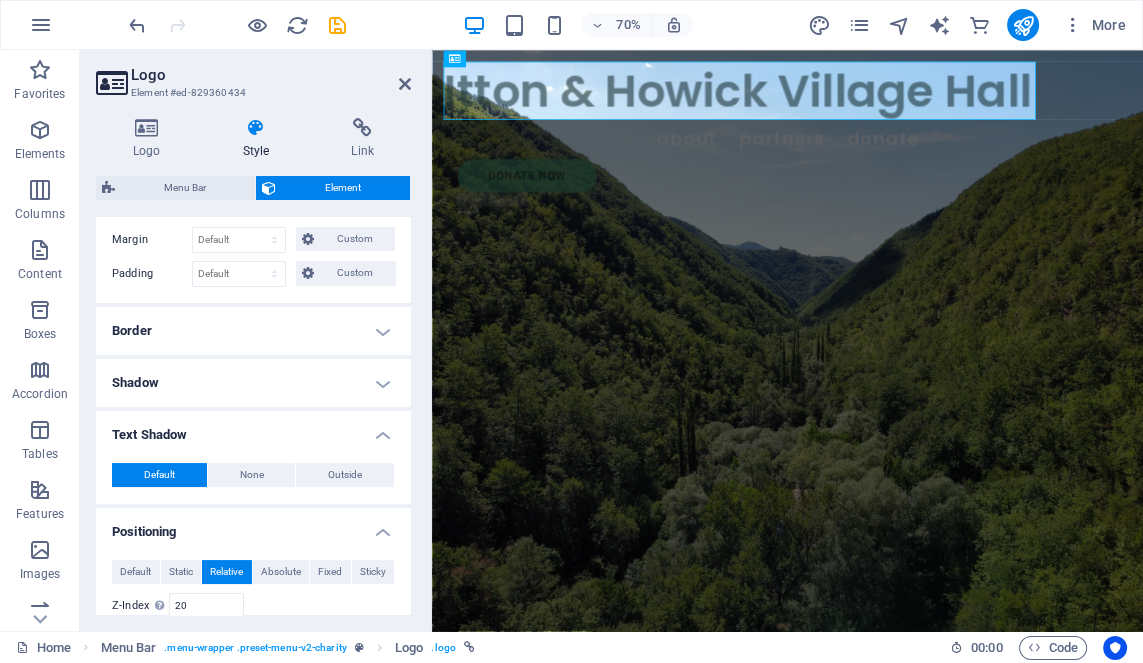 click on "Shadow" at bounding box center [253, 383] 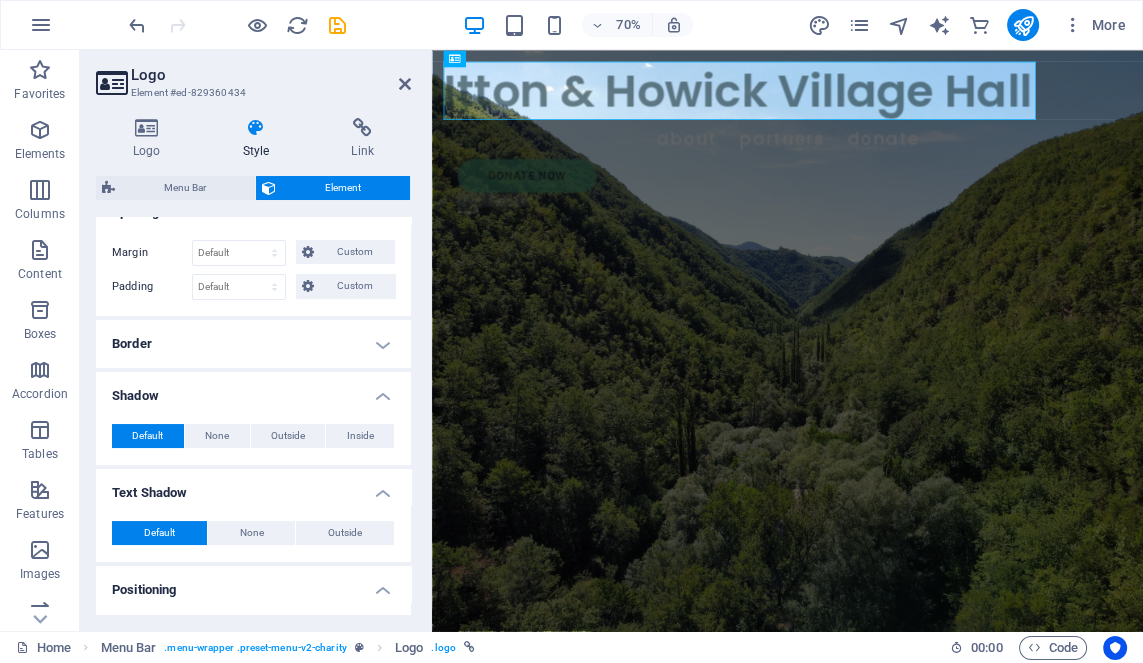 scroll, scrollTop: 259, scrollLeft: 0, axis: vertical 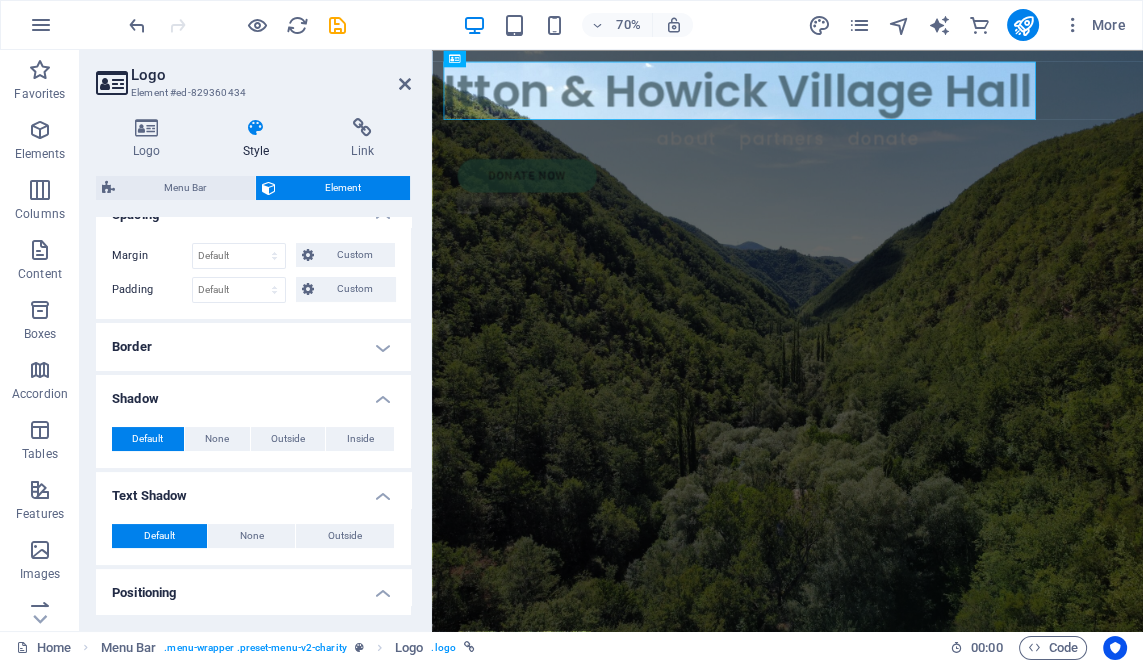 click on "Border" at bounding box center [253, 347] 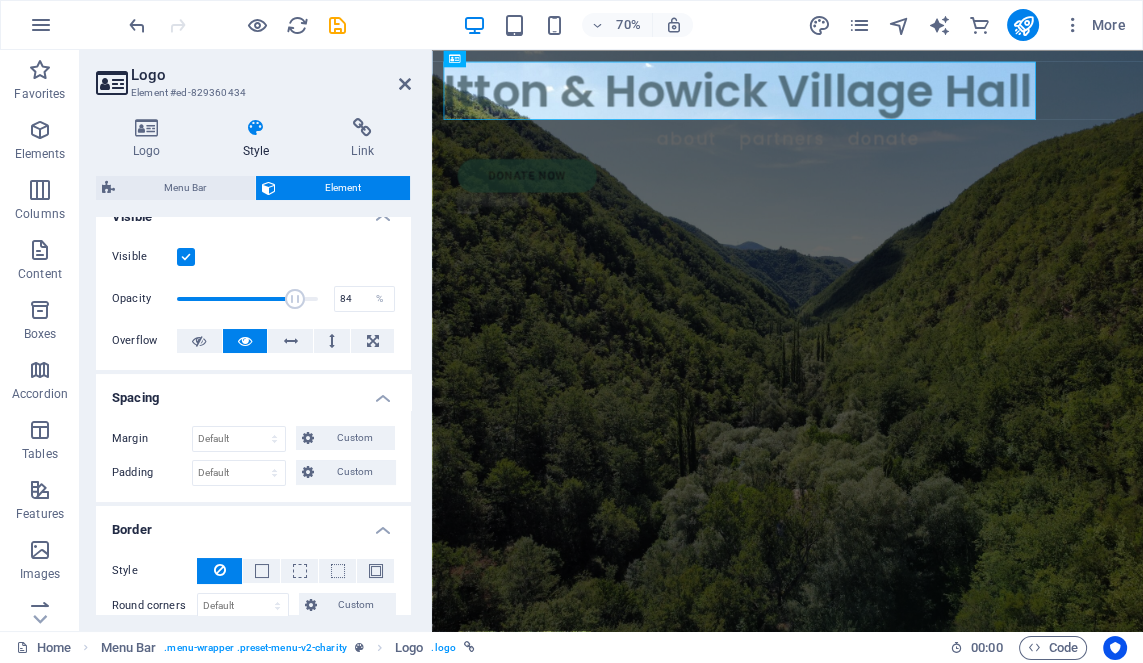scroll, scrollTop: 74, scrollLeft: 0, axis: vertical 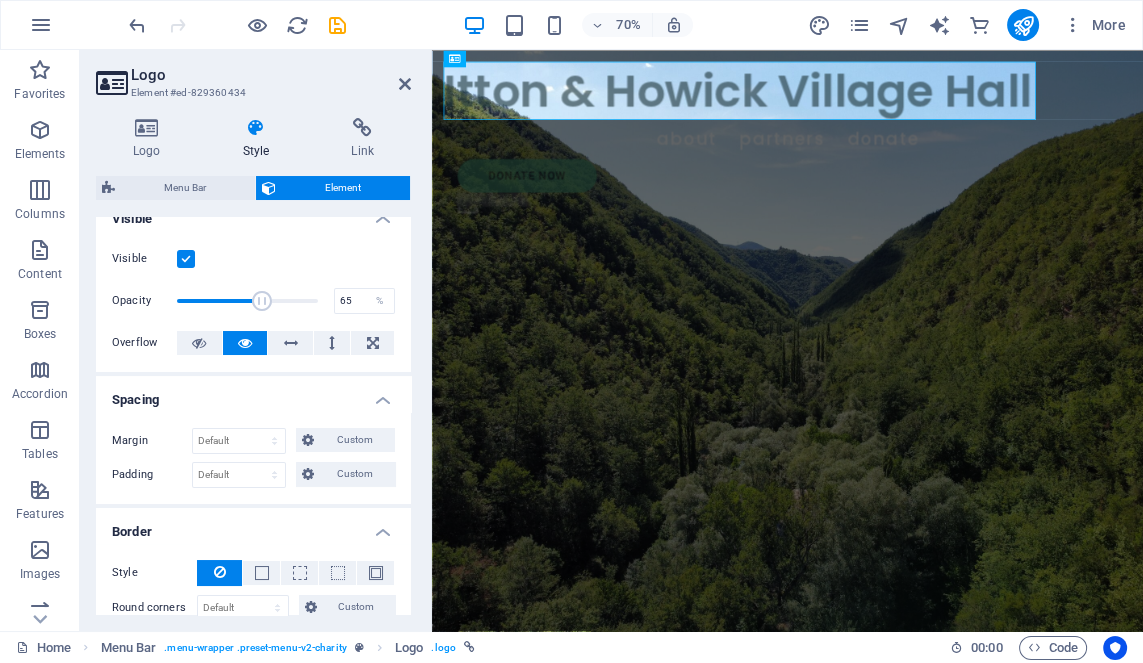 type on "66" 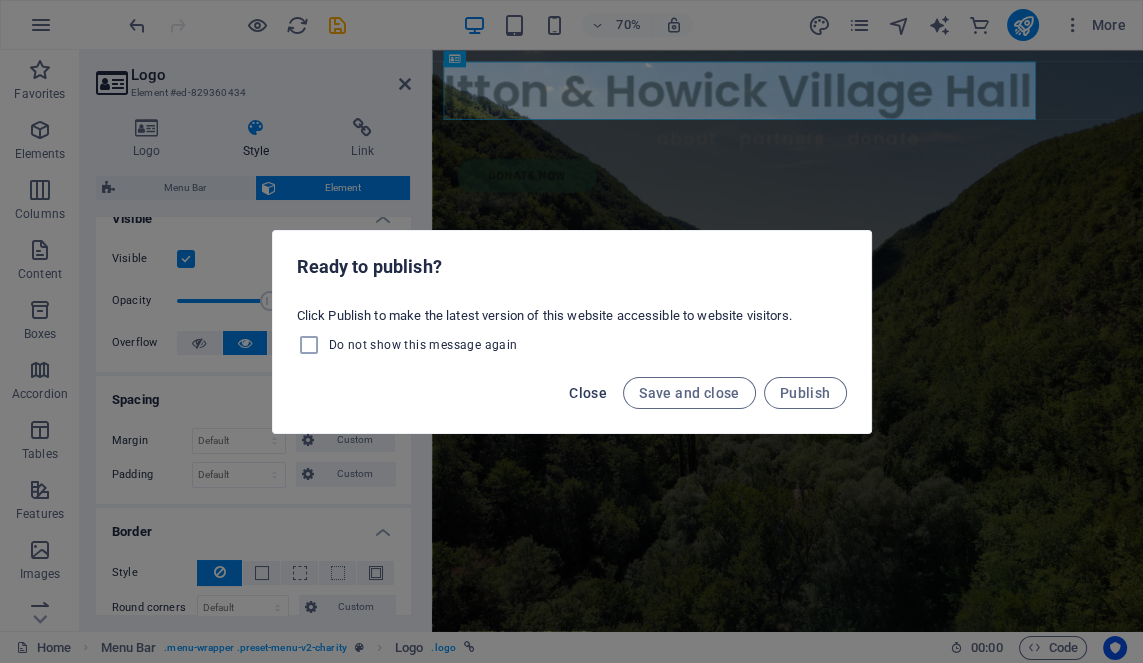 click on "Close" at bounding box center (588, 393) 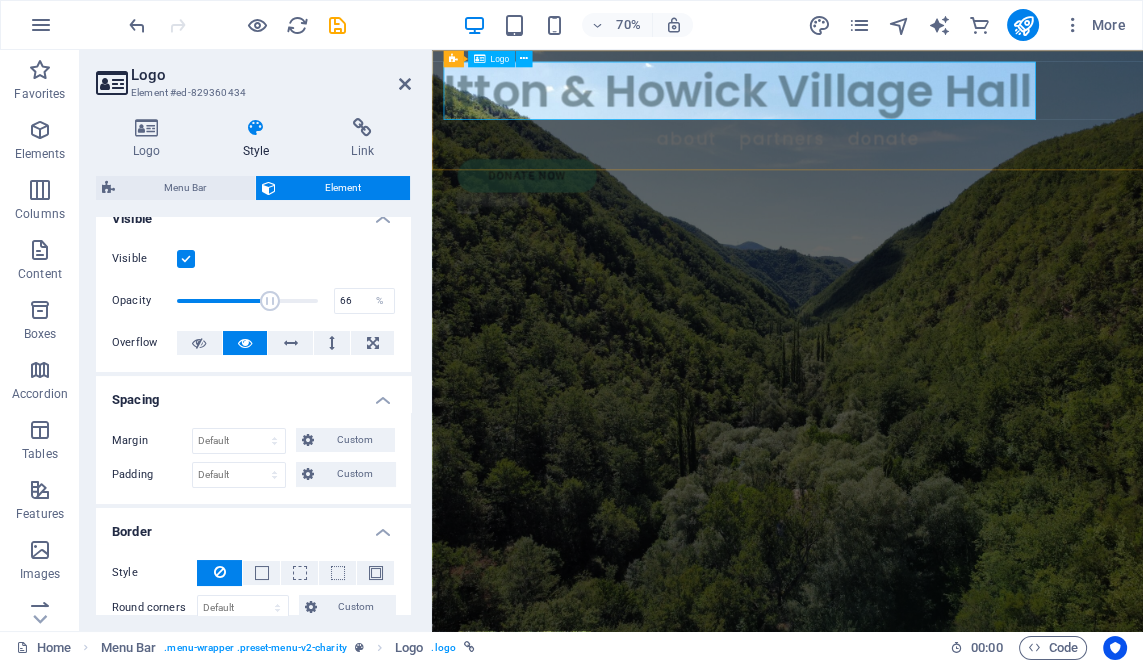 click on "Itton & Howick Village Hall" at bounding box center [940, 107] 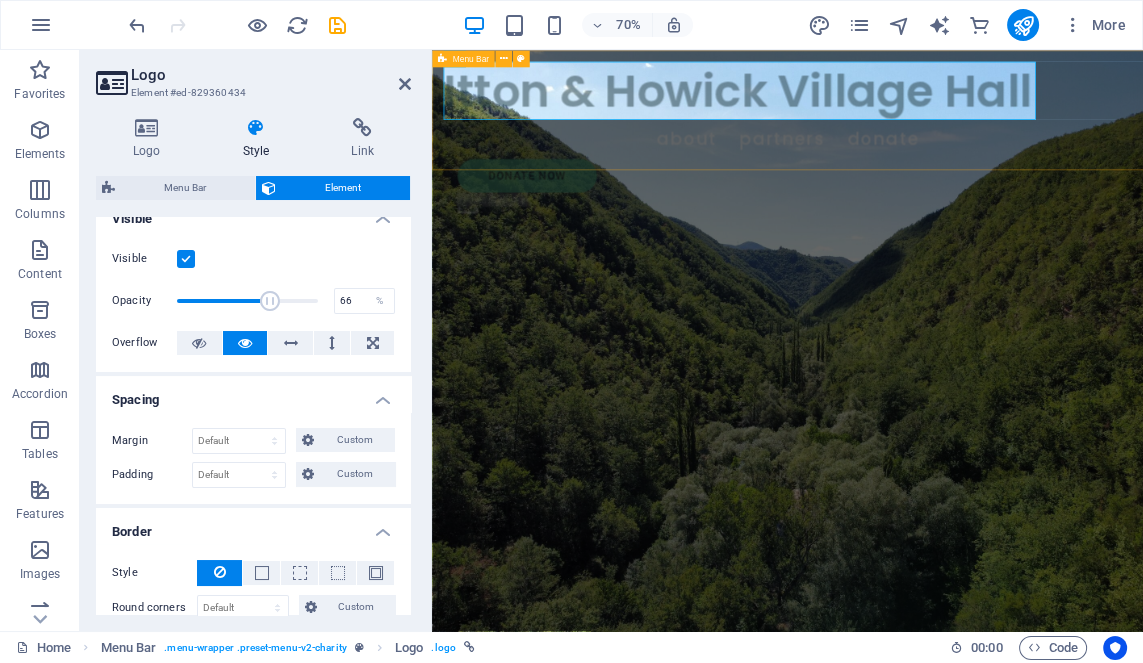 click on "Menu Bar" at bounding box center (470, 58) 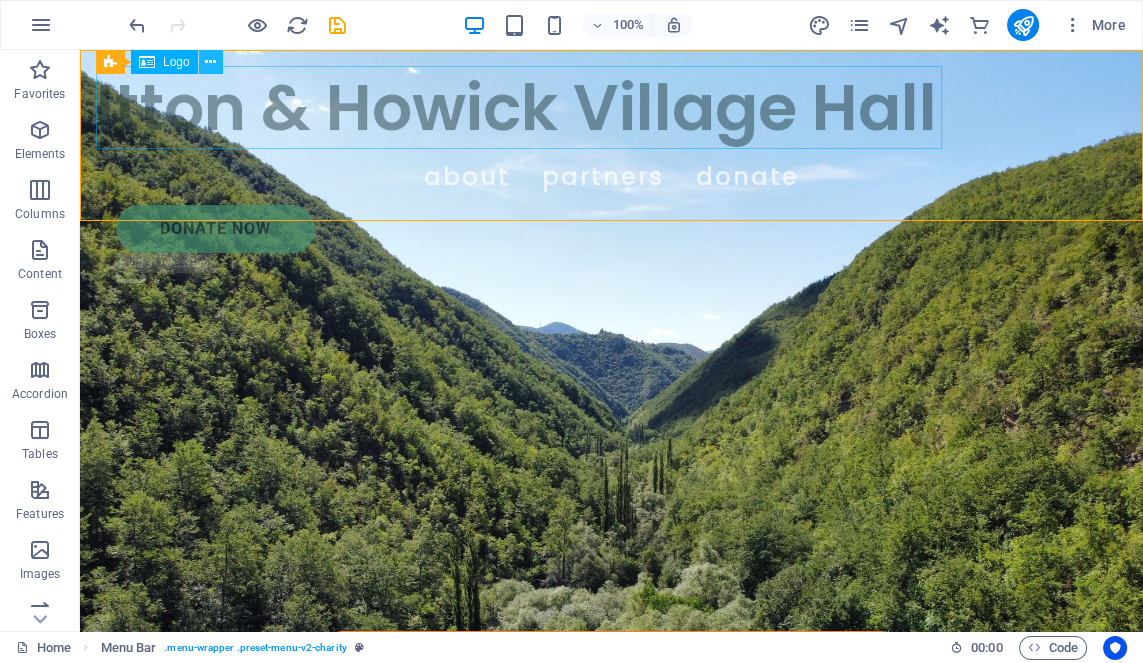 click at bounding box center (210, 62) 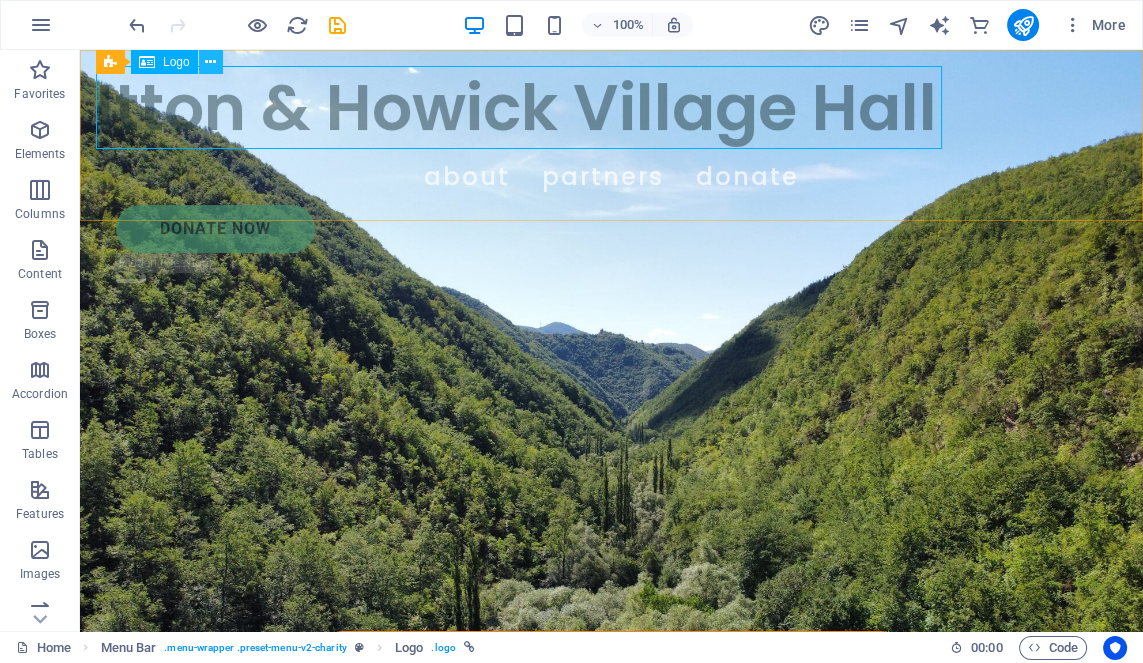 click at bounding box center [210, 62] 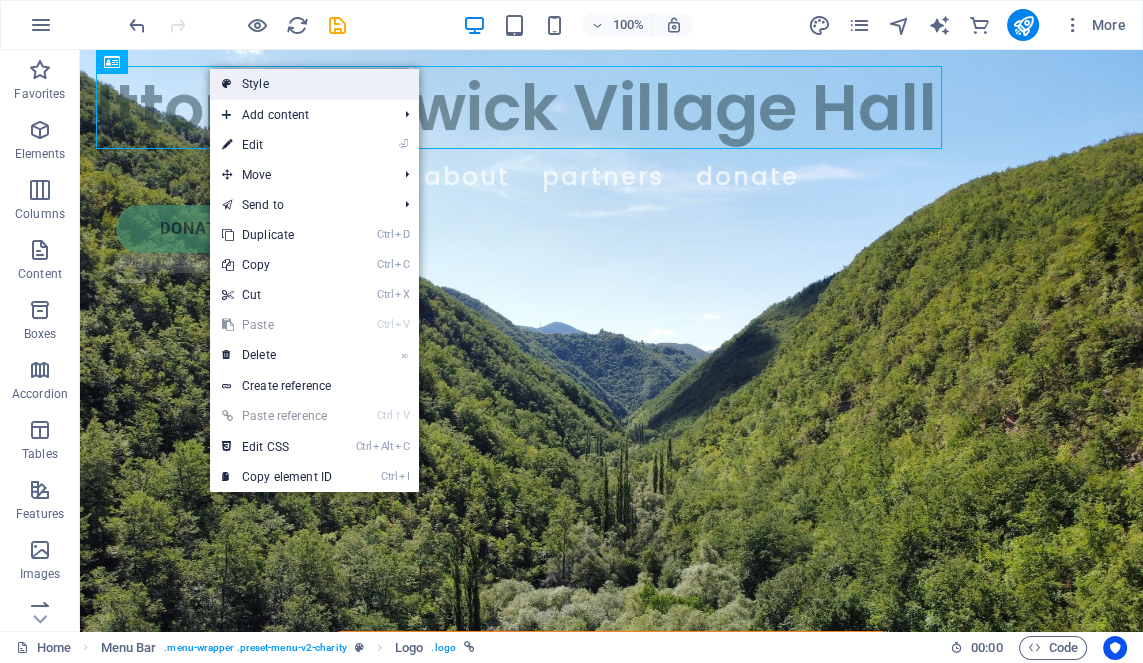 click at bounding box center [227, 84] 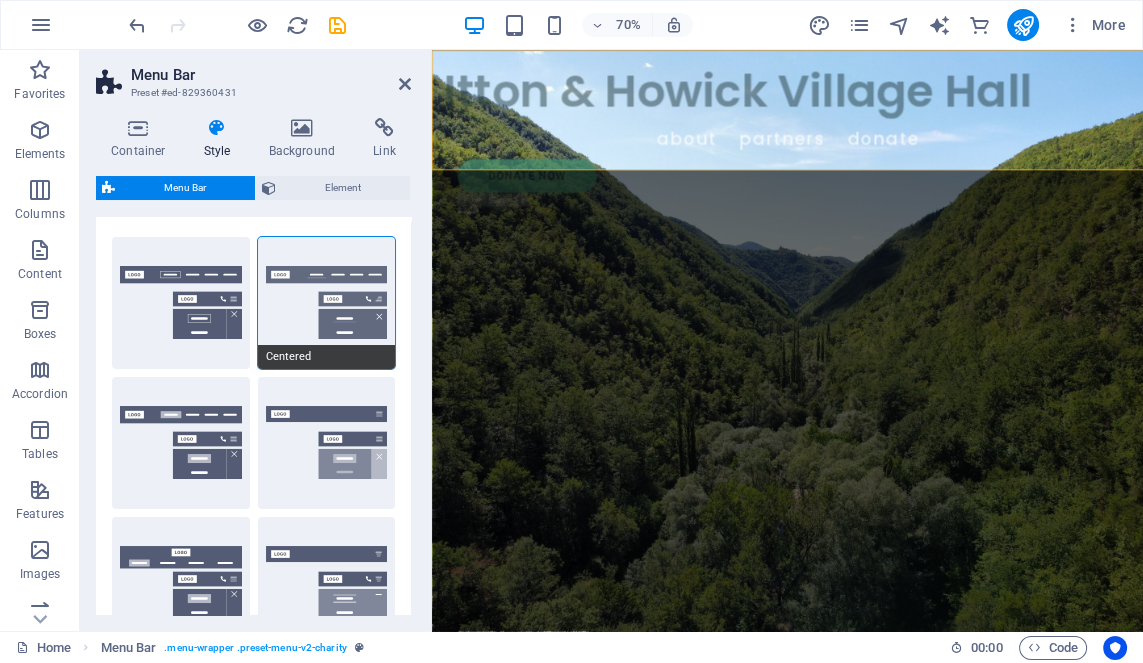 scroll, scrollTop: 0, scrollLeft: 0, axis: both 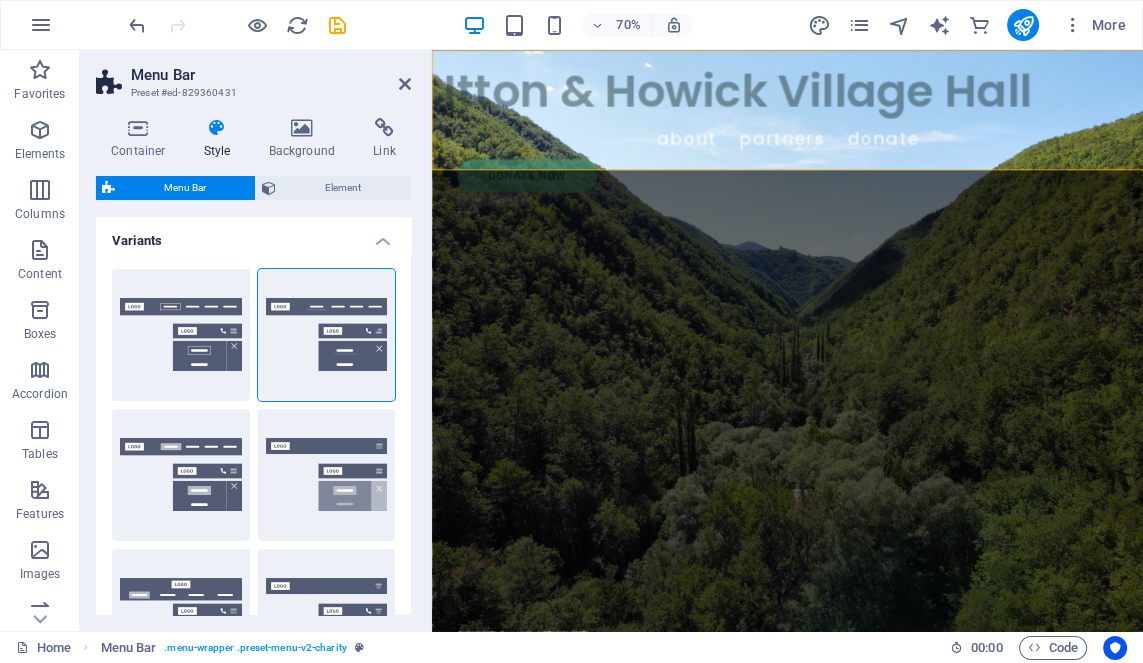 click on "Border Centered Default Fixed Loki Trigger Wide XXL" at bounding box center (253, 545) 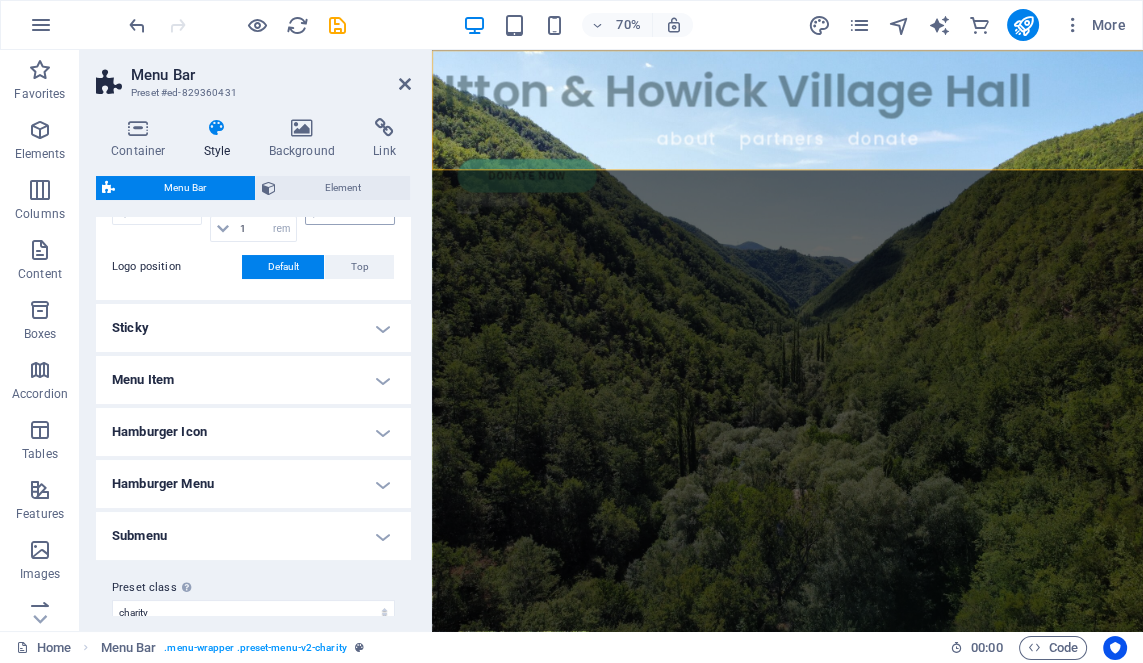 scroll, scrollTop: 267, scrollLeft: 0, axis: vertical 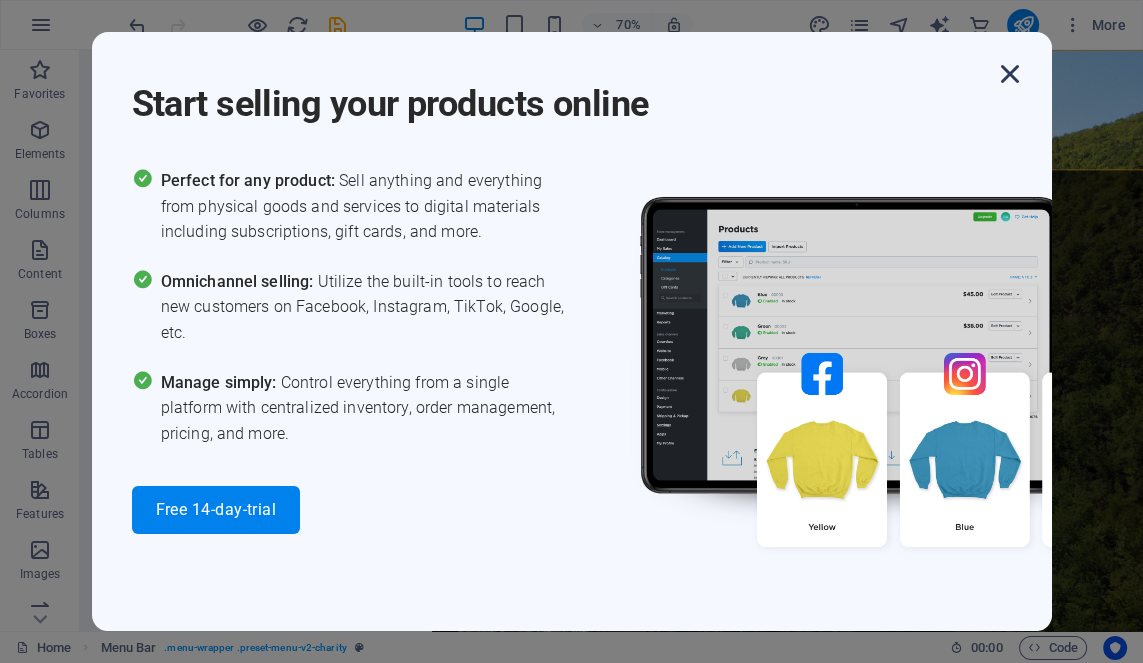 click at bounding box center (1010, 74) 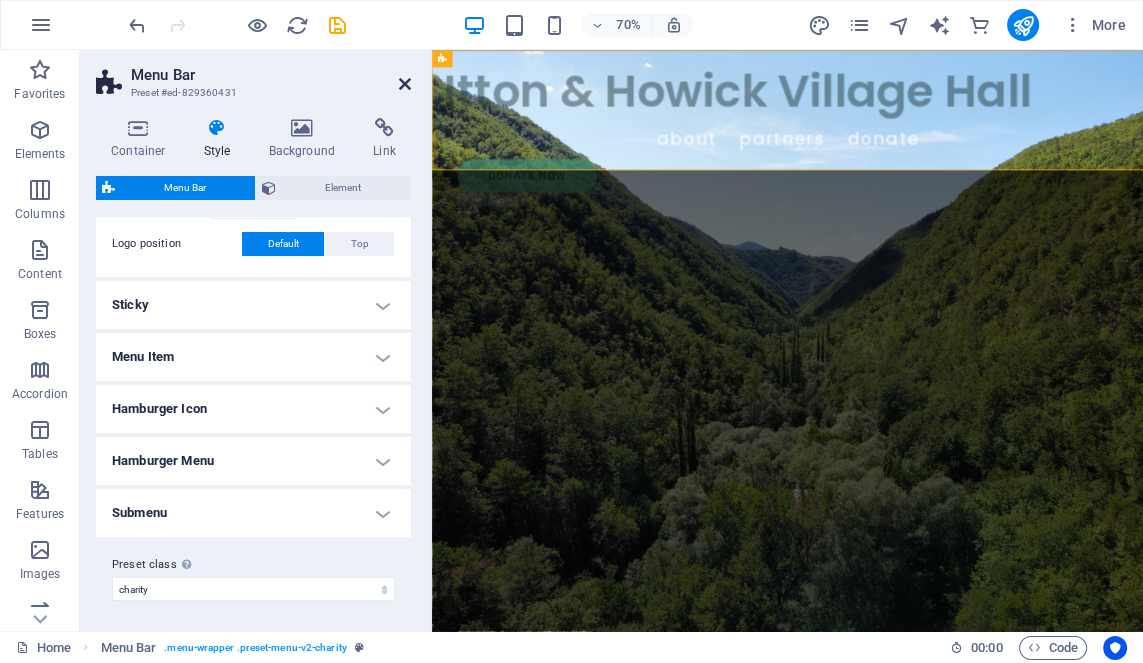 click at bounding box center [405, 84] 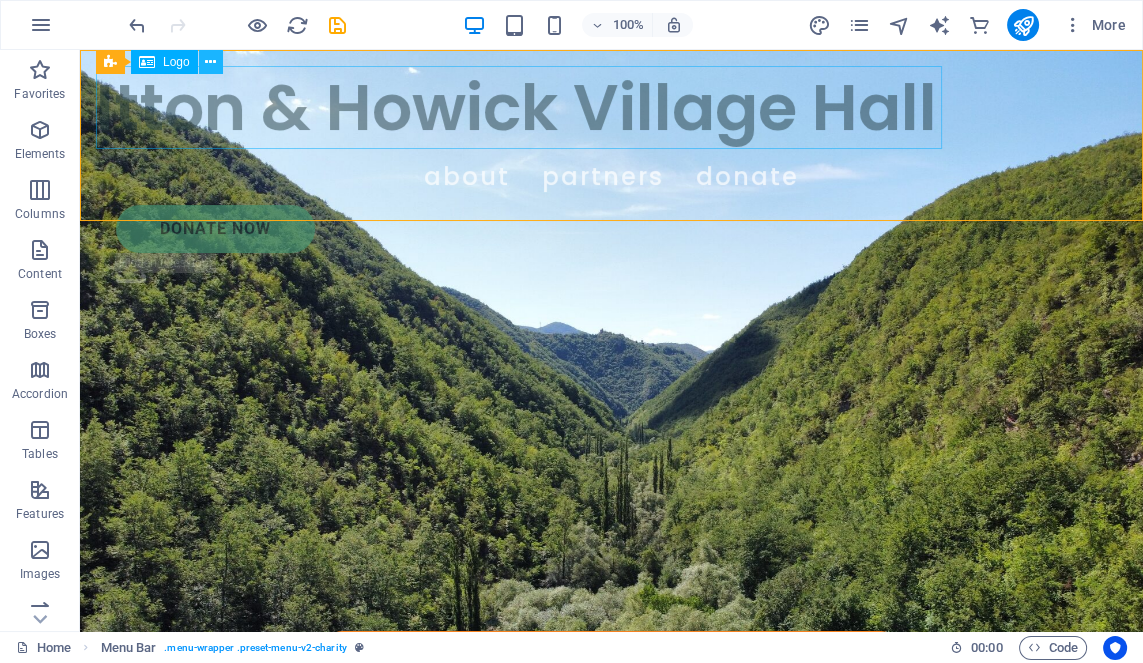 click at bounding box center [210, 62] 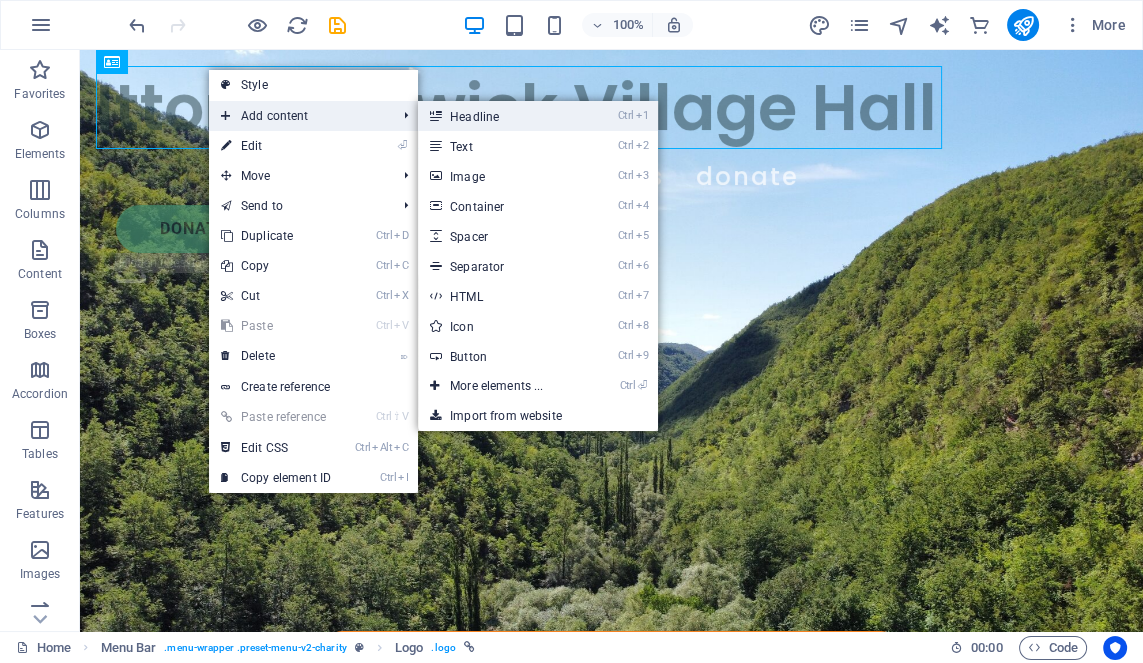 click on "Ctrl 1  Headline" at bounding box center [500, 116] 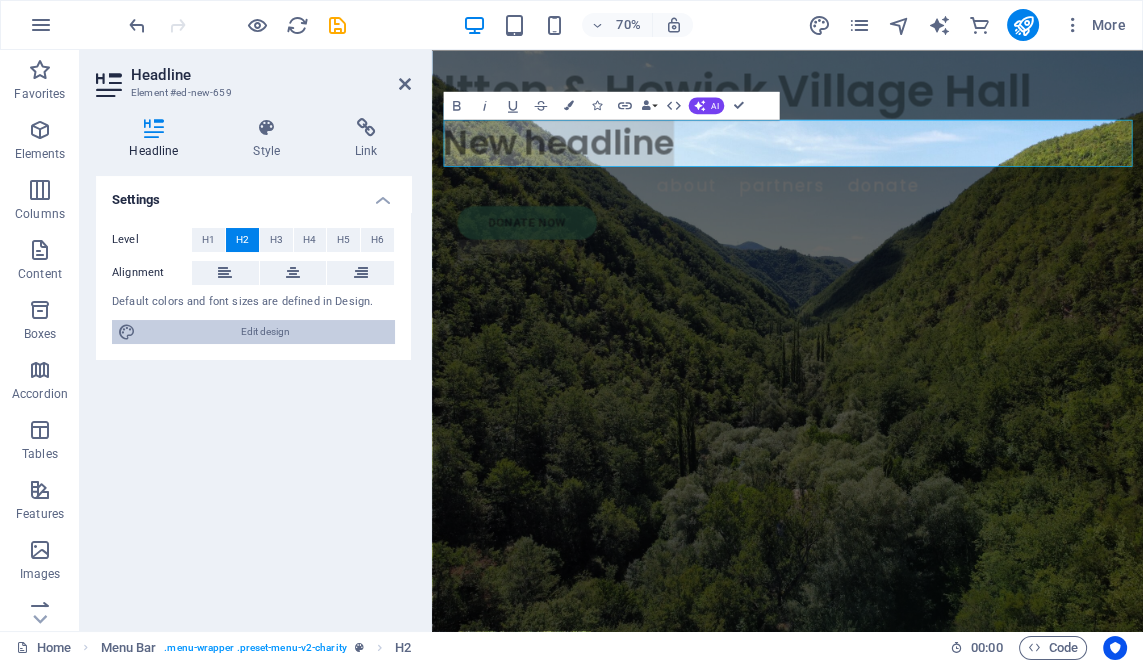 click at bounding box center [127, 332] 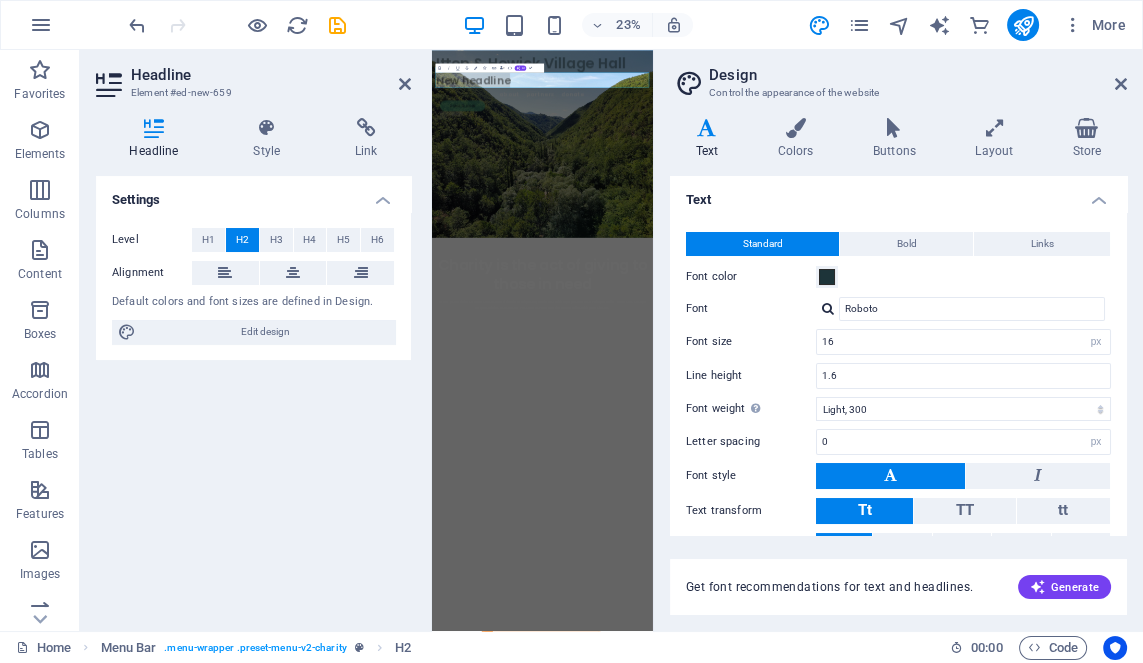 click on "Text" at bounding box center [711, 139] 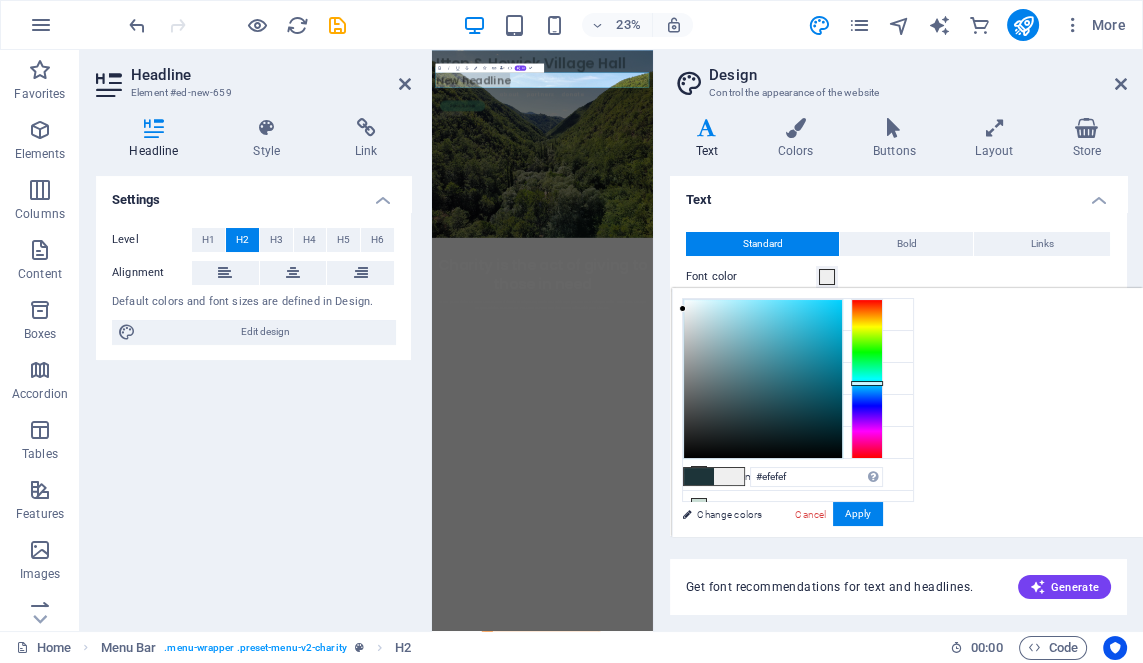 type on "#eeeeee" 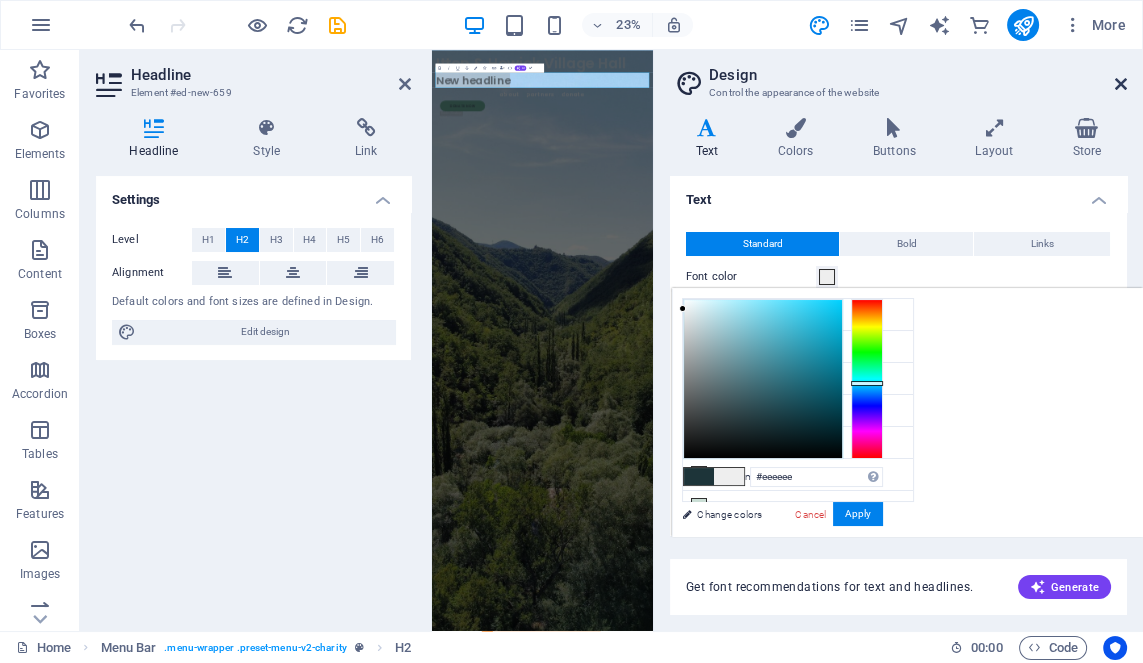 click at bounding box center [1121, 84] 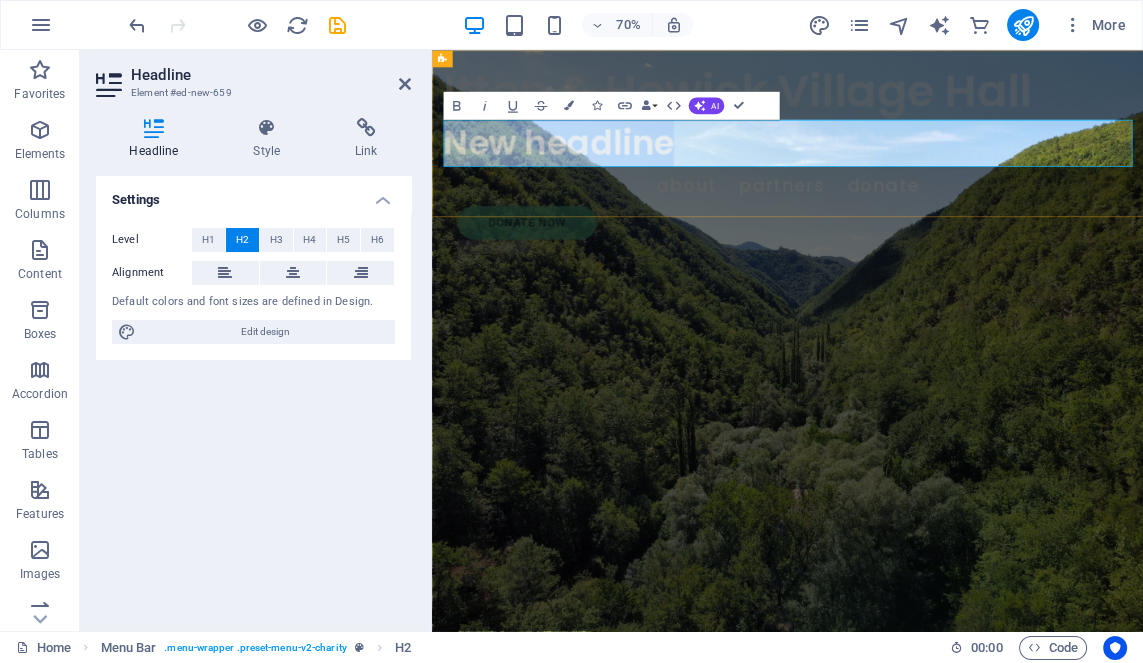 click on "New headline" at bounding box center [940, 182] 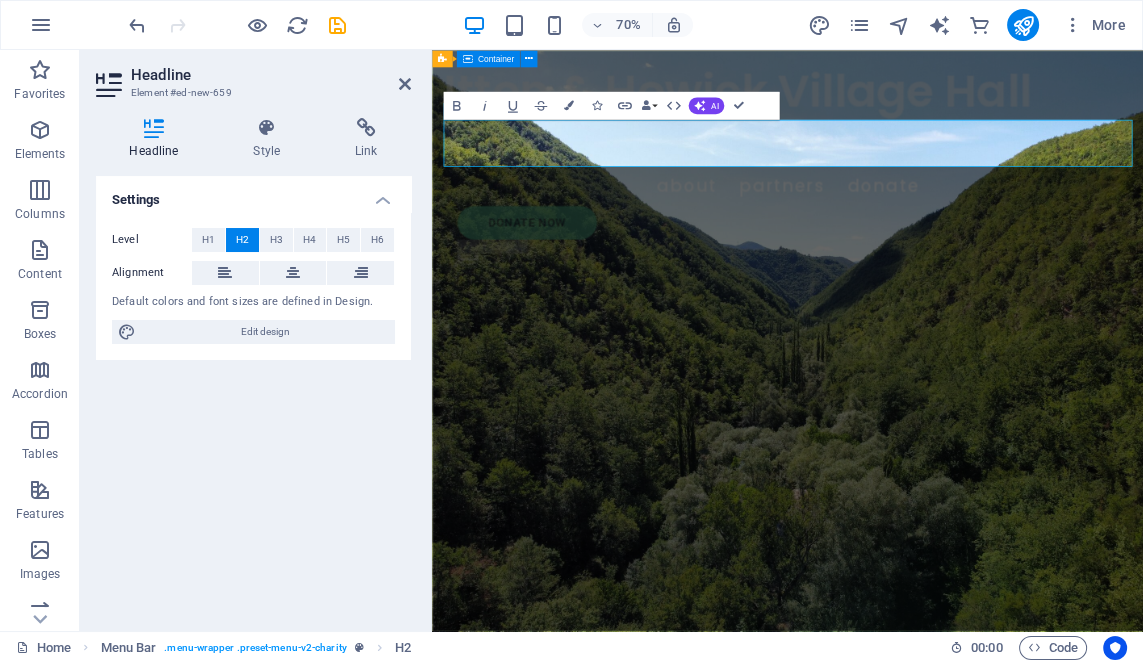 click on "Charity is the act of giving to those in need Lorem ipsum dolor sit amet consectetur. Bibendum adipiscing morbi orci nibh eget posuere arcu volutpat nulla. Tortor cras suscipit augue sodales risus auctor. Fusce nunc vitae non dui ornare tellus nibh purus lectus." at bounding box center [940, 1081] 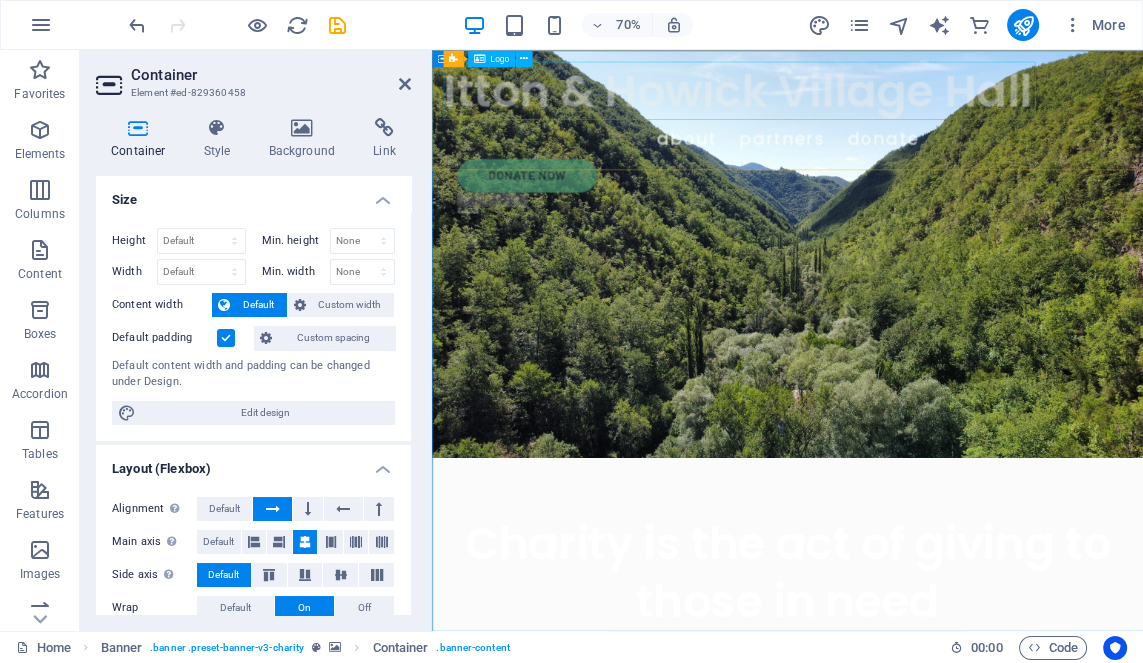 click on "Itton & Howick Village Hall" at bounding box center [940, 107] 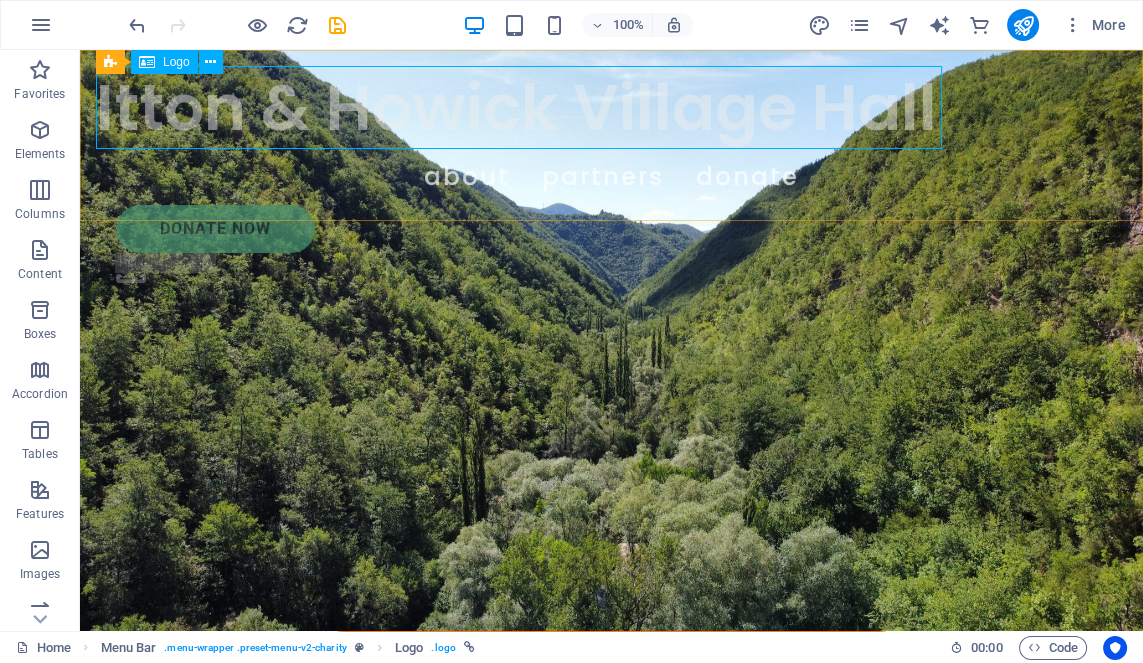 click on "Itton & Howick Village Hall" at bounding box center [611, 107] 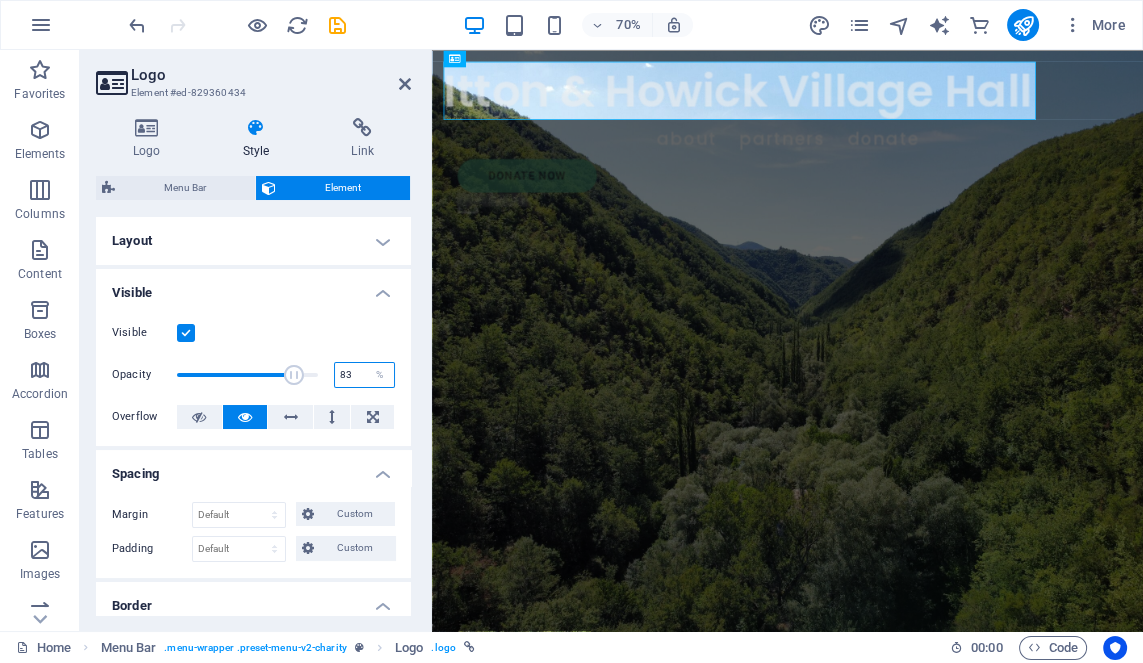 click on "83" at bounding box center (364, 375) 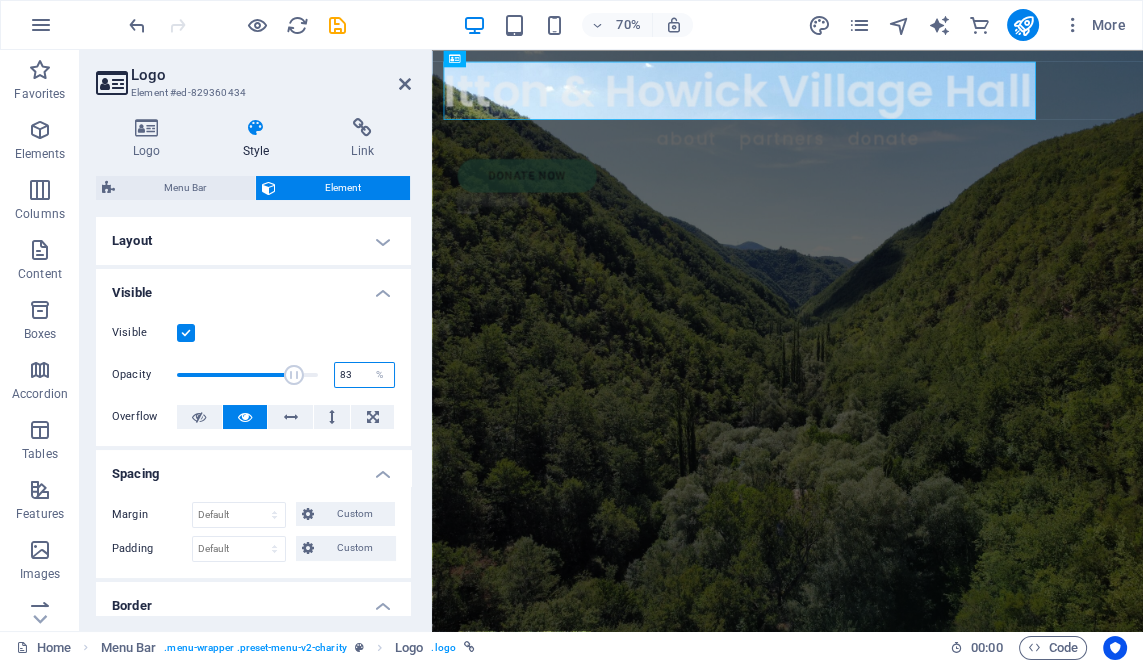 type on "8" 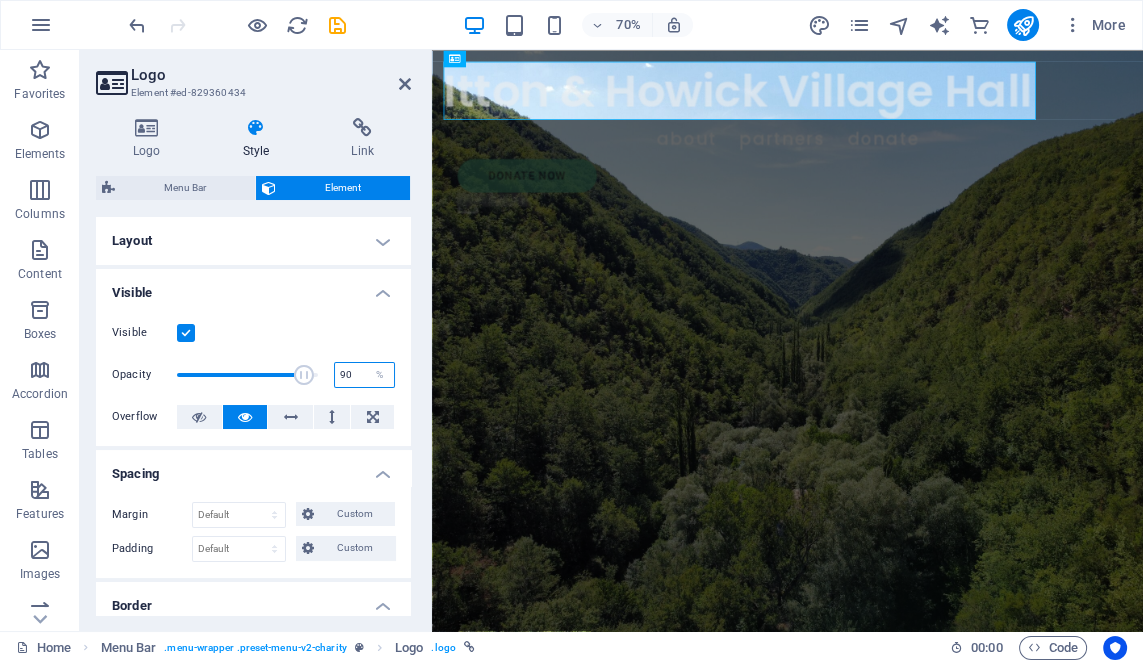 type on "90" 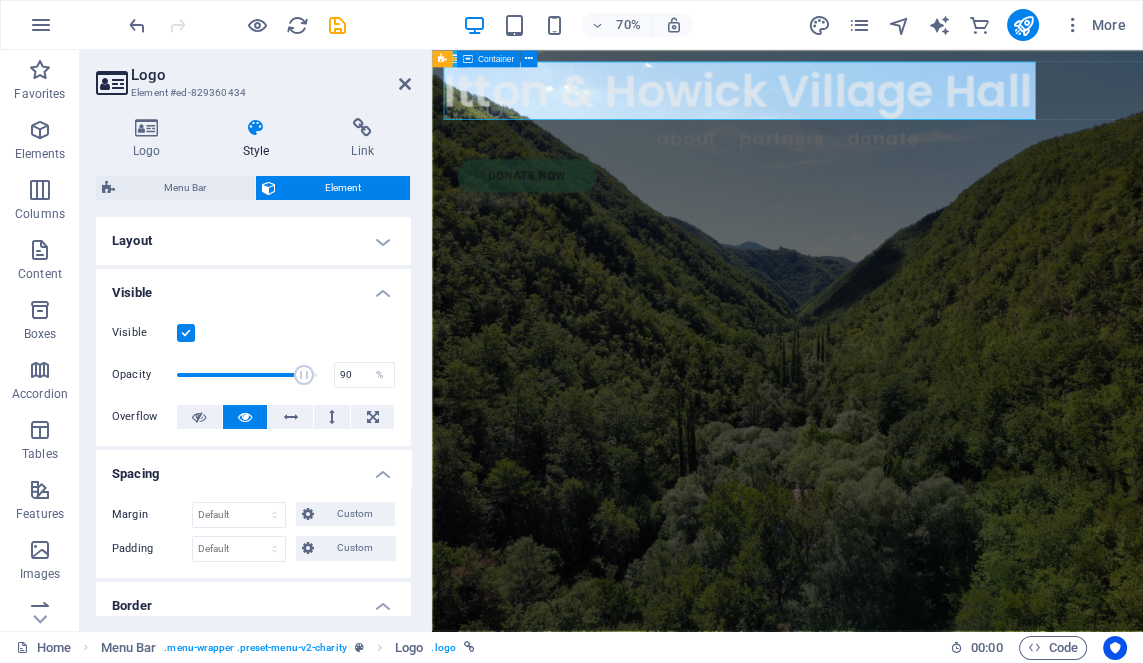 click on "Charity is the act of giving to those in need Lorem ipsum dolor sit amet consectetur. Bibendum adipiscing morbi orci nibh eget posuere arcu volutpat nulla. Tortor cras suscipit augue sodales risus auctor. Fusce nunc vitae non dui ornare tellus nibh purus lectus." at bounding box center [940, 1081] 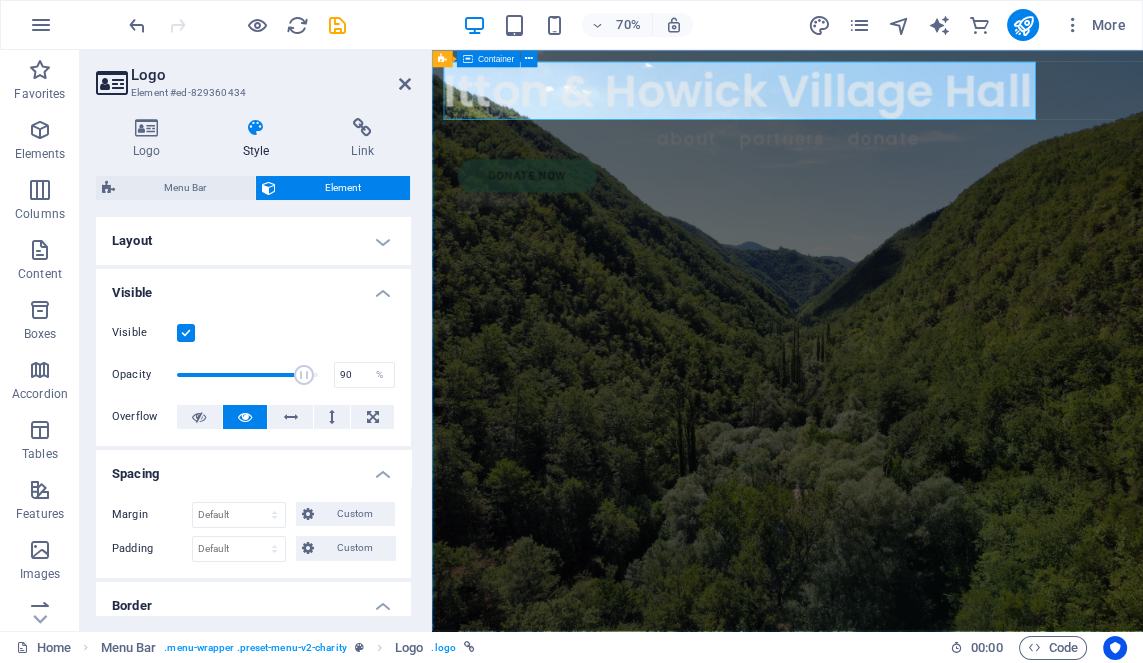 click on "Charity is the act of giving to those in need Lorem ipsum dolor sit amet consectetur. Bibendum adipiscing morbi orci nibh eget posuere arcu volutpat nulla. Tortor cras suscipit augue sodales risus auctor. Fusce nunc vitae non dui ornare tellus nibh purus lectus." at bounding box center [940, 1081] 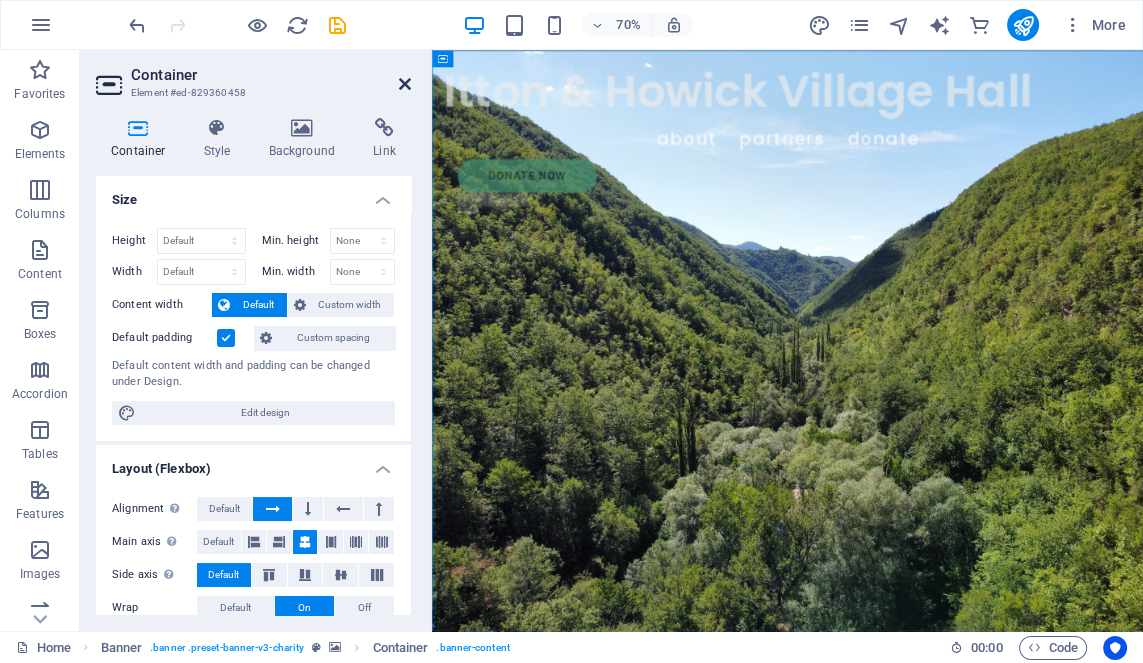 click at bounding box center (405, 84) 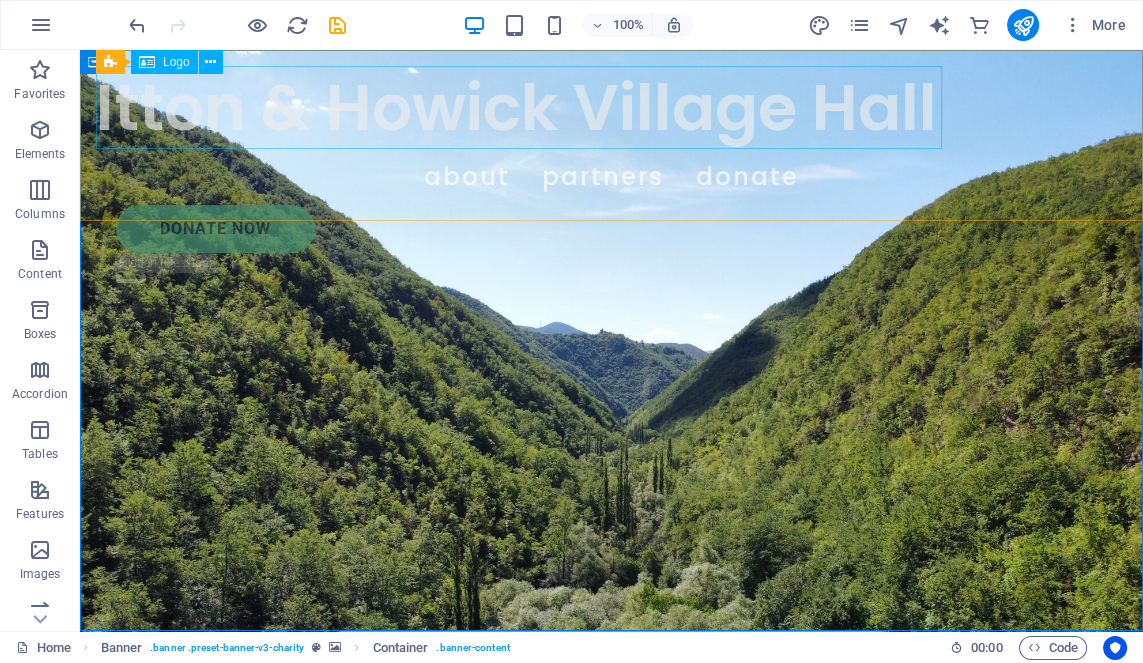 click on "Itton & Howick Village Hall" at bounding box center [611, 107] 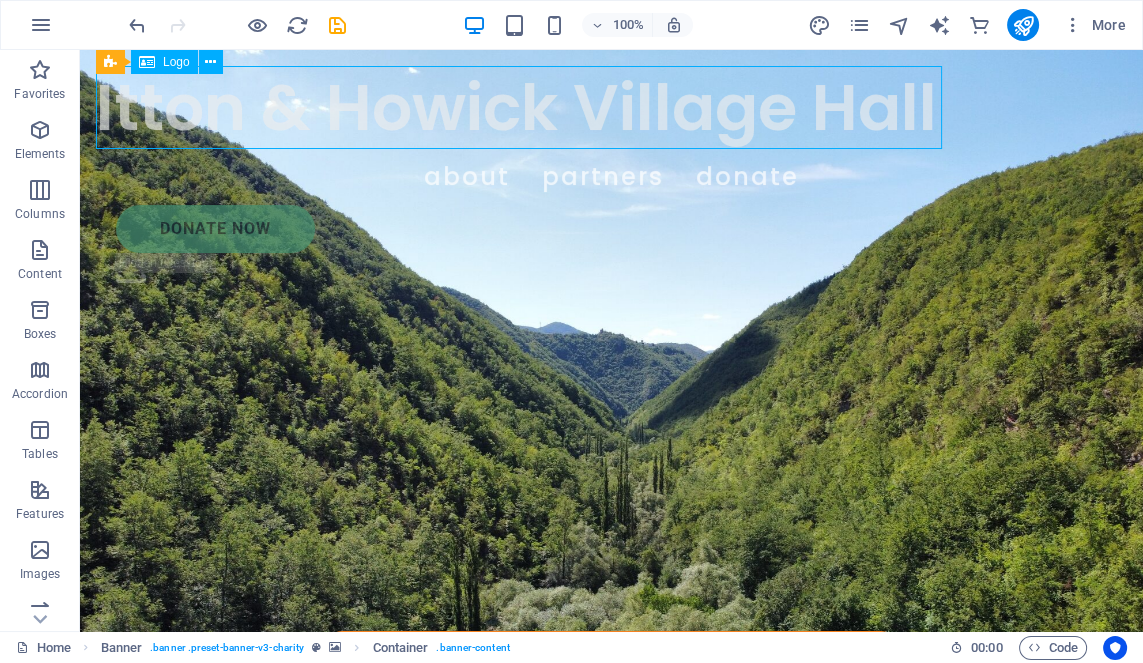 click on "Itton & Howick Village Hall" at bounding box center (611, 107) 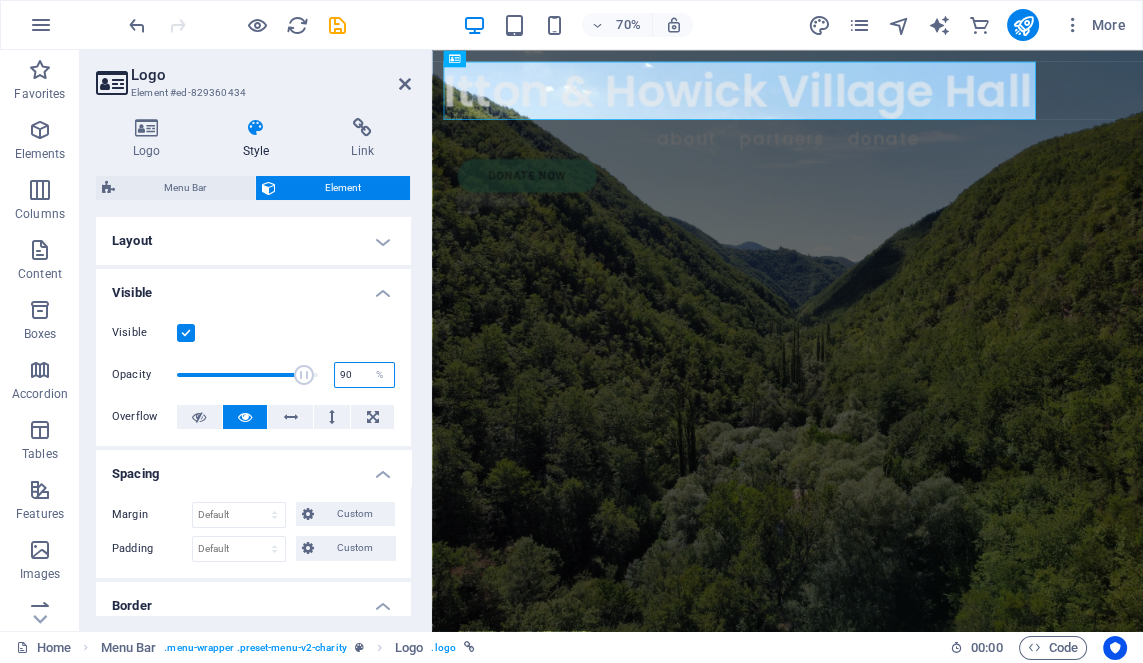 click on "90" at bounding box center [364, 375] 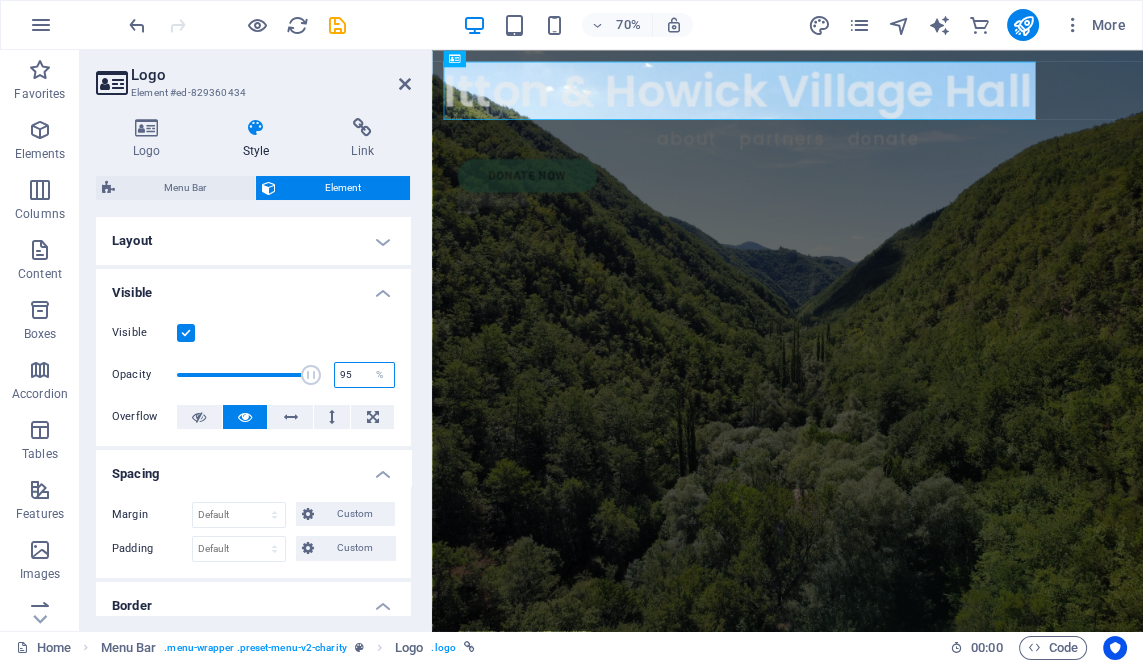 type on "95" 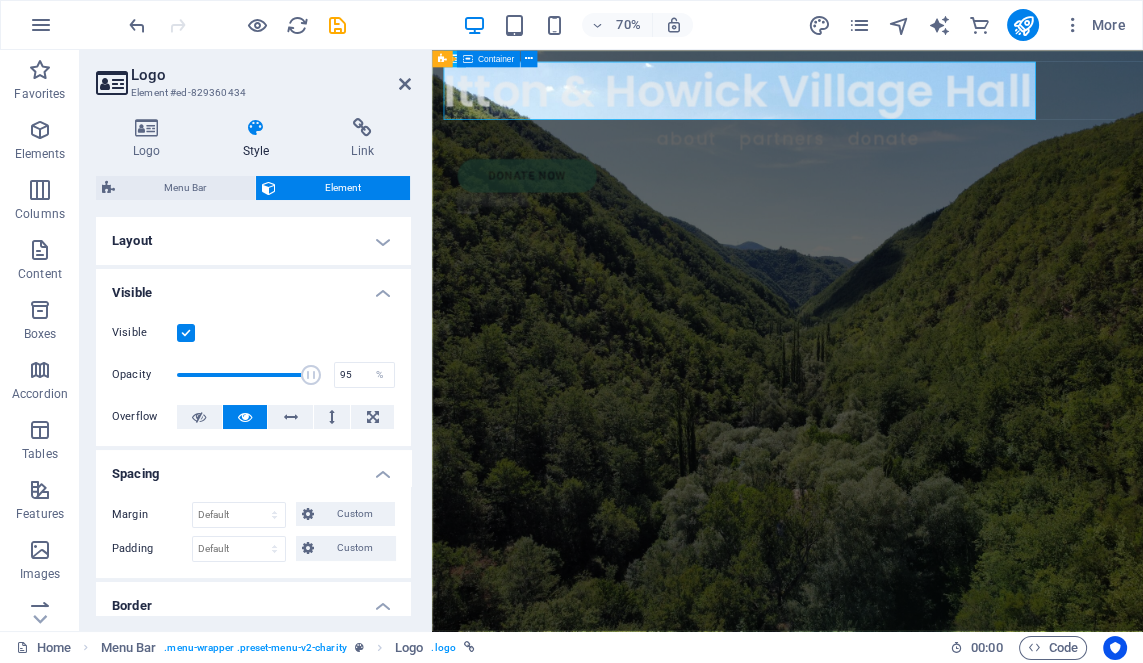 click on "Charity is the act of giving to those in need Lorem ipsum dolor sit amet consectetur. Bibendum adipiscing morbi orci nibh eget posuere arcu volutpat nulla. Tortor cras suscipit augue sodales risus auctor. Fusce nunc vitae non dui ornare tellus nibh purus lectus." at bounding box center (940, 1081) 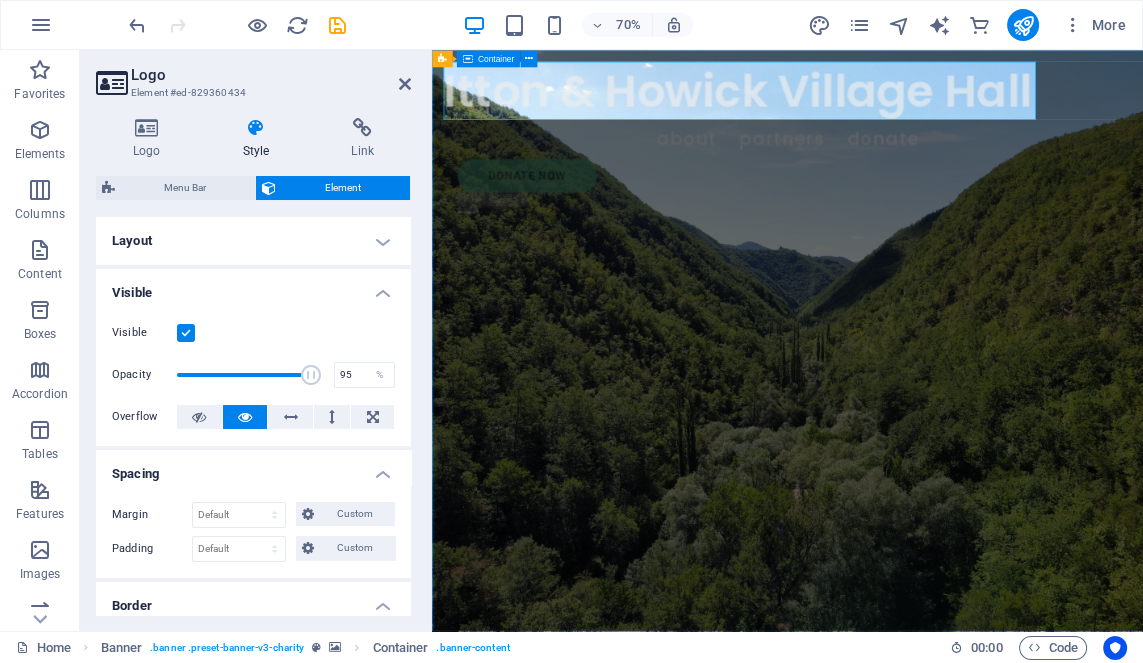 click on "Charity is the act of giving to those in need" at bounding box center [940, 1043] 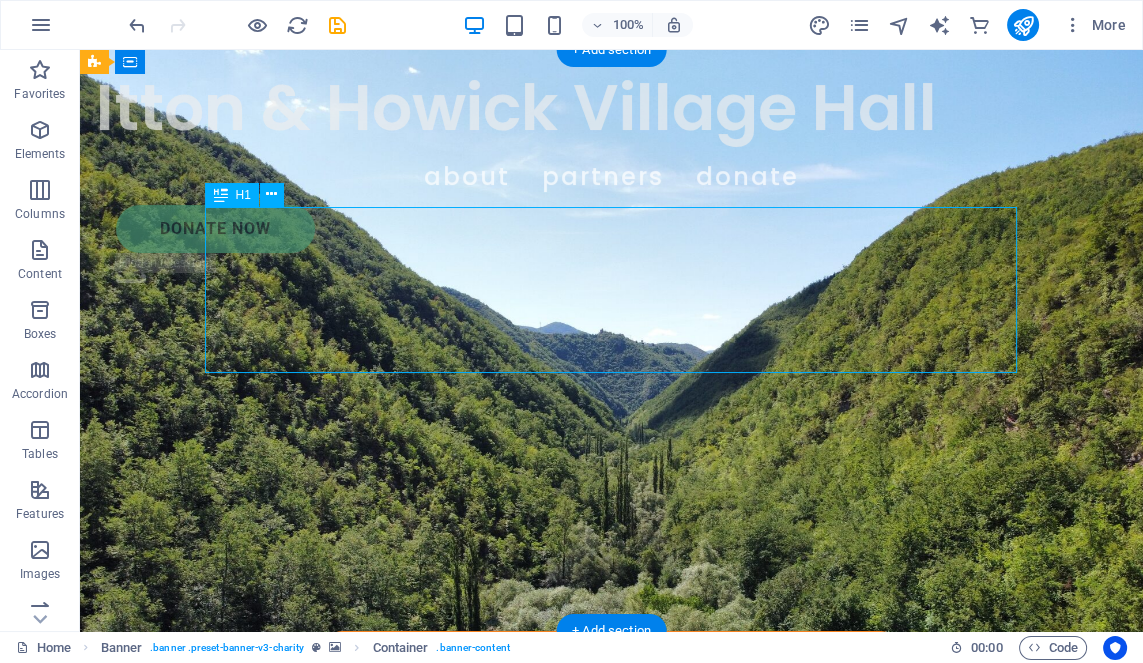 click on "Charity is the act of giving to those in need" at bounding box center (611, 1043) 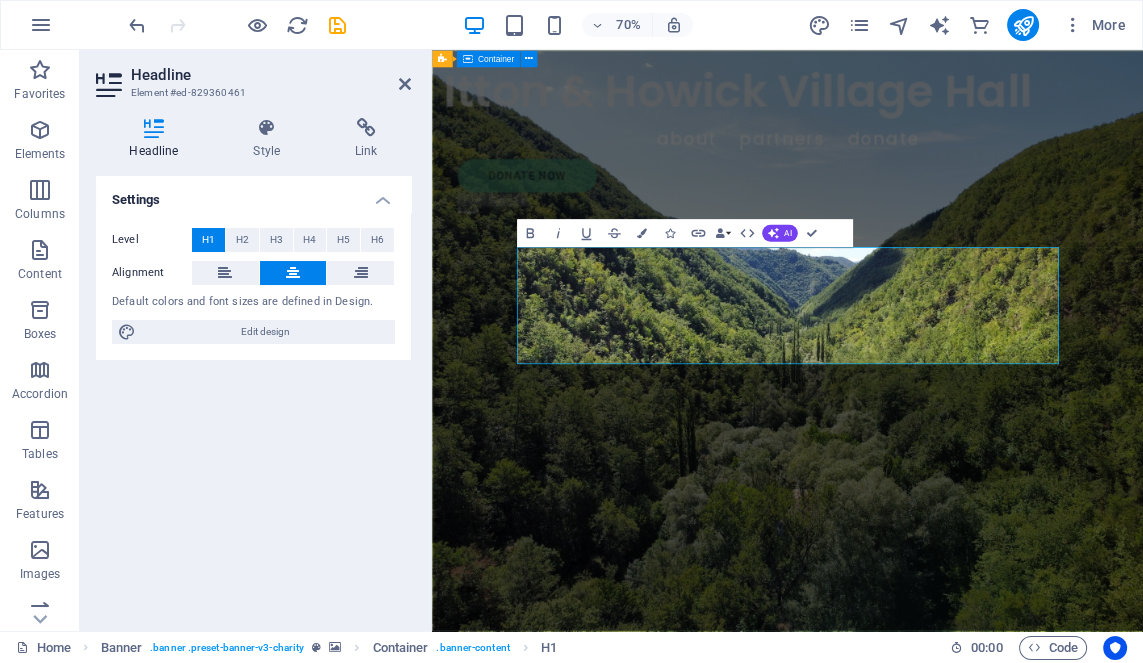 click on "Charity is the act of giving to those in need Lorem ipsum dolor sit amet consectetur. Bibendum adipiscing morbi orci nibh eget posuere arcu volutpat nulla. Tortor cras suscipit augue sodales risus auctor. Fusce nunc vitae non dui ornare tellus nibh purus lectus." at bounding box center (940, 1081) 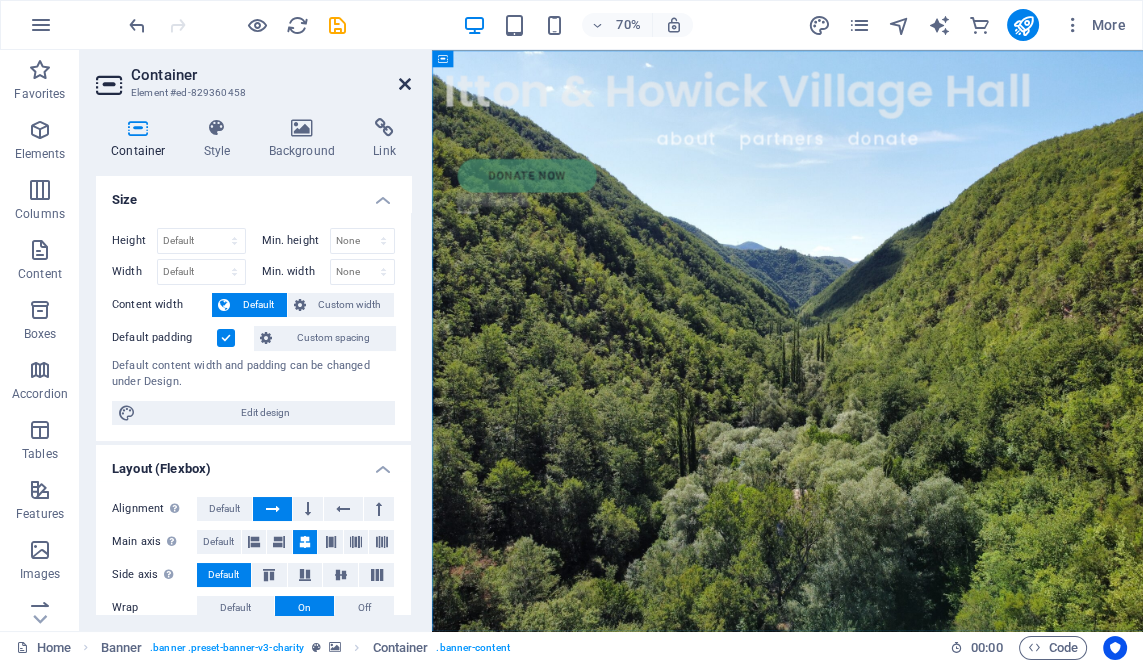 click at bounding box center [405, 84] 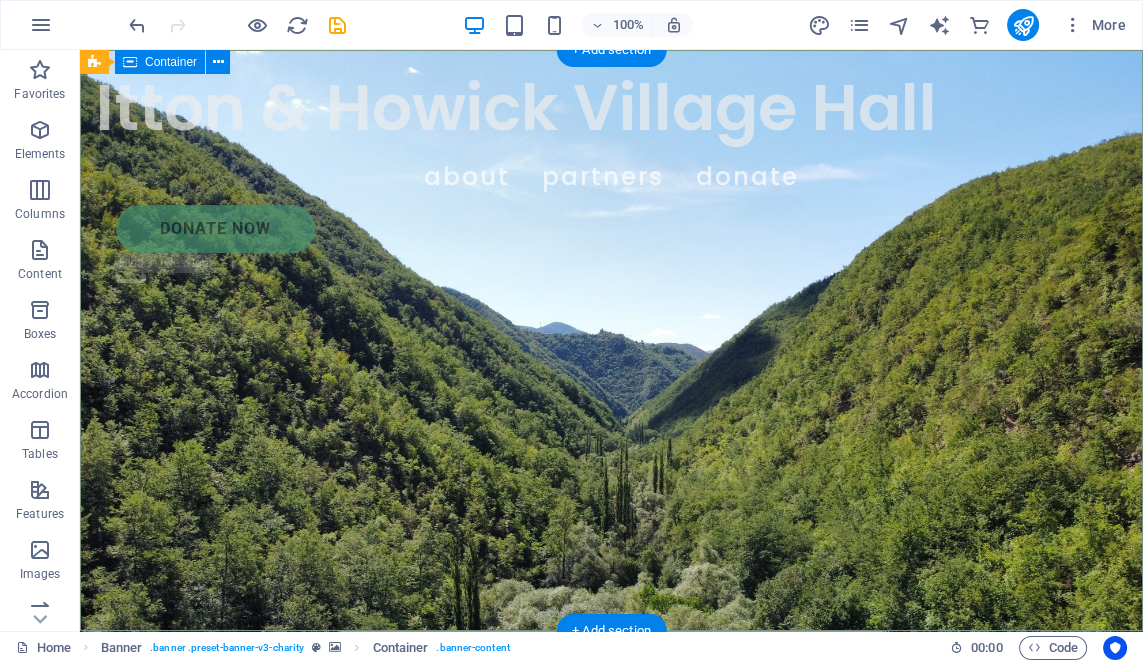 click on "Charity is the act of giving to those in need Lorem ipsum dolor sit amet consectetur. Bibendum adipiscing morbi orci nibh eget posuere arcu volutpat nulla. Tortor cras suscipit augue sodales risus auctor. Fusce nunc vitae non dui ornare tellus nibh purus lectus." at bounding box center (611, 1081) 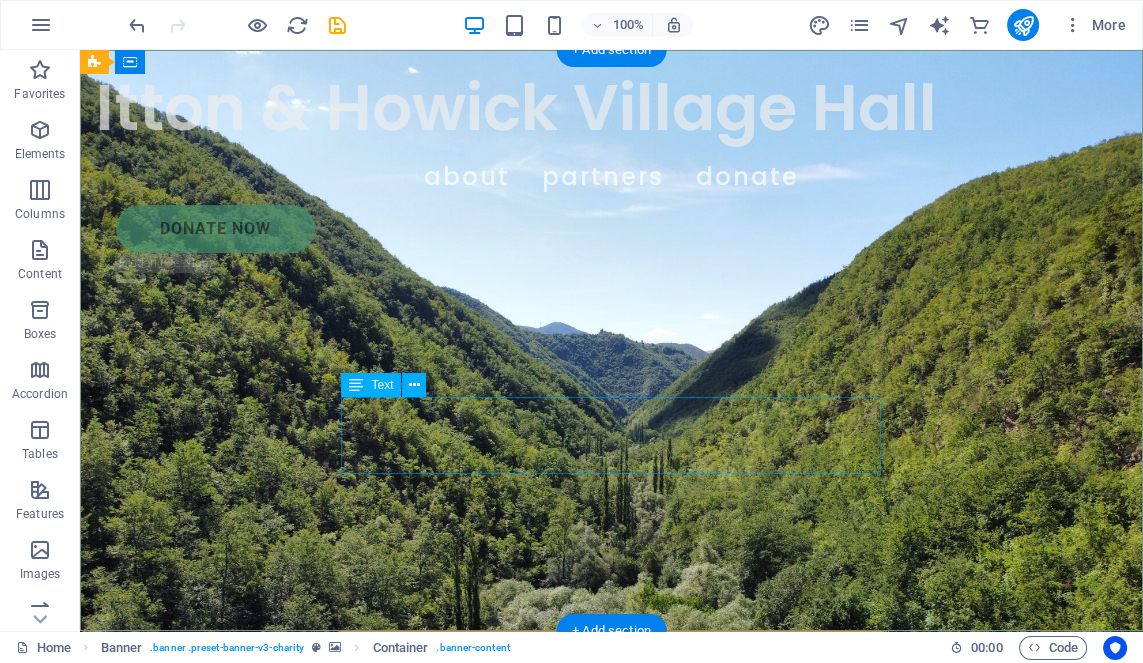 click on "Lorem ipsum dolor sit amet consectetur. Bibendum adipiscing morbi orci nibh eget posuere arcu volutpat nulla. Tortor cras suscipit augue sodales risus auctor. Fusce nunc vitae non dui ornare tellus nibh purus lectus." at bounding box center (611, 1175) 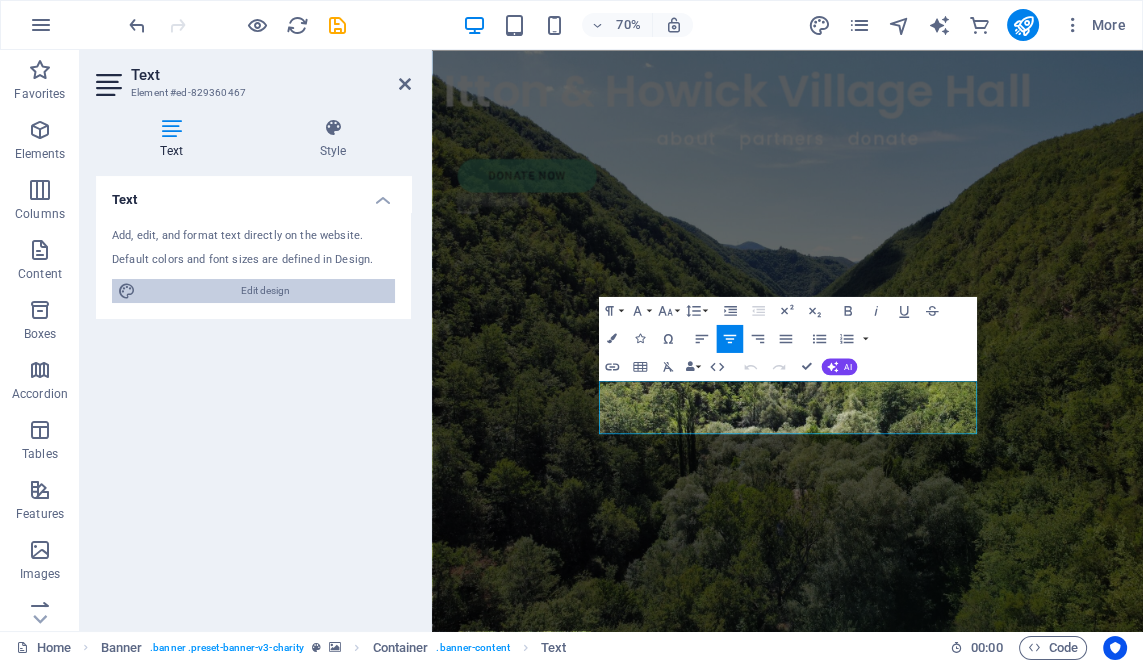 click on "Edit design" at bounding box center [265, 291] 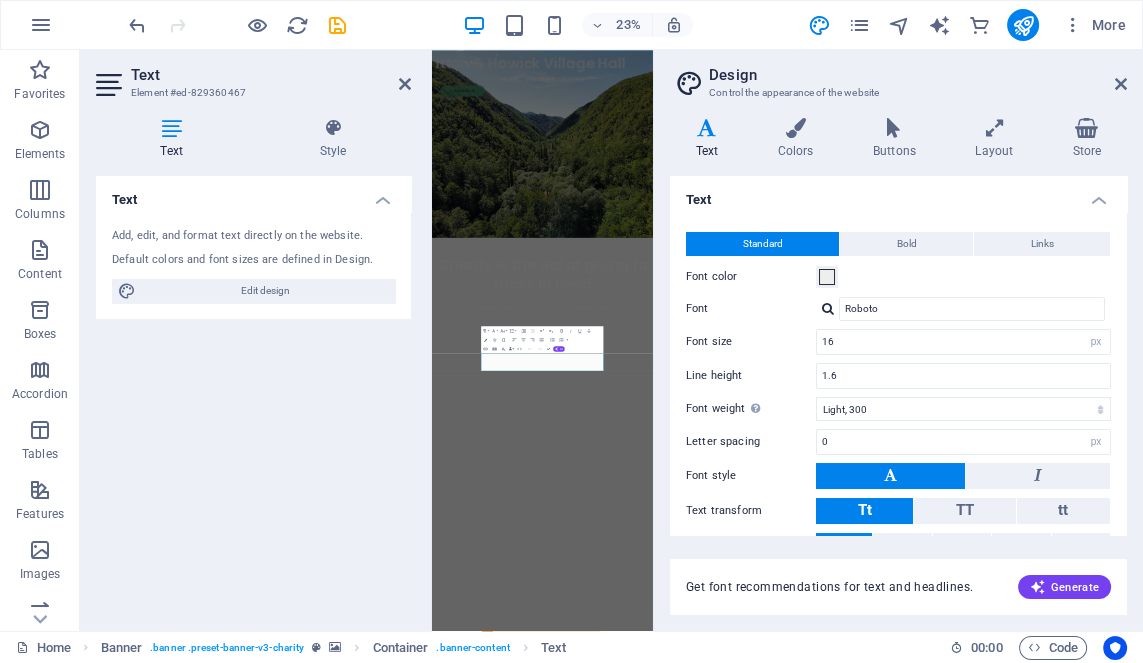 click on "Add, edit, and format text directly on the website." at bounding box center (253, 236) 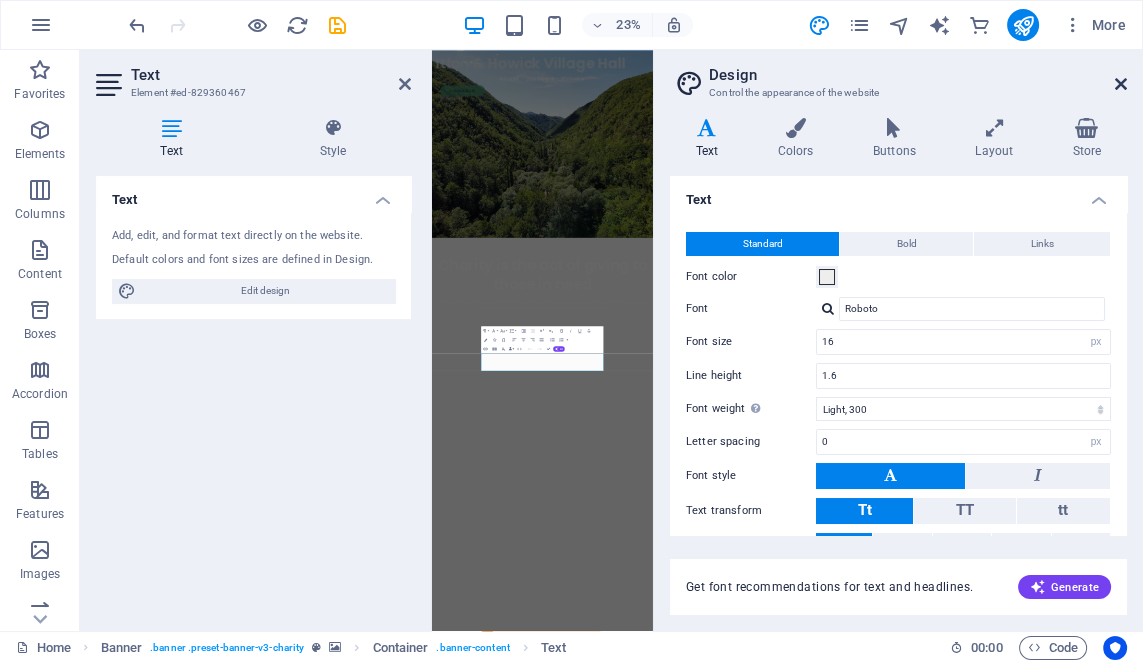 click at bounding box center [1121, 84] 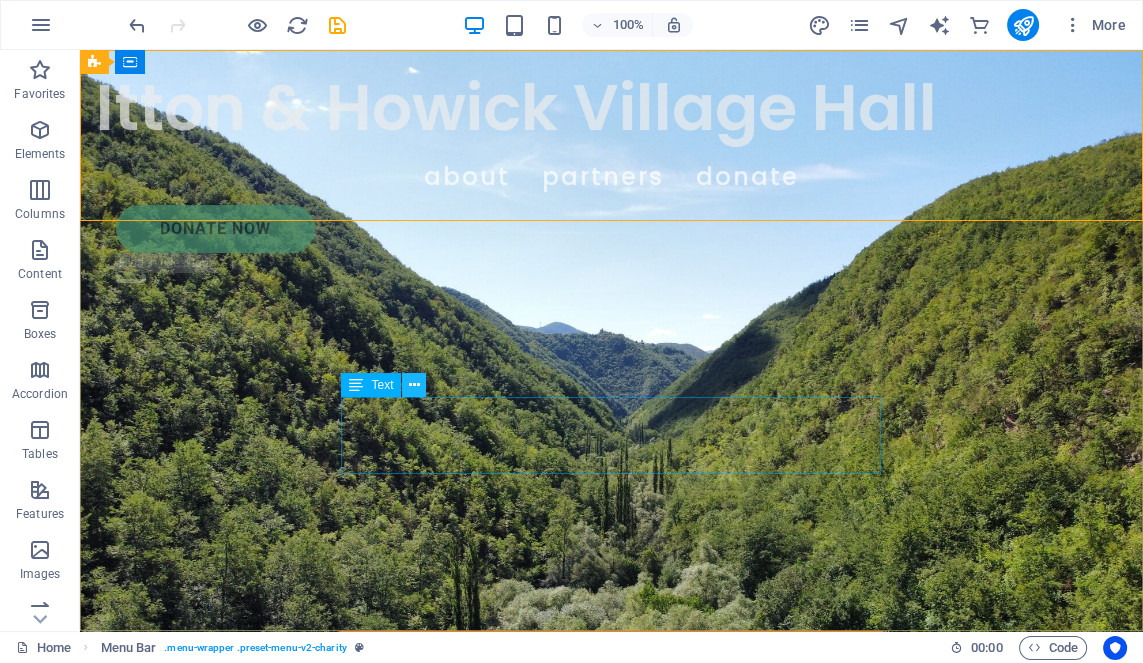 click at bounding box center (414, 385) 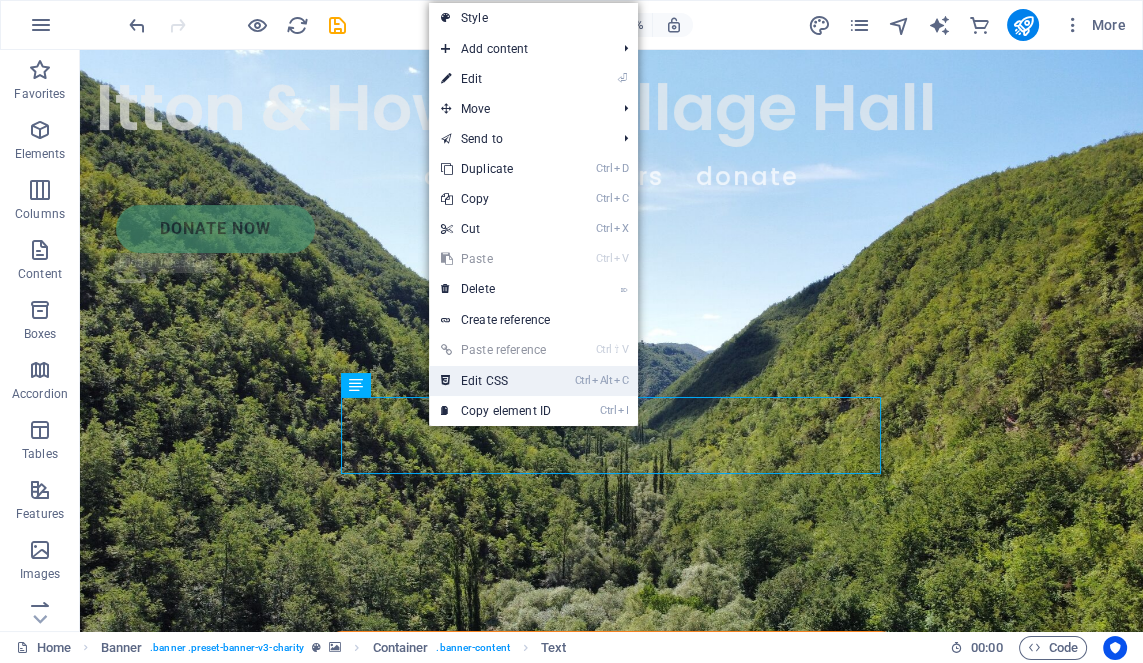 click on "Ctrl Alt C  Edit CSS" at bounding box center [496, 381] 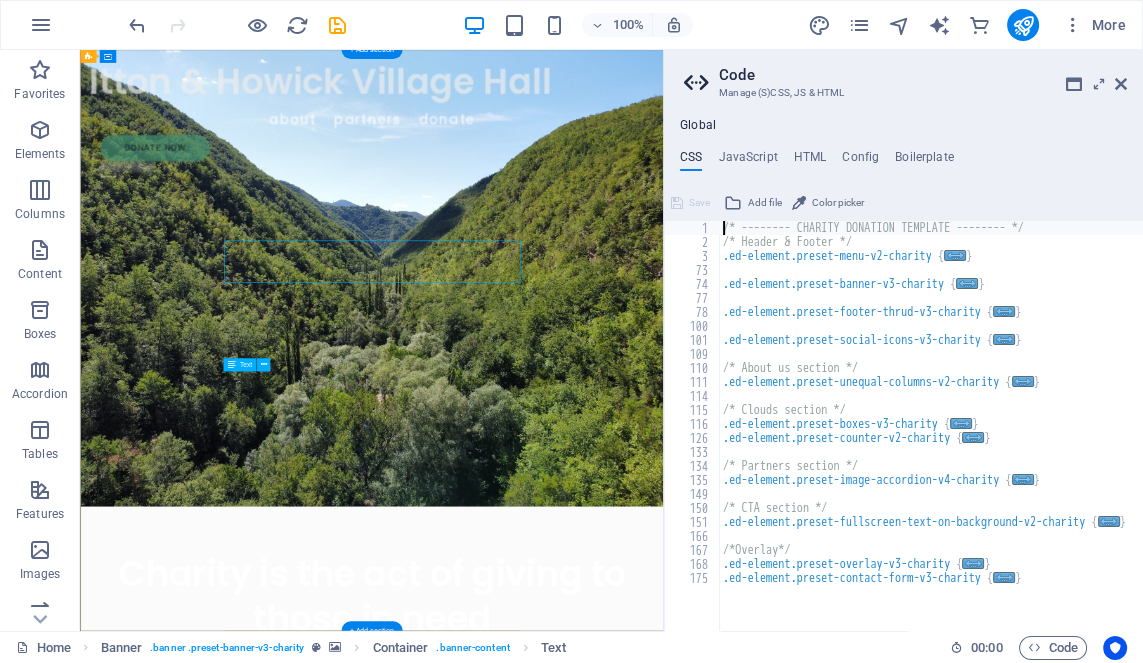 scroll, scrollTop: 0, scrollLeft: 0, axis: both 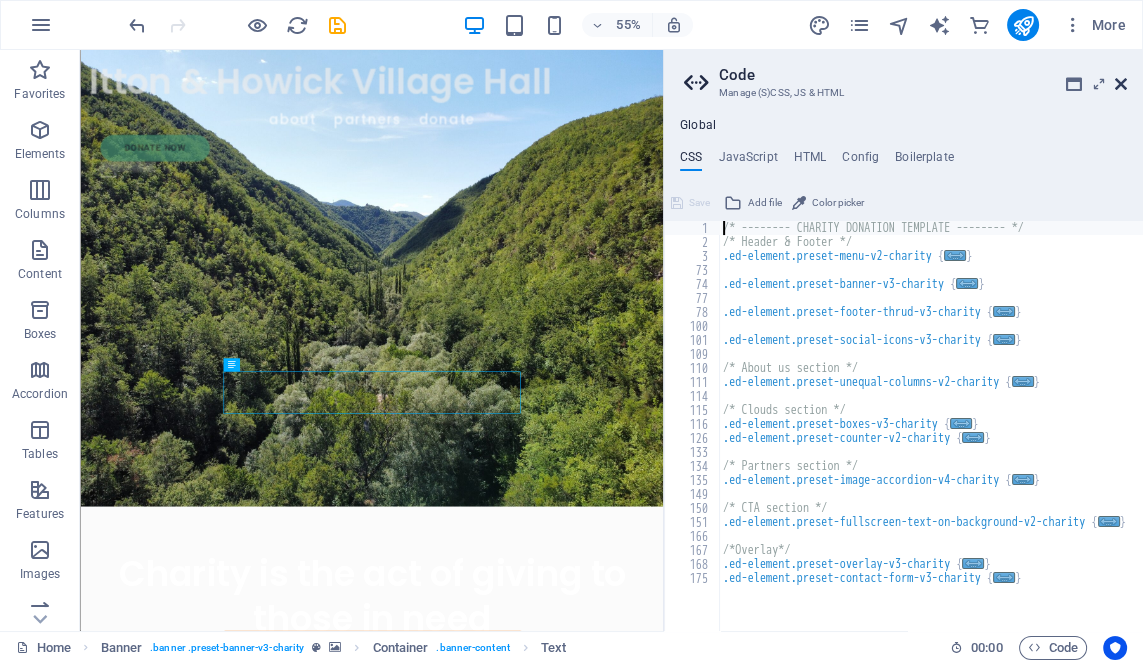 click at bounding box center (1121, 84) 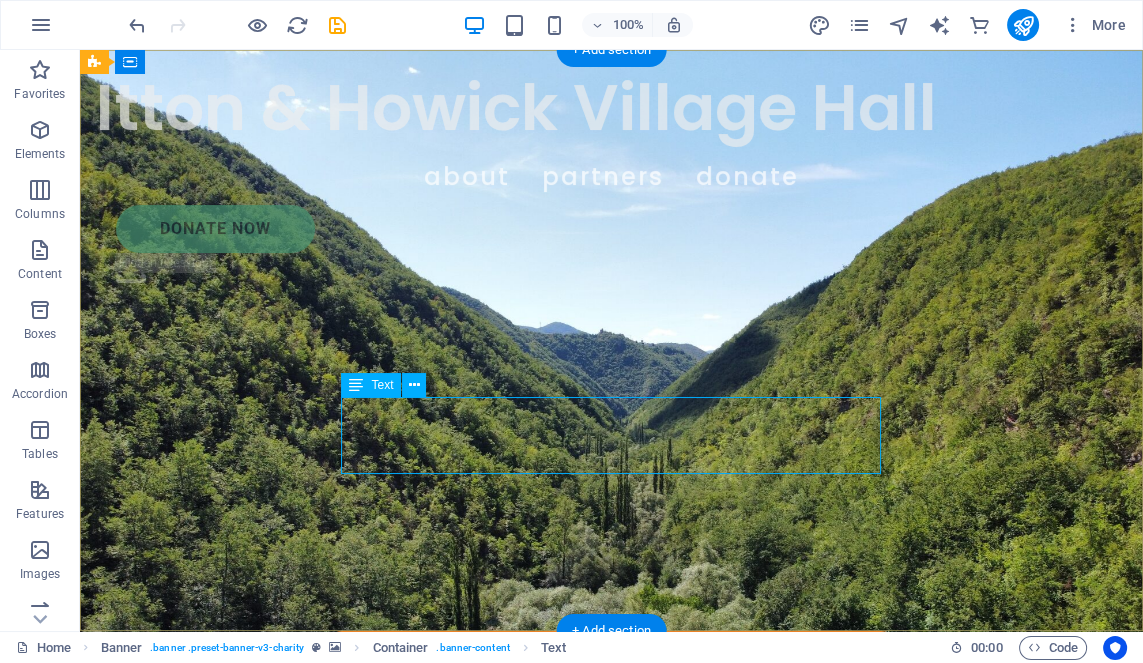 click on "Lorem ipsum dolor sit amet consectetur. Bibendum adipiscing morbi orci nibh eget posuere arcu volutpat nulla. Tortor cras suscipit augue sodales risus auctor. Fusce nunc vitae non dui ornare tellus nibh purus lectus." at bounding box center [611, 1175] 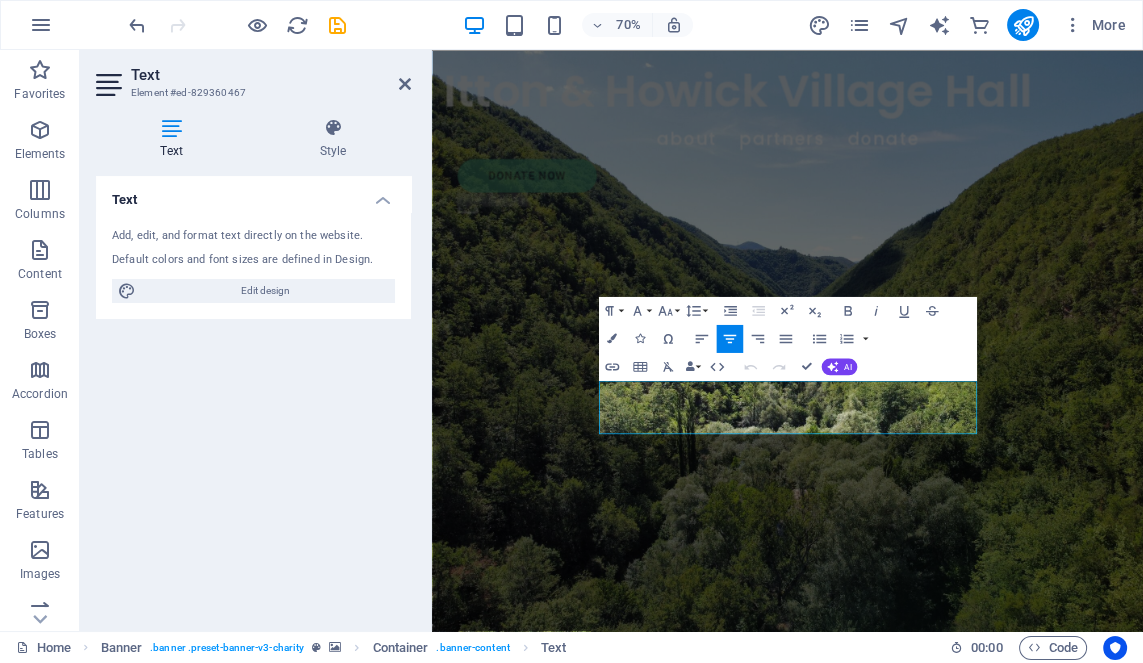 click on "Add, edit, and format text directly on the website." at bounding box center (253, 236) 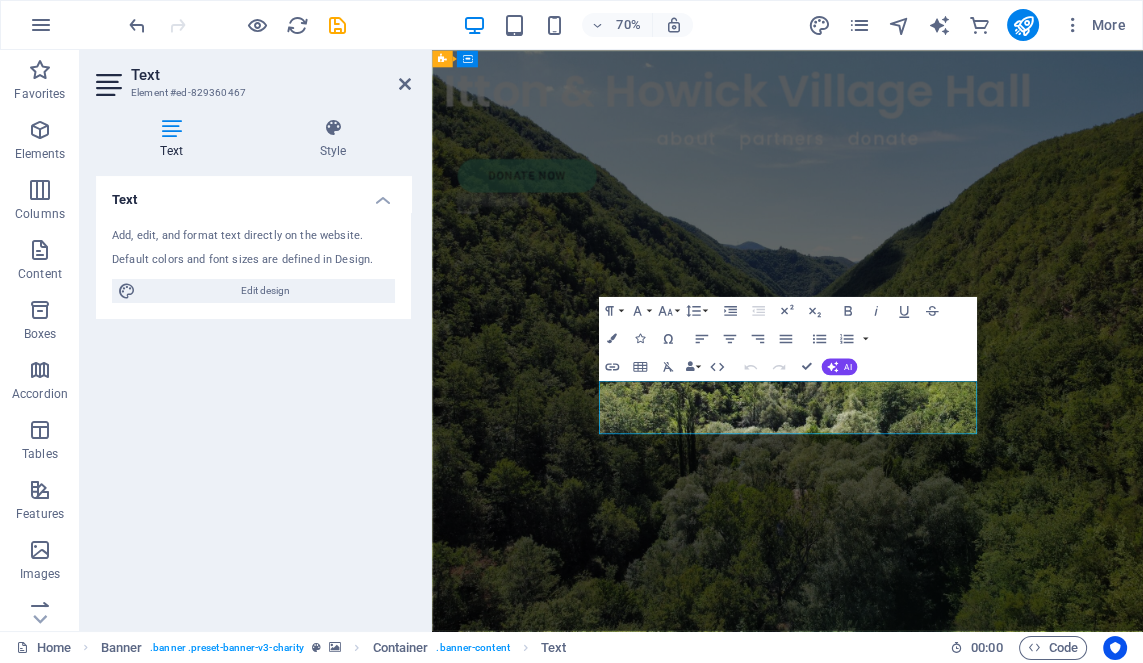 click on "Lorem ipsum dolor sit amet consectetur. Bibendum adipiscing morbi orci nibh eget posuere arcu volutpat nulla. Tortor cras suscipit augue sodales risus auctor. Fusce nunc vitae non dui ornare tellus nibh purus lectus." at bounding box center (940, 1175) 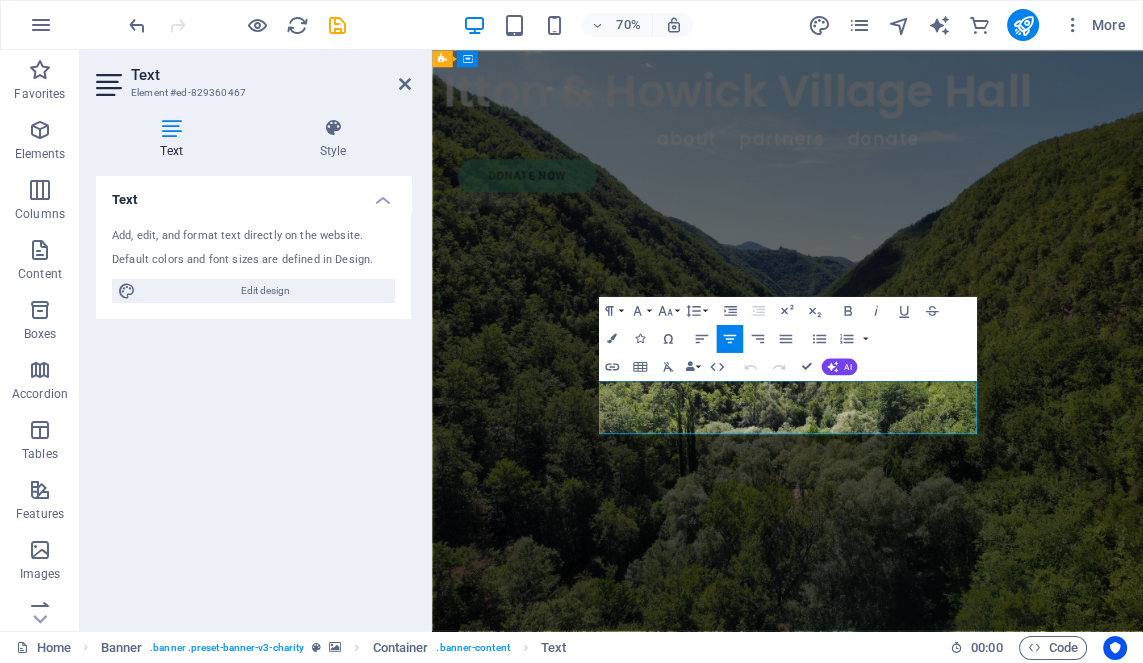 type 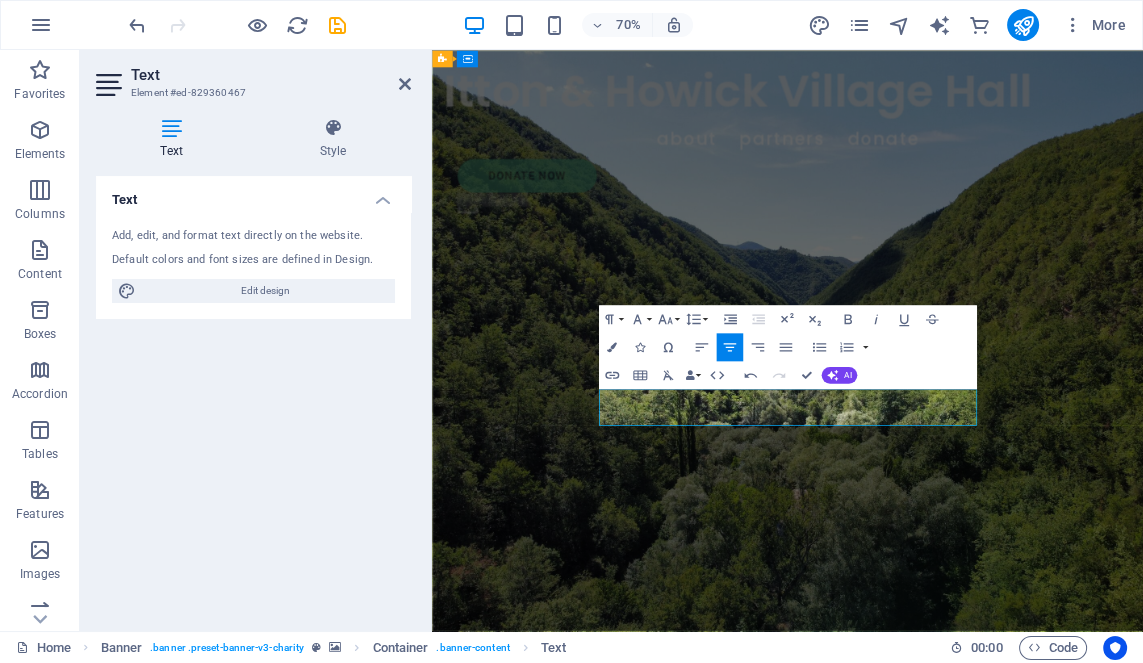 click on "Itton Village Hall is a Grade II-listed building designed by renowned architect Guy Dawber and given to the villagers in 1956 as a gift from the owners of Itton Estate, the Curre family." at bounding box center (939, 1177) 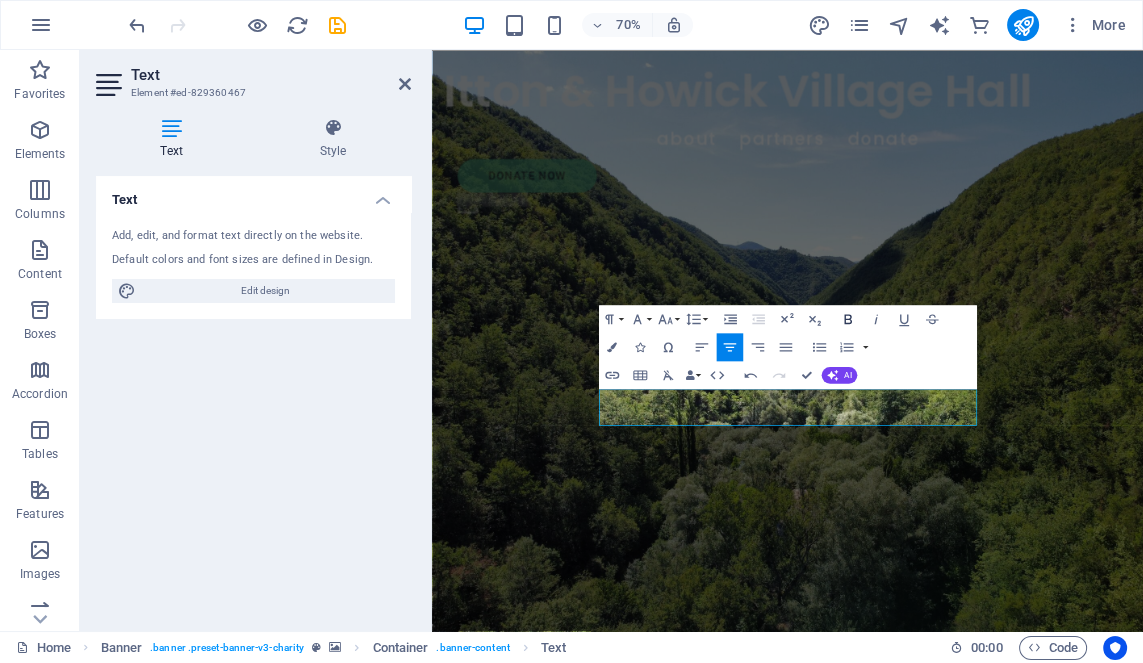 click 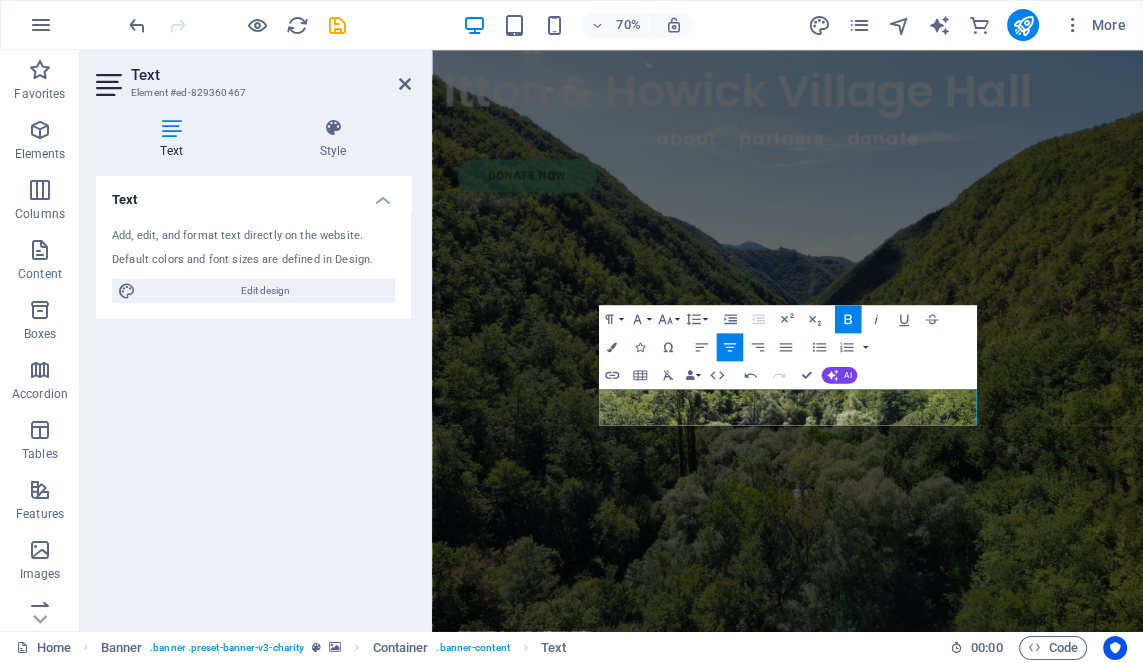 click 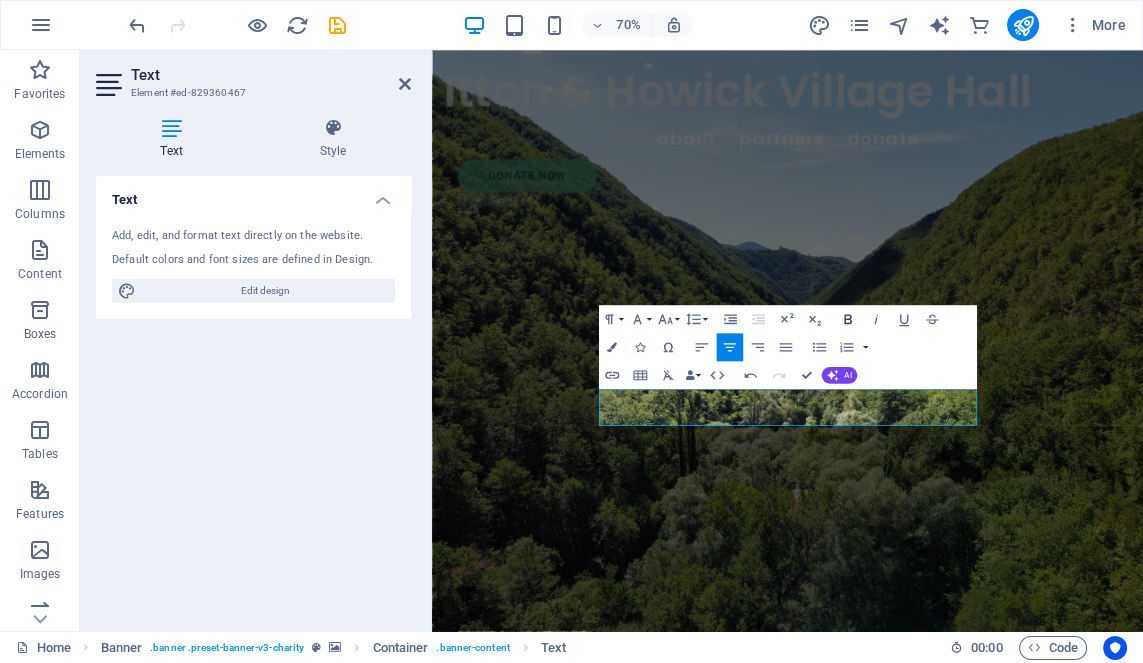 click 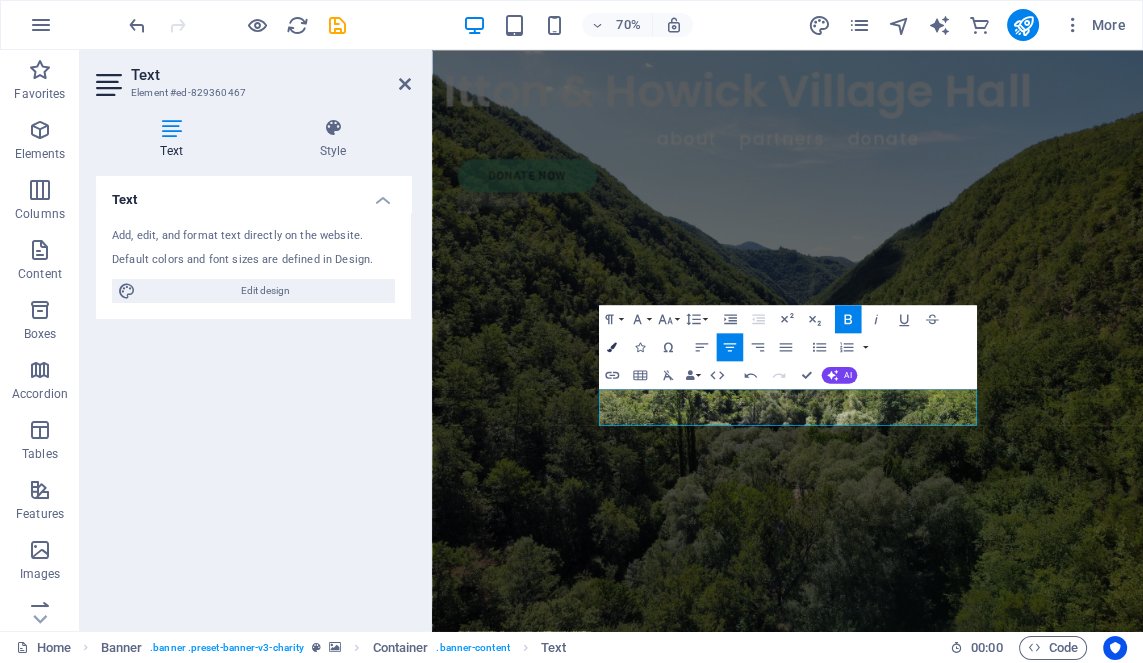 click at bounding box center [612, 347] 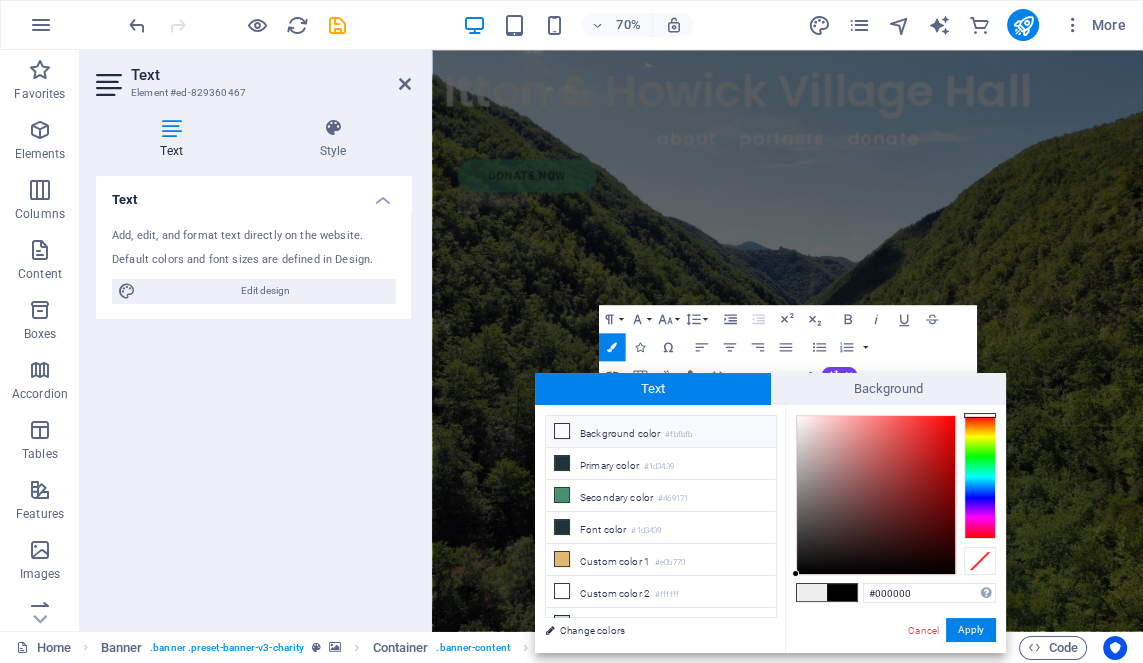 click on "Background color
#fbfbfb" at bounding box center (661, 432) 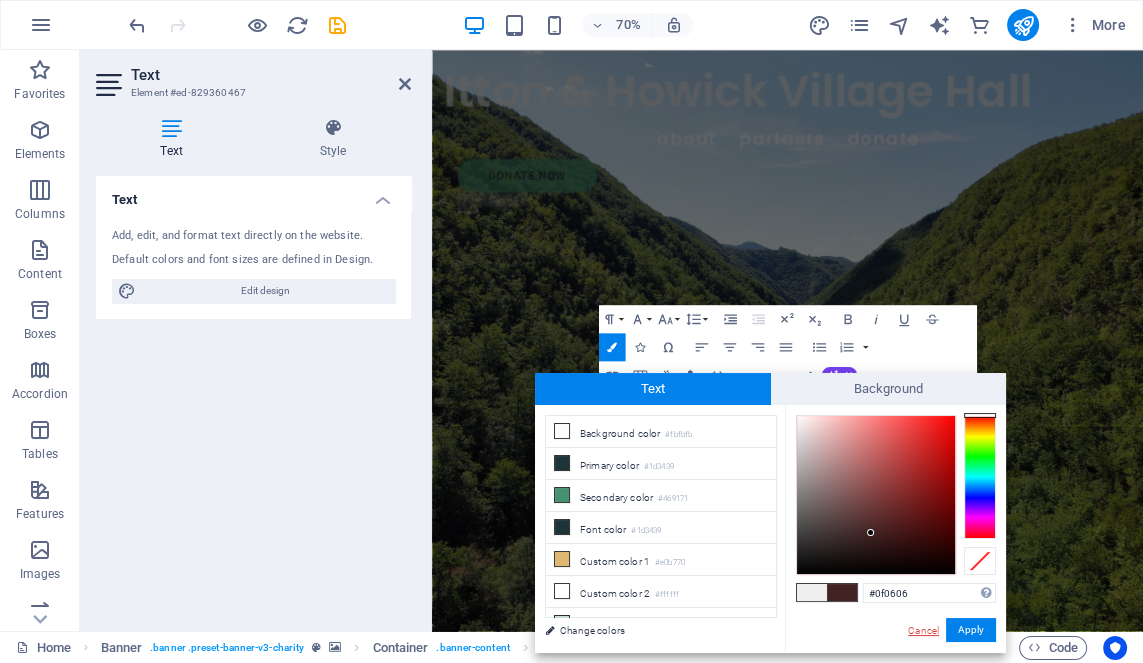 type on "#000000" 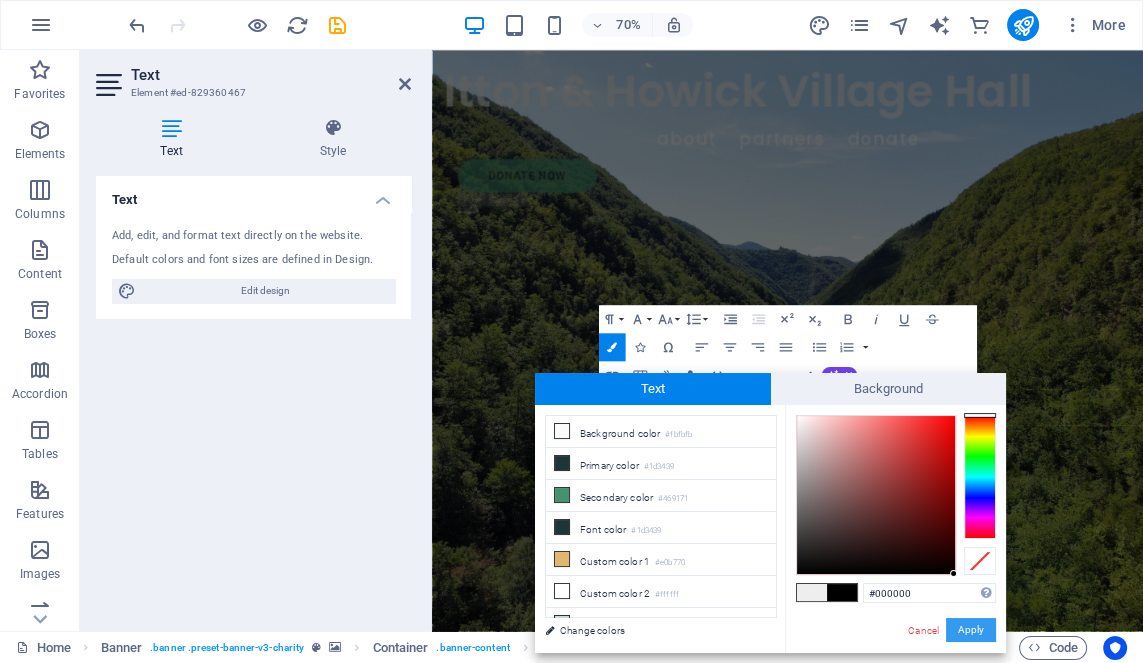 click on "Apply" at bounding box center (971, 630) 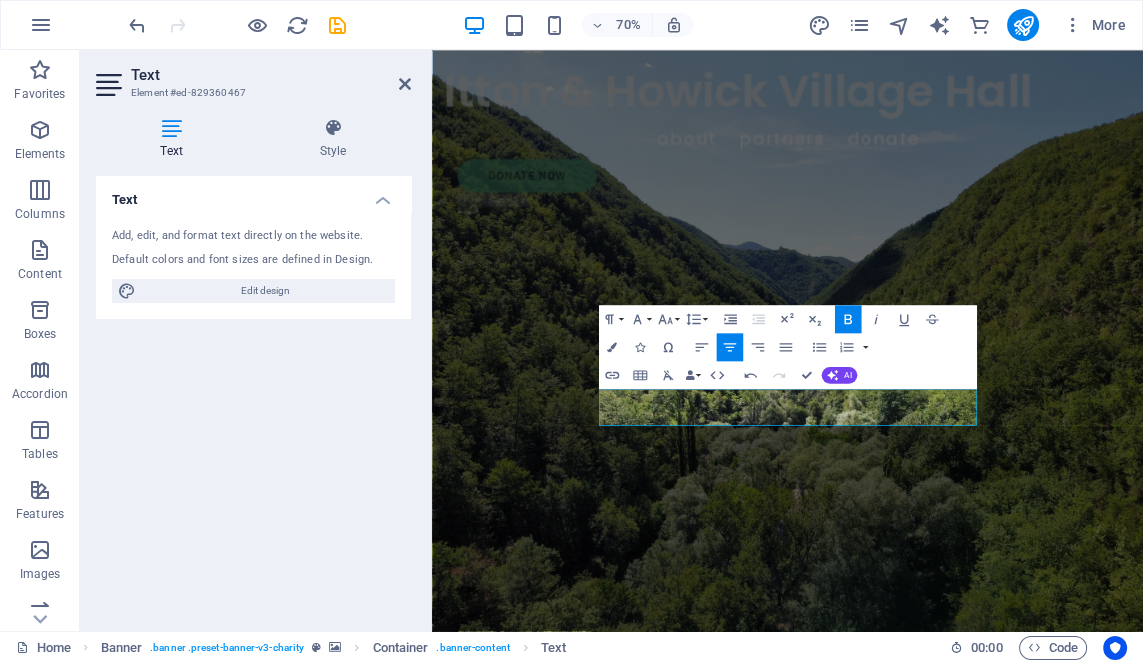 click on "Charity is the act of giving to those in need Itton Village Hall is a Grade II-listed building designed by renowned architect Guy Dawber and given to the villagers in 1956 as a gift from the owners of Itton Estate, the Curre family." at bounding box center [940, 1081] 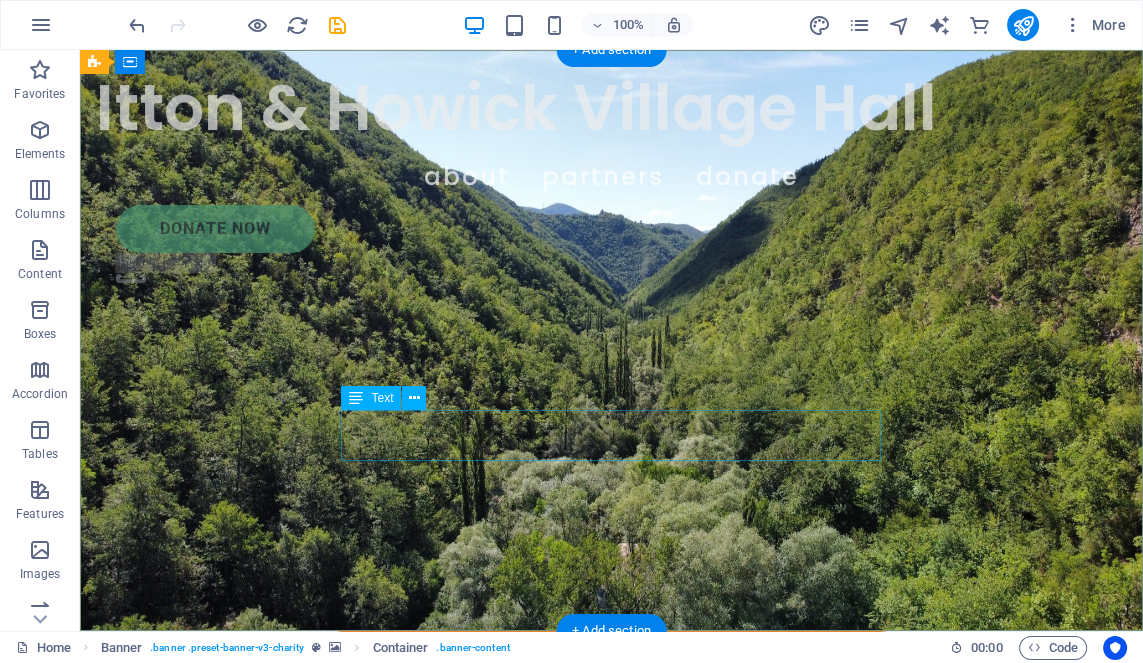 click on "Itton Village Hall is a Grade II-listed building designed by renowned architect Guy Dawber and given to the villagers in 1956 as a gift from the owners of Itton Estate, the Curre family." at bounding box center (611, 926) 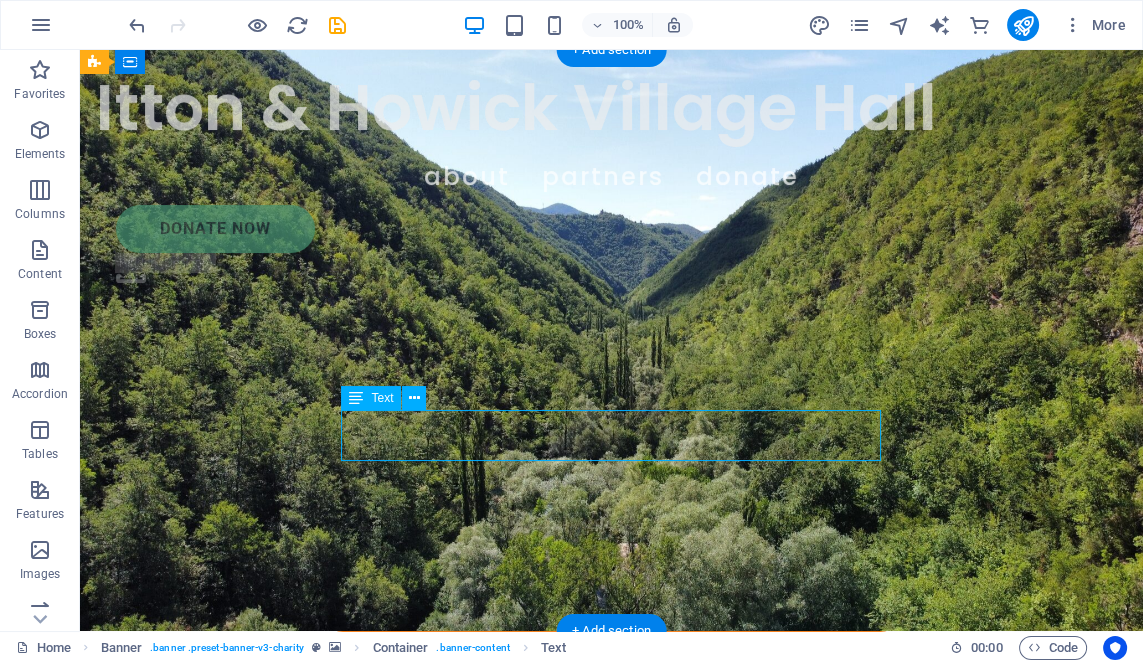 click on "Itton Village Hall is a Grade II-listed building designed by renowned architect Guy Dawber and given to the villagers in 1956 as a gift from the owners of Itton Estate, the Curre family." at bounding box center (611, 926) 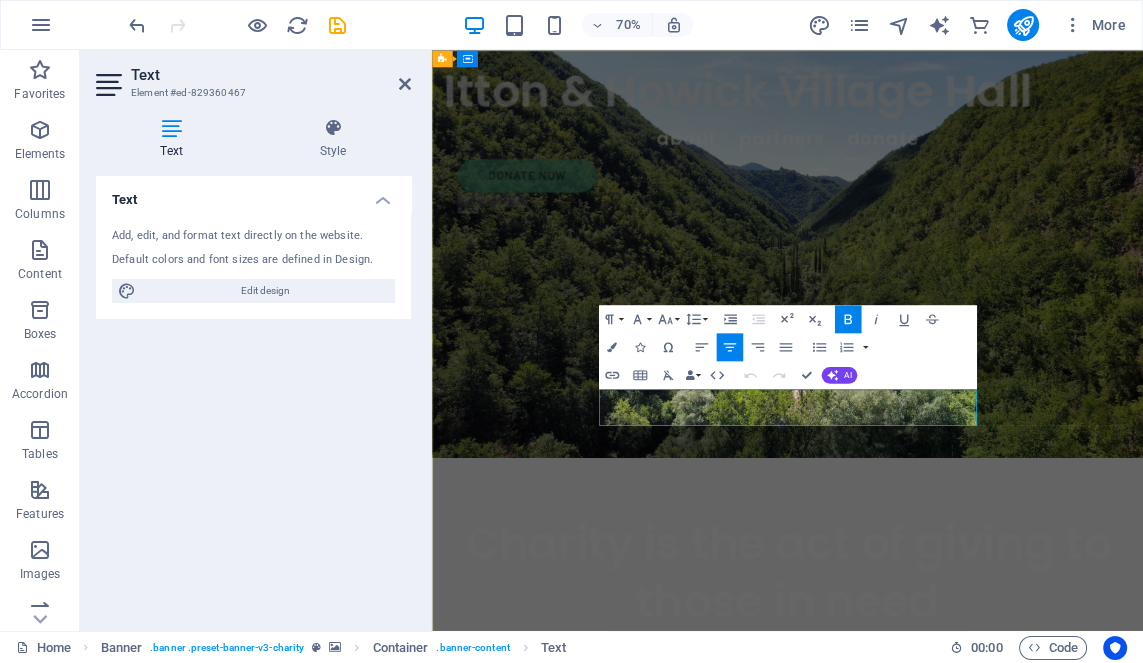 click on "Itton Village Hall is a Grade II-listed building designed by renowned architect Guy Dawber and given to the villagers in 1956 as a gift from the owners of Itton Estate, the Curre family." at bounding box center (939, 928) 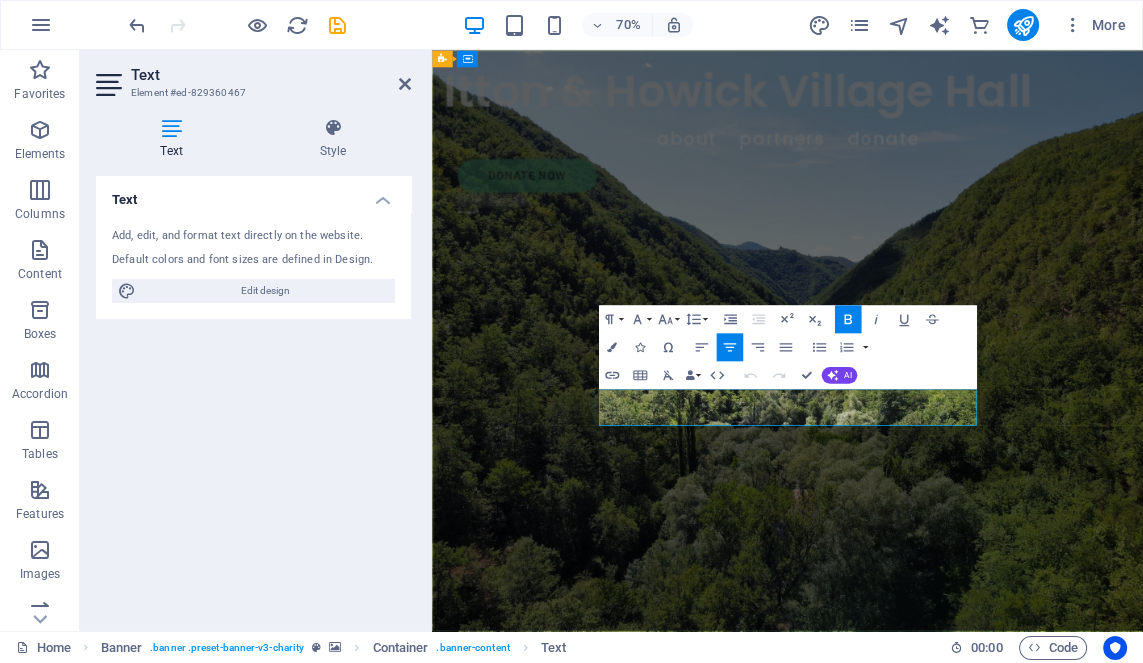 type 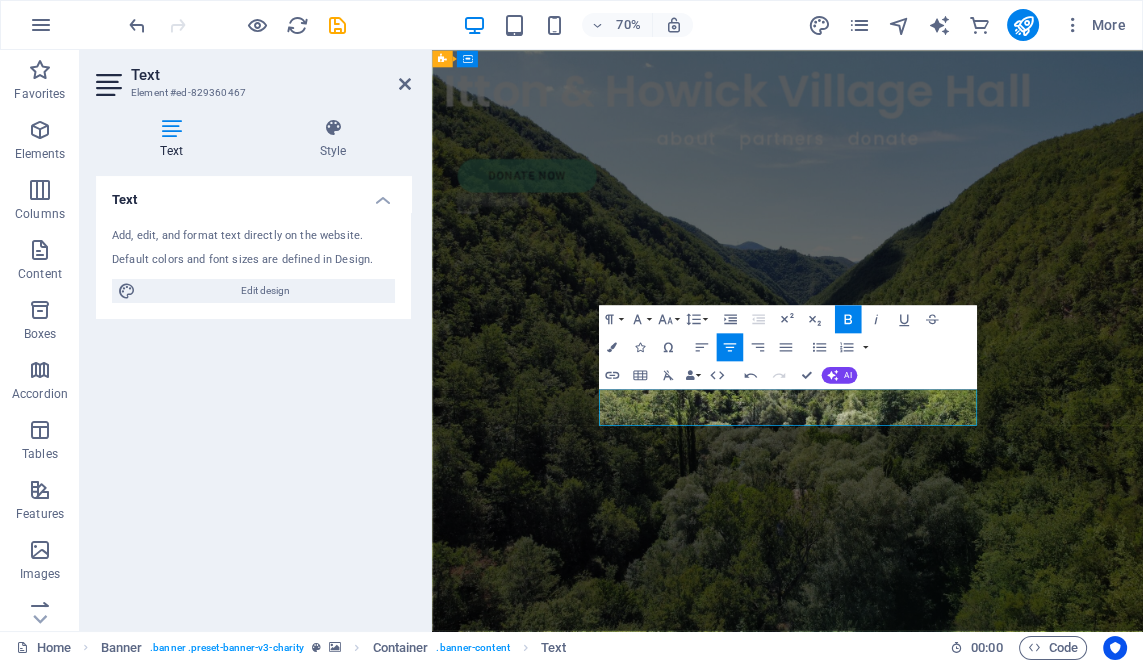 click on "A Grade II-listed building designed by renowned architect Guy Dawber and given to the villagers in 1956 as a gift from the owners of Itton Estate, the Curre family." at bounding box center (940, 1163) 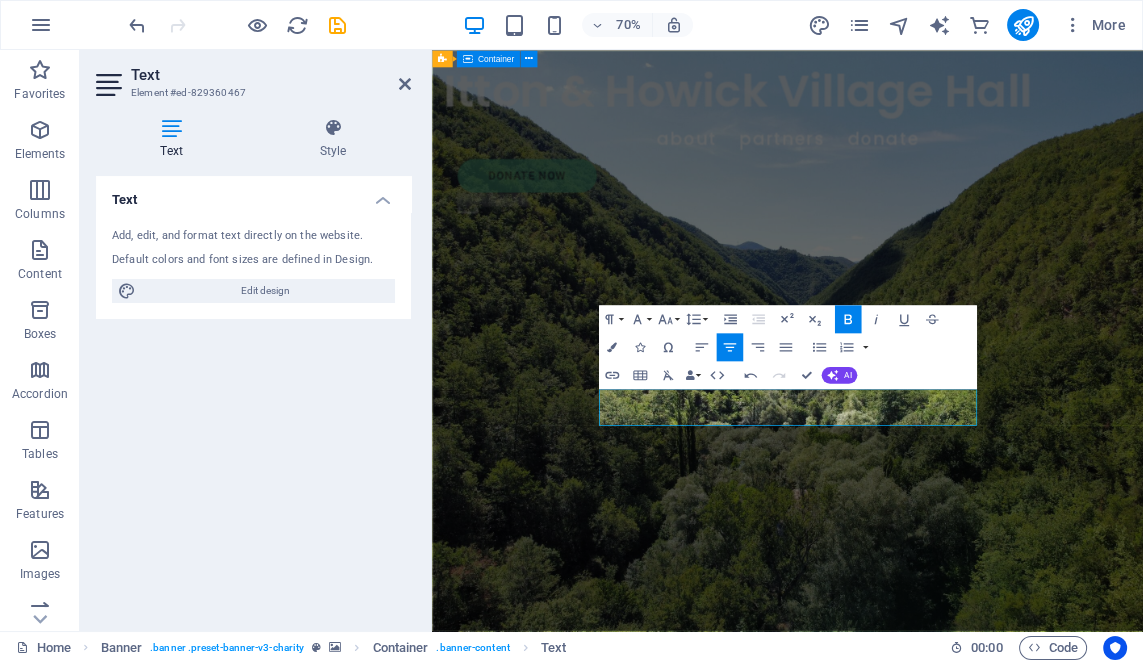 click on "Charity is the act of giving to those in need  A Grade II-listed building designed by renowned architect Guy Dawber and given to the villagers in 1956 as a gift from the owners of Itton Estate, the Curre family." at bounding box center (940, 1068) 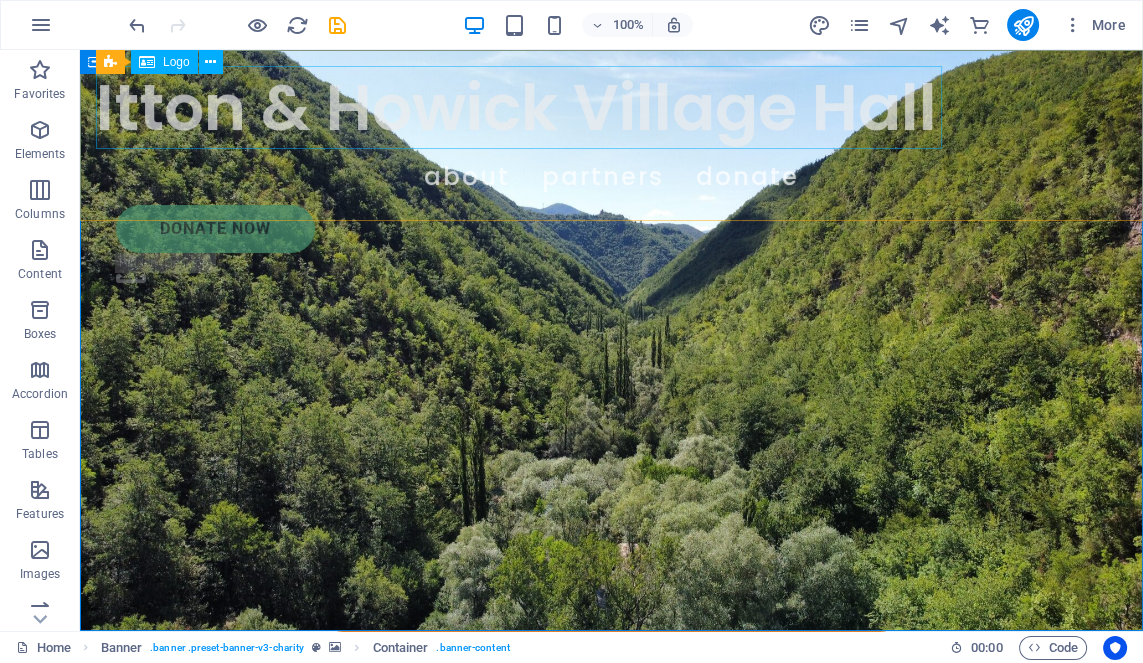 click on "Itton & Howick Village Hall" at bounding box center [611, 107] 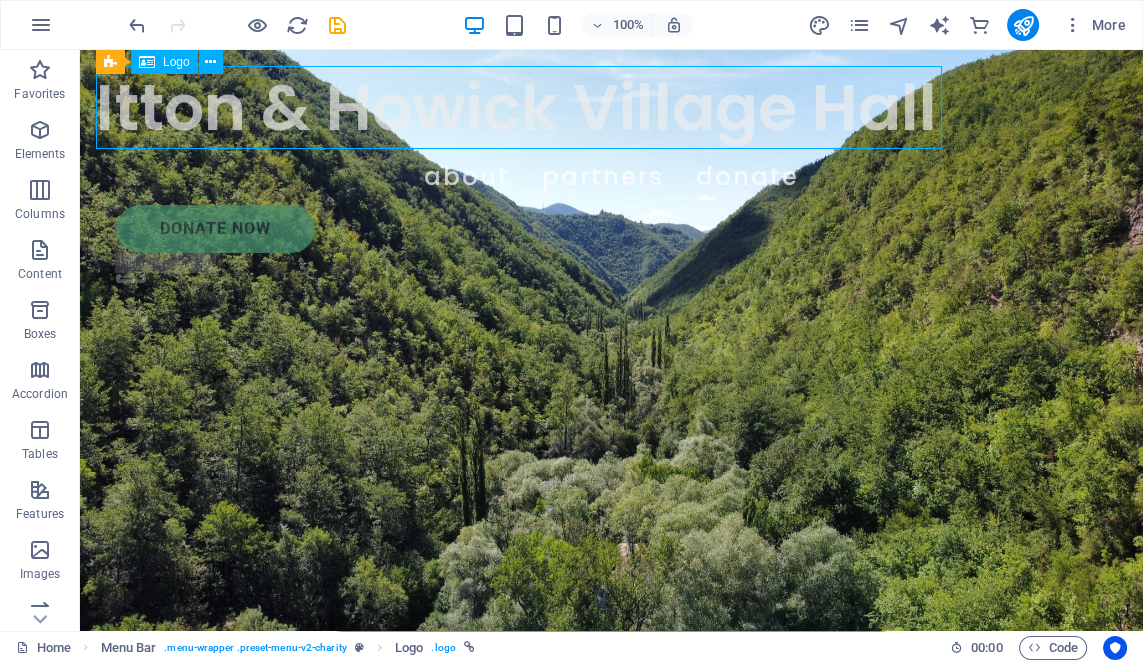 click on "Itton & Howick Village Hall" at bounding box center [611, 107] 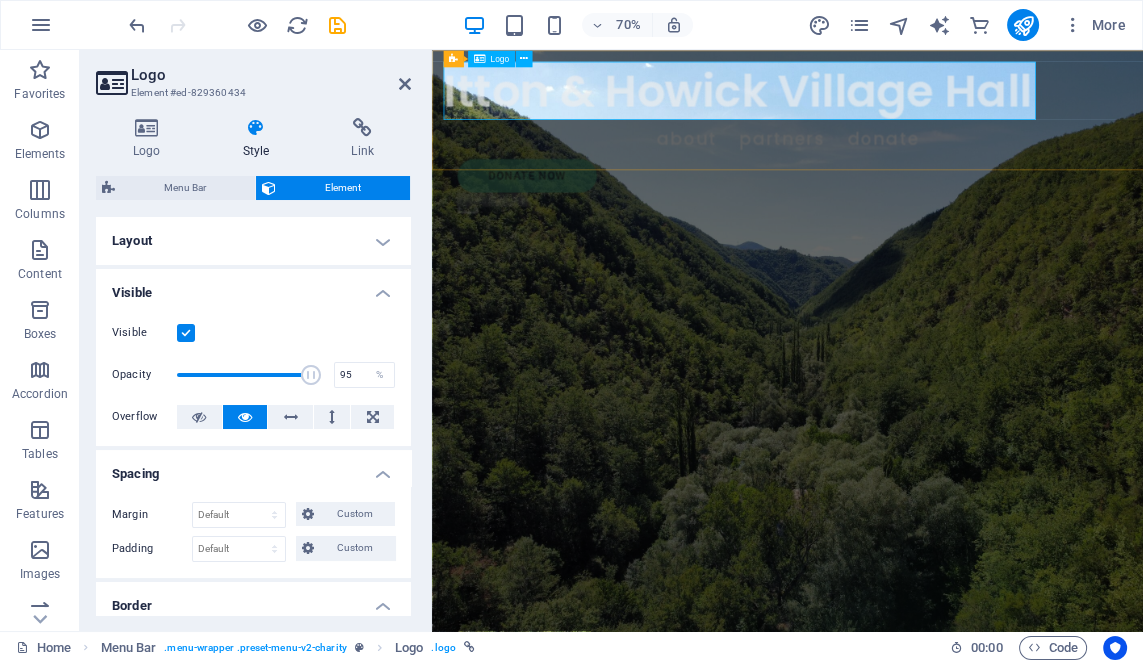 click on "Itton & Howick Village Hall" at bounding box center (940, 107) 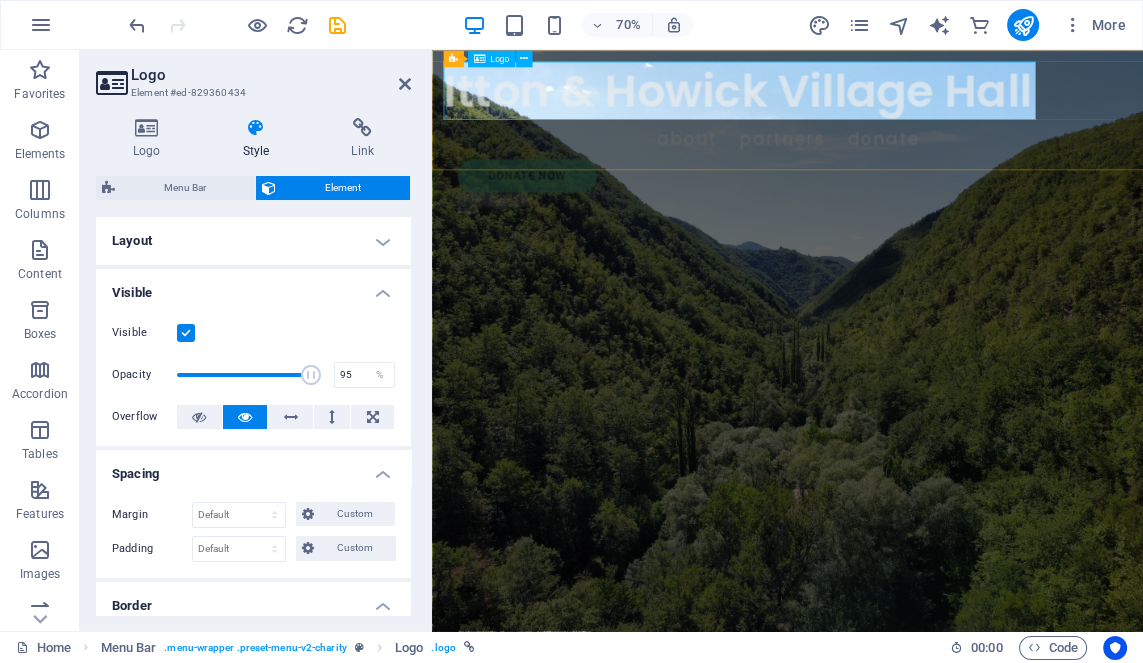 click on "Itton & Howick Village Hall" at bounding box center [940, 107] 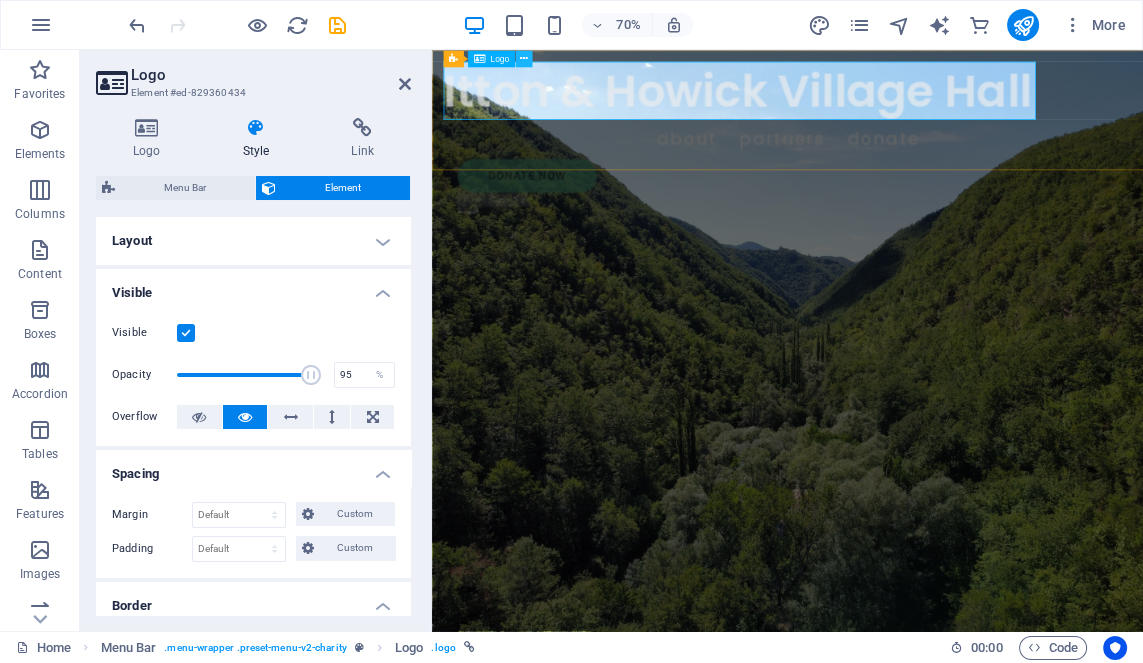 click at bounding box center (523, 58) 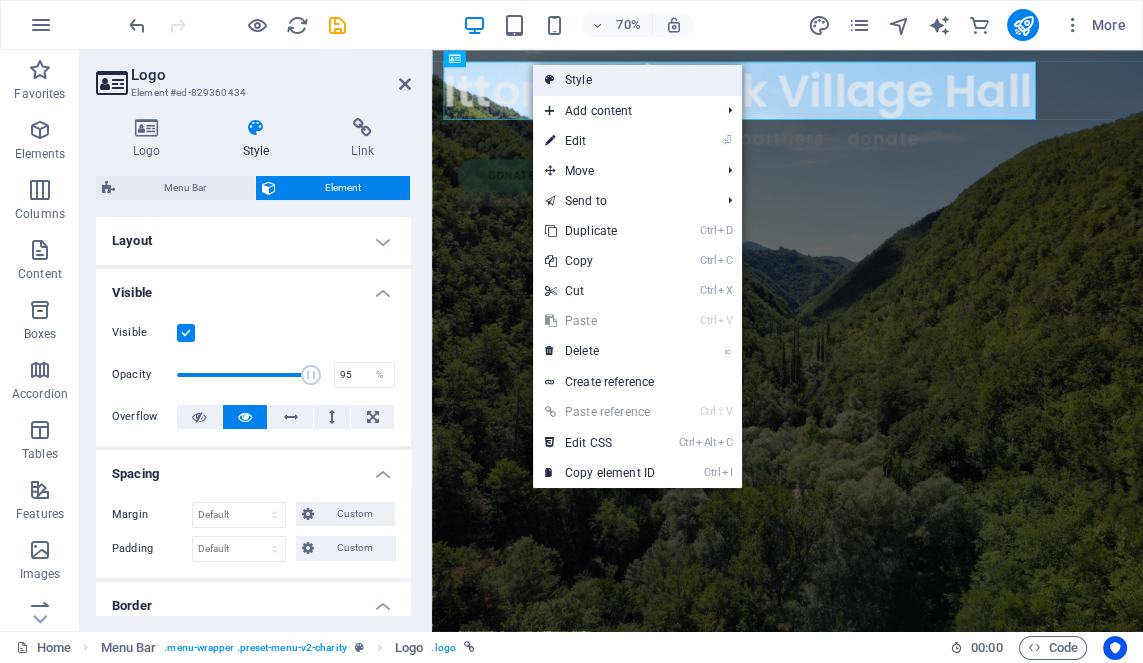 click on "Style" at bounding box center (637, 80) 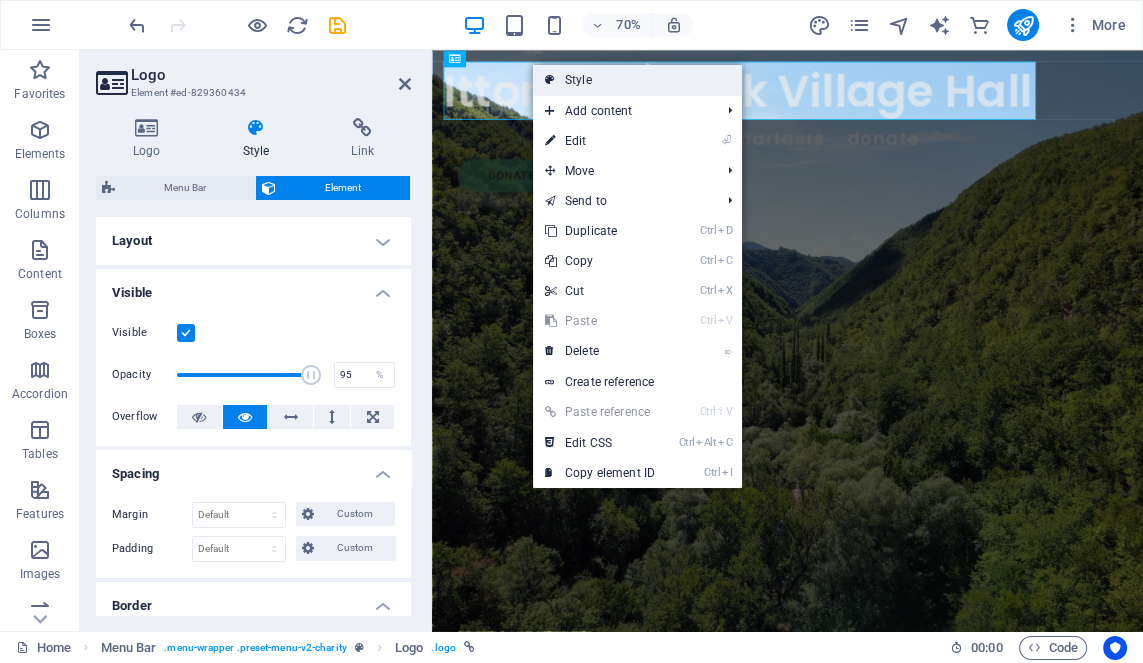 select on "rem" 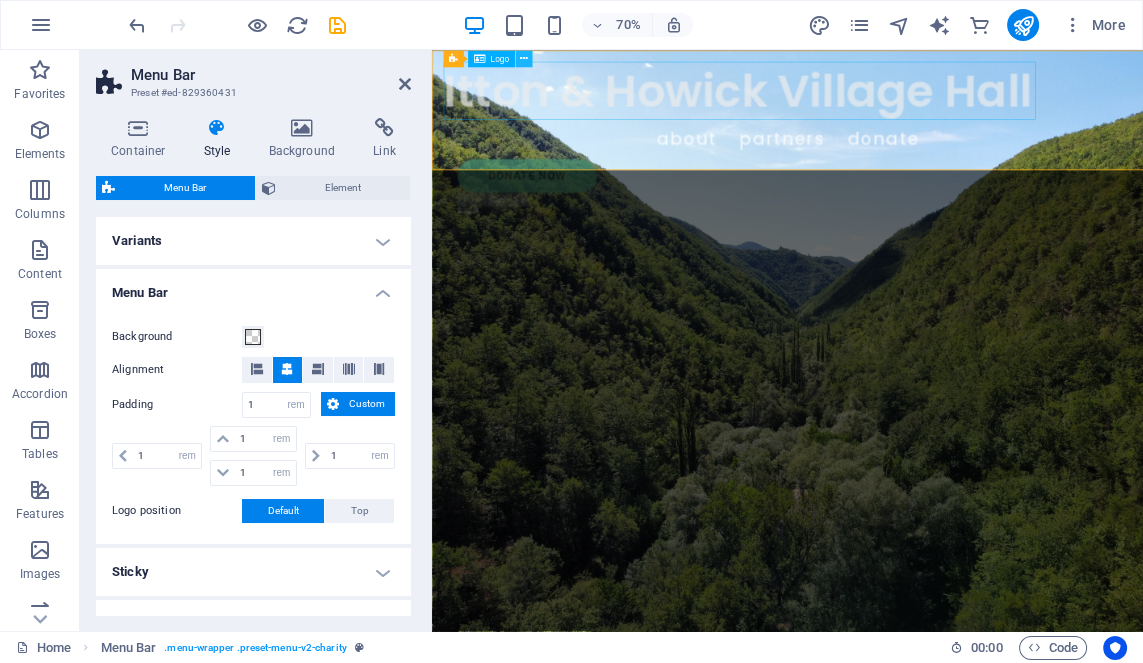 click at bounding box center [524, 58] 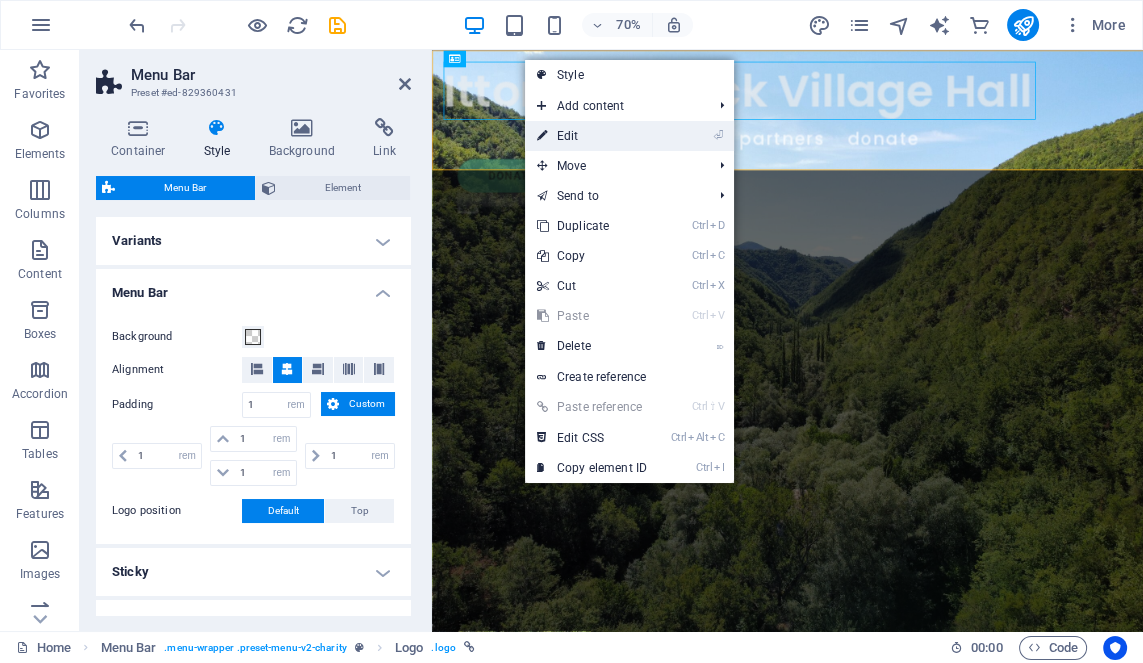 click on "⏎  Edit" at bounding box center [629, 136] 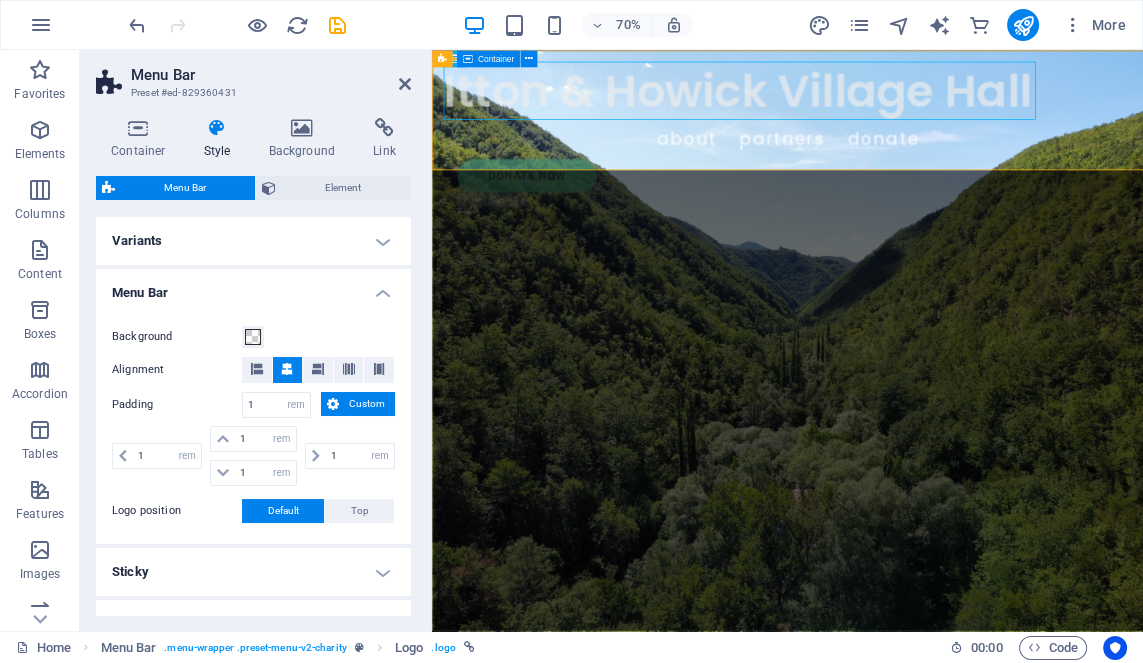 click on "Charity is the act of giving to those in need  A Grade II-listed building designed by renowned architect Guy Dawber and given to the villagers in 1956 as a gift from the owners of Itton Estate, the Curre family." at bounding box center [940, 1068] 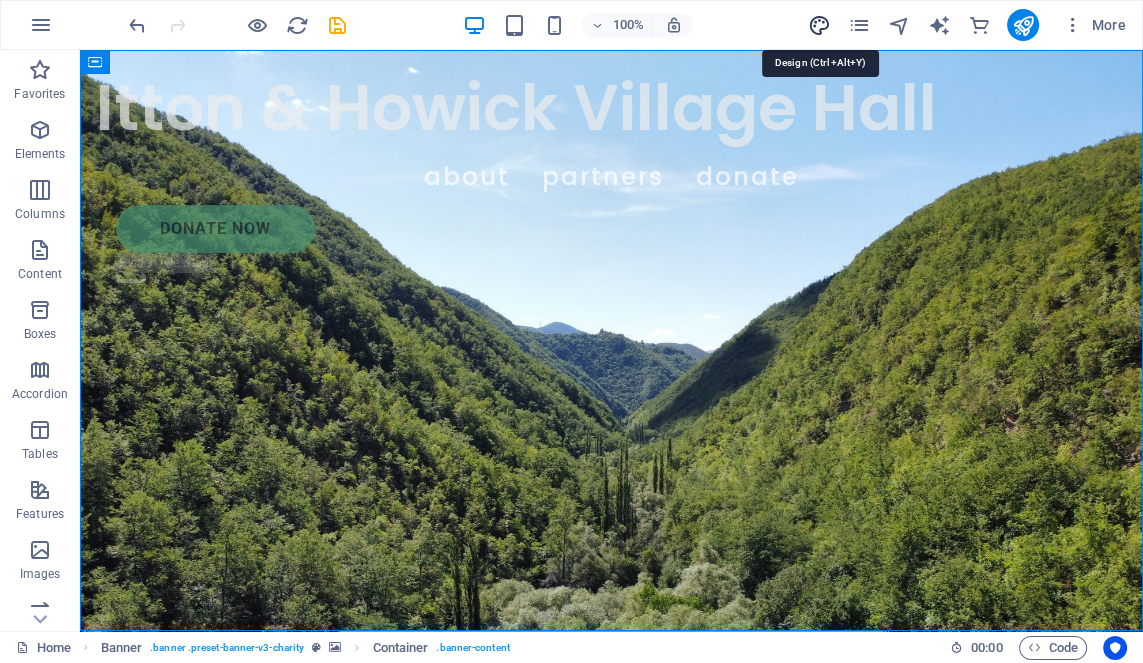click at bounding box center [818, 25] 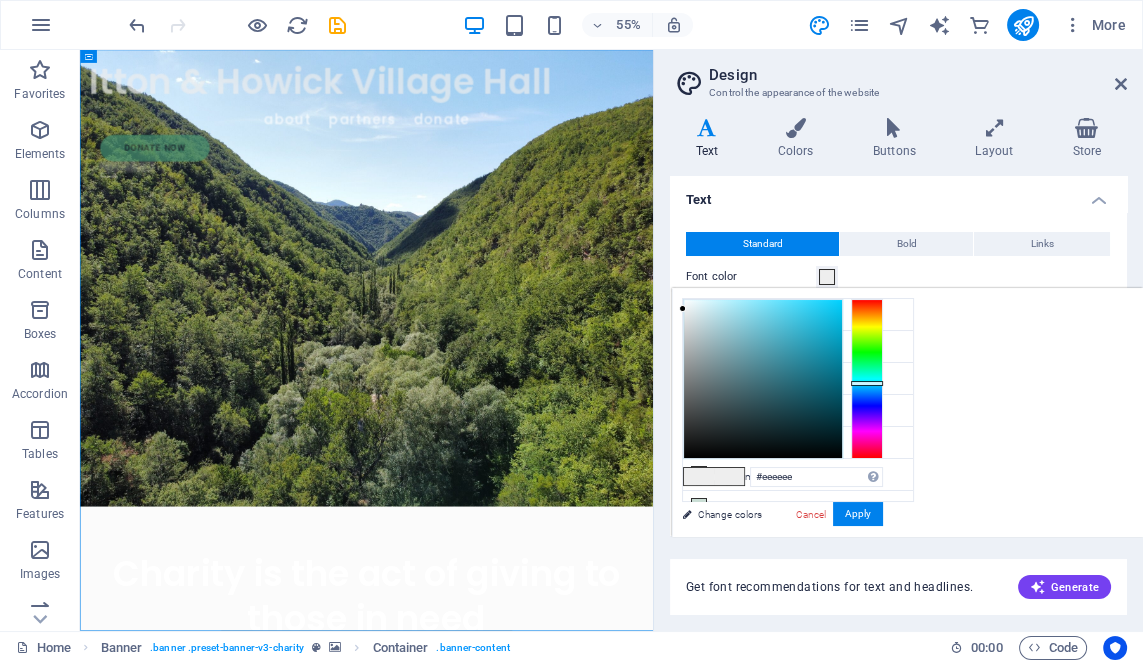click at bounding box center (827, 277) 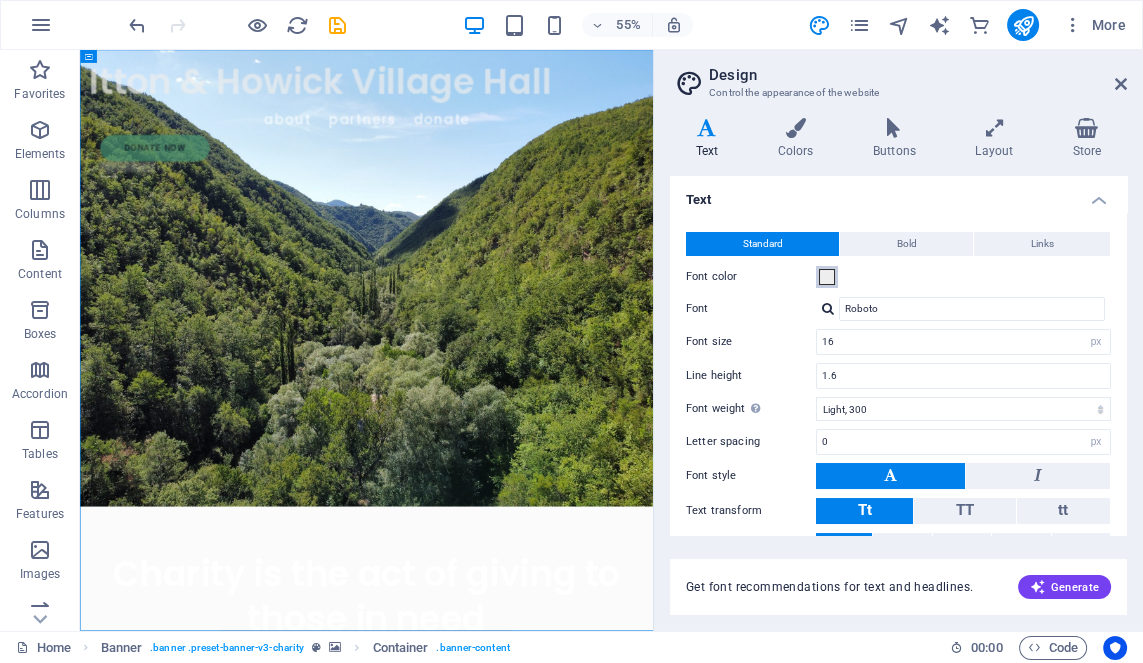 click at bounding box center [827, 277] 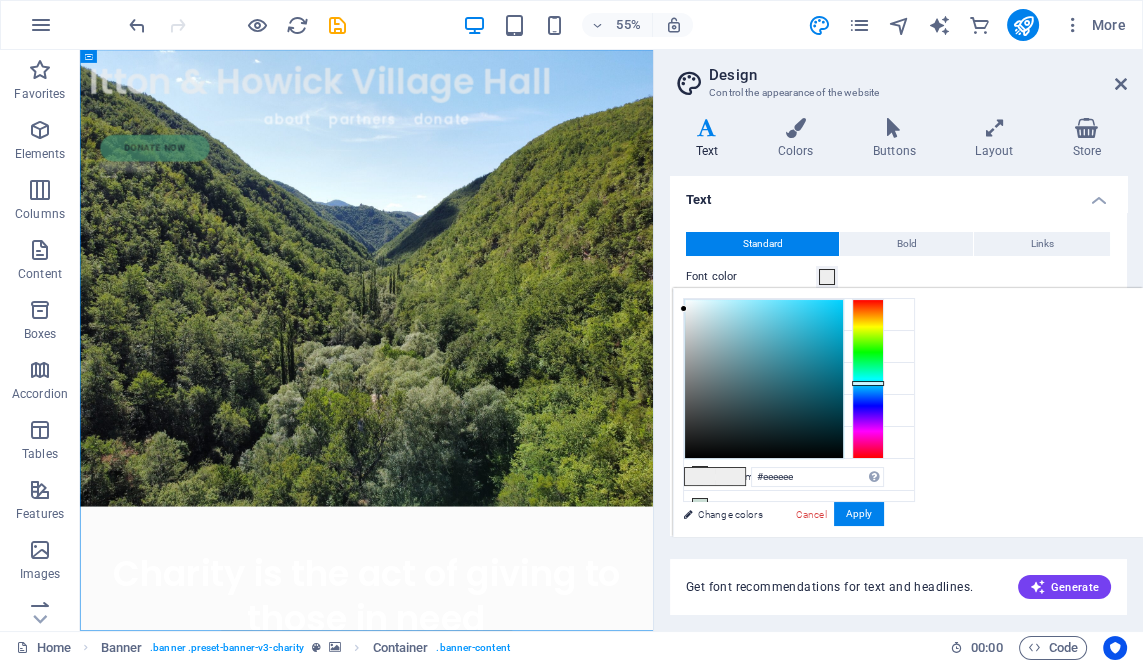 click at bounding box center (827, 277) 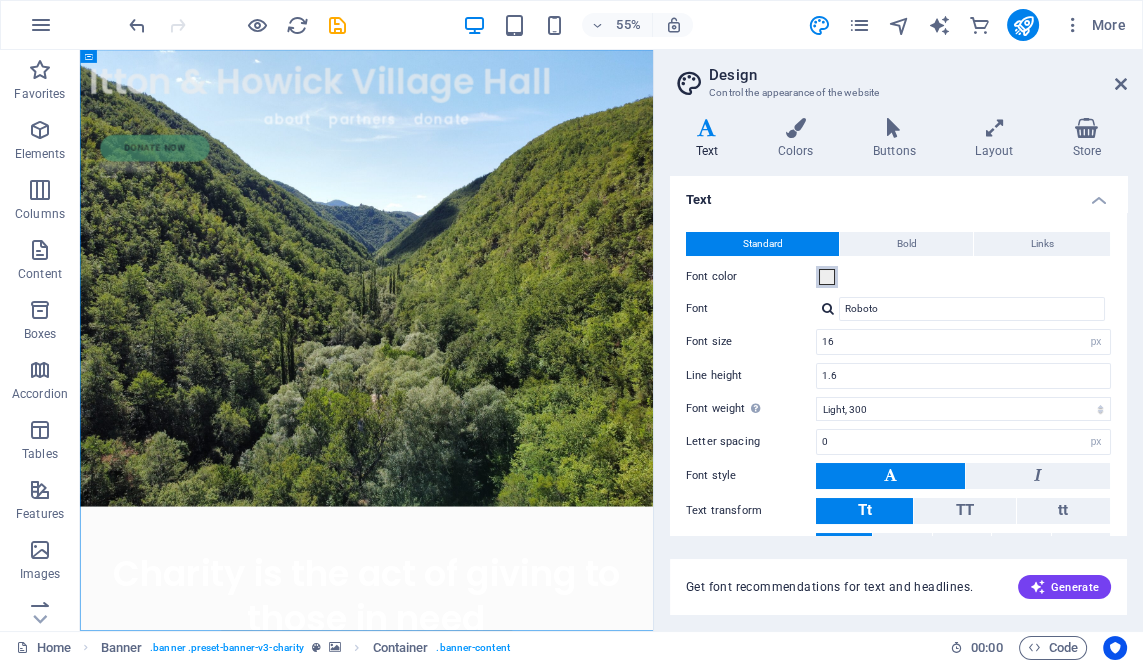 click at bounding box center [827, 277] 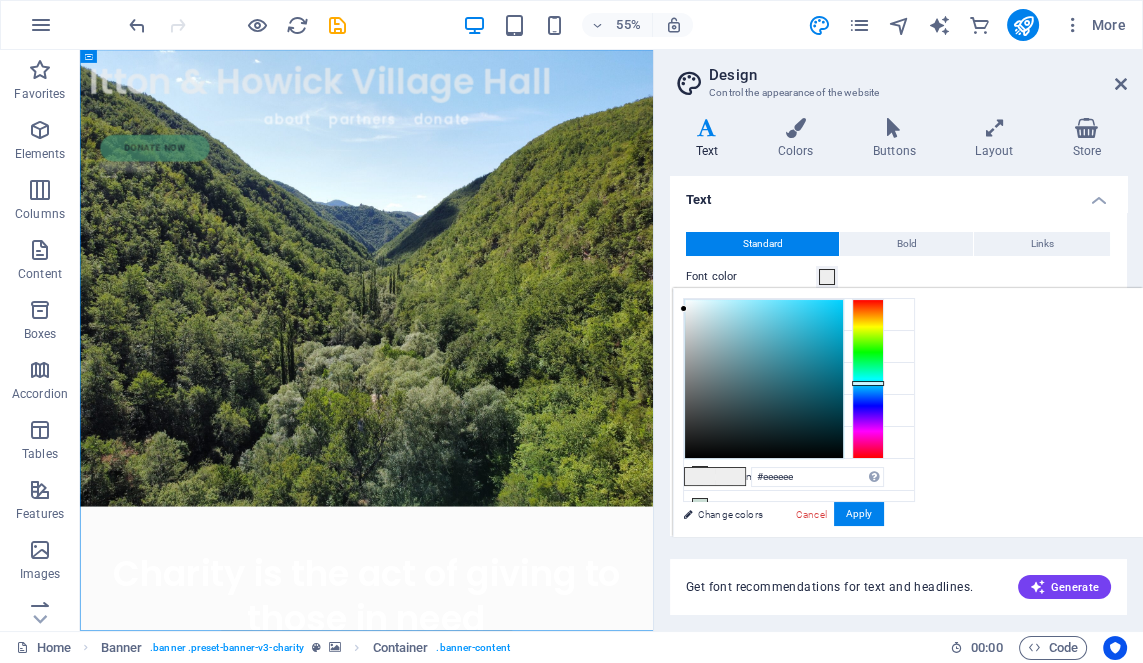 drag, startPoint x: 672, startPoint y: 321, endPoint x: 677, endPoint y: 223, distance: 98.12747 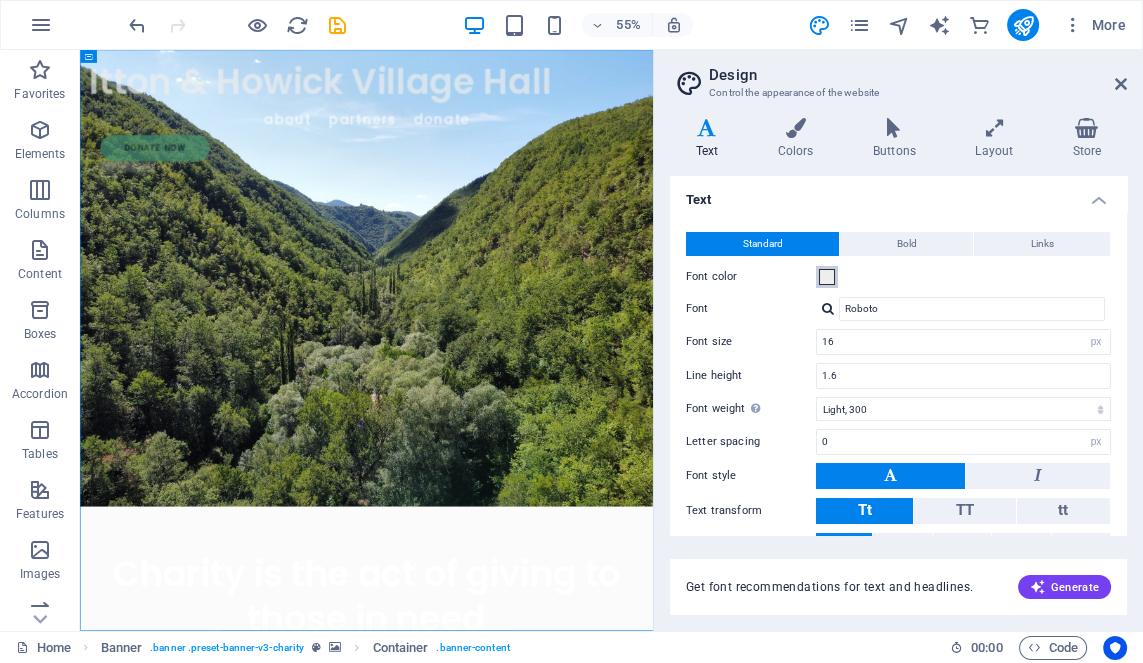 click on "Font color" at bounding box center [827, 277] 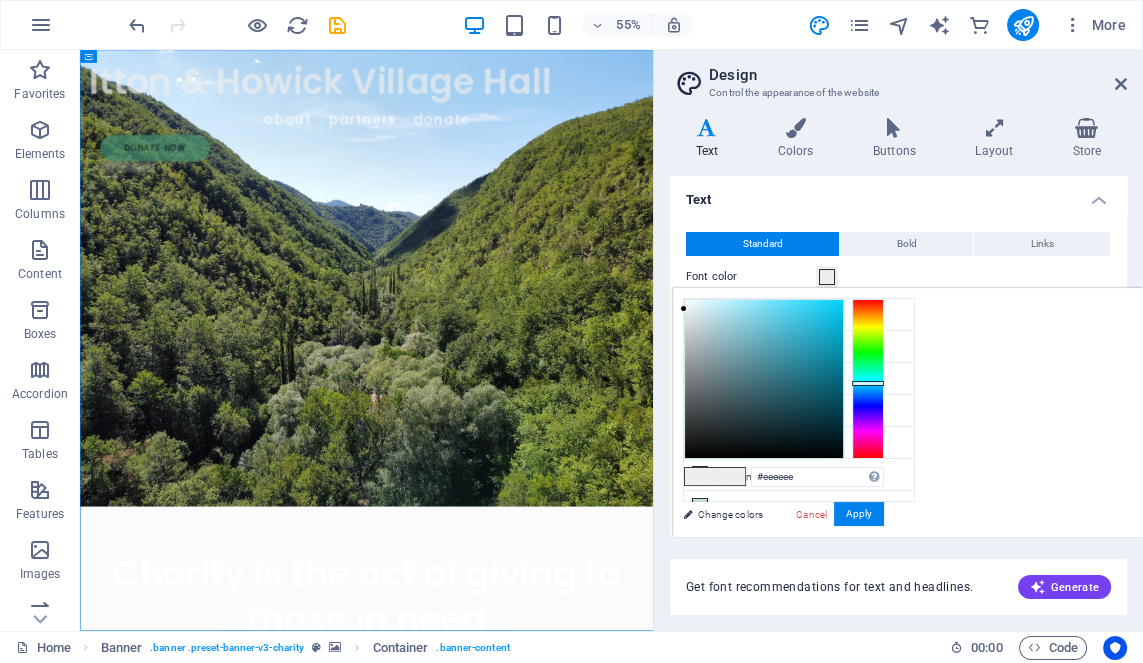 type on "#f5f9fa" 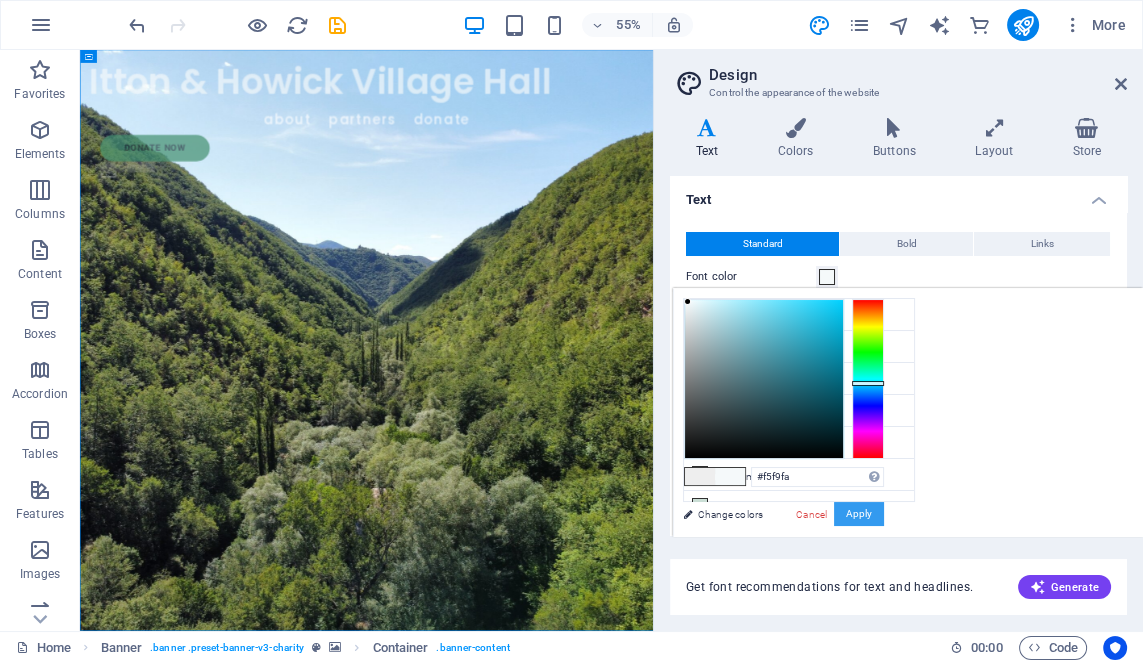 click on "Apply" at bounding box center (859, 514) 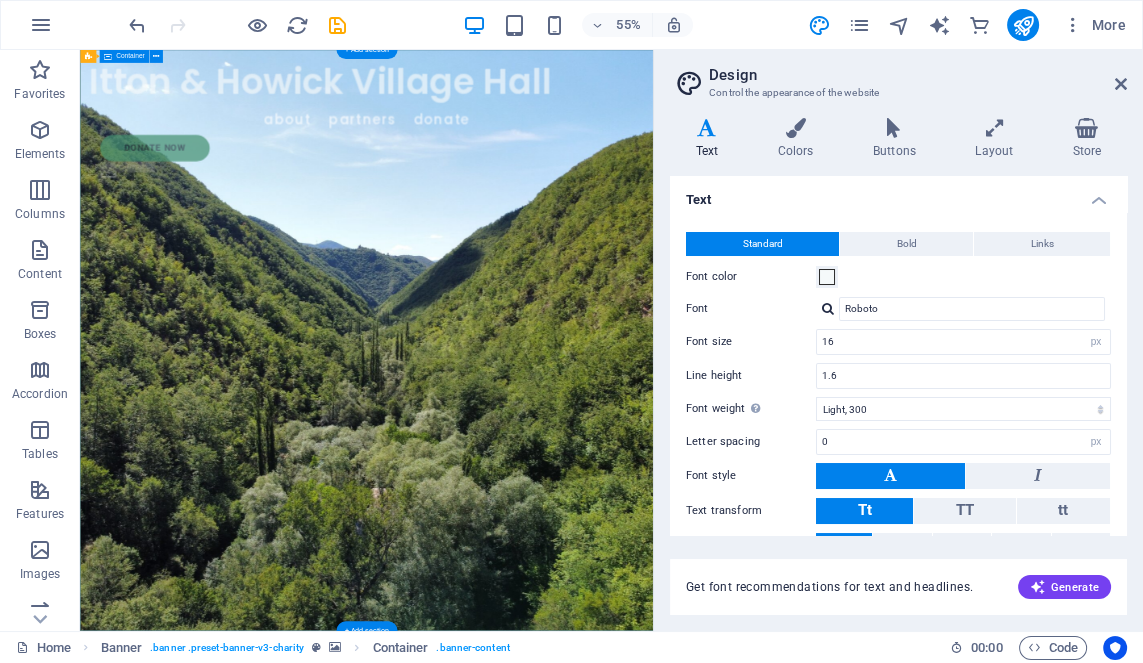 click on "Charity is the act of giving to those in need  A Grade II-listed building designed by renowned architect Guy Dawber and given to the villagers in 1956 as a gift from the owners of Itton Estate, the Curre family." at bounding box center (601, 1294) 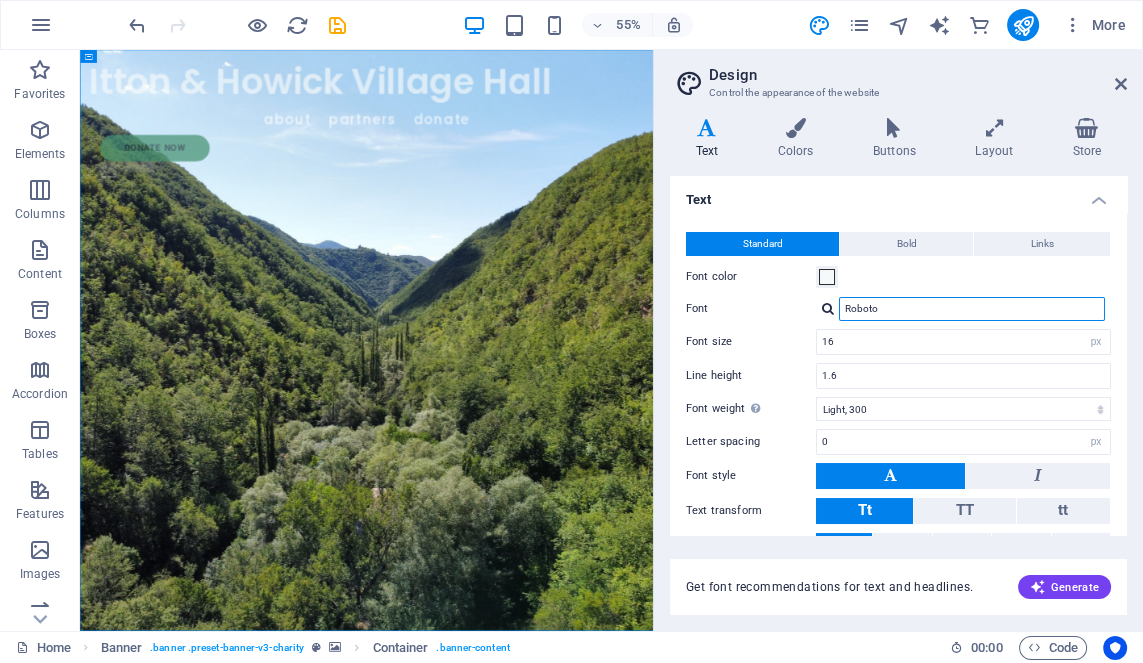 click on "Roboto" at bounding box center [972, 309] 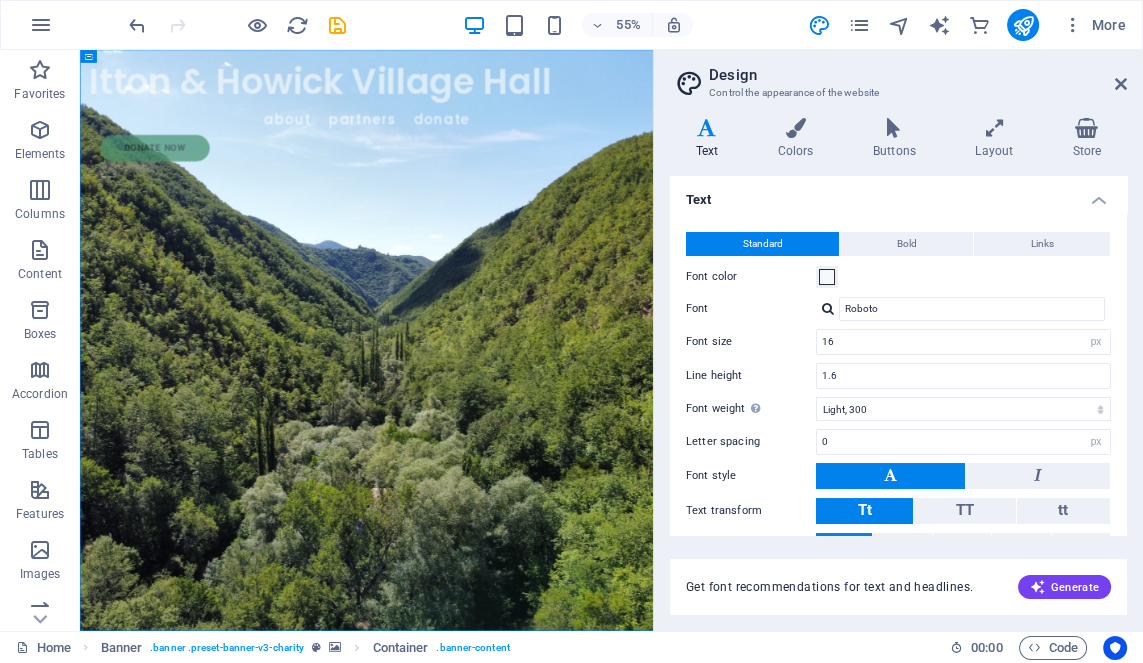click at bounding box center (828, 308) 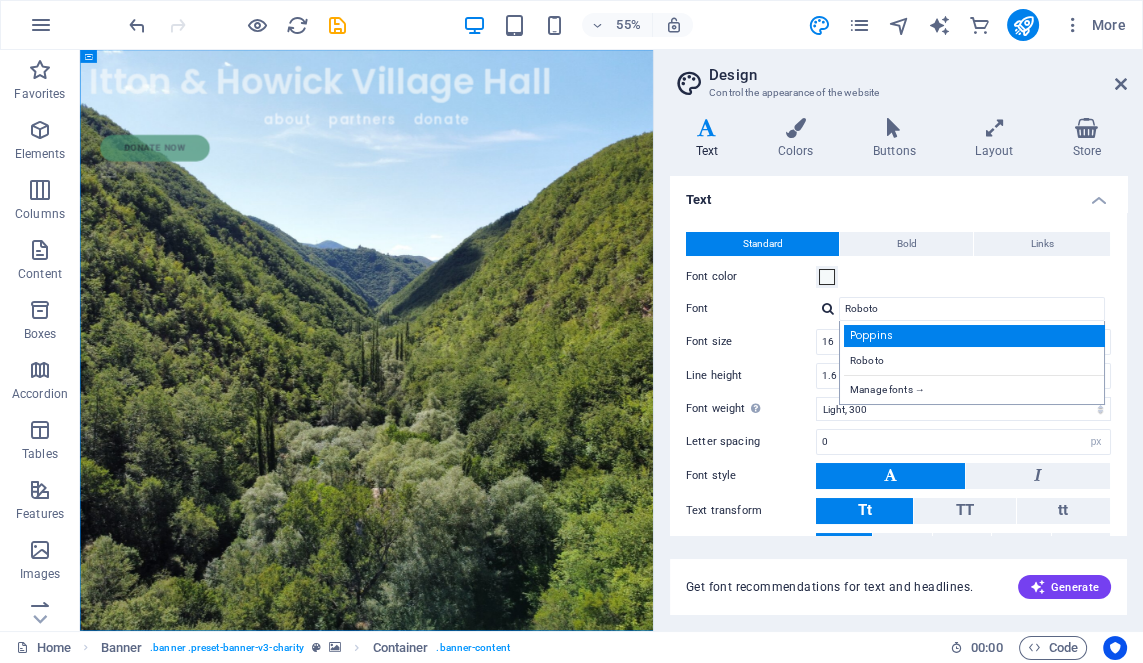 click on "Poppins" at bounding box center (976, 335) 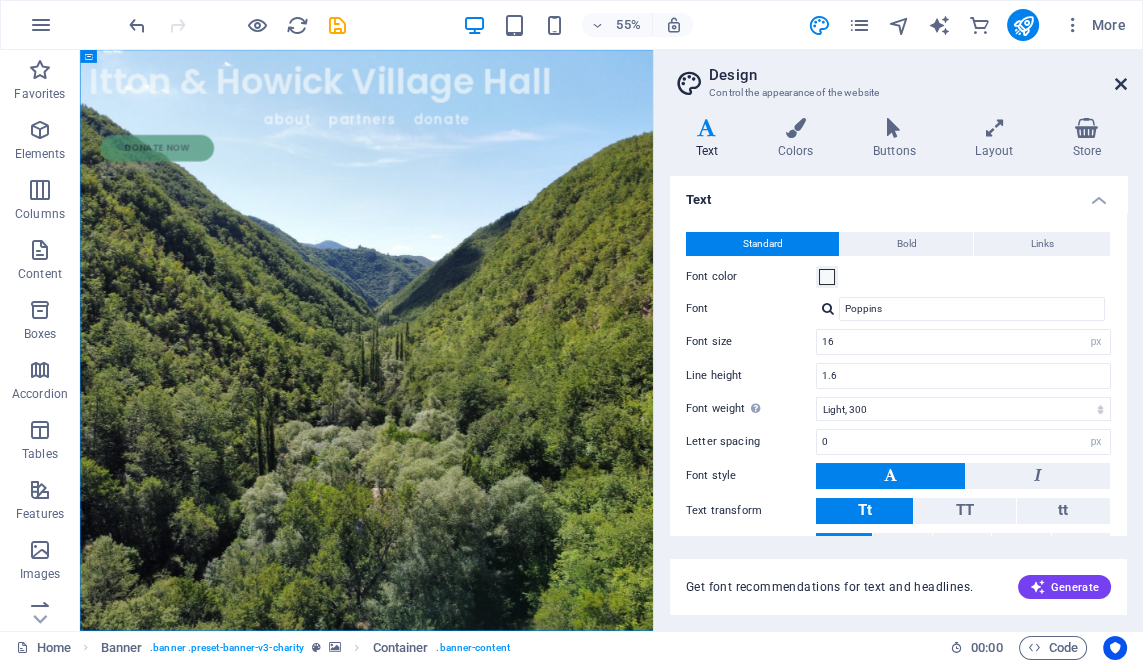 click at bounding box center (1121, 84) 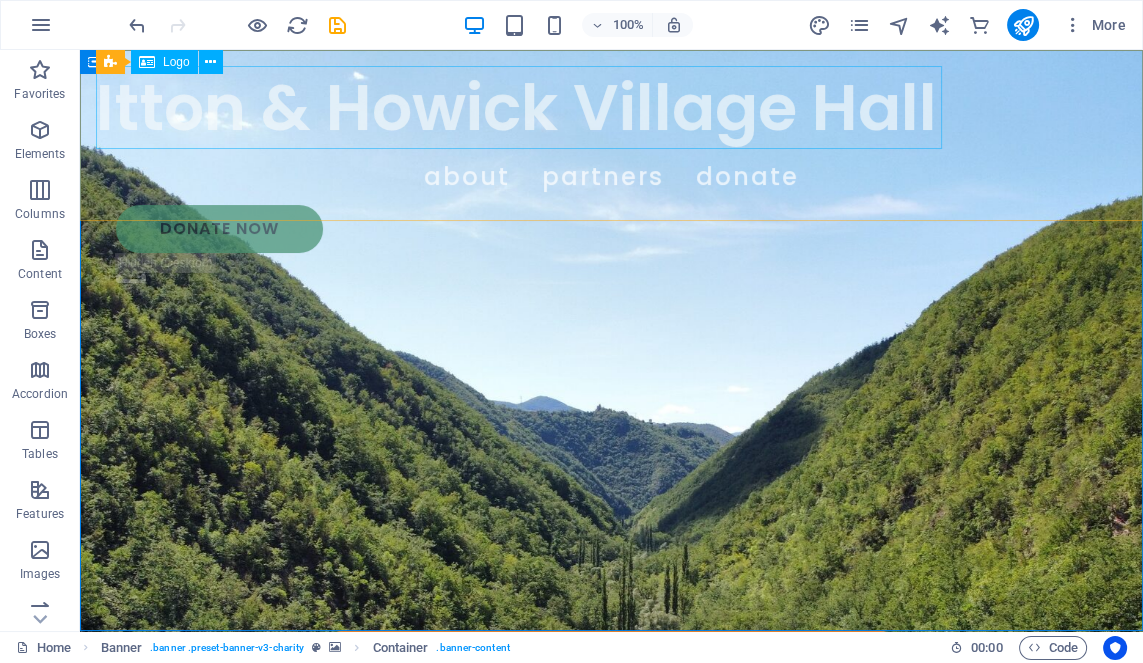 click on "Itton & Howick Village Hall" at bounding box center (611, 107) 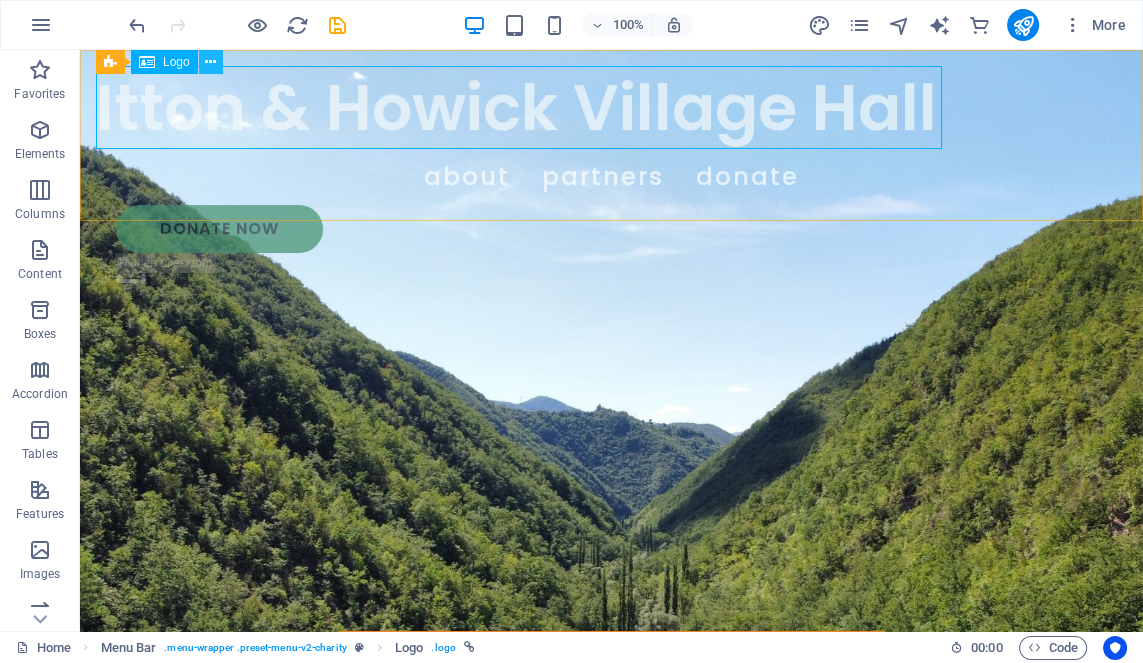 click at bounding box center (210, 62) 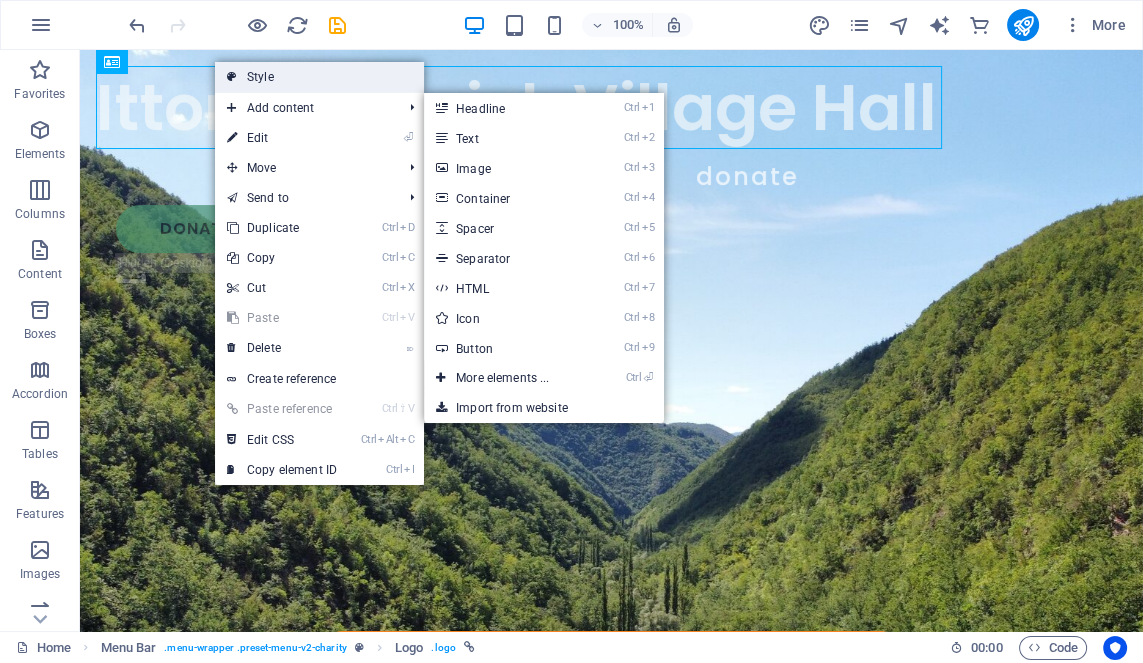 click on "Style" at bounding box center [319, 77] 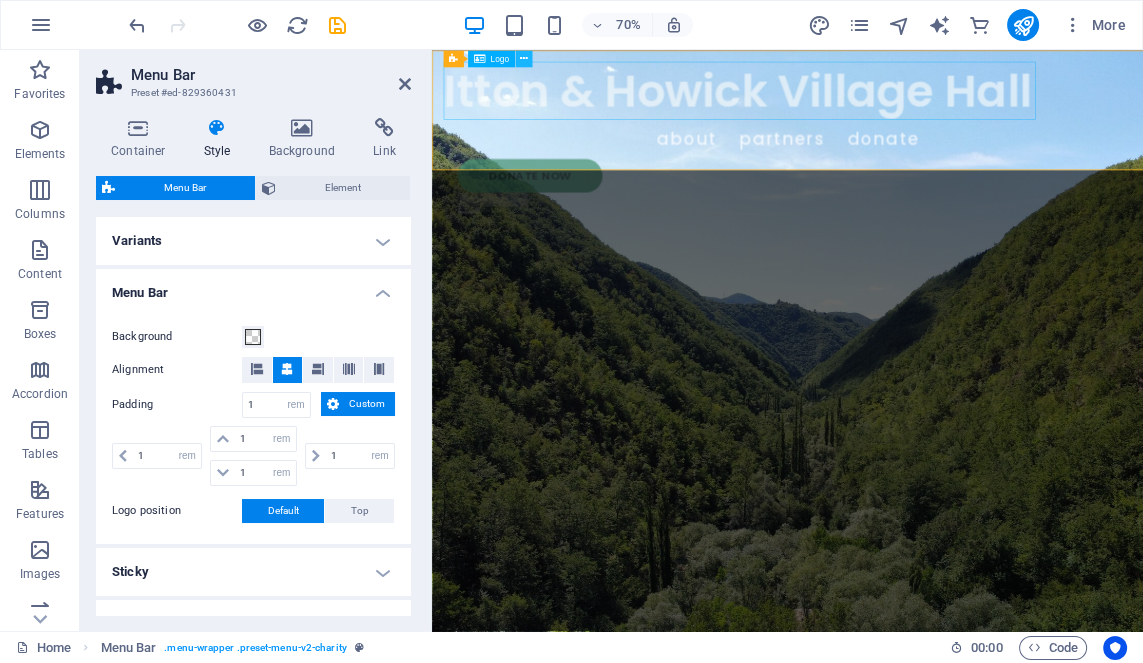 click at bounding box center (524, 58) 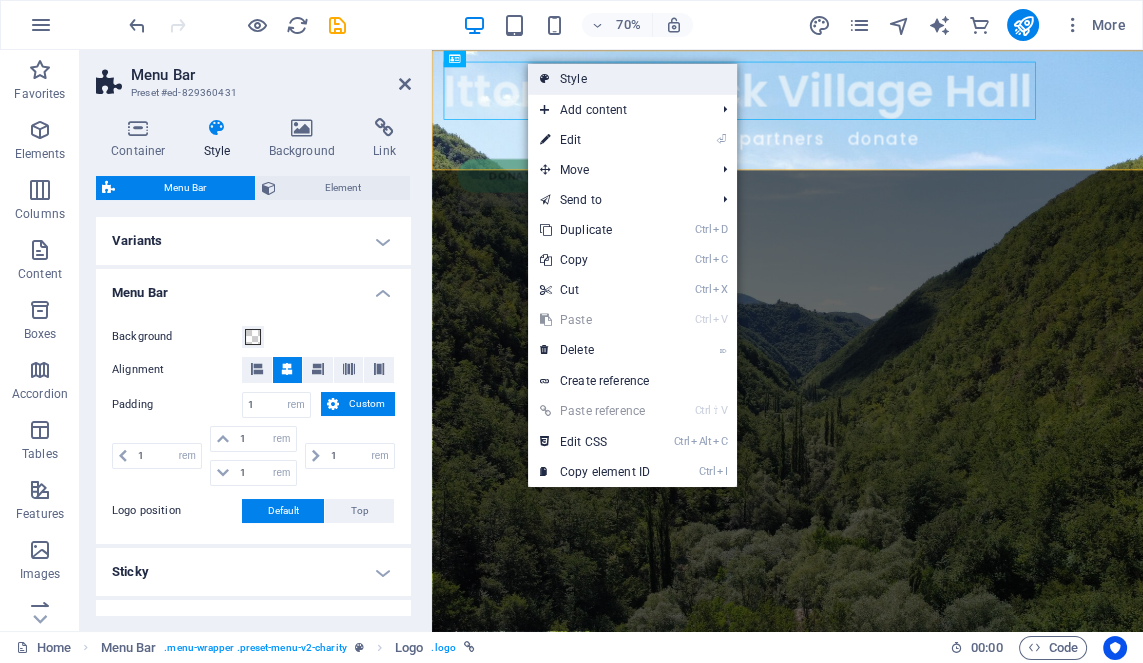 click at bounding box center (545, 79) 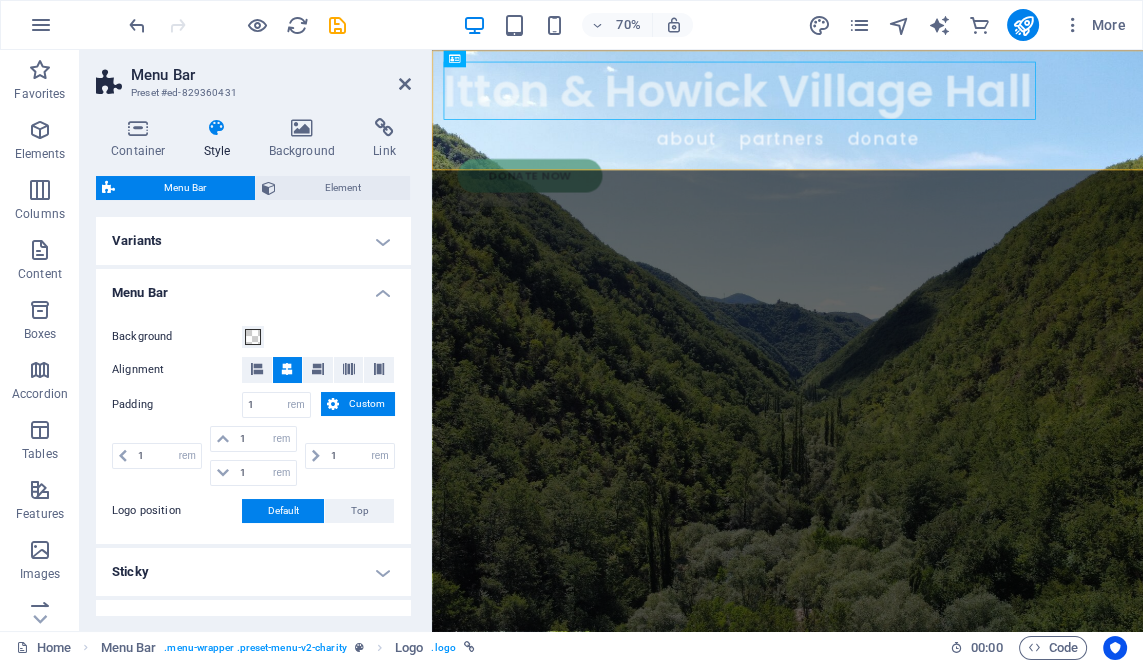 click on "Sticky" at bounding box center (253, 572) 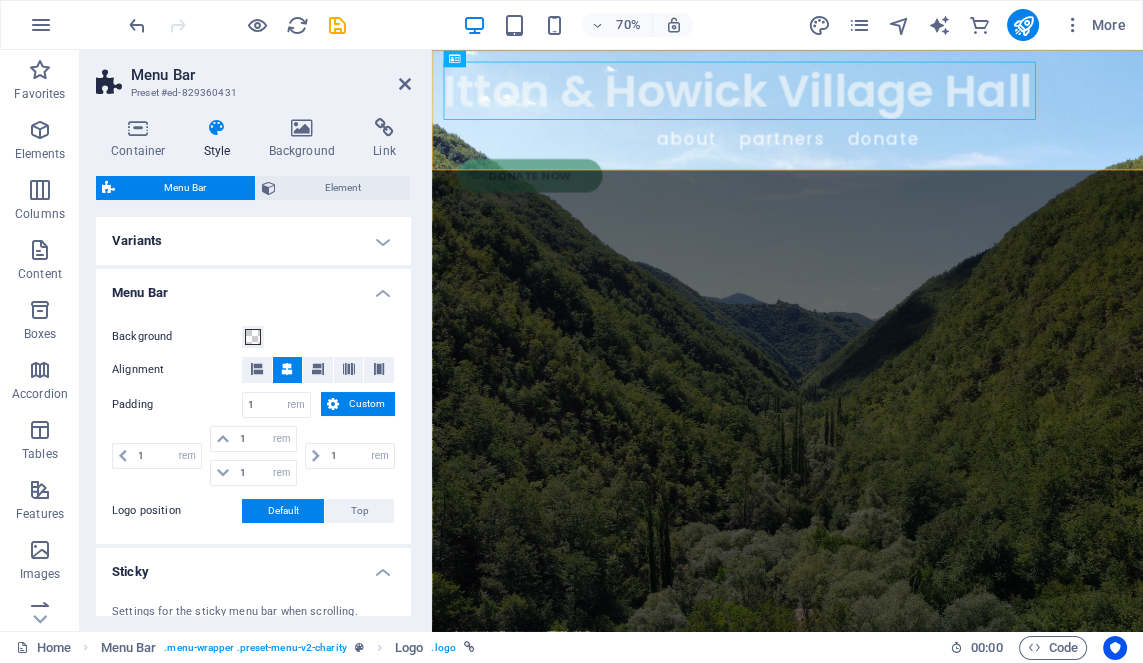 click on "Variants" at bounding box center [253, 241] 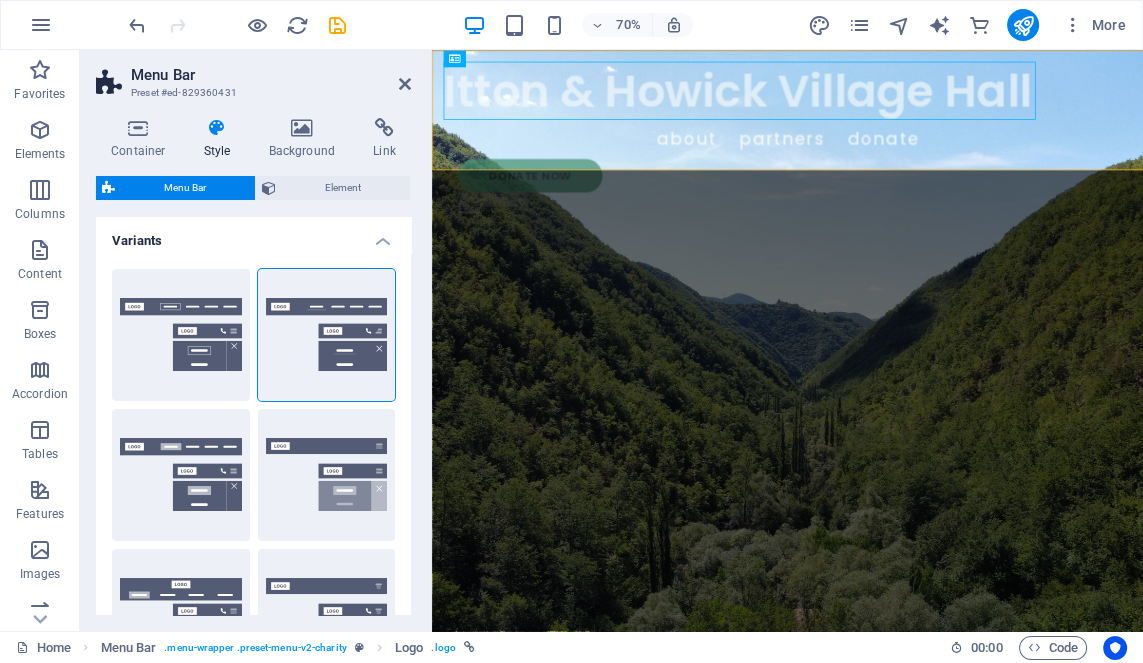 click on "Variants" at bounding box center (253, 235) 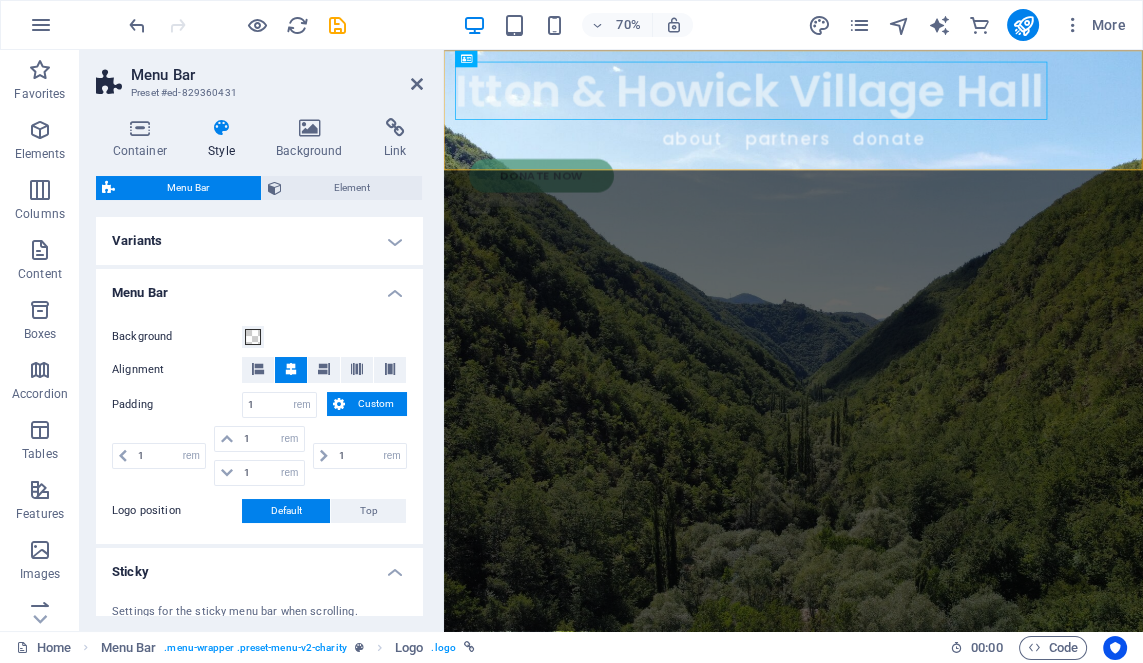 click on "Menu Bar Preset #ed-829360431
Container Style Background Link Size Height Default px rem % vh vw Min. height None px rem % vh vw Width Default px rem % em vh vw Min. width None px rem % vh vw Content width Default Custom width Width Default px rem % em vh vw Min. width None px rem % vh vw Default padding Custom spacing Default content width and padding can be changed under Design. Edit design Layout (Flexbox) Alignment Determines the flex direction. Default Main axis Determine how elements should behave along the main axis inside this container (justify content). Default Side axis Control the vertical direction of the element inside of the container (align items). Default Wrap Default On Off Fill Controls the distances and direction of elements on the y-axis across several lines (align content). Default Accessibility ARIA helps assistive technologies (like screen readers) to understand the role, state, and behavior of web elements Role The ARIA role defines the purpose of an element.  None %" at bounding box center [262, 340] 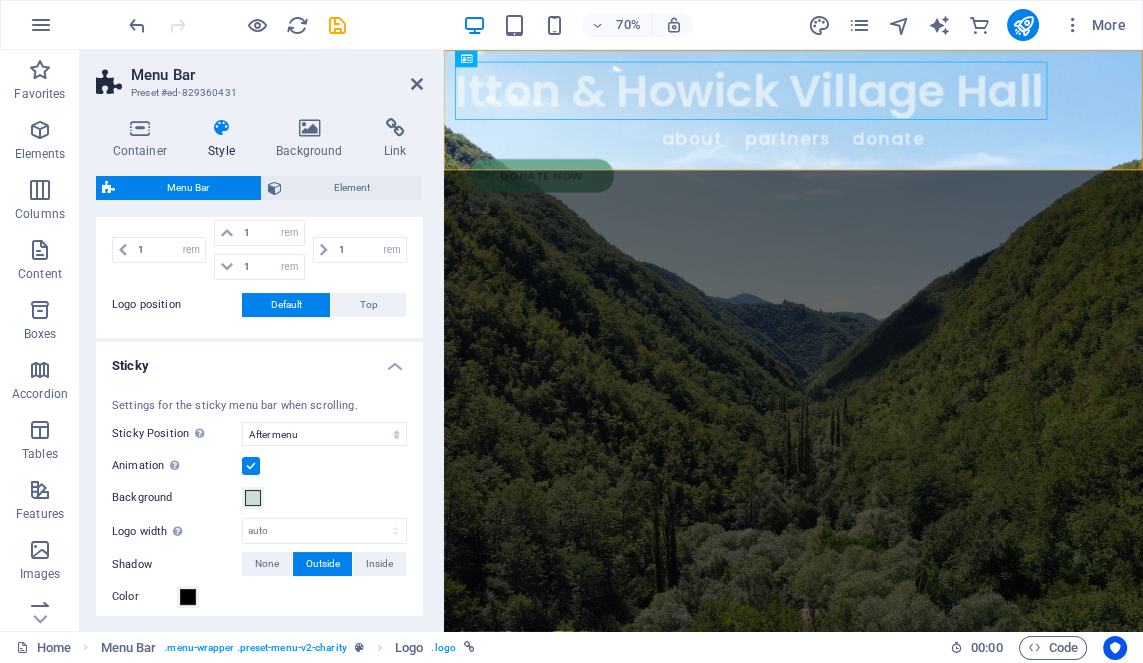 scroll, scrollTop: 243, scrollLeft: 0, axis: vertical 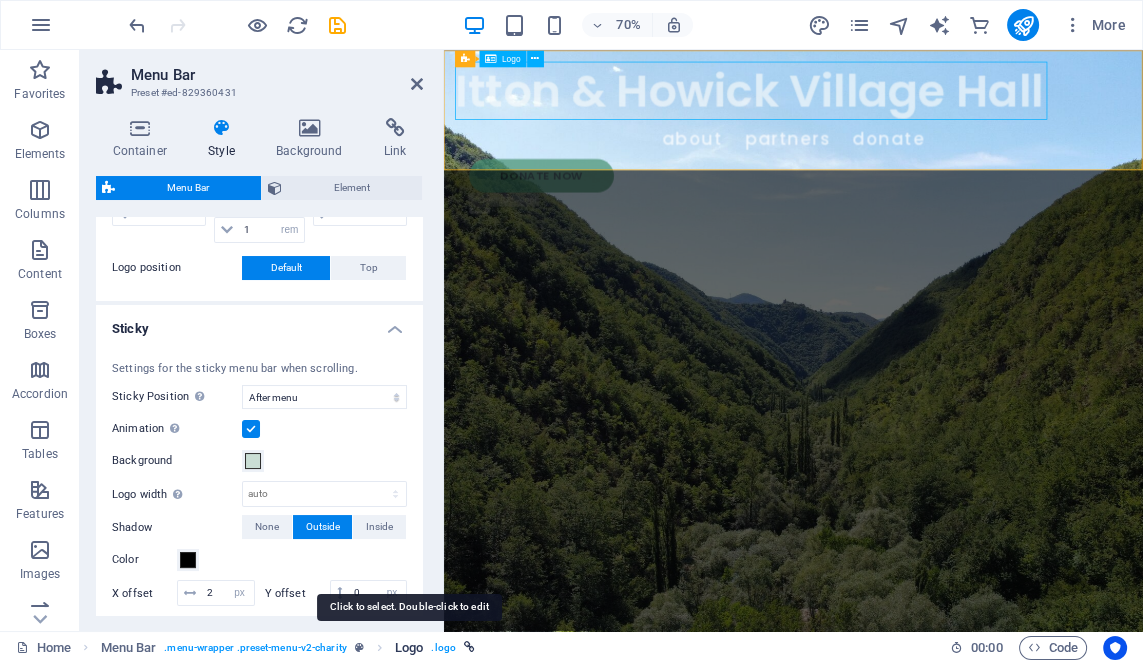 drag, startPoint x: 421, startPoint y: 338, endPoint x: 397, endPoint y: 641, distance: 303.949 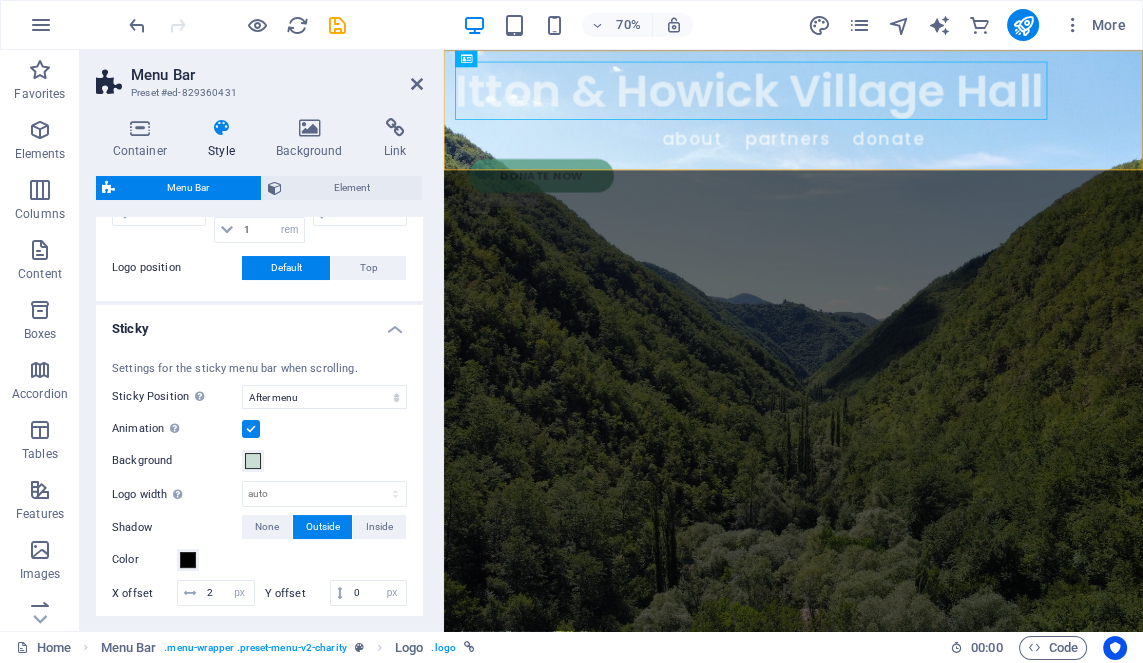 drag, startPoint x: 425, startPoint y: 429, endPoint x: 429, endPoint y: 478, distance: 49.162994 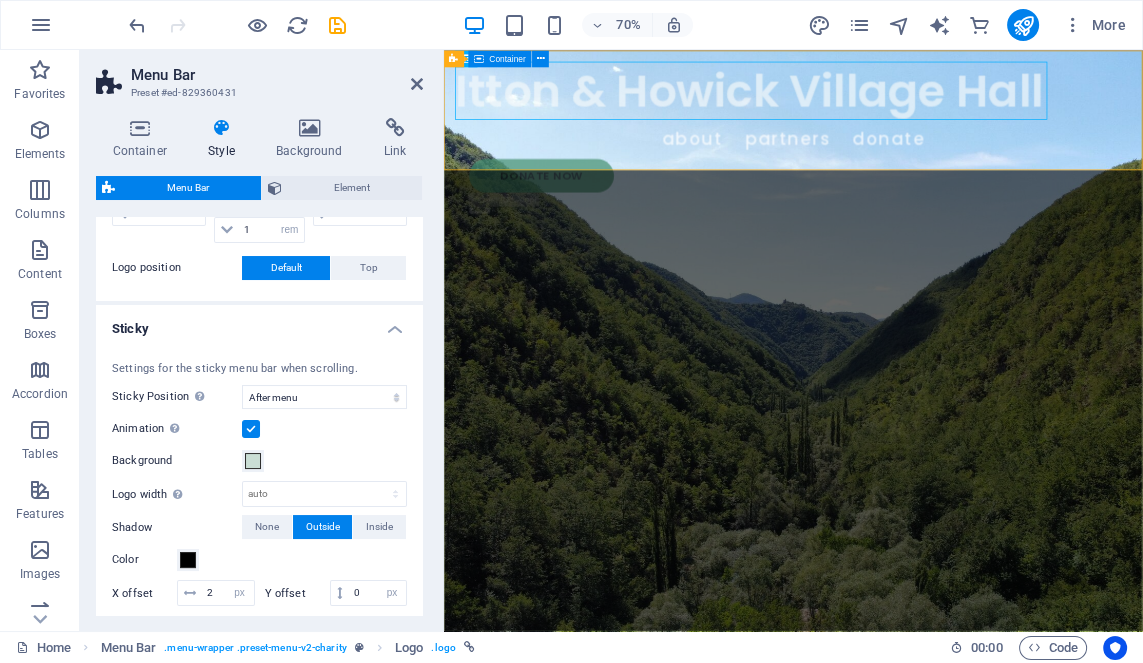 click on "Charity is the act of giving to those in need  A Grade II-listed building designed by renowned architect Guy Dawber and given to the villagers in 1956 as a gift from the owners of Itton Estate, the Curre family." at bounding box center (943, 1307) 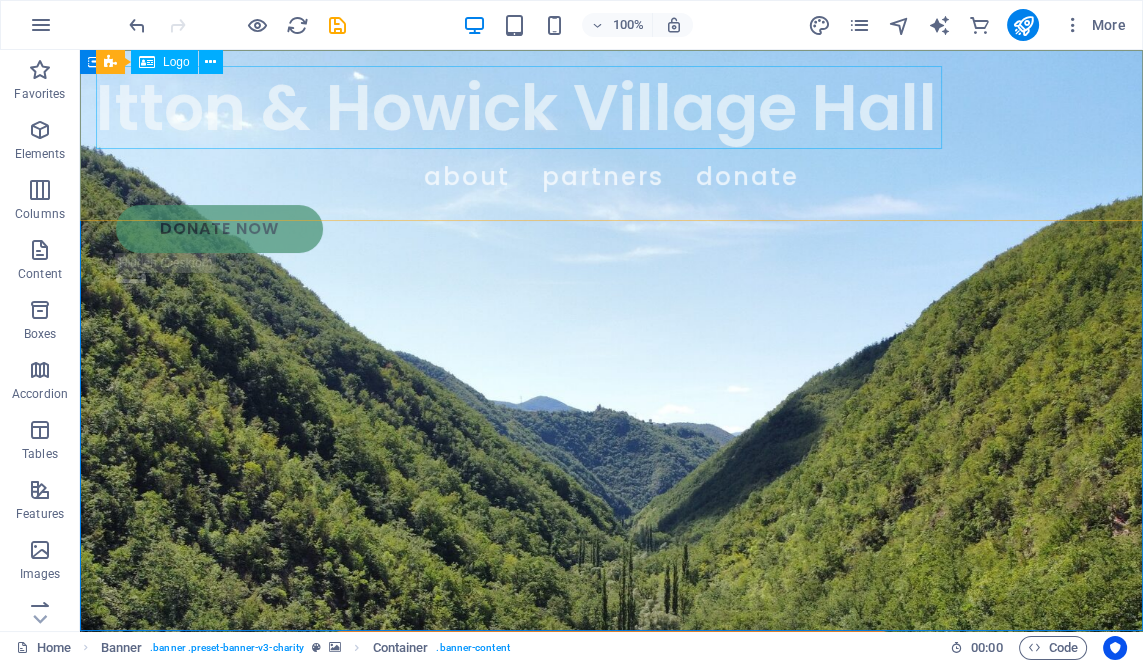 click on "Itton & Howick Village Hall" at bounding box center (611, 107) 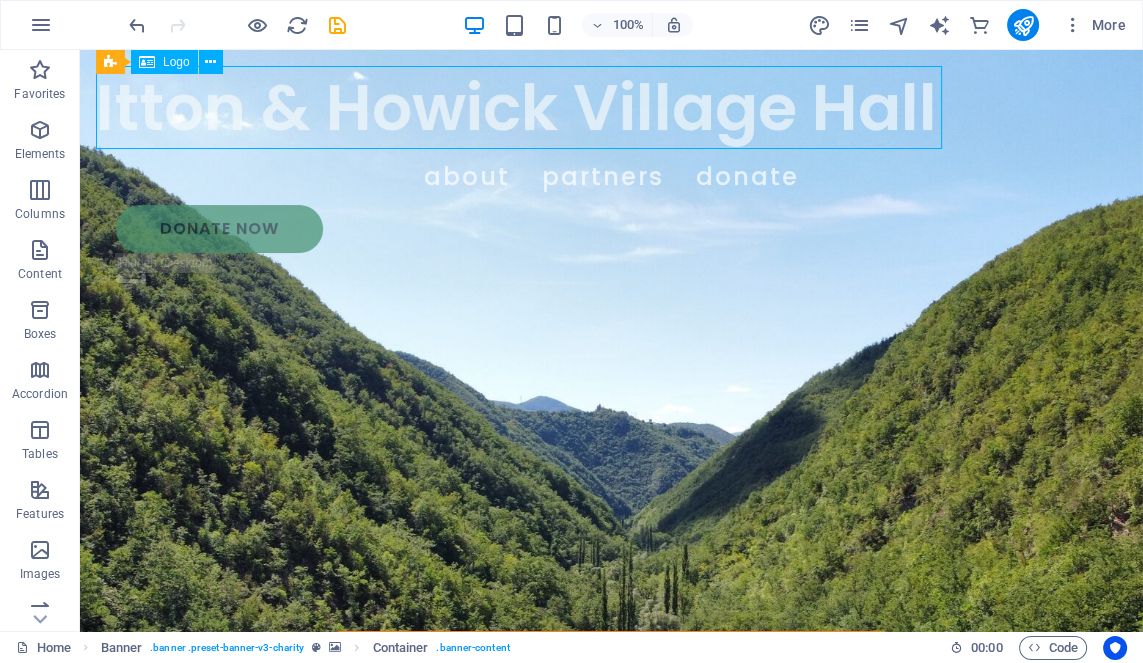 click on "Itton & Howick Village Hall" at bounding box center [611, 107] 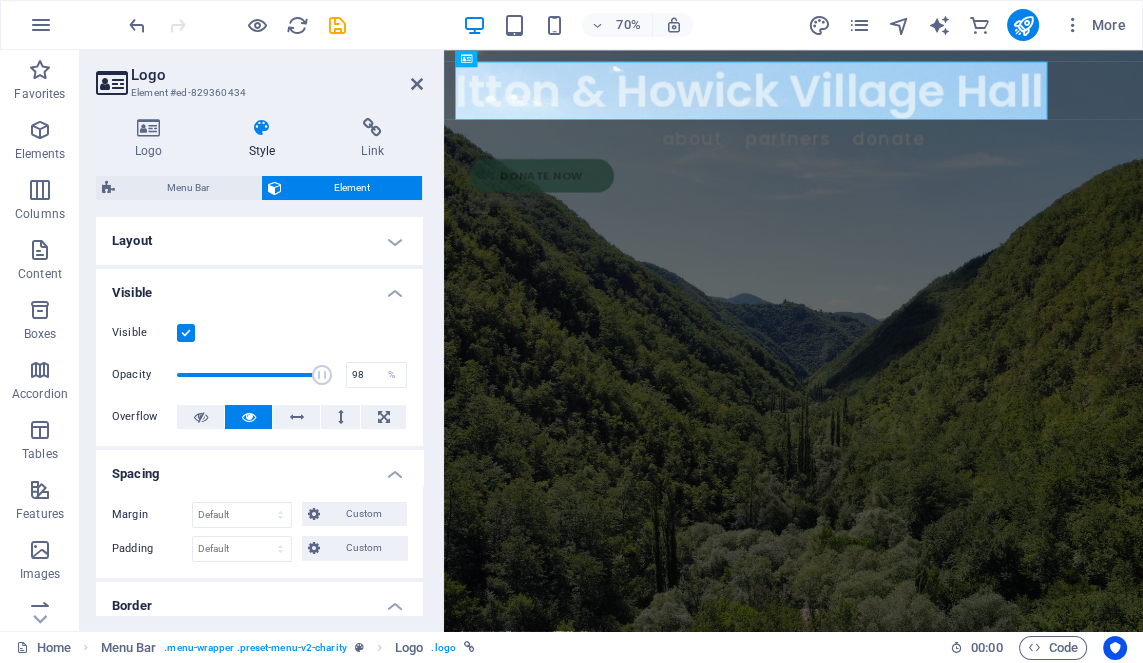 type on "100" 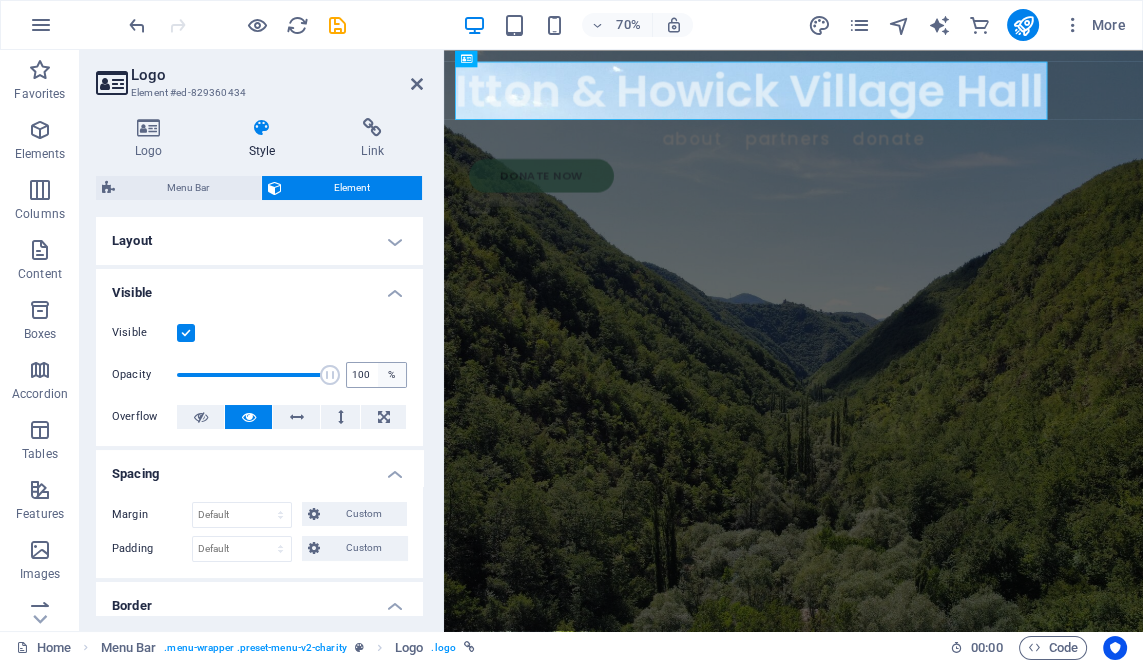 drag, startPoint x: 319, startPoint y: 371, endPoint x: 378, endPoint y: 372, distance: 59.008472 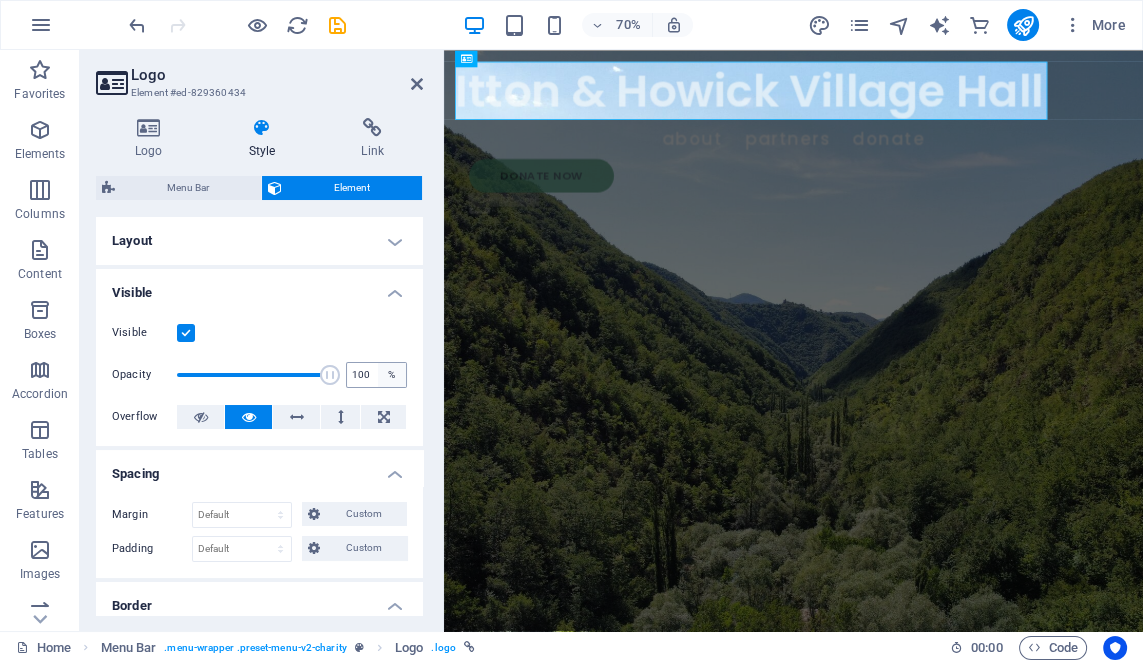 click on "Opacity 100 %" at bounding box center [259, 375] 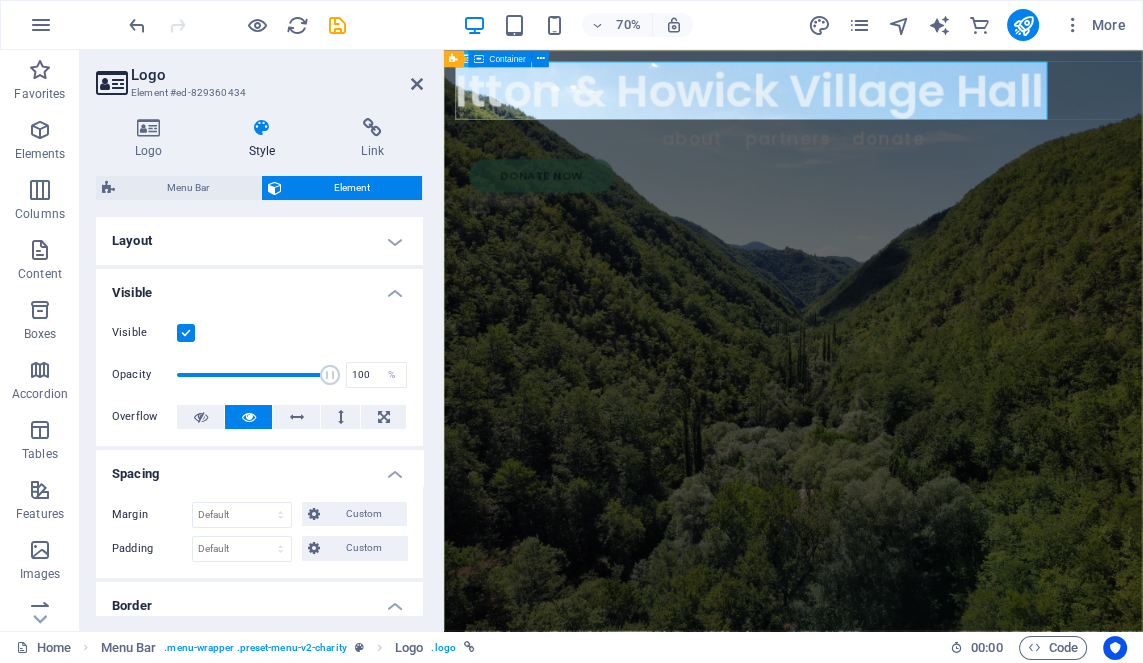 click on "Charity is the act of giving to those in need  A Grade II-listed building designed by renowned architect Guy Dawber and given to the villagers in 1956 as a gift from the owners of Itton Estate, the Curre family." at bounding box center (943, 1081) 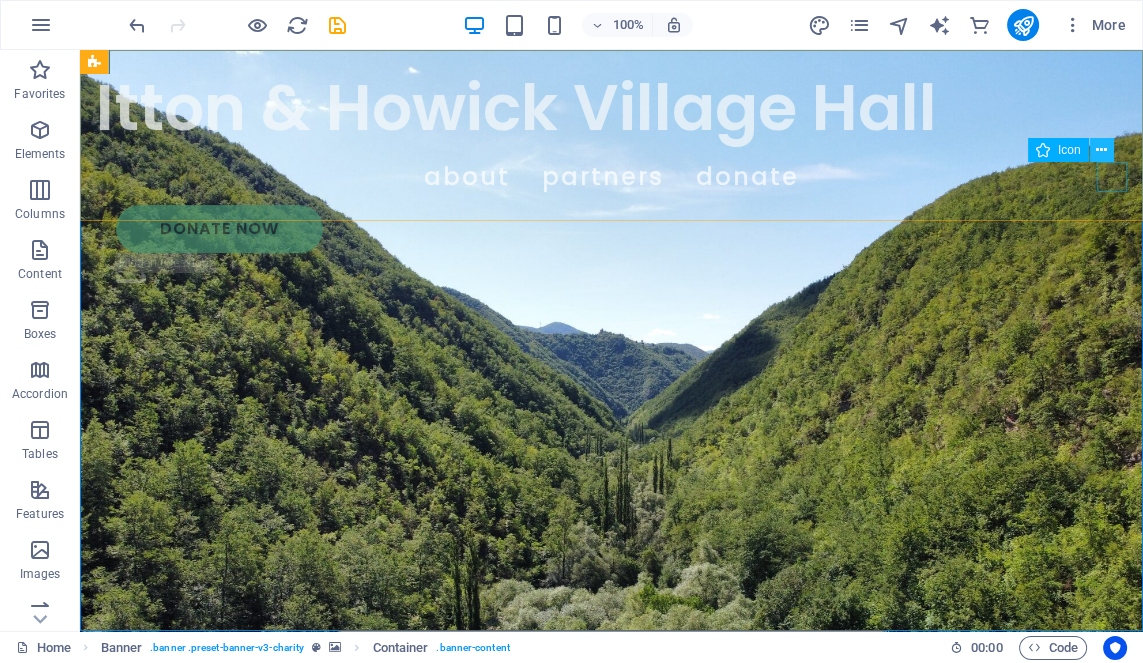 click at bounding box center (1102, 150) 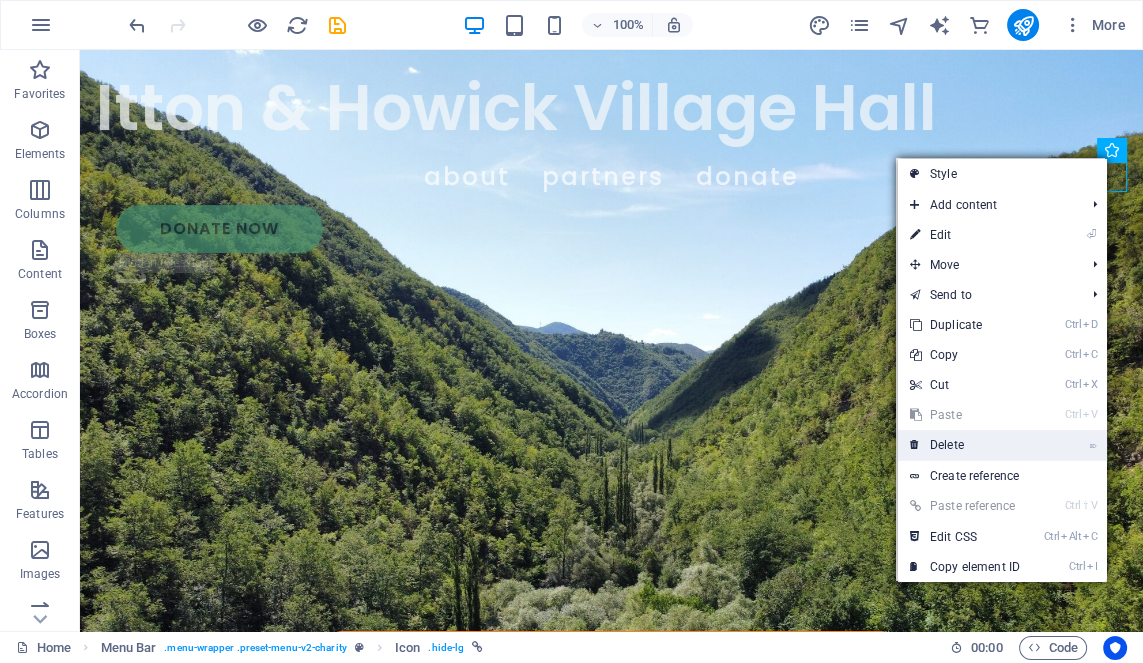 click on "⌦  Delete" at bounding box center [965, 445] 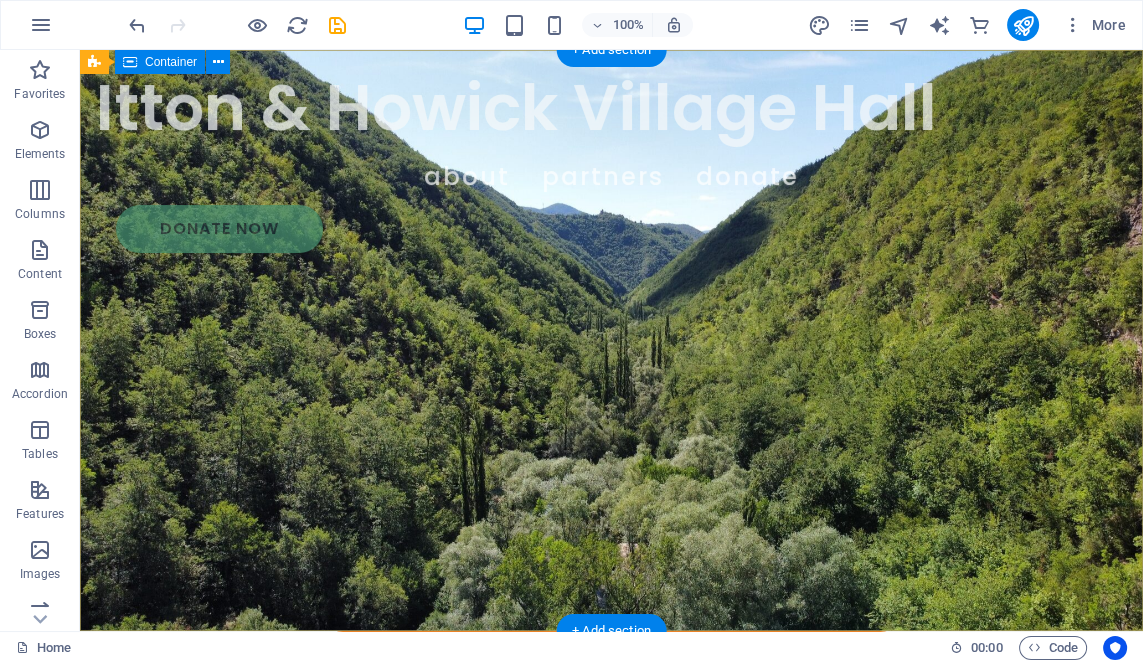 click on "Charity is the act of giving to those in need  A Grade II-listed building designed by renowned architect Guy Dawber and given to the villagers in 1956 as a gift from the owners of Itton Estate, the Curre family." at bounding box center (611, 819) 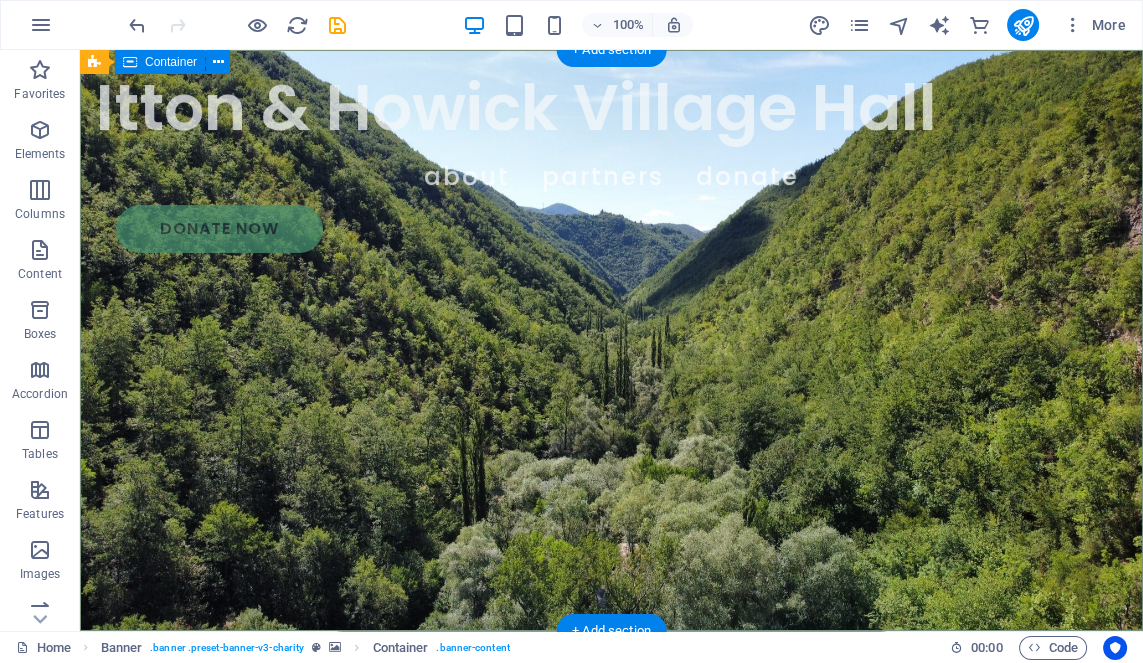 click on "Charity is the act of giving to those in need  A Grade II-listed building designed by renowned architect Guy Dawber and given to the villagers in 1956 as a gift from the owners of Itton Estate, the Curre family." at bounding box center [611, 819] 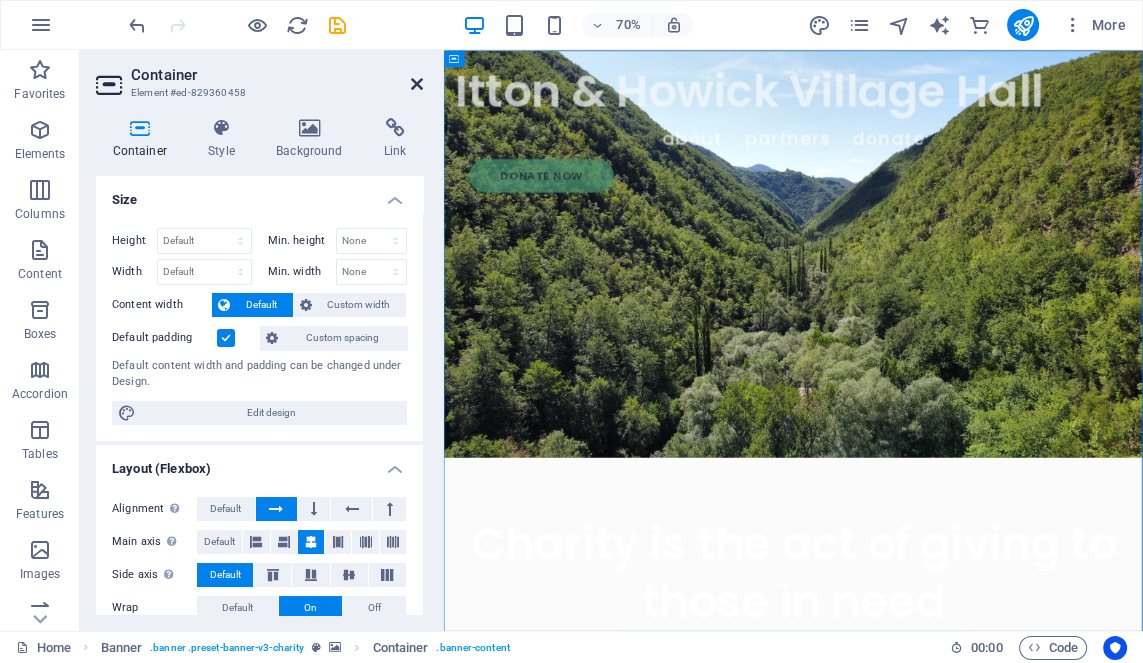 click at bounding box center (417, 84) 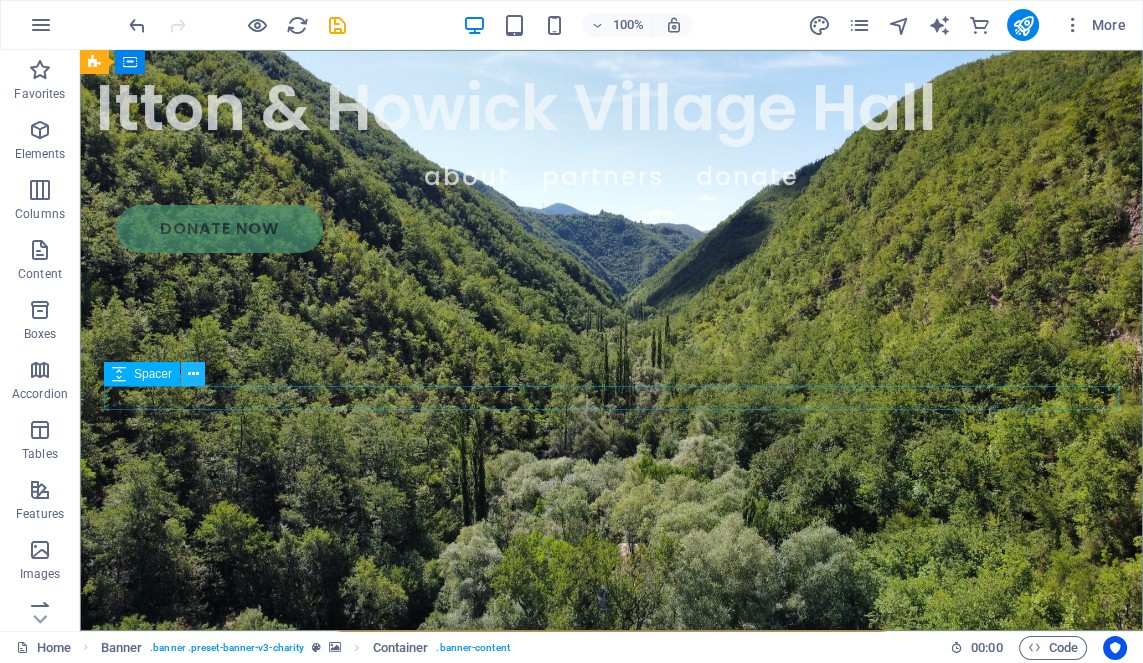 click at bounding box center [193, 374] 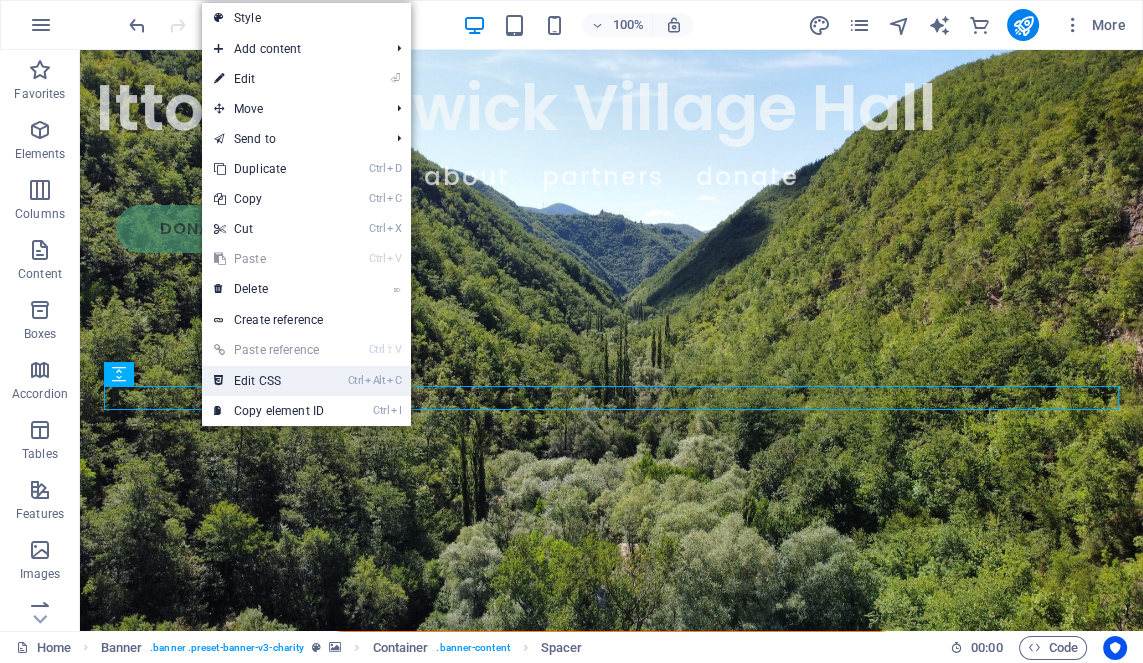 click on "Ctrl Alt C  Edit CSS" at bounding box center (269, 381) 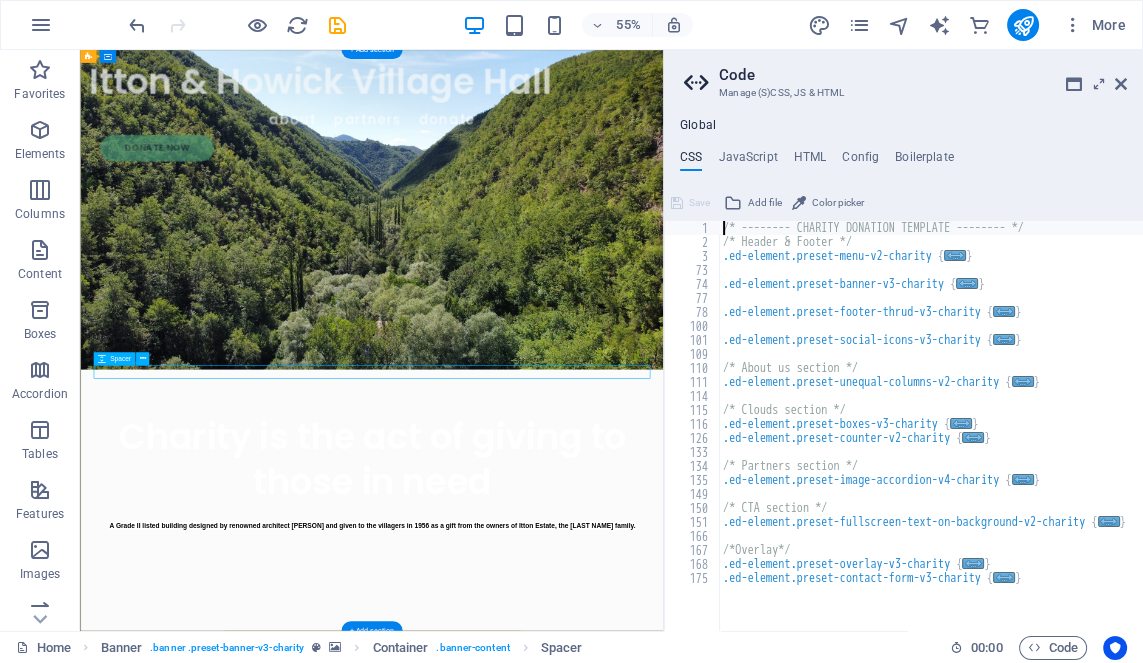scroll, scrollTop: 0, scrollLeft: 0, axis: both 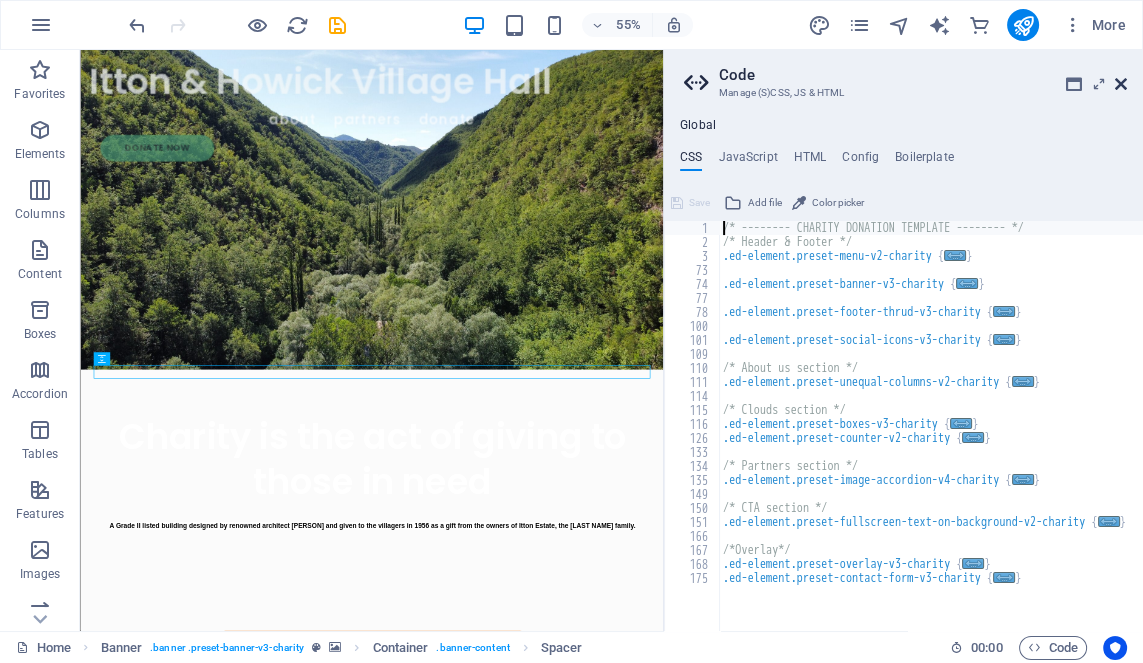 click at bounding box center [1121, 84] 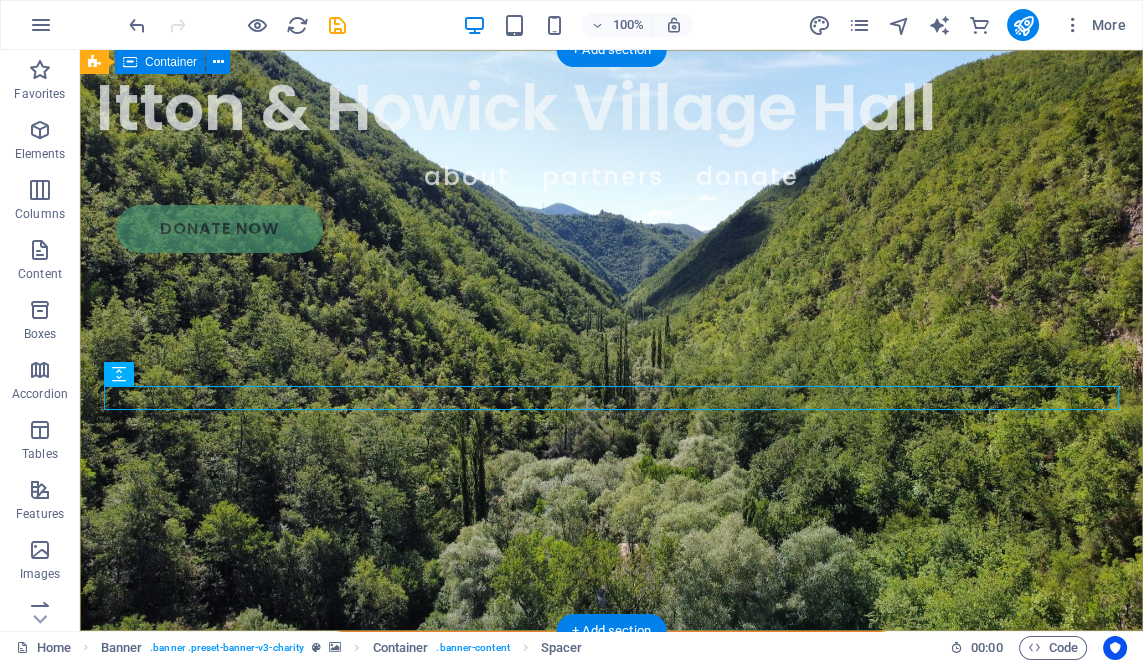 click on "Charity is the act of giving to those in need  A Grade II-listed building designed by renowned architect Guy Dawber and given to the villagers in 1956 as a gift from the owners of Itton Estate, the Curre family." at bounding box center [611, 819] 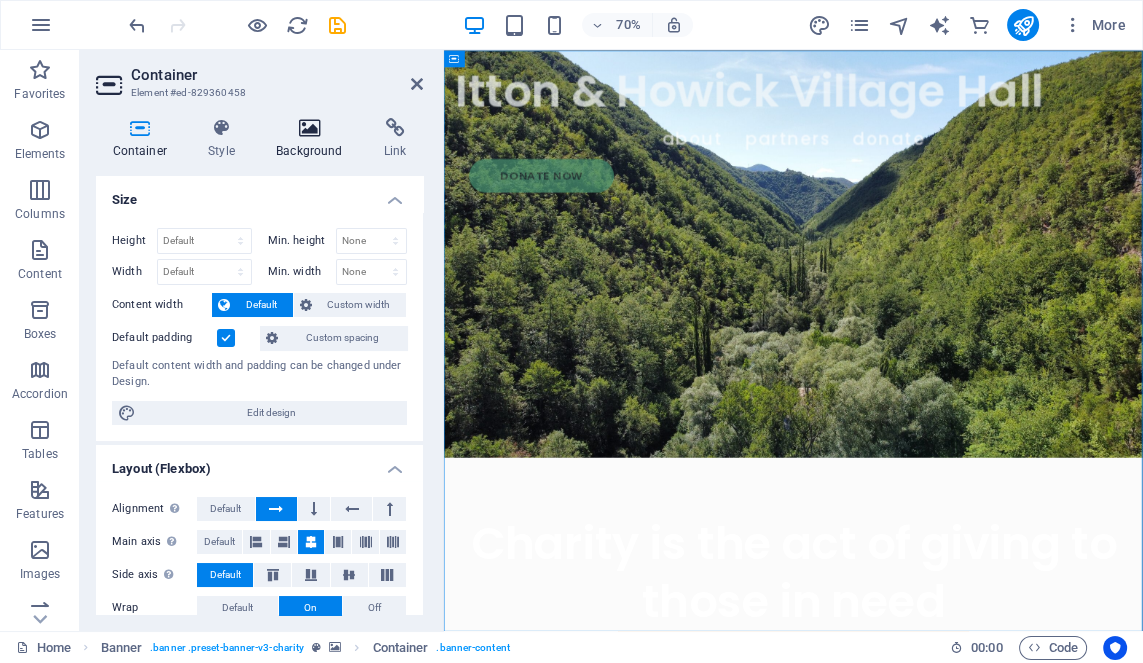 click on "Background" at bounding box center (314, 139) 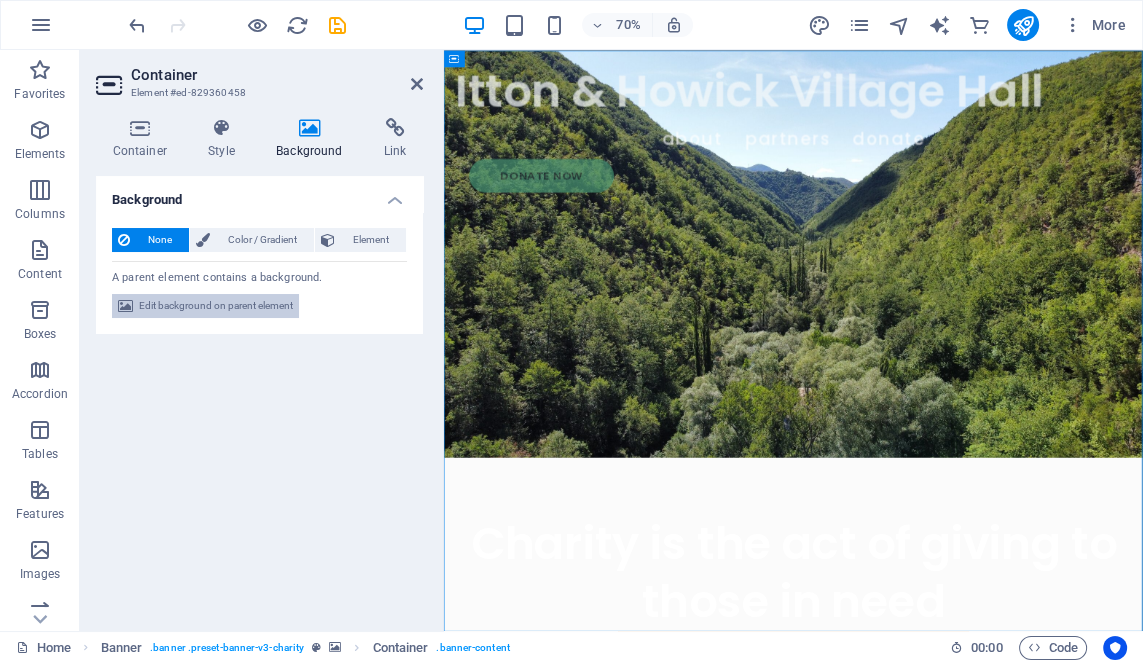 click on "Edit background on parent element" at bounding box center [216, 306] 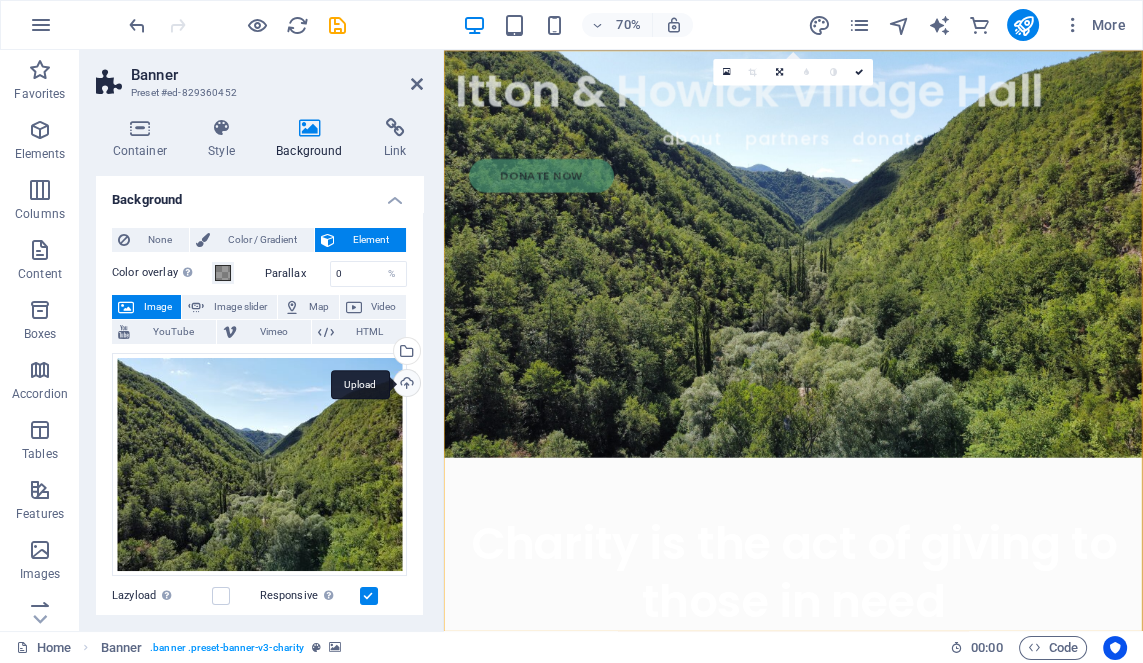 click on "Upload" at bounding box center (405, 385) 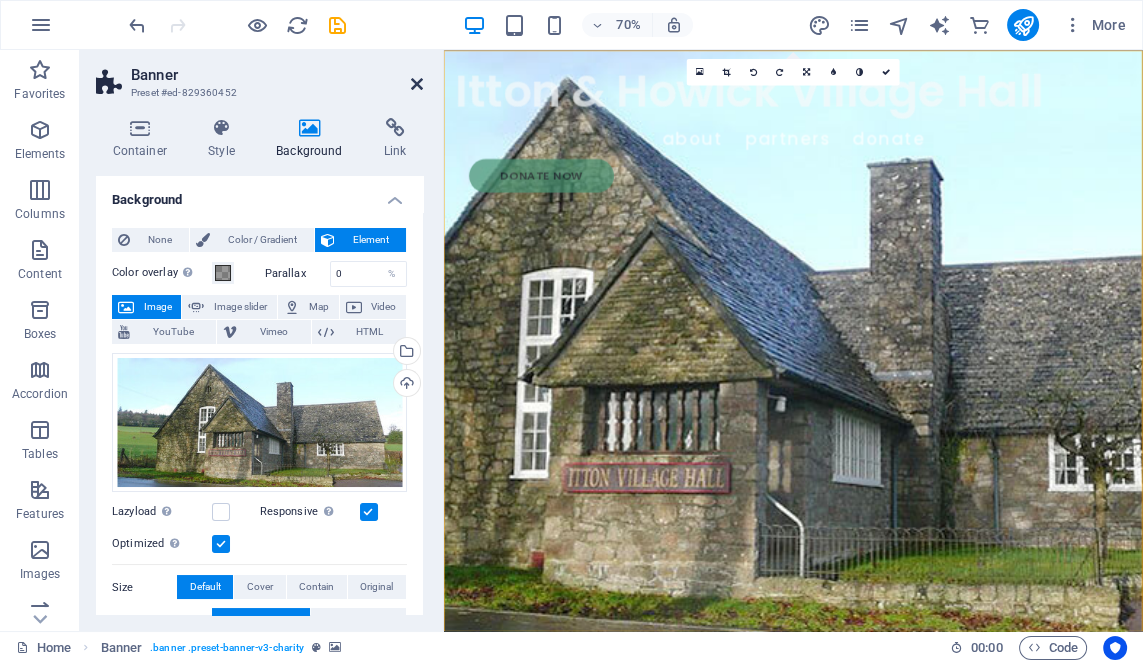 click at bounding box center (417, 84) 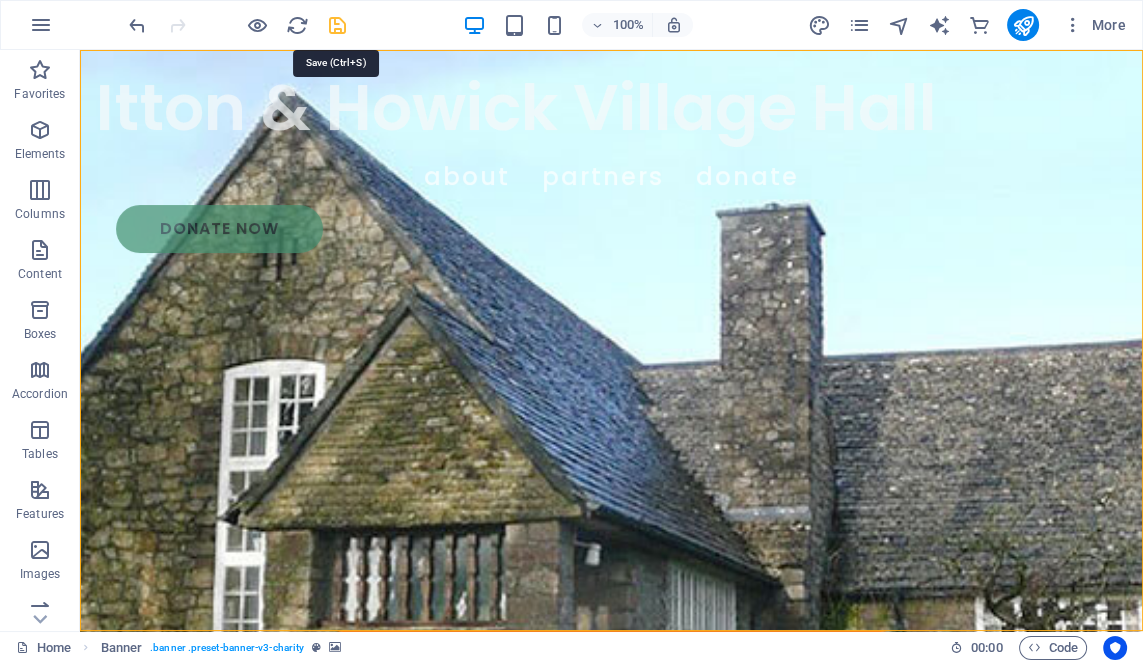 click at bounding box center [337, 25] 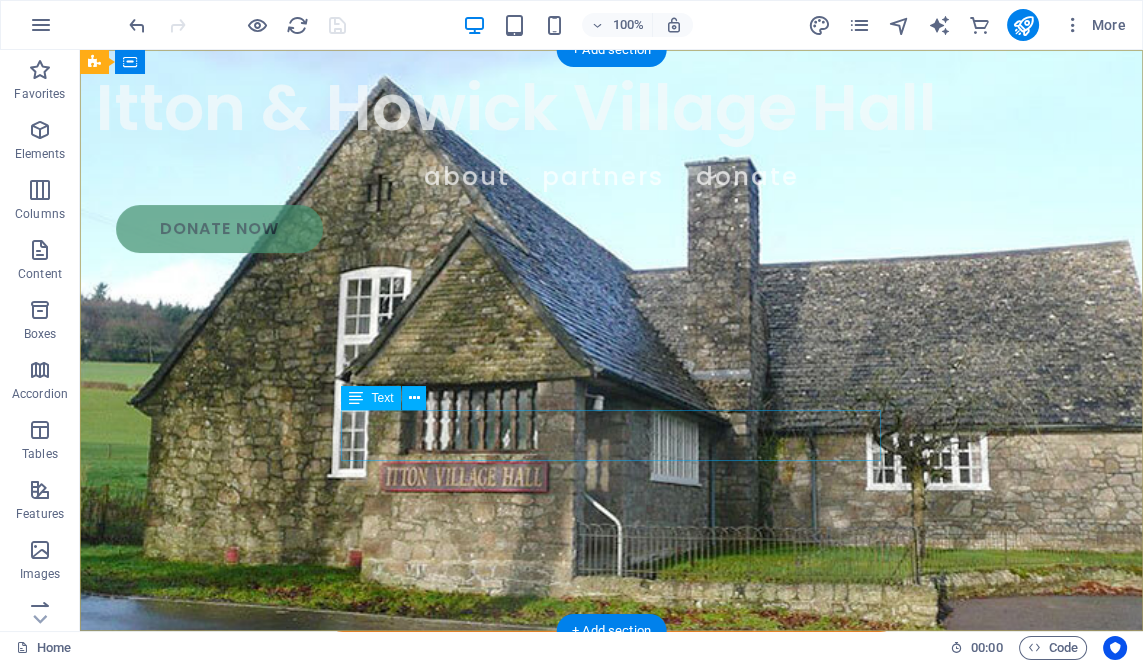 click on "A Grade II-listed building designed by renowned architect Guy Dawber and given to the villagers in 1956 as a gift from the owners of Itton Estate, the Curre family." at bounding box center (611, 914) 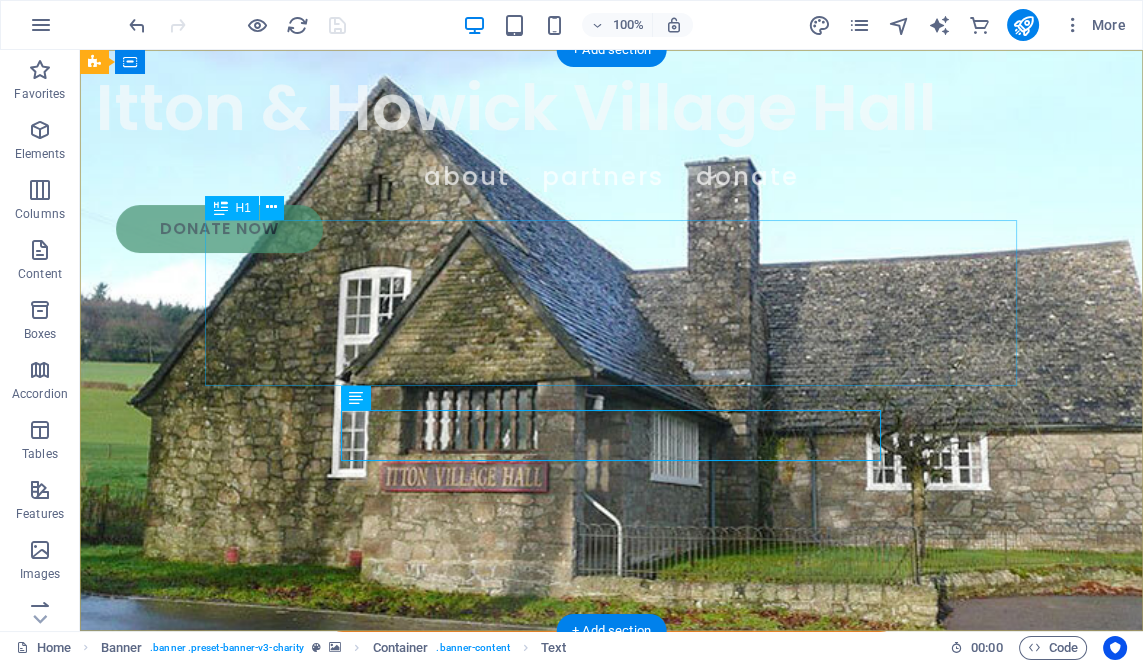 click on "Charity is the act of giving to those in need" at bounding box center (611, 794) 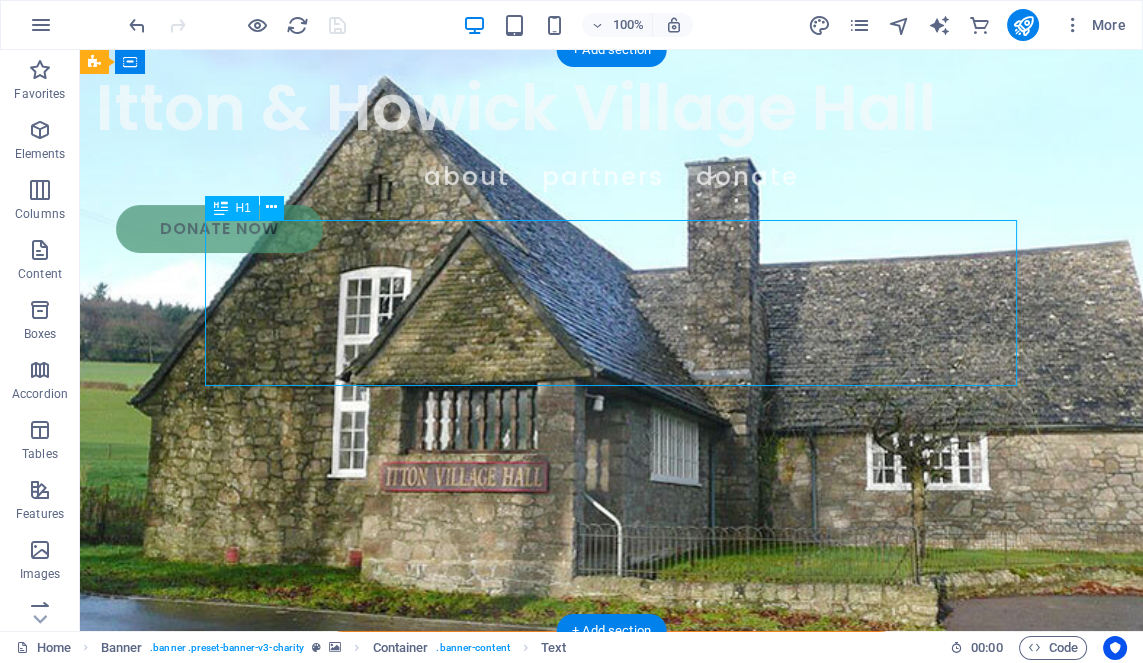click on "Charity is the act of giving to those in need" at bounding box center [611, 794] 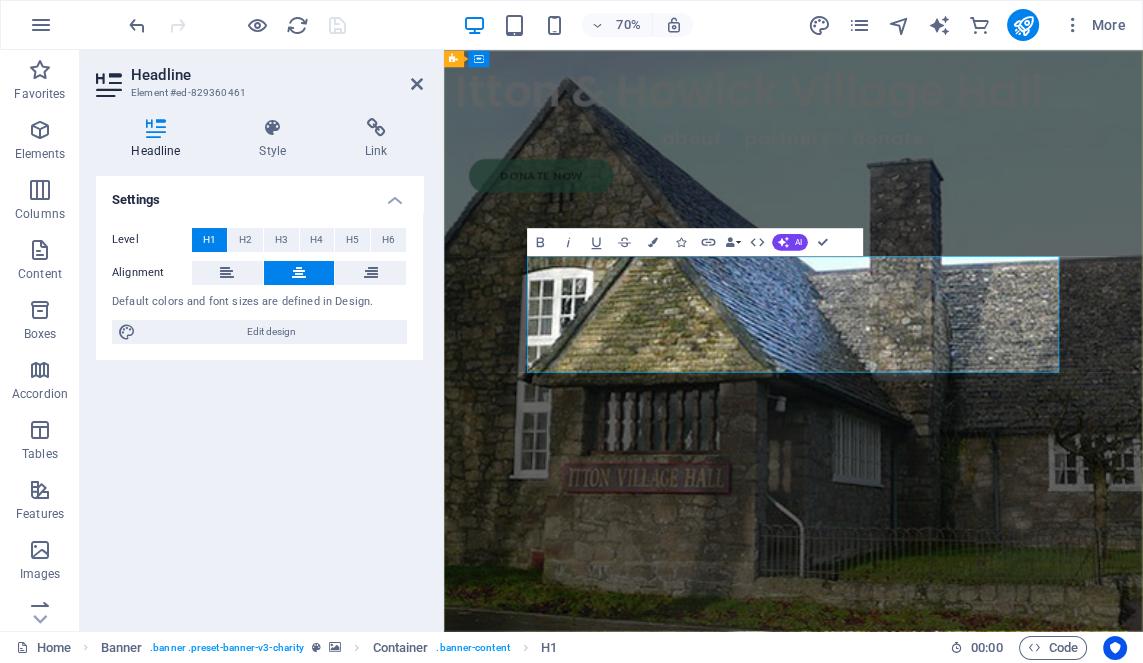 type 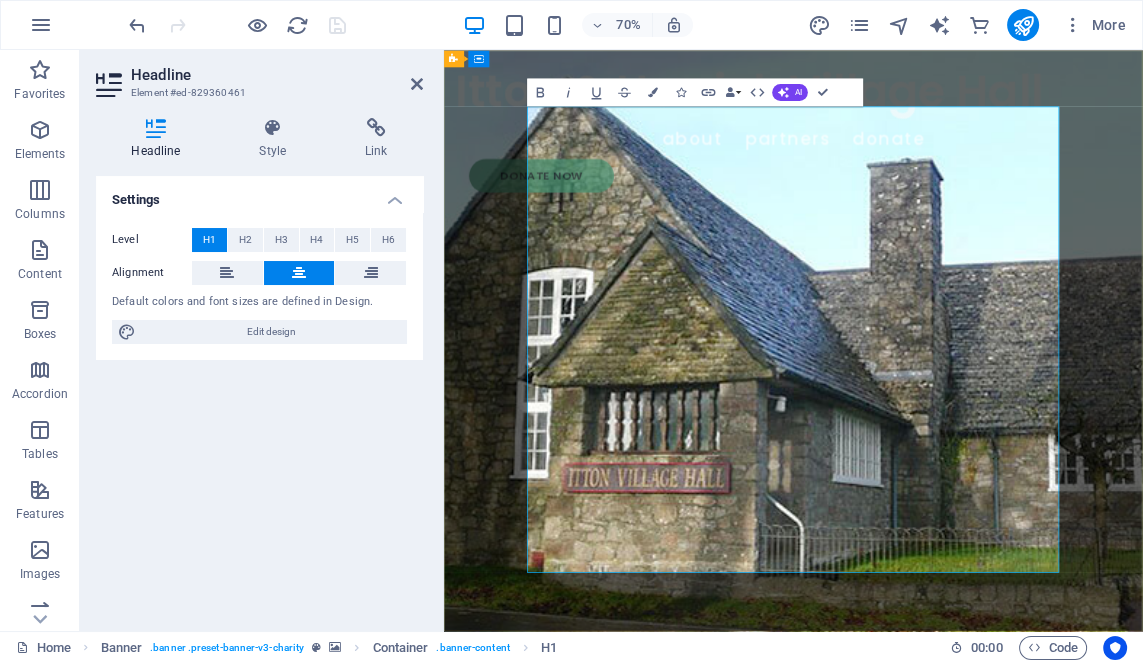 click on "A Grade II listed building designed by renowned architect Guy Dawber and gifted to the villagers in 1956 by the owners of Itton Estate, the Curre family." at bounding box center (944, 1209) 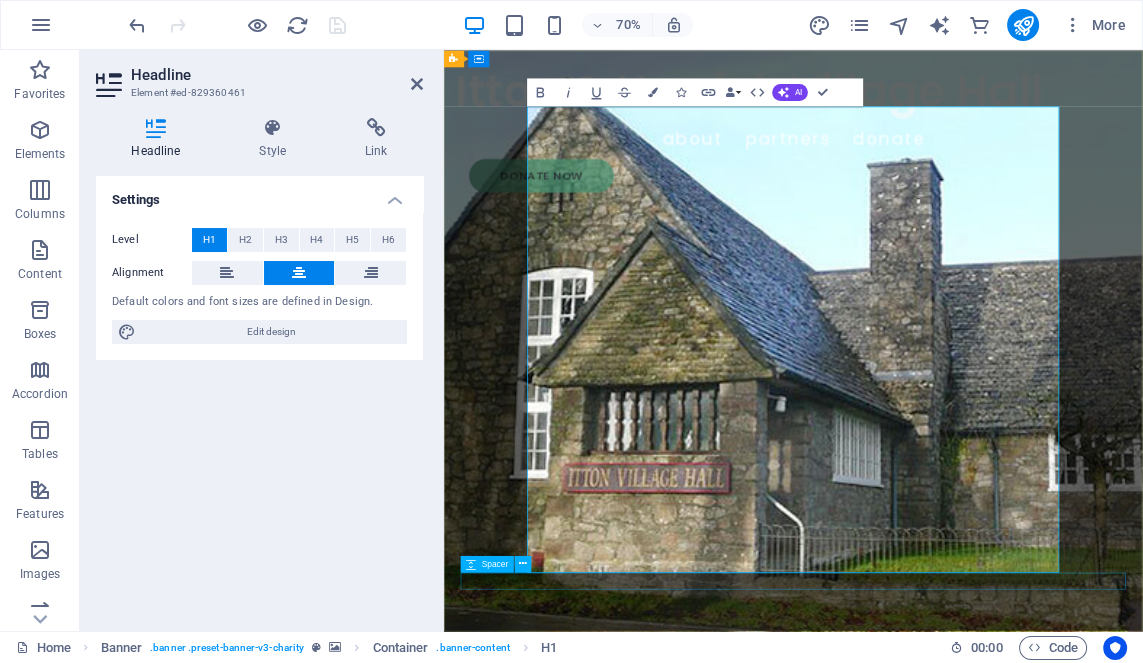 click at bounding box center [943, 1471] 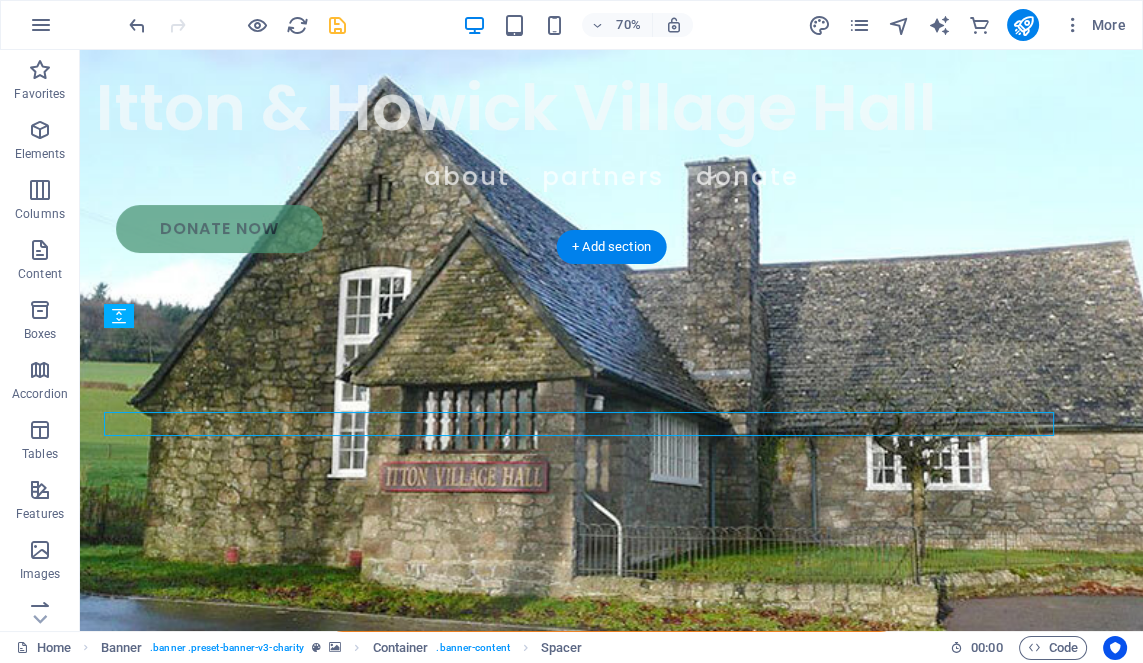 scroll, scrollTop: 384, scrollLeft: 0, axis: vertical 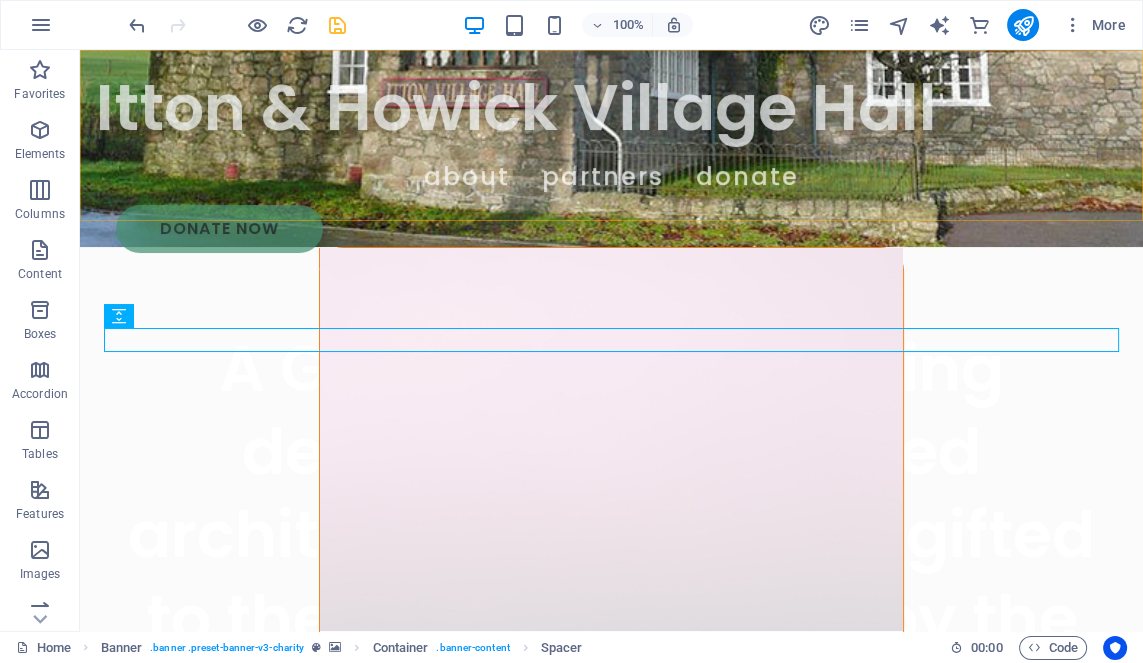click on "Itton & Howick Village Hall
About Partners Donate Donate Now" at bounding box center [611, 159] 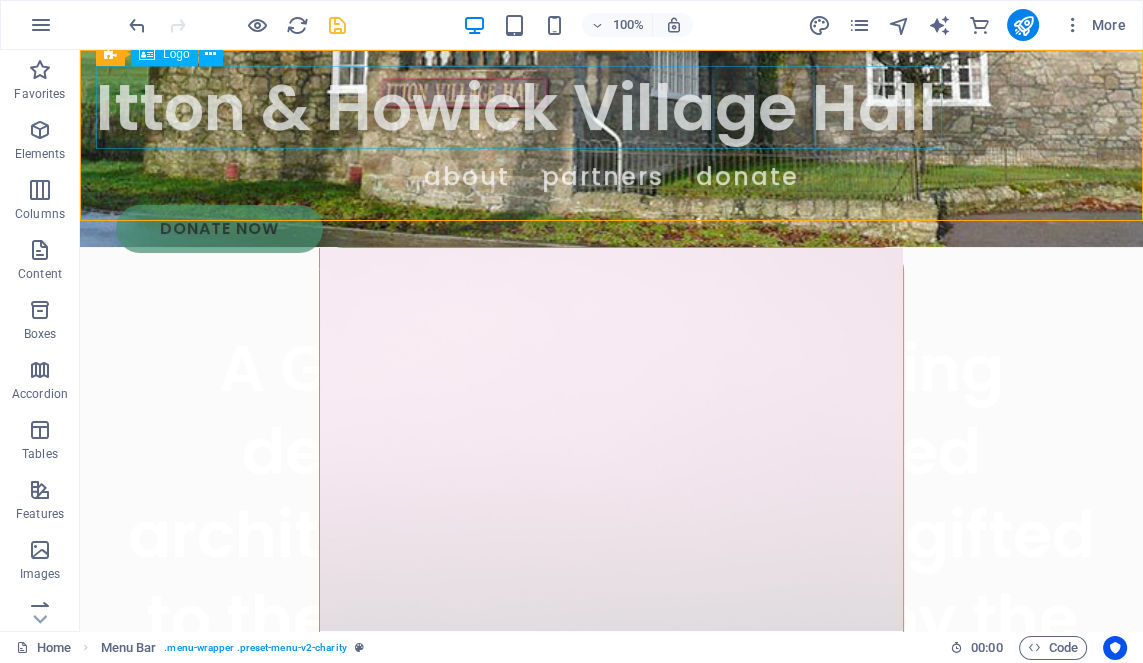 click on "Itton & Howick Village Hall" at bounding box center [611, 107] 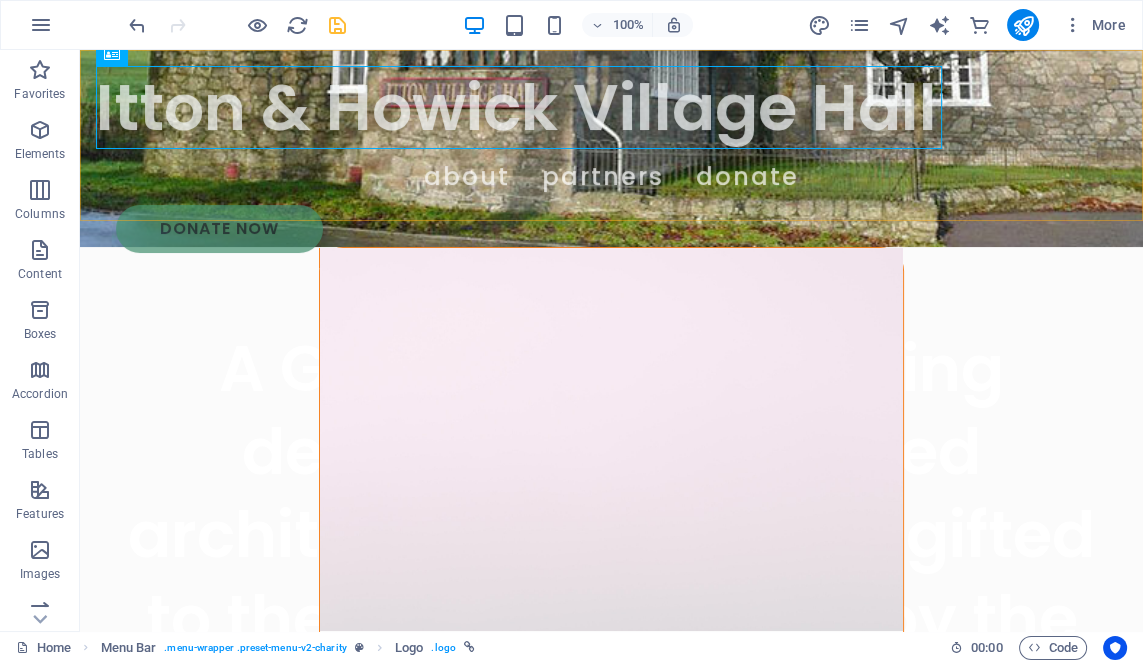 click on "Itton & Howick Village Hall
About Partners Donate Donate Now" at bounding box center [611, 159] 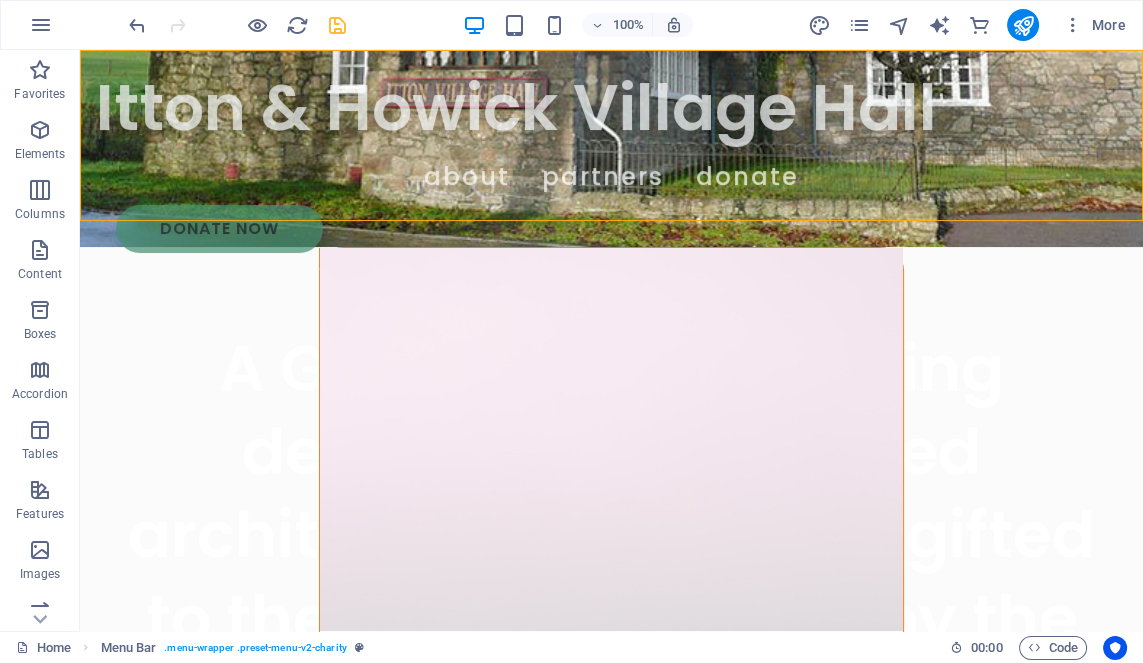 click on "Itton & Howick Village Hall
About Partners Donate Donate Now" at bounding box center (611, 159) 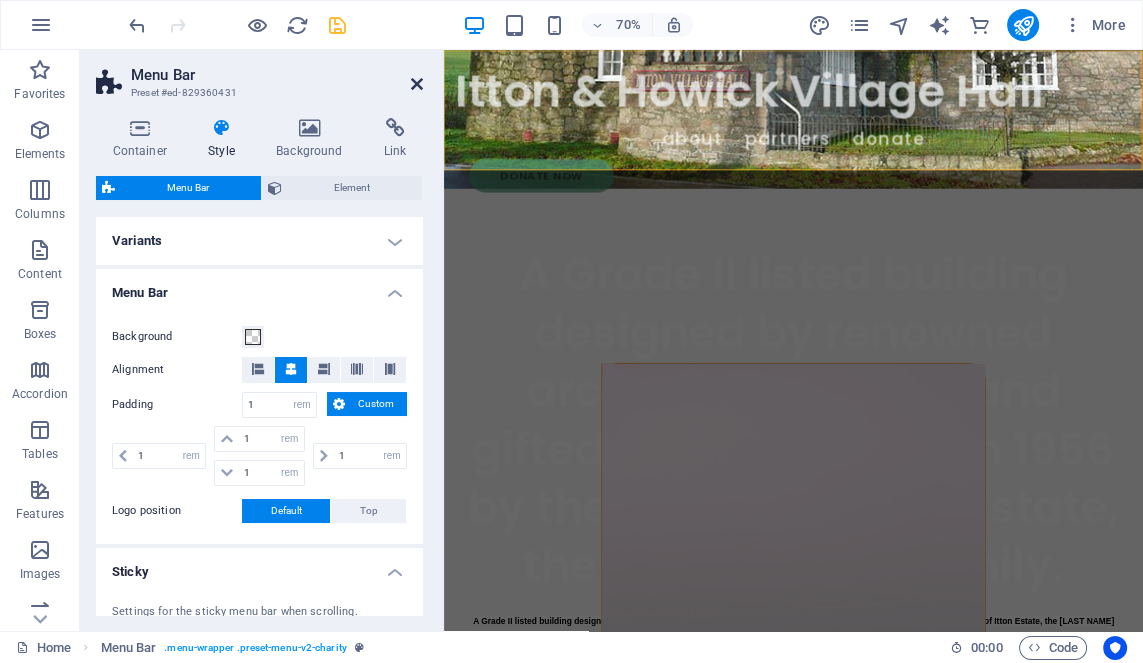 click at bounding box center (417, 84) 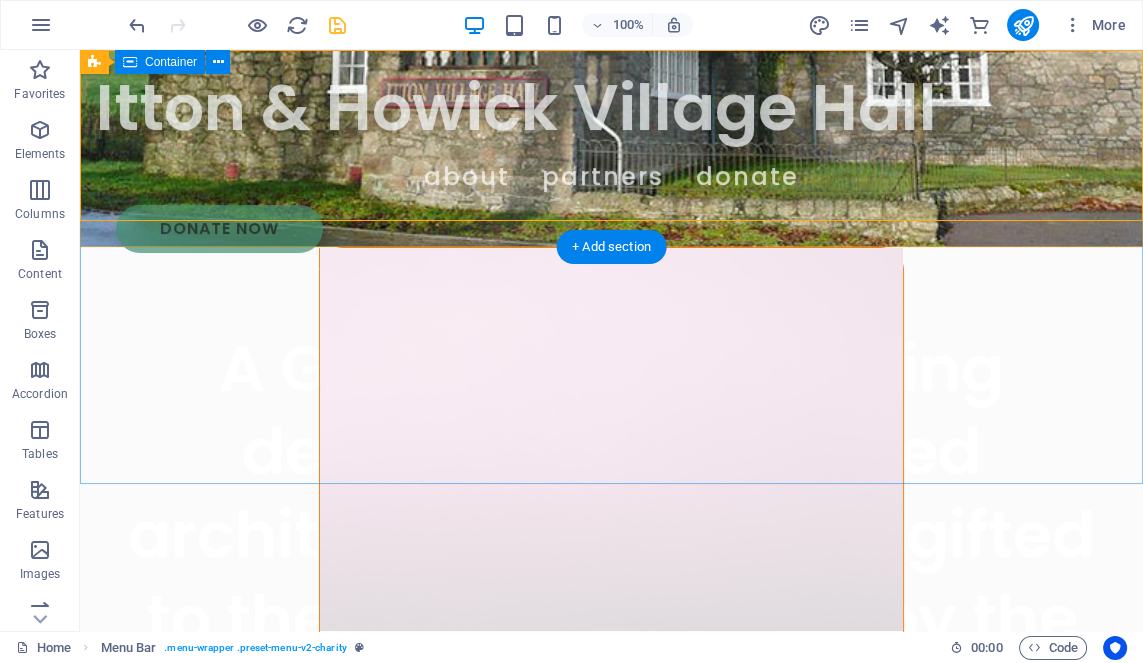 click on "Itton & Howick Village Hall
About Partners Donate Donate Now A Grade II listed building designed by renowned architect Guy Dawber and gifted to the villagers in 1956 by the owners of Itton Estate, the Curre family.  A Grade II-listed building designed by renowned architect Guy Dawber and given to the villagers in 1956 as a gift from the owners of Itton Estate, the Curre family. Let’s talk   I have read and understand the privacy policy. Unreadable? Load new Submit ABOUT US Help for the Earth is the help for all of us Lorem ipsum dolor sit amet consectetur. Bibendum adipiscing morbi orci nibh eget posuere arcu volutpat nulla. Tortor cras suscipit augue sodales risus auctor. Fusce nunc vitae non dui ornare tellus nibh purus lectus. Lorem ipsum dolor sit amet consectetur. Bibendum adipiscing morbi orci nibh eget posuere arcu volutpat nulla. Tortor cras suscipit augue sodales risus auctor. Fusce nunc vitae non dui ornare tellus nibh purus lectus. donate now Drop content here or  Add elements 100.000  +" at bounding box center (611, 7994) 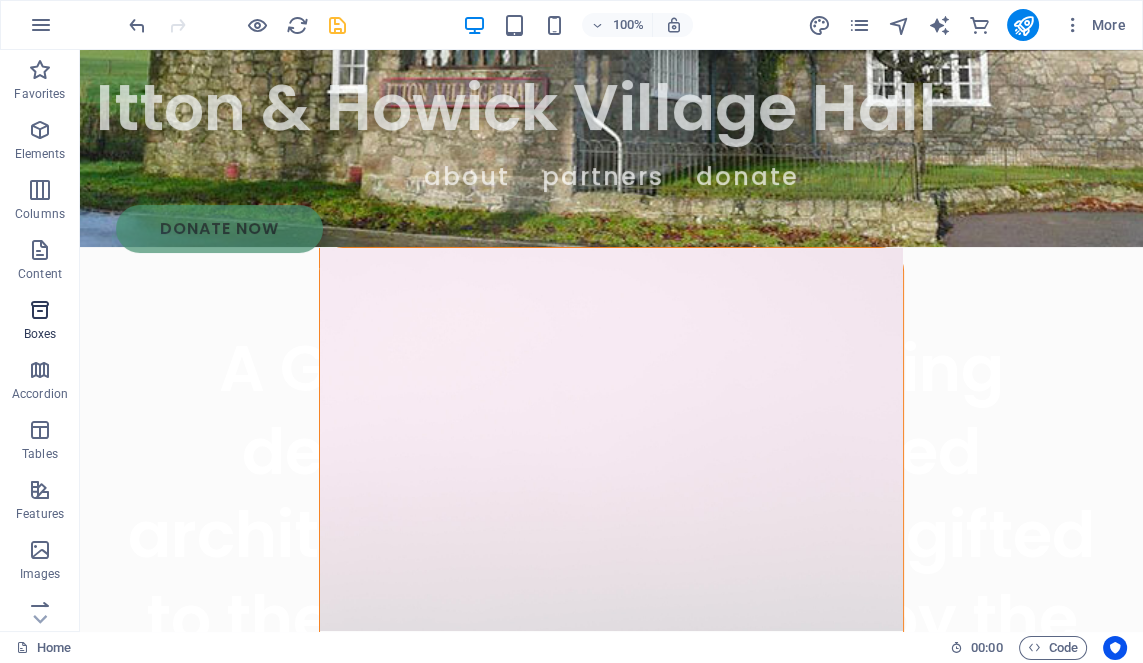 click at bounding box center (40, 310) 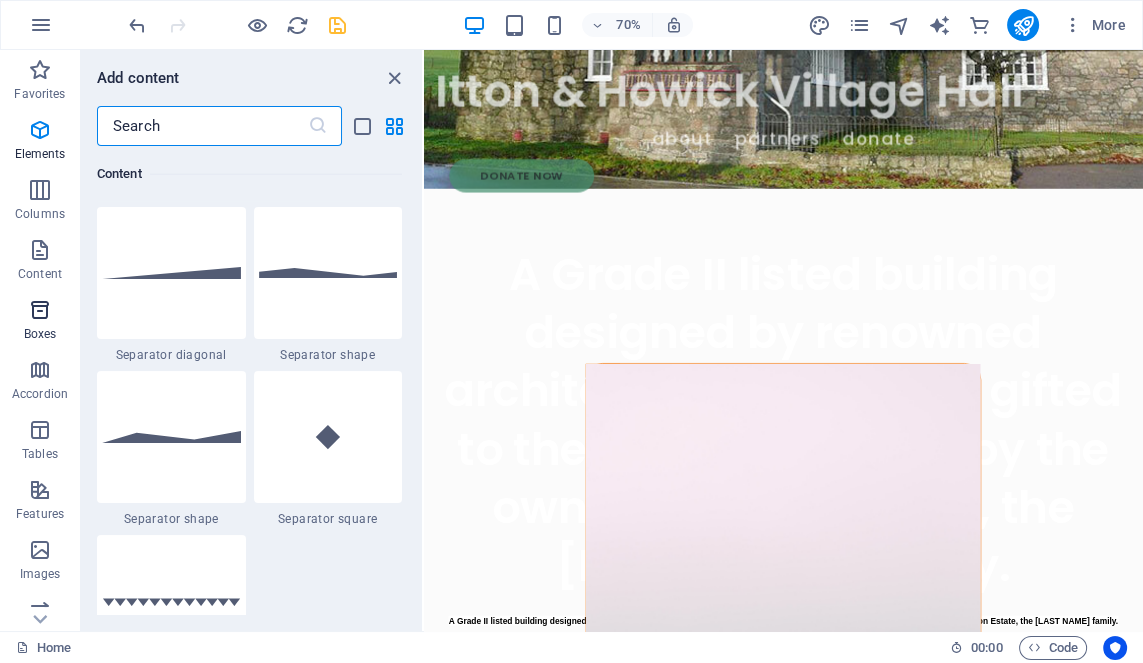 scroll, scrollTop: 5516, scrollLeft: 0, axis: vertical 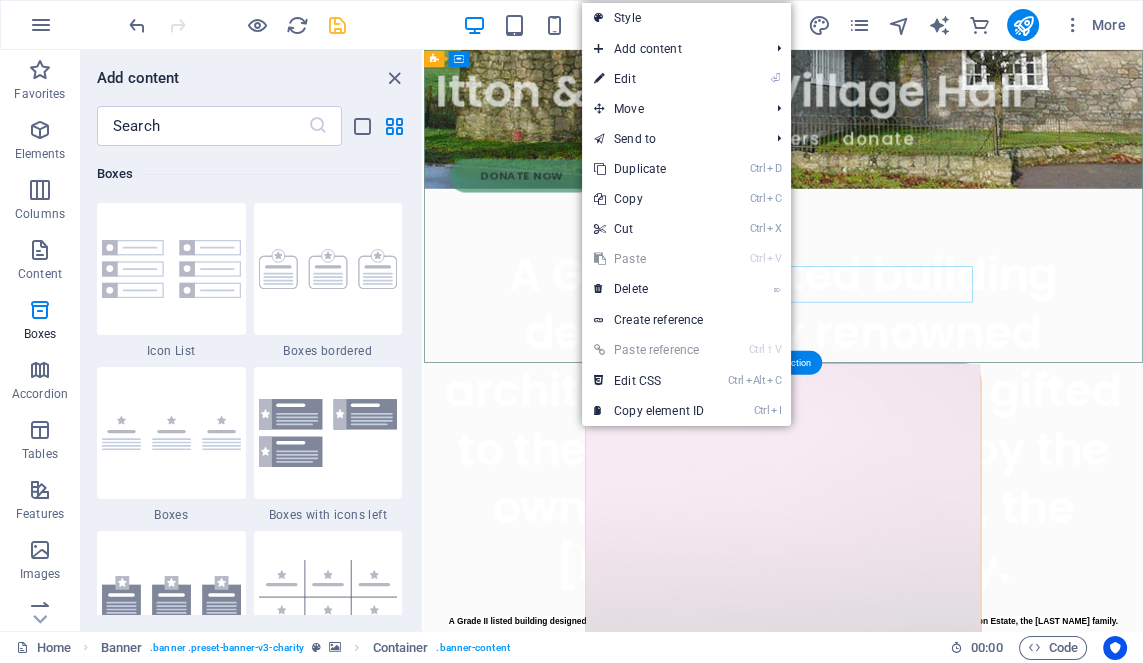 click on "A Grade II-listed building designed by renowned architect Guy Dawber and given to the villagers in 1956 as a gift from the owners of Itton Estate, the Curre family." at bounding box center (937, 863) 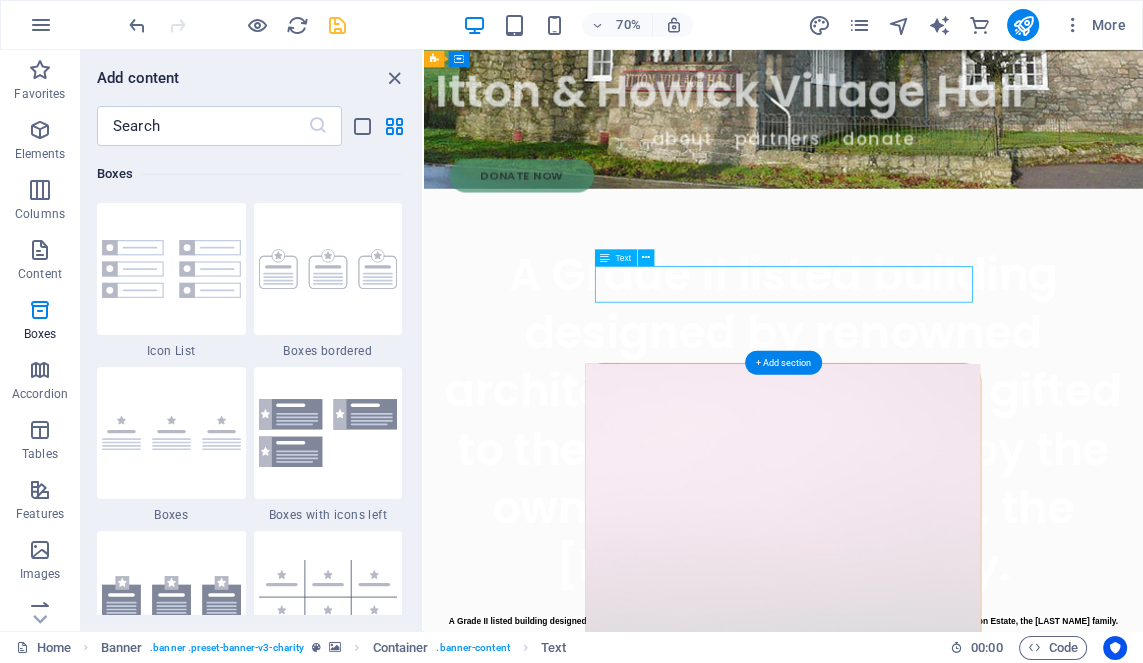 click on "A Grade II-listed building designed by renowned architect Guy Dawber and given to the villagers in 1956 as a gift from the owners of Itton Estate, the Curre family." at bounding box center [937, 863] 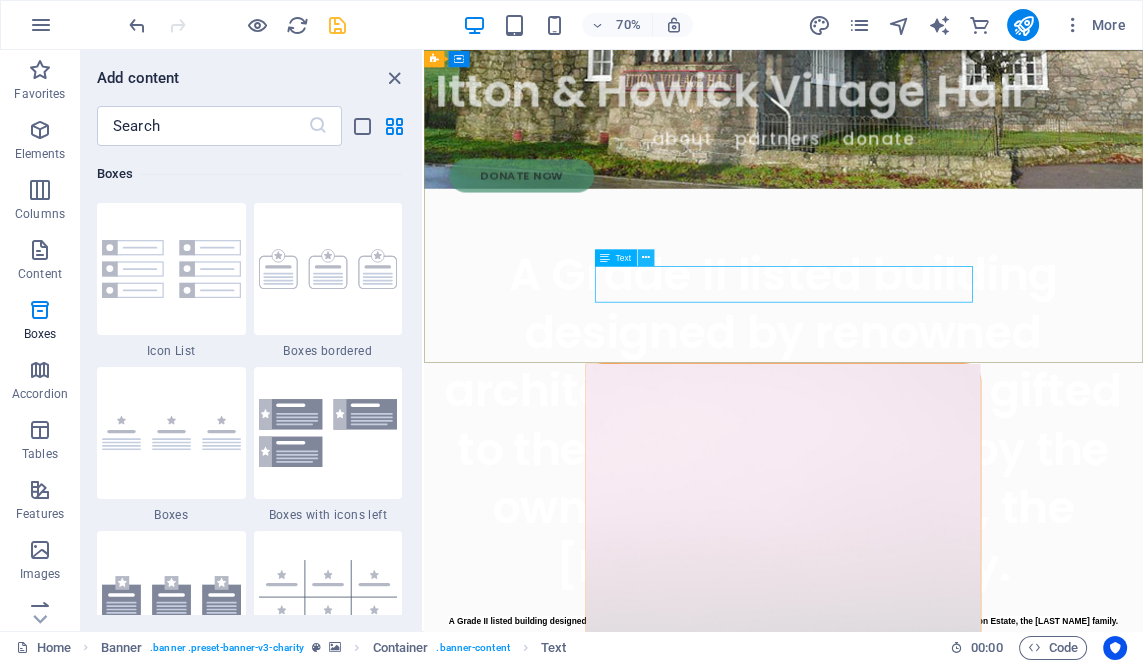 click at bounding box center [646, 257] 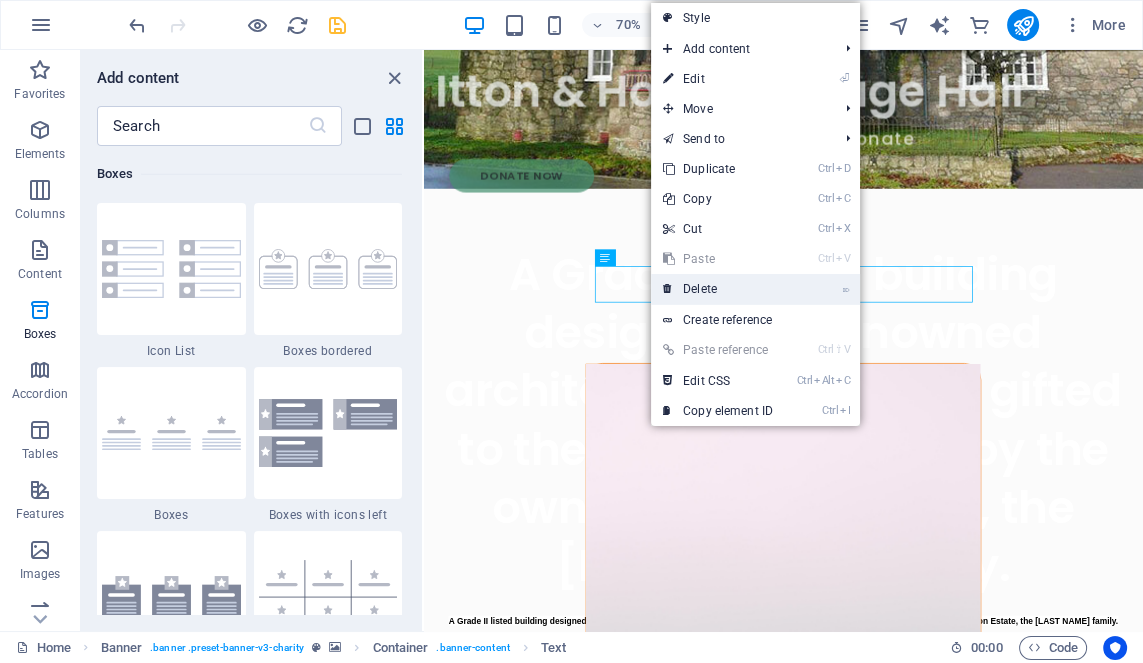 click on "⌦  Delete" at bounding box center [718, 289] 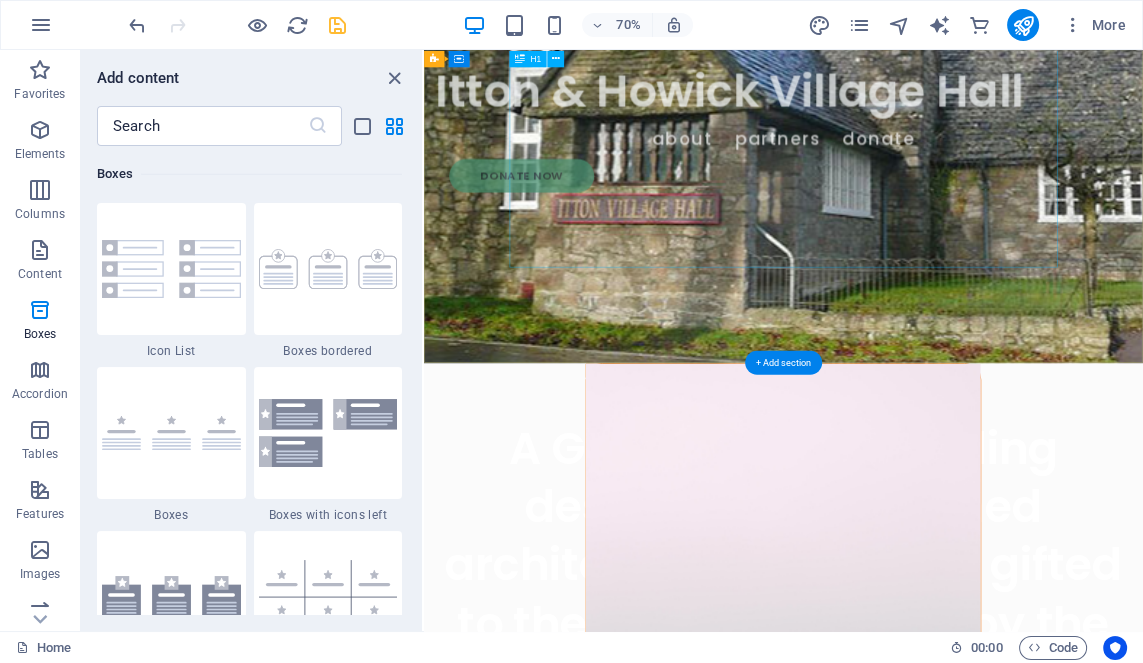 click on "A Grade II listed building designed by renowned architect Guy Dawber and gifted to the villagers in 1956 by the owners of Itton Estate, the Curre family." at bounding box center (937, 825) 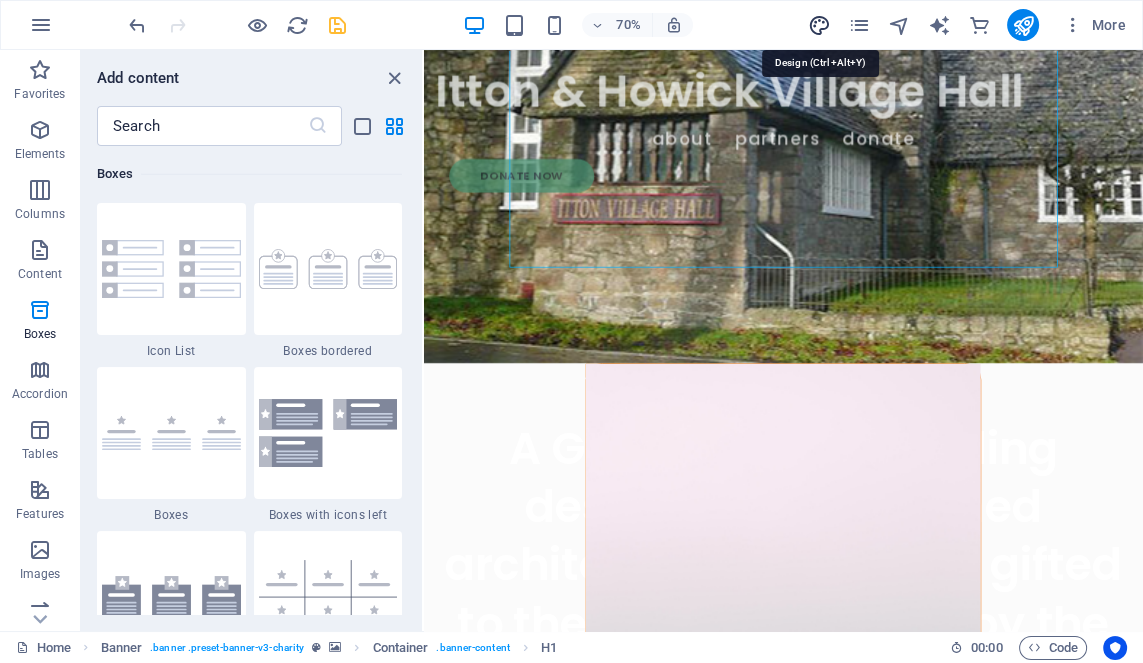 click at bounding box center [818, 25] 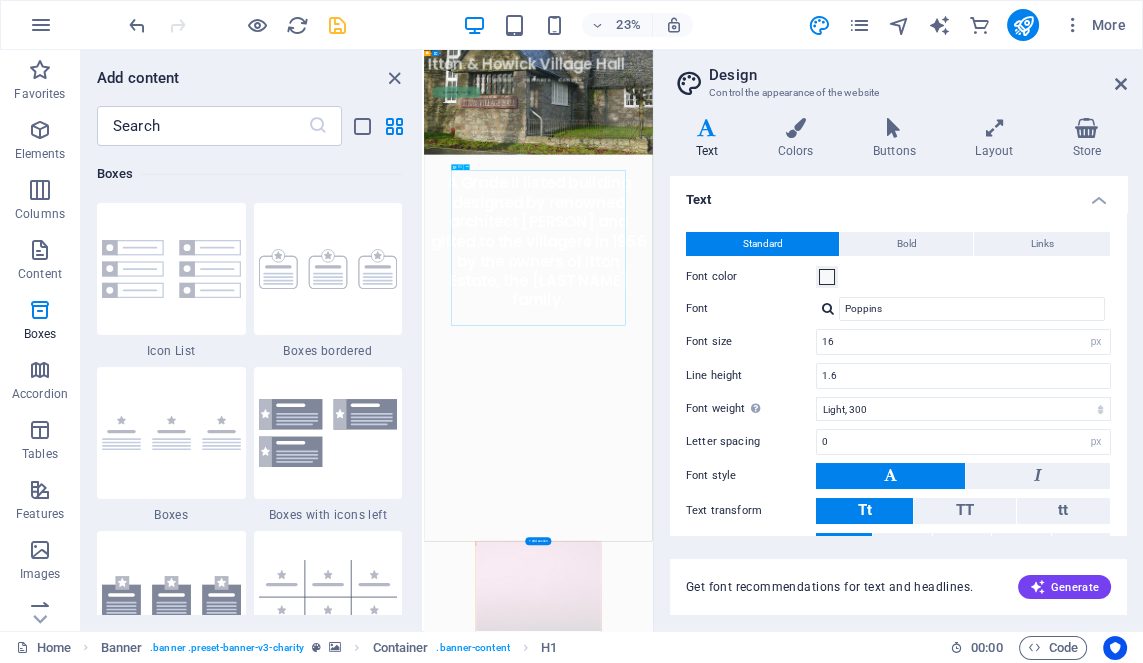 click on "A Grade II listed building designed by renowned architect Guy Dawber and gifted to the villagers in 1956 by the owners of Itton Estate, the Curre family." at bounding box center [912, 867] 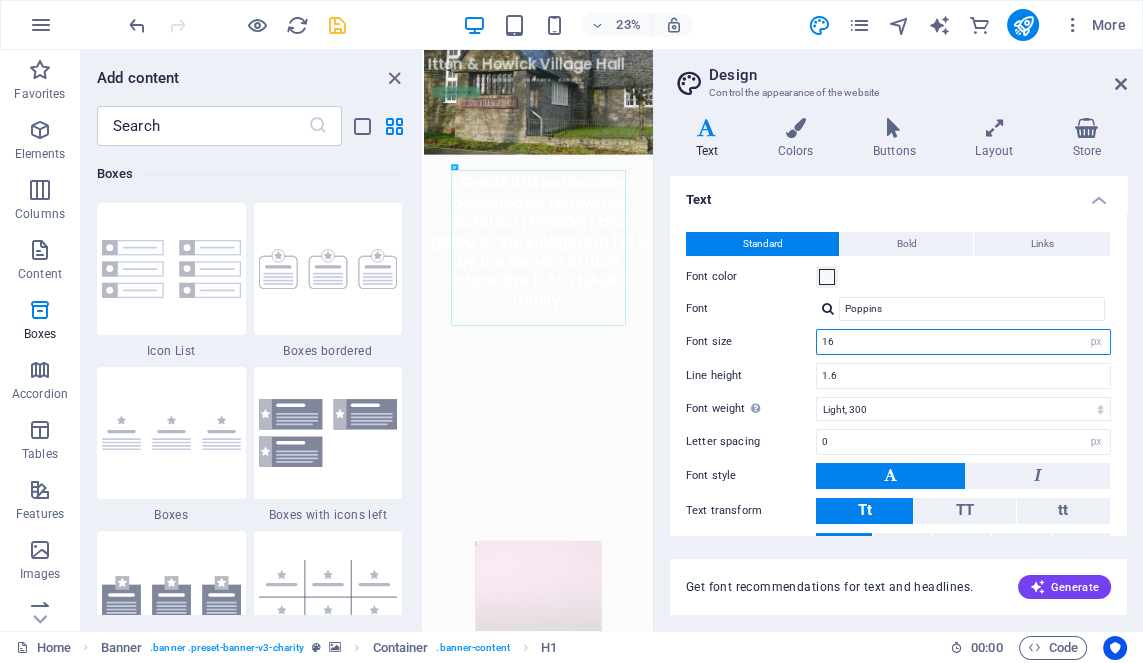 click on "16" at bounding box center [963, 342] 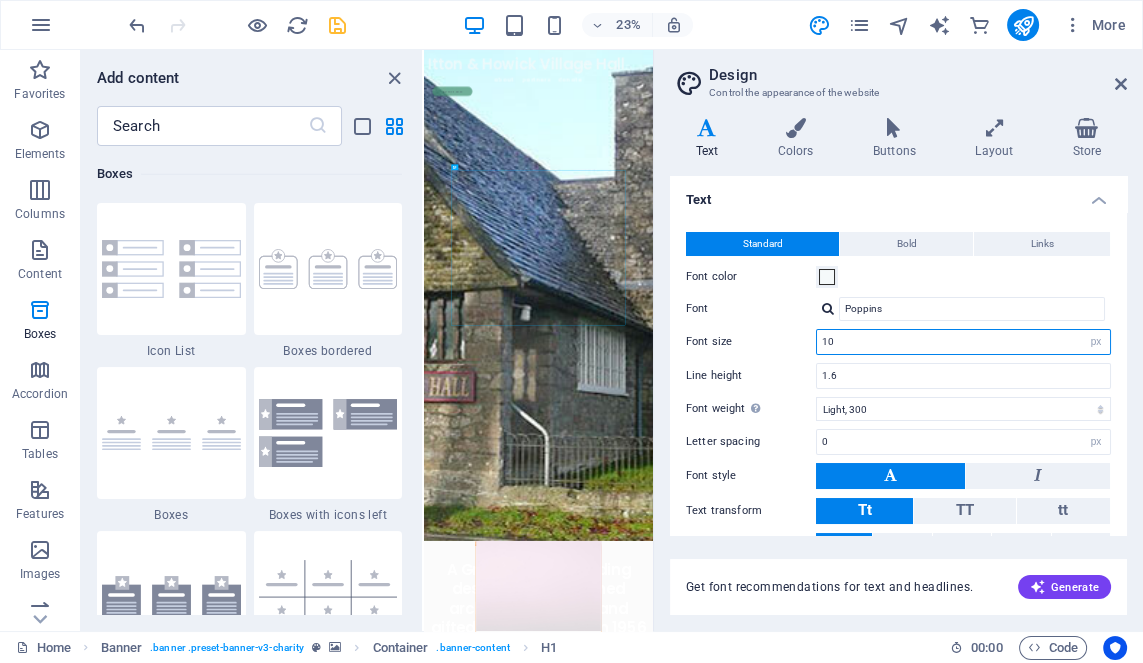 type on "1" 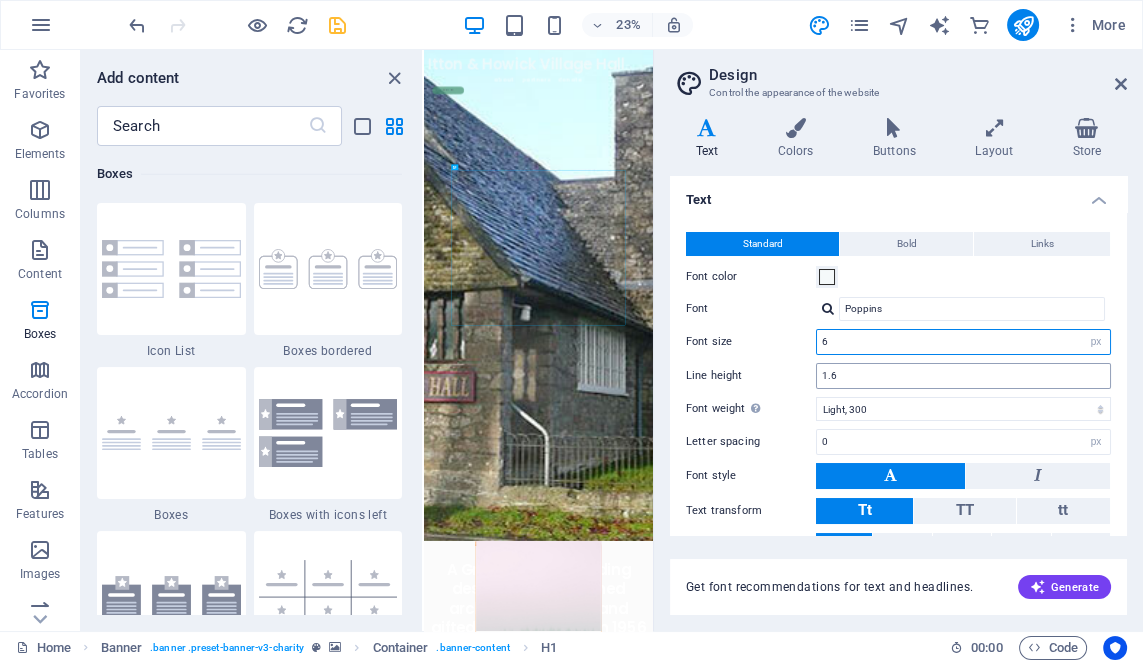type on "6" 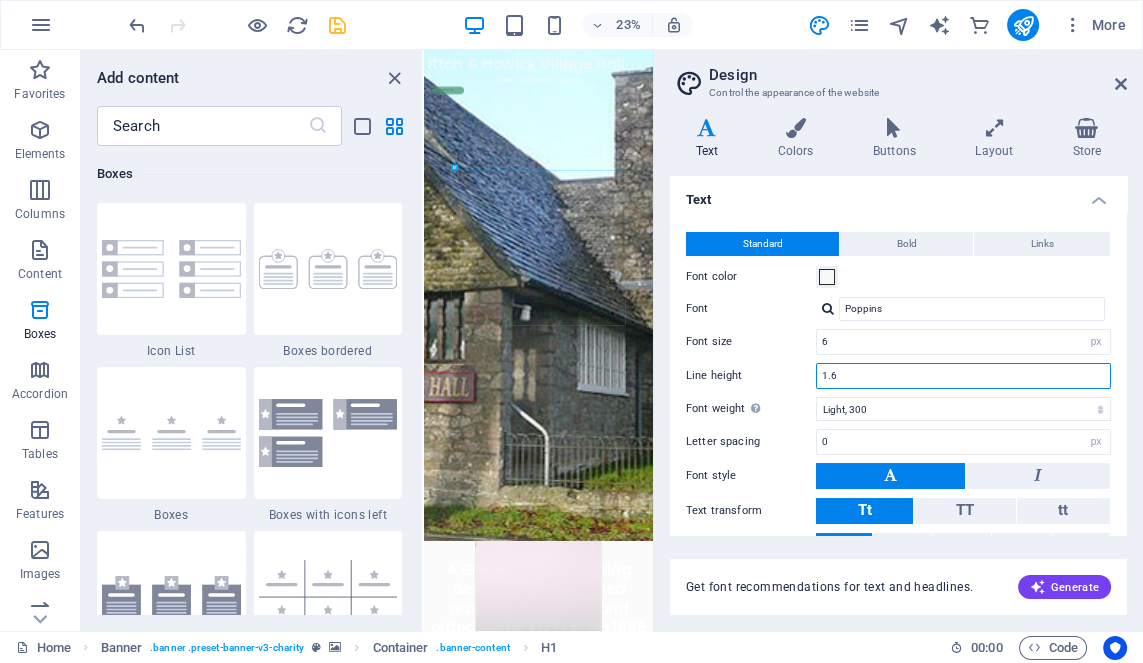 click on "1.6" at bounding box center [963, 376] 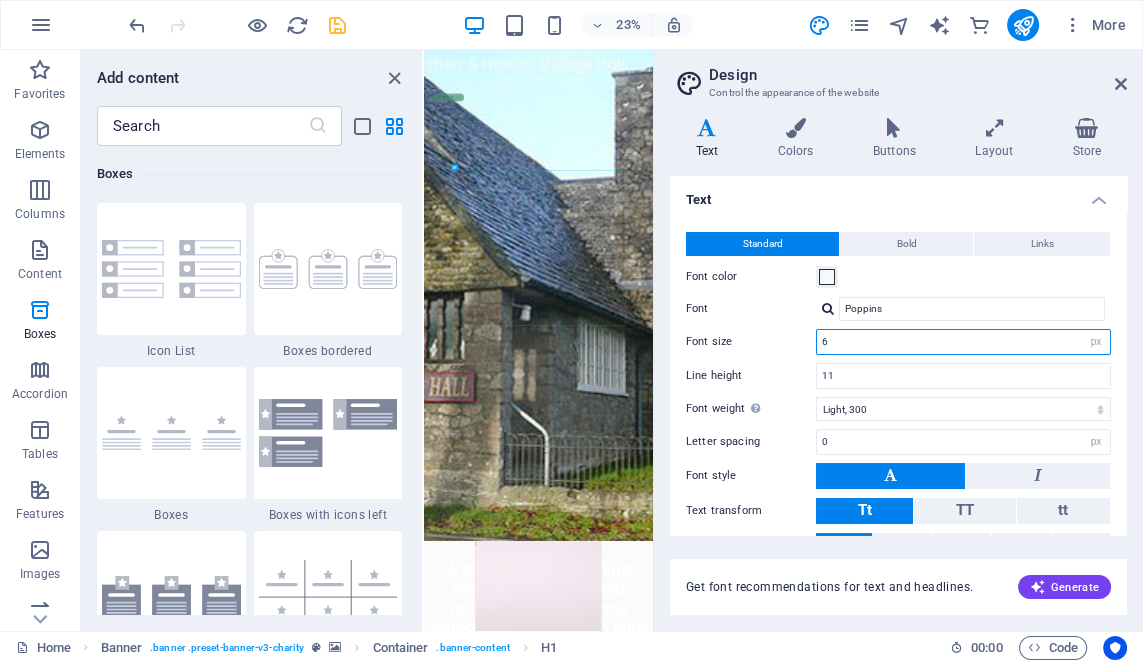 click on "6" at bounding box center (963, 342) 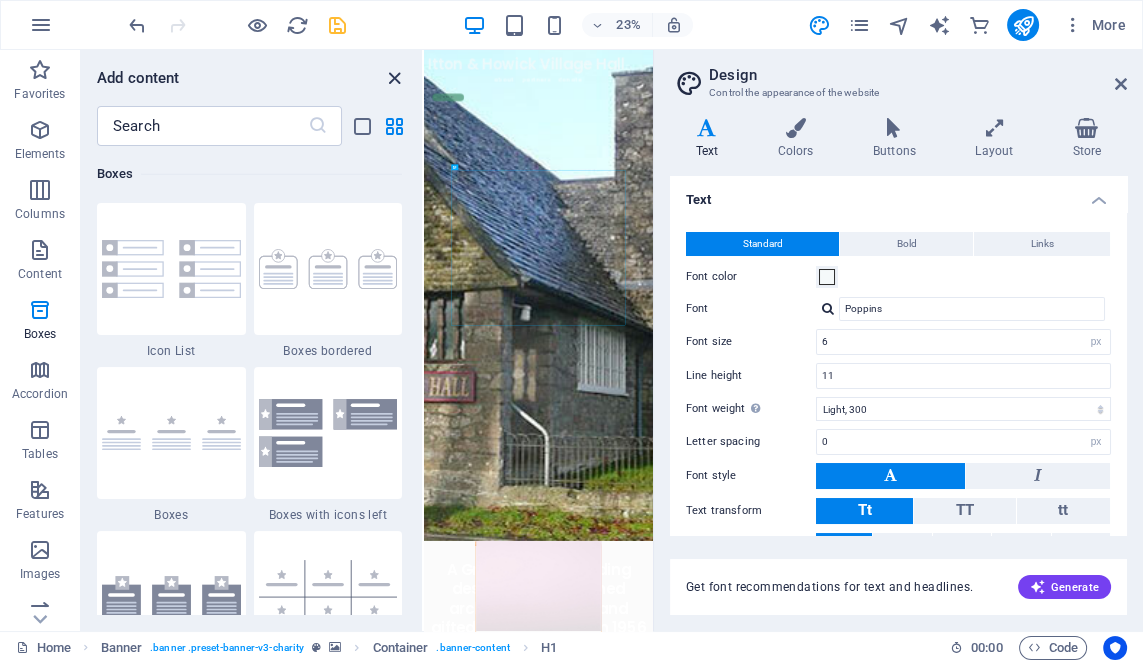 click at bounding box center [394, 78] 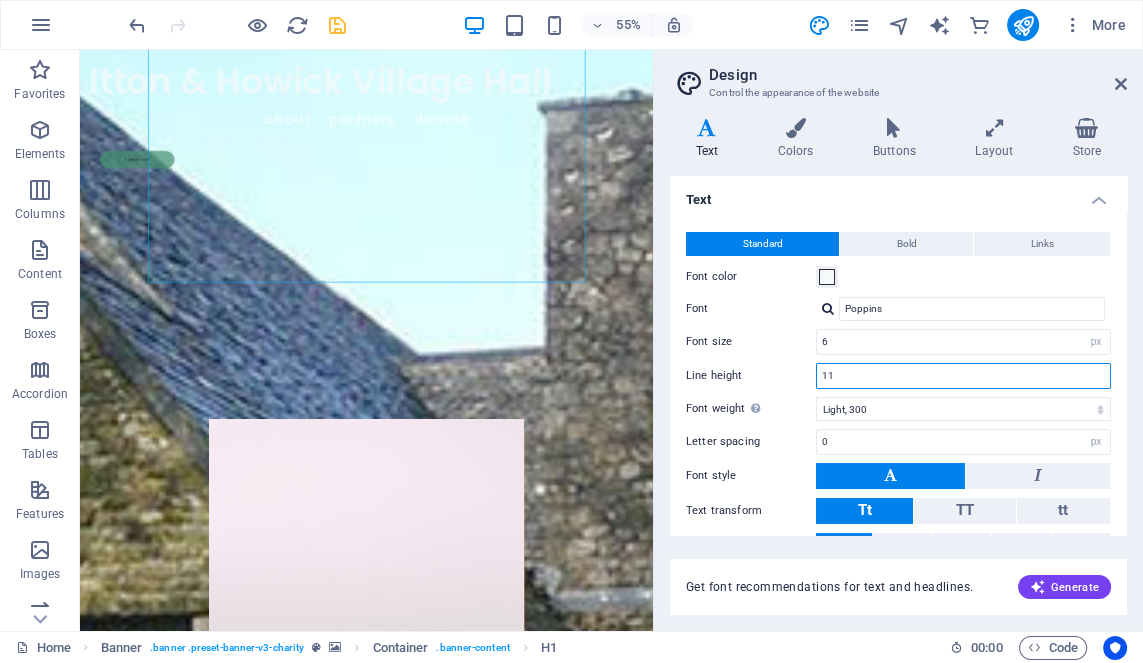 click on "11" at bounding box center (963, 376) 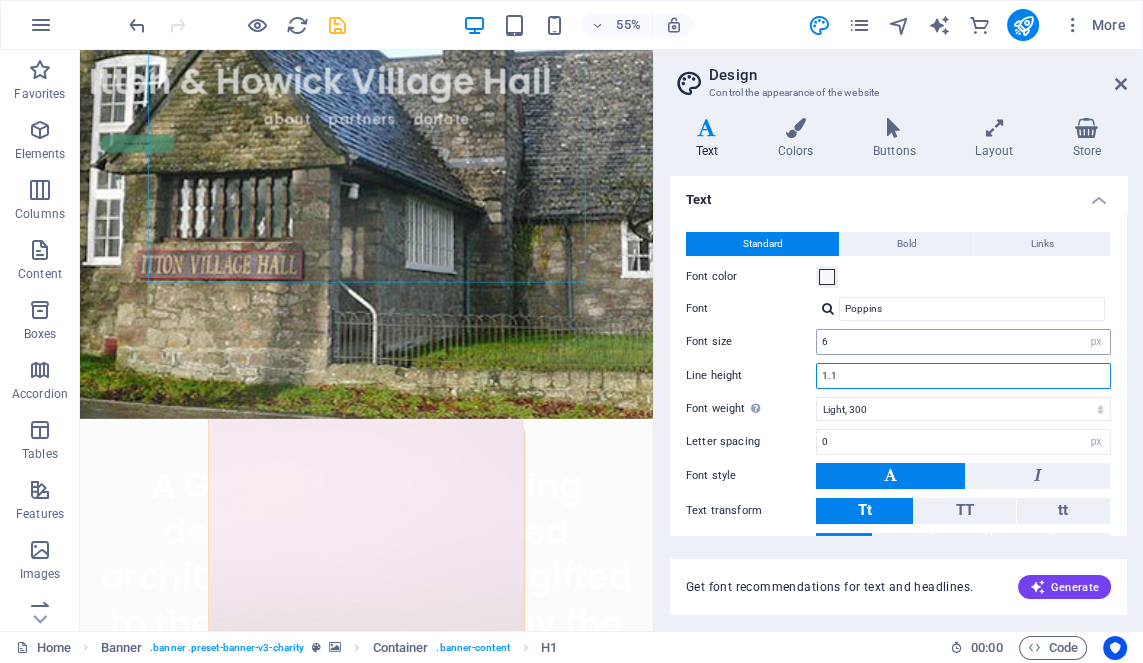 type on "1.1" 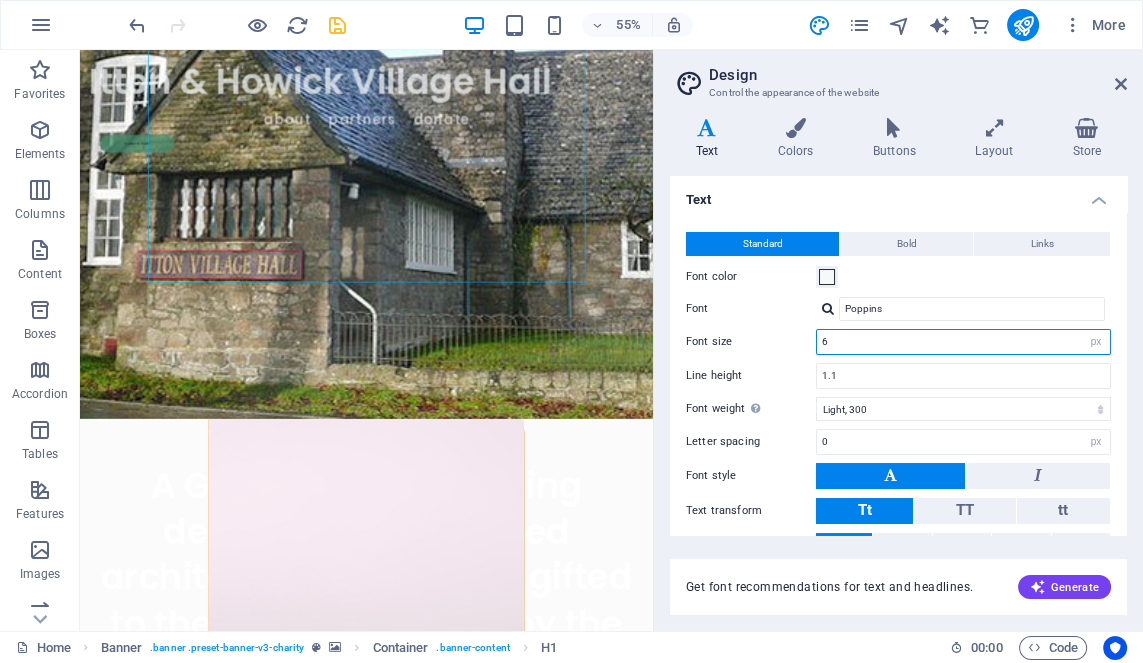 click on "6" at bounding box center [963, 342] 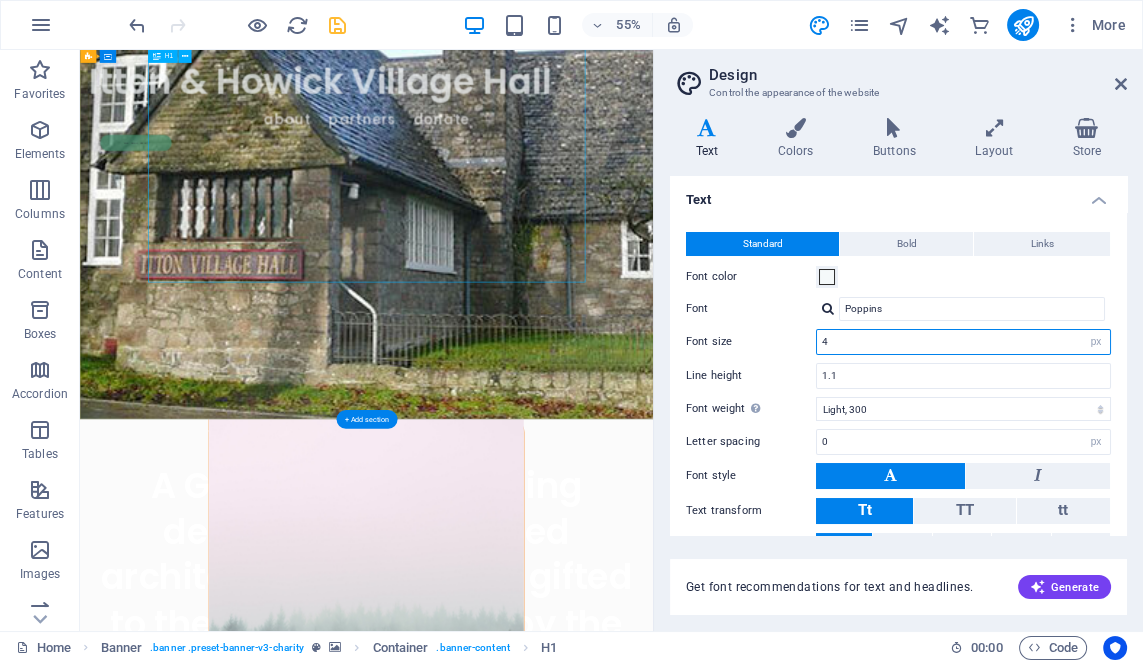 type on "4" 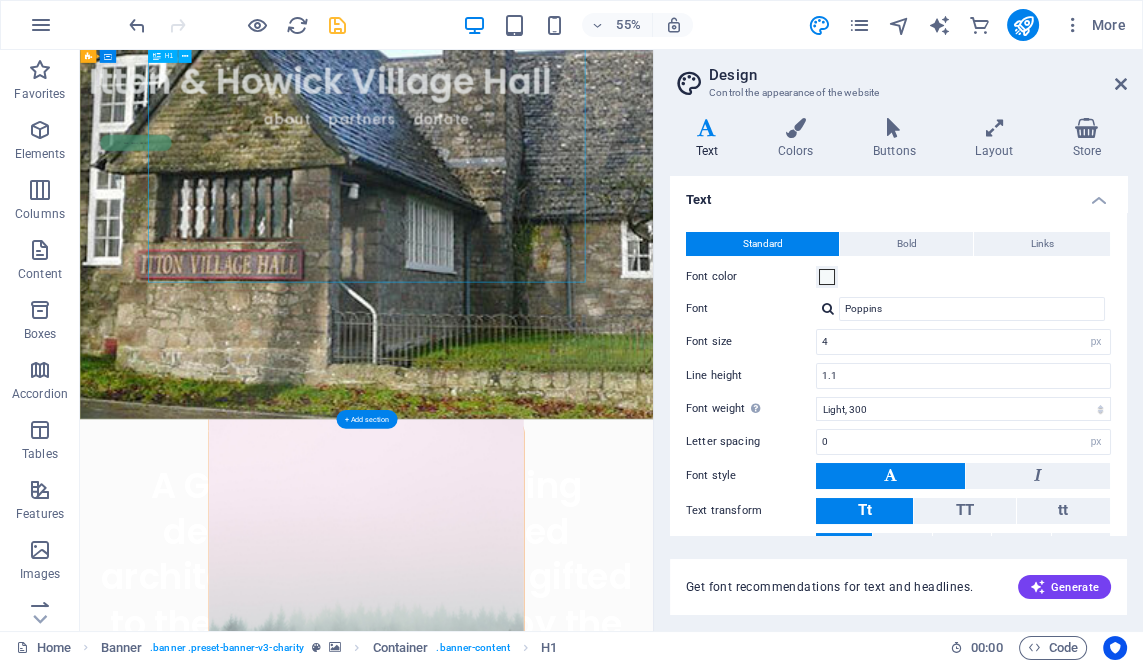 click on "A Grade II listed building designed by renowned architect Guy Dawber and gifted to the villagers in 1956 by the owners of Itton Estate, the Curre family." at bounding box center (601, 1051) 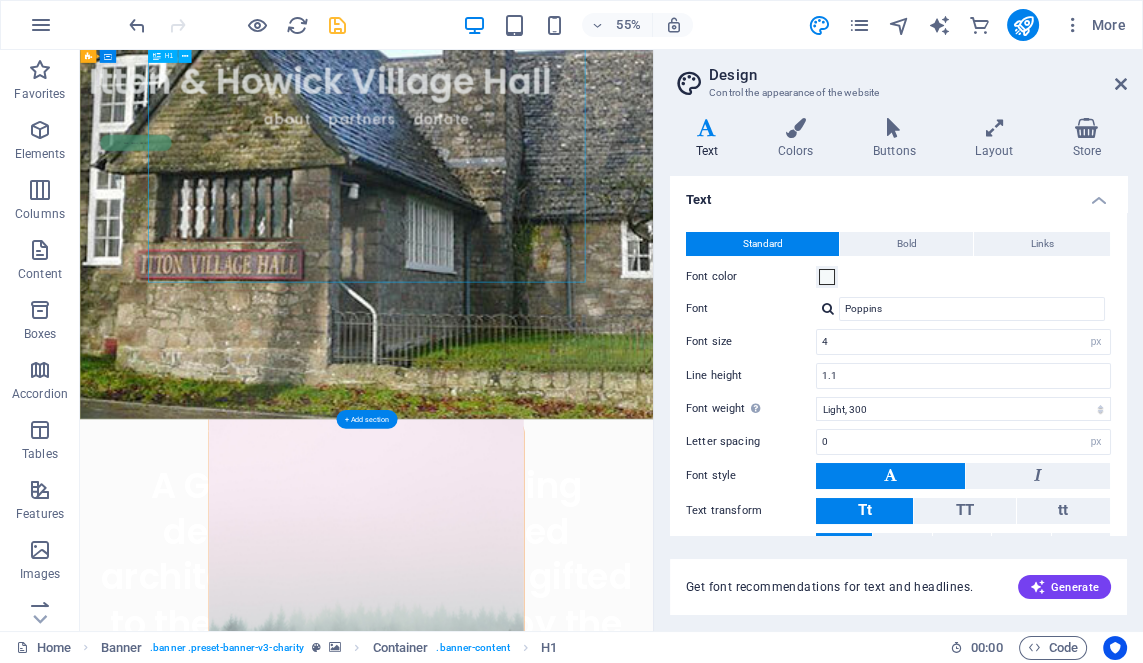 click on "A Grade II listed building designed by renowned architect Guy Dawber and gifted to the villagers in 1956 by the owners of Itton Estate, the Curre family." at bounding box center [601, 1051] 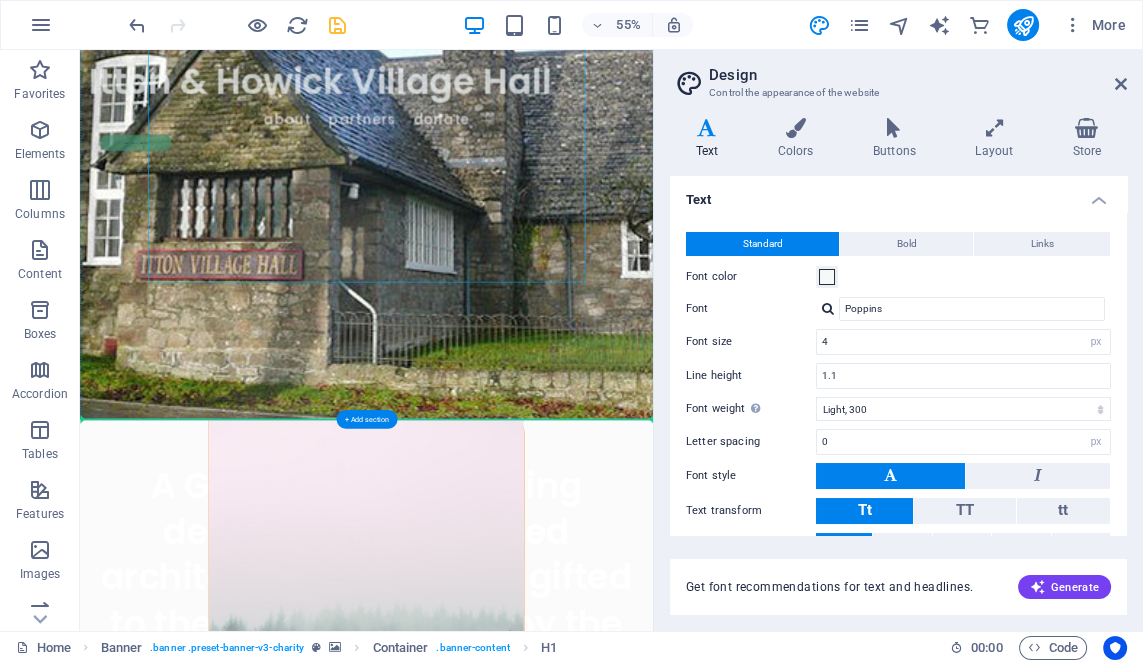 click on "A Grade II listed building designed by renowned architect Guy Dawber and gifted to the villagers in 1956 by the owners of Itton Estate, the Curre family." at bounding box center [601, 1063] 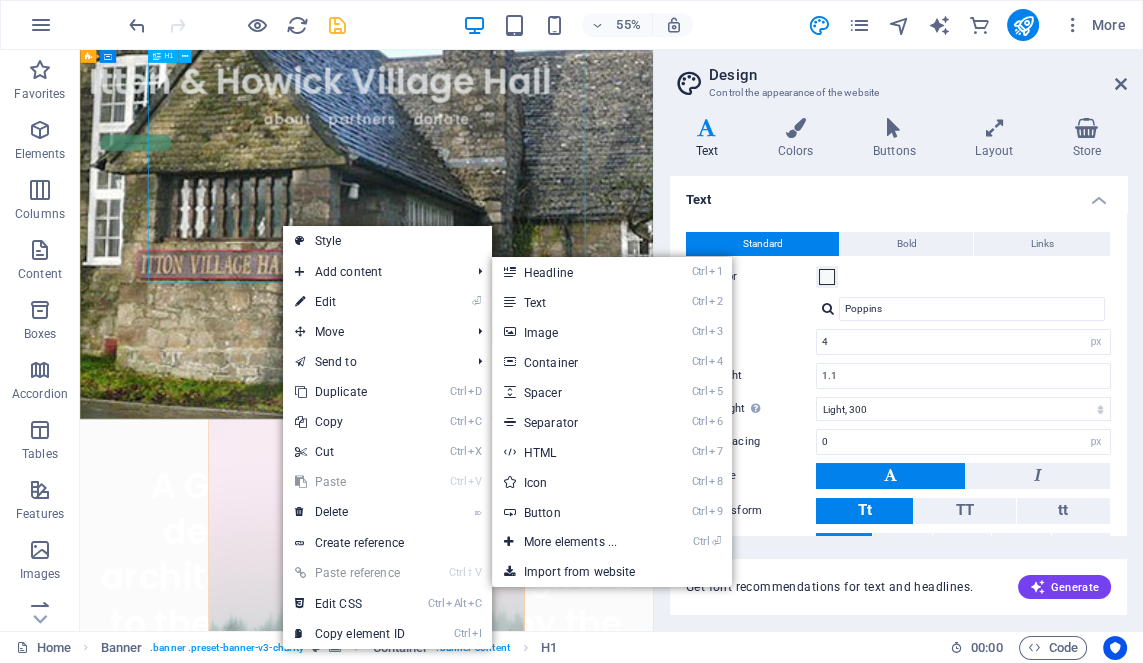click on "A Grade II listed building designed by renowned architect Guy Dawber and gifted to the villagers in 1956 by the owners of Itton Estate, the Curre family." at bounding box center (601, 1051) 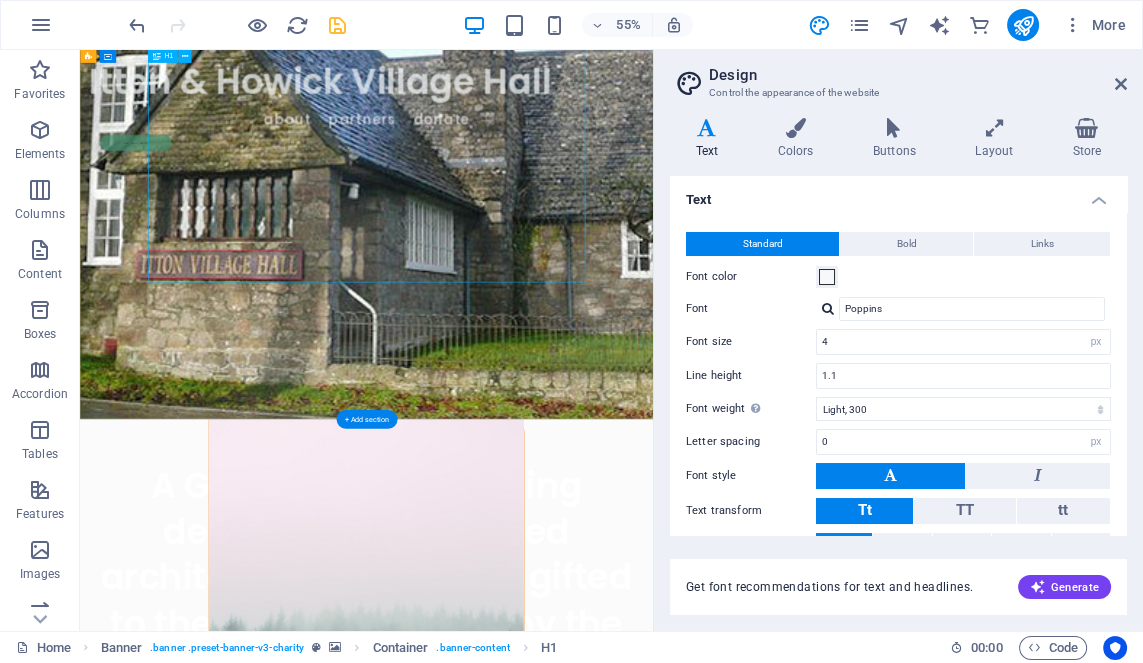 click on "A Grade II listed building designed by renowned architect Guy Dawber and gifted to the villagers in 1956 by the owners of Itton Estate, the Curre family." at bounding box center (601, 1051) 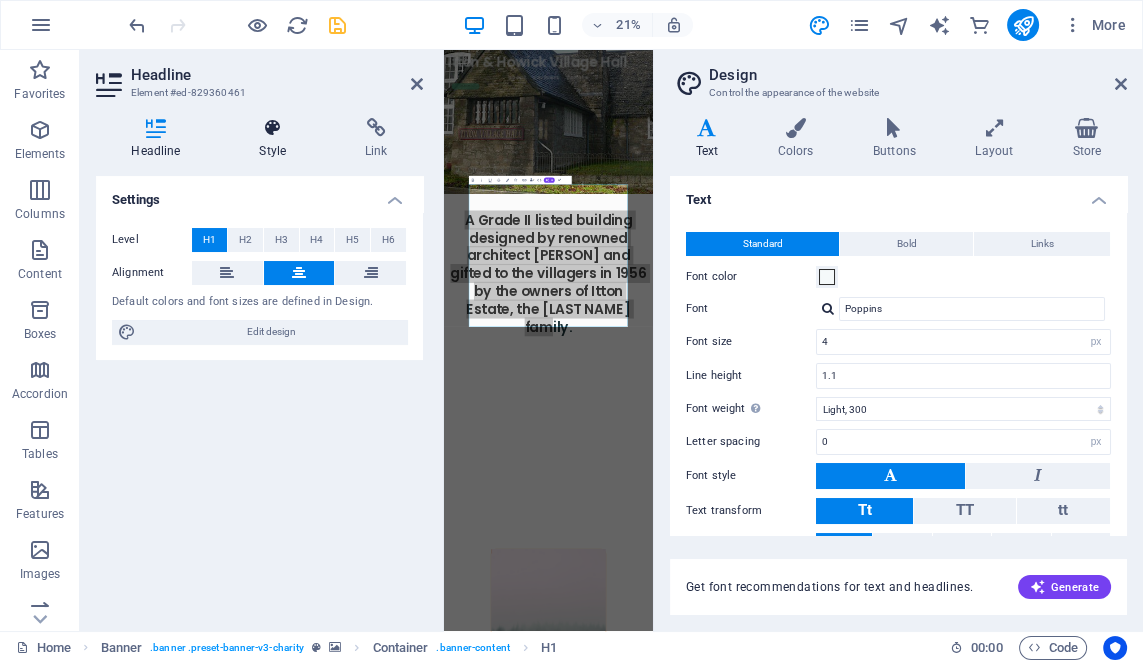 click at bounding box center [273, 128] 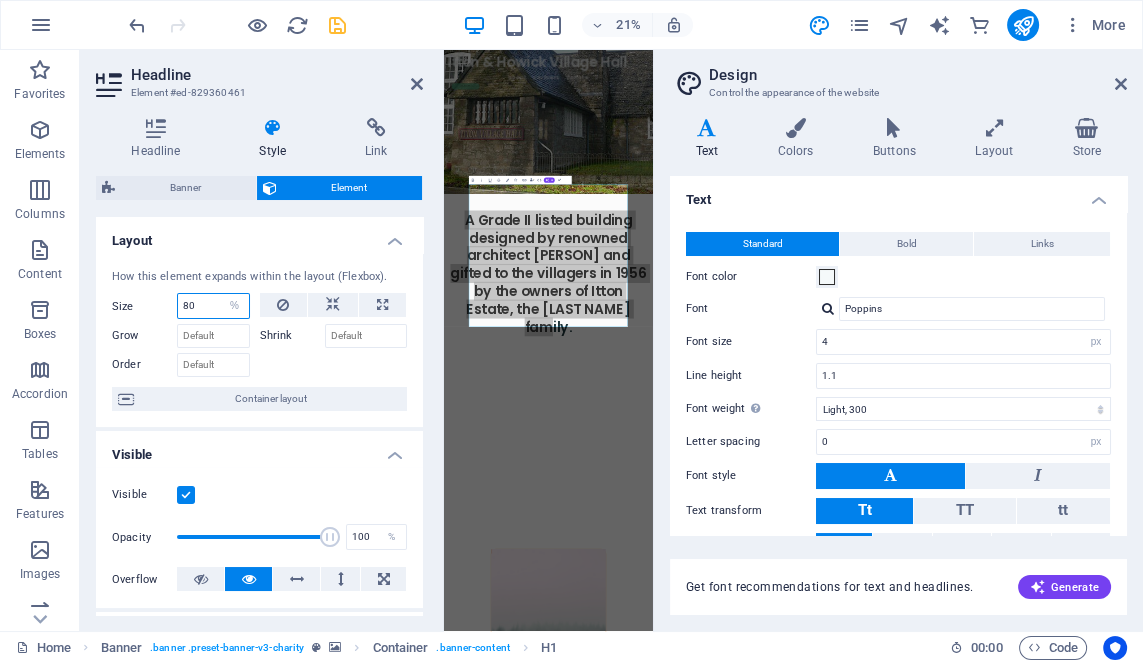 click on "80" at bounding box center (213, 306) 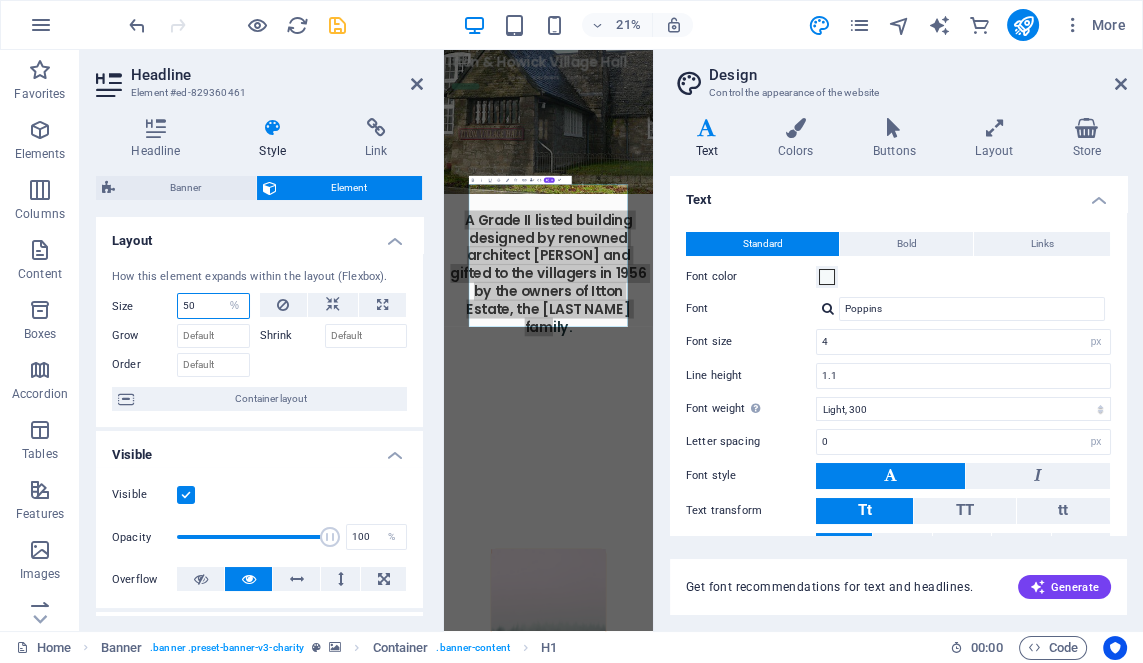 type on "50" 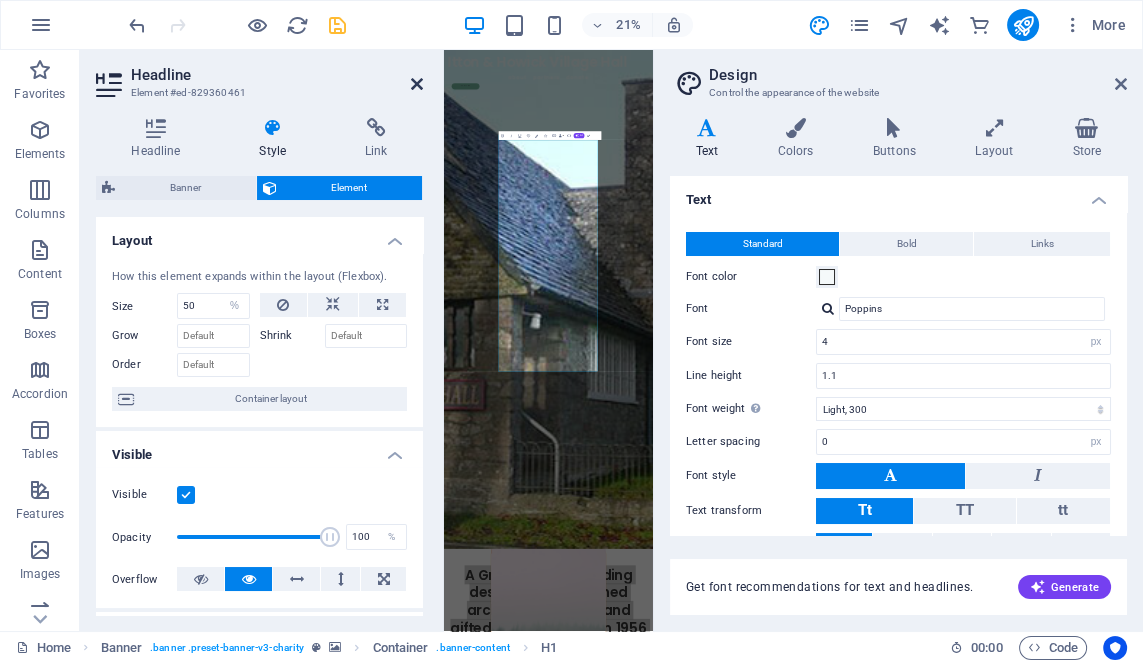 click at bounding box center (417, 84) 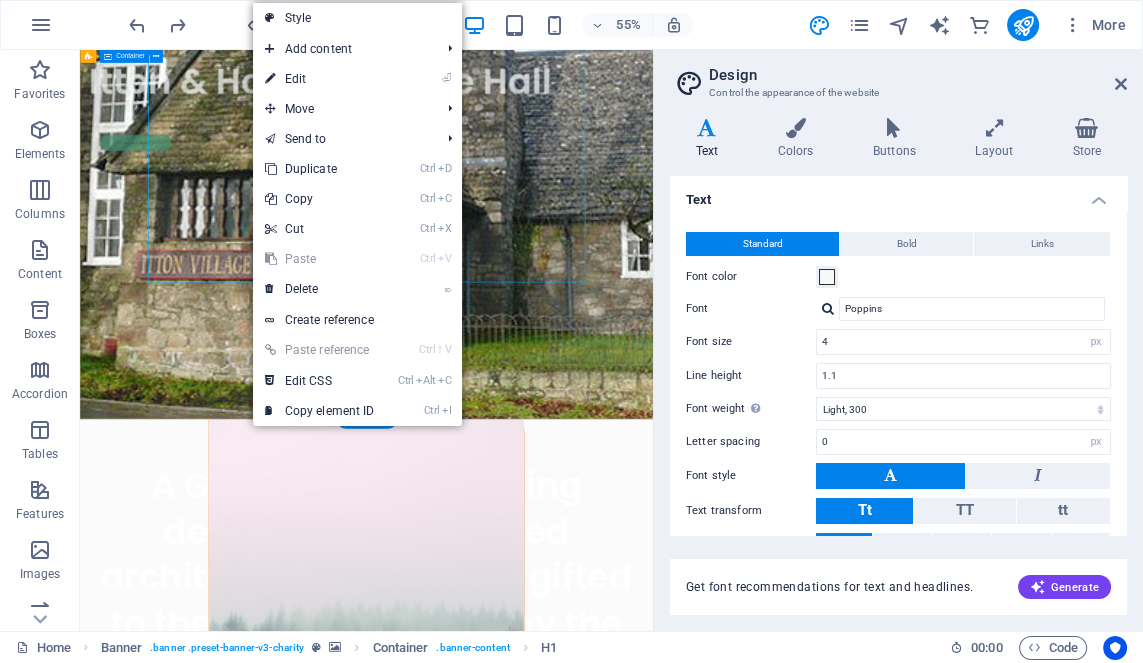 type on "6" 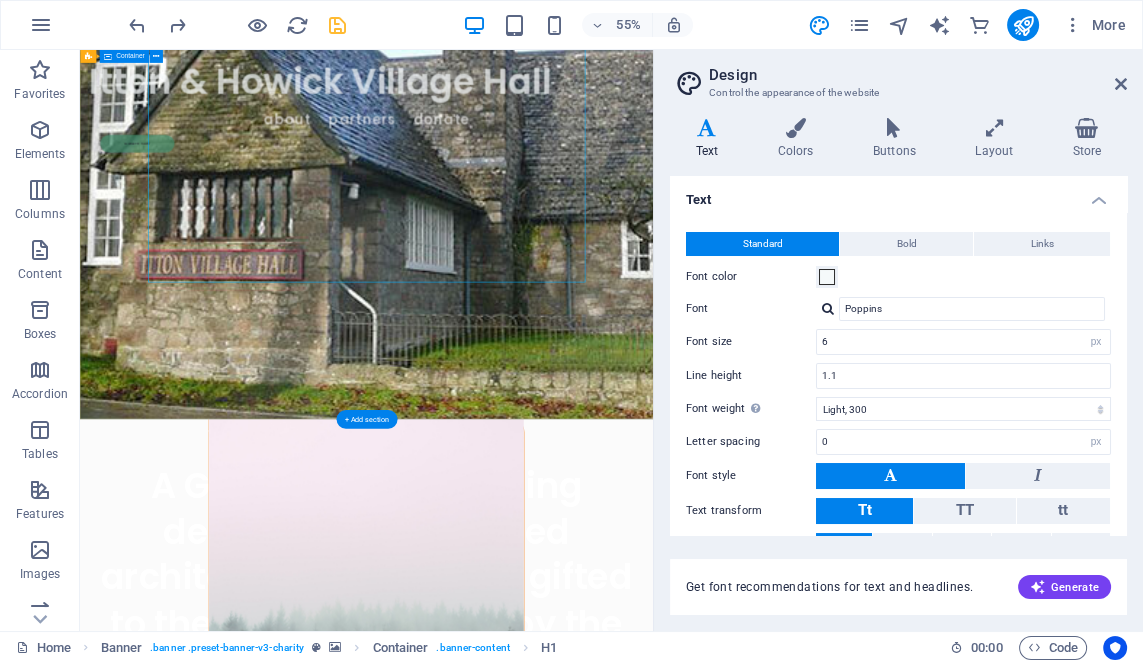 click on "A Grade II listed building designed by renowned architect Guy Dawber and gifted to the villagers in 1956 by the owners of Itton Estate, the Curre family." at bounding box center [601, 1063] 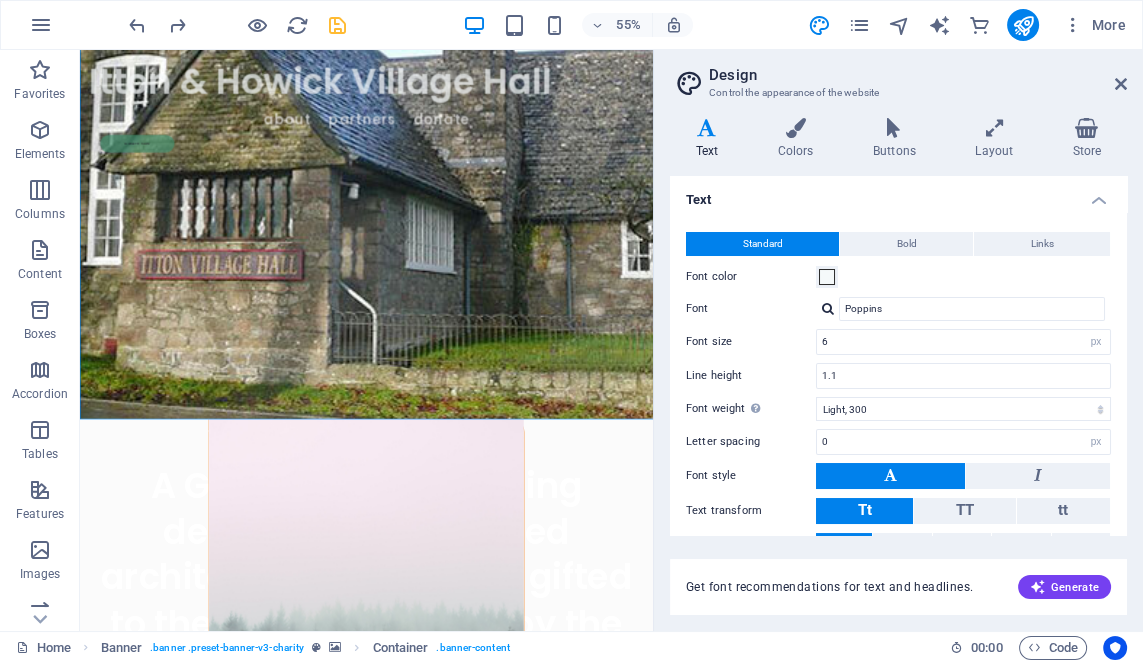 click at bounding box center (1121, 84) 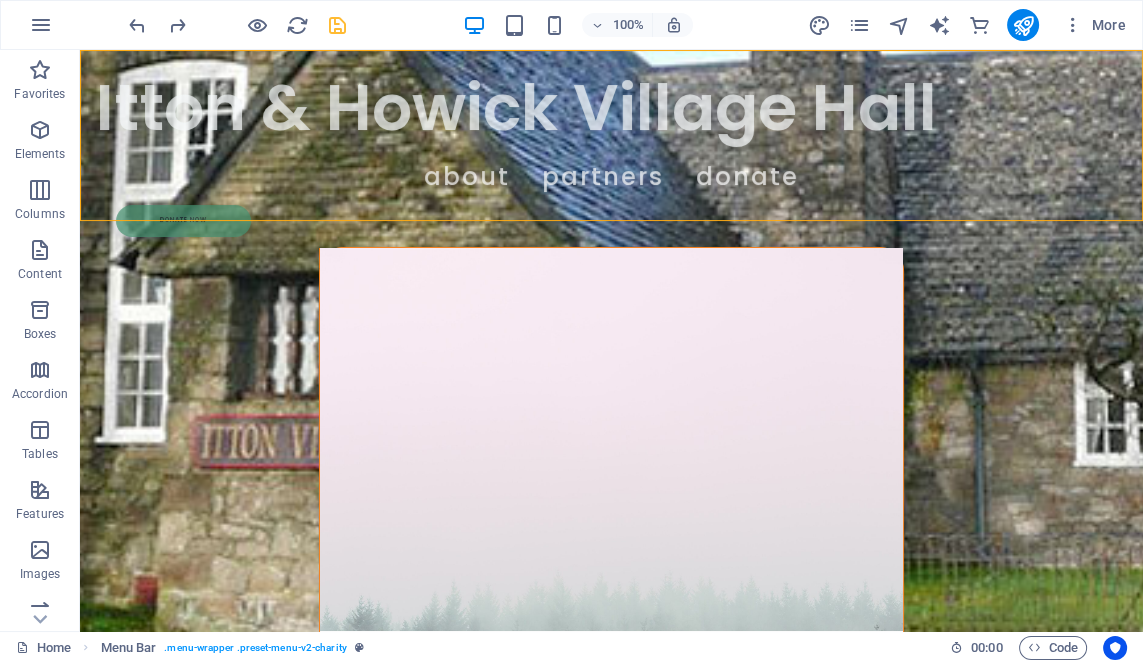 click on "Itton & Howick Village Hall
About Partners Donate Donate Now A Grade II listed building designed by renowned architect Guy Dawber and gifted to the villagers in 1956 by the owners of Itton Estate, the Curre family. Let’s talk   I have read and understand the privacy policy. Unreadable? Load new Submit ABOUT US Help for the Earth is the help for all of us Lorem ipsum dolor sit amet consectetur. Bibendum adipiscing morbi orci nibh eget posuere arcu volutpat nulla. Tortor cras suscipit augue sodales risus auctor. Fusce nunc vitae non dui ornare tellus nibh purus lectus. Lorem ipsum dolor sit amet consectetur. Bibendum adipiscing morbi orci nibh eget posuere arcu volutpat nulla. Tortor cras suscipit augue sodales risus auctor. Fusce nunc vitae non dui ornare tellus nibh purus lectus. donate now Drop content here or  Add elements  Paste clipboard OUR ACHIEVEMENTS What we’ve done so far Lorem ipsum dolor sit amet consectetur. Bibendum adipiscing morbi orci nibh eget posuere arcu volutpat nulla. 100.000" at bounding box center (611, 7379) 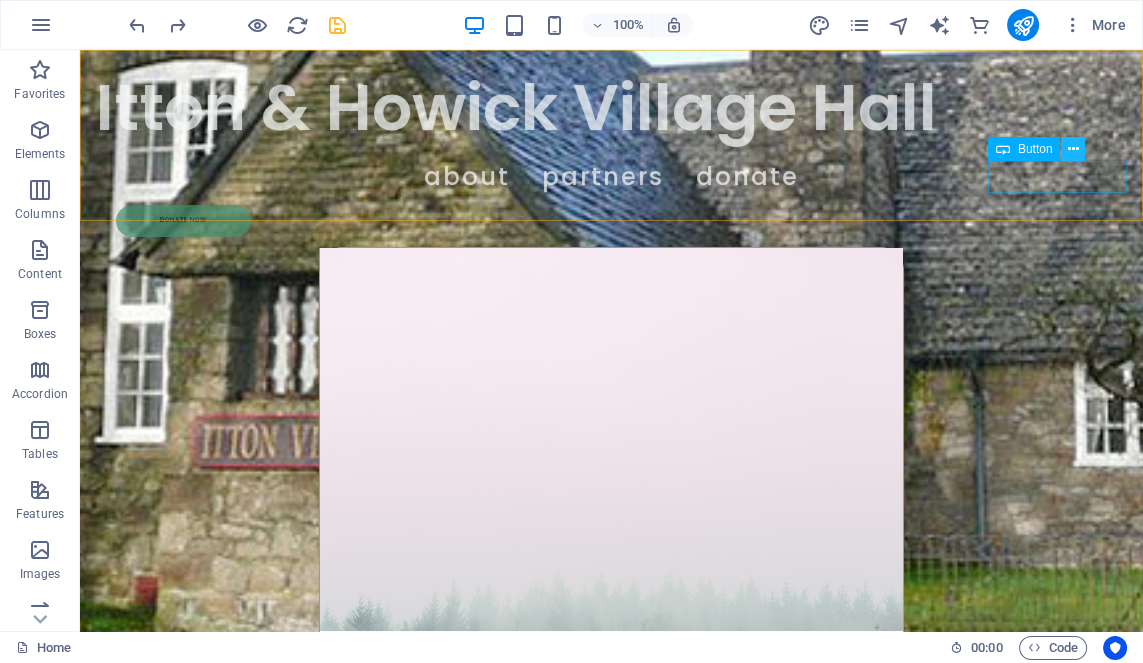 click at bounding box center (1073, 149) 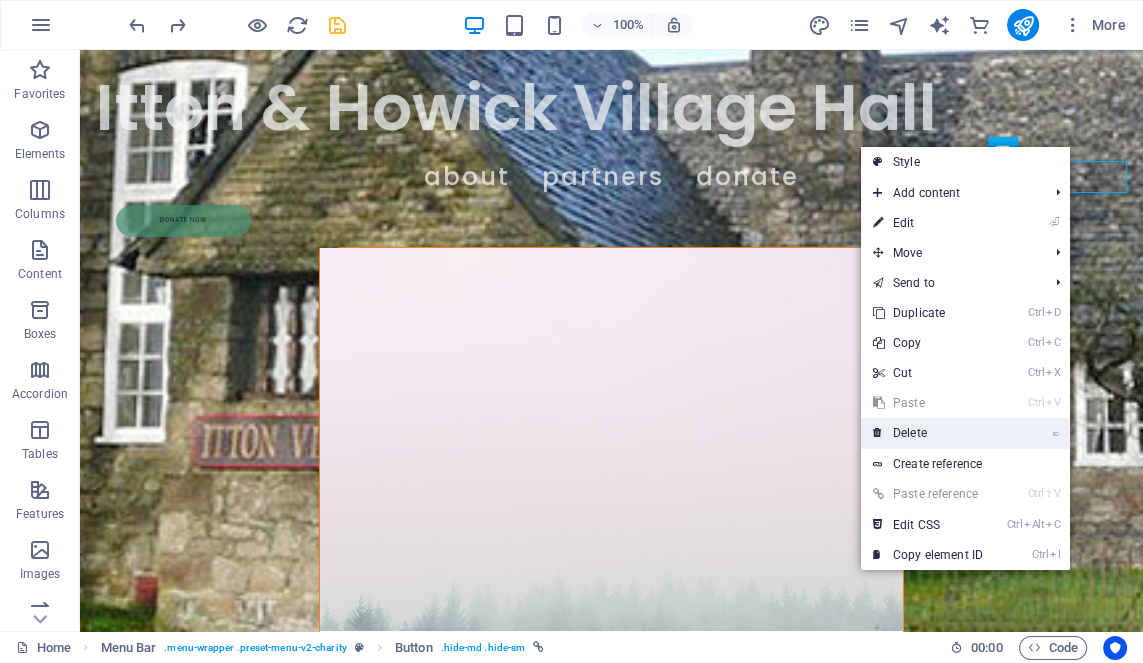 click on "⌦  Delete" at bounding box center [928, 433] 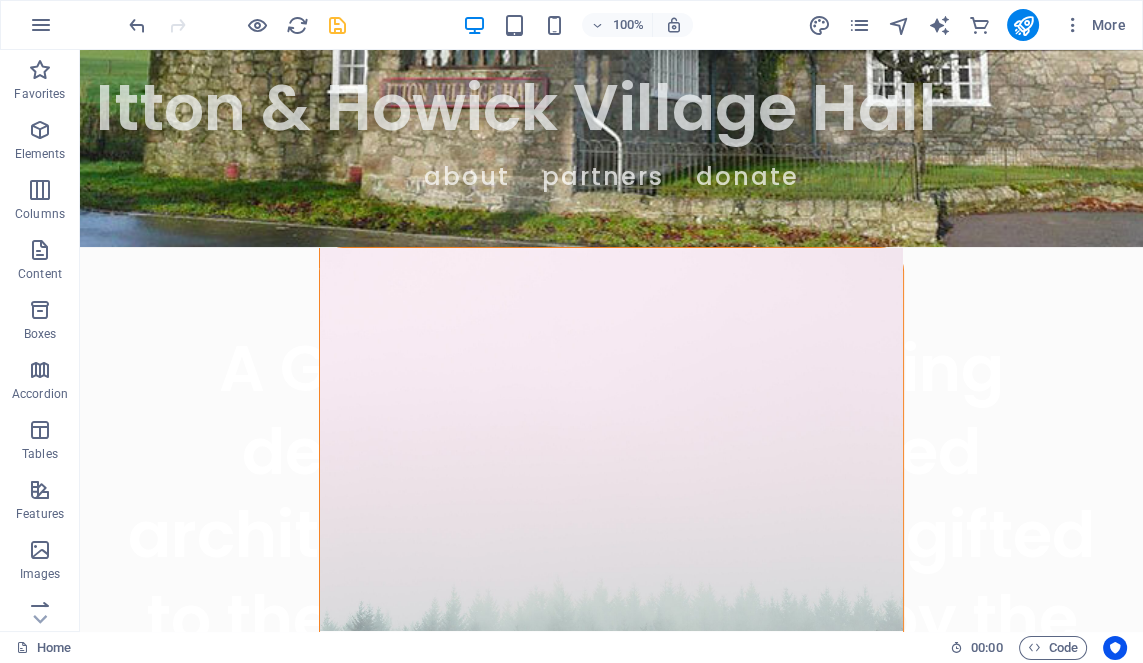 click on "Itton & Howick Village Hall
About Partners Donate A Grade II listed building designed by renowned architect Guy Dawber and gifted to the villagers in 1956 by the owners of Itton Estate, the Curre family. Let’s talk   I have read and understand the privacy policy. Unreadable? Load new Submit ABOUT US Help for the Earth is the help for all of us Lorem ipsum dolor sit amet consectetur. Bibendum adipiscing morbi orci nibh eget posuere arcu volutpat nulla. Tortor cras suscipit augue sodales risus auctor. Fusce nunc vitae non dui ornare tellus nibh purus lectus. Lorem ipsum dolor sit amet consectetur. Bibendum adipiscing morbi orci nibh eget posuere arcu volutpat nulla. Tortor cras suscipit augue sodales risus auctor. Fusce nunc vitae non dui ornare tellus nibh purus lectus. donate now Drop content here or  Add elements  Paste clipboard OUR ACHIEVEMENTS What we’ve done so far Lorem ipsum dolor sit amet consectetur. Bibendum adipiscing morbi orci nibh eget posuere arcu volutpat nulla. 100.000  +  $ 54.000" at bounding box center [611, 7266] 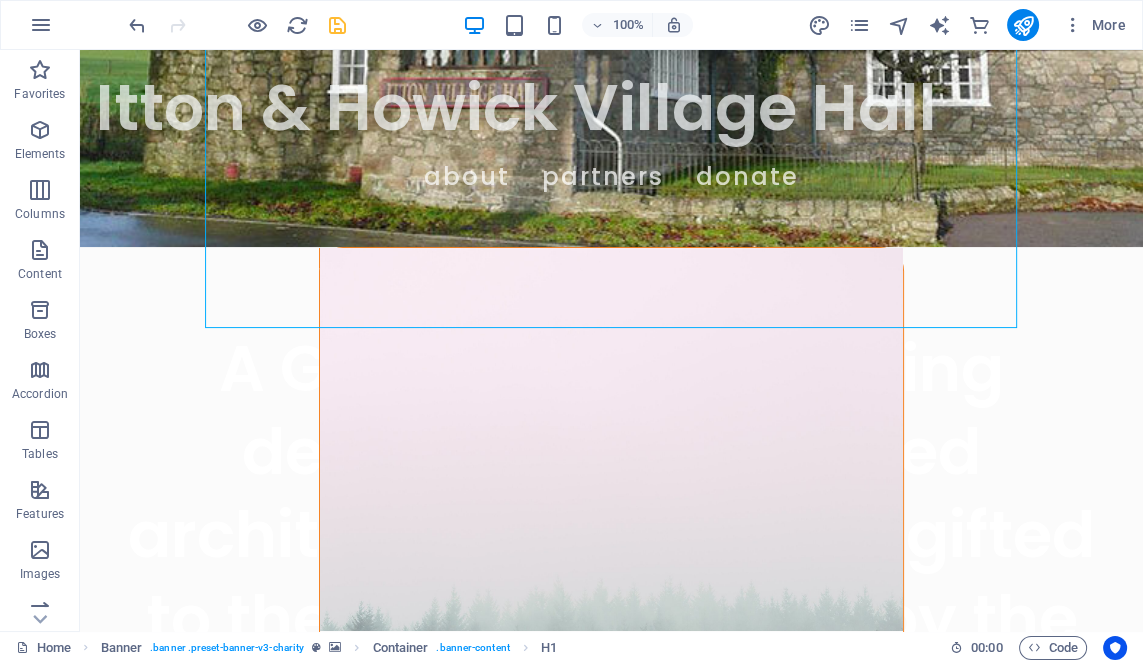 drag, startPoint x: 1018, startPoint y: 328, endPoint x: 962, endPoint y: 288, distance: 68.8186 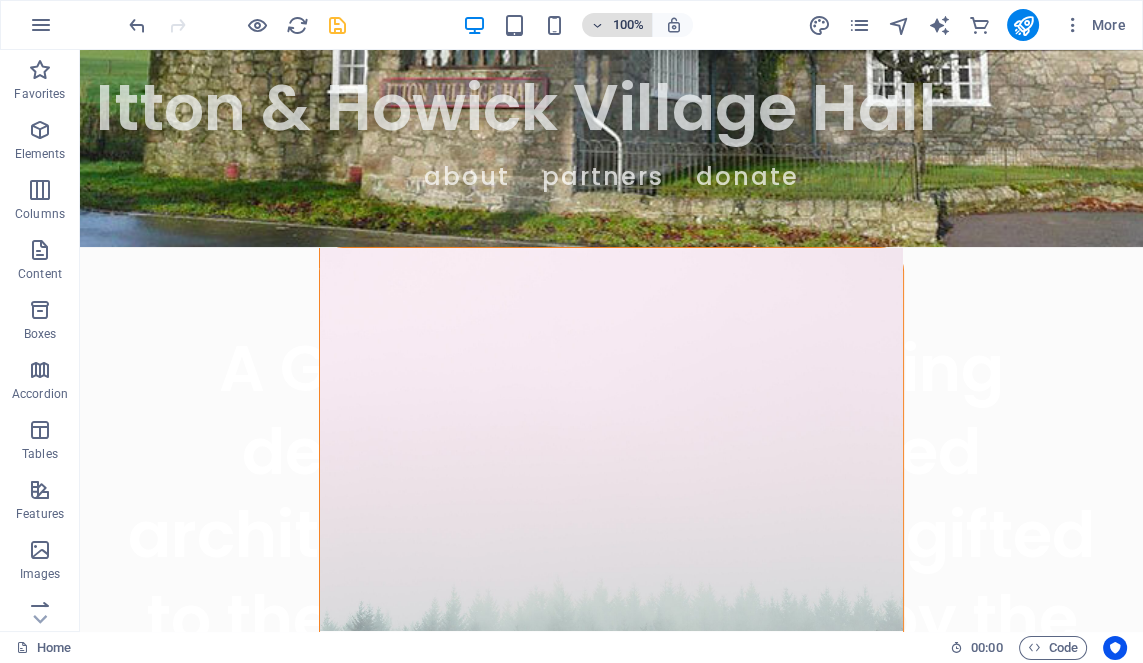 click on "100%" at bounding box center (617, 25) 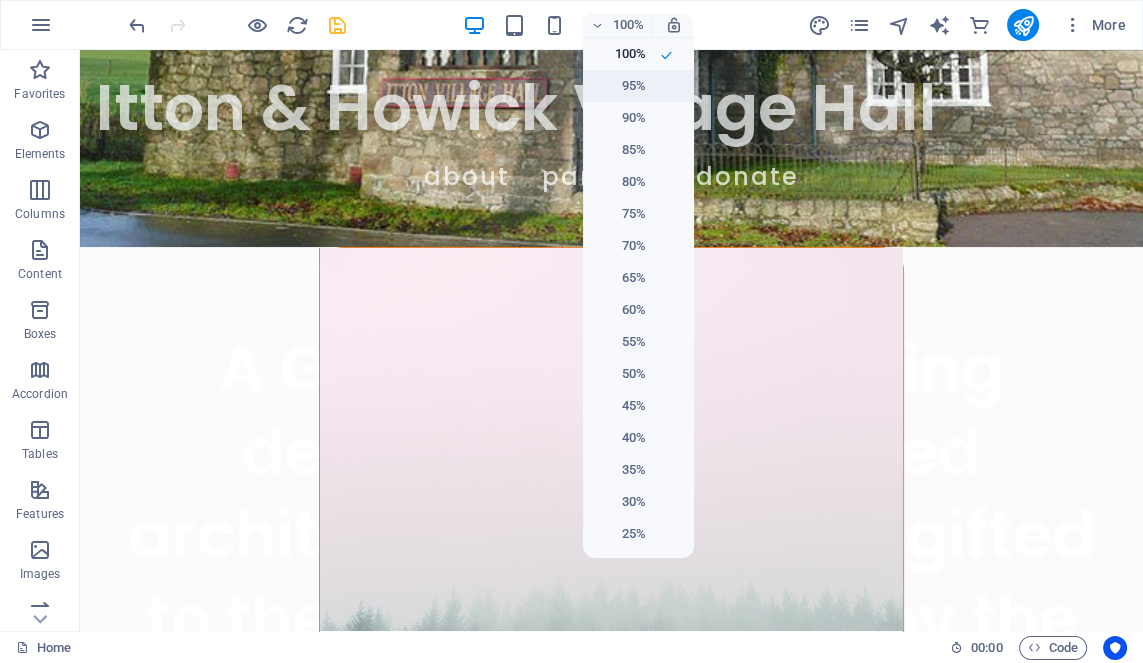 click on "95%" at bounding box center [638, 86] 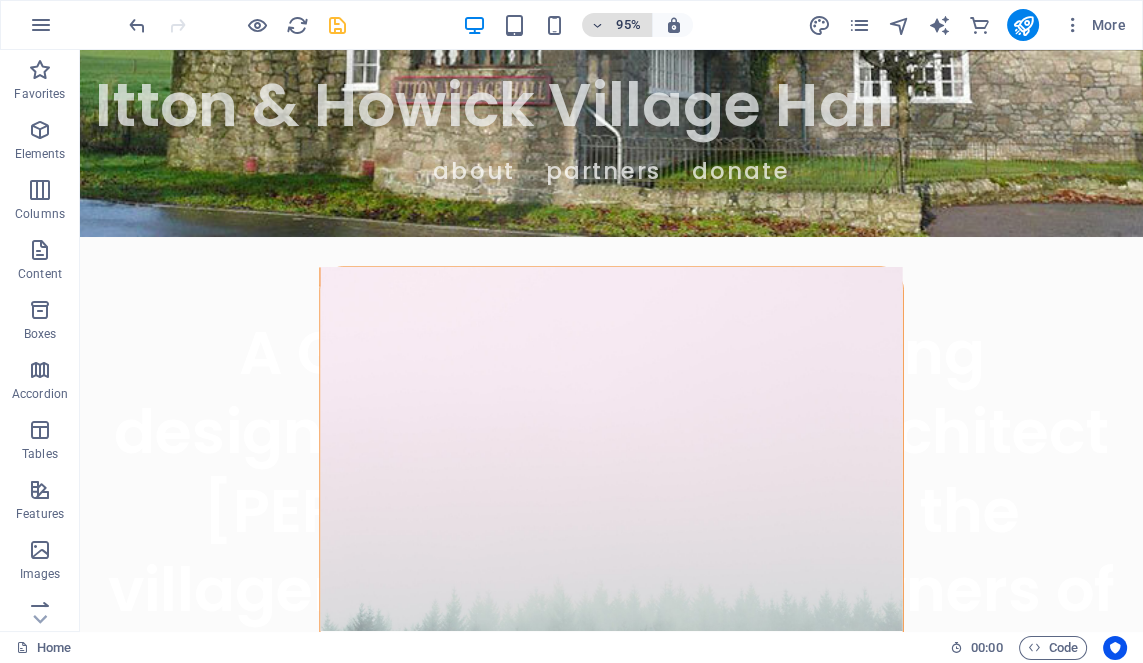 click on "95%" at bounding box center (617, 25) 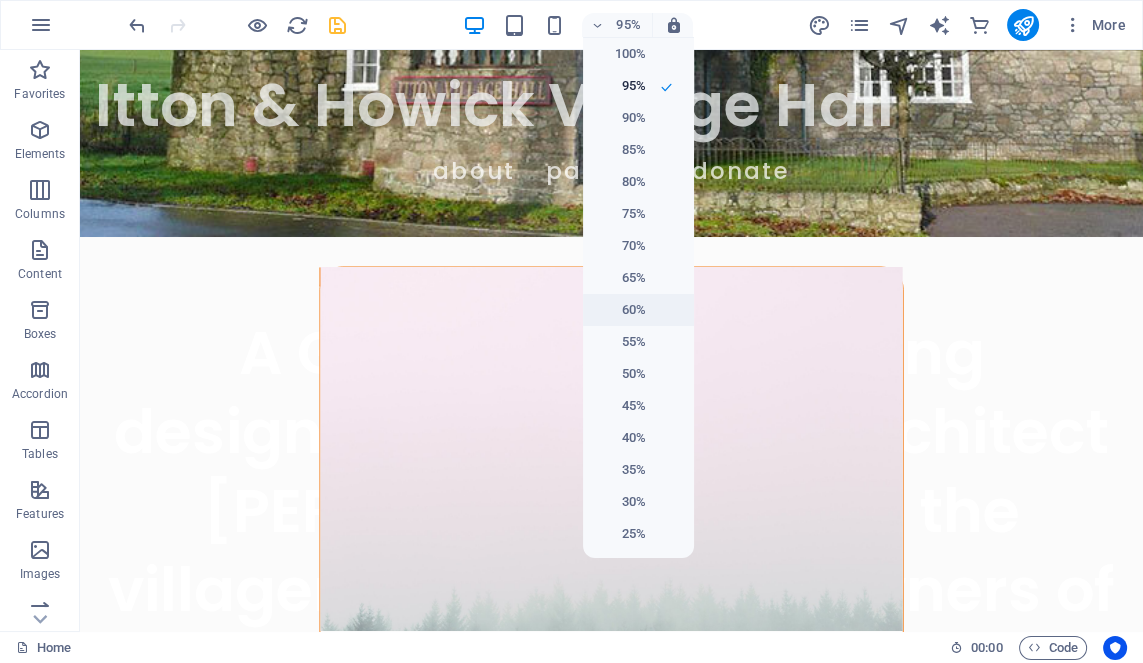 click on "60%" at bounding box center (620, 310) 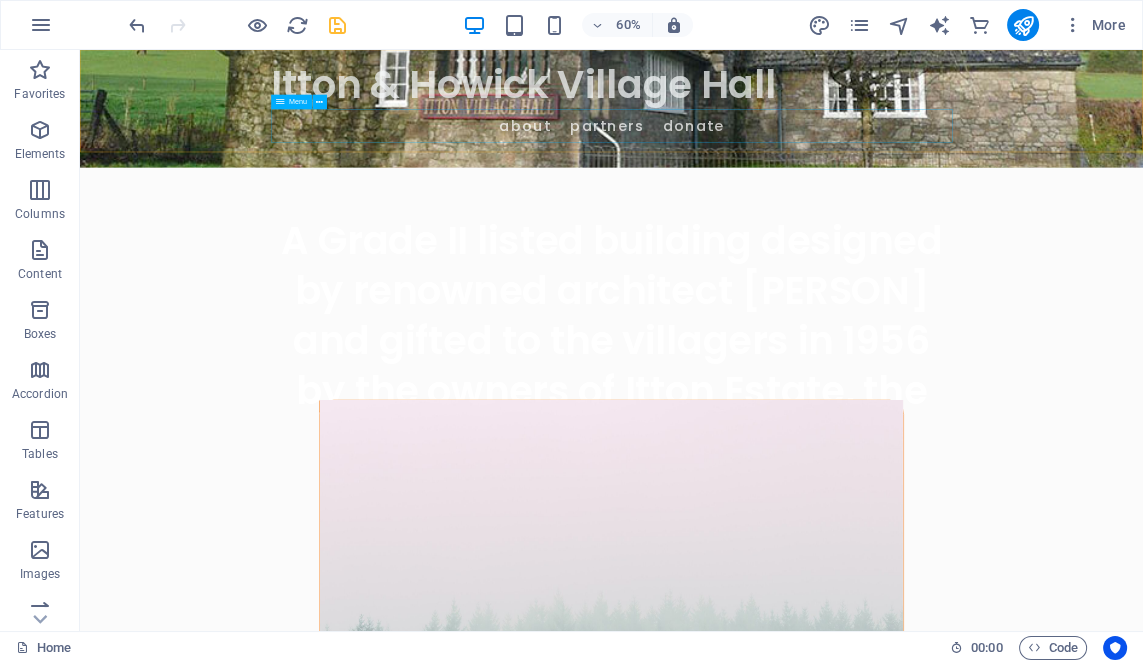 click on "Itton & Howick Village Hall
About Partners Donate" at bounding box center (966, 135) 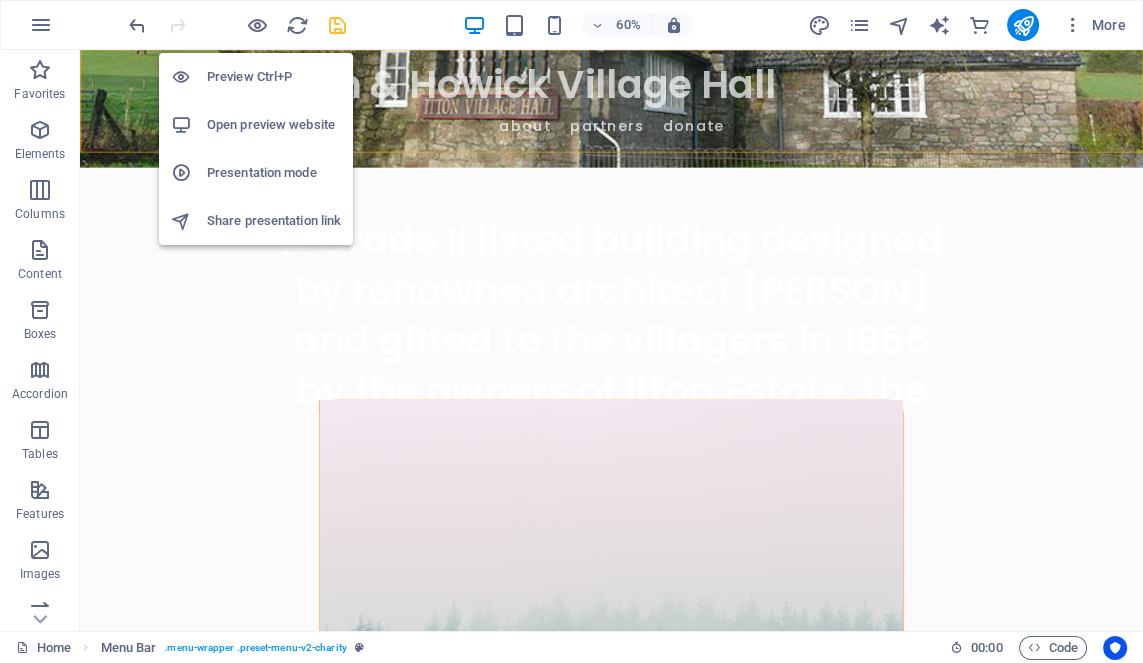 click on "Preview Ctrl+P" at bounding box center [274, 77] 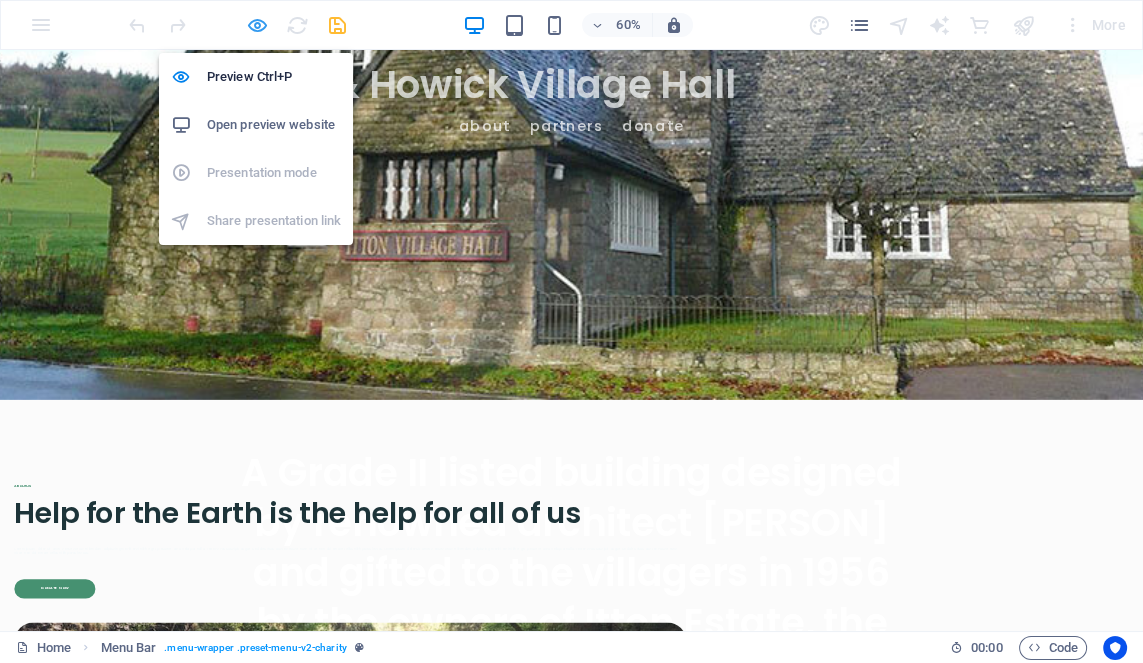 click at bounding box center [257, 25] 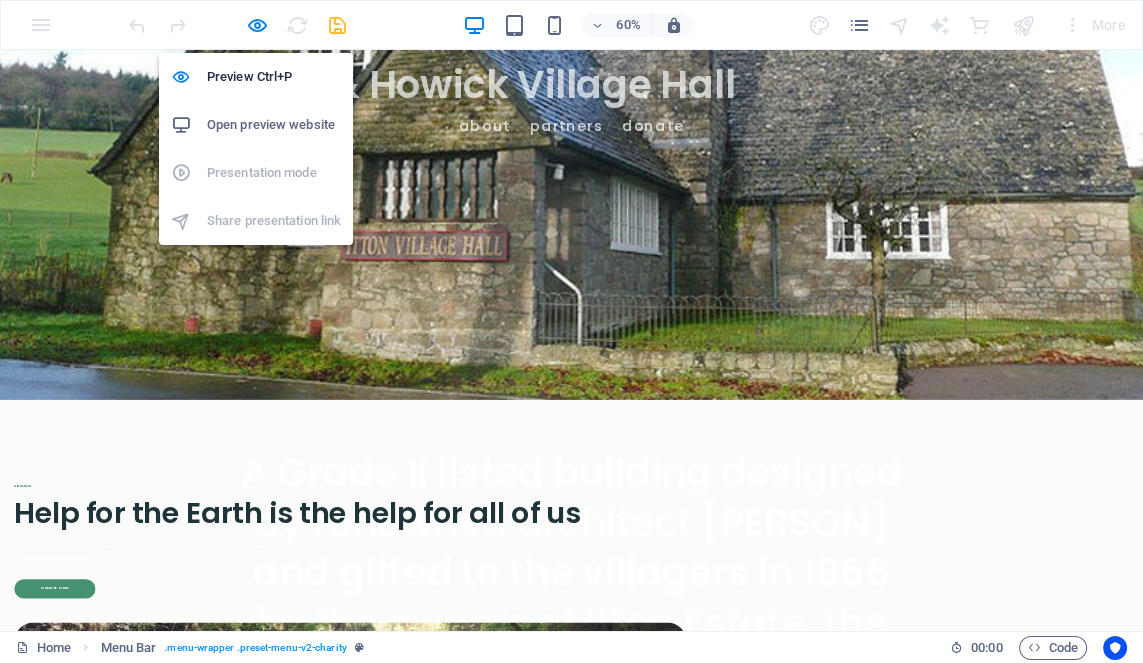 click on "Open preview website" at bounding box center (256, 125) 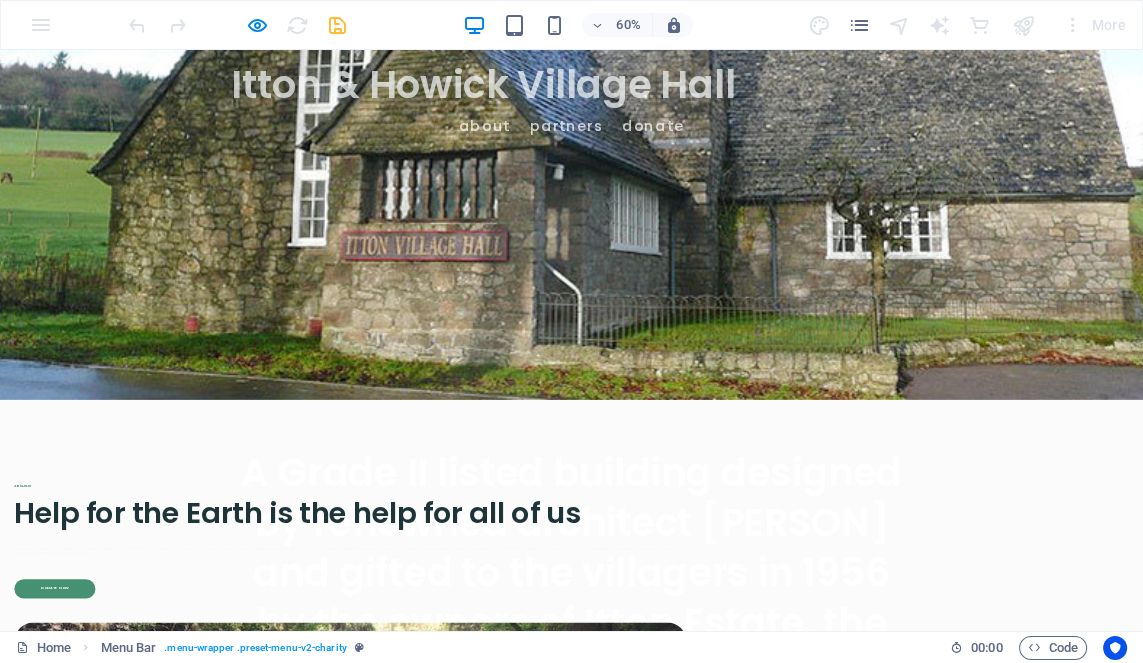click on "A Grade II listed building designed by renowned architect Guy Dawber and gifted to the villagers in 1956 by the owners of Itton Estate, the Curre family." at bounding box center (953, 922) 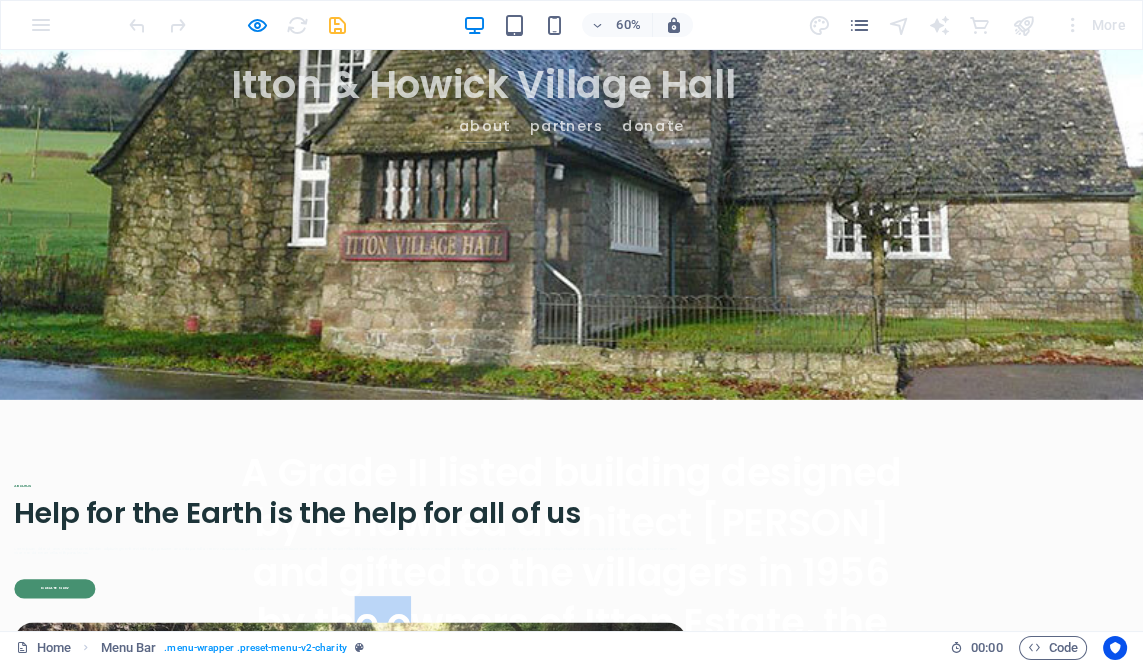 click on "About" at bounding box center (808, 177) 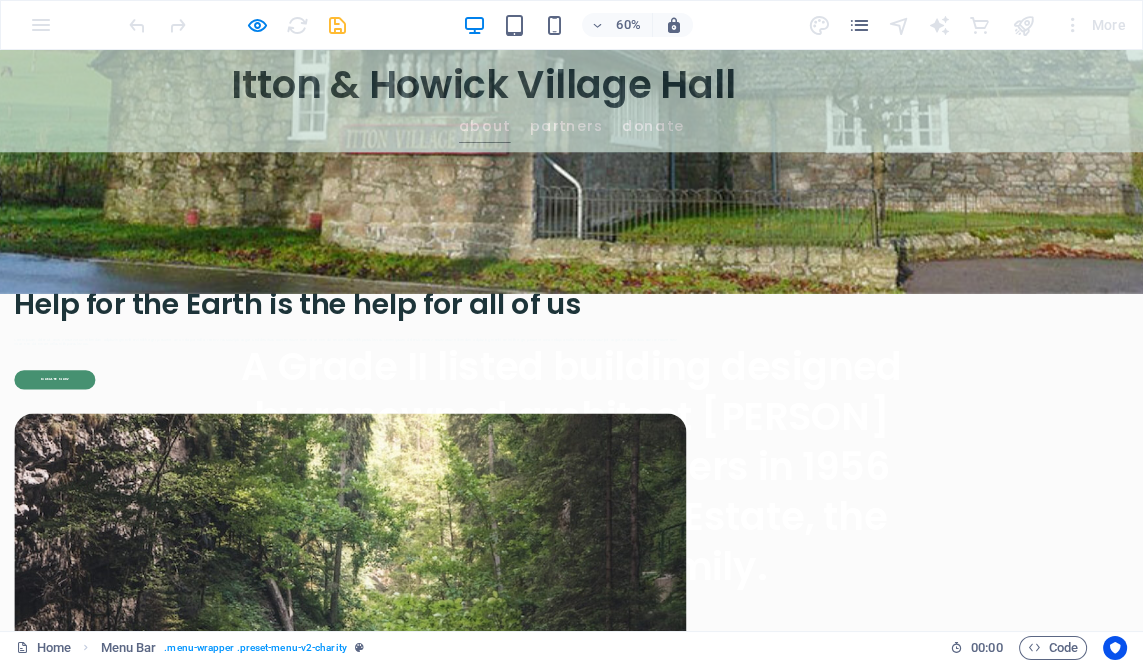 scroll, scrollTop: 756, scrollLeft: 0, axis: vertical 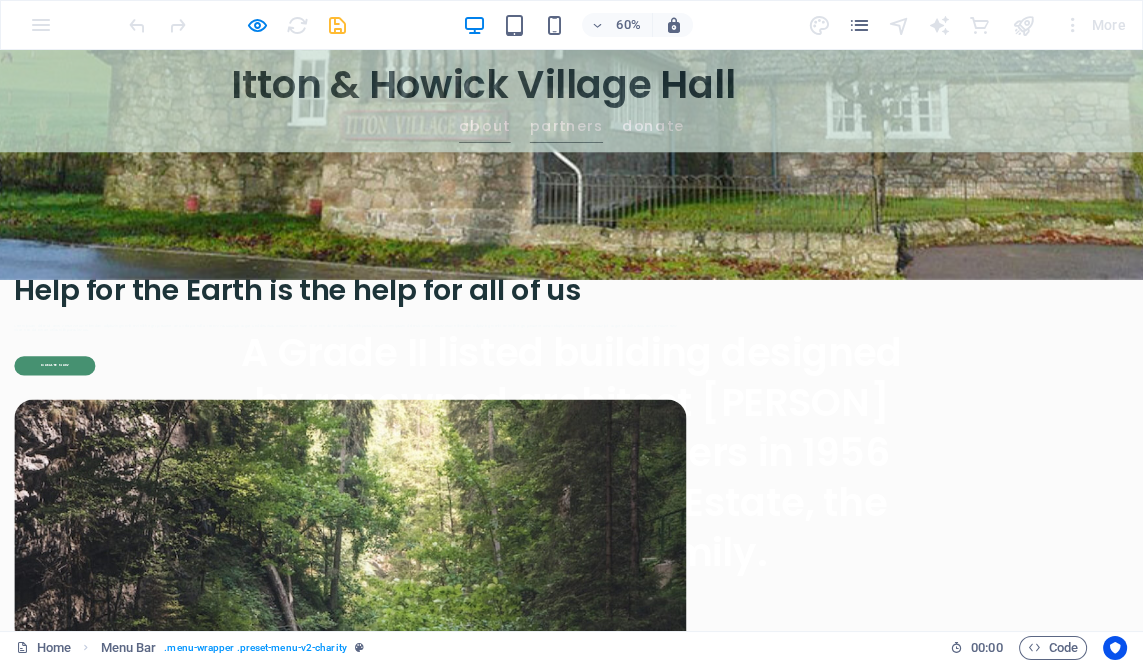 click on "Itton & Howick Village Hall
About Partners Donate" at bounding box center (953, 135) 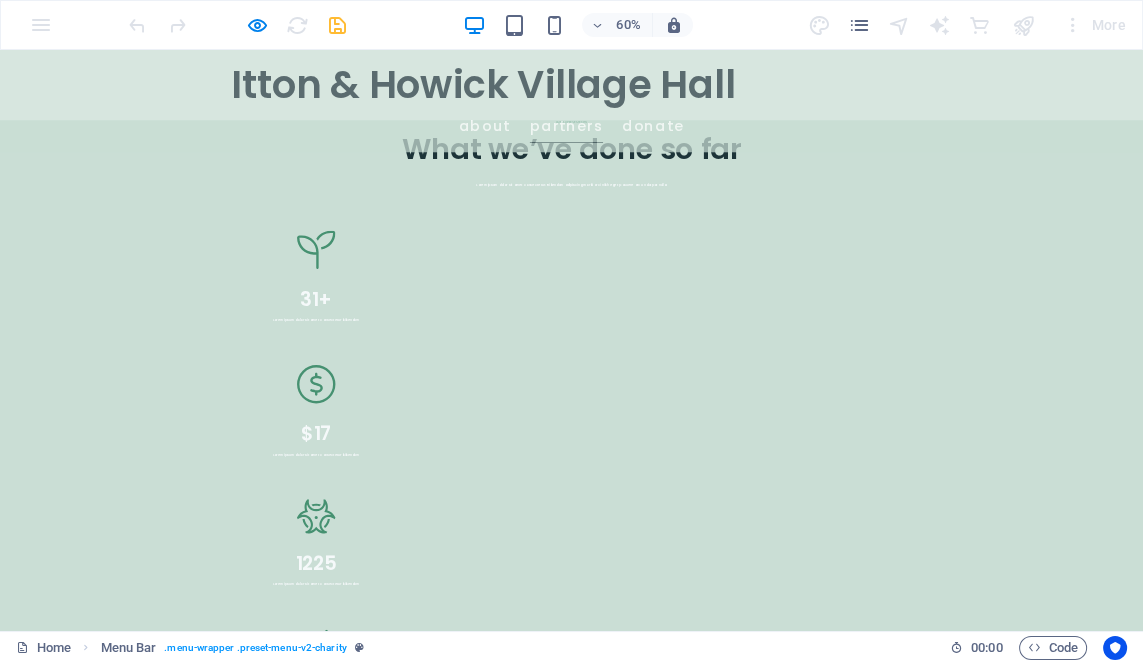 scroll, scrollTop: 3089, scrollLeft: 0, axis: vertical 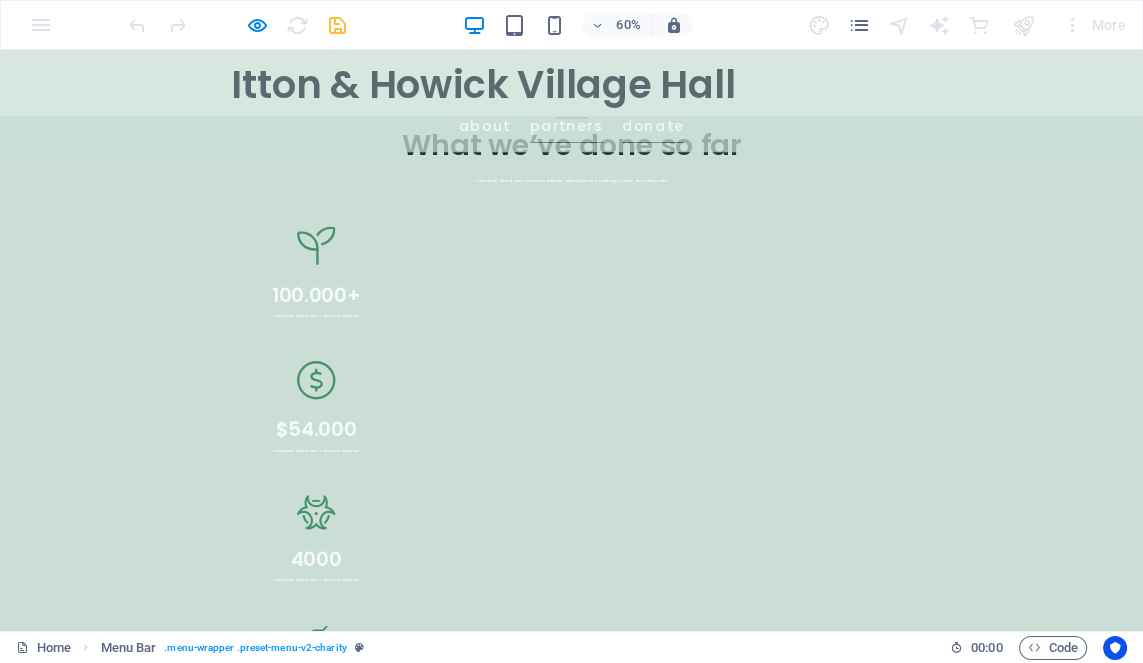 click on "Donate" at bounding box center (1088, 177) 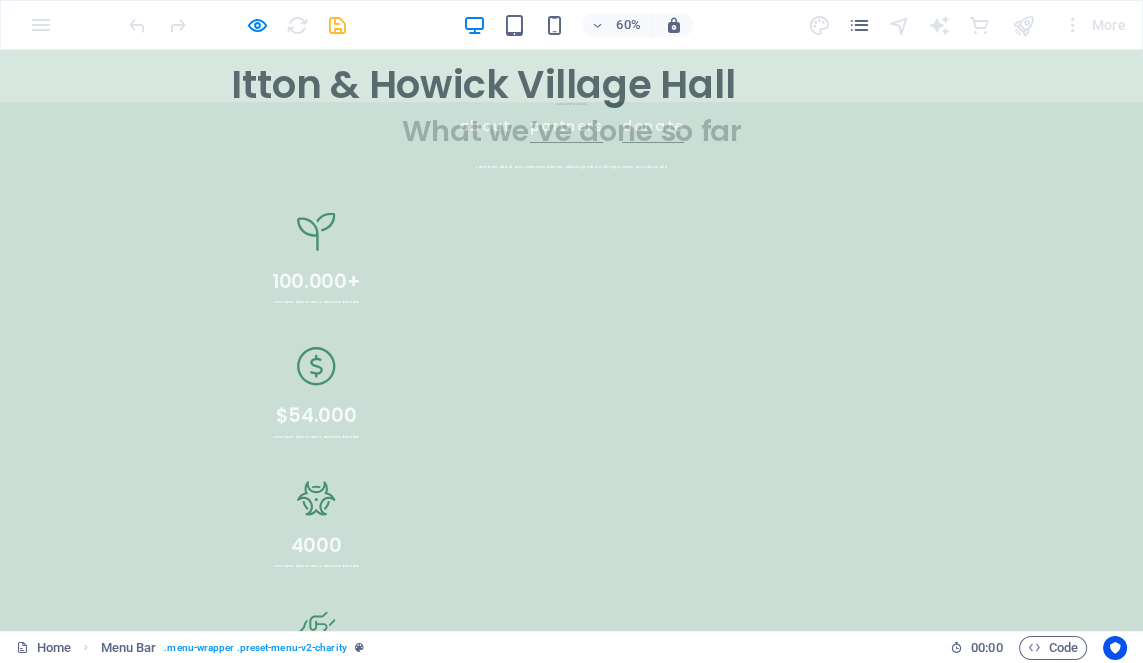 click on "Donate" at bounding box center [1088, 177] 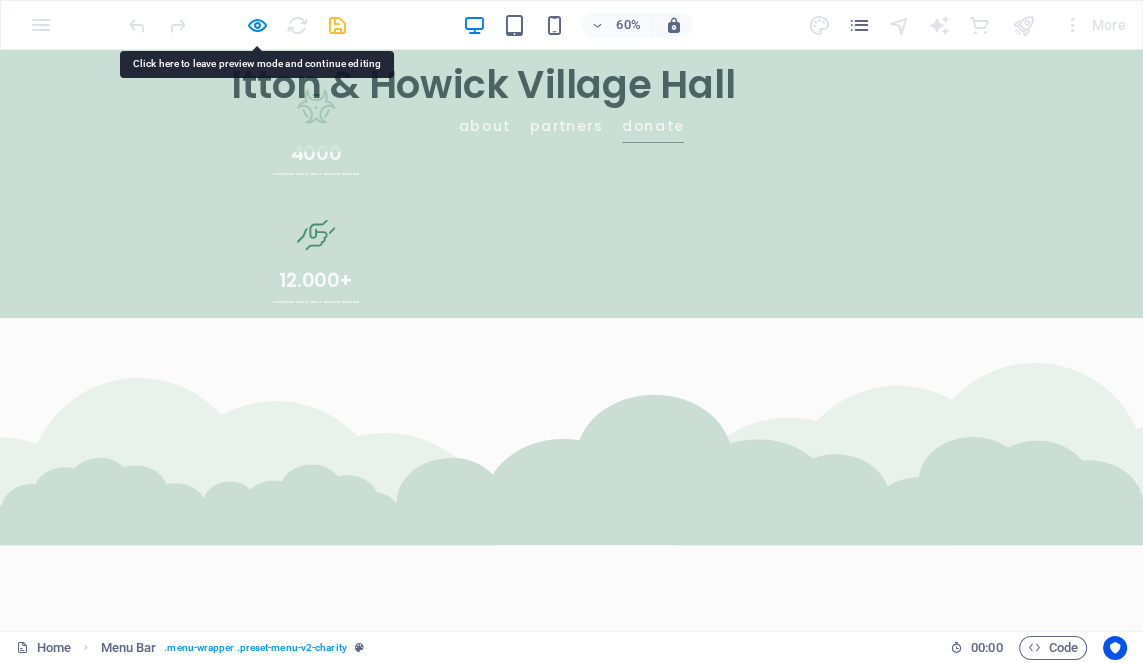 scroll, scrollTop: 3814, scrollLeft: 0, axis: vertical 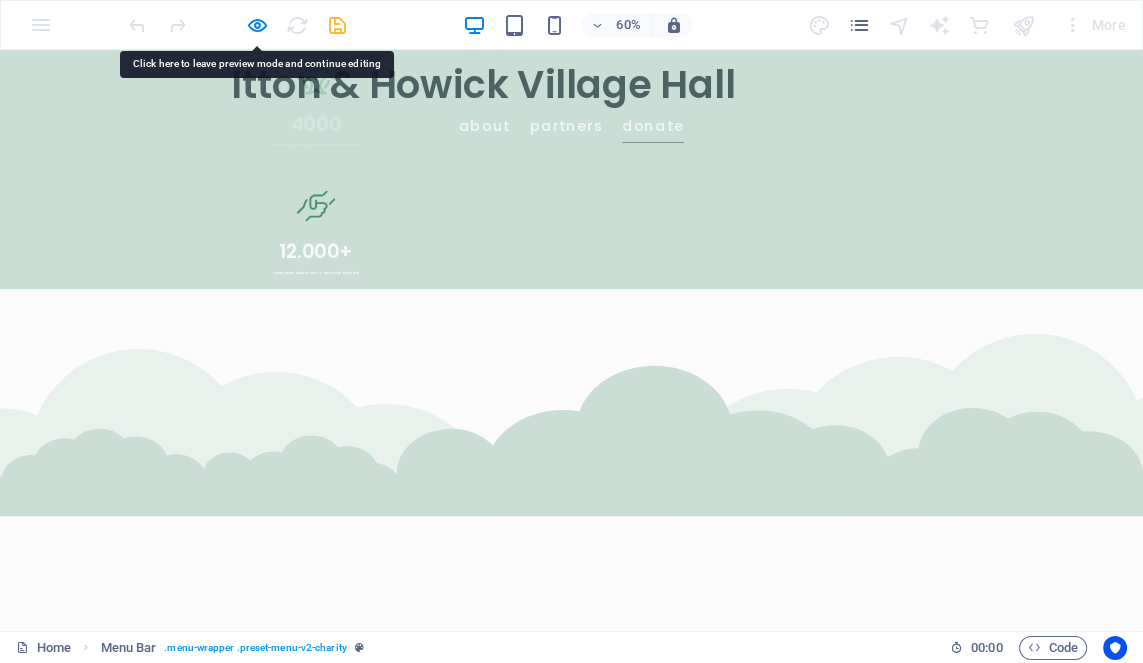 click on "Donate" at bounding box center [1088, 177] 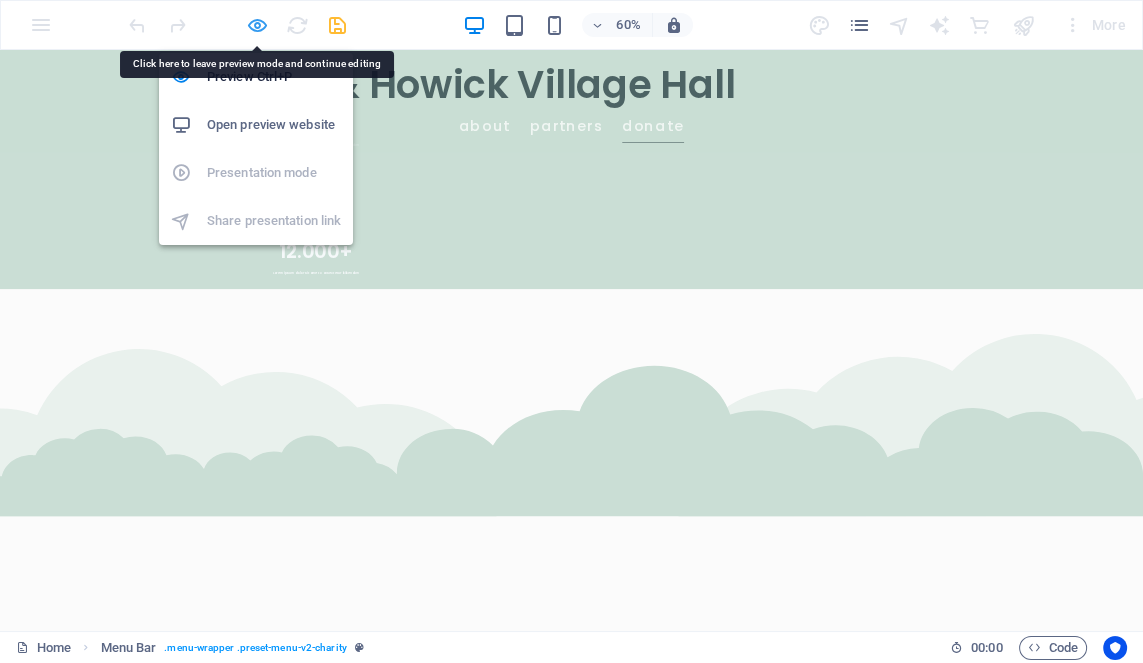 click at bounding box center (257, 25) 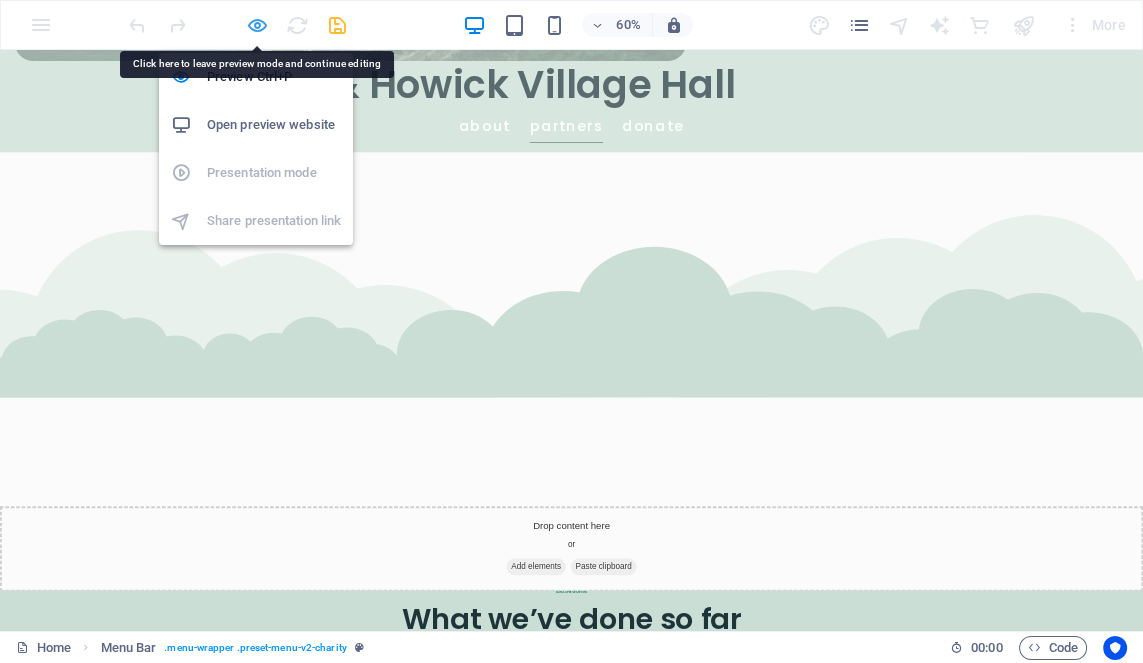 scroll, scrollTop: 4771, scrollLeft: 0, axis: vertical 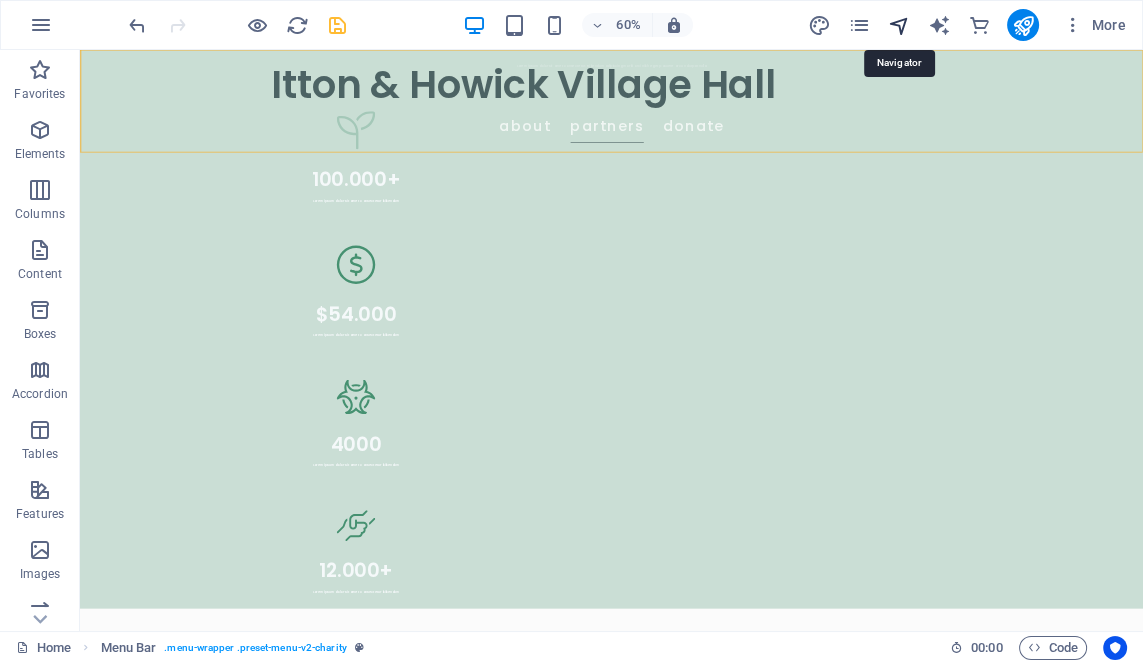 click at bounding box center [898, 25] 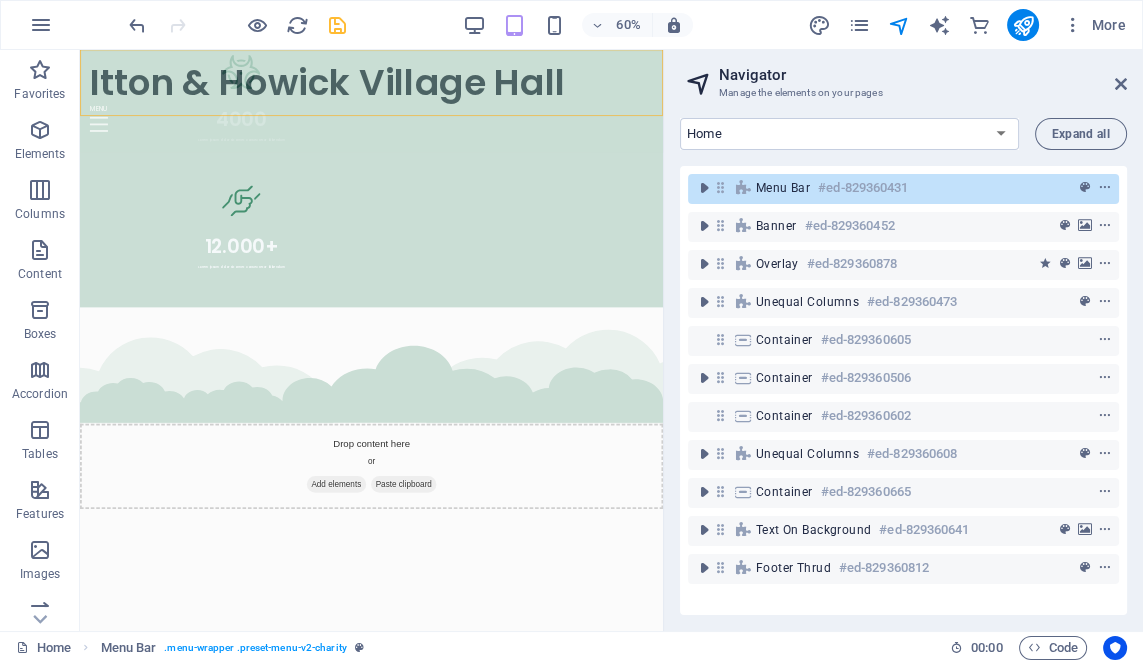 click at bounding box center [1121, 84] 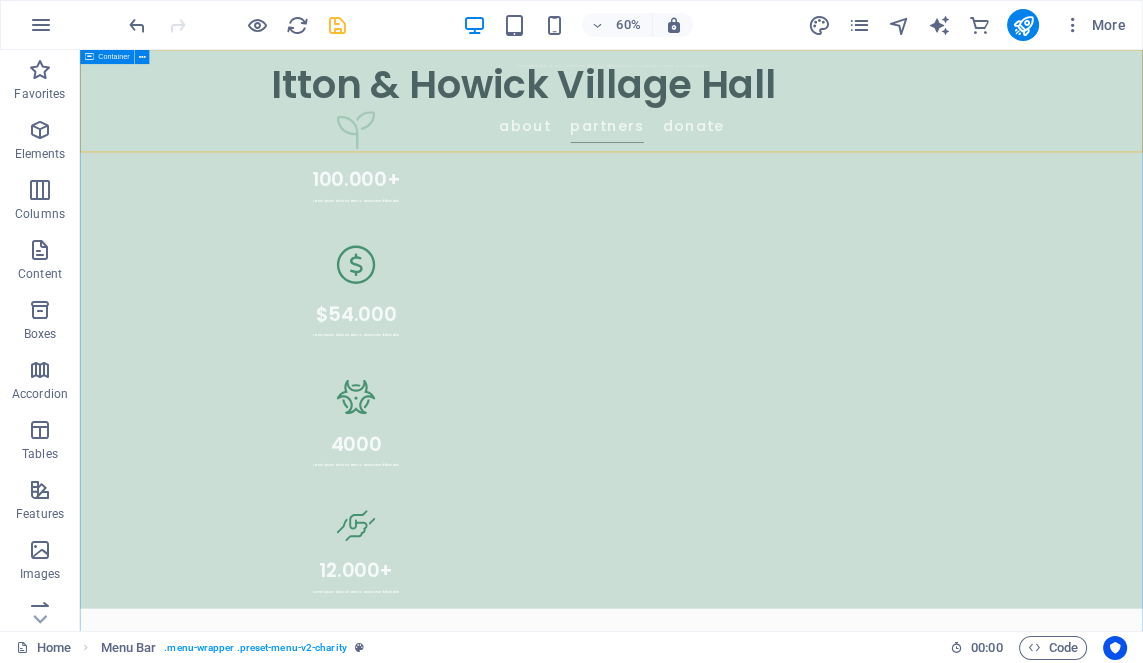 click on "Our partners and collaborators Legros LLC Lorem ipsum dolor sit amet consectetur. Bibendum adipiscing morbi orci nibh eget posuere arcu volutpat nulla. Tortor cras suscipit augue sodales risus auctor. Fusce nunc vitae non dui ornare tellus nibh purus lectus. Volutpat nulla. Tortor cras suscipit augue sodales risus auctor. Fusce nunc vitae non dui ornare tellus nibh purus lectus. Wolf-Koss Lorem ipsum dolor sit amet consectetur. Bibendum adipiscing morbi orci nibh eget posuere arcu volutpat nulla. Tortor cras suscipit augue sodales risus auctor. Fusce nunc vitae non dui ornare tellus nibh purus lectus. Volutpat nulla. Tortor cras suscipit augue sodales risus auctor. Fusce nunc vitae non dui ornare tellus nibh purus lectus. Raynor Group Lorem ipsum dolor sit amet consectetur. Bibendum adipiscing morbi orci nibh eget posuere arcu volutpat nulla. Tortor cras suscipit augue sodales risus auctor. Fusce nunc vitae non dui ornare tellus nibh purus lectus. Placeholder Partner Donnelly PLC" at bounding box center [966, 6751] 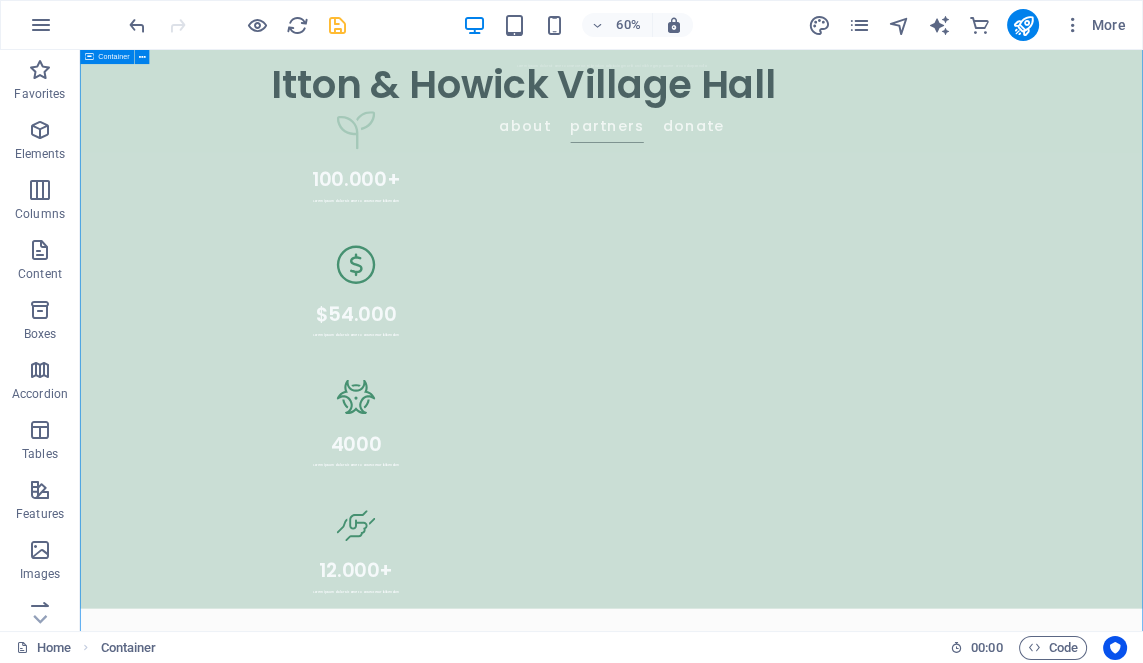 drag, startPoint x: 313, startPoint y: 282, endPoint x: 282, endPoint y: 825, distance: 543.88416 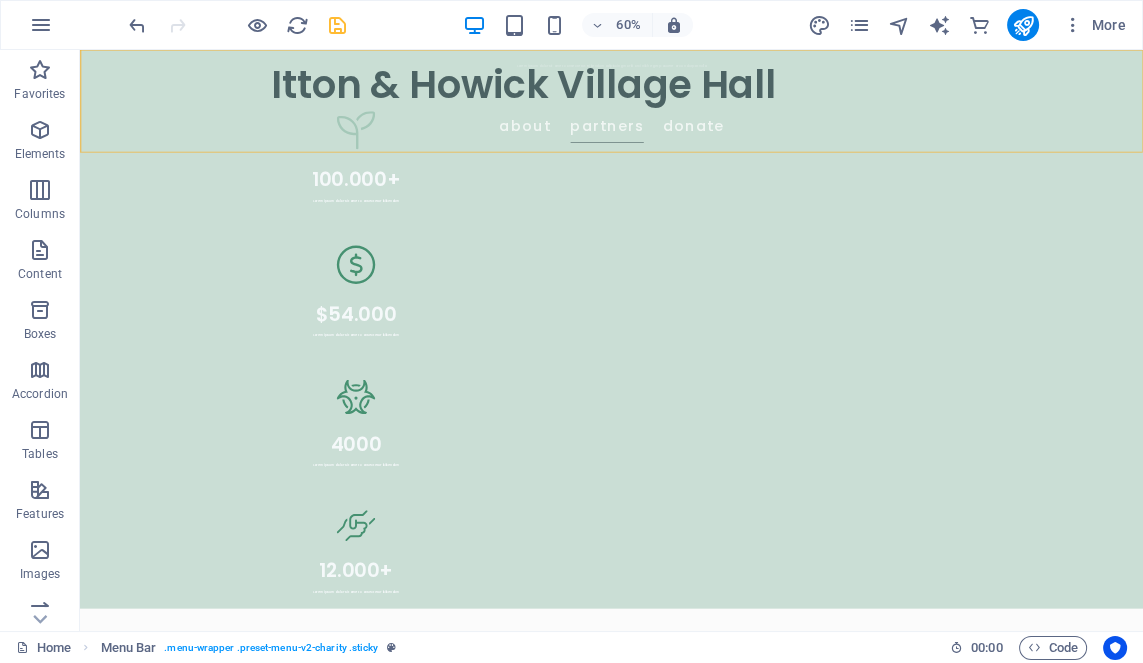 drag, startPoint x: 312, startPoint y: 214, endPoint x: 298, endPoint y: 451, distance: 237.41315 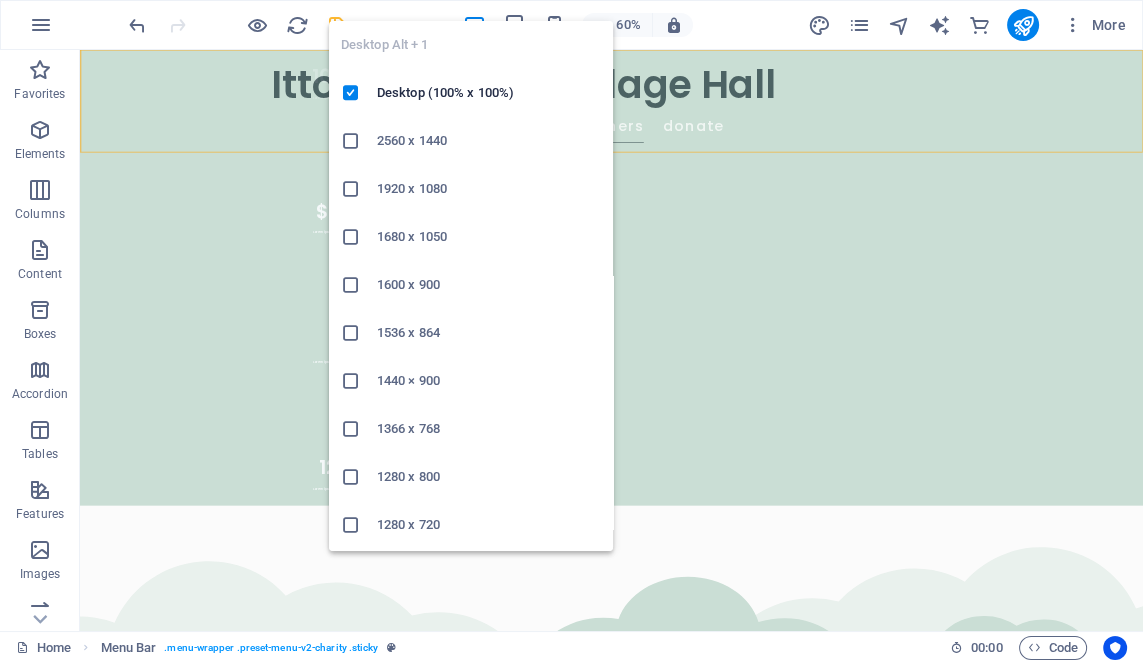 click on "Desktop Alt + 1 Desktop (100% x 100%) 2560 x 1440 1920 x 1080 1680 x 1050 1600 x 900 1536 x 864 1440 × 900 1366 x 768 1280 x 800 1280 x 720 iPad Pro 12.9/13 (1024 x 1366) Galaxy Tab S9/S10 Ultra (1024 x 1366)" at bounding box center [471, 278] 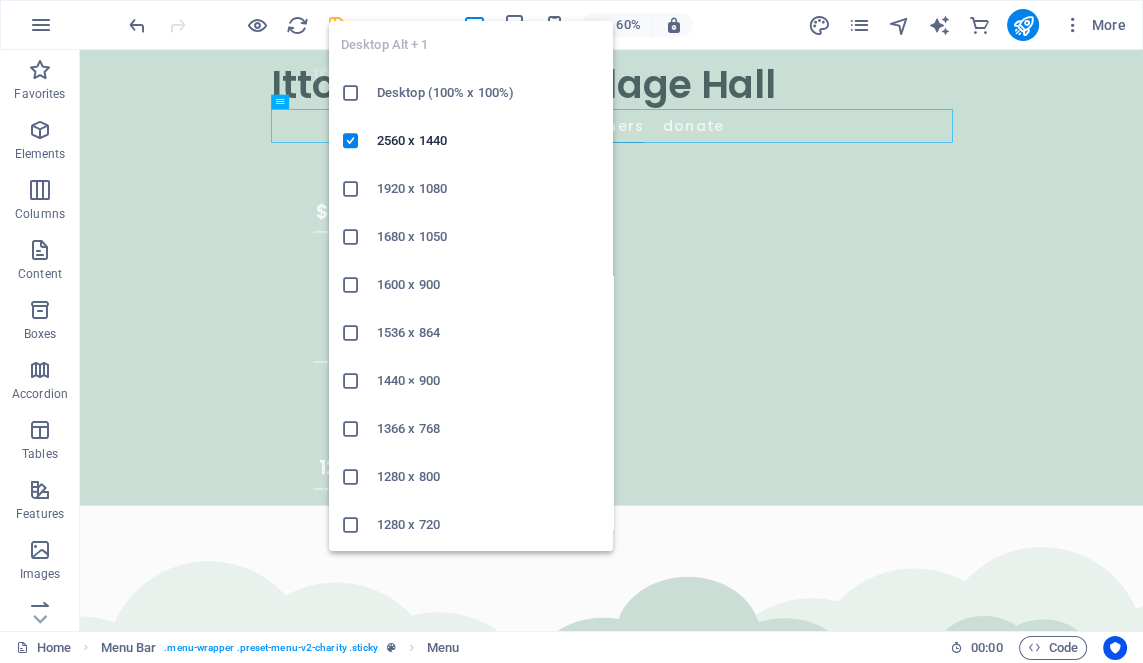 click on "Desktop Alt + 1 Desktop (100% x 100%) 2560 x 1440 1920 x 1080 1680 x 1050 1600 x 900 1536 x 864 1440 × 900 1366 x 768 1280 x 800 1280 x 720 iPad Pro 12.9/13 (1024 x 1366) Galaxy Tab S9/S10 Ultra (1024 x 1366)" at bounding box center [471, 333] 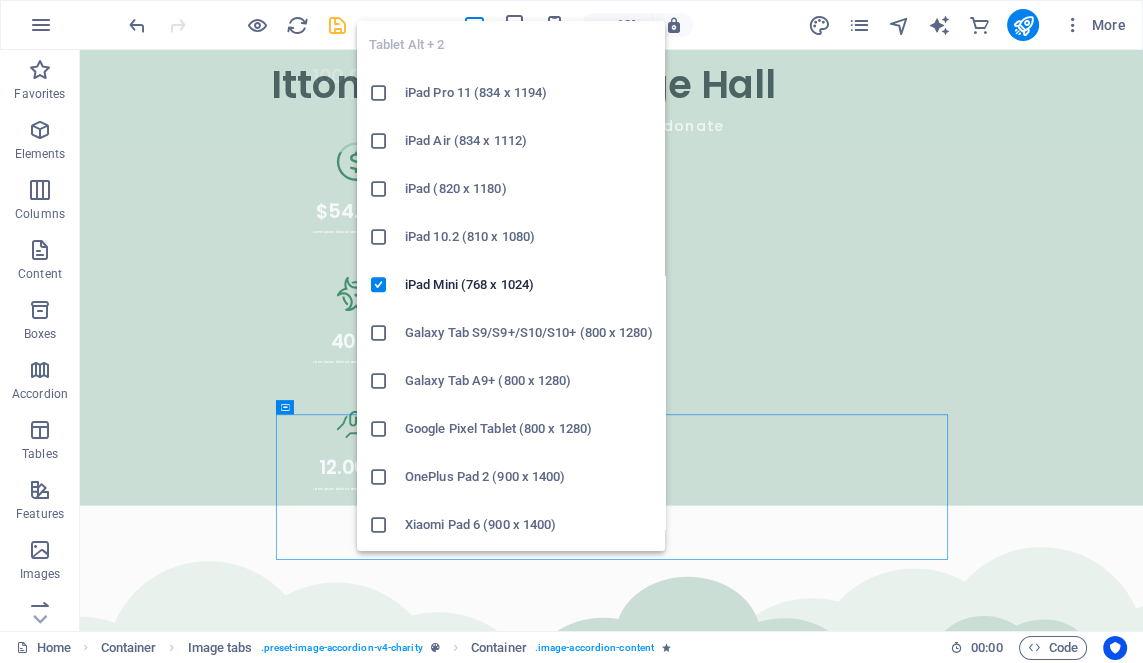 click on "Huawei MatePad Pro 13.2 (900 x 1400)" at bounding box center (511, 573) 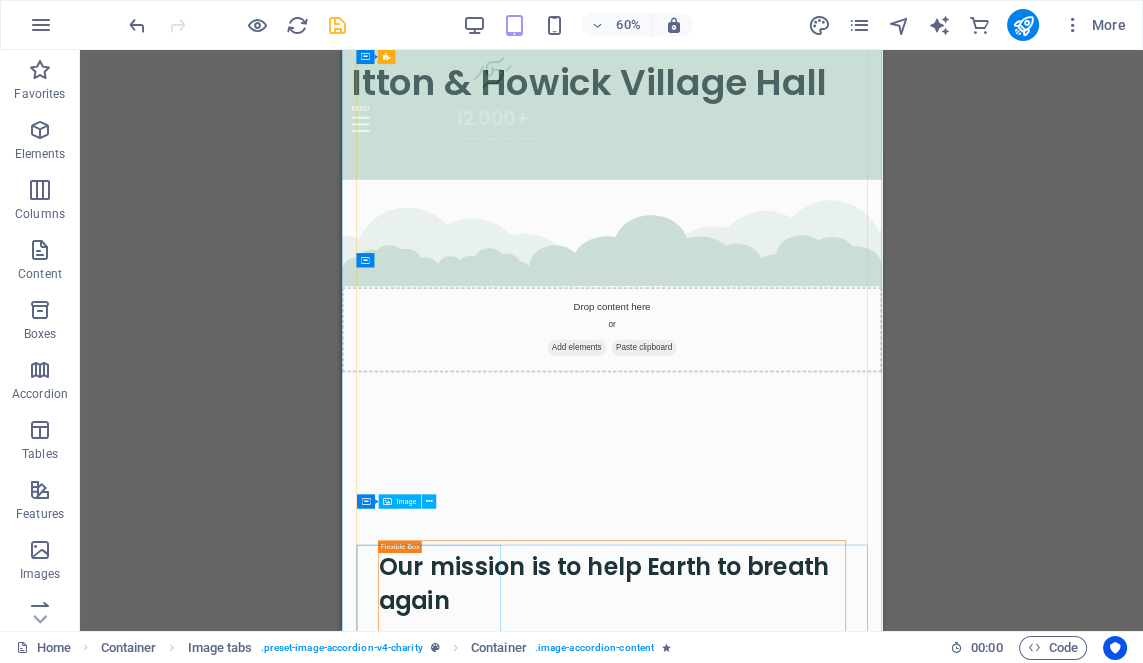 scroll, scrollTop: 6378, scrollLeft: 0, axis: vertical 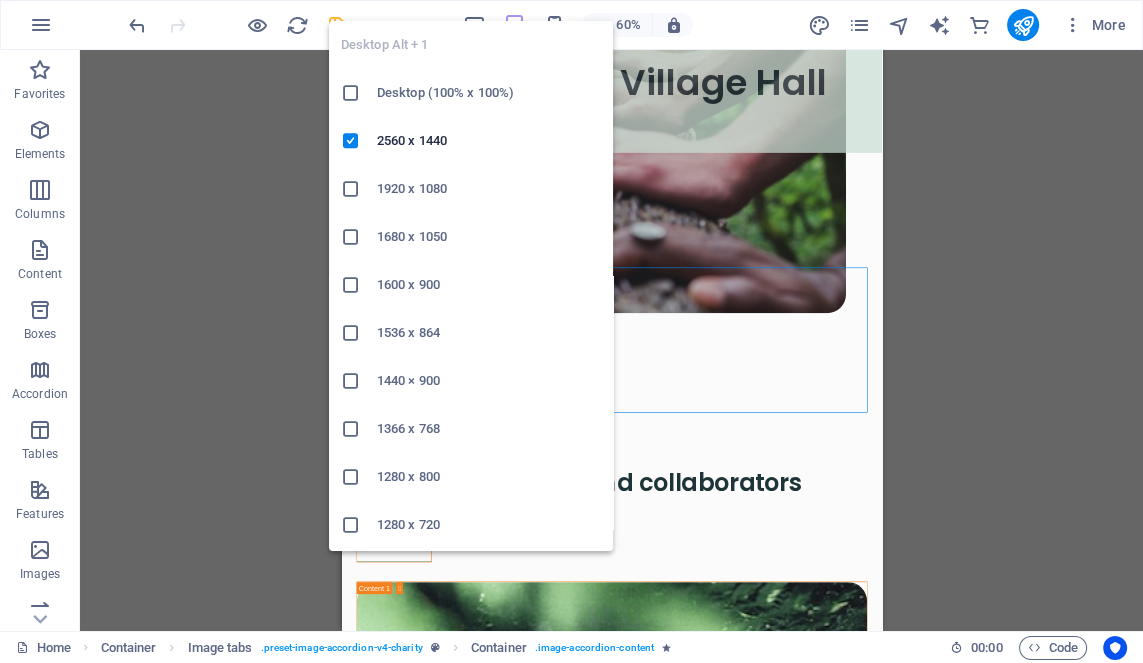 click on "Desktop Alt + 1 Desktop (100% x 100%) 2560 x 1440 1920 x 1080 1680 x 1050 1600 x 900 1536 x 864 1440 × 900 1366 x 768 1280 x 800 1280 x 720 iPad Pro 12.9/13 (1024 x 1366) Galaxy Tab S9/S10 Ultra (1024 x 1366)" at bounding box center (471, 278) 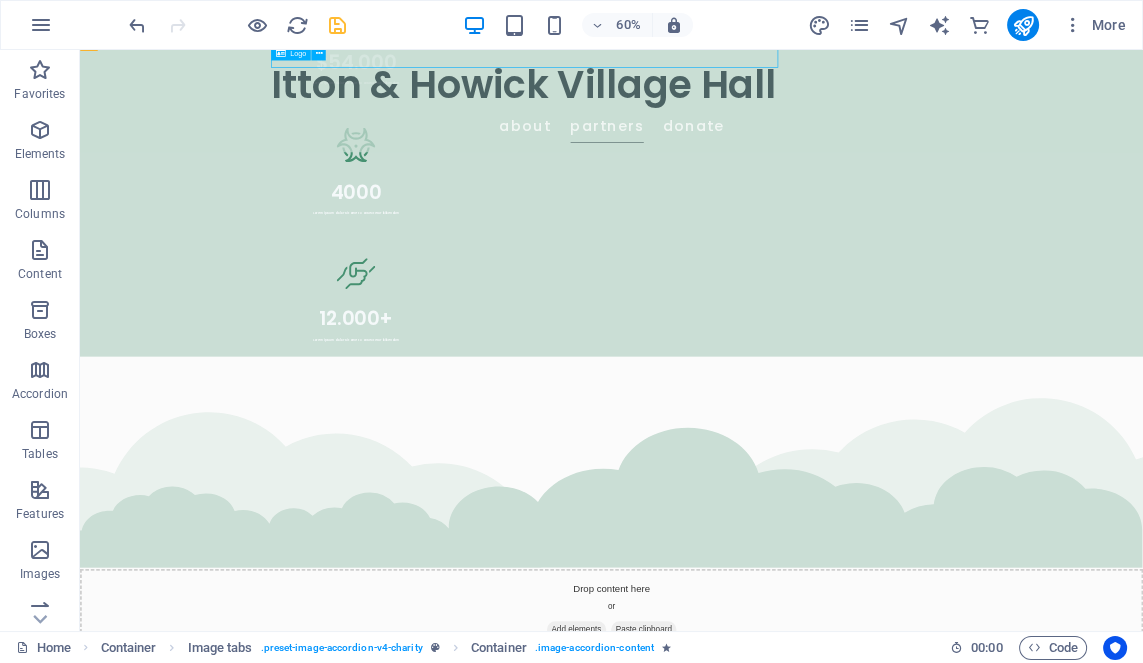scroll, scrollTop: 5187, scrollLeft: 0, axis: vertical 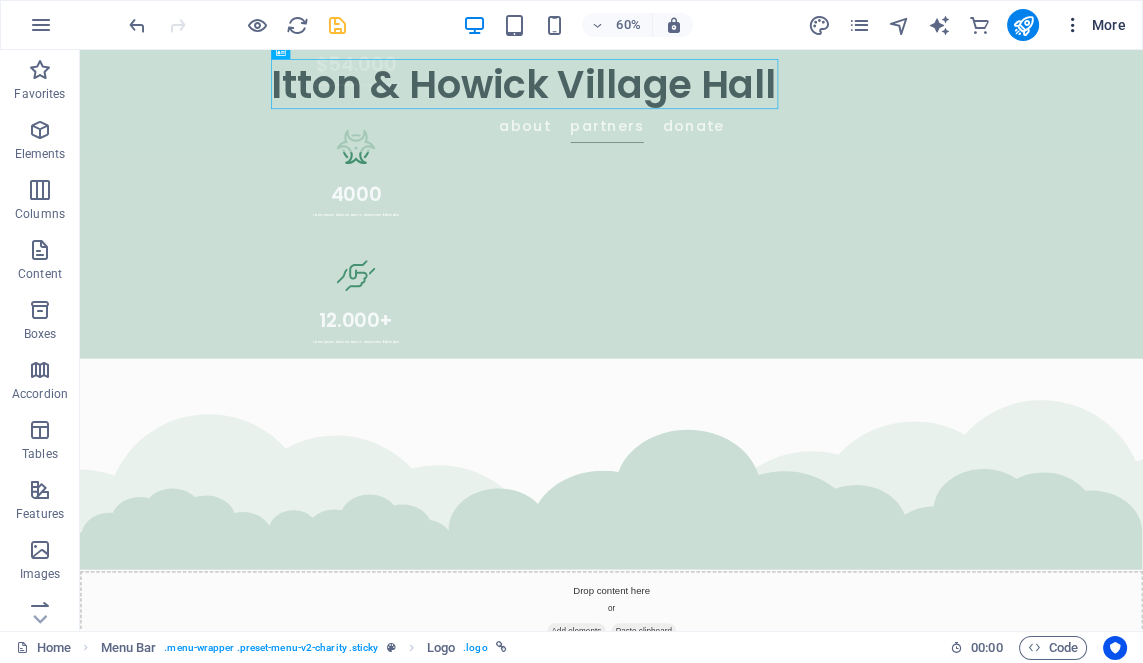 click at bounding box center (1073, 25) 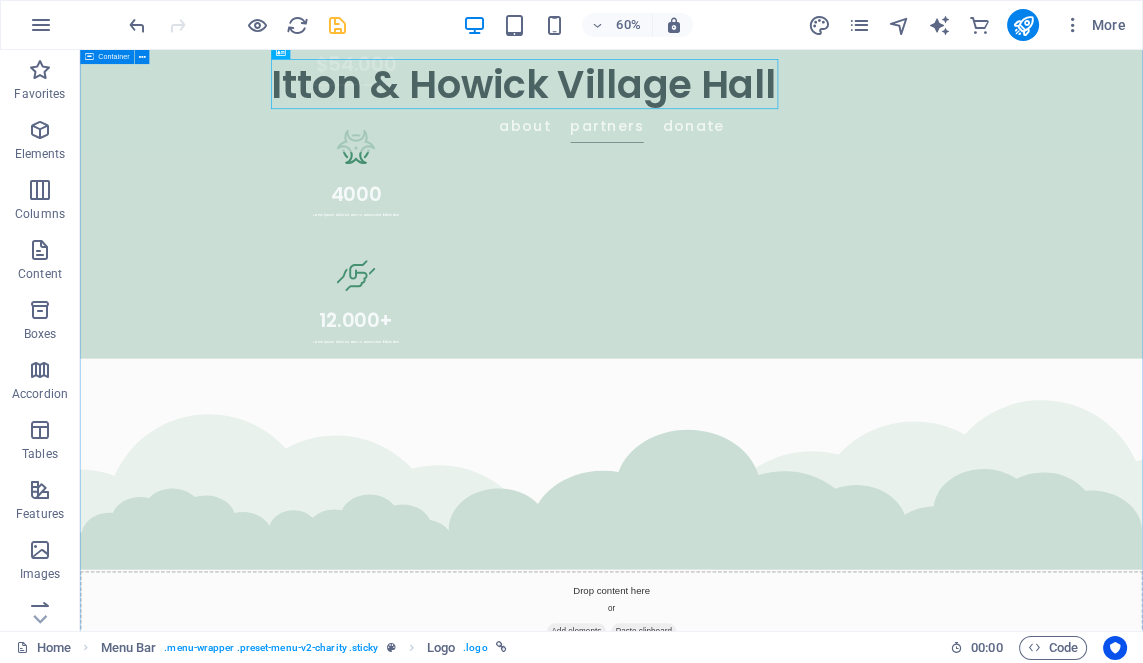 type 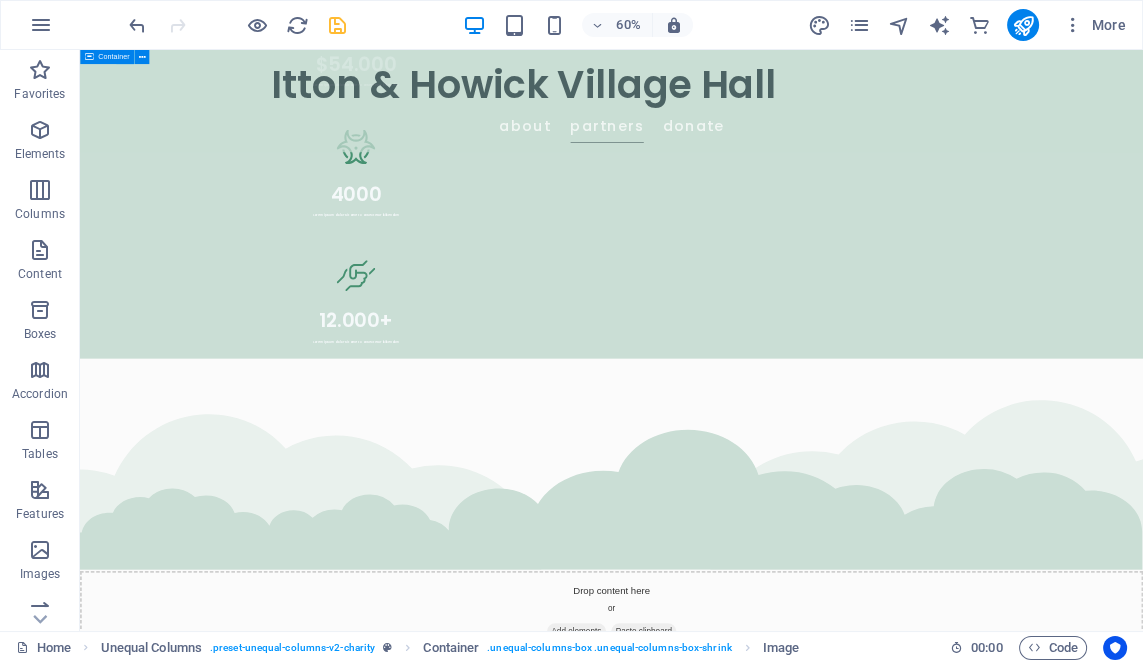 click on "Our partners and collaborators Legros LLC Lorem ipsum dolor sit amet consectetur. Bibendum adipiscing morbi orci nibh eget posuere arcu volutpat nulla. Tortor cras suscipit augue sodales risus auctor. Fusce nunc vitae non dui ornare tellus nibh purus lectus. Volutpat nulla. Tortor cras suscipit augue sodales risus auctor. Fusce nunc vitae non dui ornare tellus nibh purus lectus. Wolf-Koss Lorem ipsum dolor sit amet consectetur. Bibendum adipiscing morbi orci nibh eget posuere arcu volutpat nulla. Tortor cras suscipit augue sodales risus auctor. Fusce nunc vitae non dui ornare tellus nibh purus lectus. Volutpat nulla. Tortor cras suscipit augue sodales risus auctor. Fusce nunc vitae non dui ornare tellus nibh purus lectus. Raynor Group Lorem ipsum dolor sit amet consectetur. Bibendum adipiscing morbi orci nibh eget posuere arcu volutpat nulla. Tortor cras suscipit augue sodales risus auctor. Fusce nunc vitae non dui ornare tellus nibh purus lectus. Placeholder Partner Donnelly PLC" at bounding box center (966, 6421) 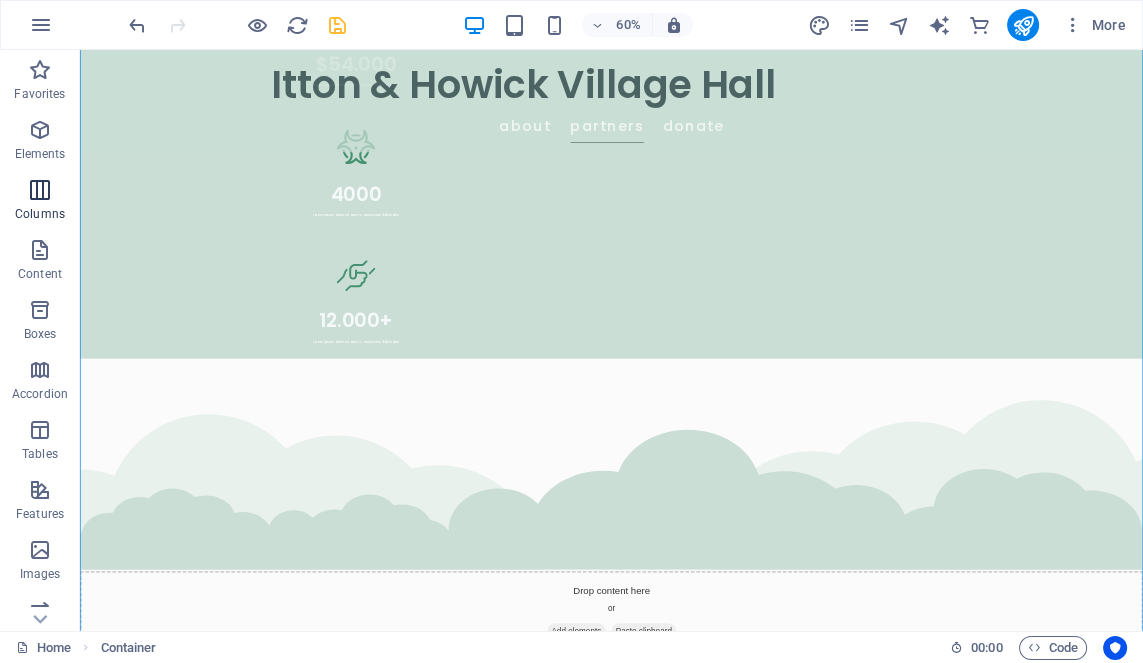 click on "Columns" at bounding box center (40, 202) 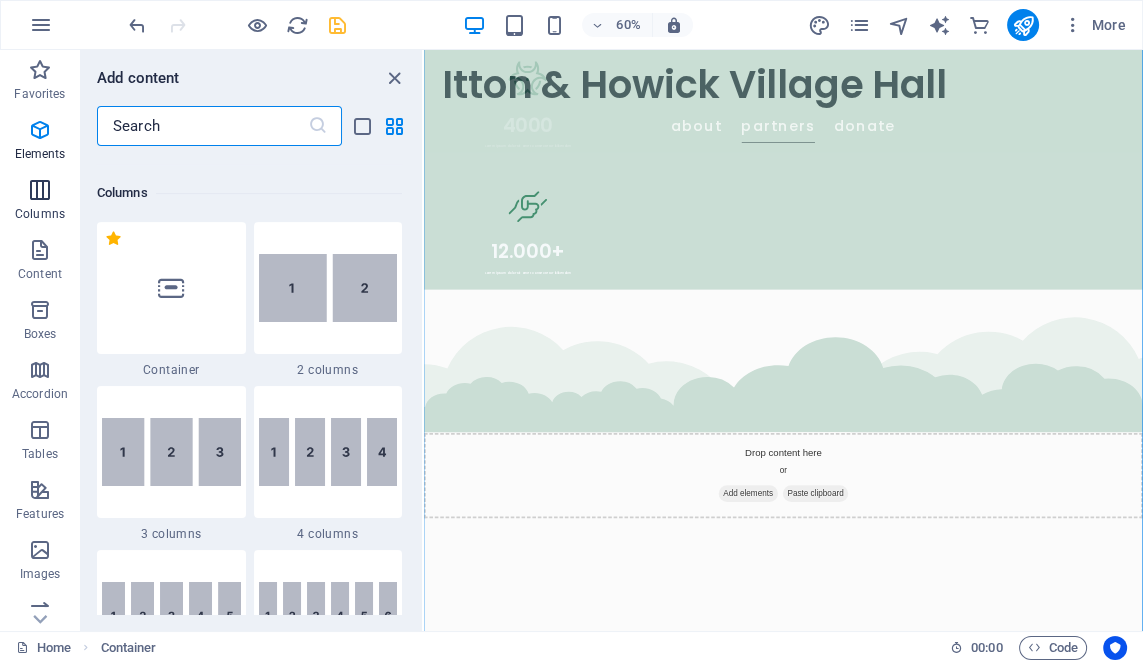 scroll, scrollTop: 990, scrollLeft: 0, axis: vertical 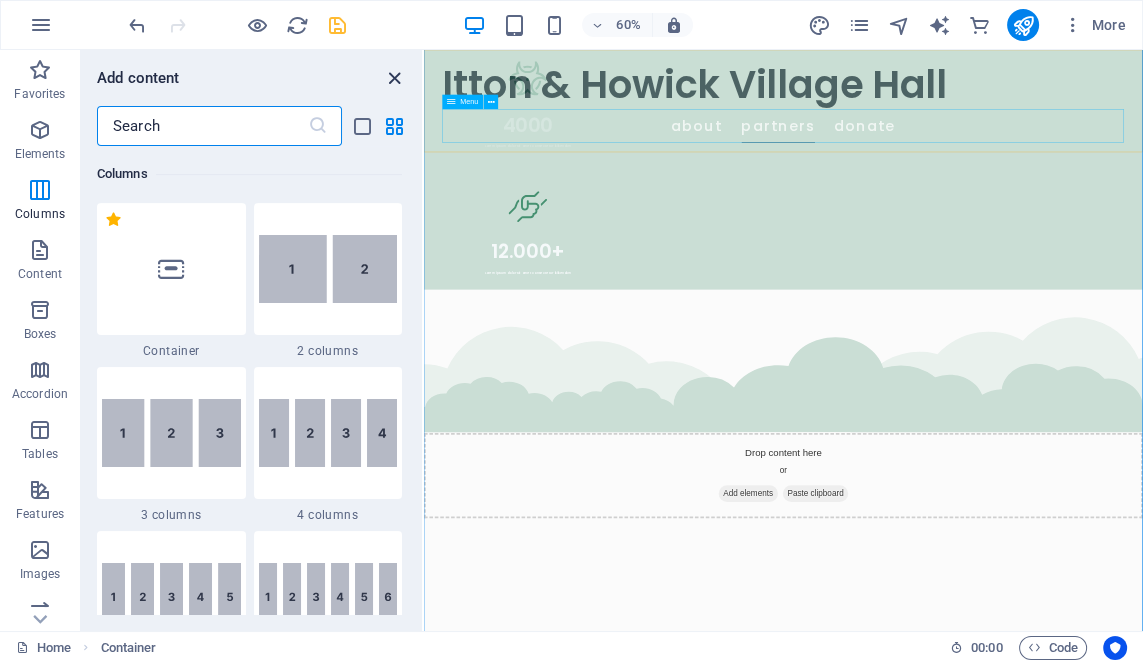 click at bounding box center (394, 78) 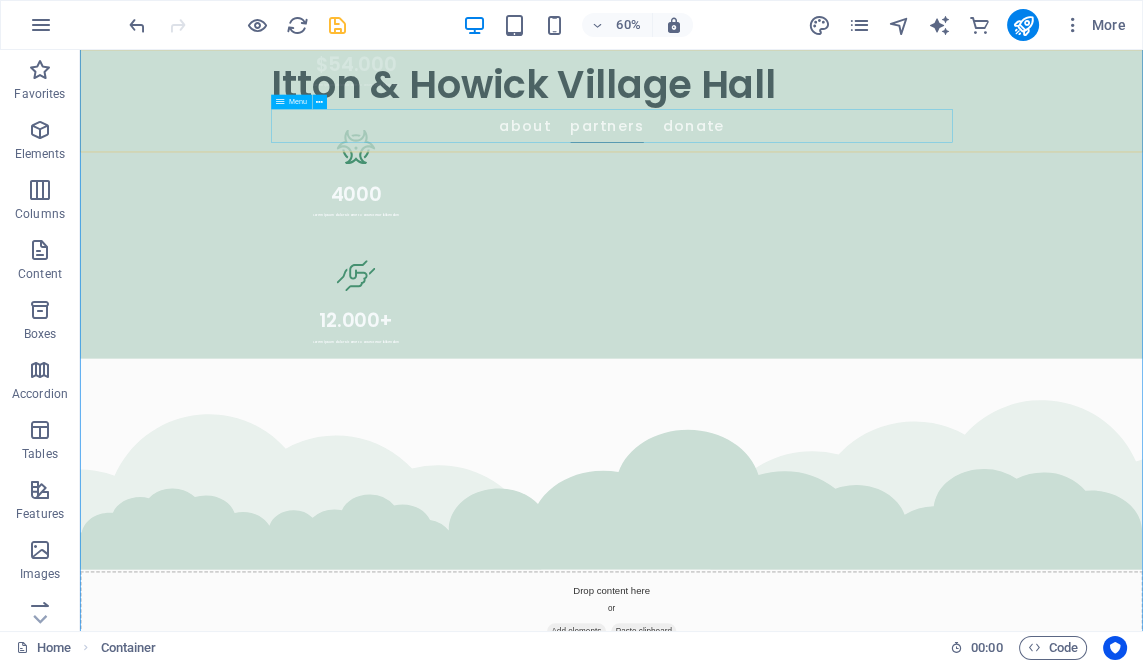 scroll, scrollTop: 5186, scrollLeft: 0, axis: vertical 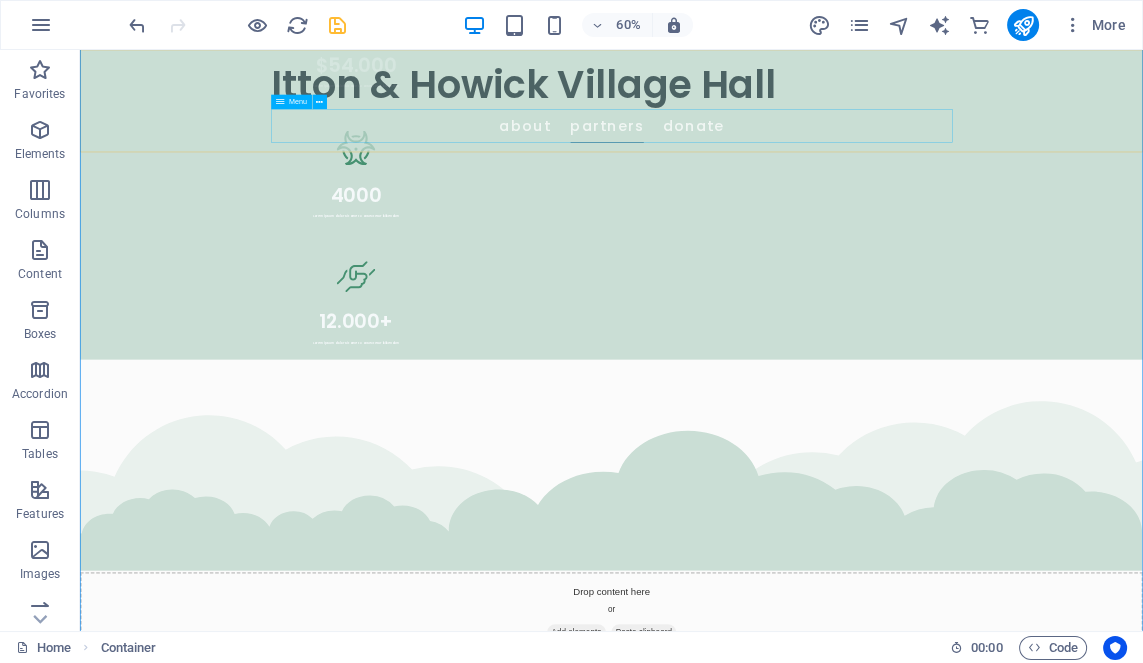 click on "About Partners Donate" at bounding box center [966, 177] 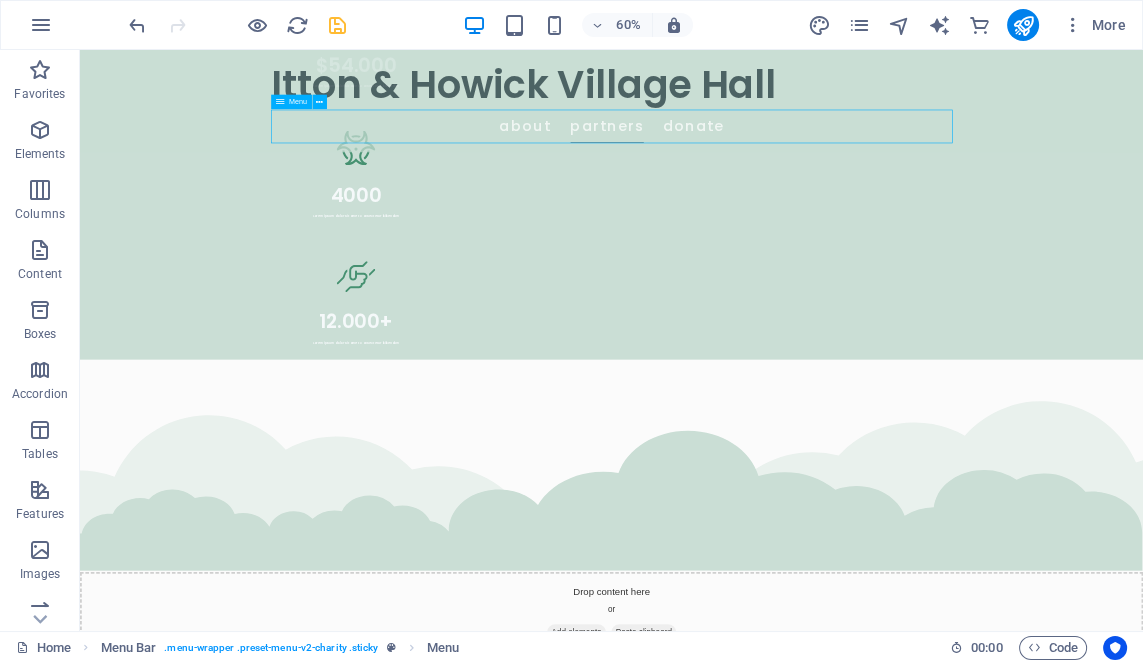 click on "About Partners Donate" at bounding box center [966, 177] 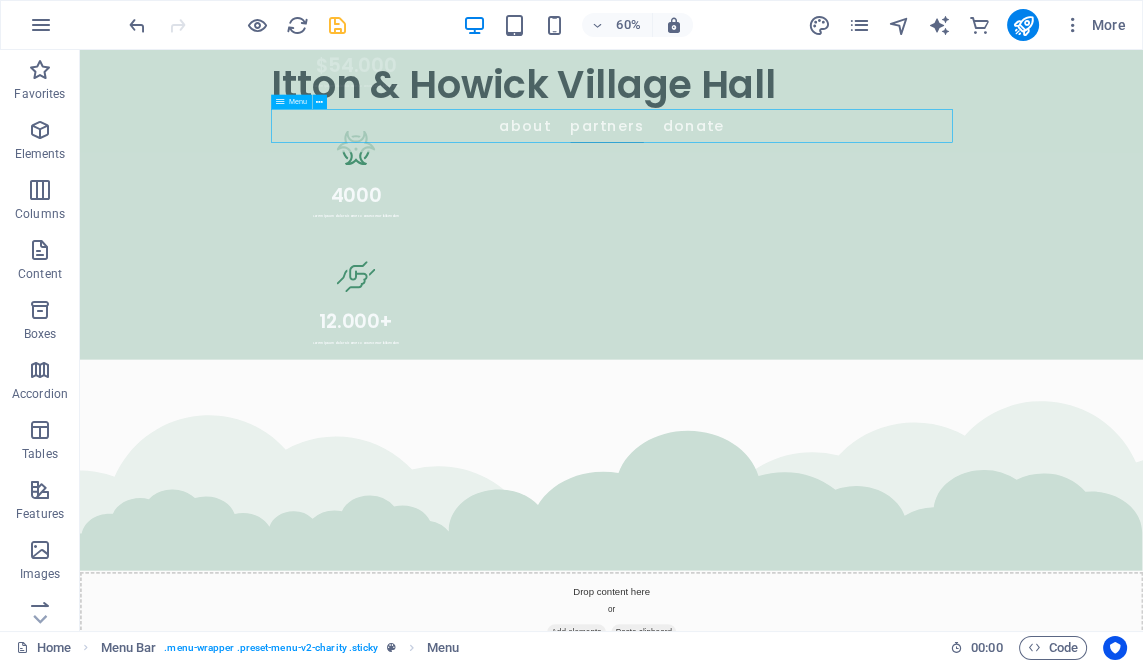click on "About Partners Donate" at bounding box center (966, 177) 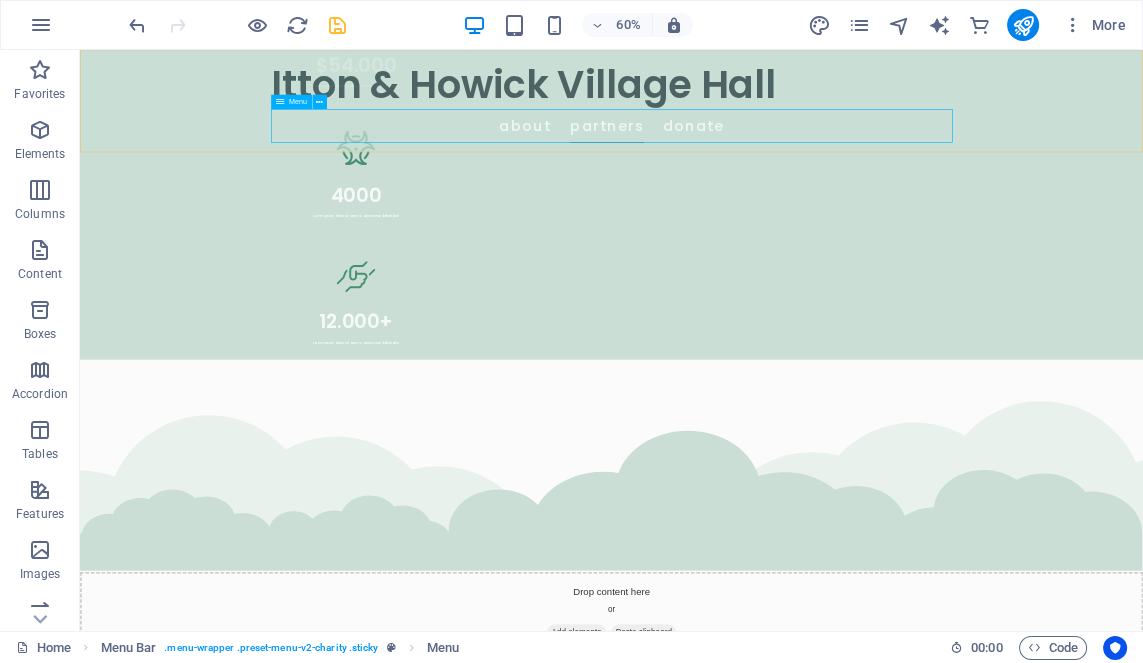 drag, startPoint x: 1101, startPoint y: 192, endPoint x: 492, endPoint y: 194, distance: 609.0033 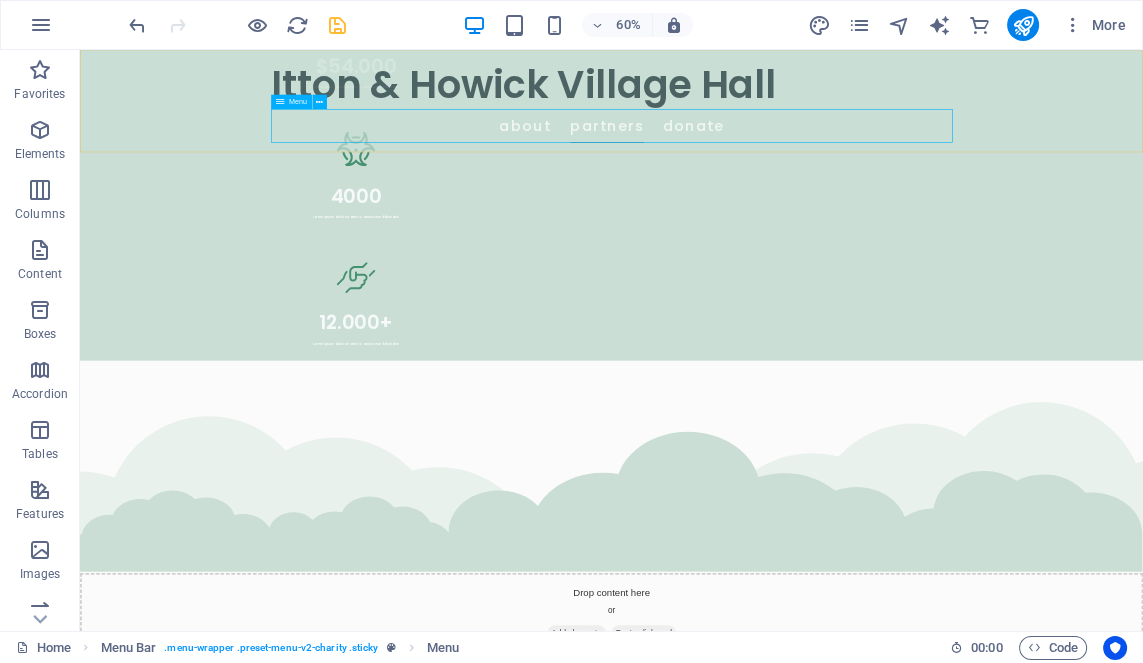 select 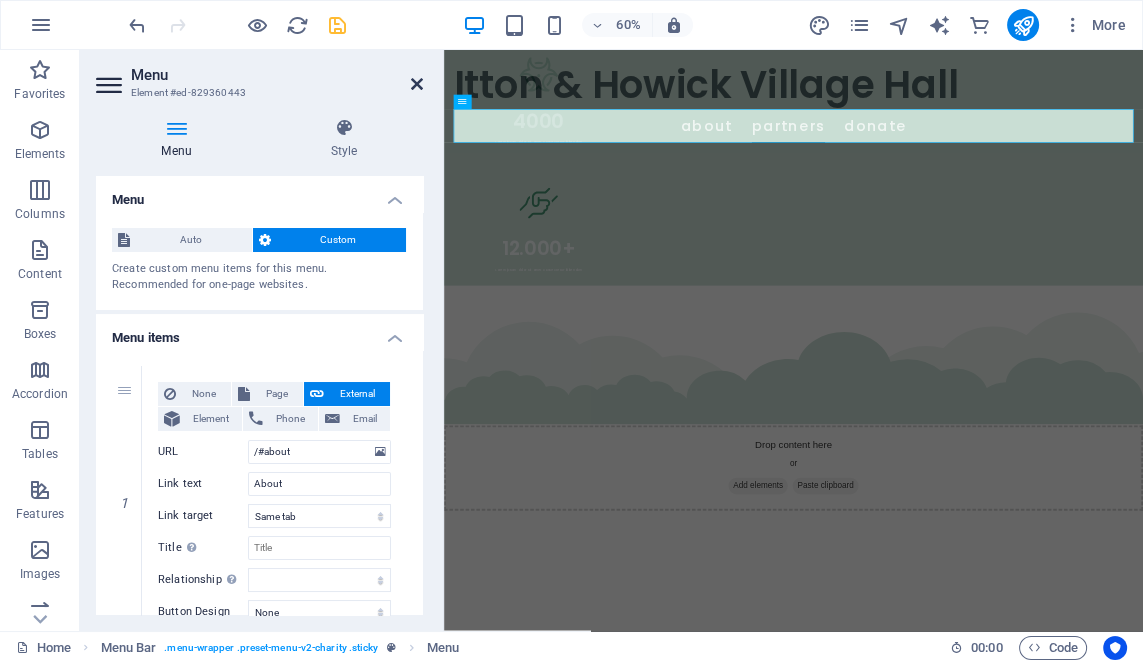 click on "Menu Element #ed-829360443" at bounding box center (259, 76) 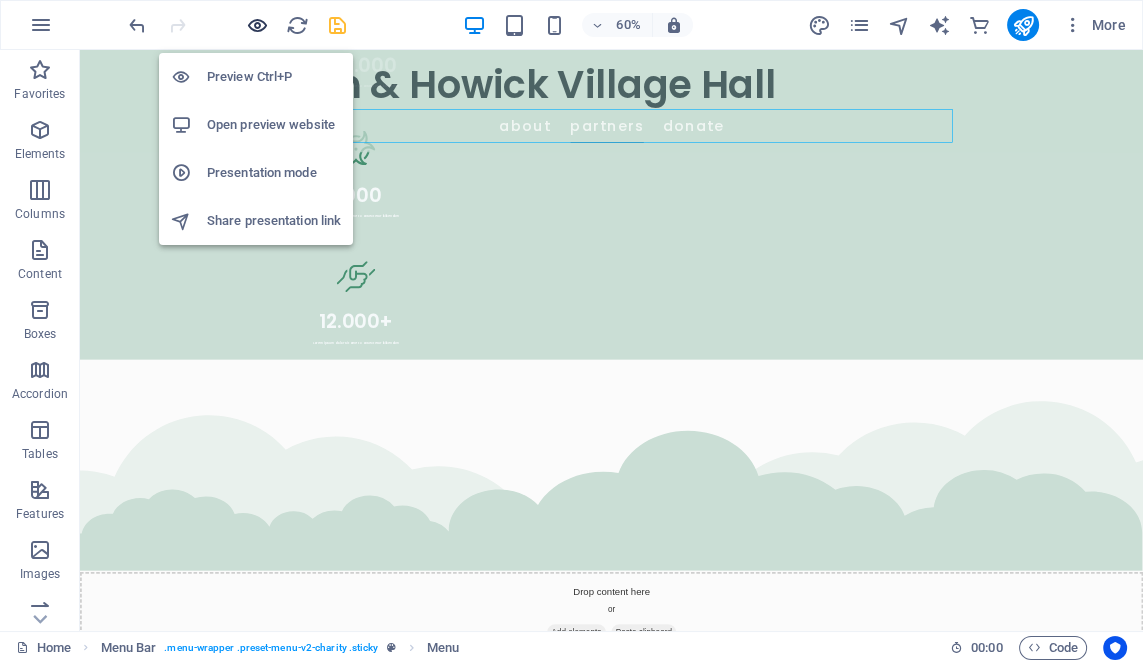click at bounding box center (257, 25) 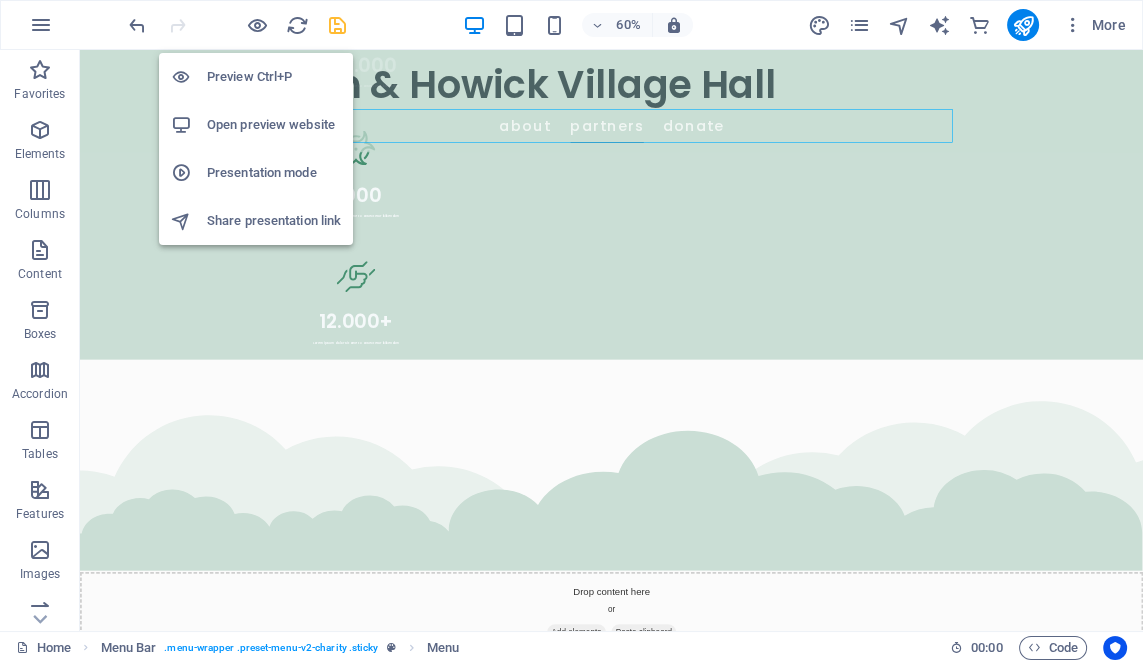 click on "Preview Ctrl+P" at bounding box center [274, 77] 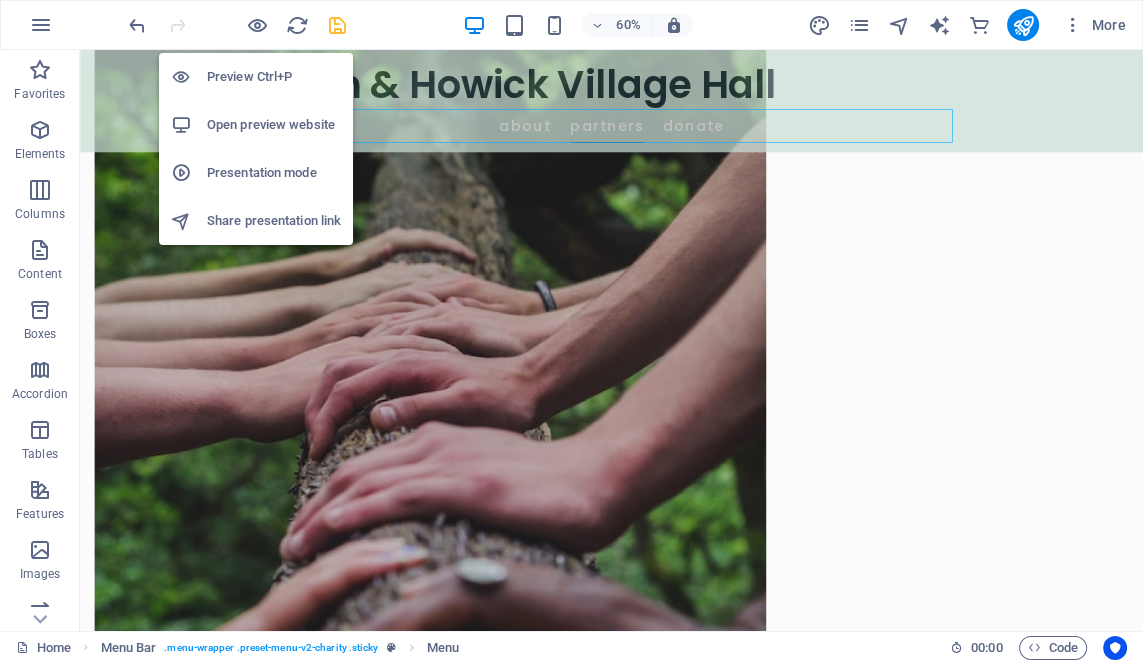 scroll, scrollTop: 3387, scrollLeft: 0, axis: vertical 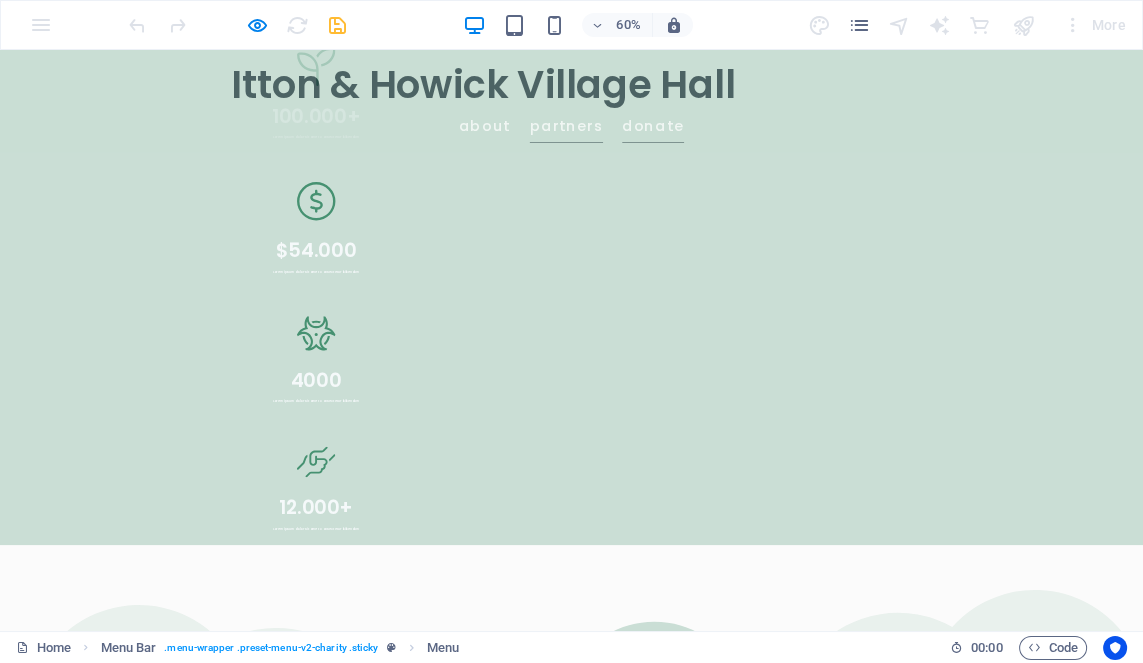 click on "Donate" at bounding box center (1088, 177) 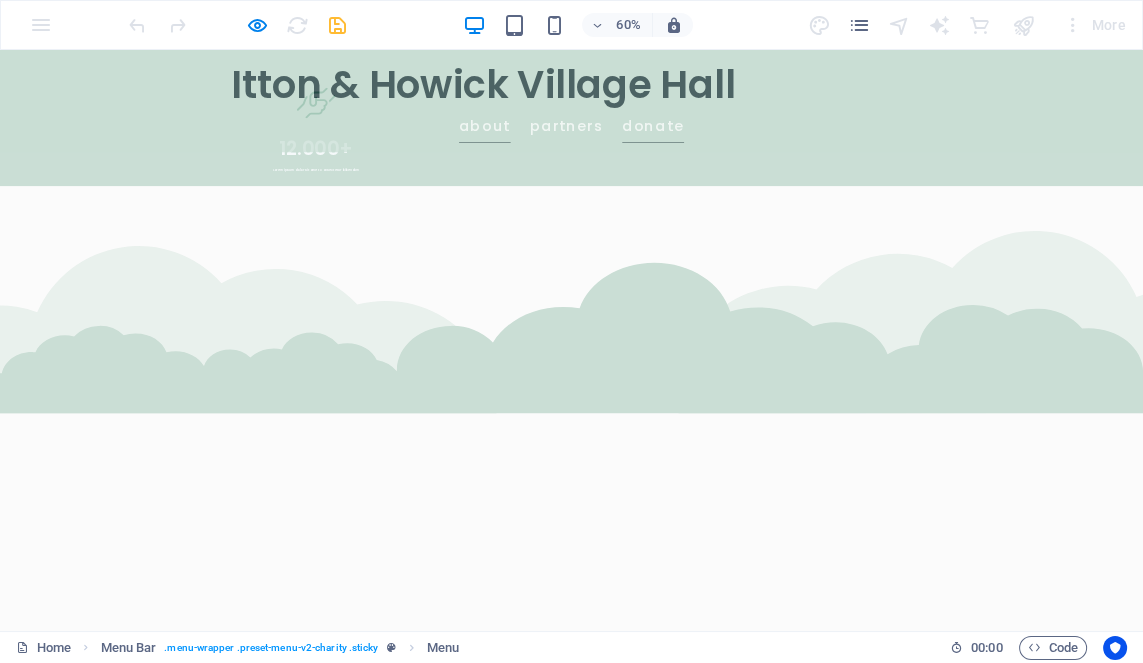 click on "About" at bounding box center (808, 177) 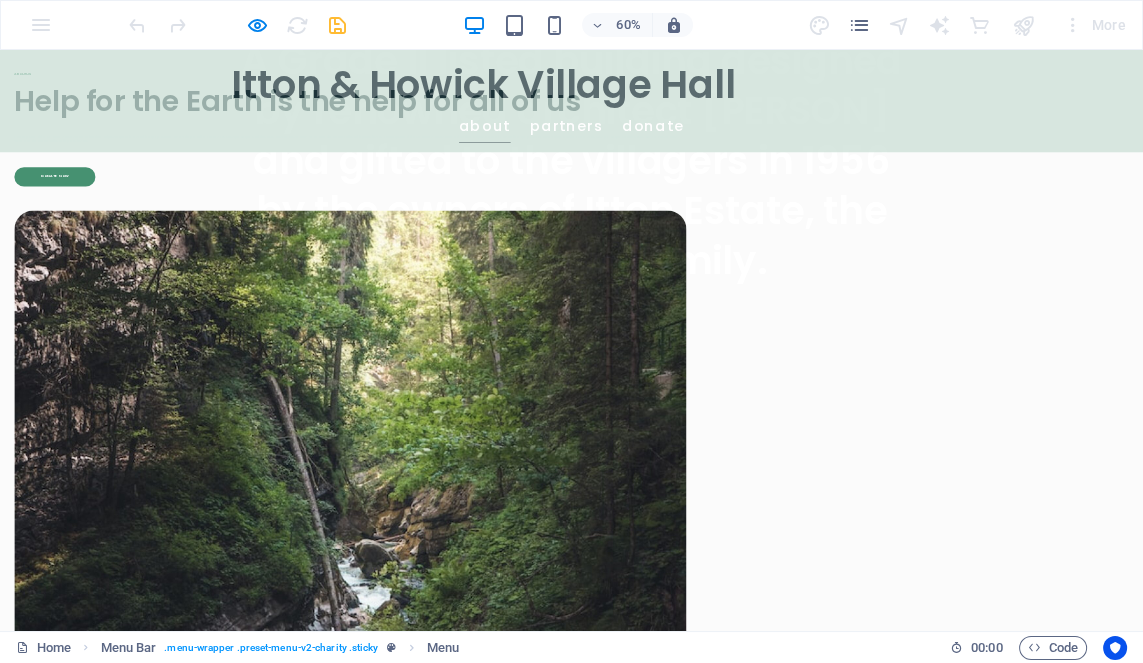 scroll, scrollTop: 756, scrollLeft: 0, axis: vertical 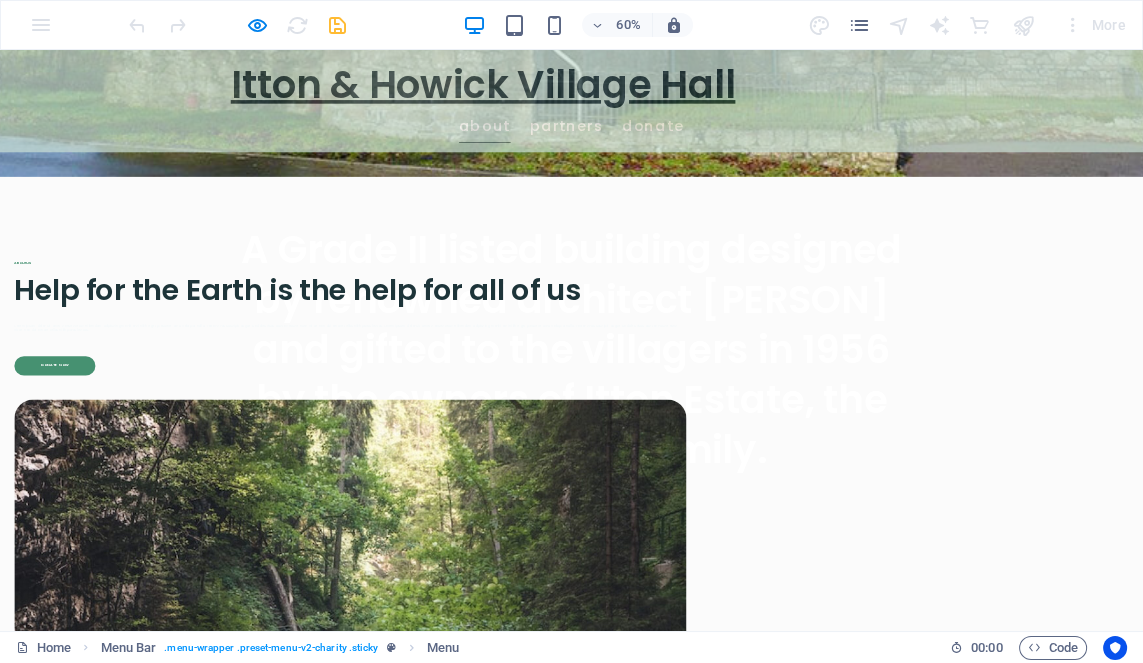 click on "Itton & Howick Village Hall" at bounding box center [953, 107] 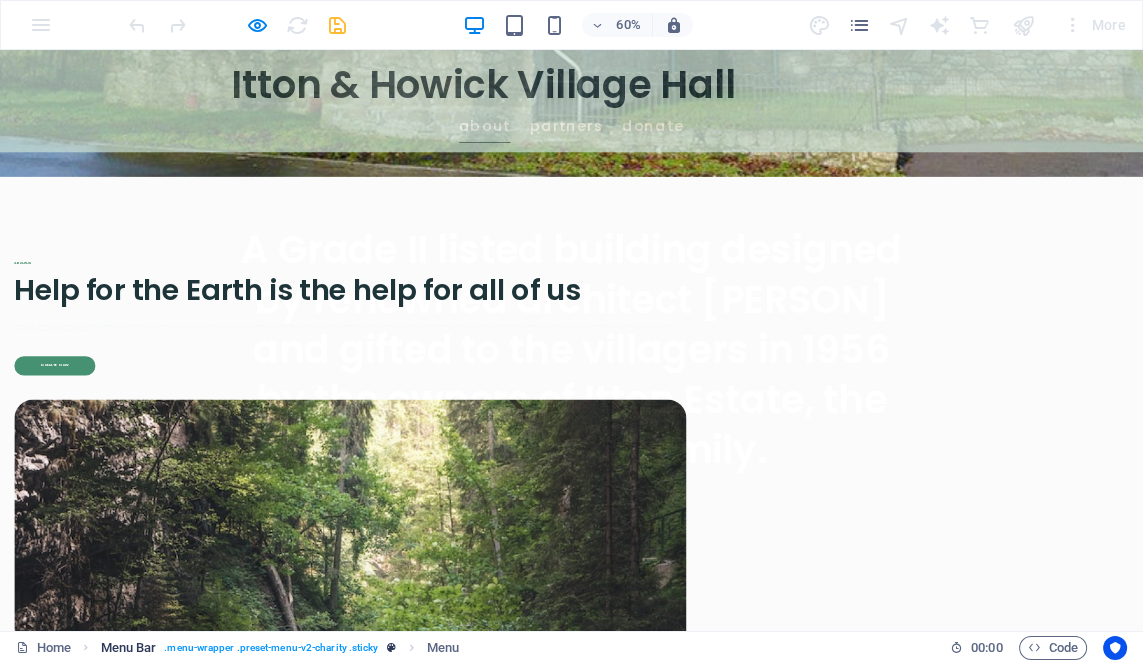 click on "Menu Bar" at bounding box center [129, 648] 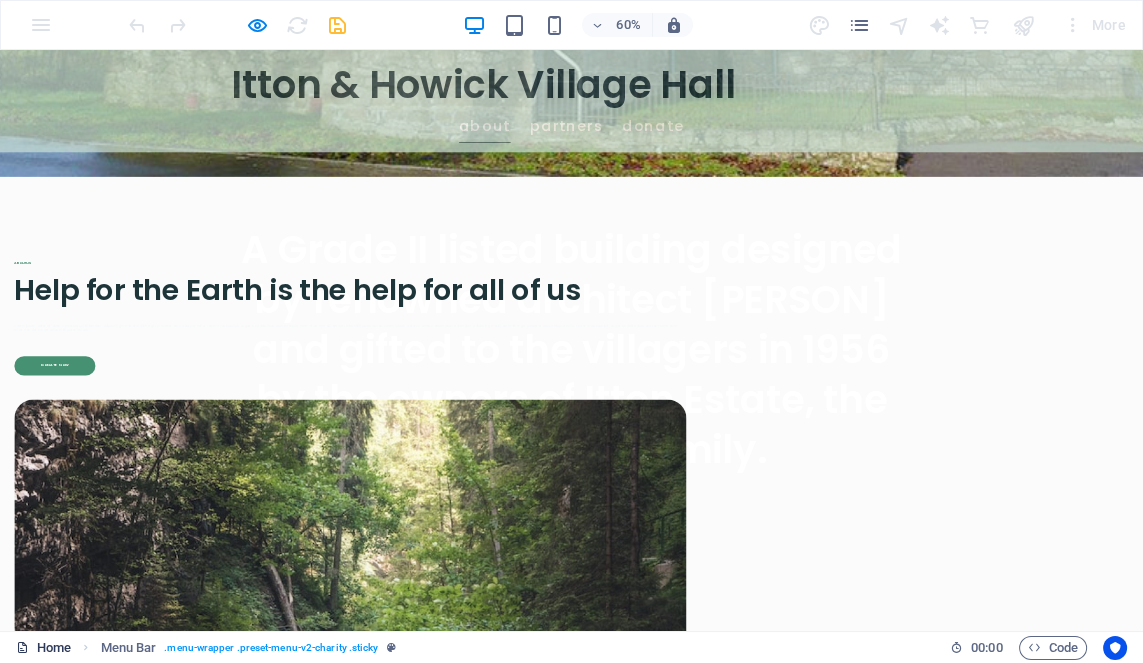 click on "Home" at bounding box center (43, 648) 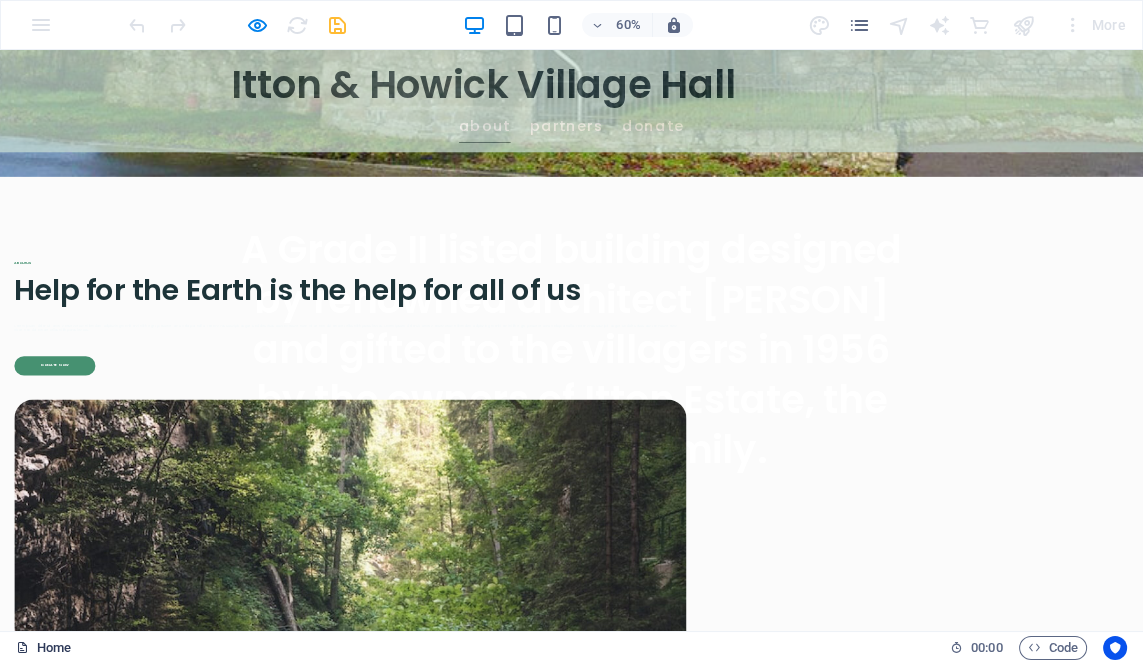 click on "Home" at bounding box center [43, 648] 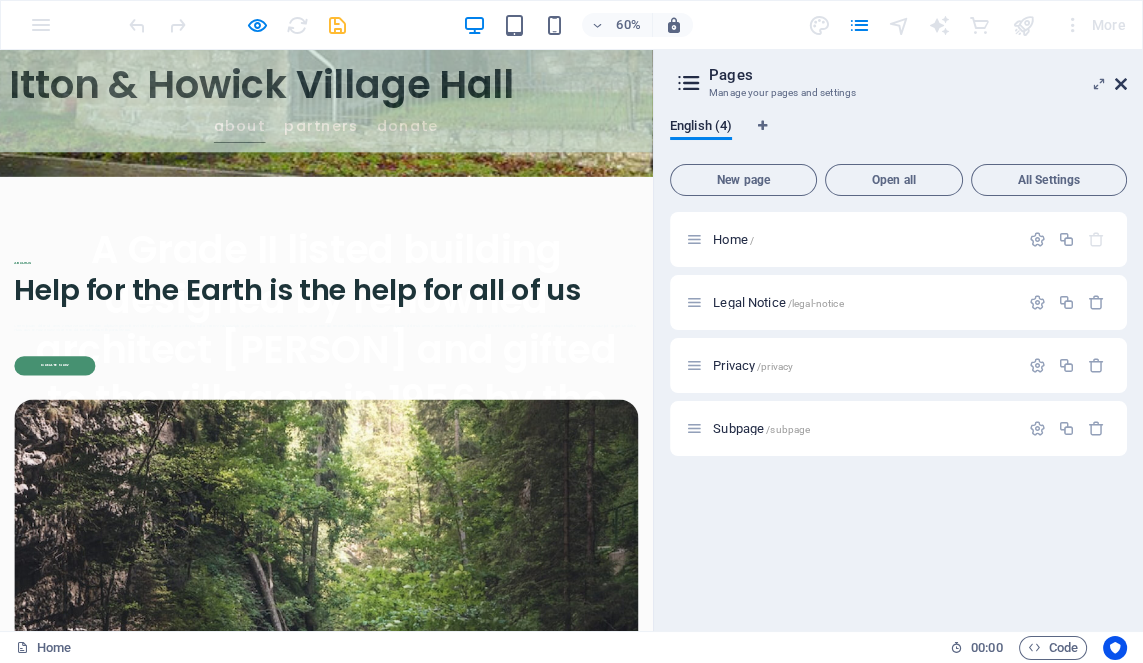 click at bounding box center (1121, 84) 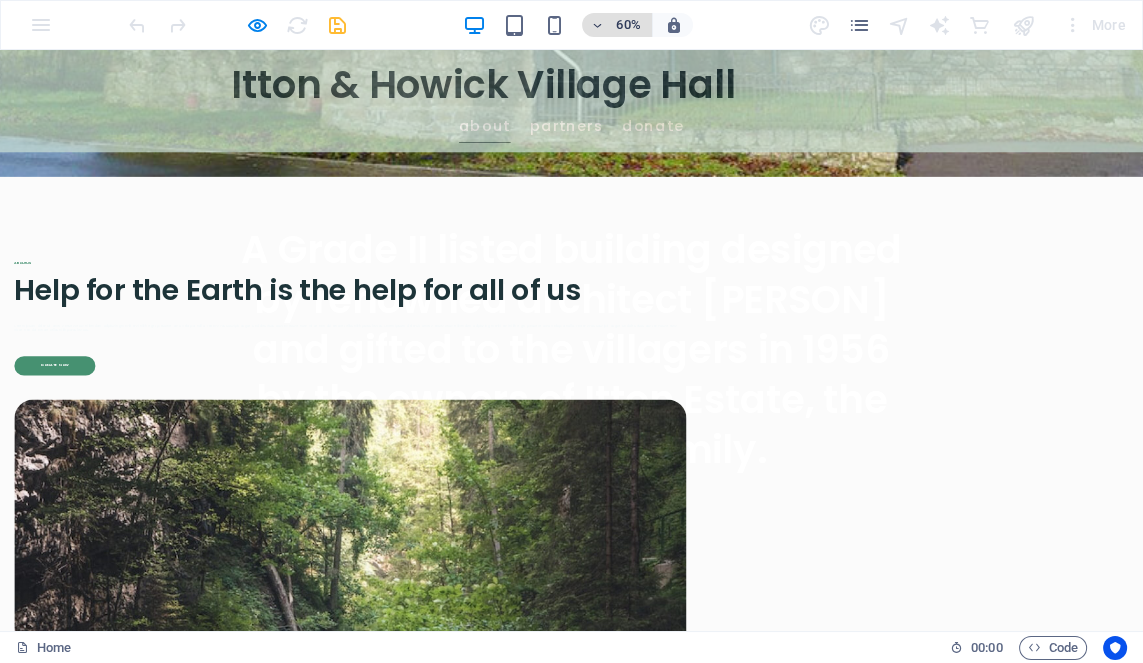 click at bounding box center [597, 25] 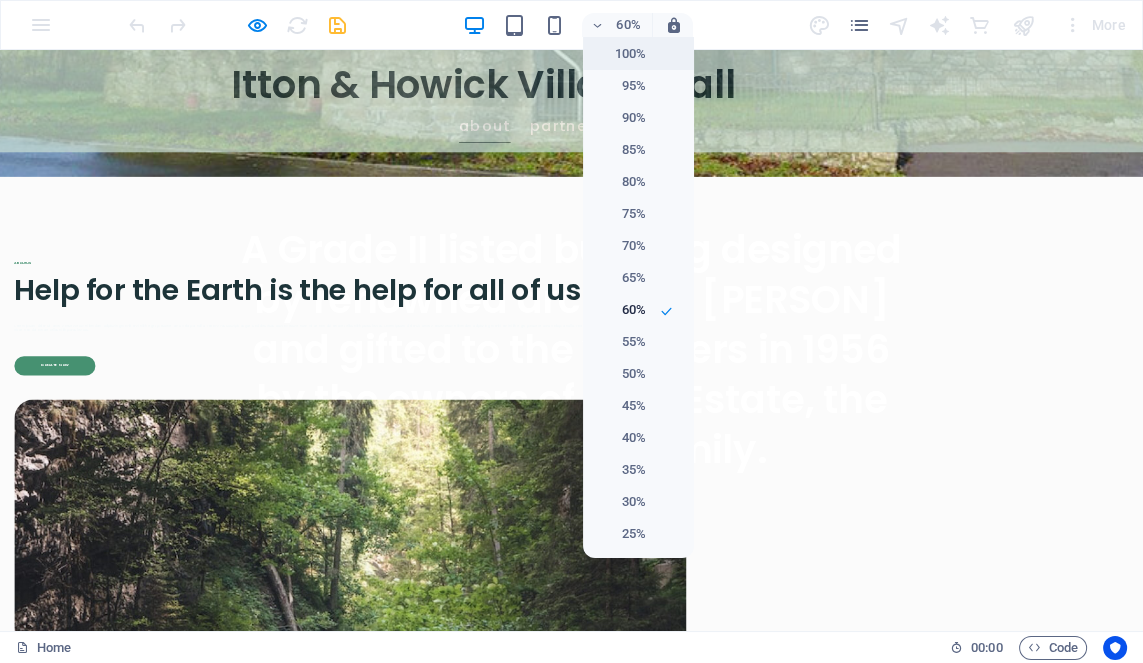 click on "100%" at bounding box center [620, 54] 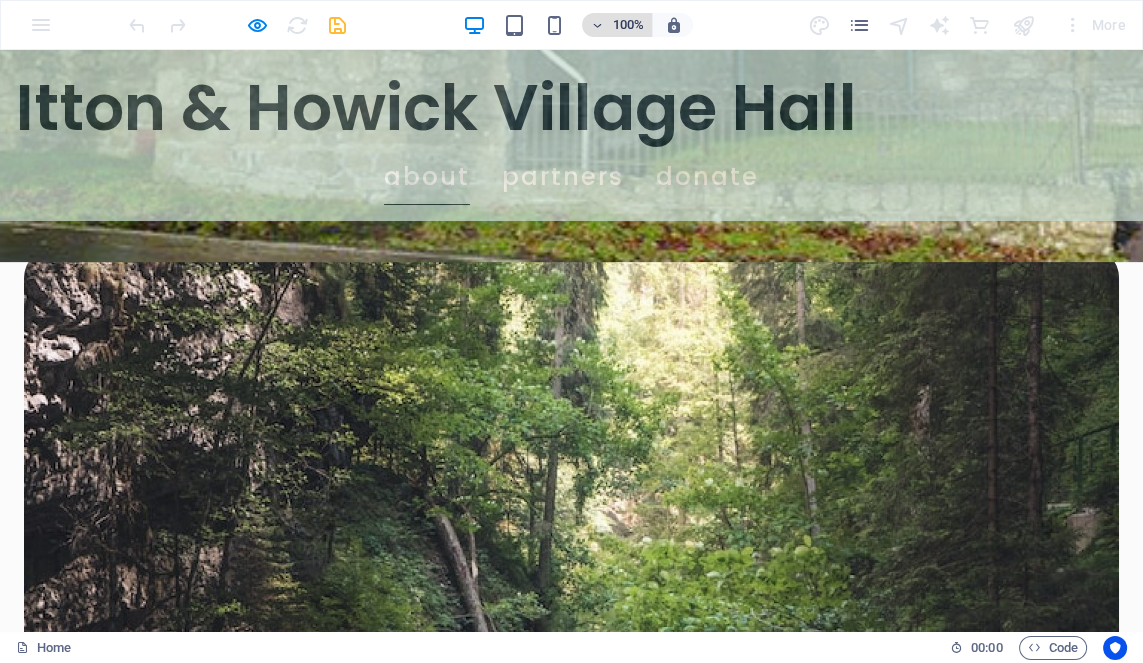 click at bounding box center (597, 25) 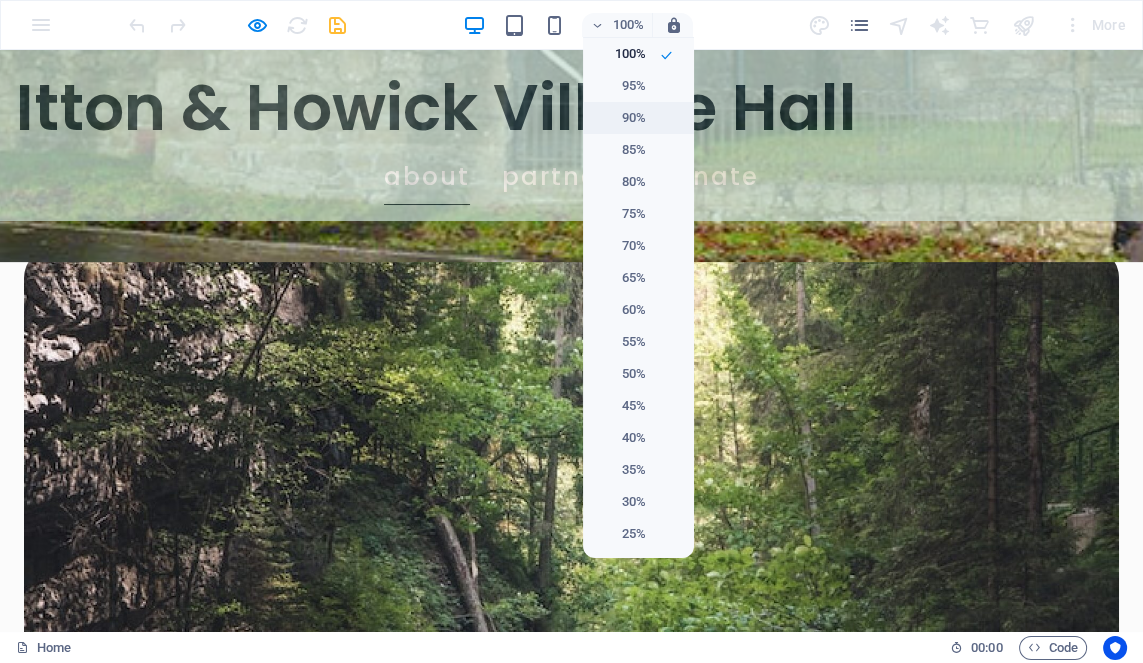 click on "90%" at bounding box center [620, 118] 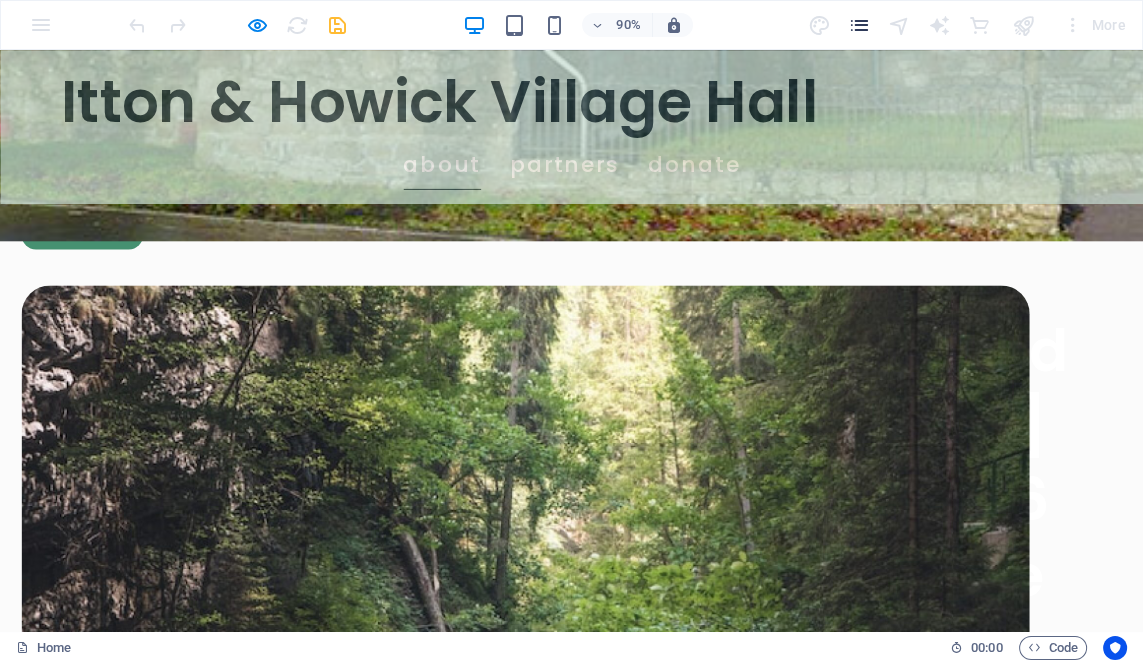 click at bounding box center [858, 25] 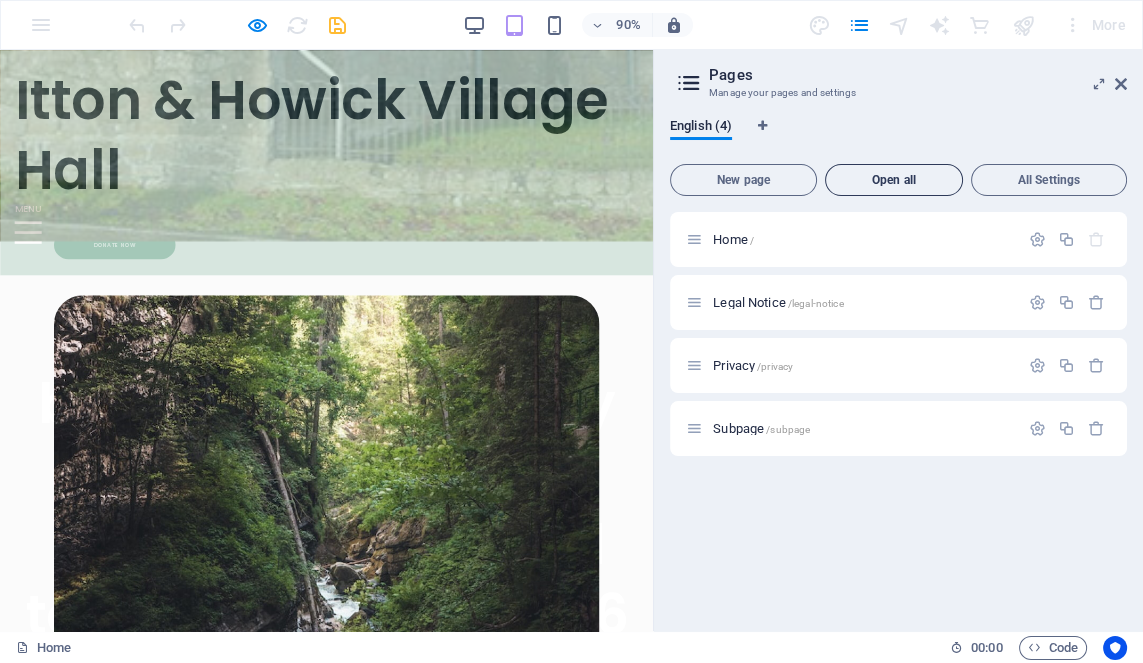 click on "Open all" at bounding box center (894, 180) 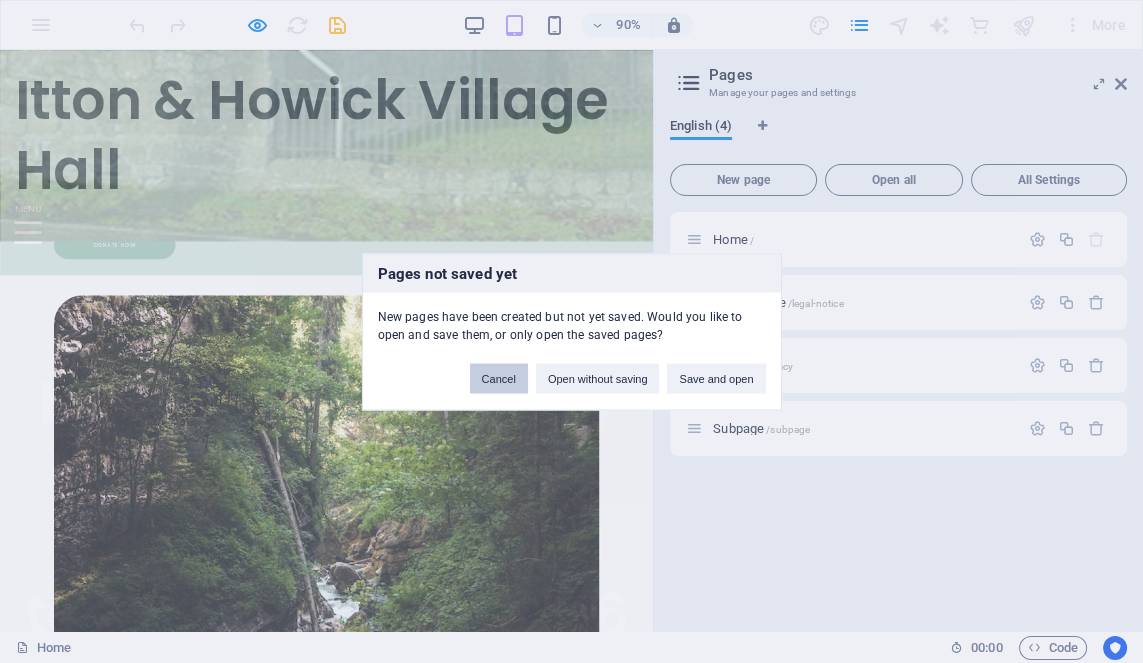 click on "Cancel" at bounding box center [499, 378] 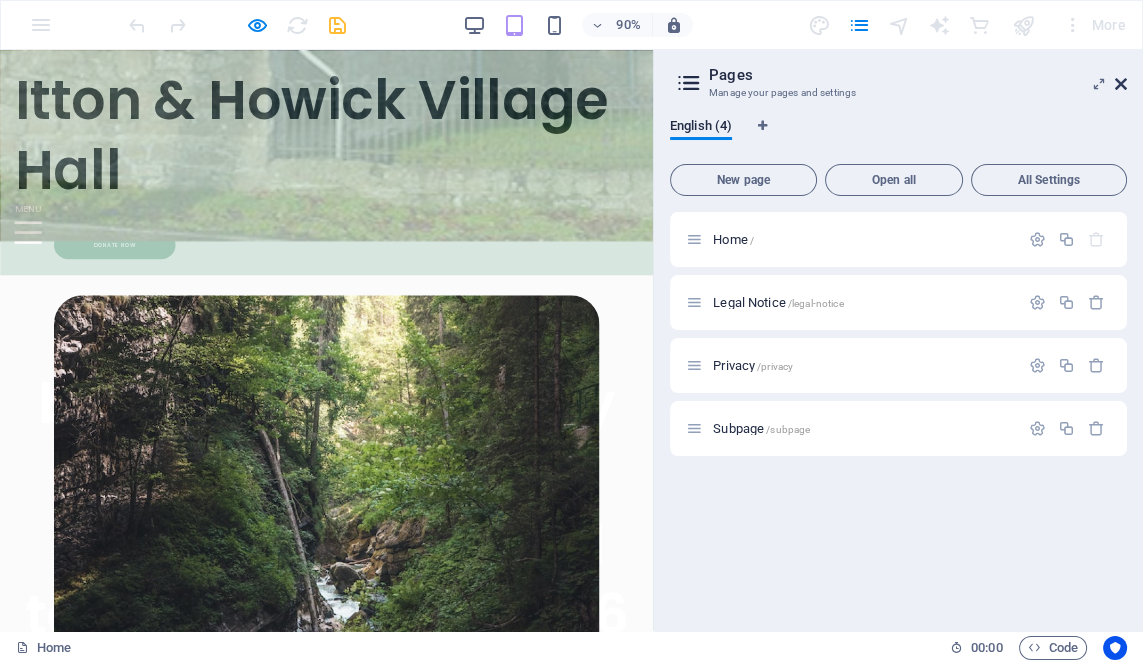 click at bounding box center (1121, 84) 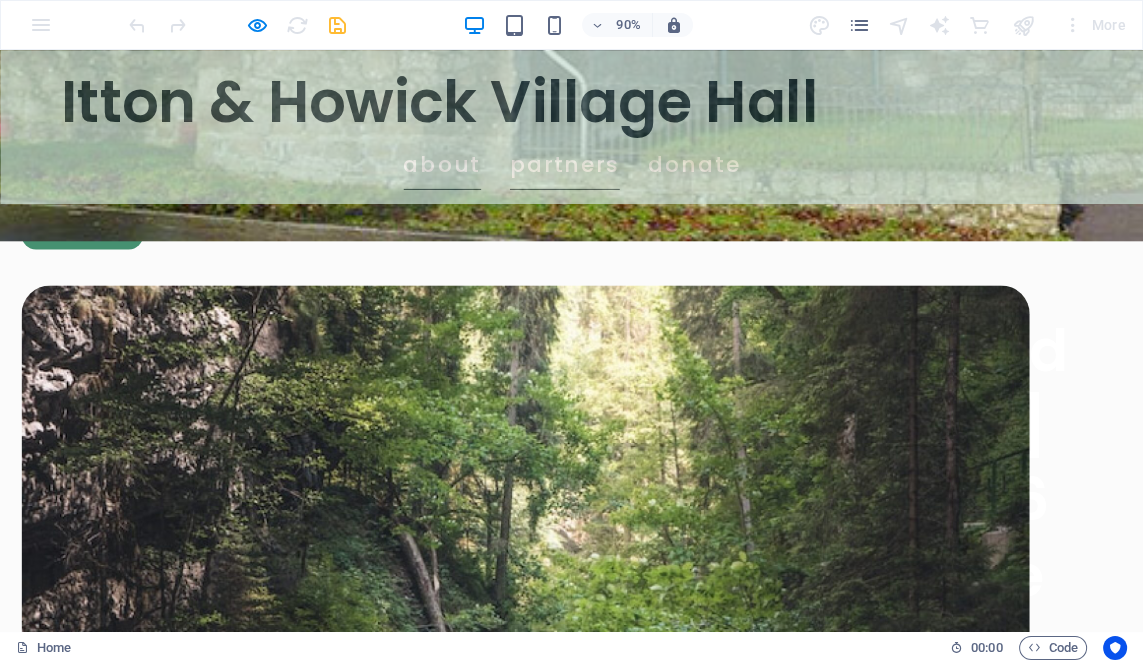 click on "Partners" at bounding box center [627, 177] 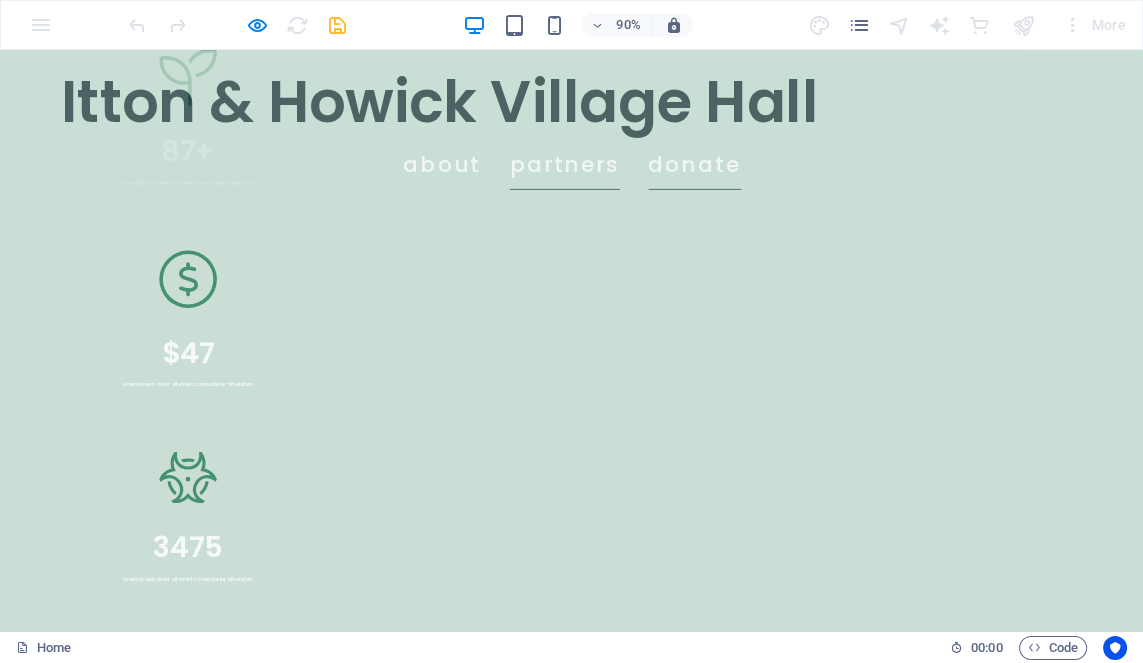click on "Donate" at bounding box center [771, 177] 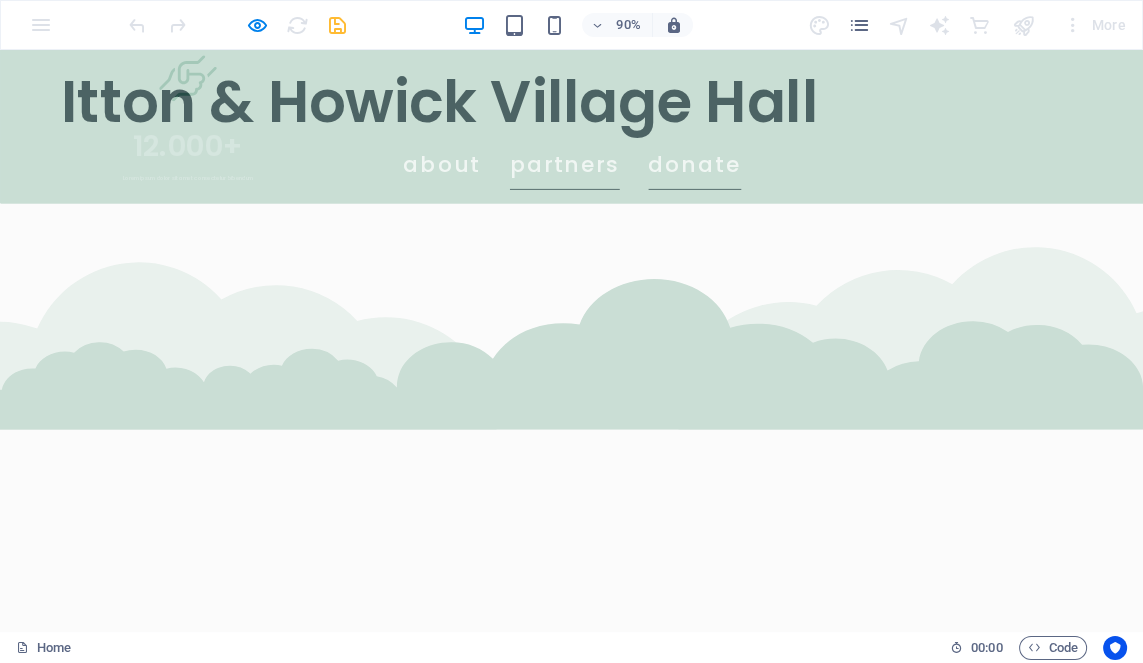 scroll, scrollTop: 3665, scrollLeft: 0, axis: vertical 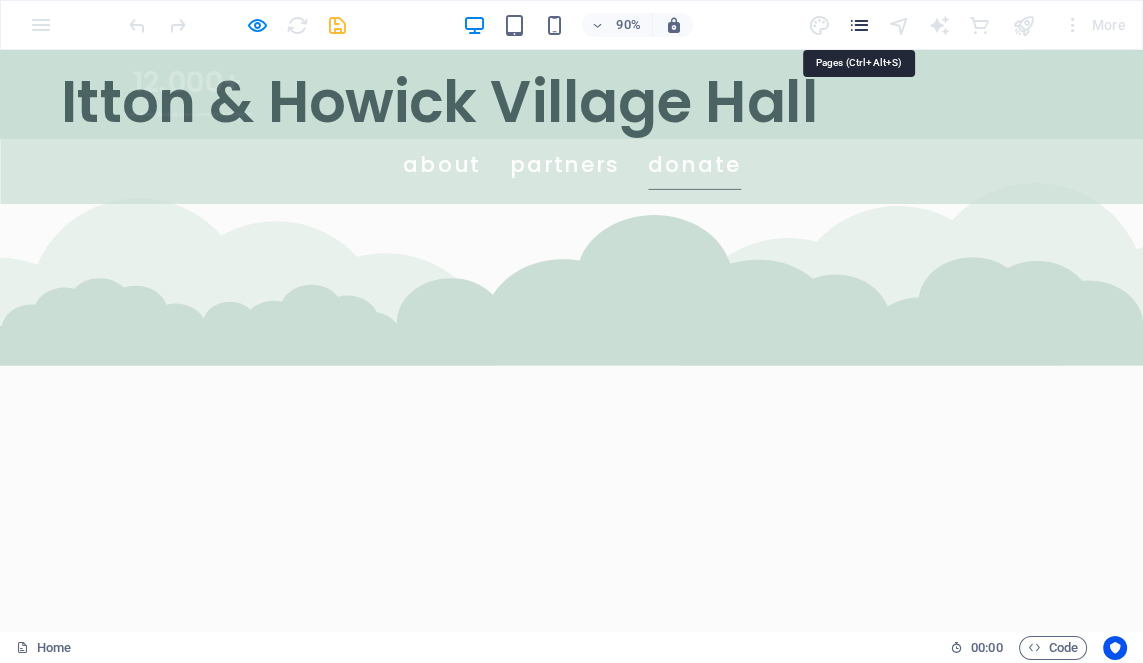 click at bounding box center [858, 25] 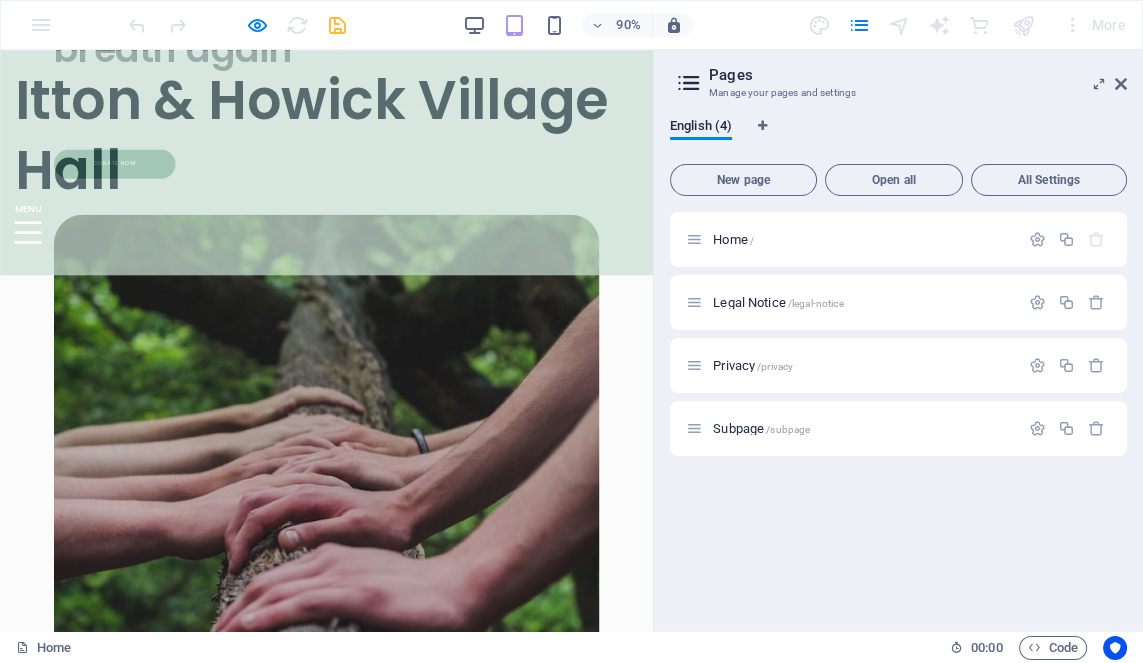 click on "Our partners and collaborators Legros LLC Lorem ipsum dolor sit amet consectetur. Bibendum adipiscing morbi orci nibh eget posuere arcu volutpat nulla. Tortor cras suscipit augue sodales risus auctor. Fusce nunc vitae non dui ornare tellus nibh purus lectus. Volutpat nulla. Tortor cras suscipit augue sodales risus auctor. Fusce nunc vitae non dui ornare tellus nibh purus lectus. Wolf-Koss Lorem ipsum dolor sit amet consectetur. Bibendum adipiscing morbi orci nibh eget posuere arcu volutpat nulla. Tortor cras suscipit augue sodales risus auctor. Fusce nunc vitae non dui ornare tellus nibh purus lectus. Volutpat nulla. Tortor cras suscipit augue sodales risus auctor. Fusce nunc vitae non dui ornare tellus nibh purus lectus. Raynor Group Lorem ipsum dolor sit amet consectetur. Bibendum adipiscing morbi orci nibh eget posuere arcu volutpat nulla. Tortor cras suscipit augue sodales risus auctor. Fusce nunc vitae non dui ornare tellus nibh purus lectus. Placeholder Partner Donnelly PLC" at bounding box center (363, 1639) 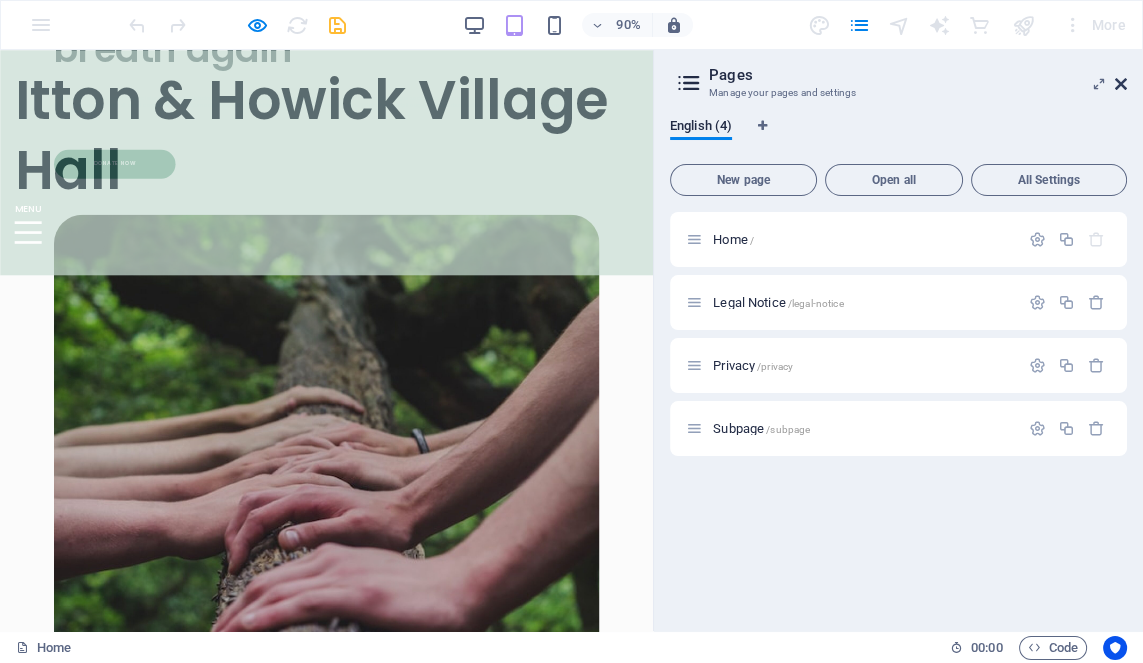 click at bounding box center (1121, 84) 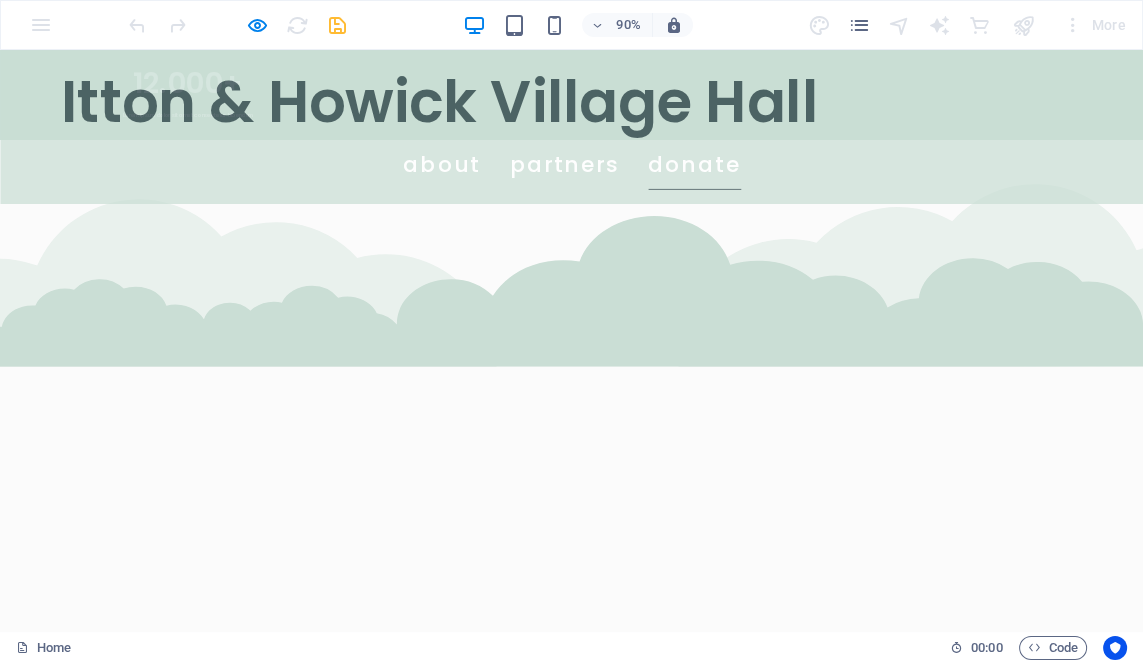 click on "Home 00 : 00 Code" at bounding box center [571, 647] 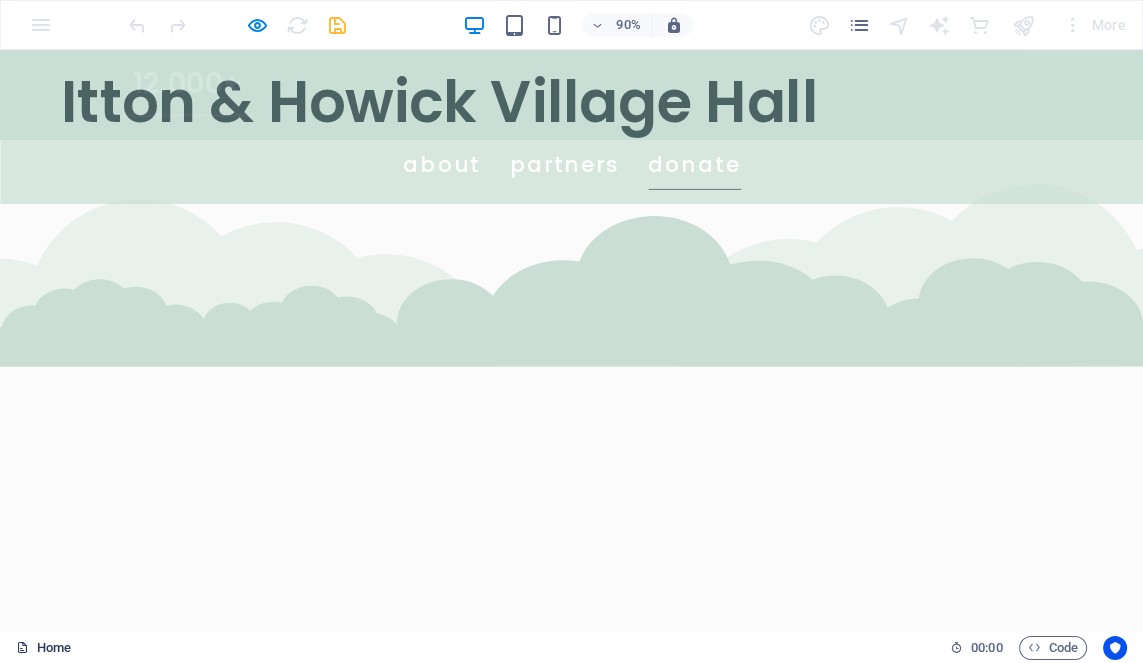 click on "Home" at bounding box center (43, 648) 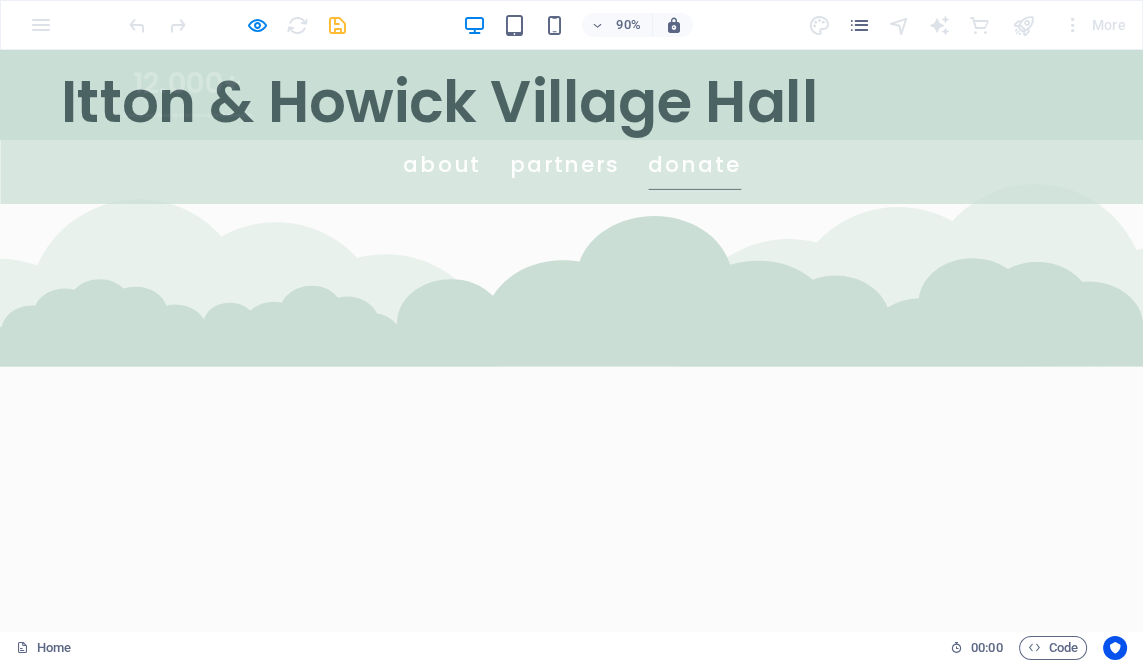 click on "90% More" at bounding box center (571, 25) 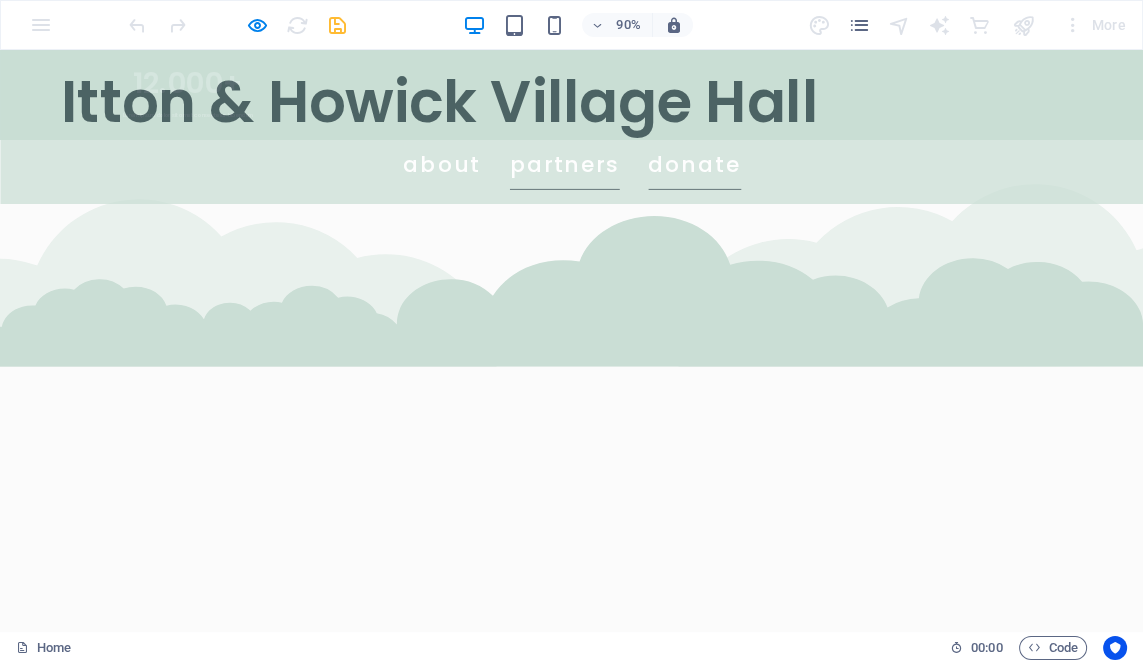 click on "Partners" at bounding box center [627, 177] 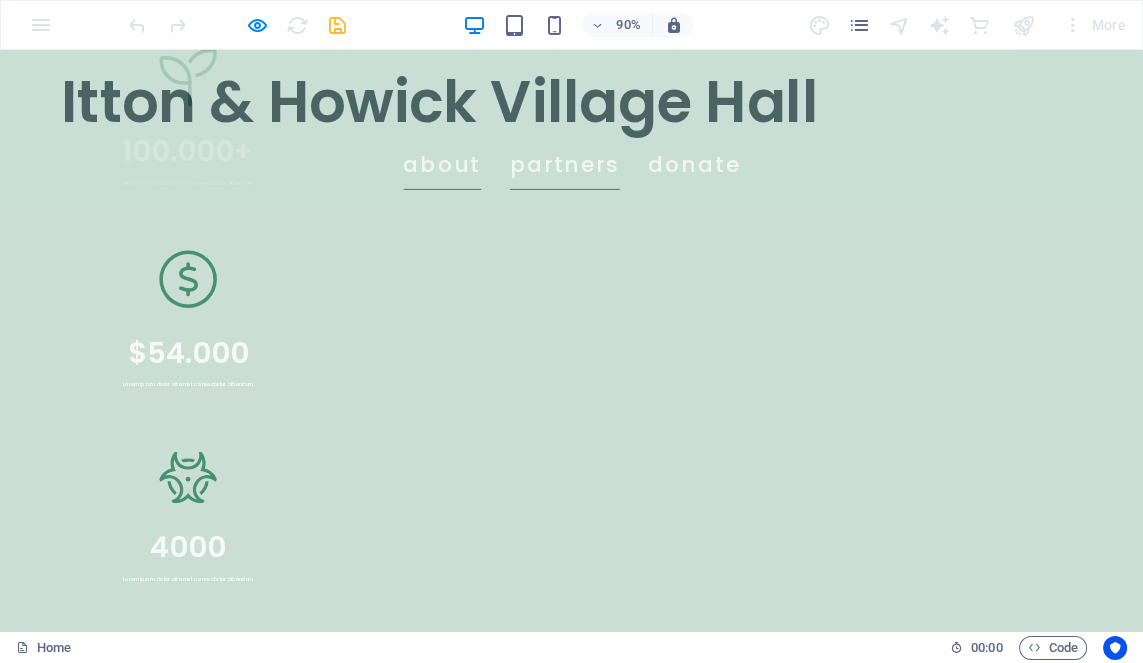 click on "About" at bounding box center (491, 177) 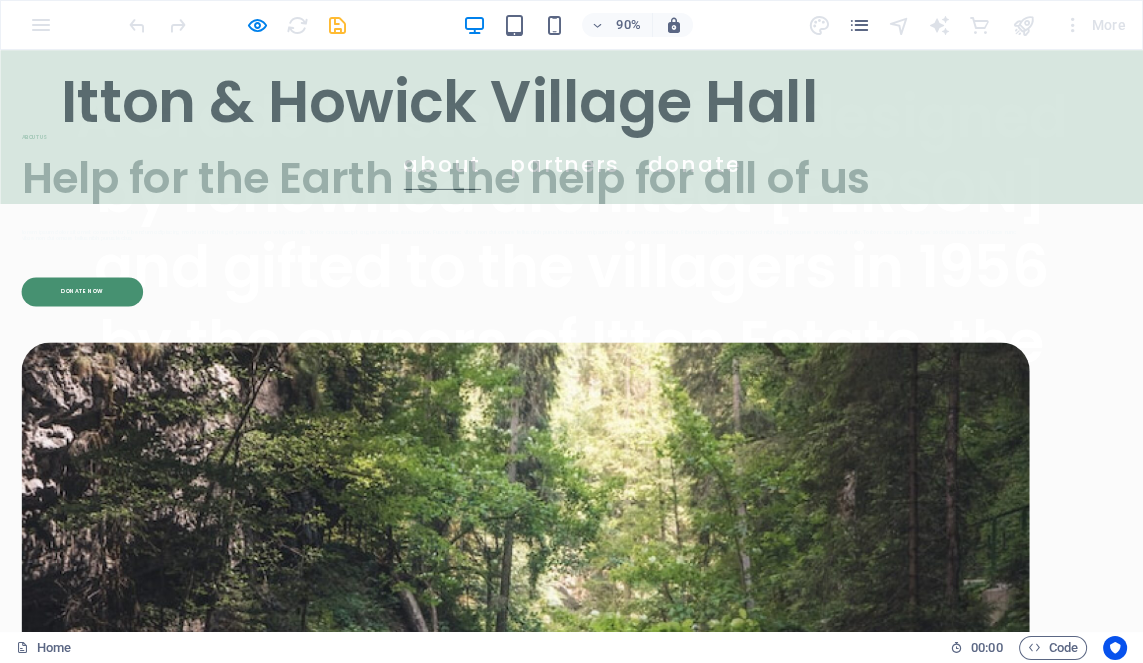 scroll, scrollTop: 605, scrollLeft: 0, axis: vertical 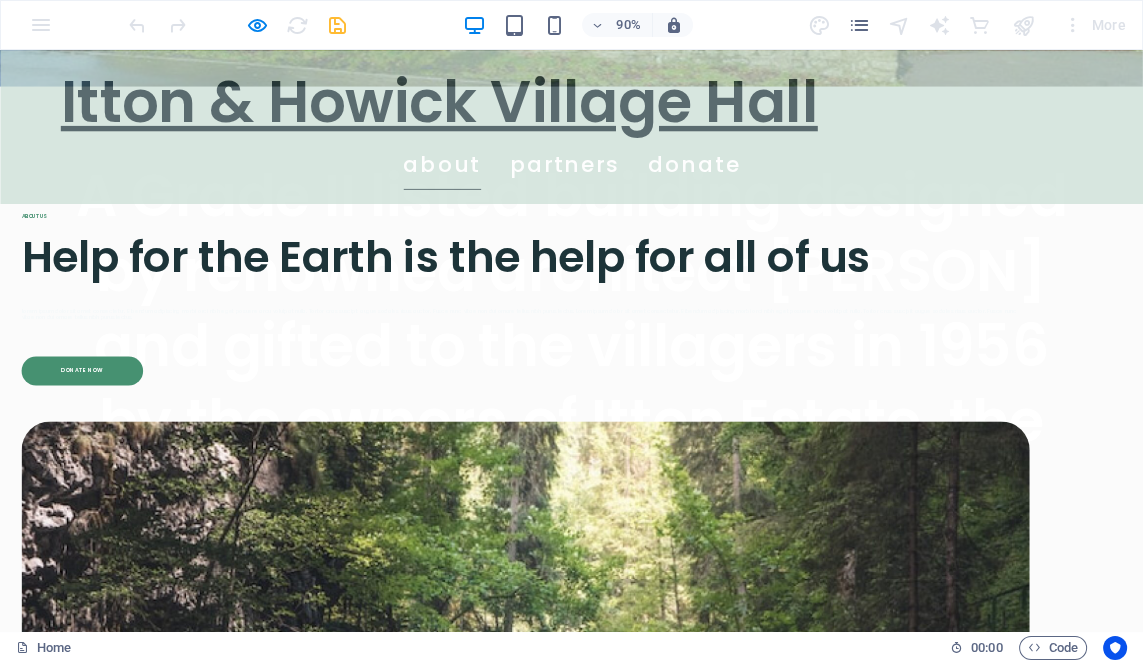 click on "Itton & Howick Village Hall" at bounding box center [635, 107] 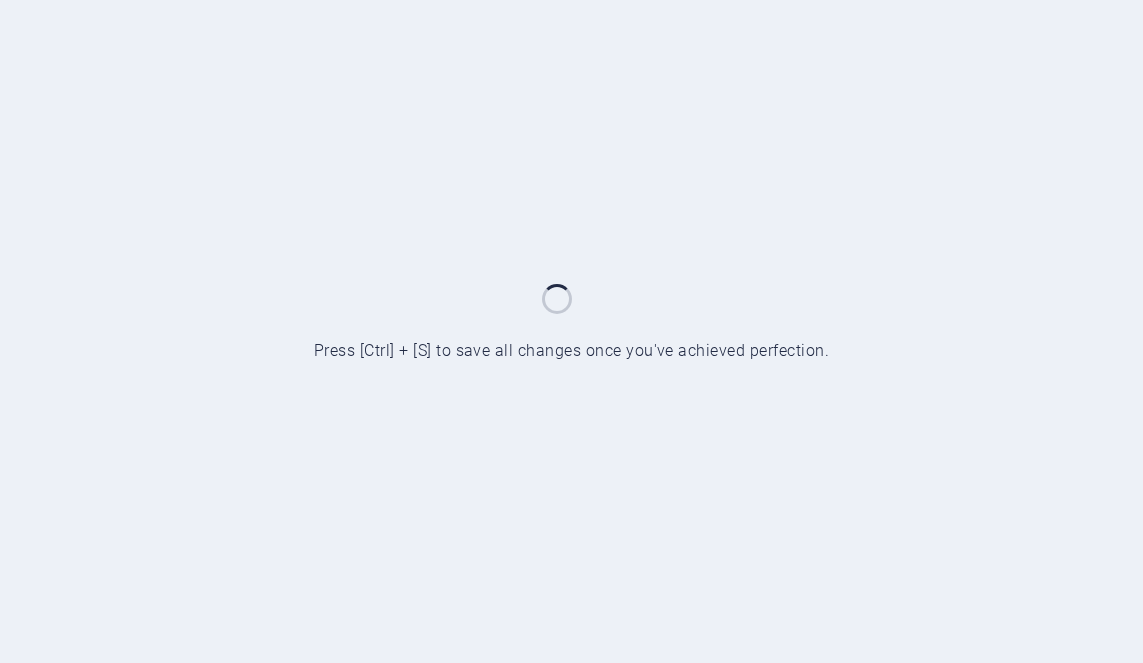 scroll, scrollTop: 0, scrollLeft: 0, axis: both 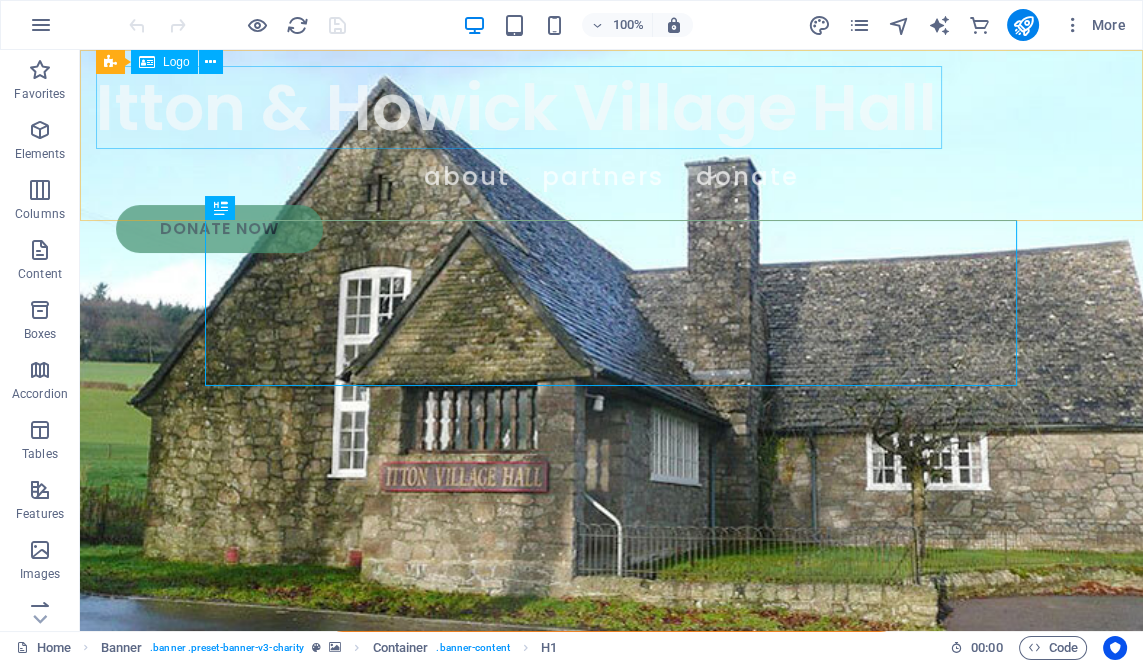 click on "Itton & Howick Village Hall" at bounding box center [611, 107] 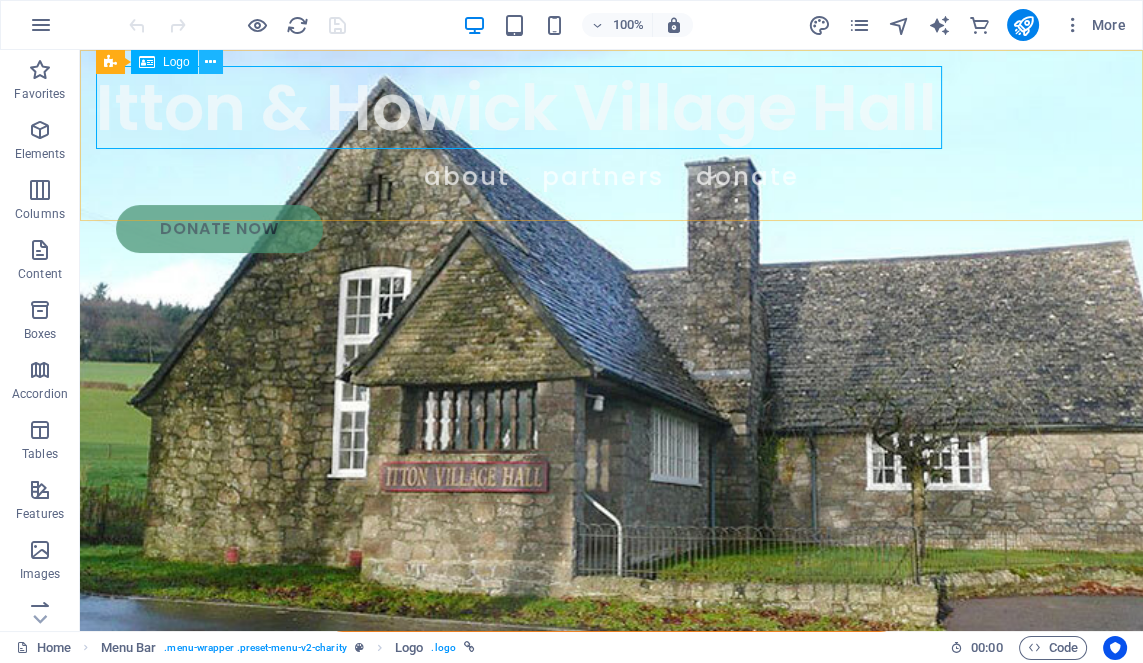 click at bounding box center (210, 62) 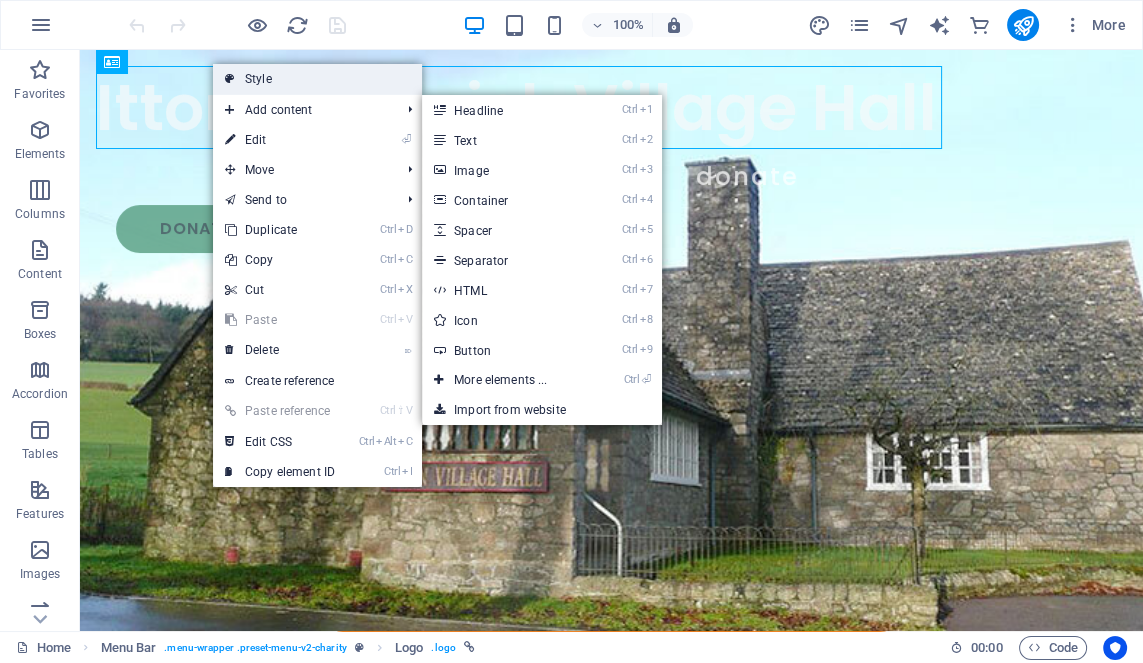 click on "Style" at bounding box center (317, 79) 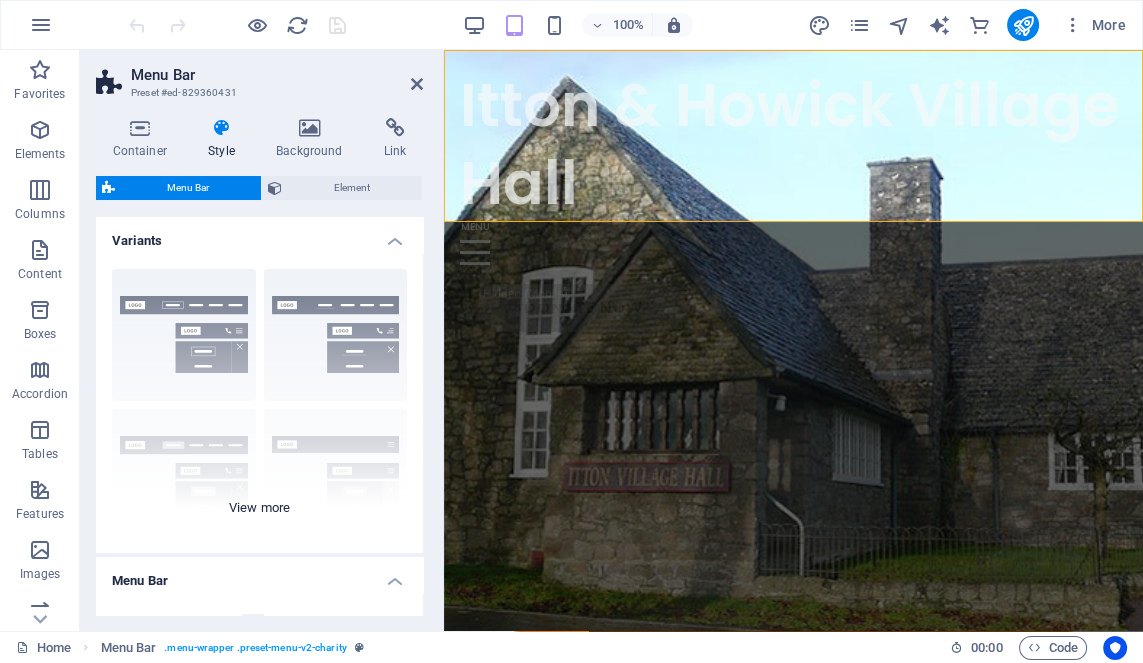 click on "Border Centered Default Fixed Loki Trigger Wide XXL" at bounding box center (259, 403) 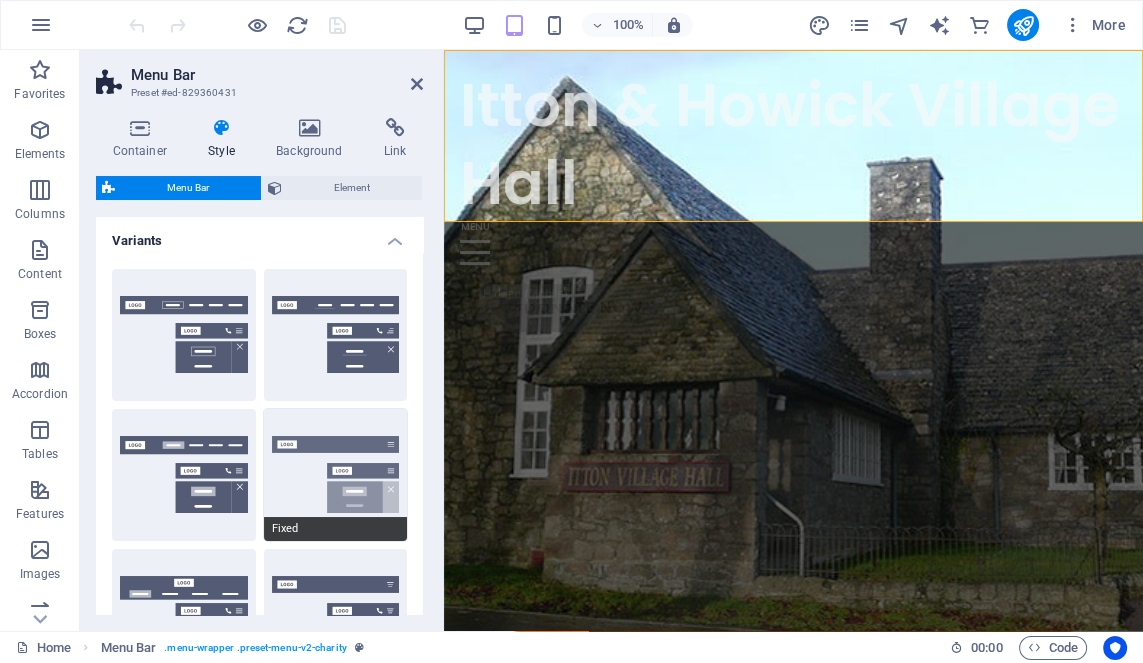 click on "Fixed" at bounding box center [336, 475] 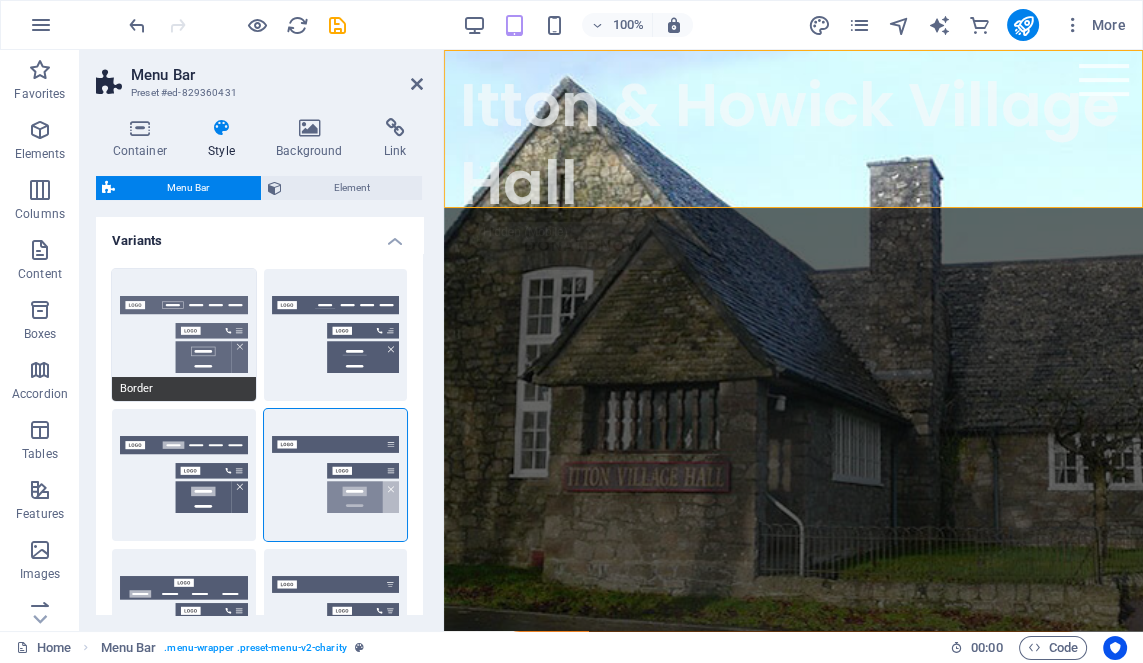 click on "Border" at bounding box center [184, 389] 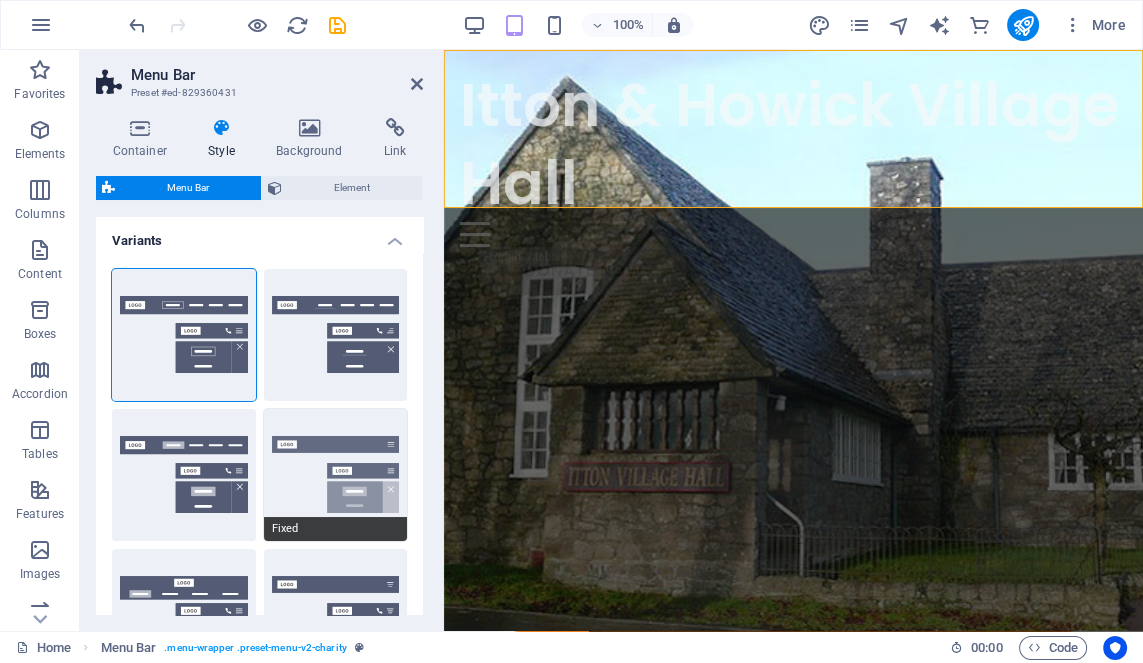 click on "Fixed" at bounding box center (336, 475) 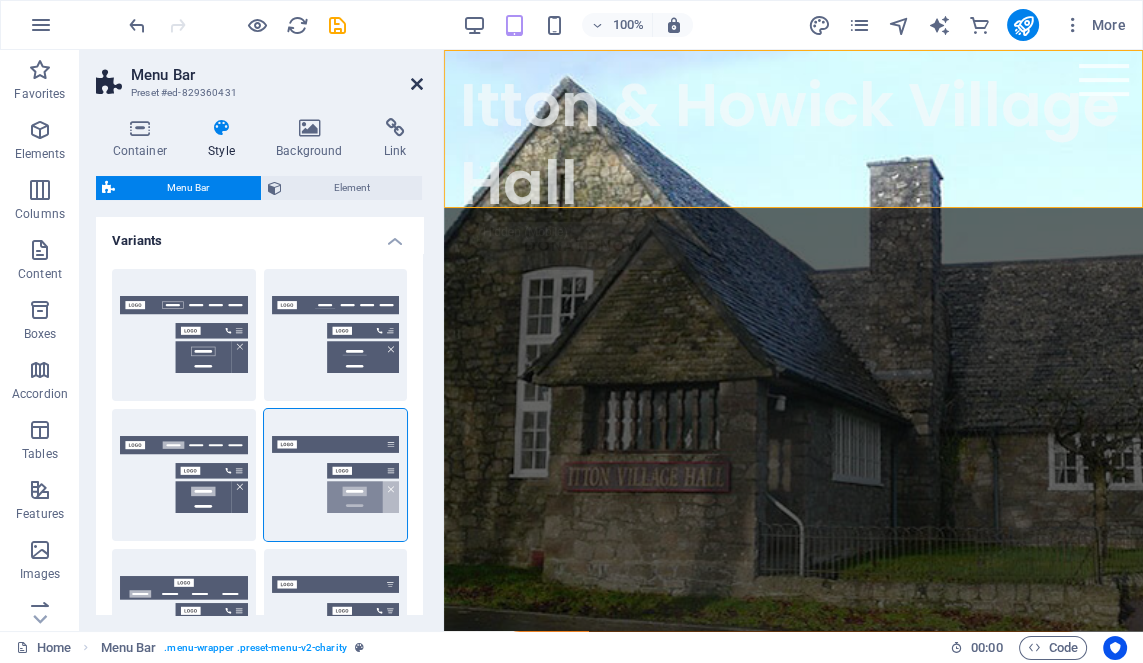 click at bounding box center [417, 84] 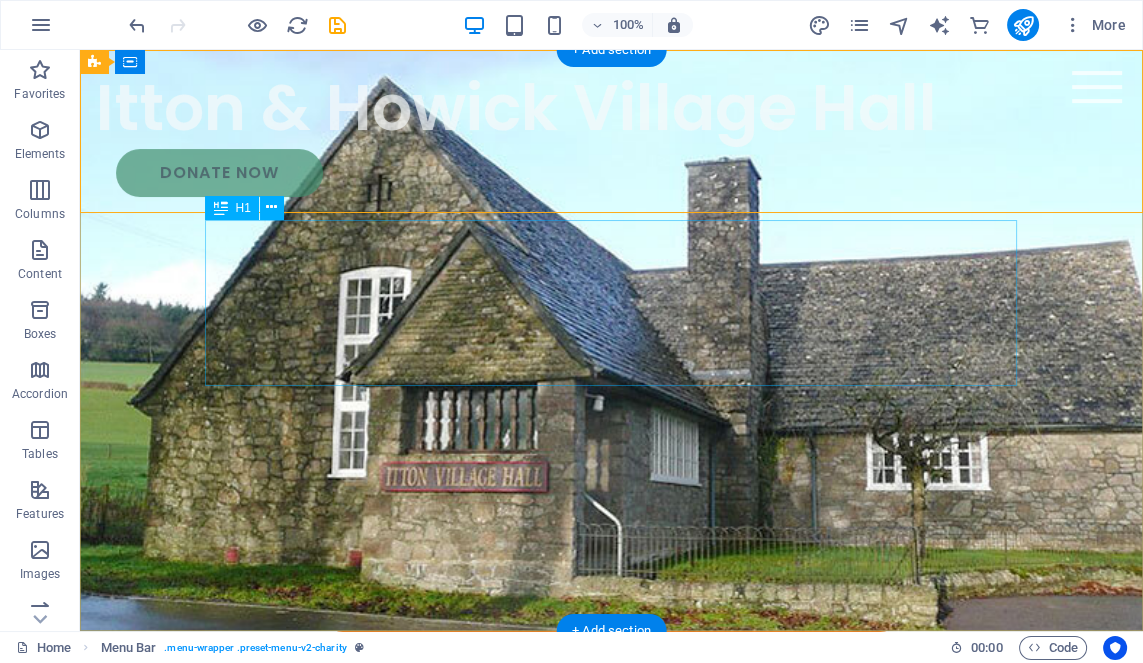 click on "Charity is the act of giving to those in need" at bounding box center (611, 794) 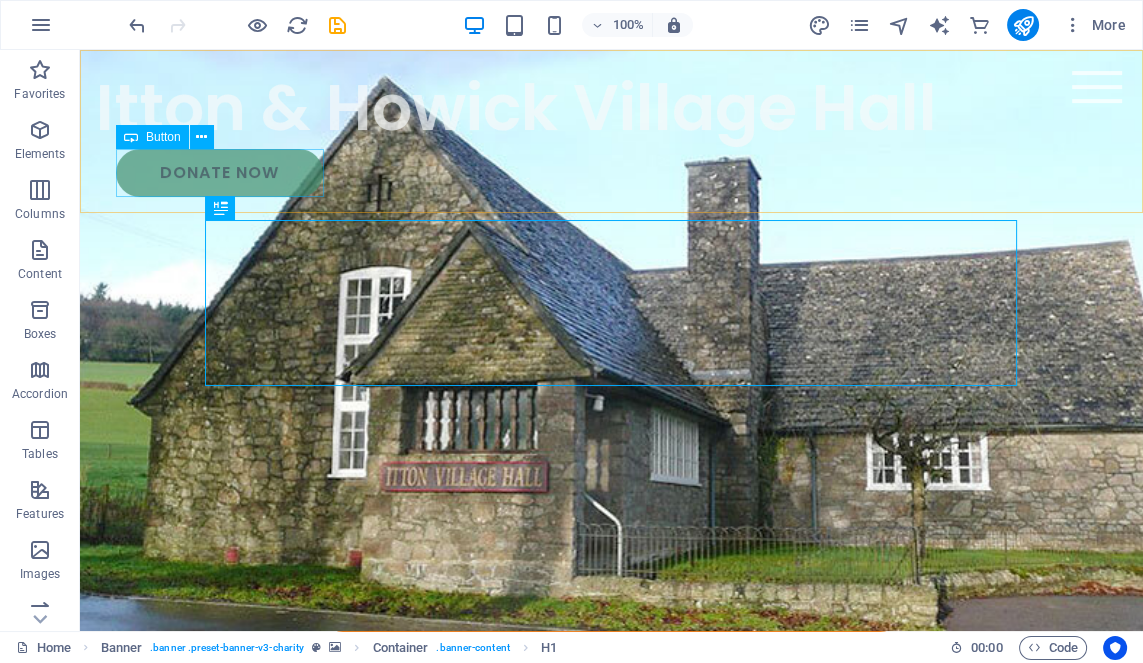 click on "Donate Now" at bounding box center [621, 173] 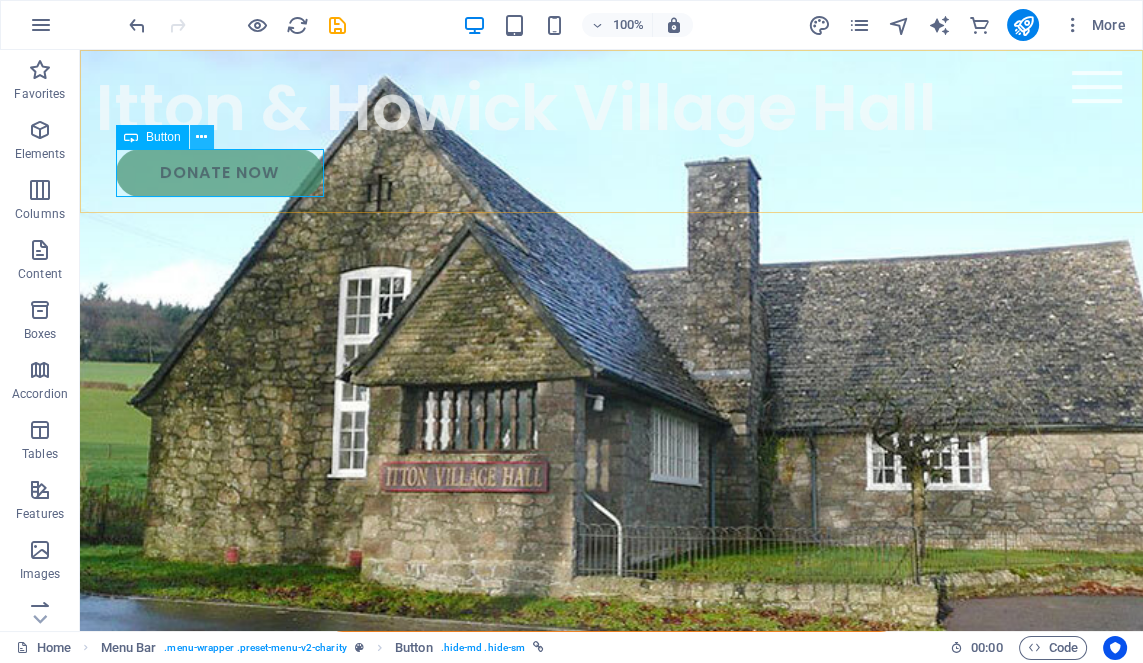 click at bounding box center [201, 137] 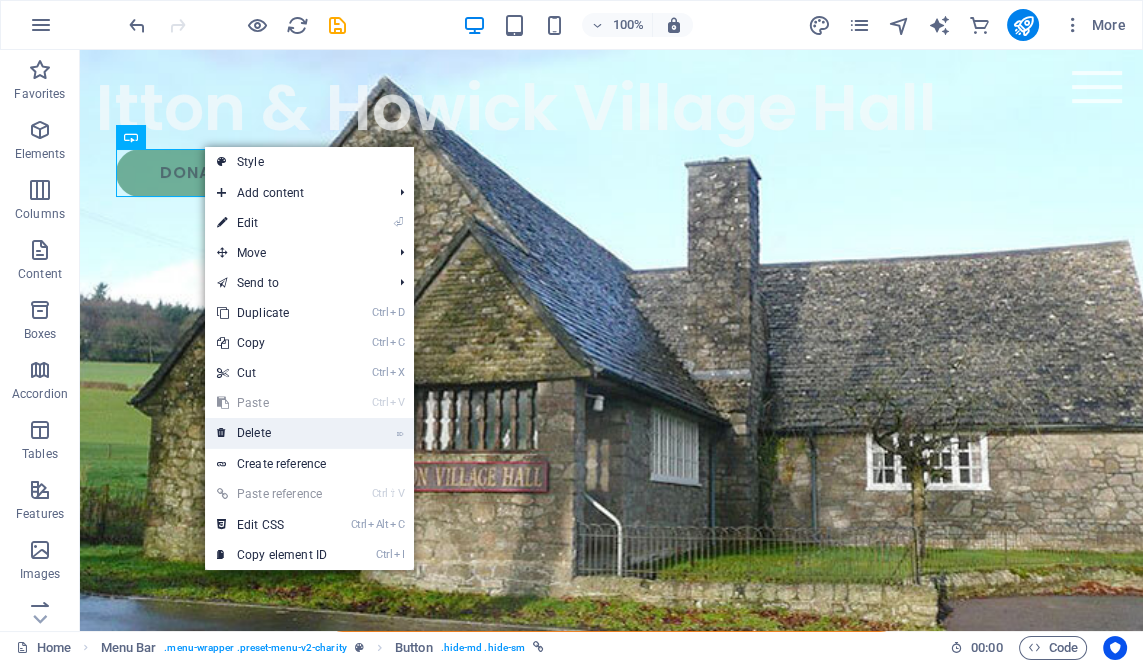 click on "⌦  Delete" at bounding box center [272, 433] 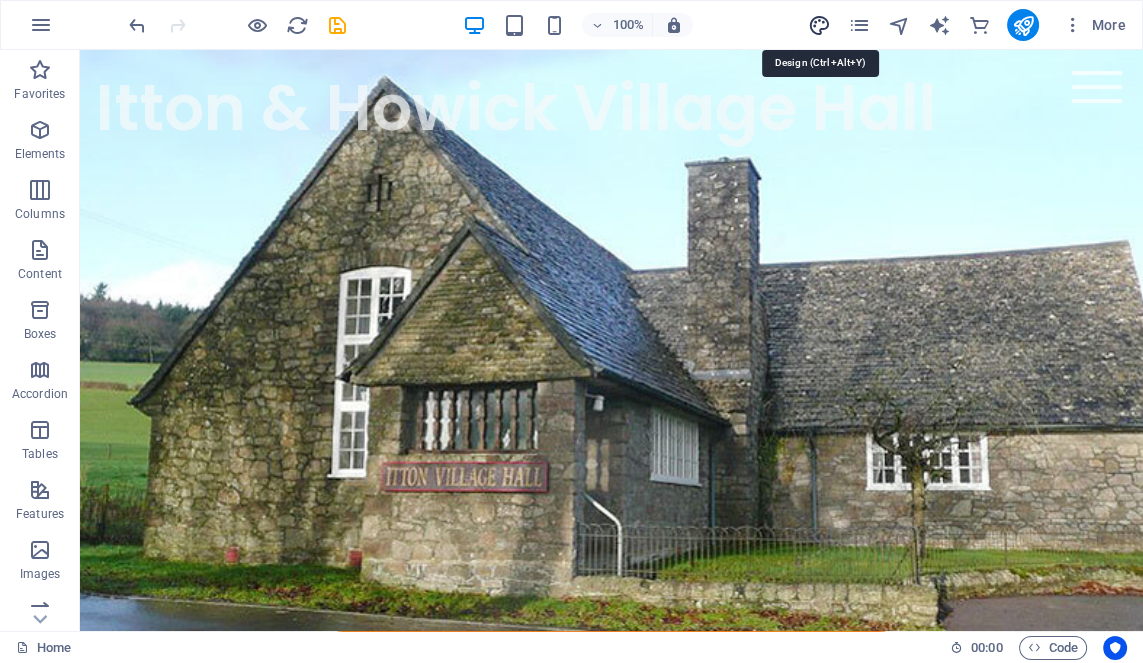click at bounding box center [818, 25] 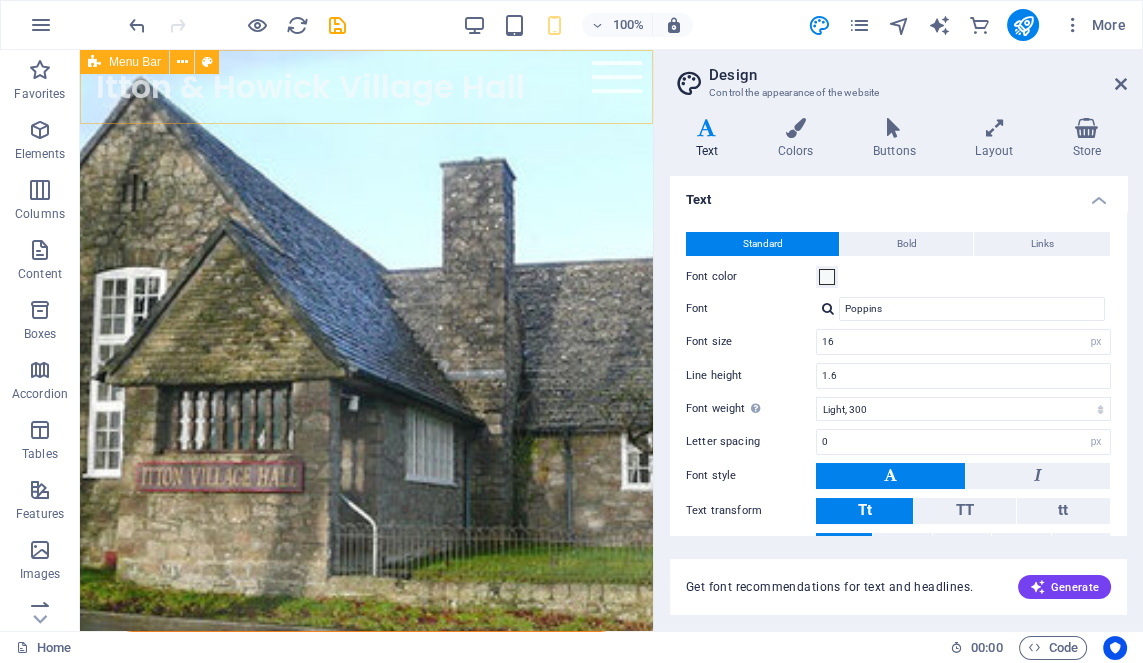 click on "Itton & Howick Village Hall" at bounding box center [366, 87] 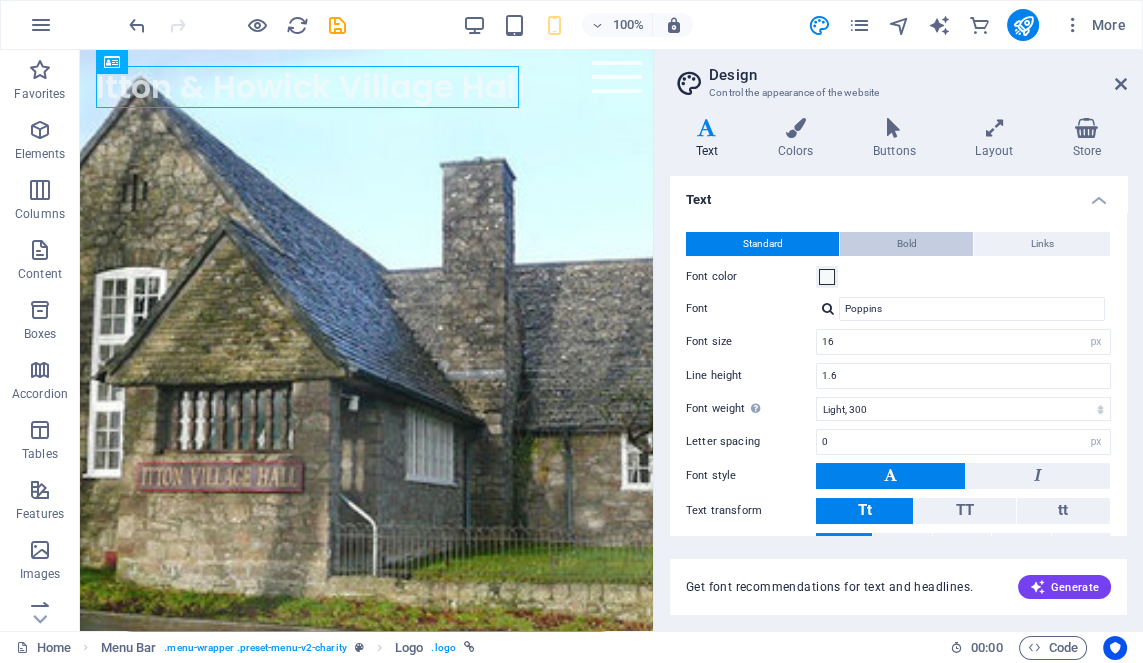 click on "Bold" at bounding box center [906, 244] 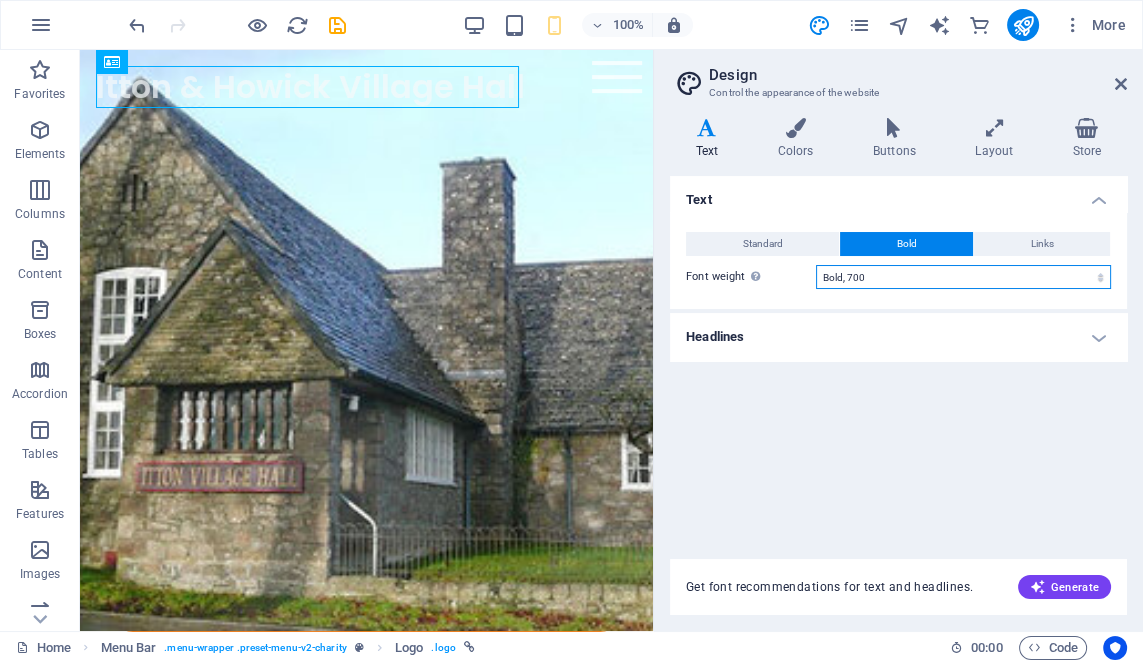 click on "Thin, 100 Extra-light, 200 Light, 300 Regular, 400 Medium, 500 Semi-bold, 600 Bold, 700 Extra-bold, 800 Black, 900" at bounding box center [963, 277] 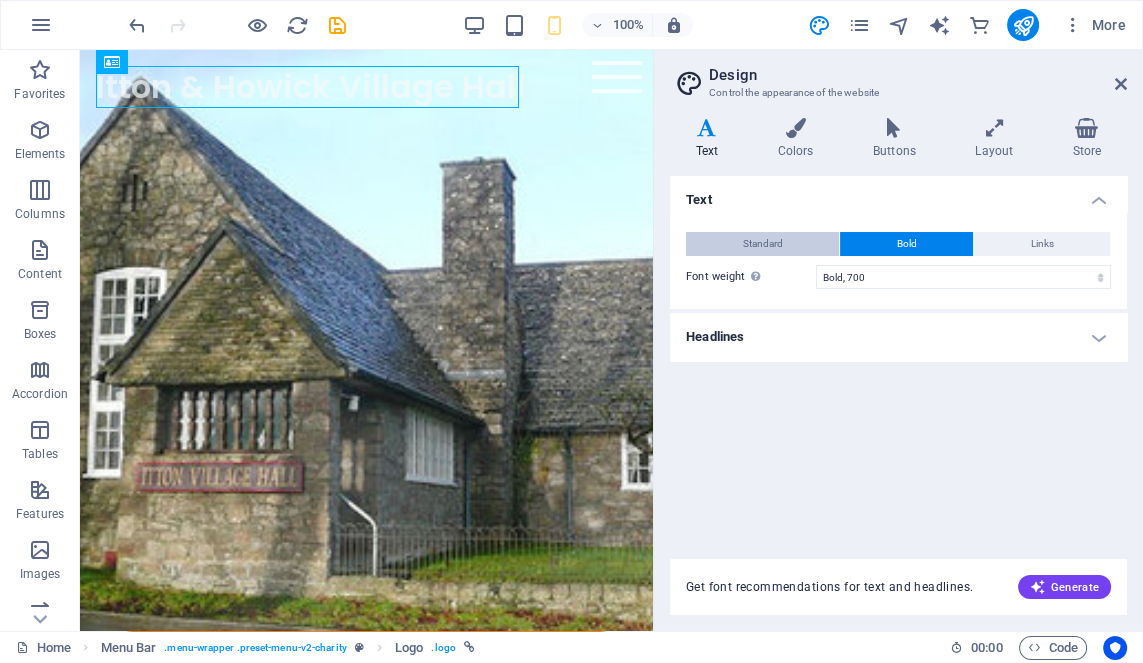click on "Standard" at bounding box center [762, 244] 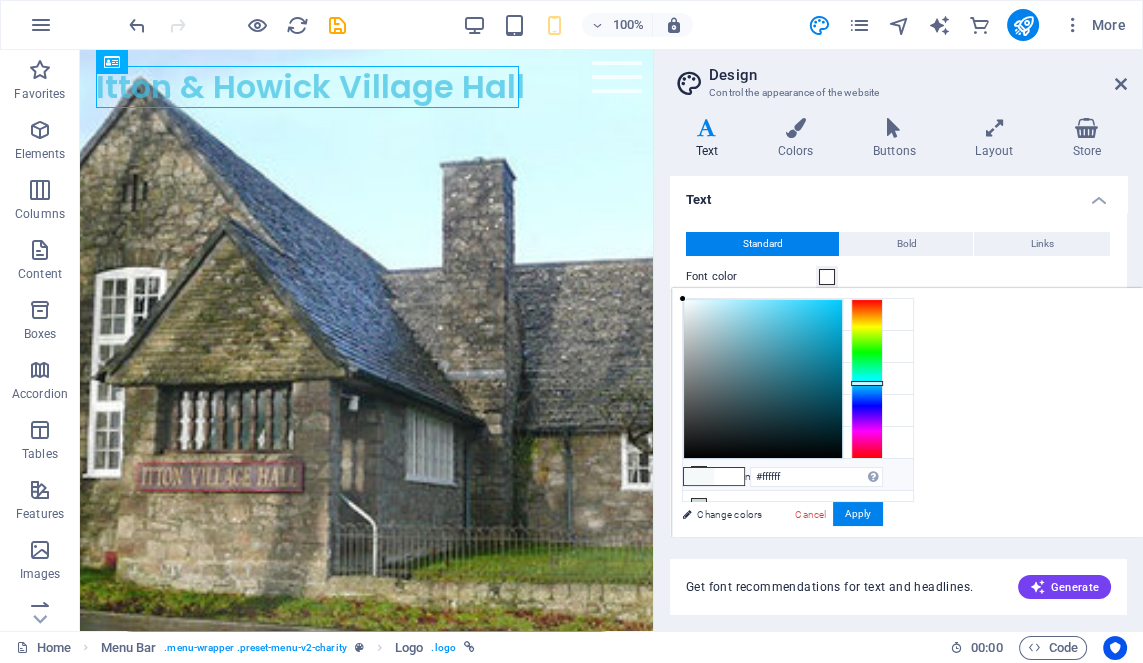 drag, startPoint x: 715, startPoint y: 321, endPoint x: 675, endPoint y: 275, distance: 60.959003 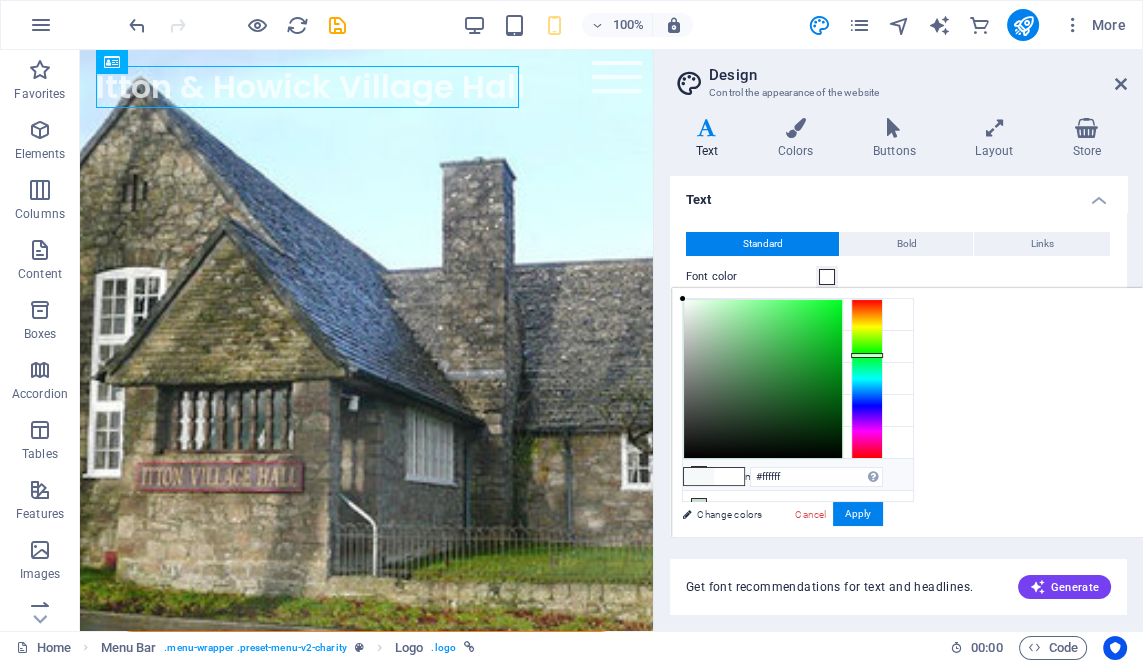 drag, startPoint x: 868, startPoint y: 381, endPoint x: 870, endPoint y: 355, distance: 26.076809 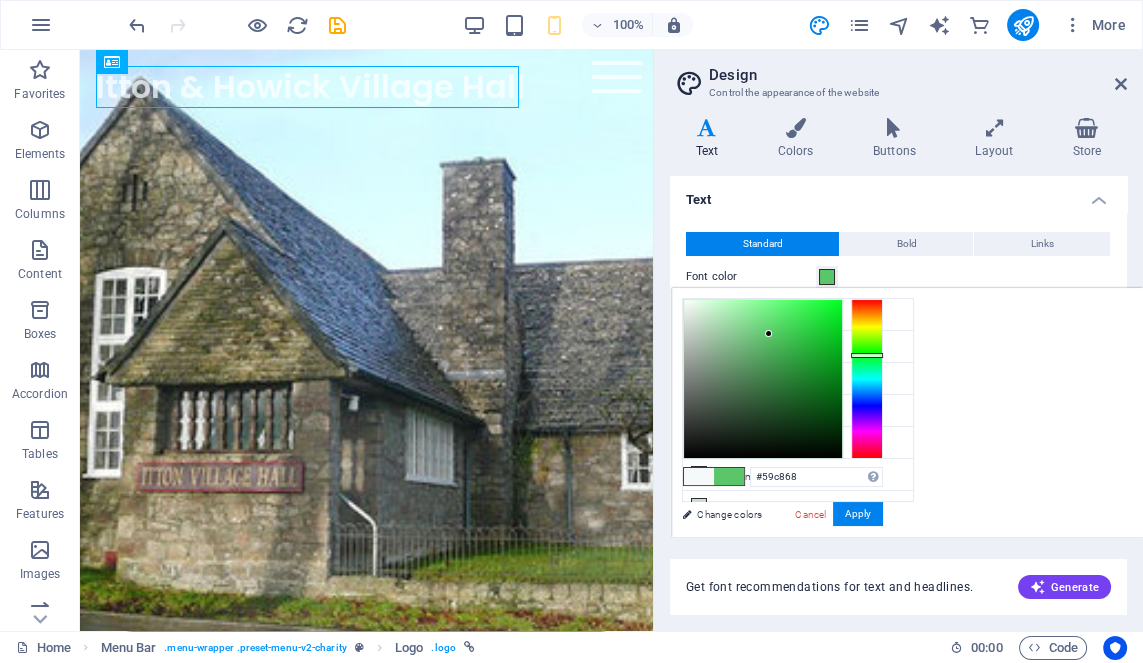 drag, startPoint x: 759, startPoint y: 345, endPoint x: 771, endPoint y: 333, distance: 16.970562 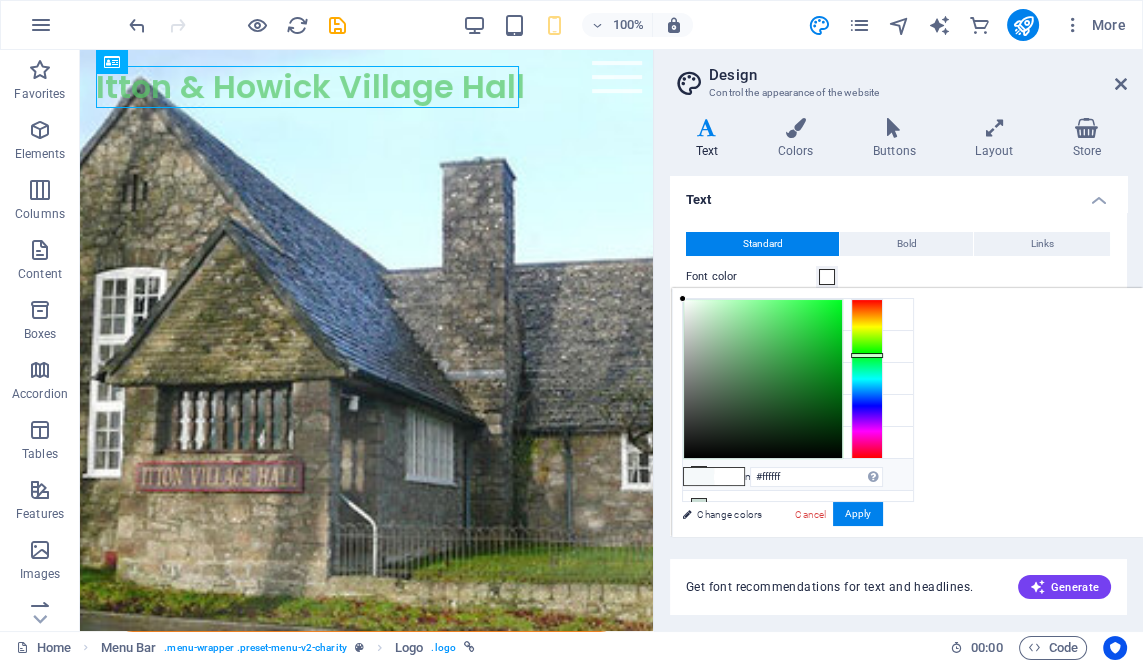 drag, startPoint x: 798, startPoint y: 331, endPoint x: 495, endPoint y: 238, distance: 316.9511 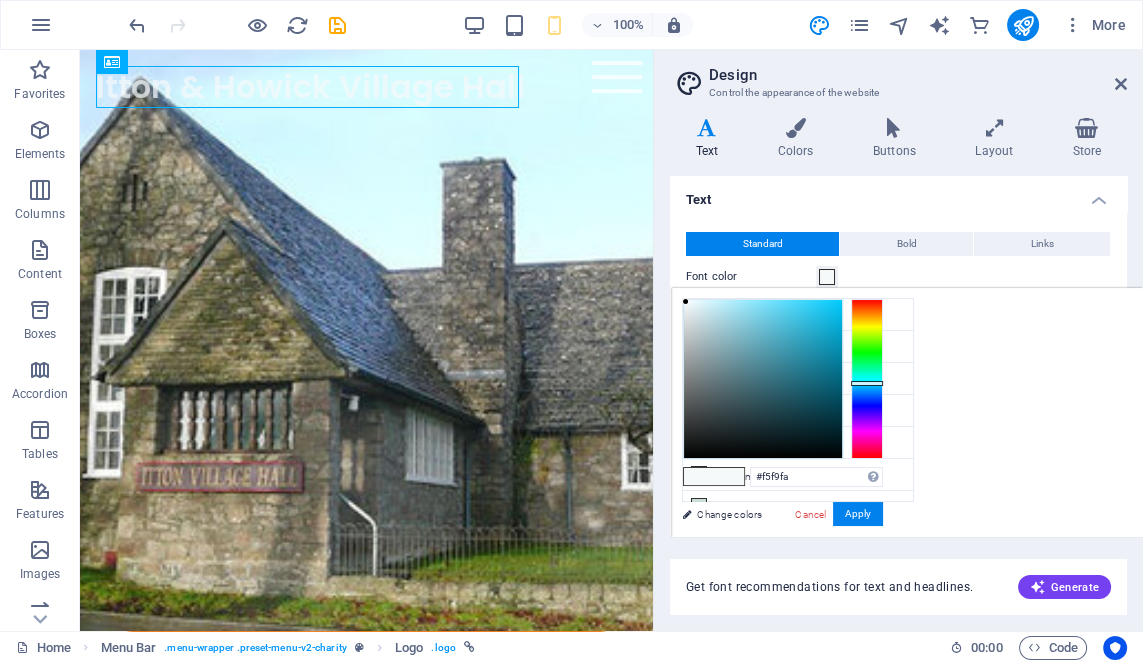 drag, startPoint x: 699, startPoint y: 289, endPoint x: 655, endPoint y: 253, distance: 56.85068 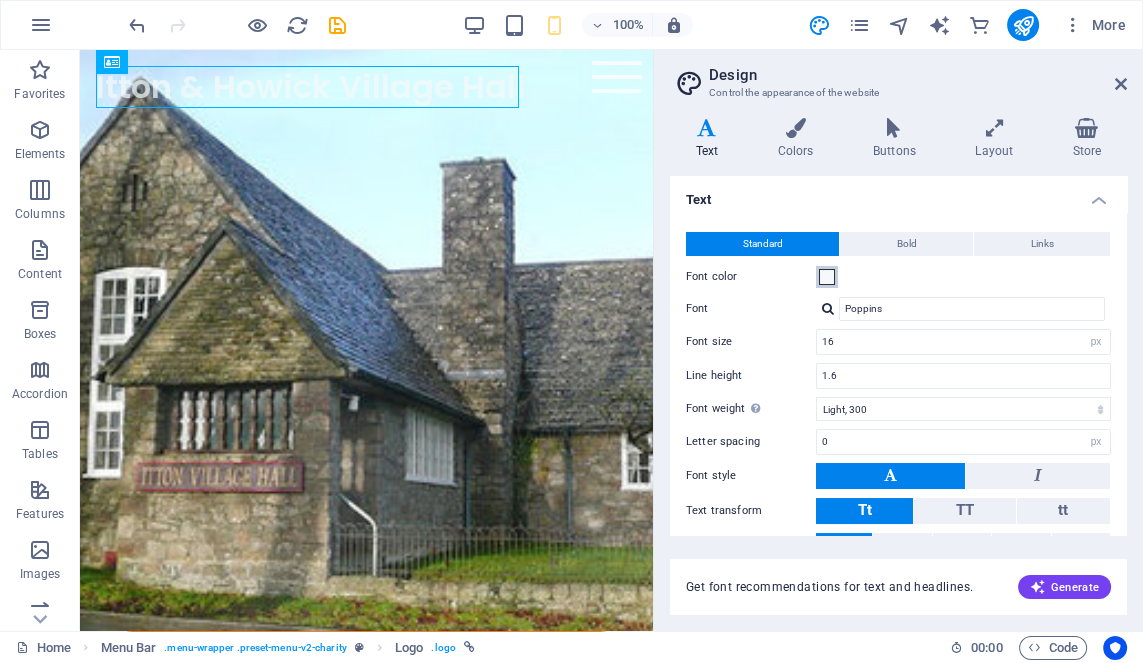 click at bounding box center (827, 277) 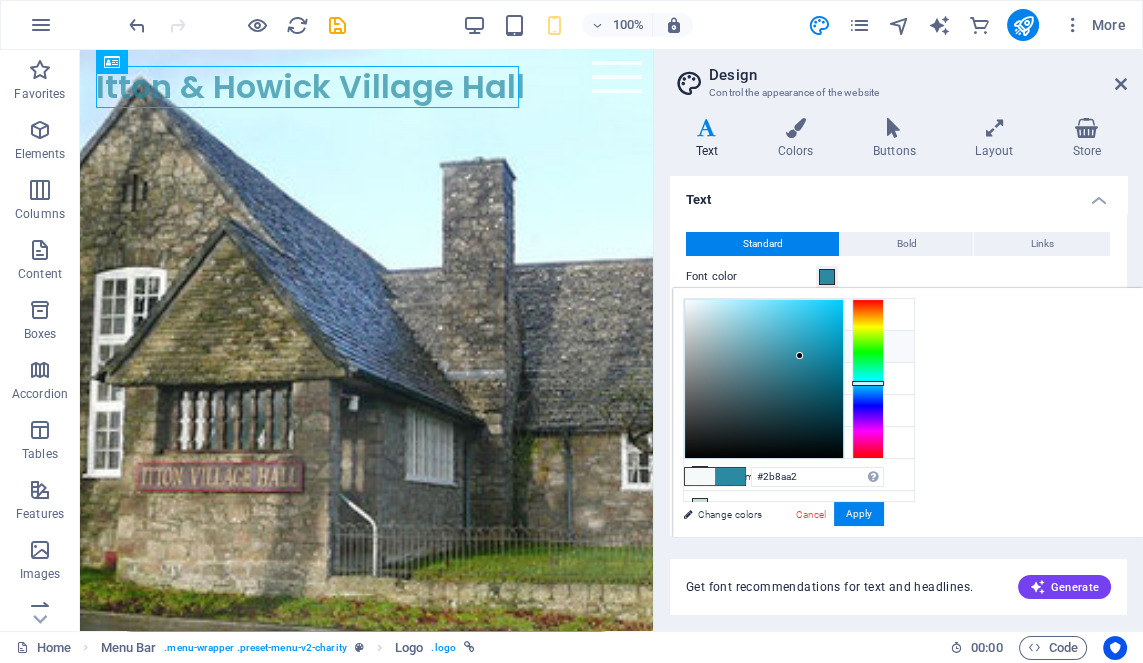 click on "Primary color
#1d3439" at bounding box center [799, 347] 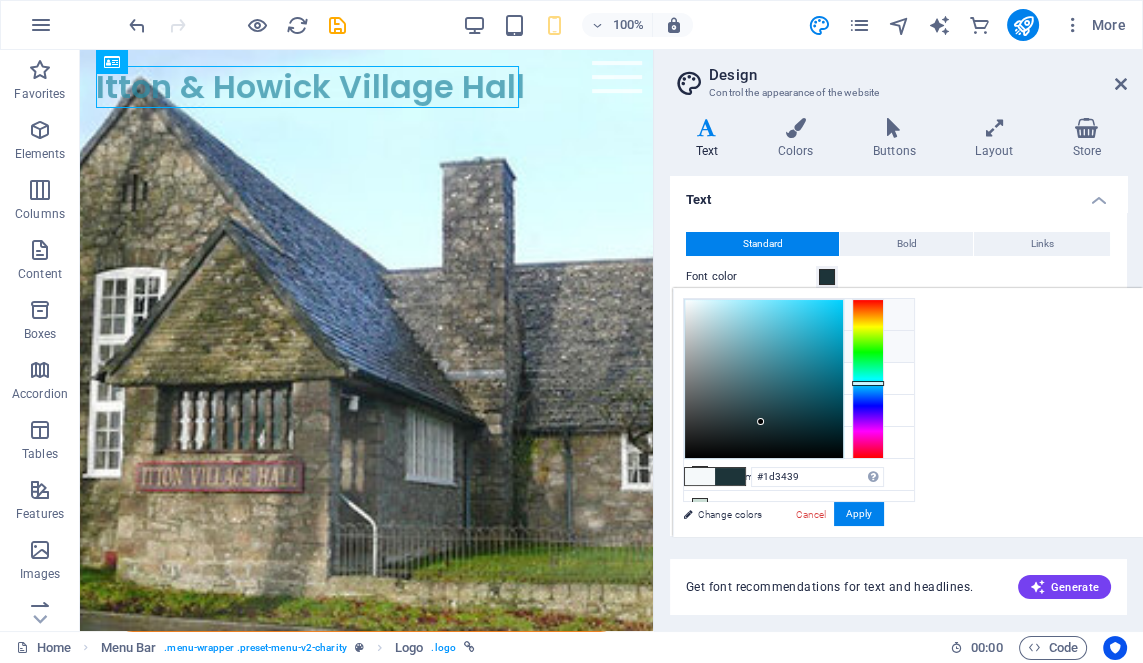 click on "Background color
#fbfbfb" at bounding box center (799, 315) 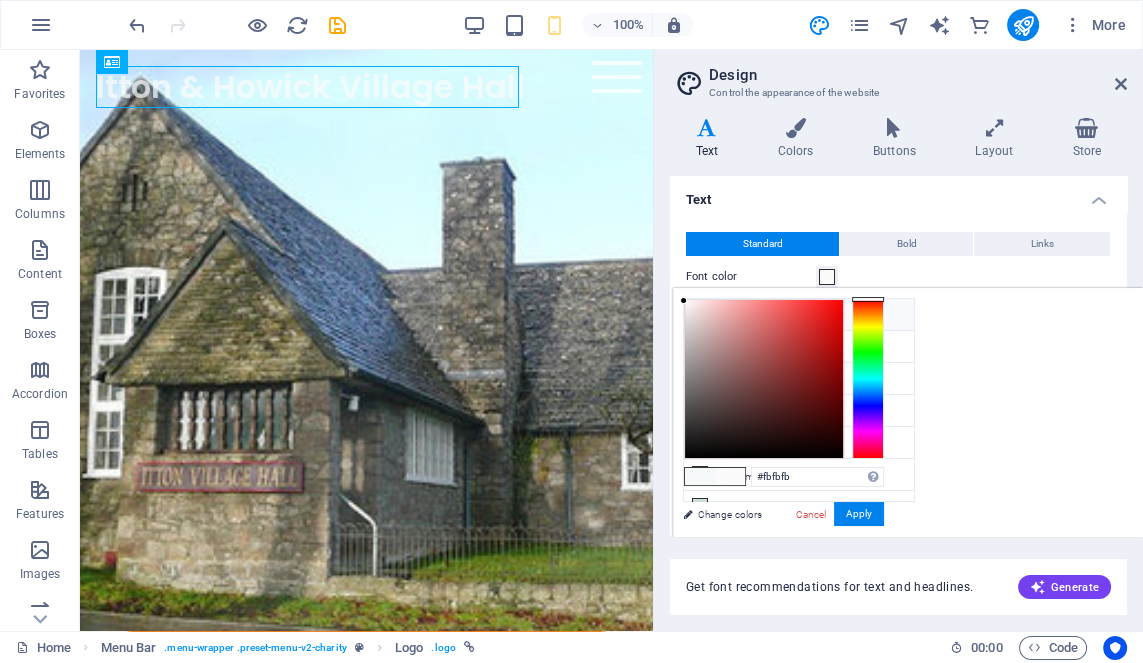 drag, startPoint x: 913, startPoint y: 399, endPoint x: 909, endPoint y: 426, distance: 27.294687 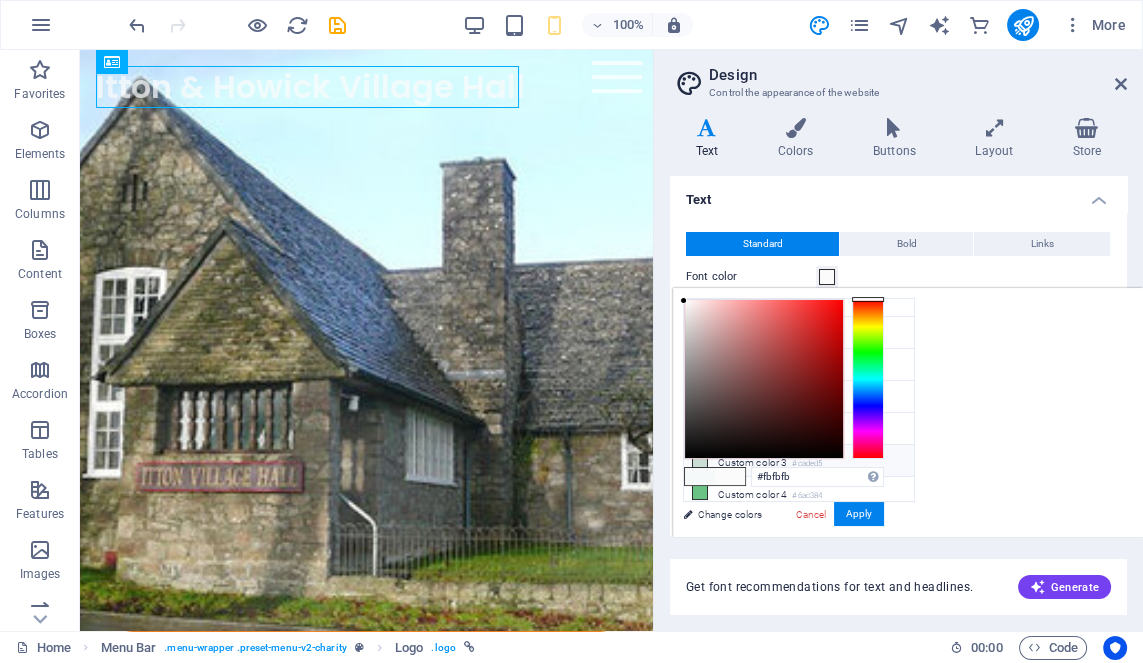 drag, startPoint x: 909, startPoint y: 426, endPoint x: 908, endPoint y: 438, distance: 12.0415945 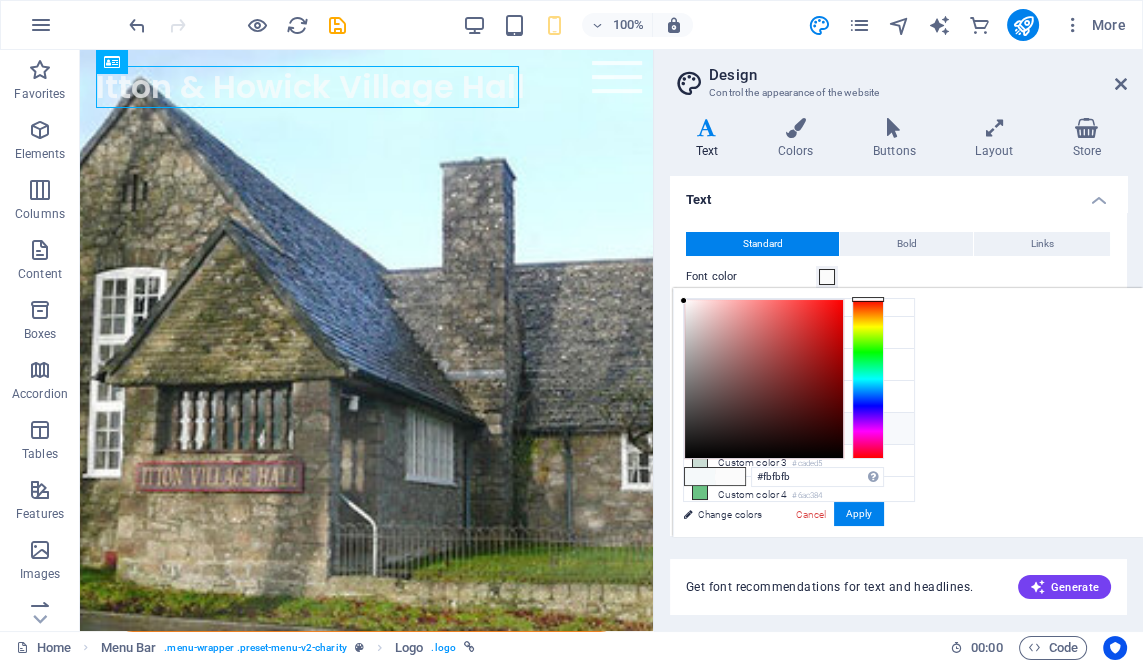 click on "Custom color 2
#ffffff" at bounding box center [799, 429] 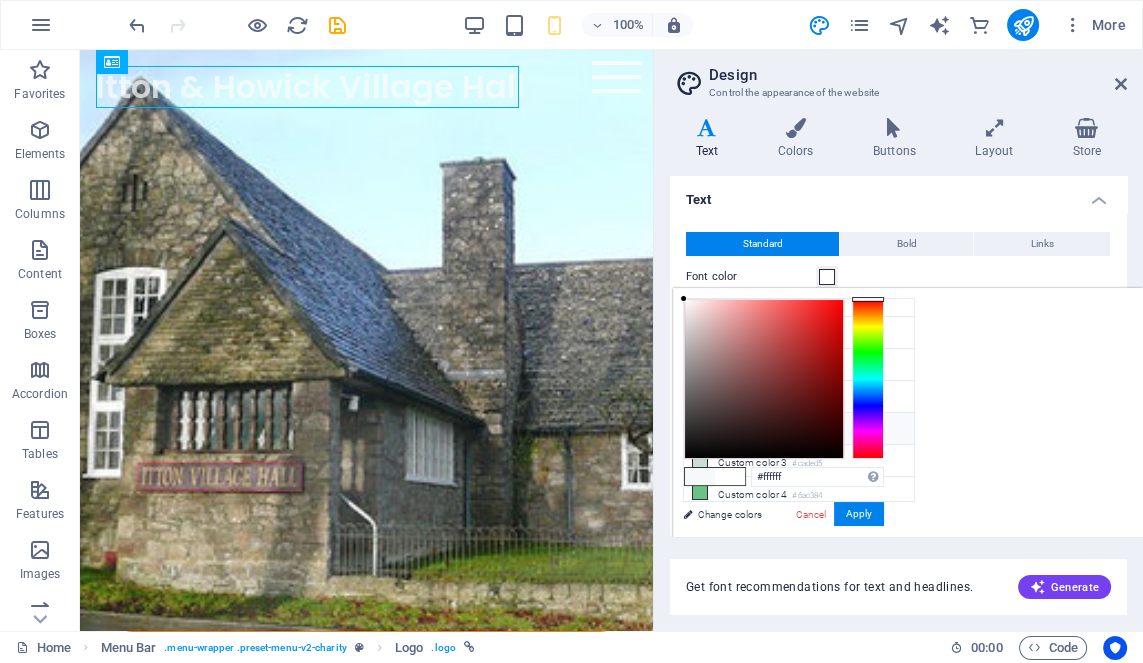 click on "Custom color 2
#ffffff" at bounding box center [799, 429] 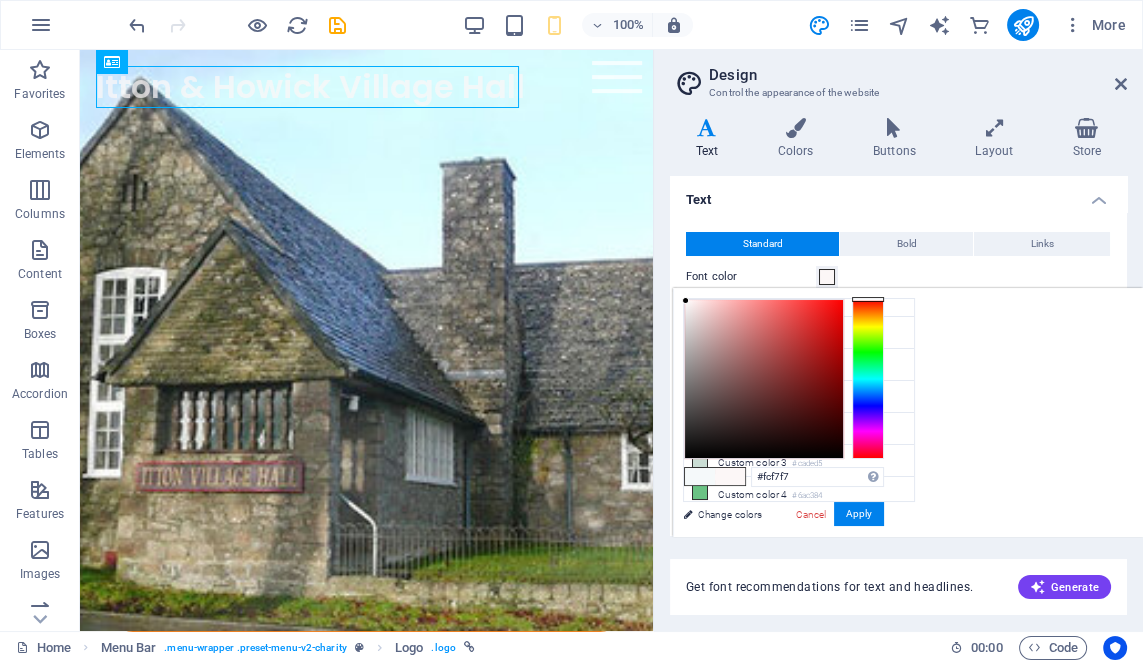 click on "less
Background color
#fbfbfb
Primary color
#1d3439
Secondary color
#469171
Font color
#fcf7f7" at bounding box center (908, 412) 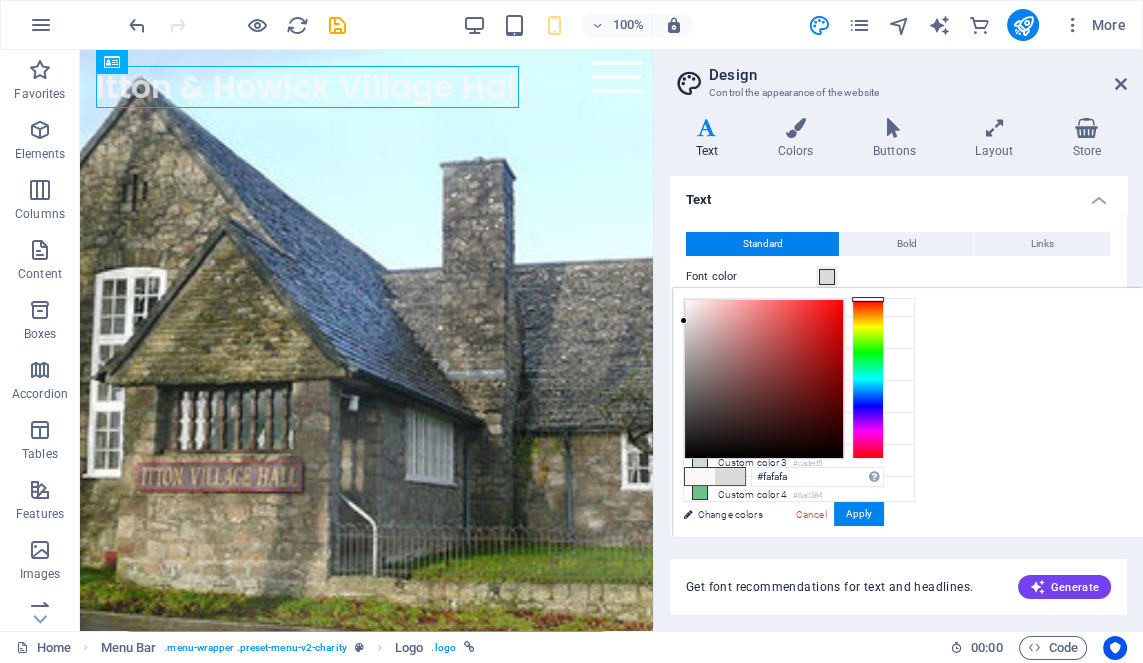 type on "#ffffff" 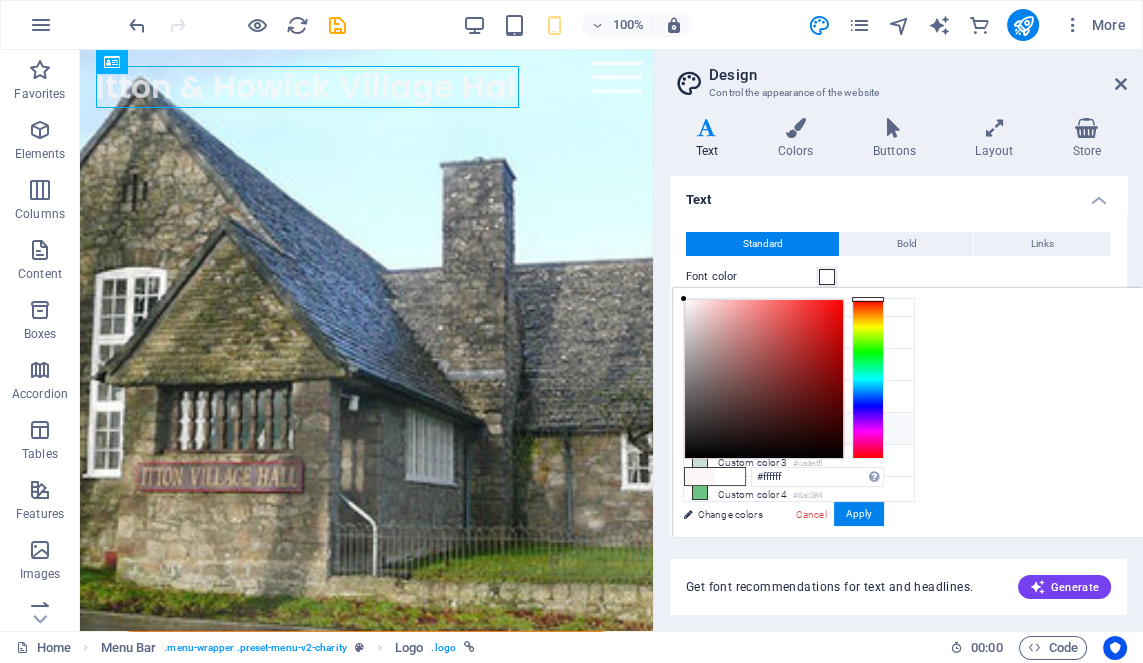 drag, startPoint x: 699, startPoint y: 340, endPoint x: 616, endPoint y: 197, distance: 165.34207 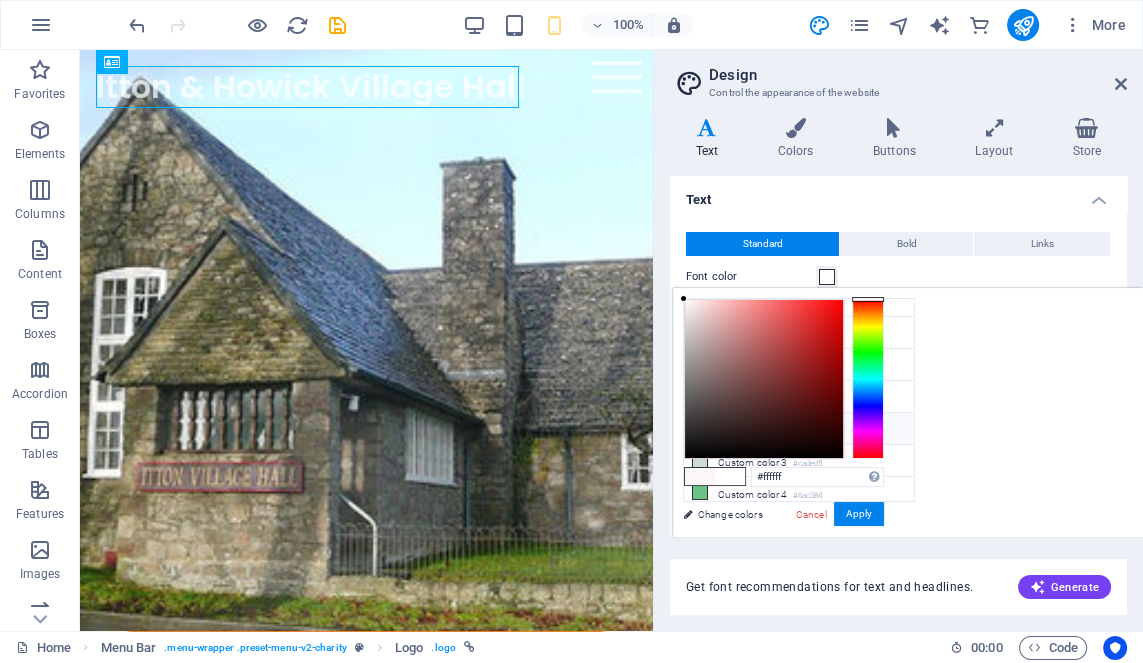click on "less
Background color
#fbfbfb
Primary color
#1d3439
Secondary color
#469171
Font color
#ffffff" at bounding box center (908, 412) 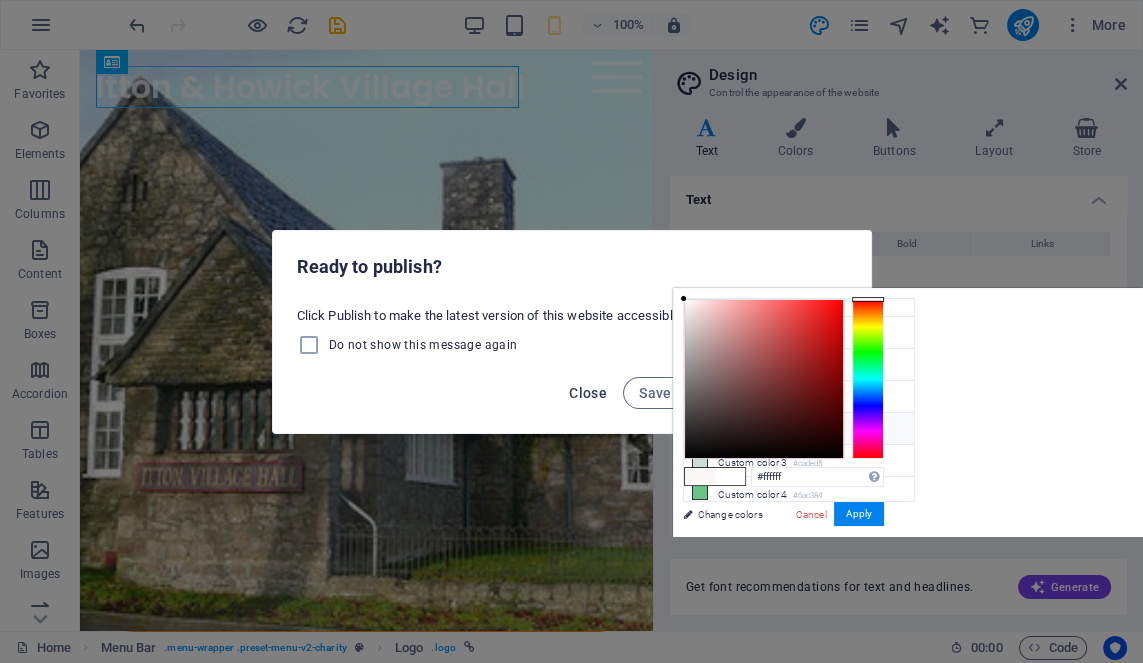 click on "Close" at bounding box center [588, 393] 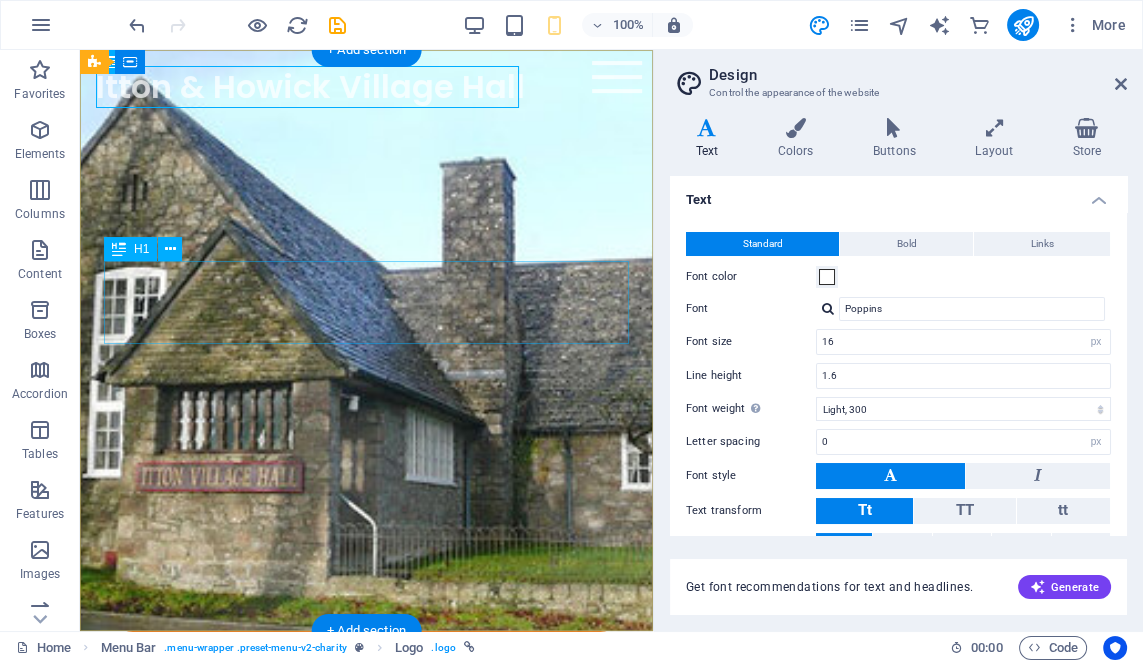 click on "Charity is the act of giving to those in need" at bounding box center (366, 712) 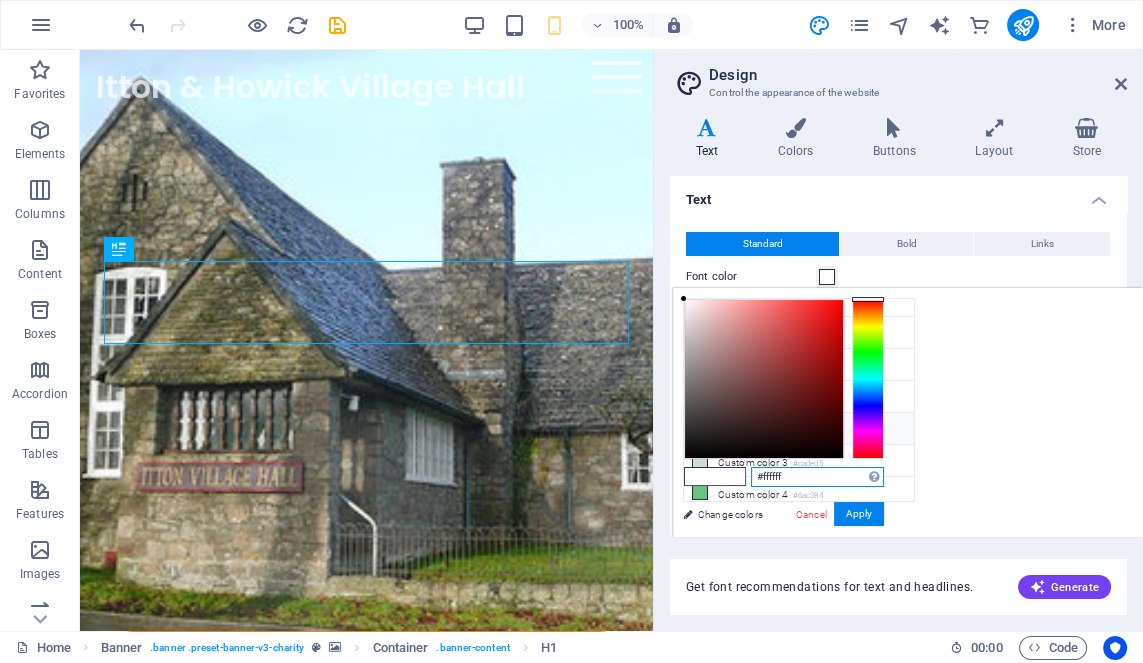 click on "#ffffff" at bounding box center (817, 477) 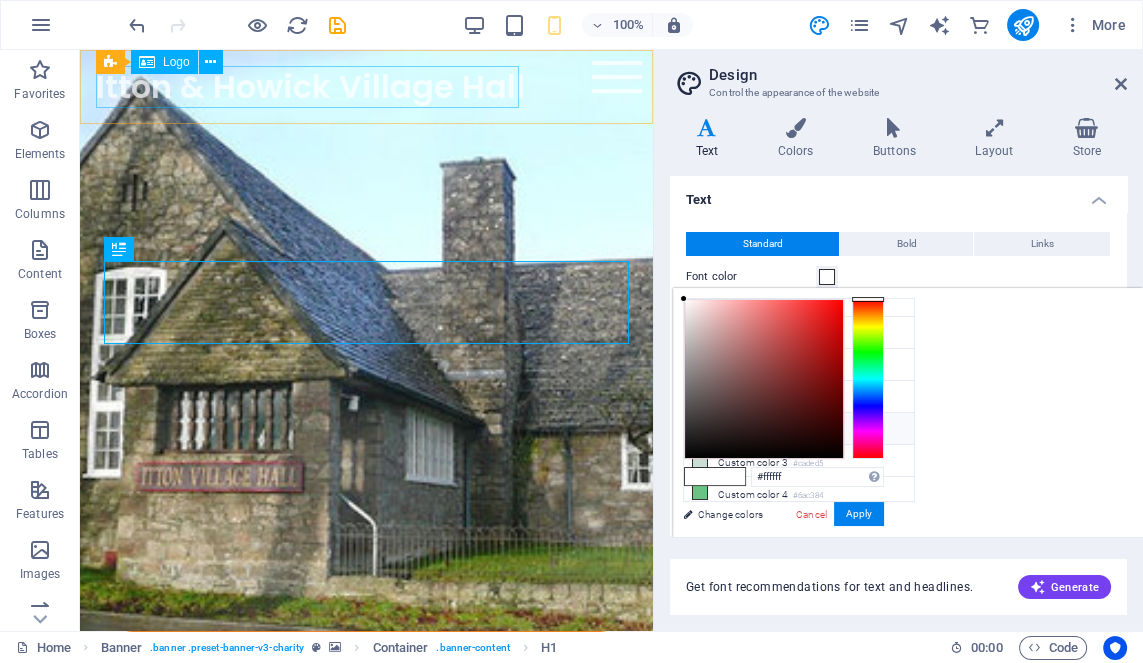 click on "Itton & Howick Village Hall" at bounding box center [366, 87] 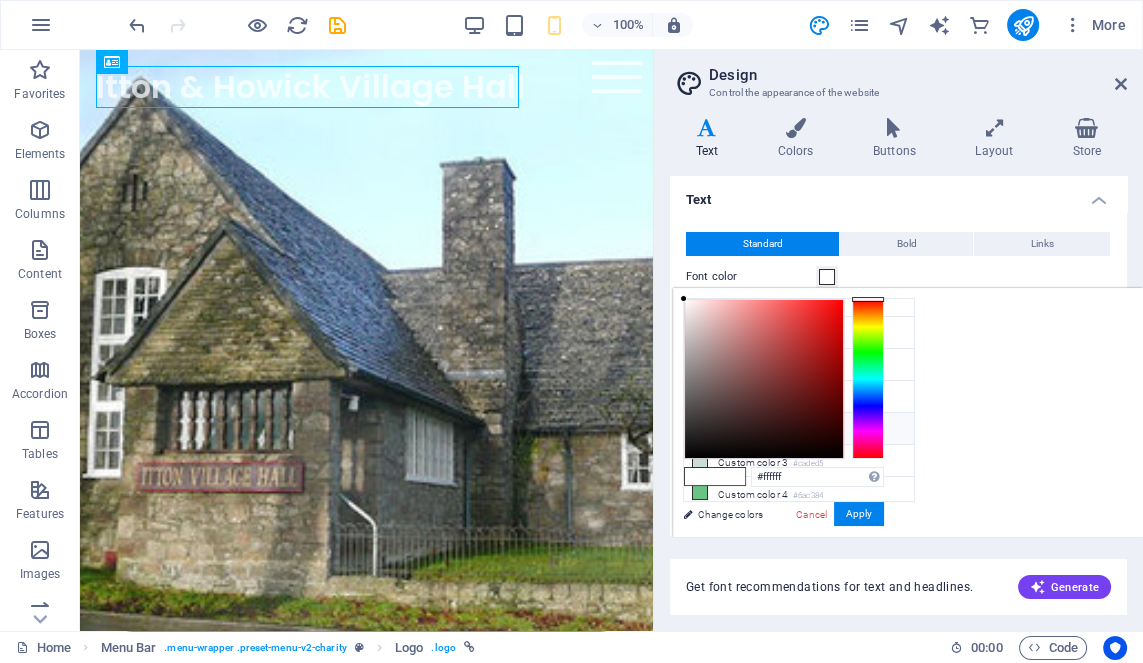 click on "less
Background color
#fbfbfb
Primary color
#1d3439
Secondary color
#469171
Font color
#ffffff" at bounding box center [908, 412] 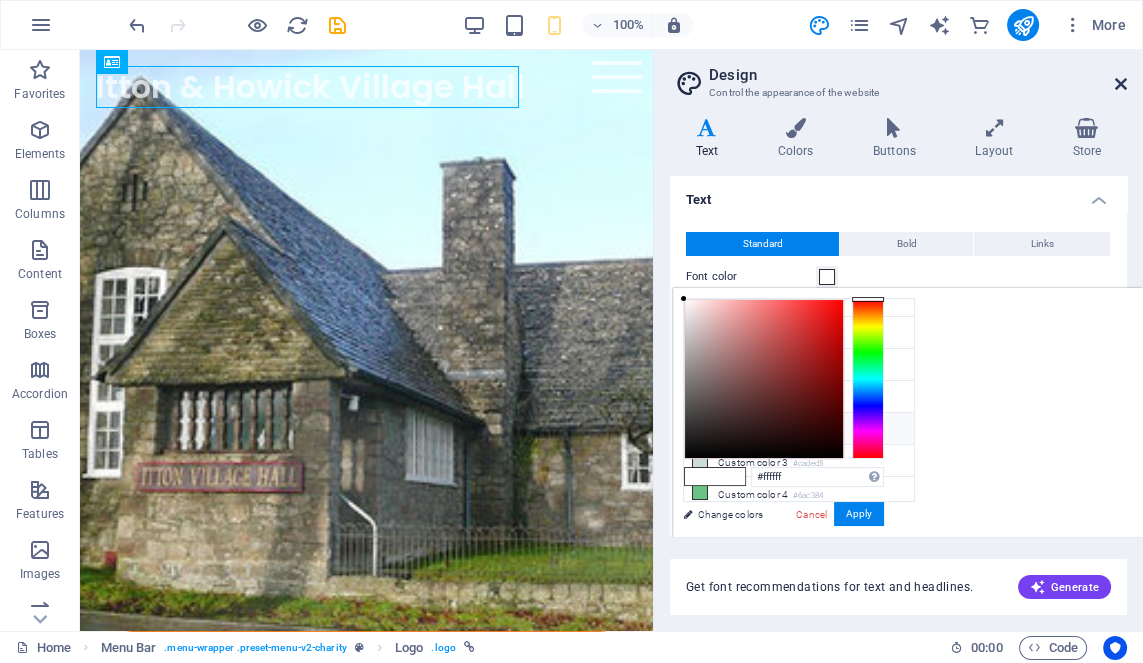 click at bounding box center [1121, 84] 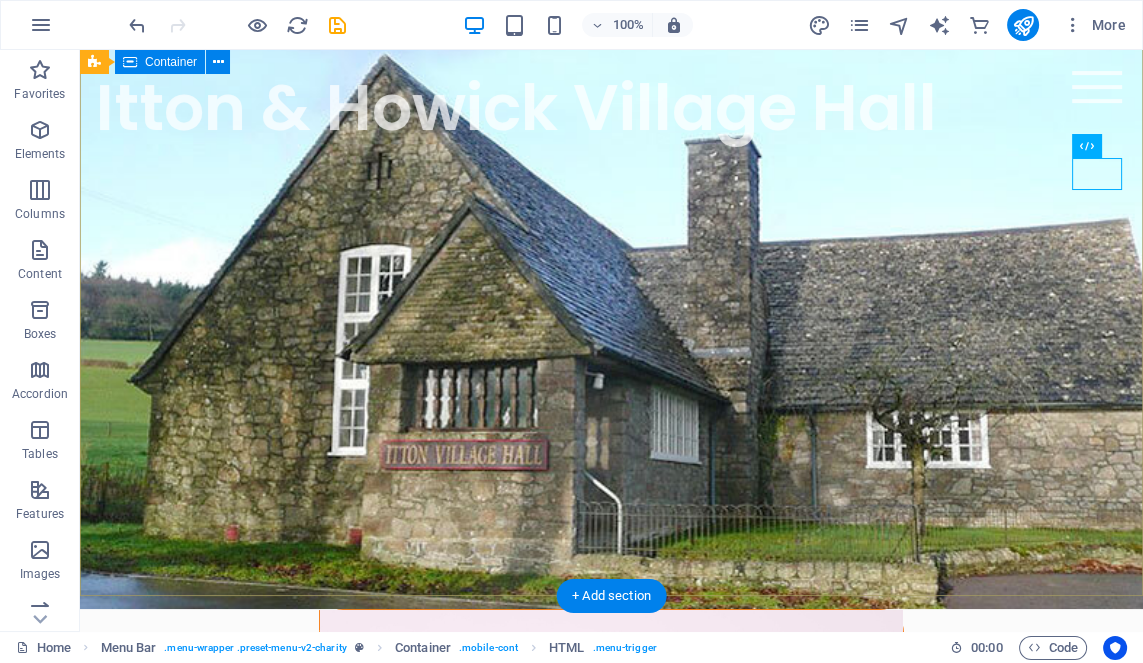 scroll, scrollTop: 20, scrollLeft: 0, axis: vertical 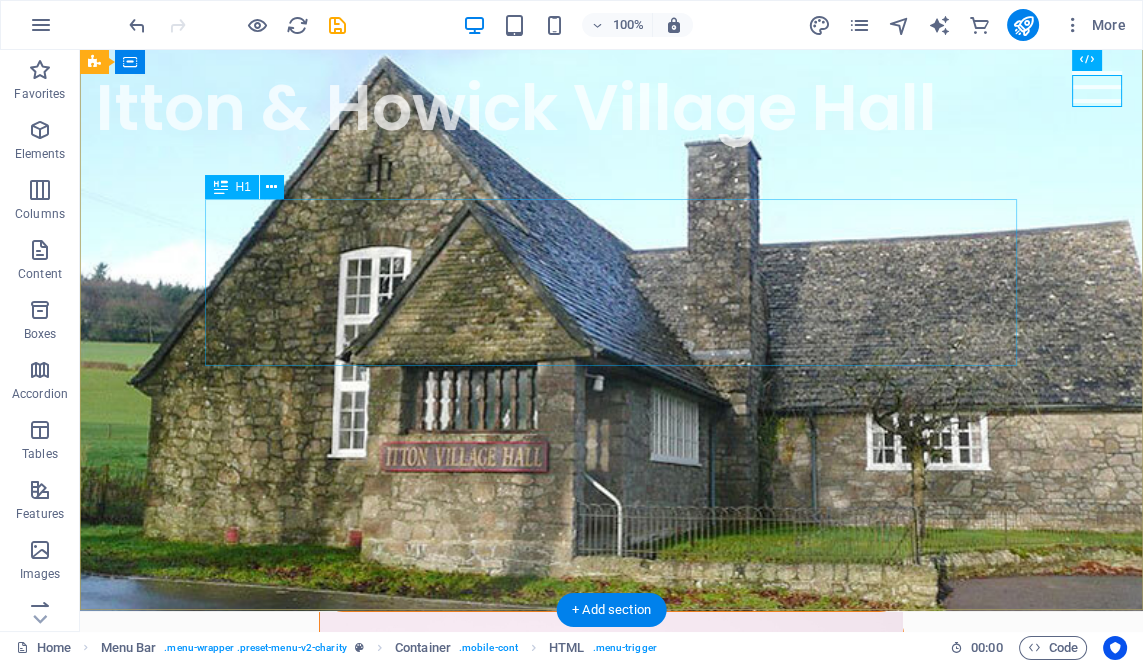 click on "Charity is the act of giving to those in need" at bounding box center (611, 774) 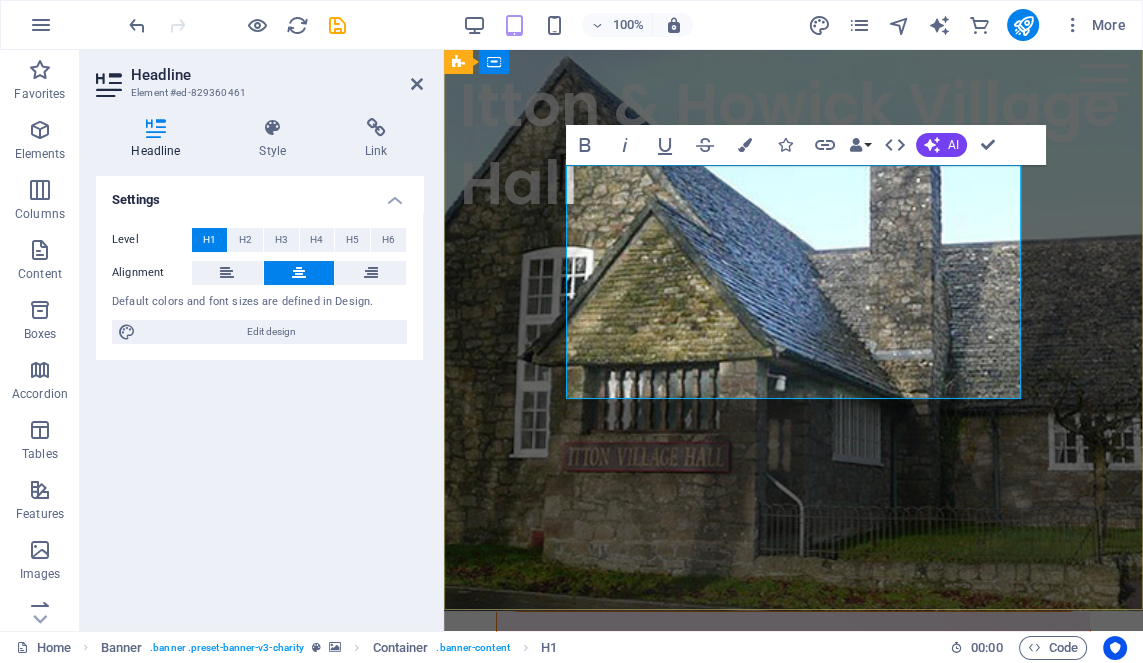 scroll, scrollTop: 98, scrollLeft: 0, axis: vertical 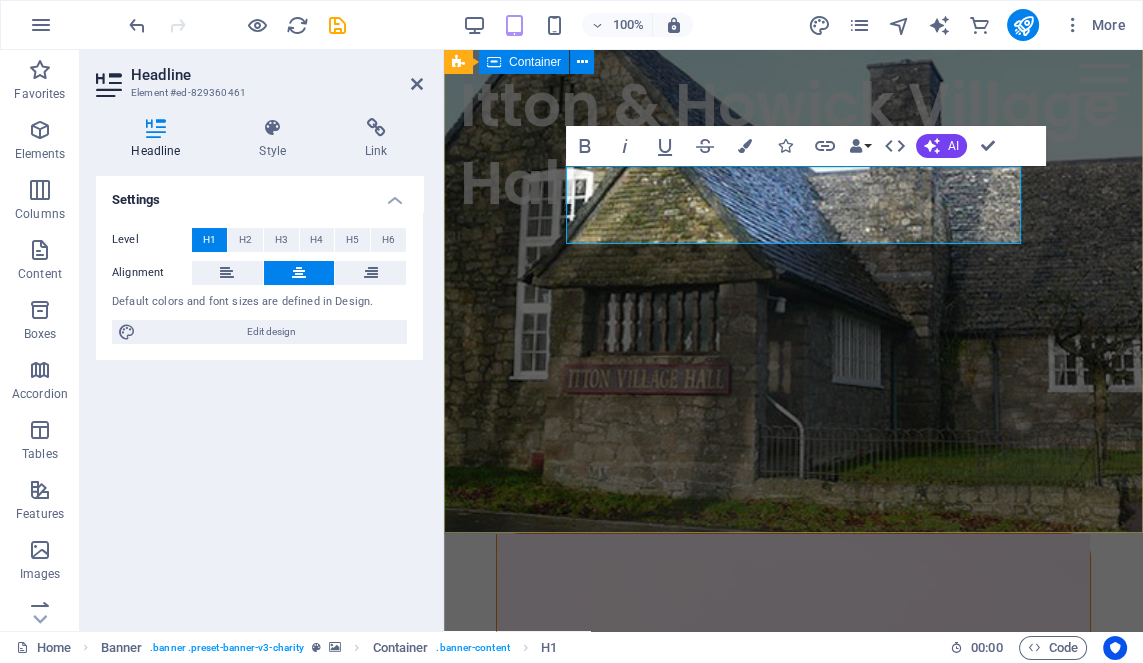 type 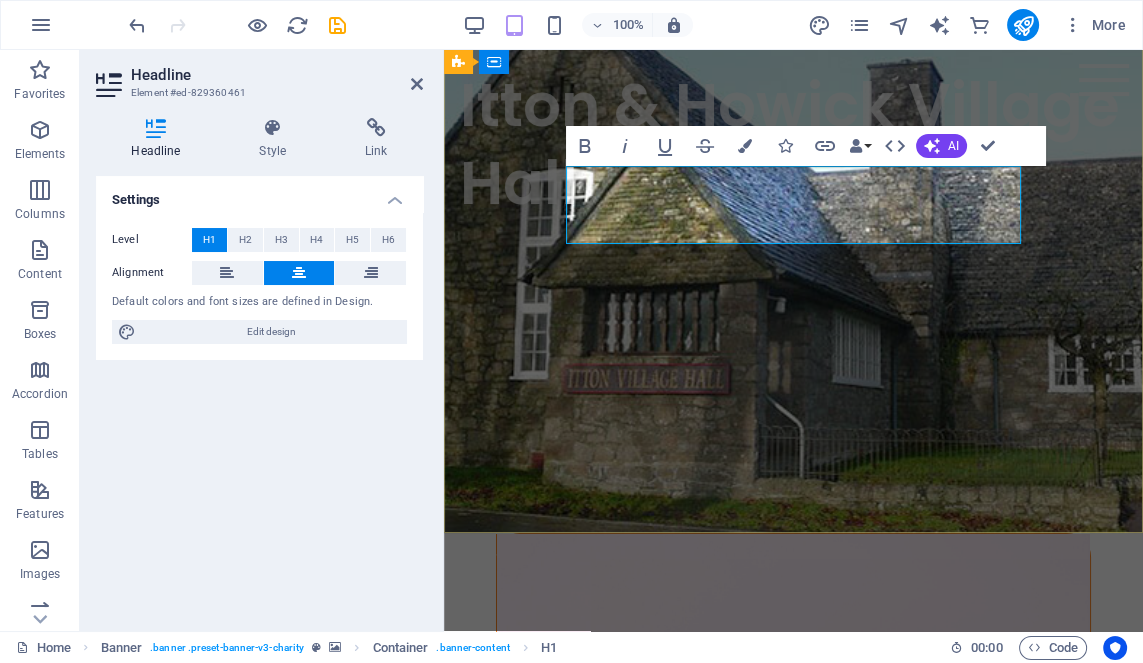 click on "-=0" at bounding box center (793, 636) 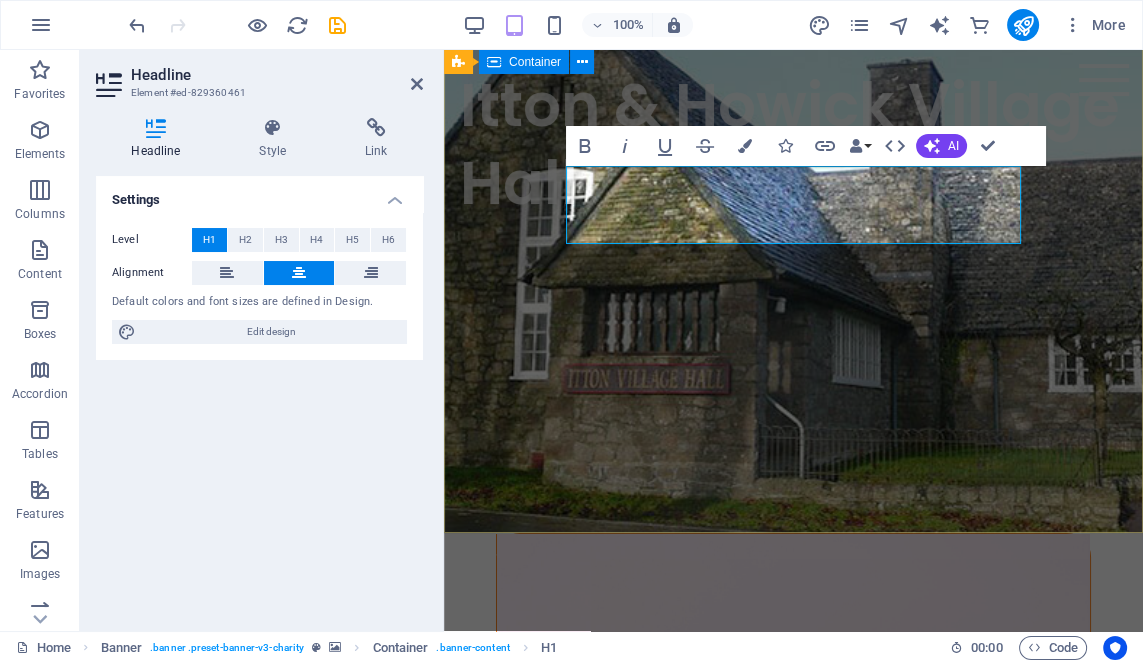 click on "Designed by   A Grade II-listed building designed by renowned architect Guy Dawber and given to the villagers in 1956 as a gift from the owners of Itton Estate, the Curre family." at bounding box center (793, 673) 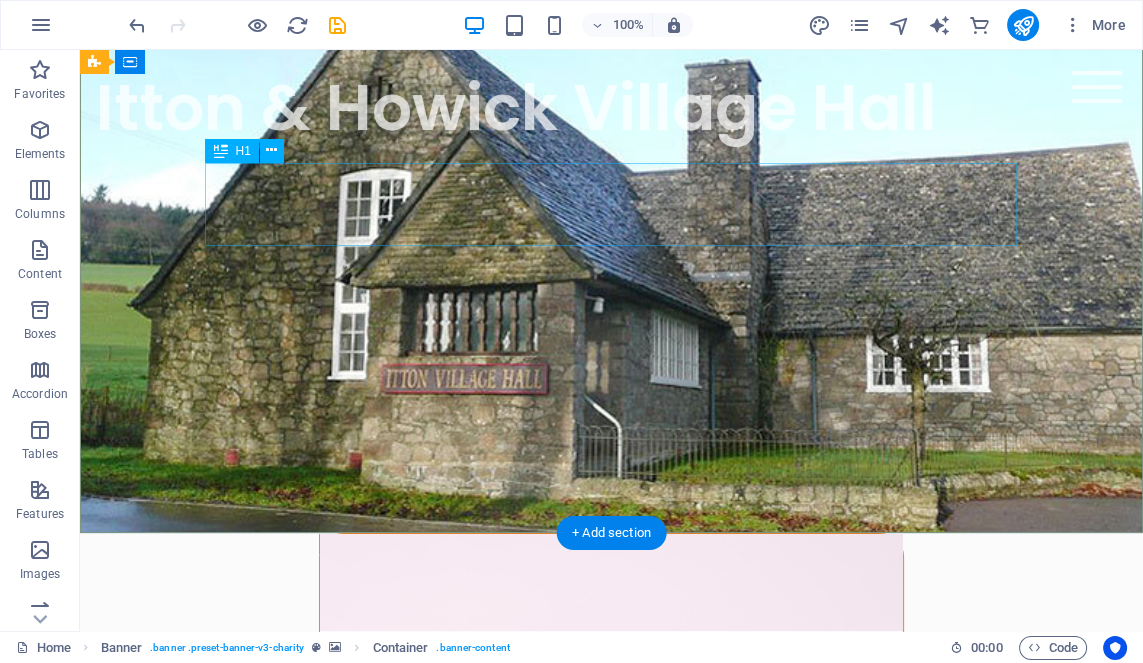 click on "Designed by" at bounding box center (611, 654) 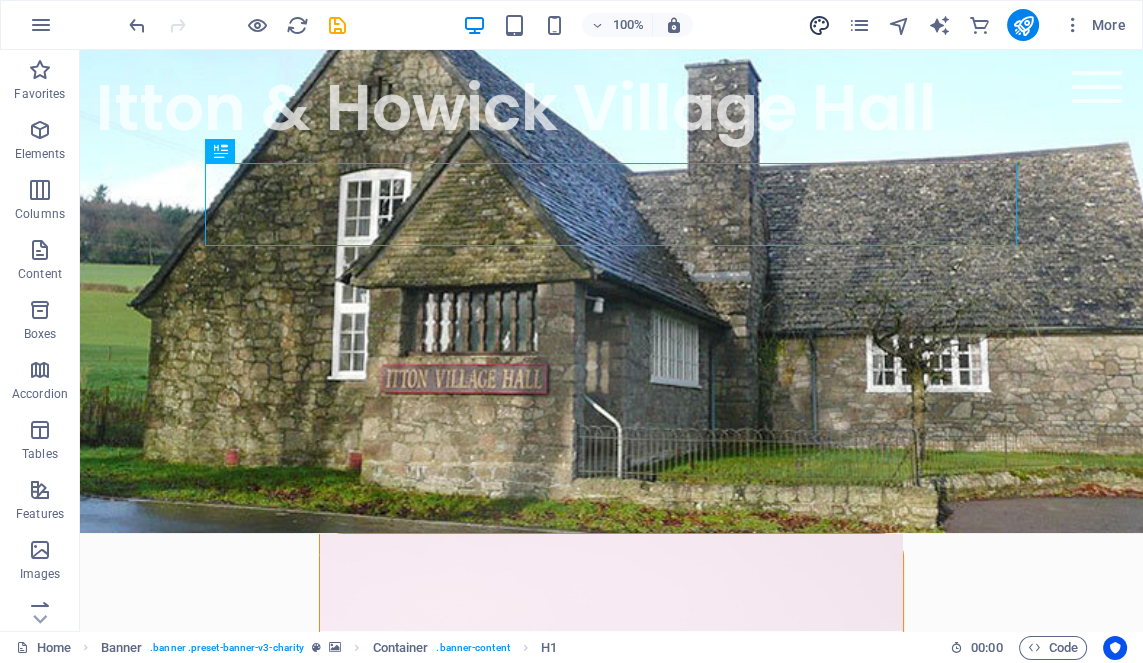 click at bounding box center (818, 25) 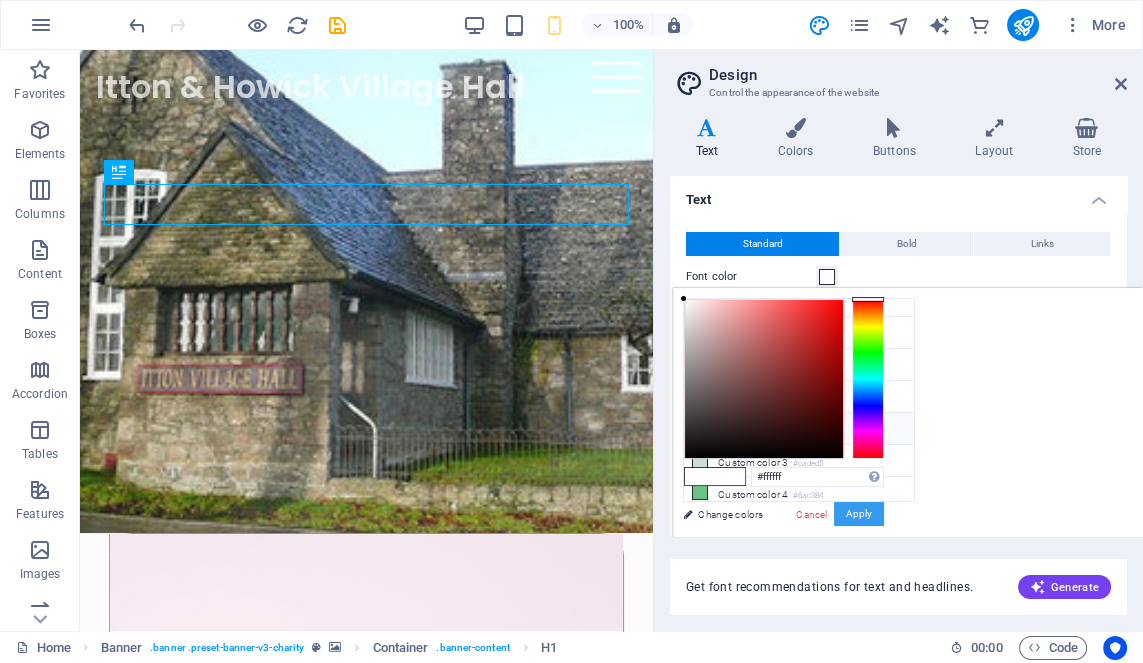 click on "Apply" at bounding box center [859, 514] 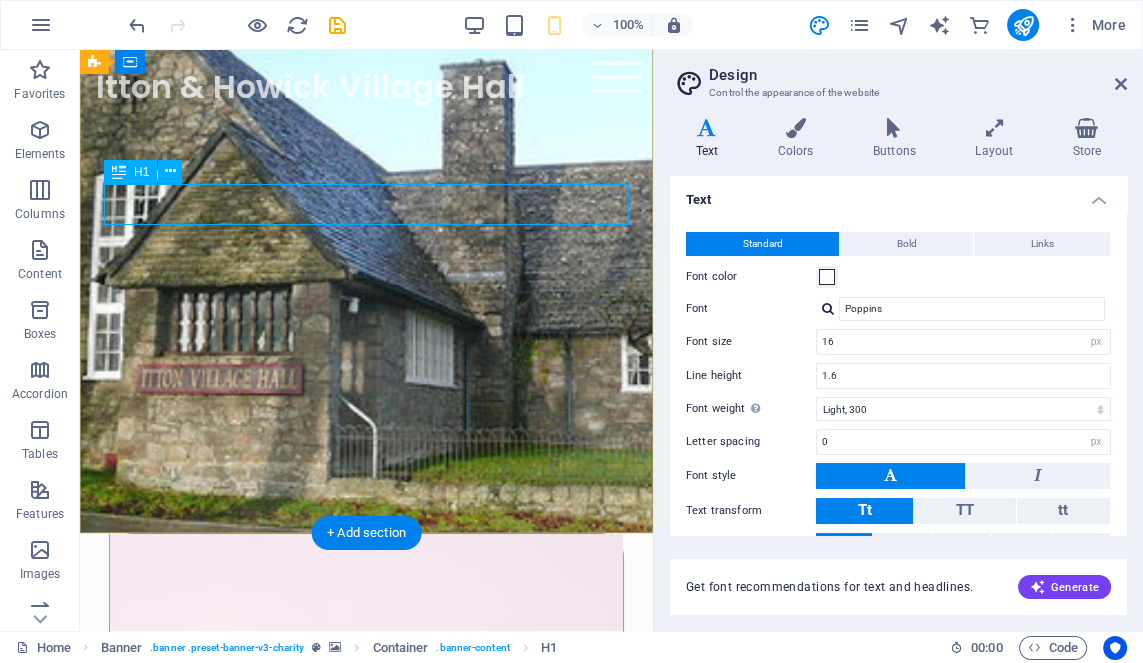 click on "Designed by" at bounding box center (366, 594) 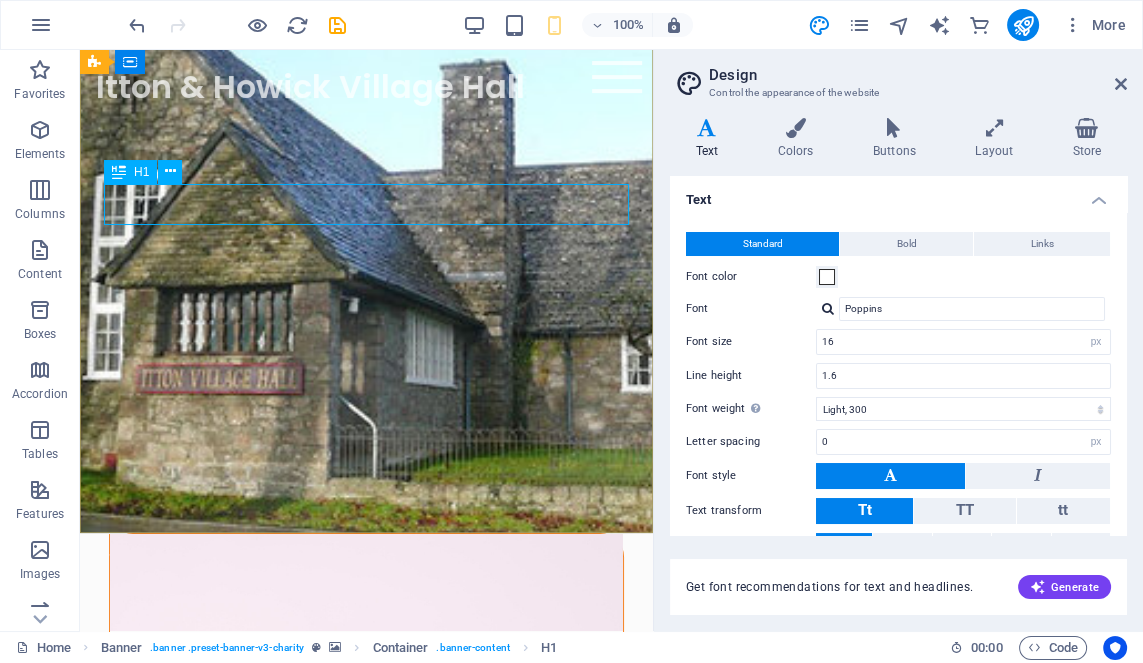 click on "H1" at bounding box center [130, 172] 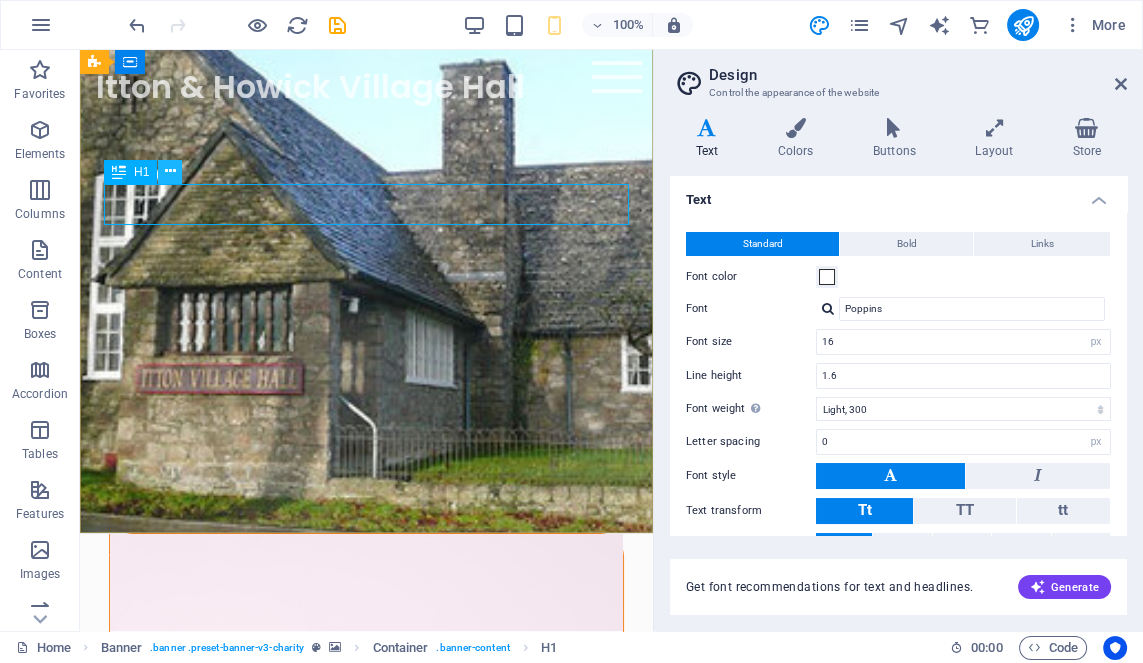 click at bounding box center (170, 171) 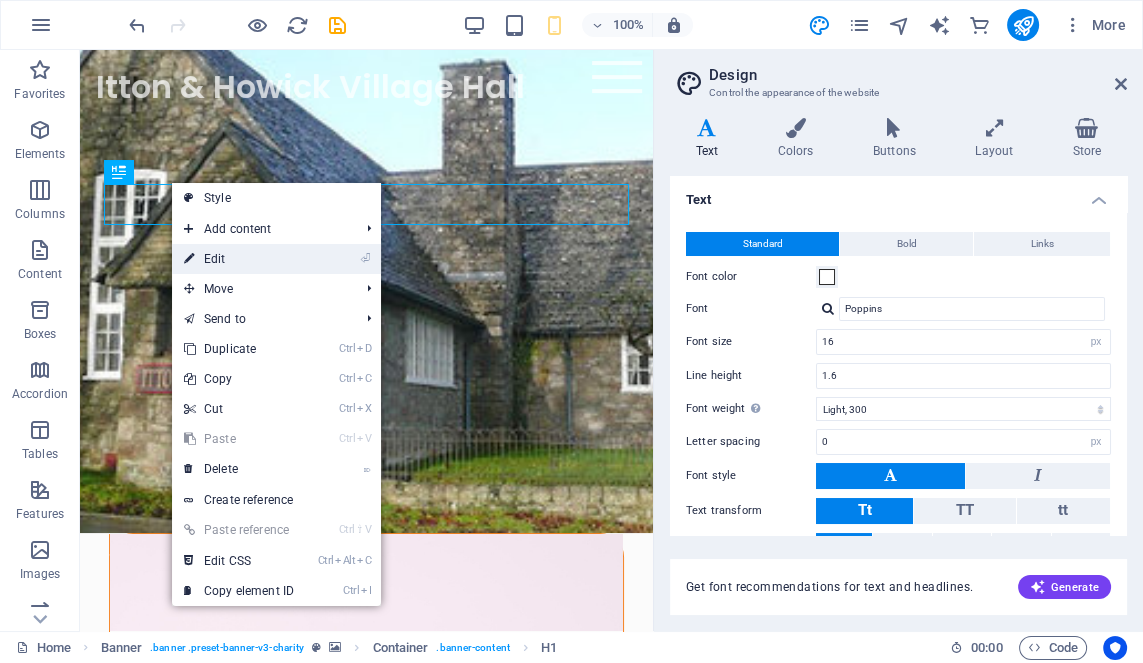 click on "⏎  Edit" at bounding box center [239, 259] 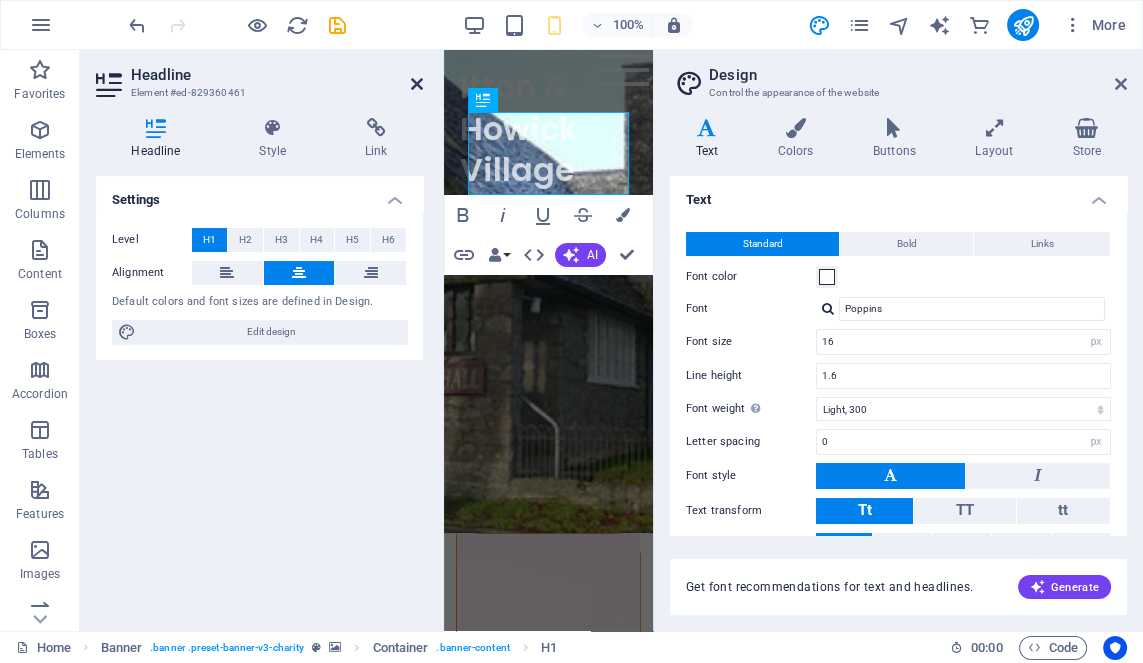 click at bounding box center (417, 84) 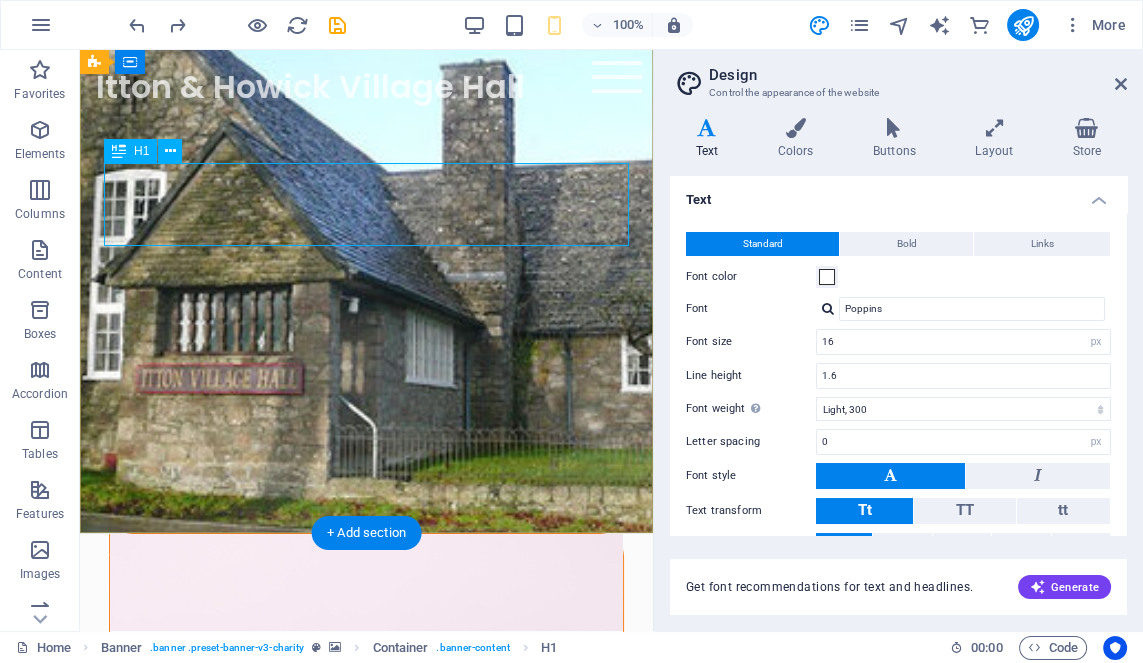 click on "Charity is the act of giving to those in need" at bounding box center [366, 614] 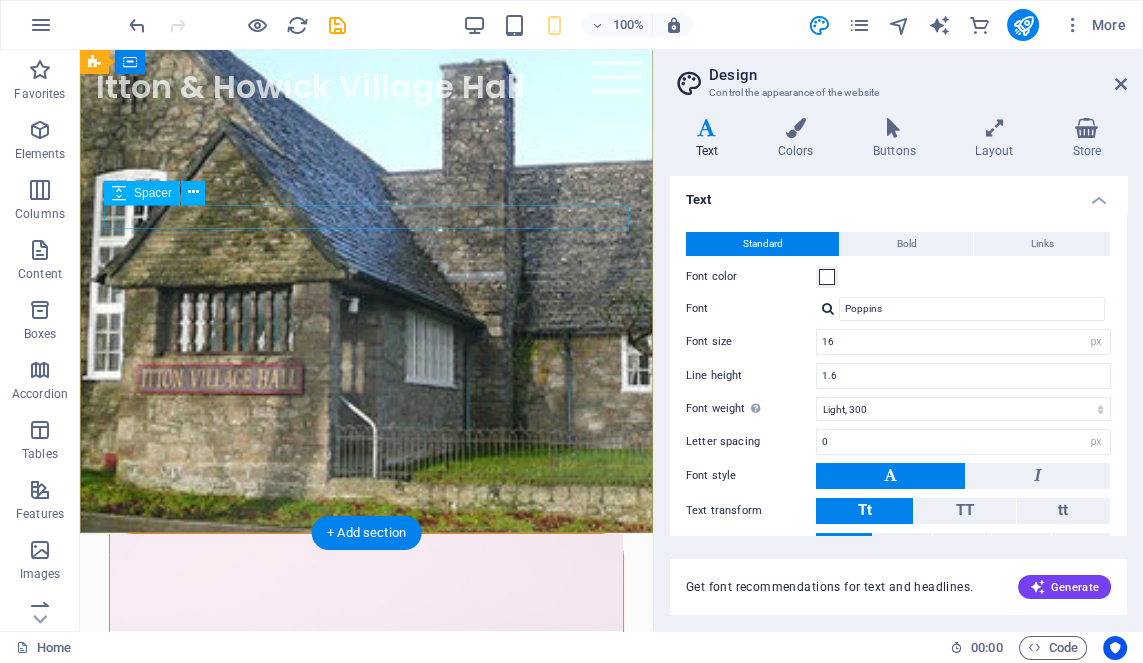 click at bounding box center [366, 585] 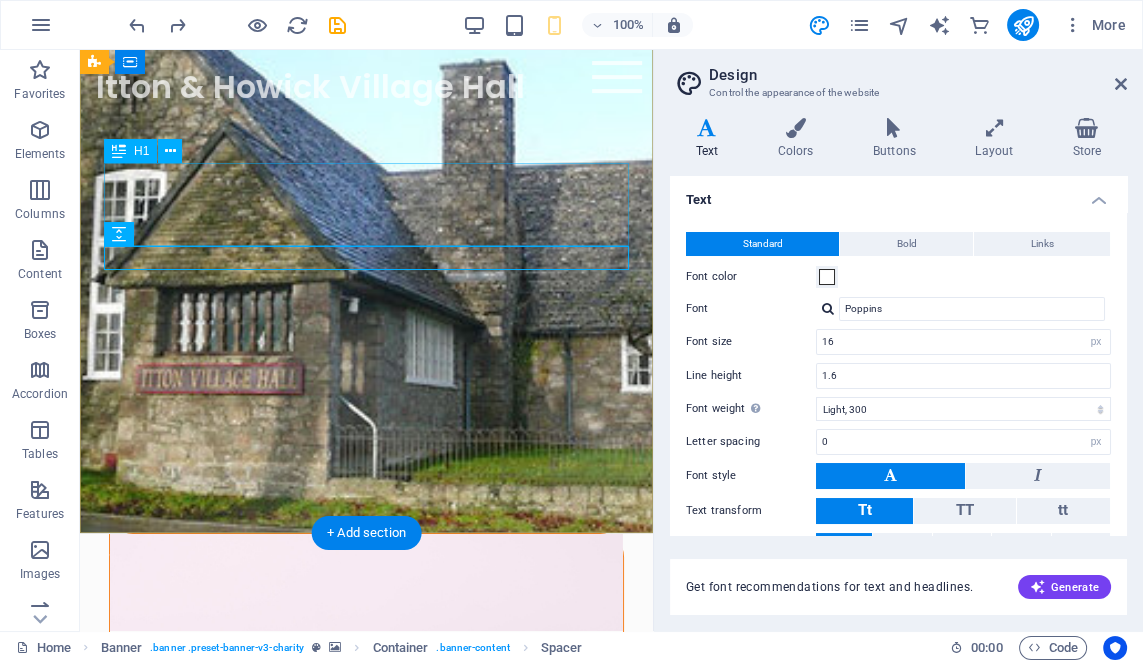 click on "Charity is the act of giving to those in need" at bounding box center [366, 614] 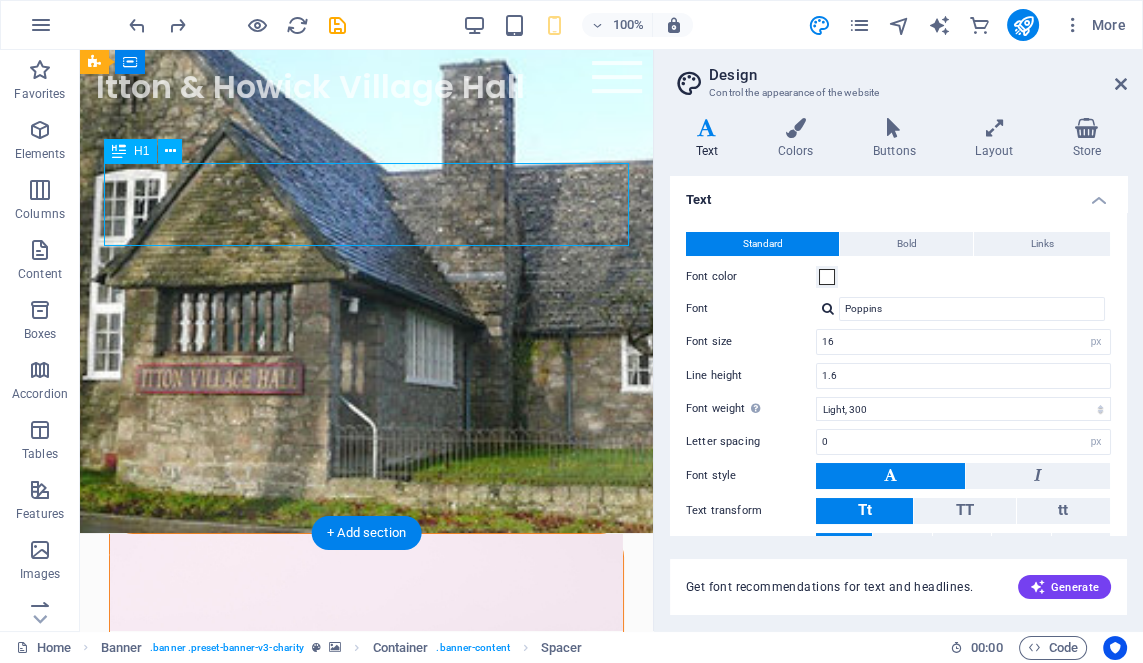 click on "Charity is the act of giving to those in need" at bounding box center [366, 614] 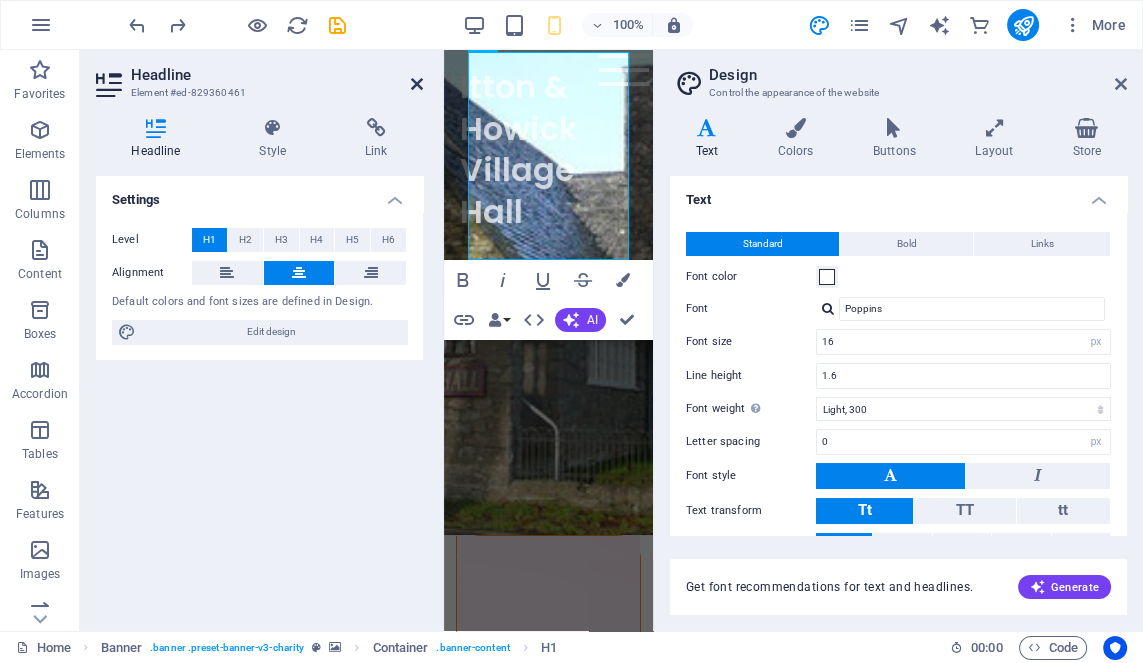 click at bounding box center (417, 84) 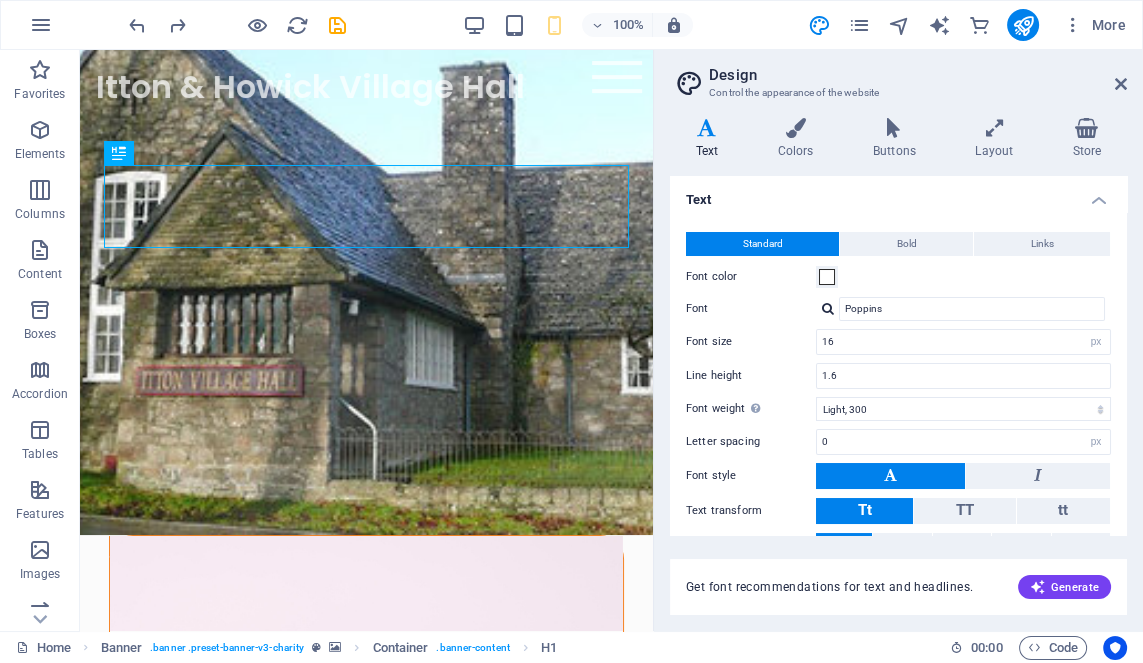 click at bounding box center [1121, 84] 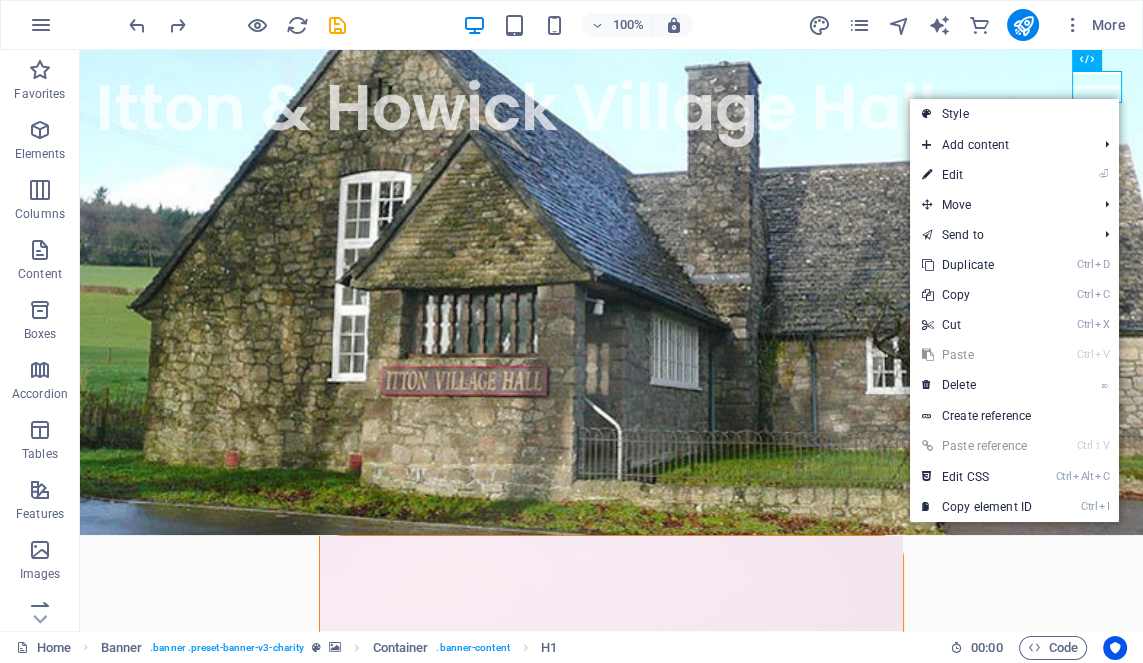 click at bounding box center [1097, 87] 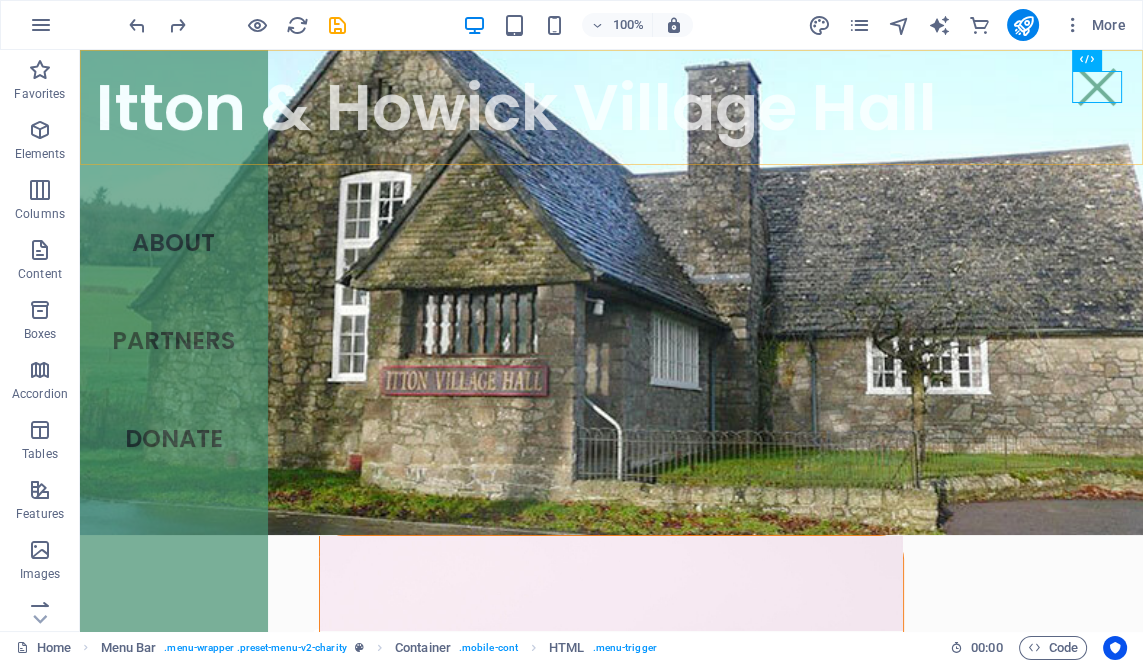 click at bounding box center (1097, 87) 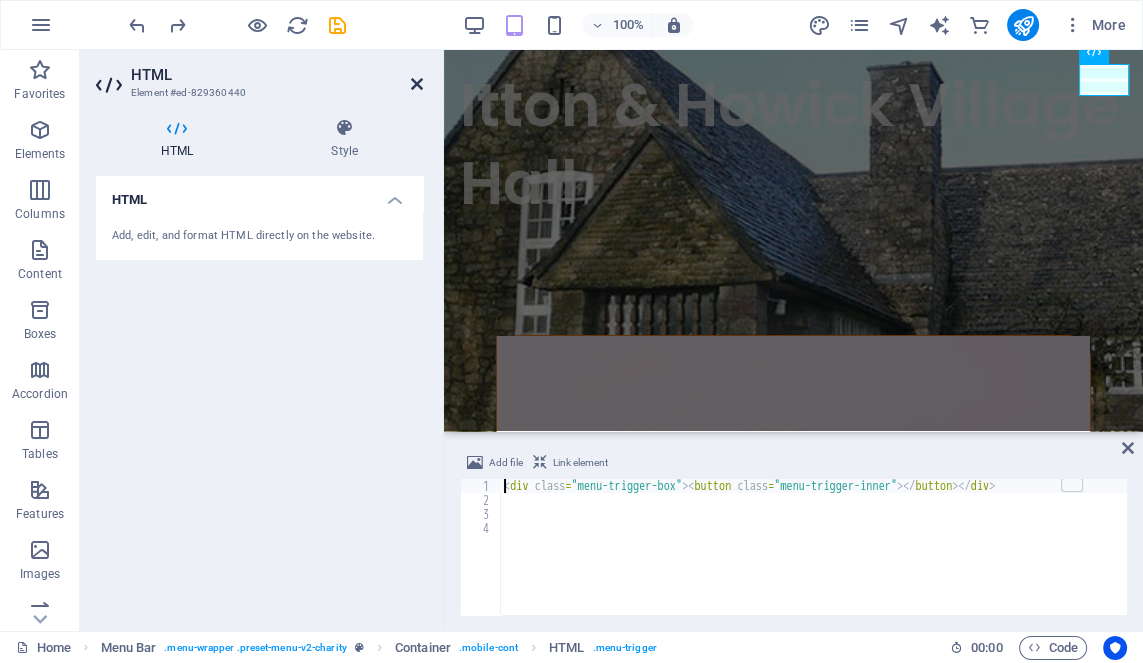 click at bounding box center [417, 84] 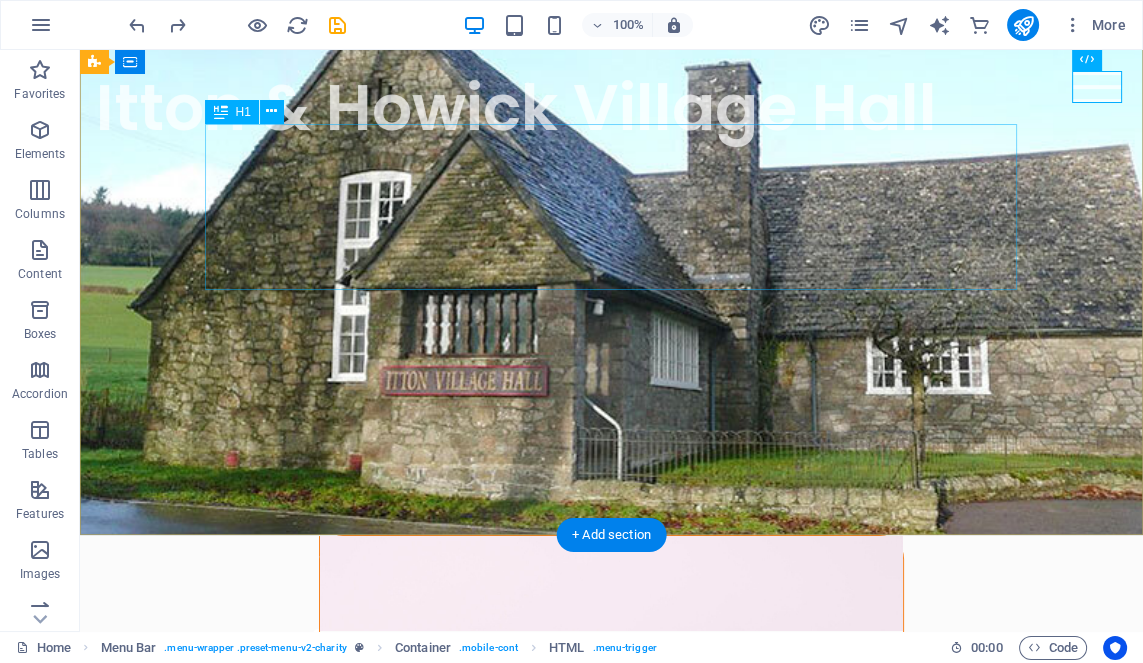 click on "Charity is the act of giving to those in need" at bounding box center (611, 698) 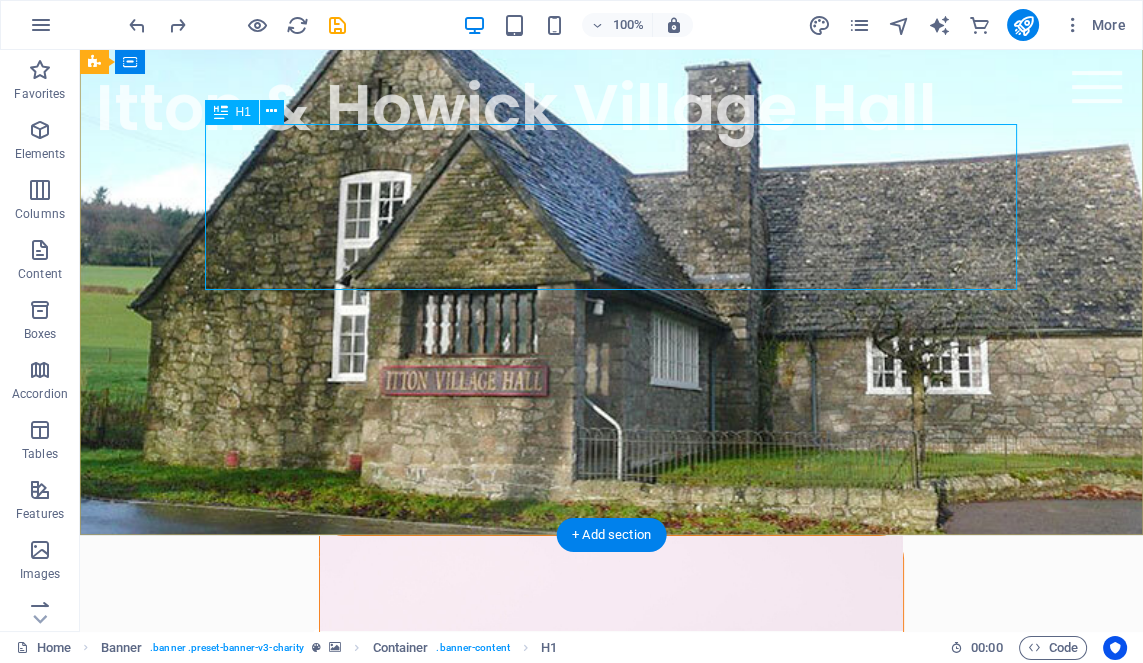 click on "Charity is the act of giving to those in need" at bounding box center (611, 698) 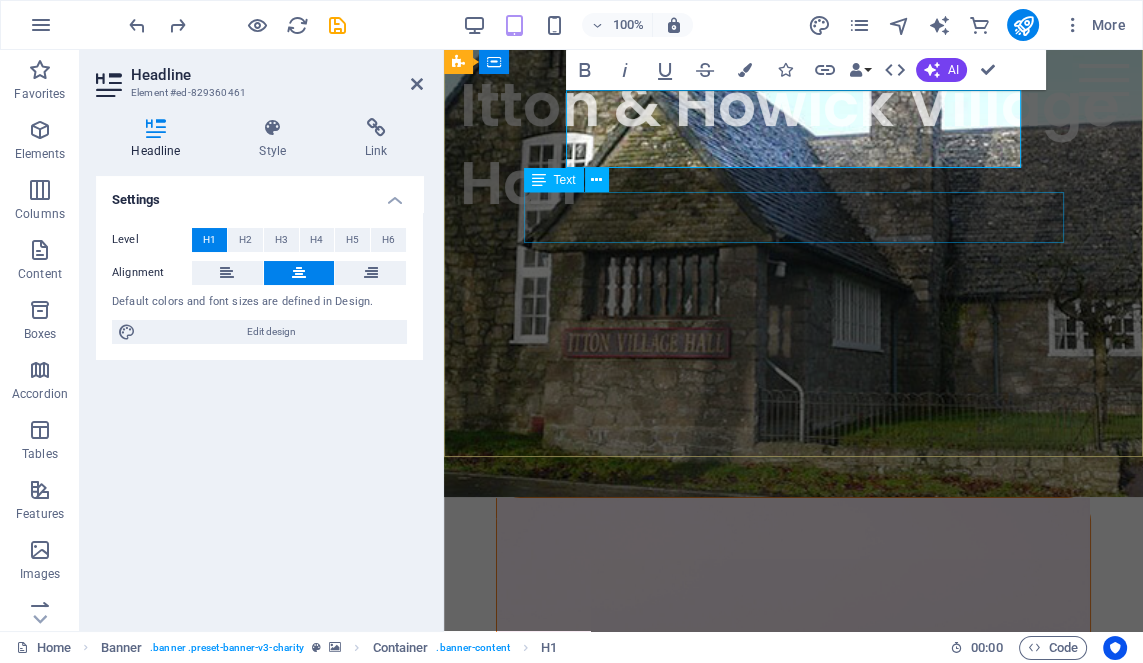 scroll, scrollTop: 173, scrollLeft: 0, axis: vertical 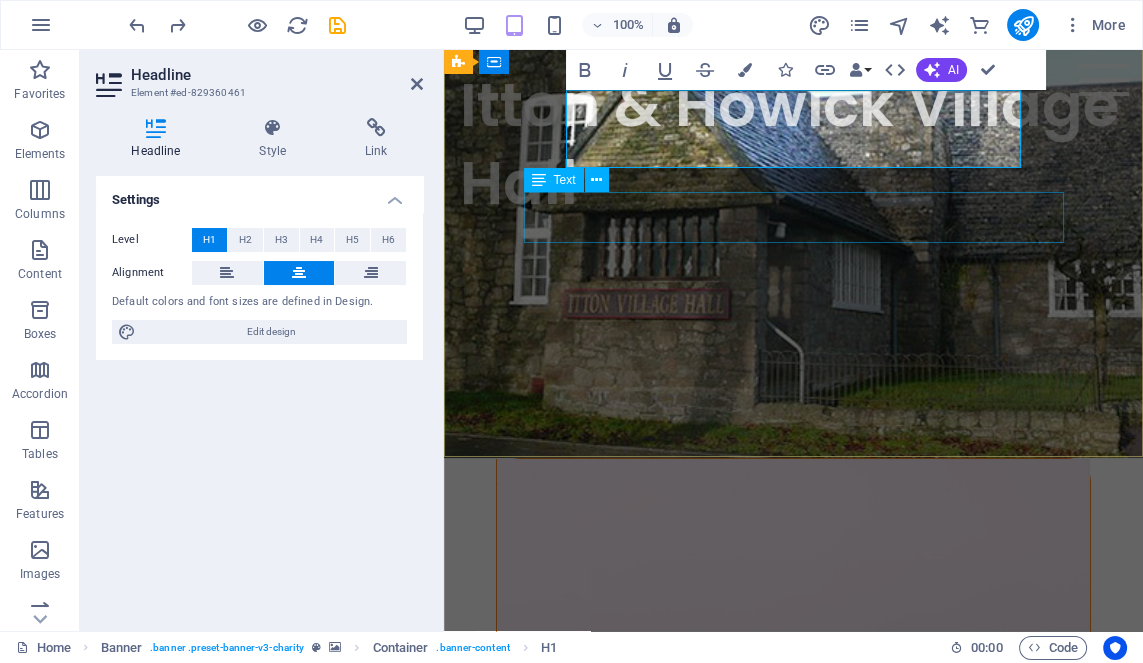 type 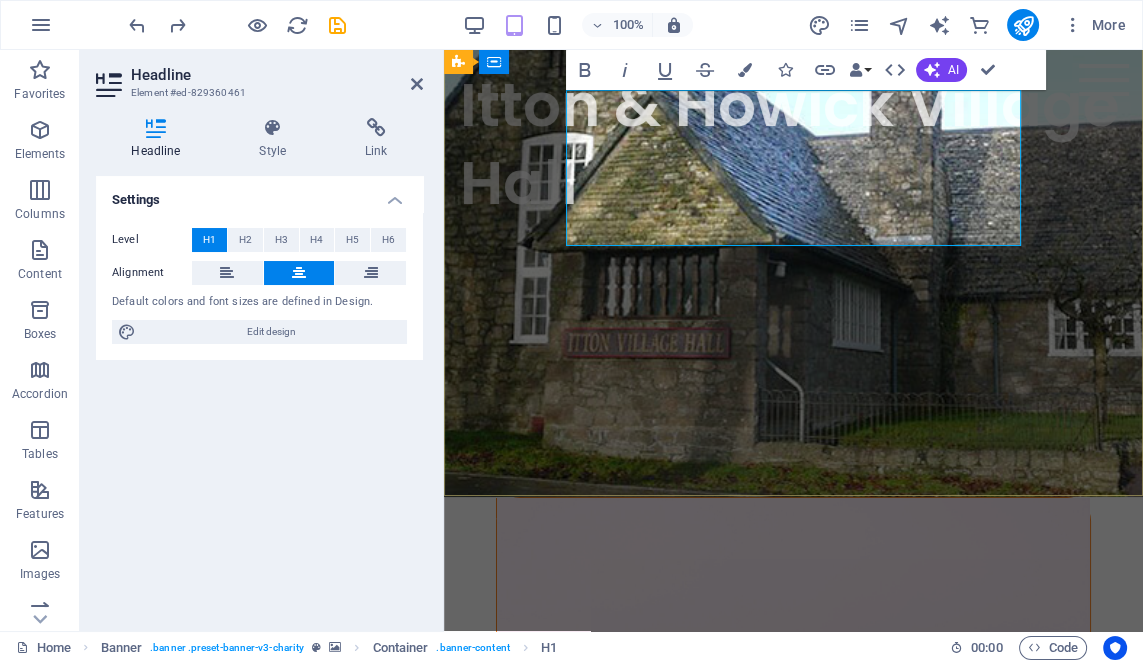 scroll, scrollTop: 96, scrollLeft: 0, axis: vertical 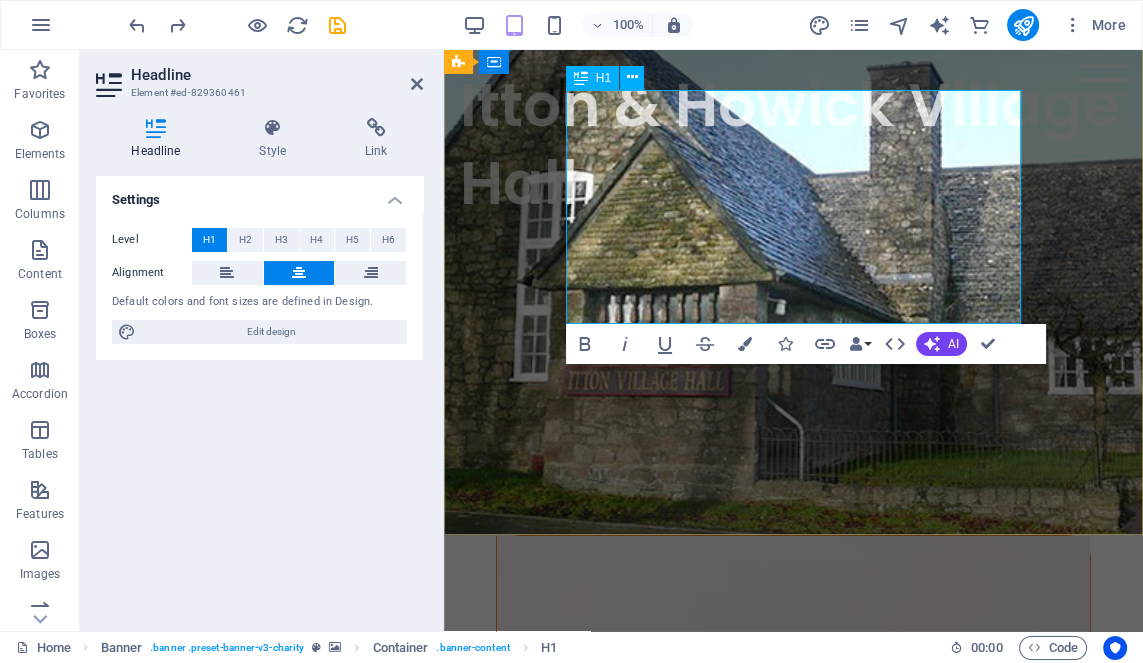 click on "​Designed by renowned architect" at bounding box center (793, 677) 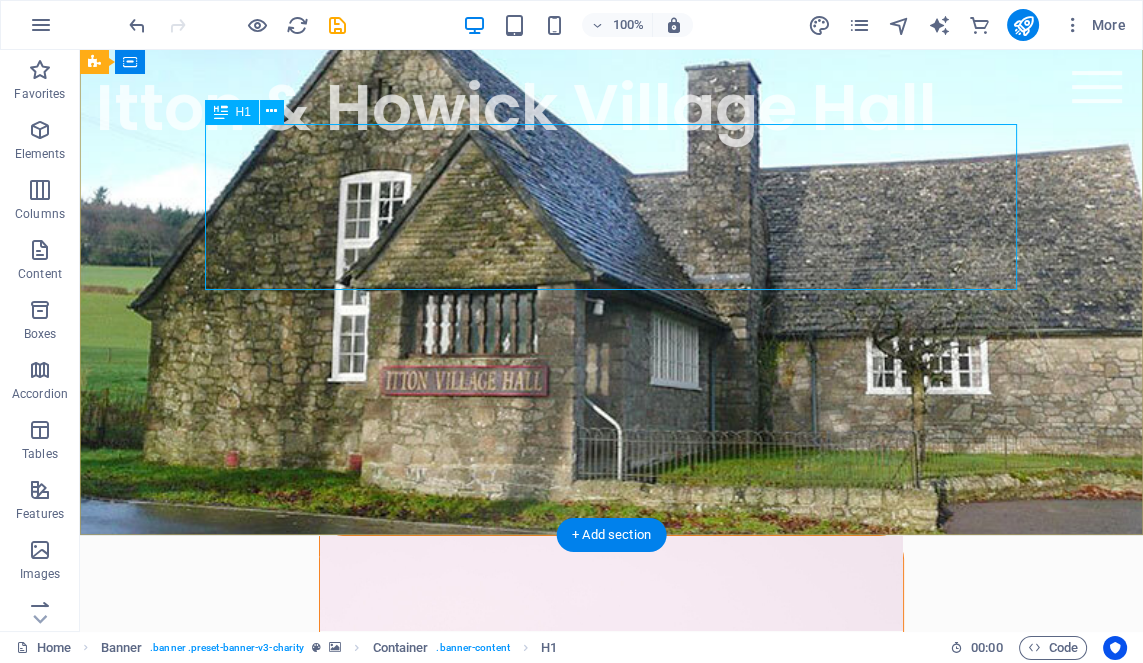 click on "Designed by renowned architect" at bounding box center (611, 698) 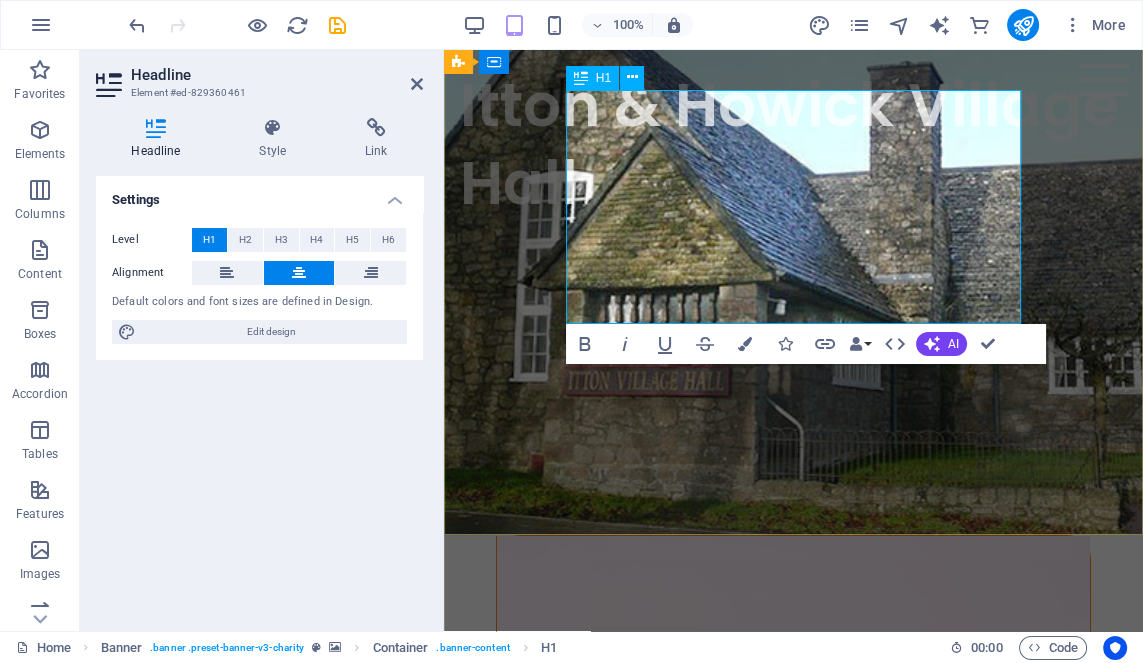 click on "Designed by renowned architect" at bounding box center [793, 677] 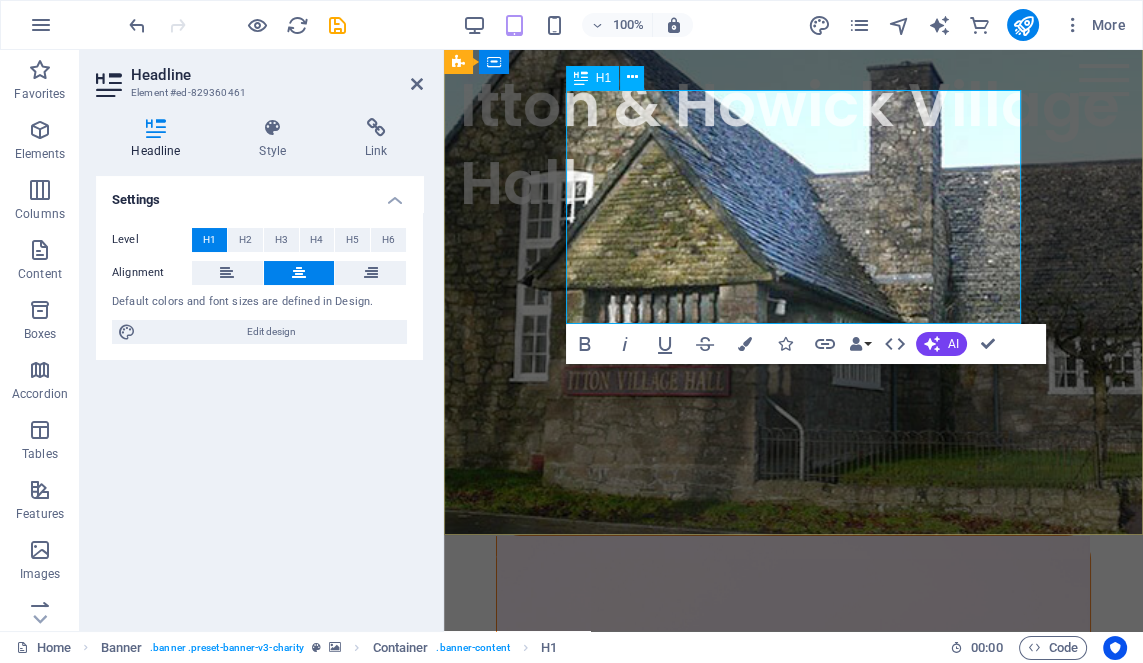 type 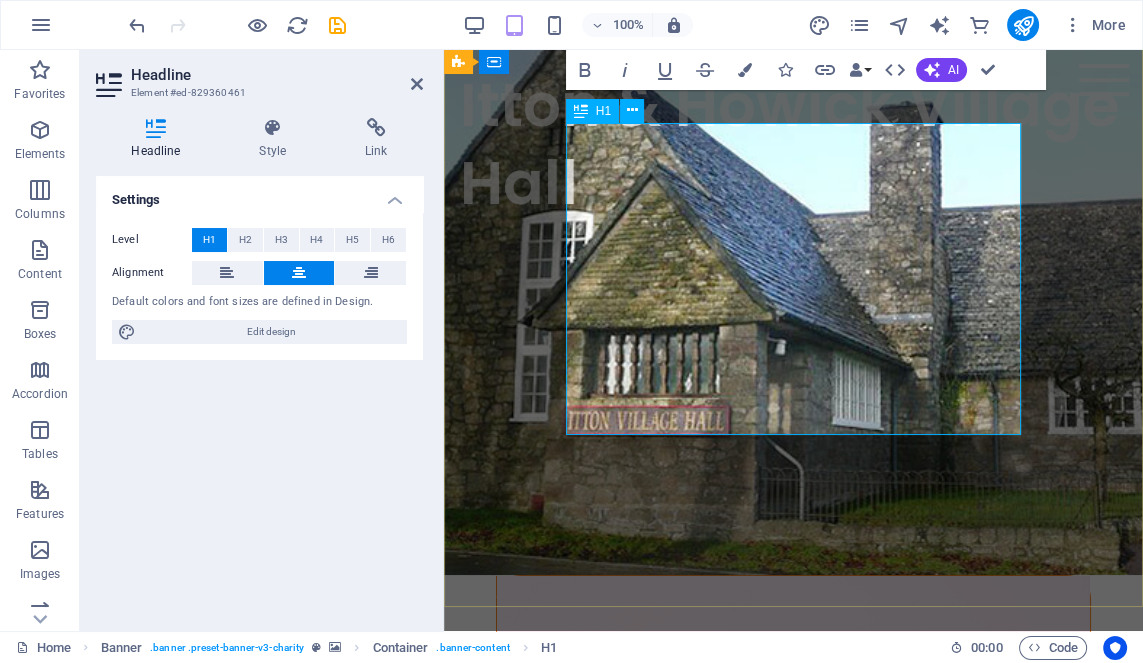 scroll, scrollTop: 24, scrollLeft: 0, axis: vertical 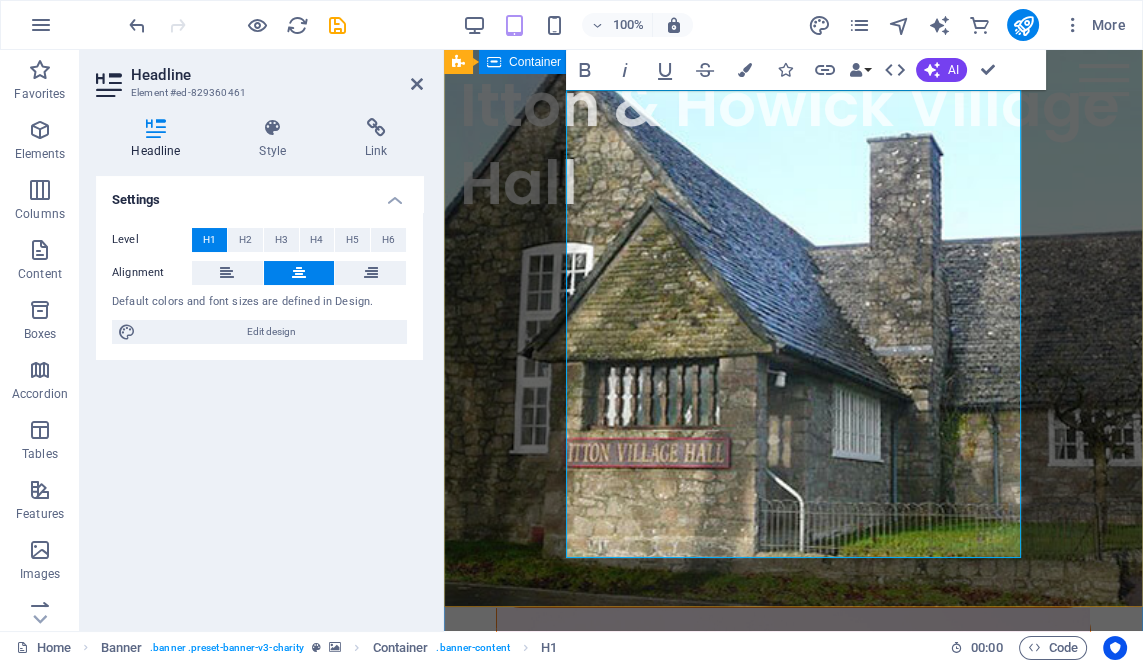 drag, startPoint x: 1059, startPoint y: 264, endPoint x: 1422, endPoint y: 263, distance: 363.00137 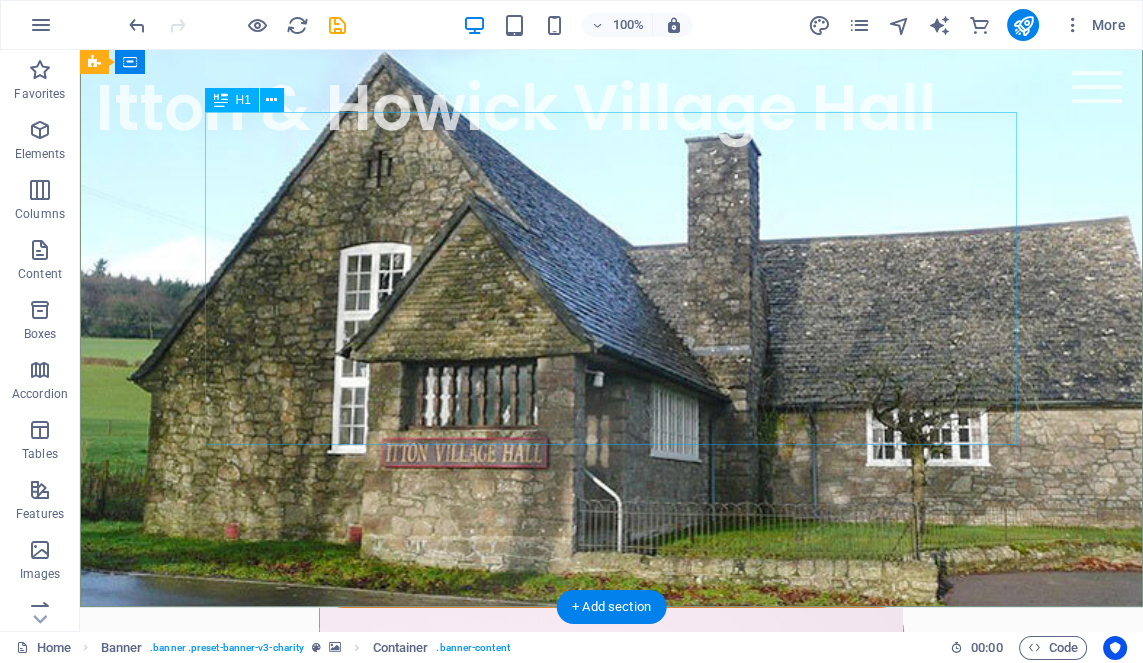 click on "Designed by renowned architect Guy Dawber and gifted to the village in 1956." at bounding box center (611, 812) 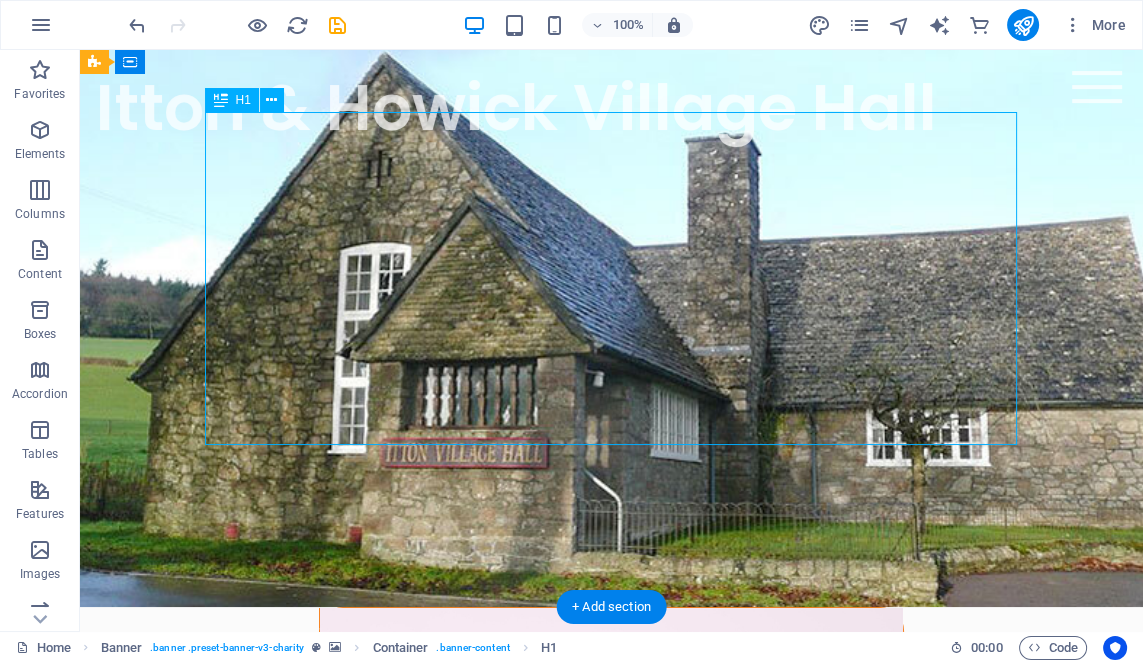 click on "Designed by renowned architect Guy Dawber and gifted to the village in 1956." at bounding box center (611, 812) 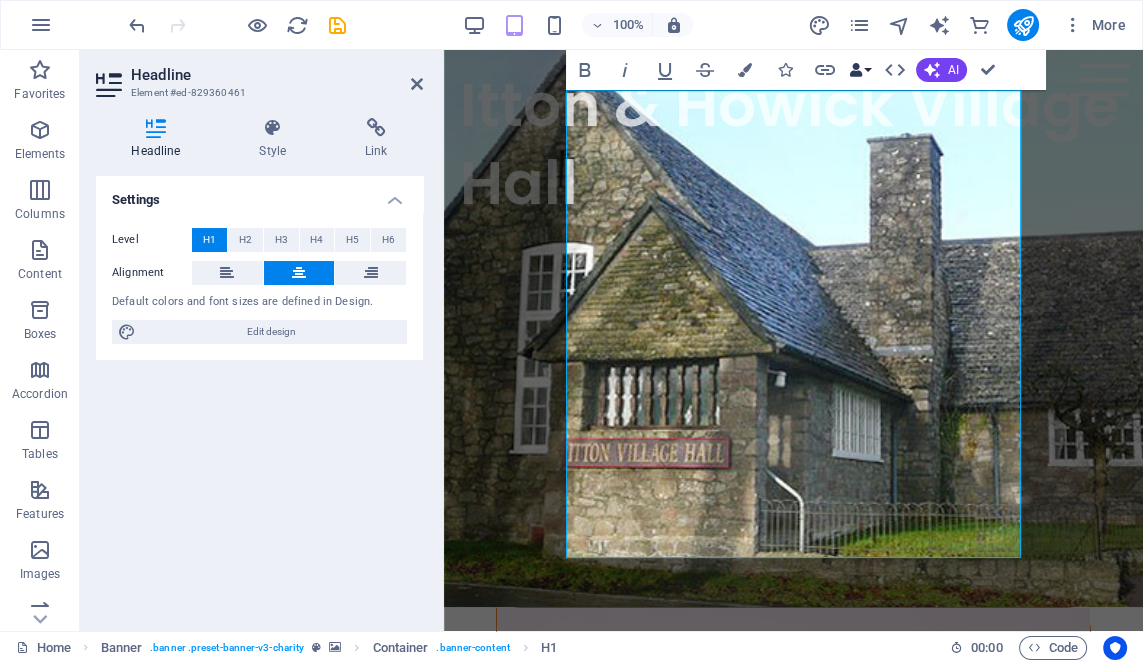 click on "Data Bindings" at bounding box center (860, 70) 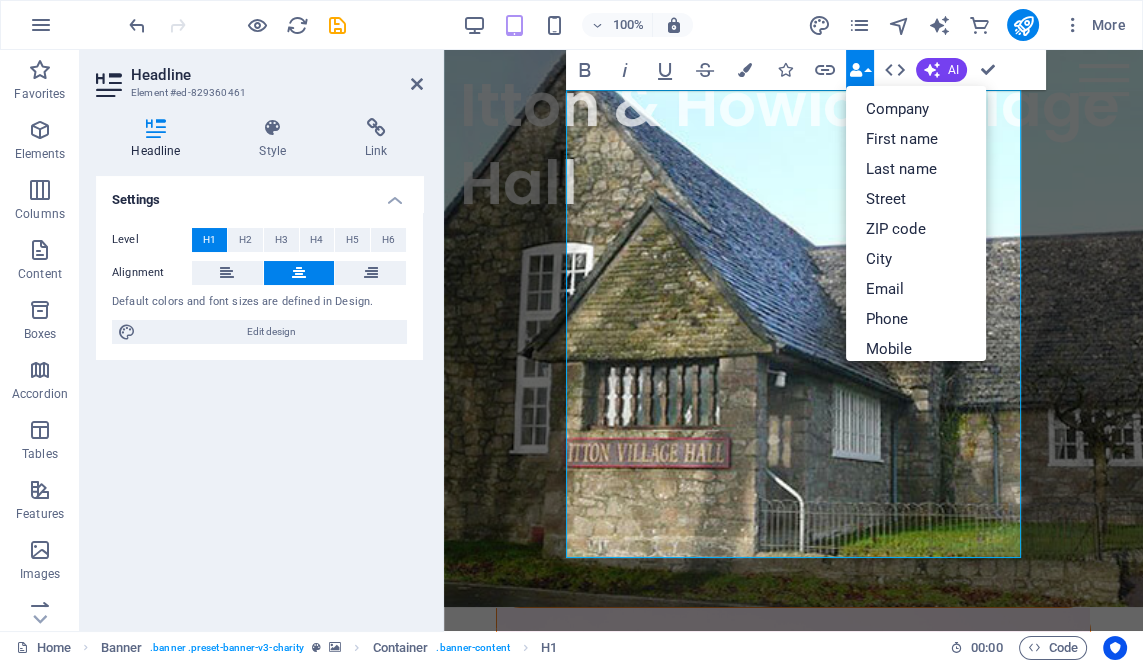 click on "Data Bindings" at bounding box center (860, 70) 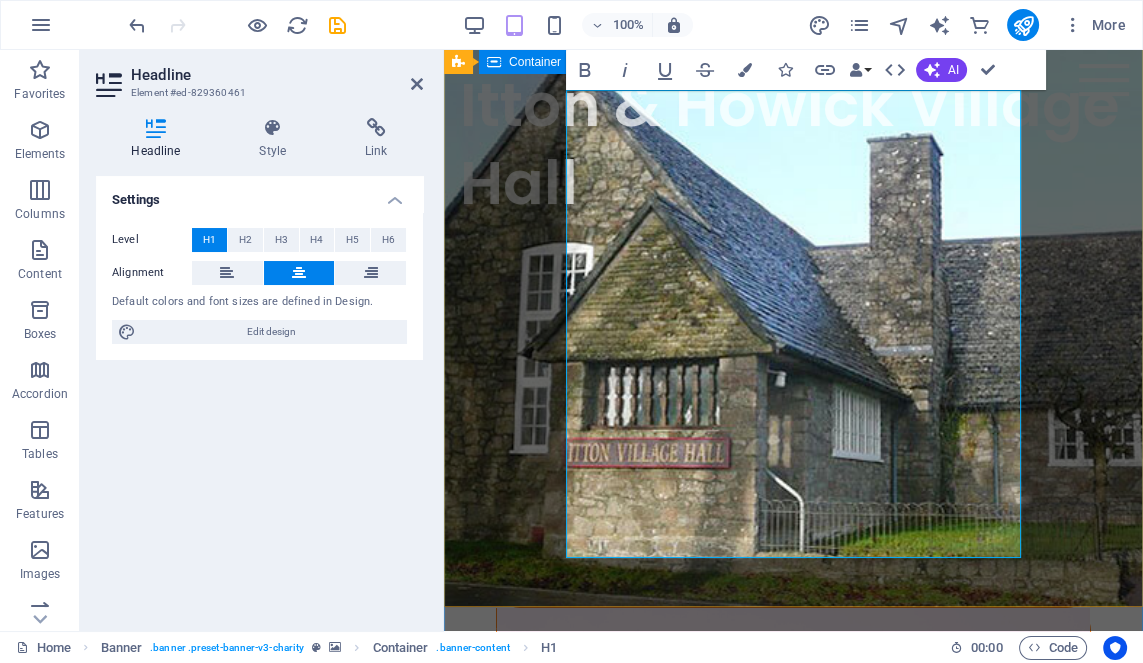 click on "Designed by renowned architect Guy Dawber and gifted to the village in 1956.  A Grade II-listed building designed by renowned architect Guy Dawber and given to the villagers in 1956 as a gift from the owners of Itton Estate, the Curre family." at bounding box center [793, 903] 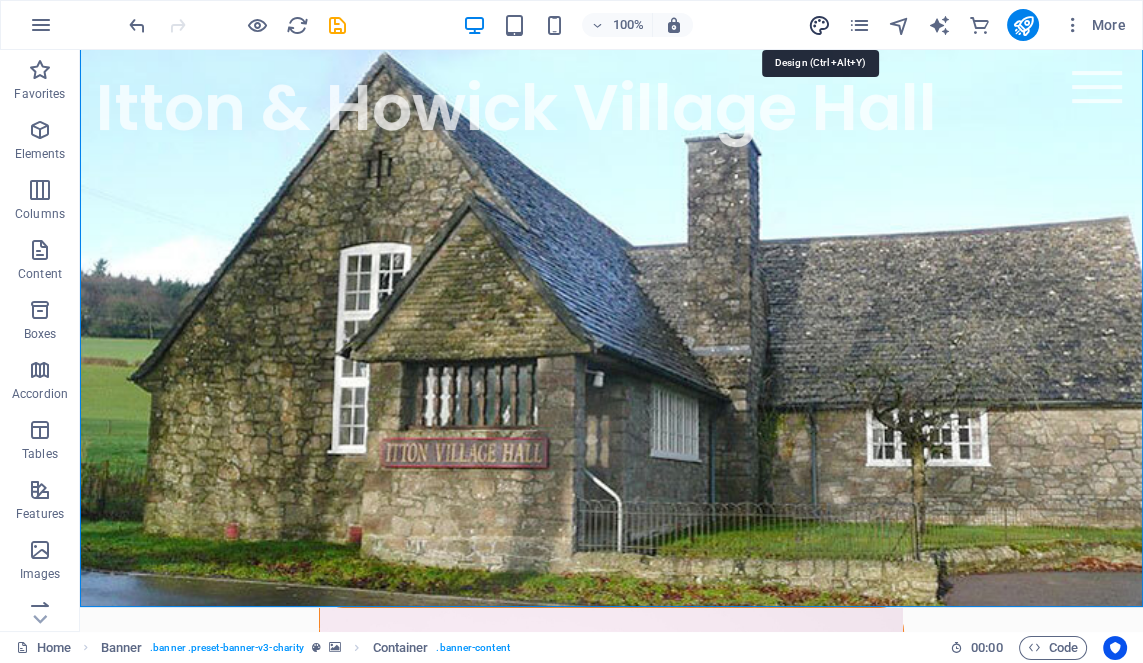 click at bounding box center (818, 25) 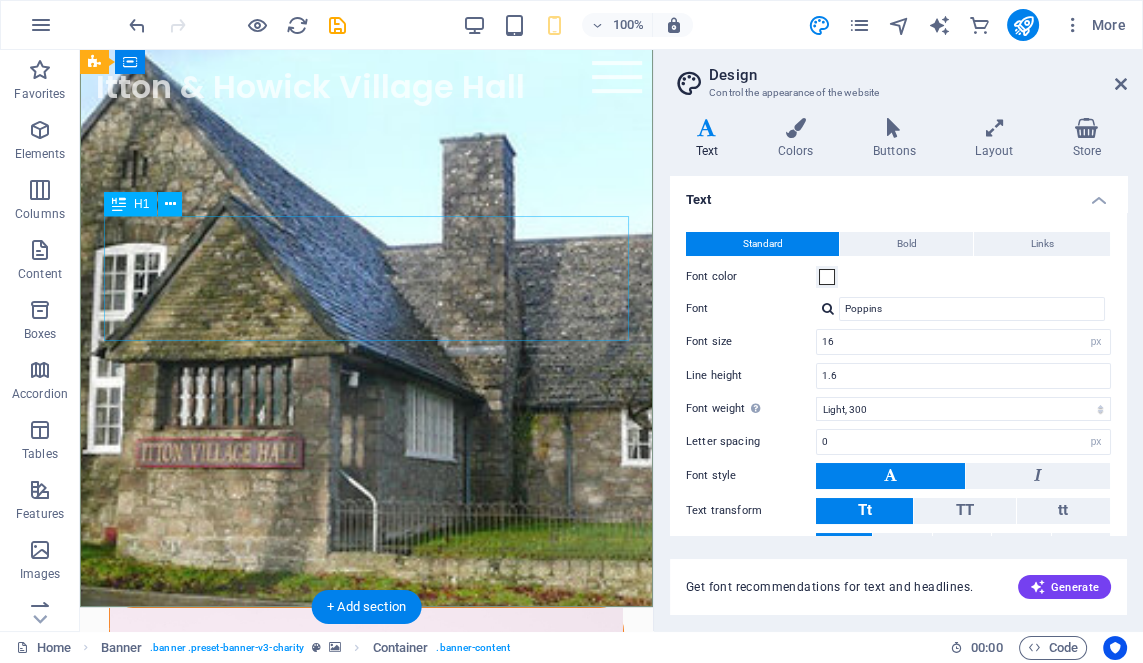 click on "Designed by renowned architect Guy Dawber and gifted to the village in 1956." at bounding box center (366, 709) 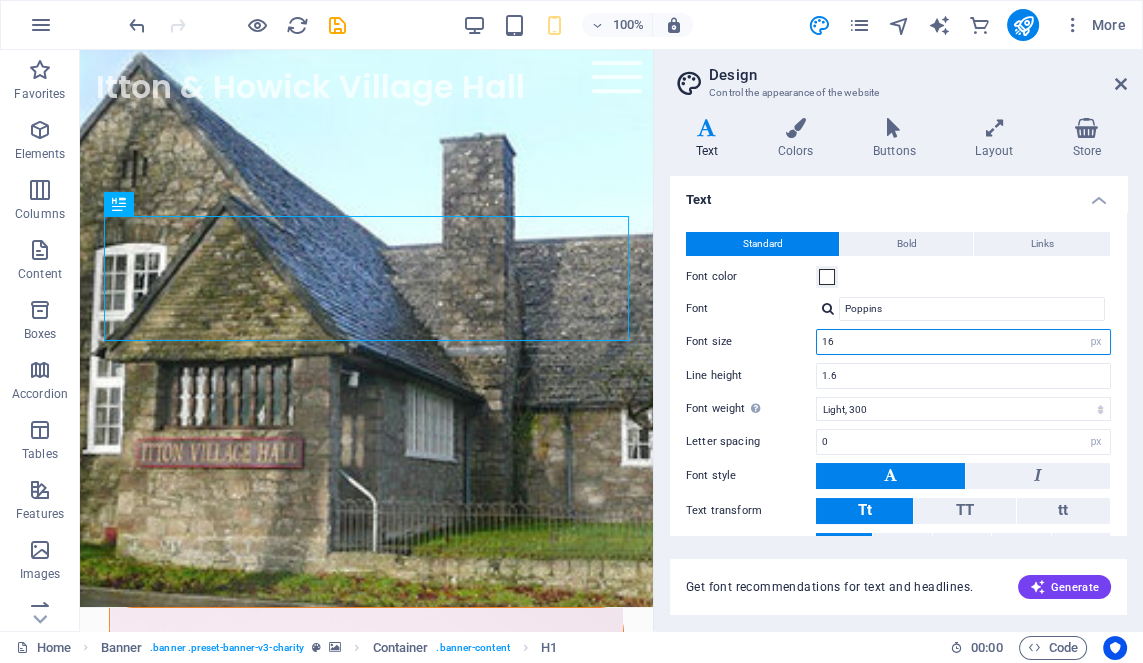 click on "16" at bounding box center [963, 342] 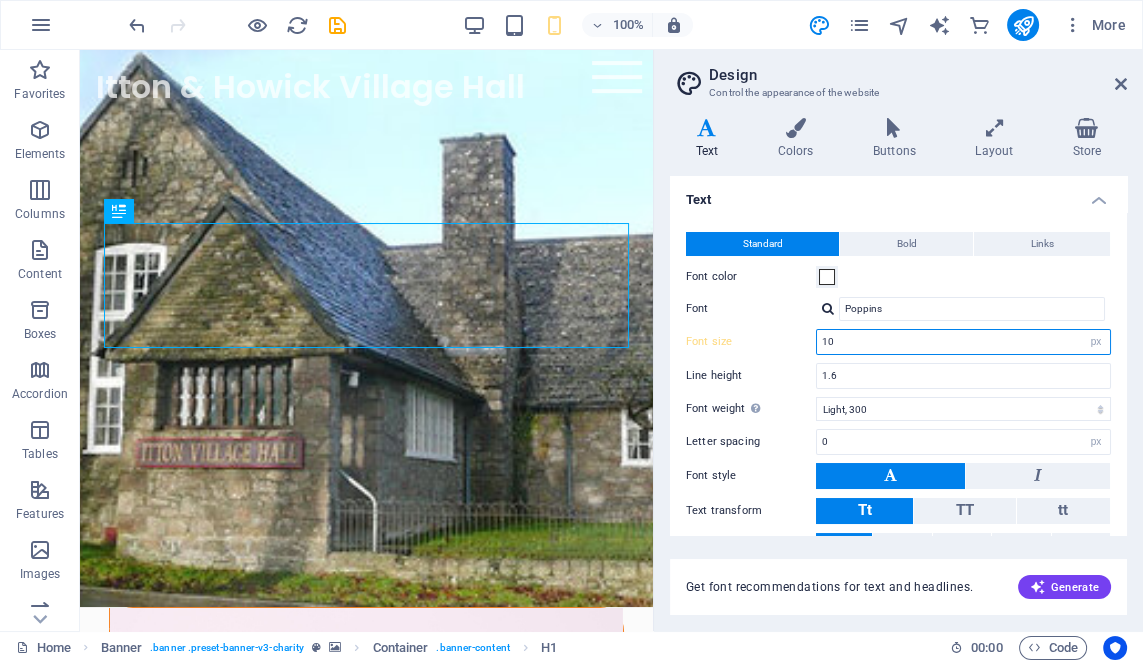 type on "1" 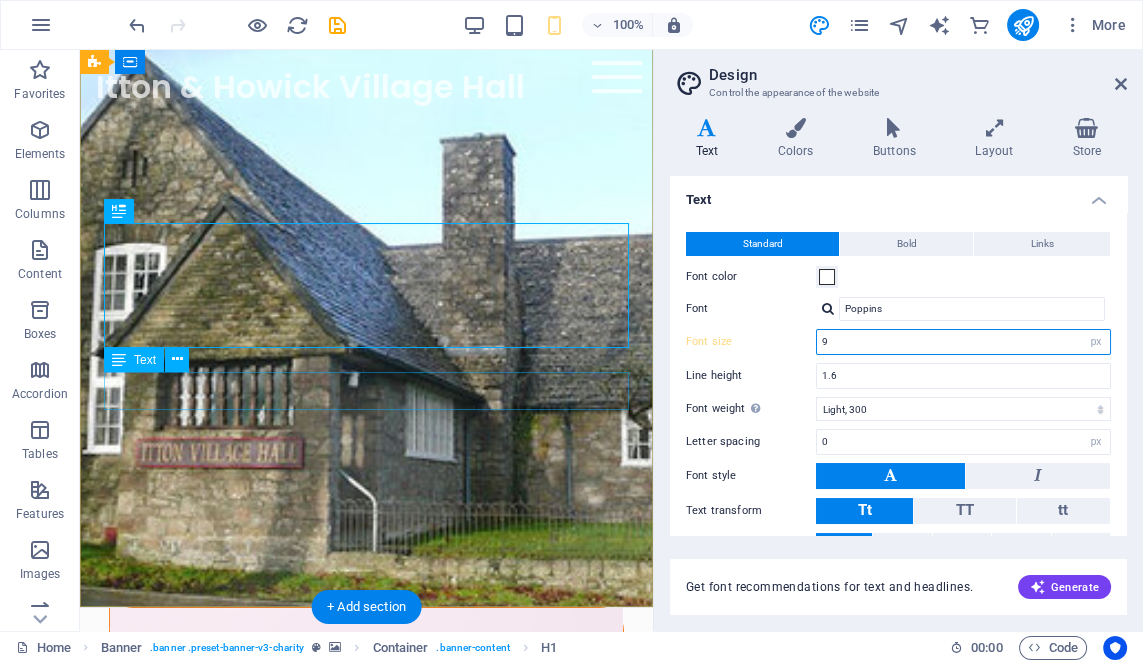 type on "9" 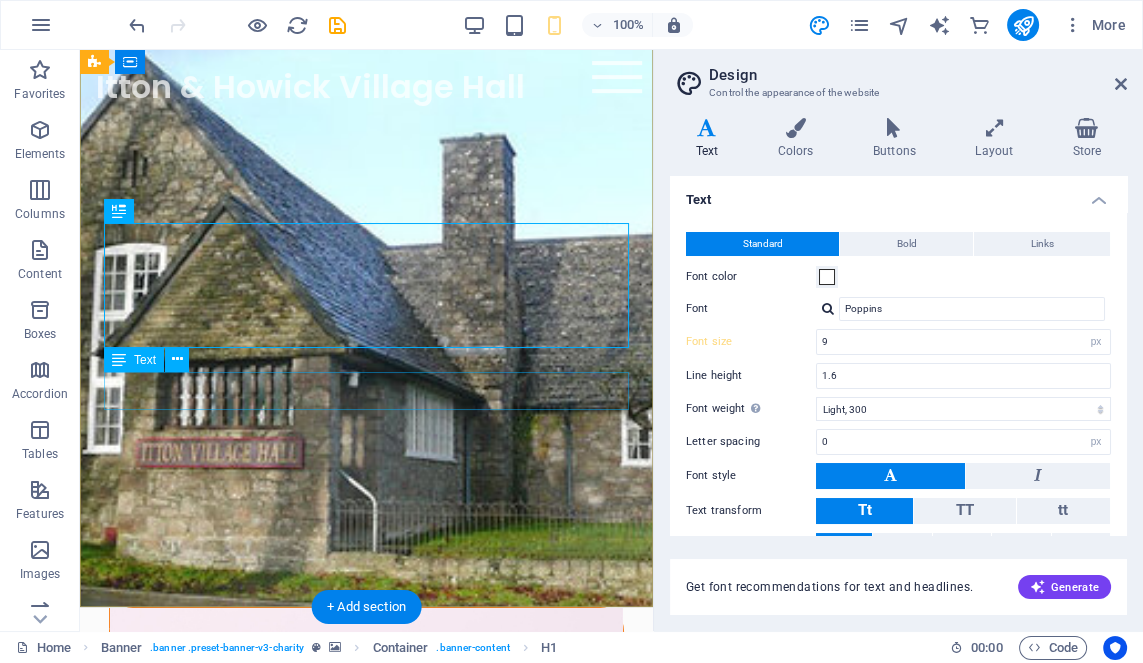 click on "A Grade II-listed building designed by renowned architect Guy Dawber and given to the villagers in 1956 as a gift from the owners of Itton Estate, the Curre family." at bounding box center (366, 815) 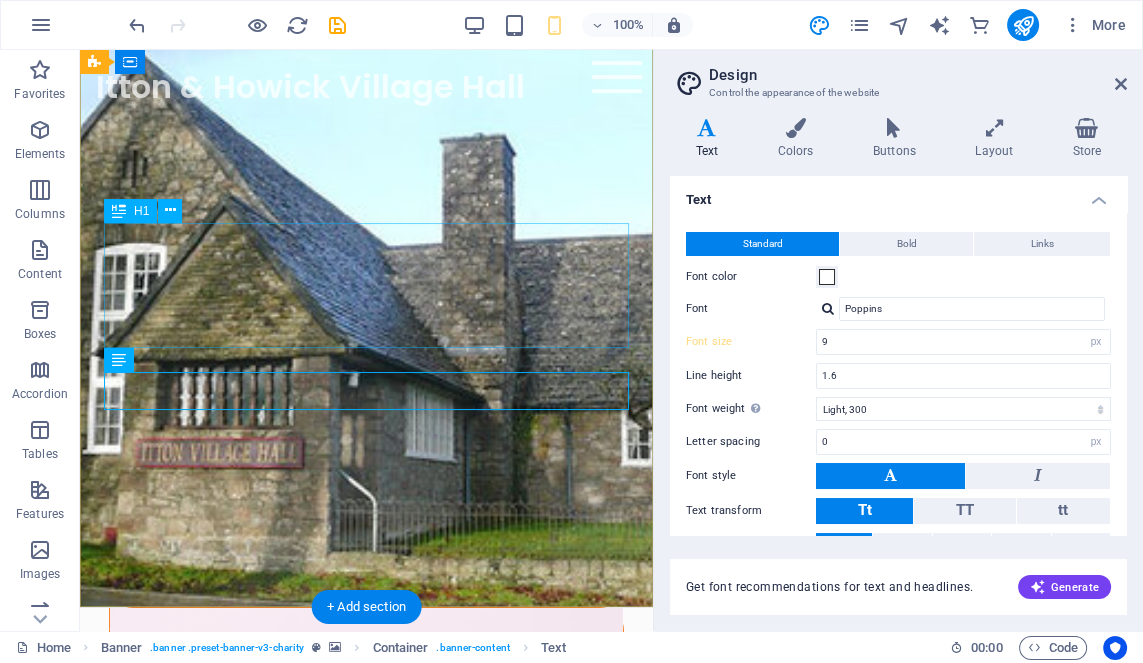 click on "Designed by renowned architect Guy Dawber and gifted to the village in 1956." at bounding box center (366, 709) 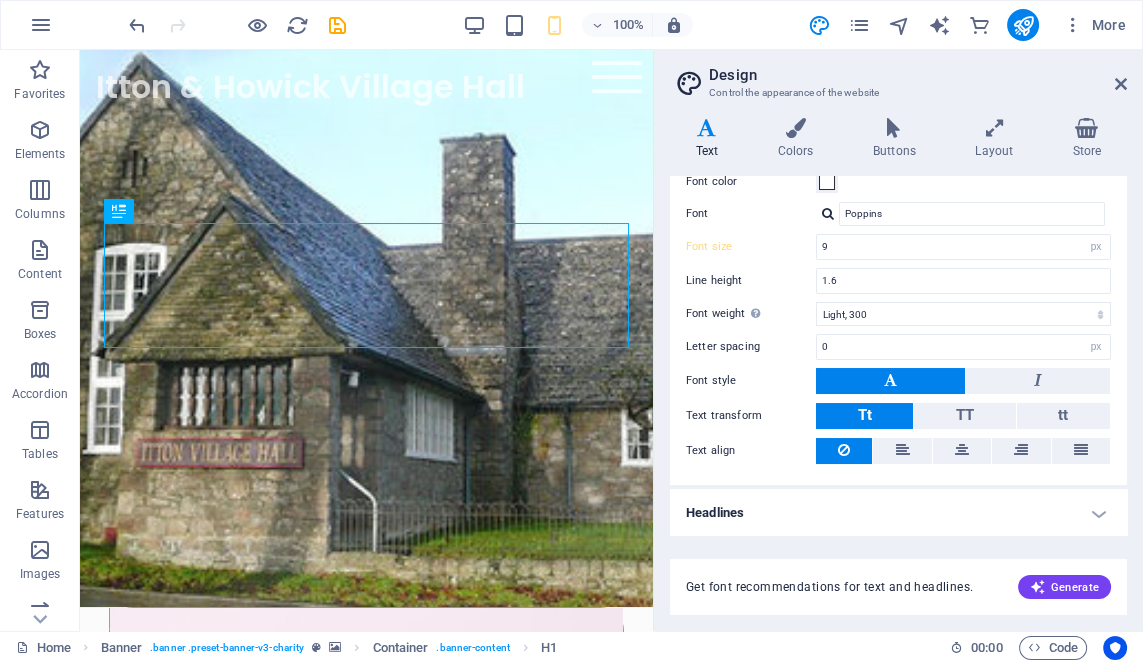 scroll, scrollTop: 0, scrollLeft: 0, axis: both 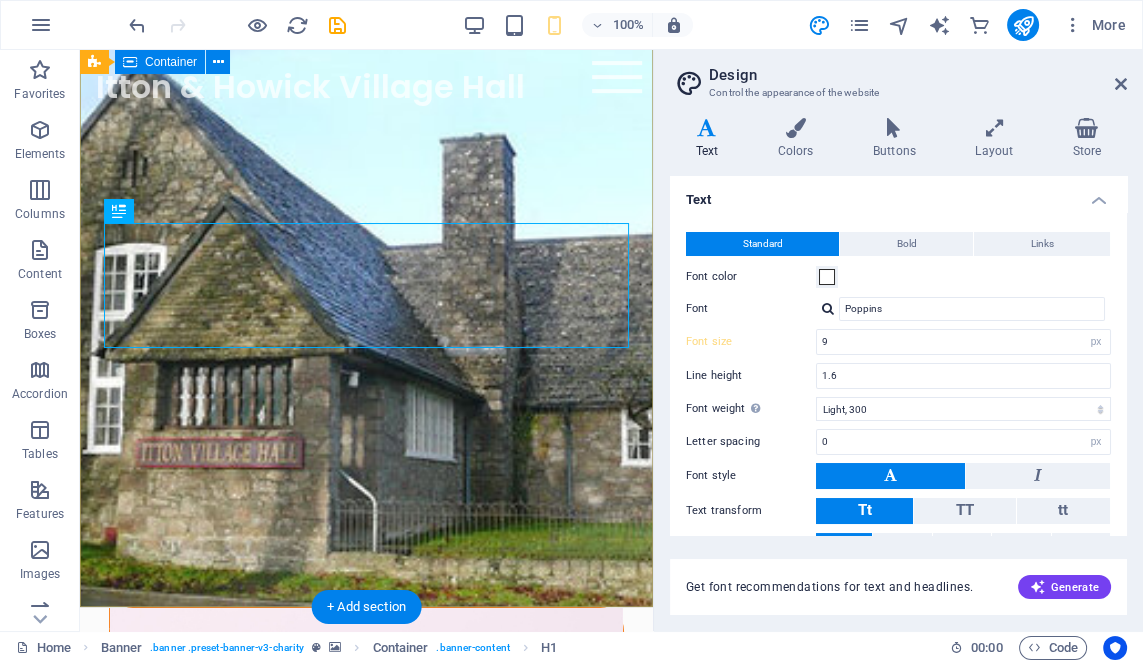 click on "Designed by renowned architect Guy Dawber and gifted to the village in 1956.  A Grade II-listed building designed by renowned architect Guy Dawber and given to the villagers in 1956 as a gift from the owners of Itton Estate, the Curre family." at bounding box center [366, 740] 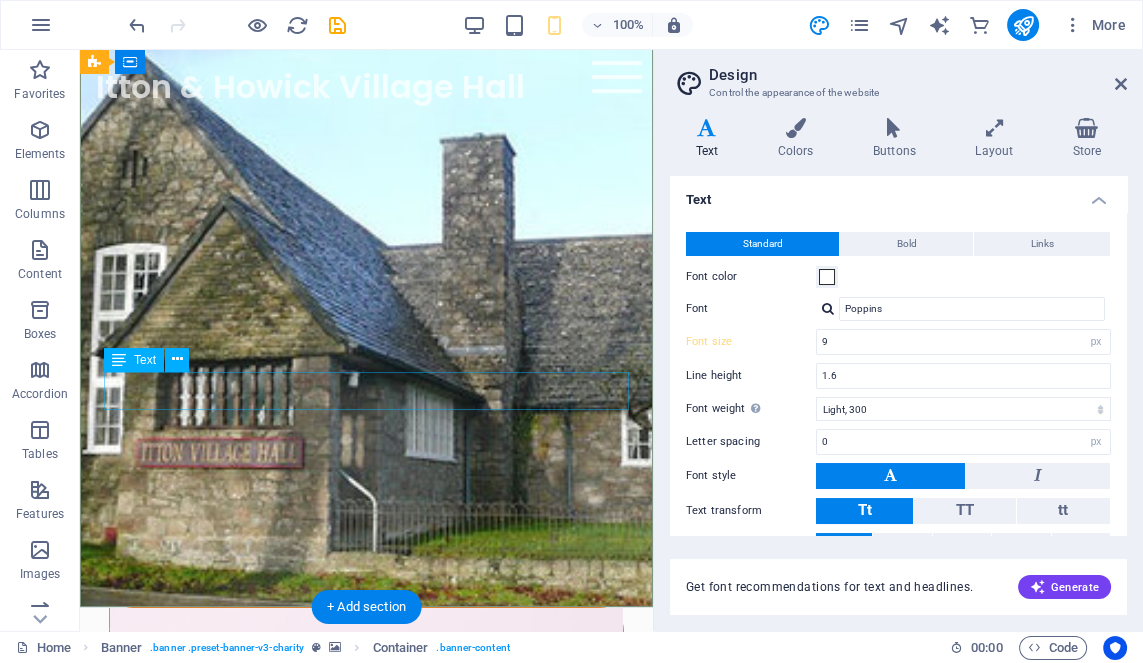 click on "A Grade II-listed building designed by renowned architect Guy Dawber and given to the villagers in 1956 as a gift from the owners of Itton Estate, the Curre family." at bounding box center [366, 815] 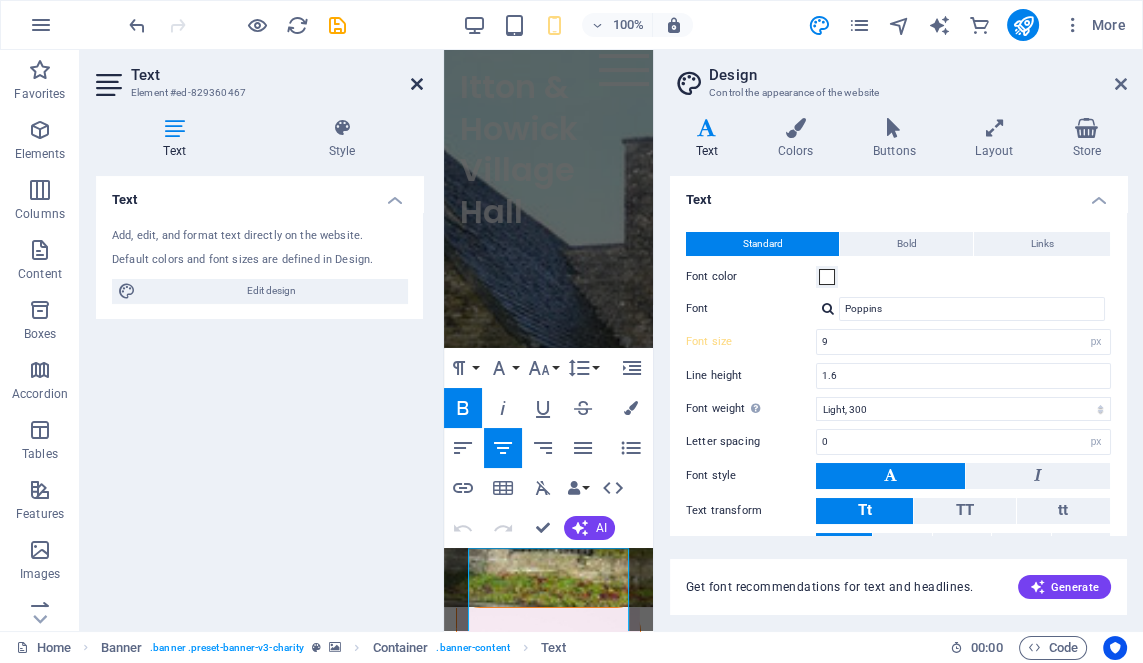 click at bounding box center (417, 84) 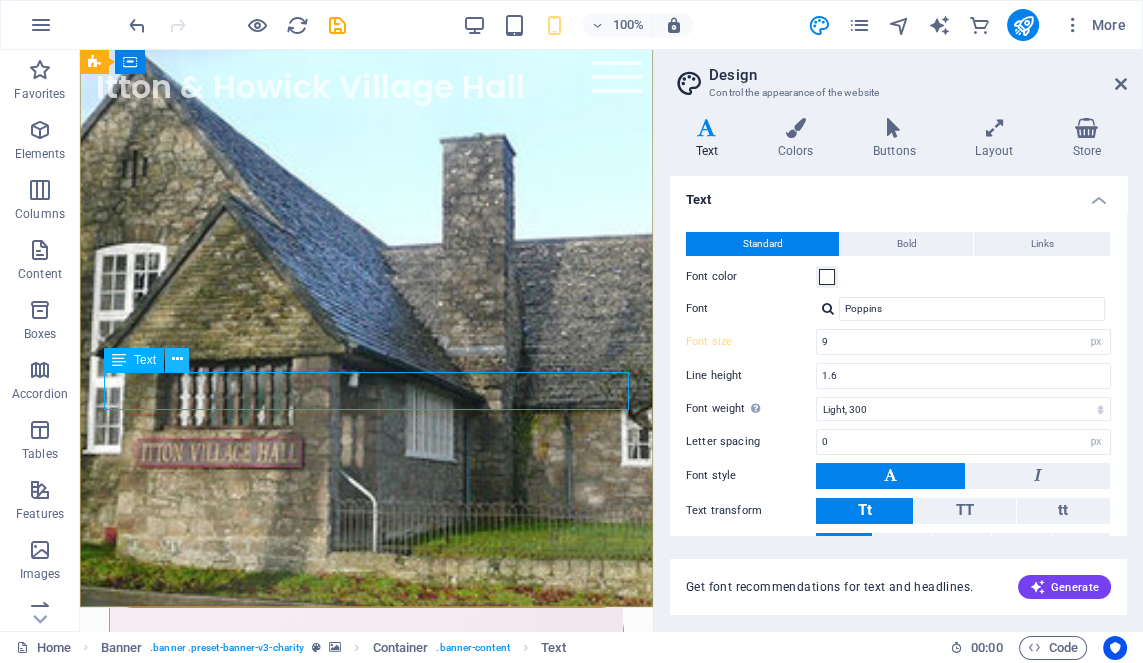 click at bounding box center (177, 360) 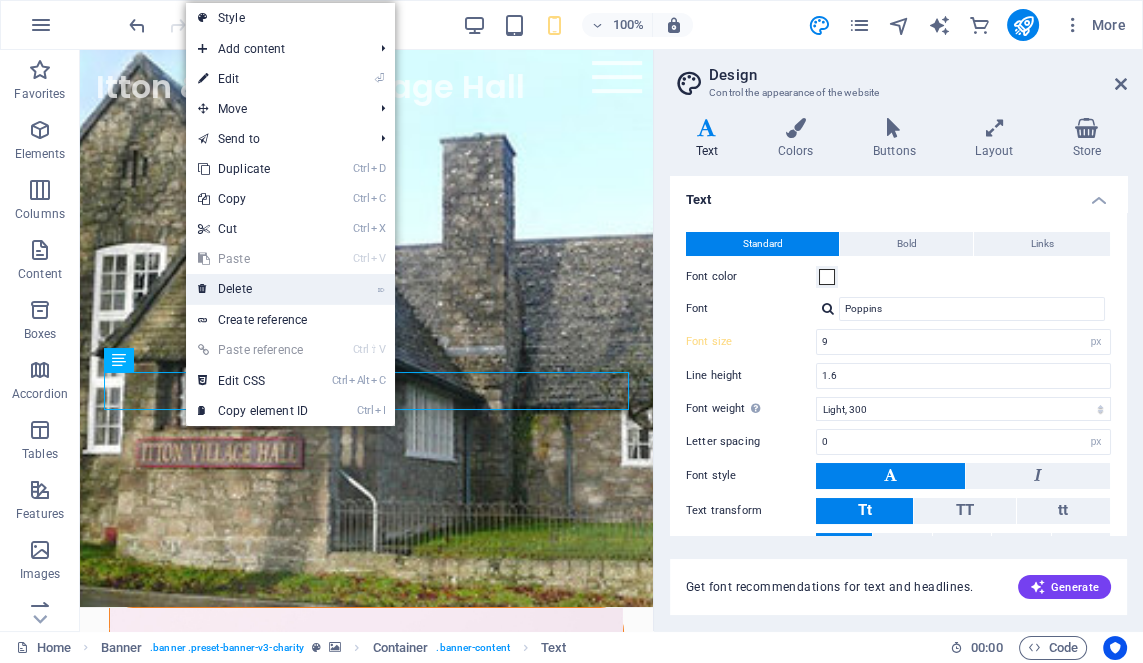 click on "⌦  Delete" at bounding box center [253, 289] 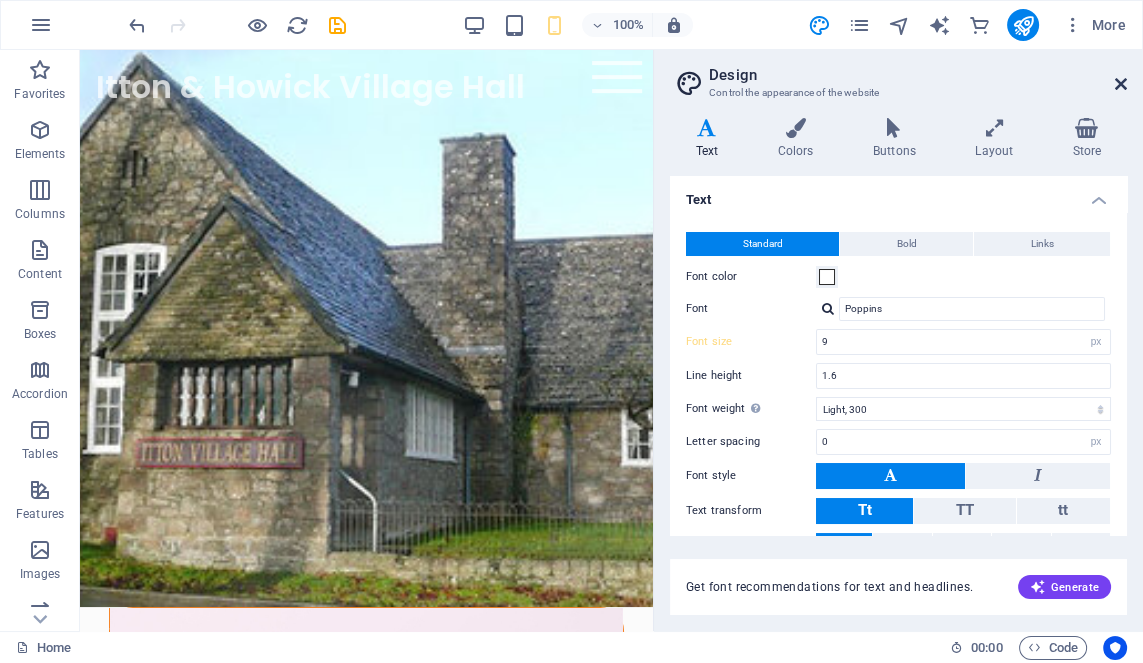 click at bounding box center (1121, 84) 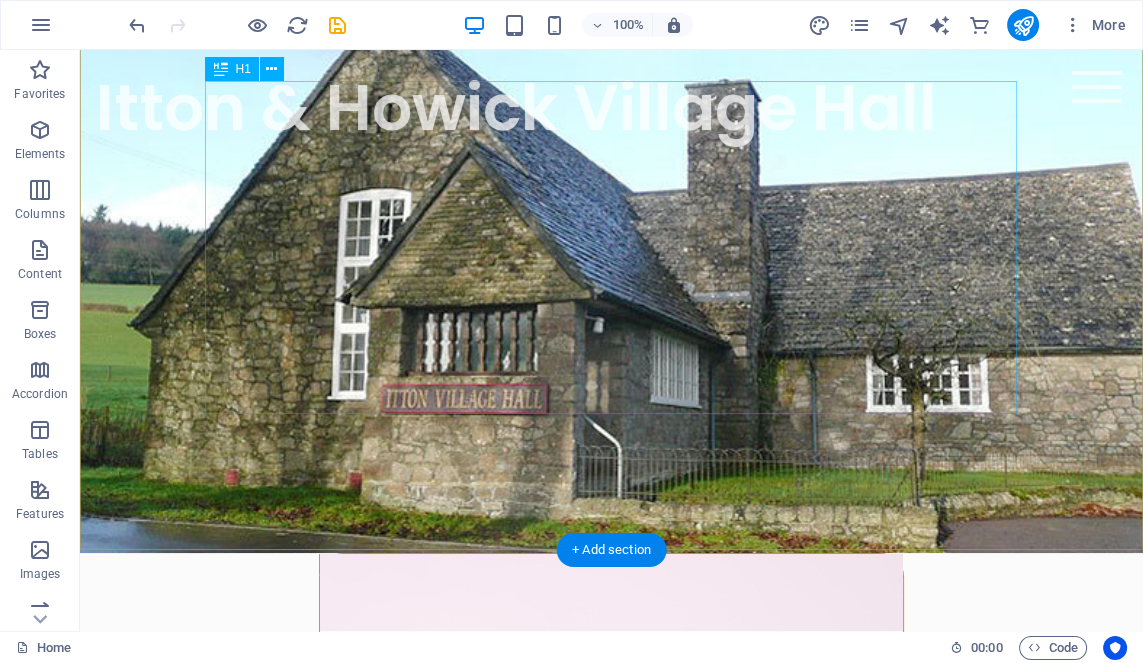 scroll, scrollTop: 90, scrollLeft: 0, axis: vertical 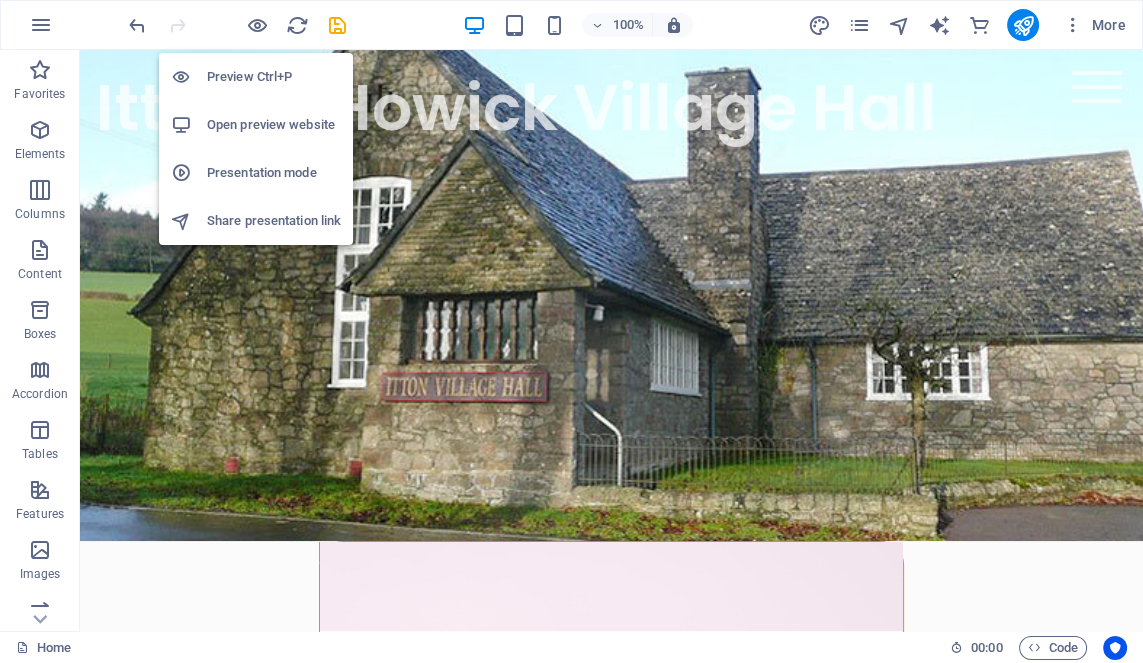 click on "Open preview website" at bounding box center (274, 125) 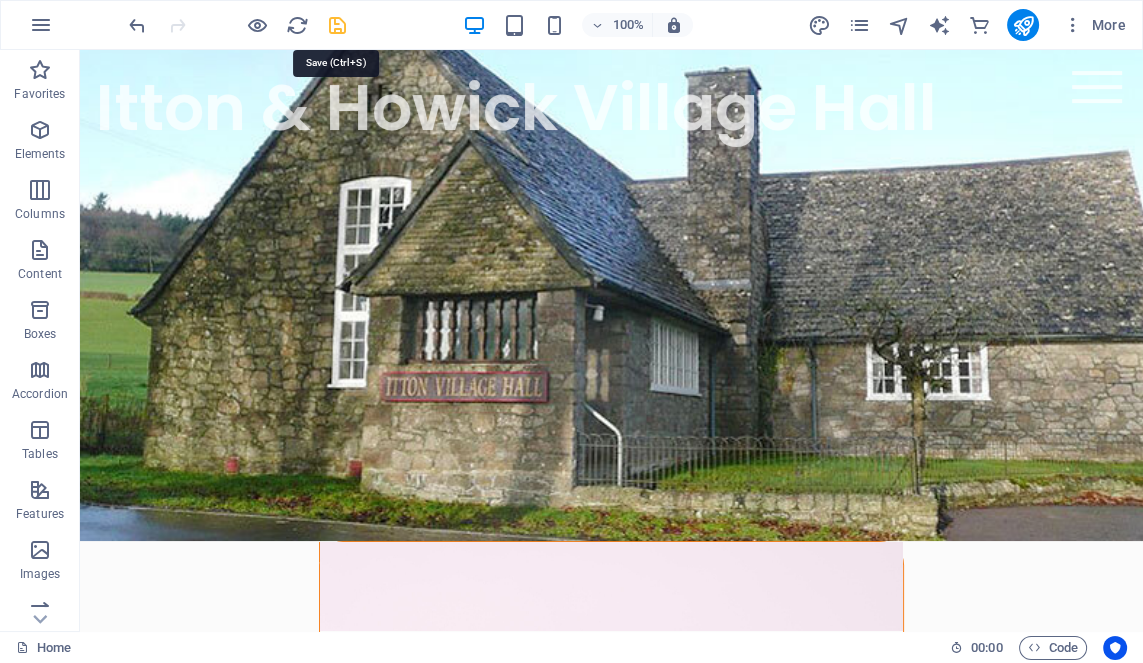 click at bounding box center (337, 25) 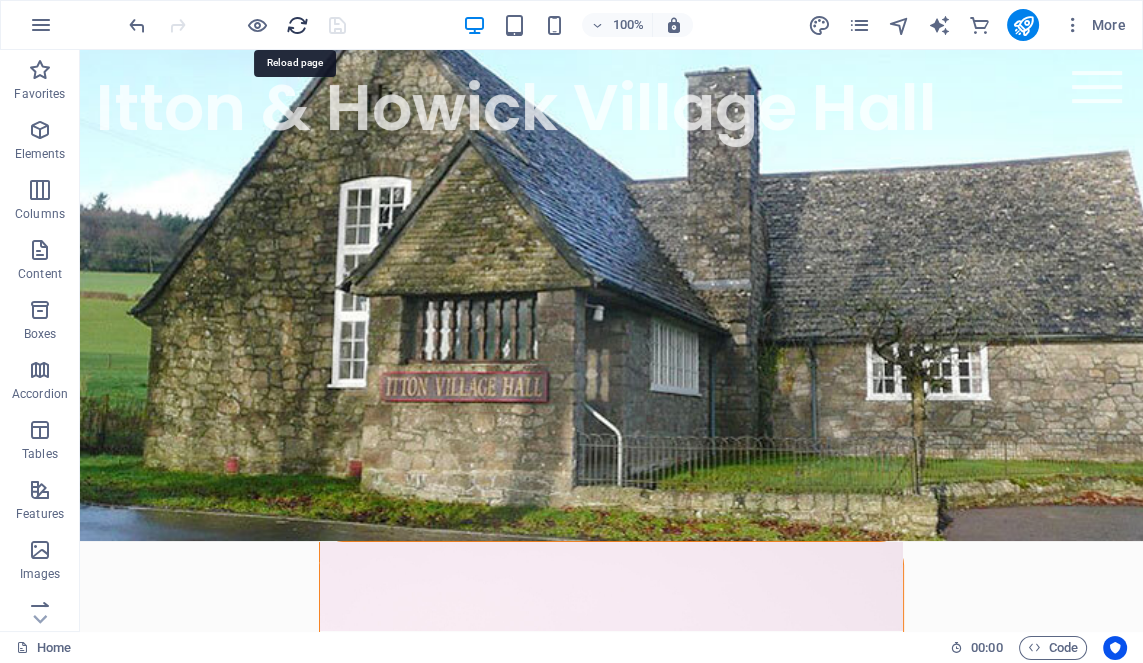 click at bounding box center (297, 25) 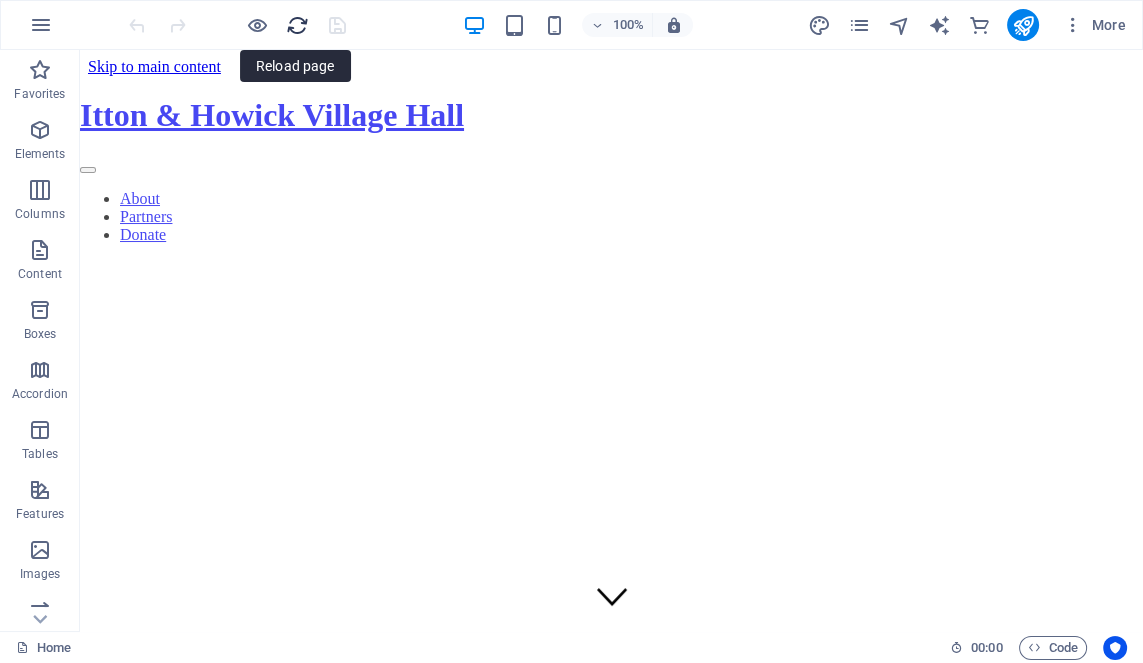 scroll, scrollTop: 0, scrollLeft: 0, axis: both 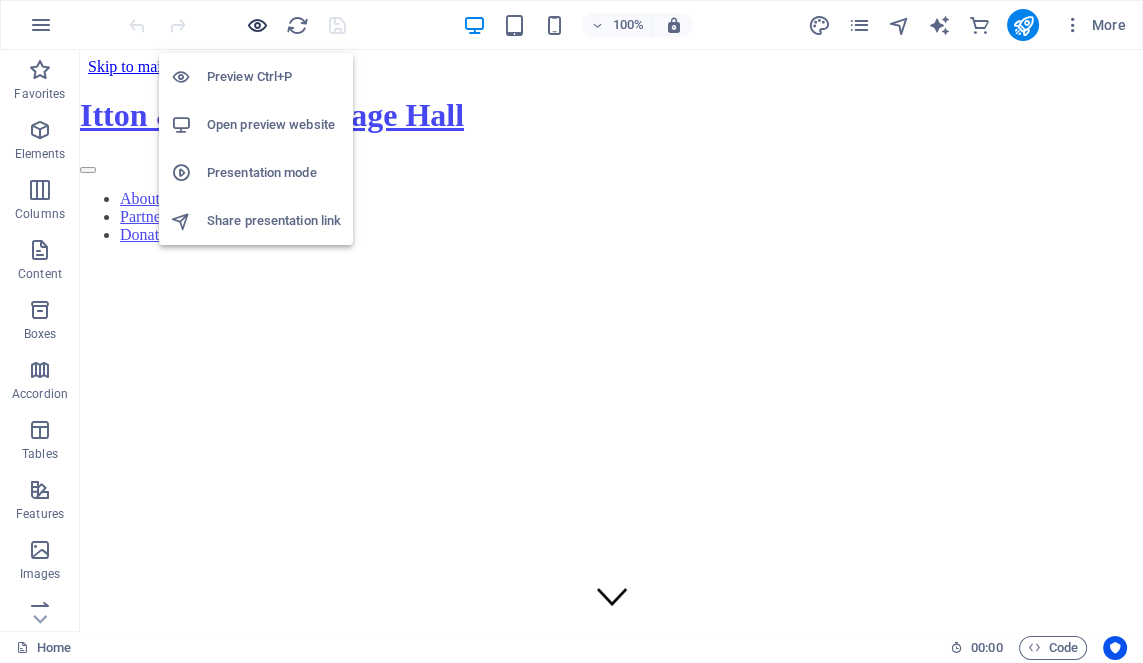 click at bounding box center (257, 25) 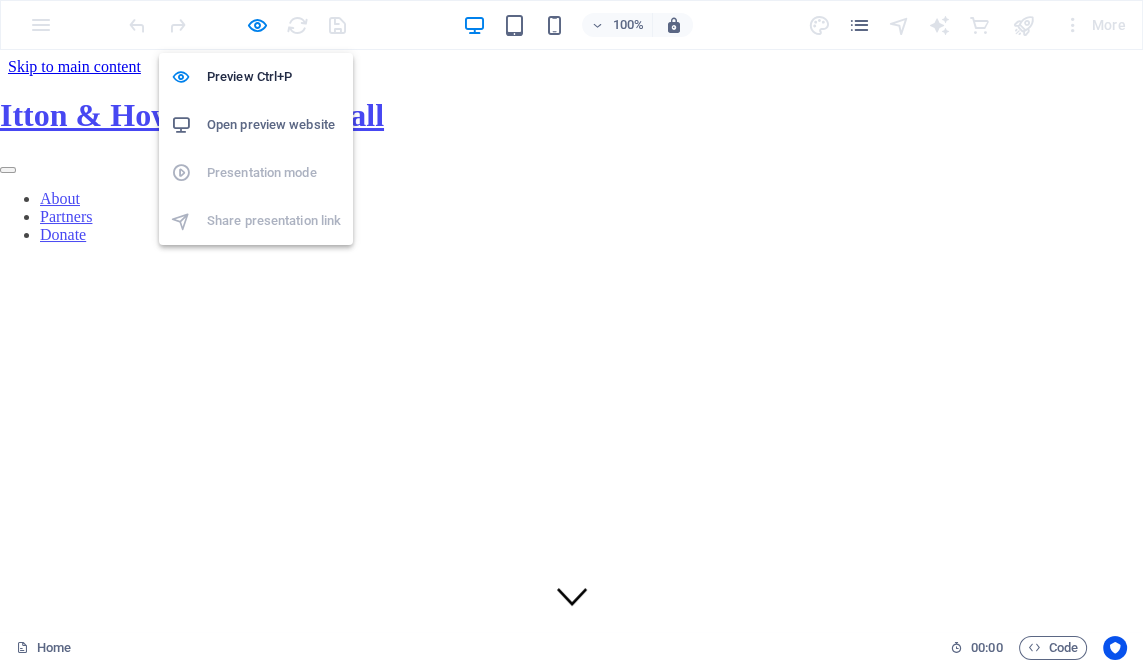 click on "Open preview website" at bounding box center [274, 125] 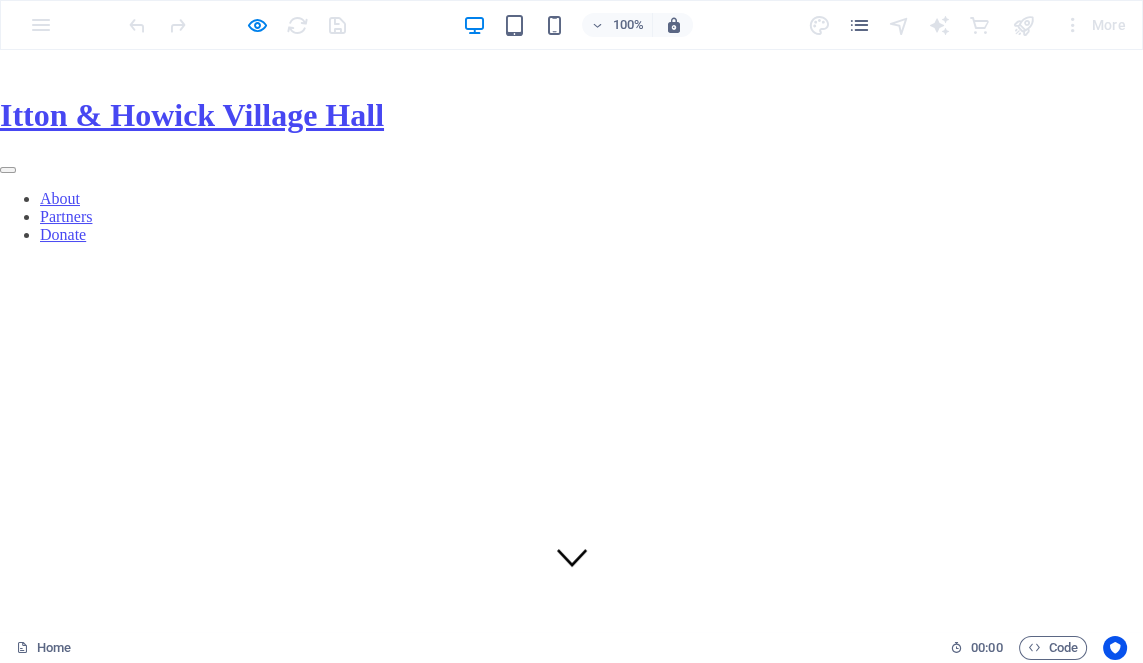 scroll, scrollTop: 0, scrollLeft: 0, axis: both 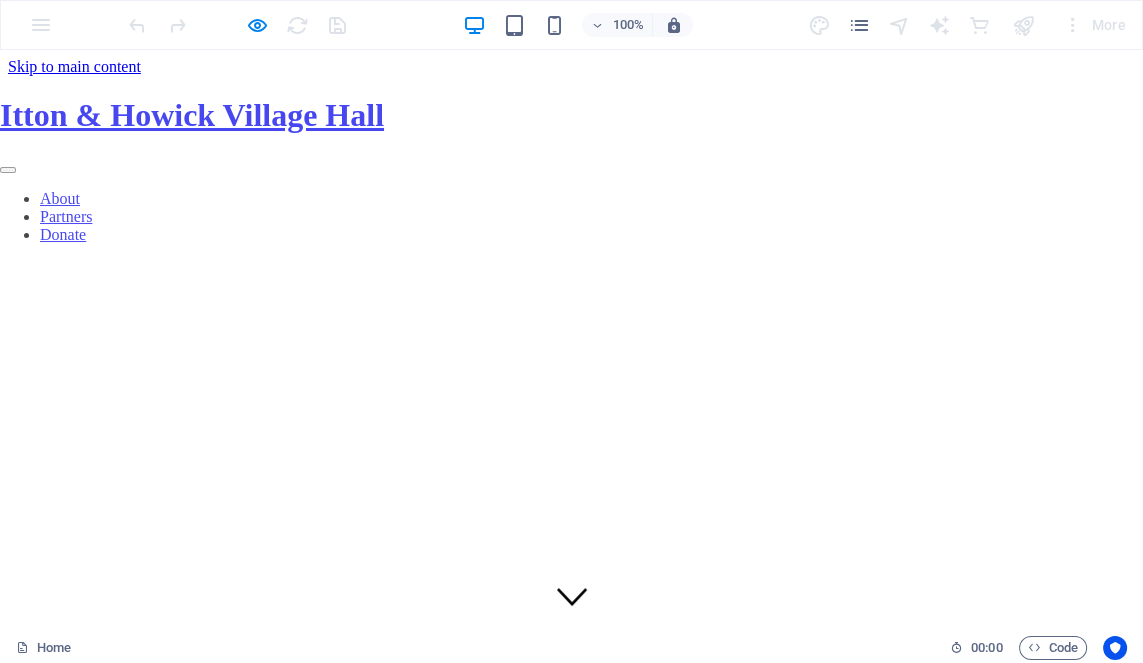 click on "Itton & Howick Village Hall" at bounding box center [571, 115] 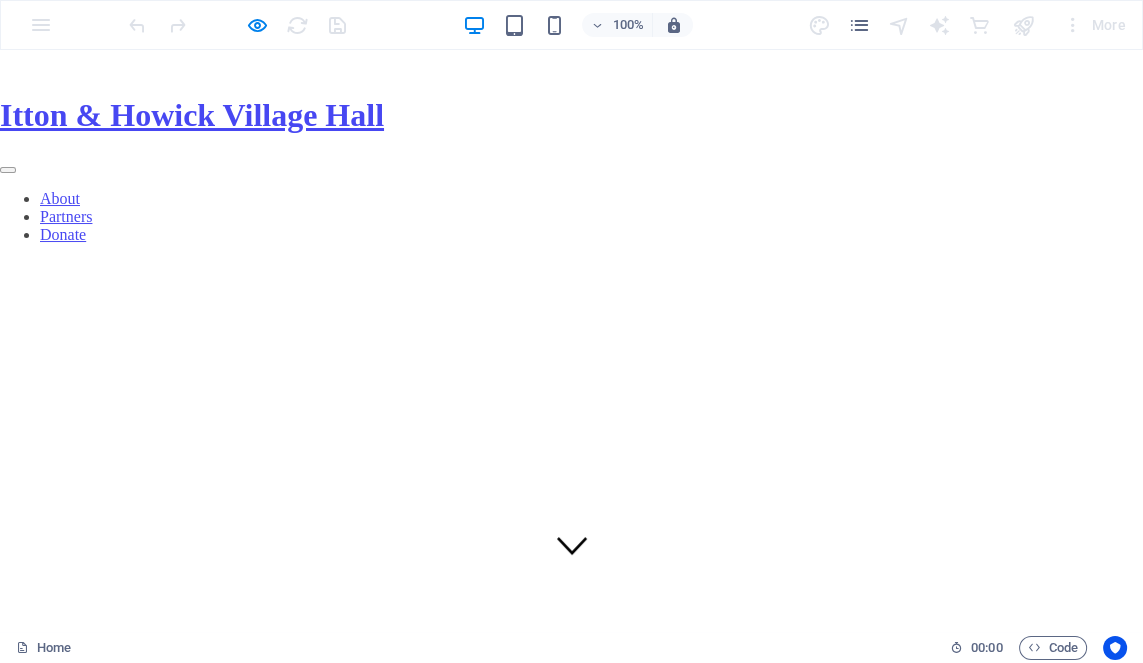 scroll, scrollTop: 0, scrollLeft: 0, axis: both 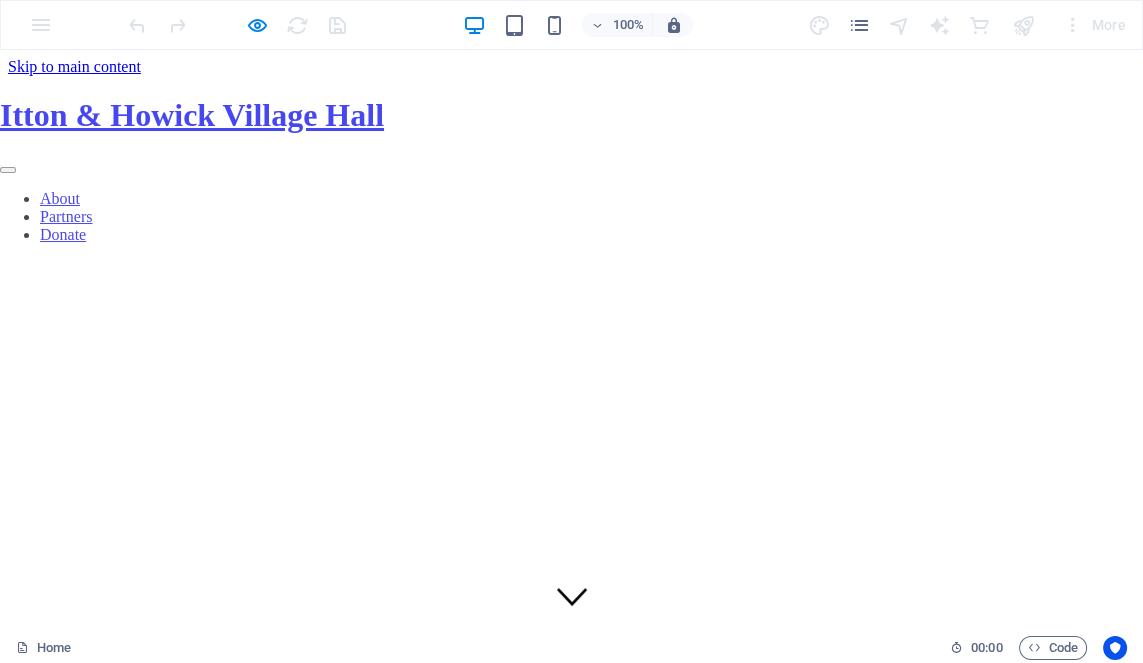 click on "Itton & Howick Village Hall" at bounding box center [571, 115] 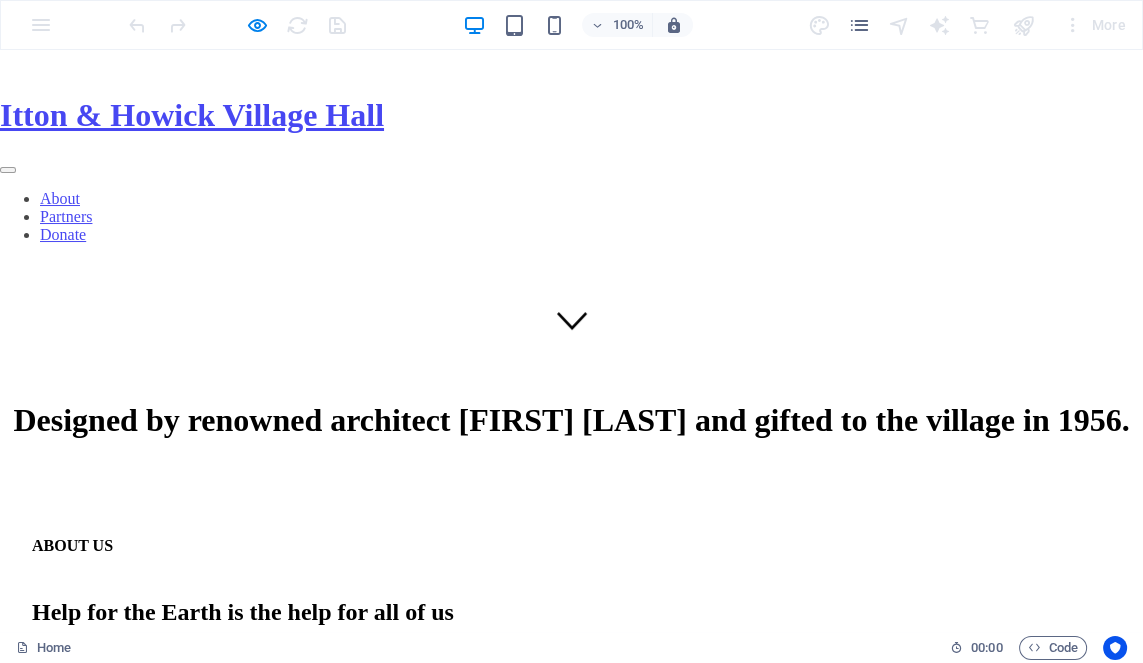 scroll, scrollTop: 0, scrollLeft: 0, axis: both 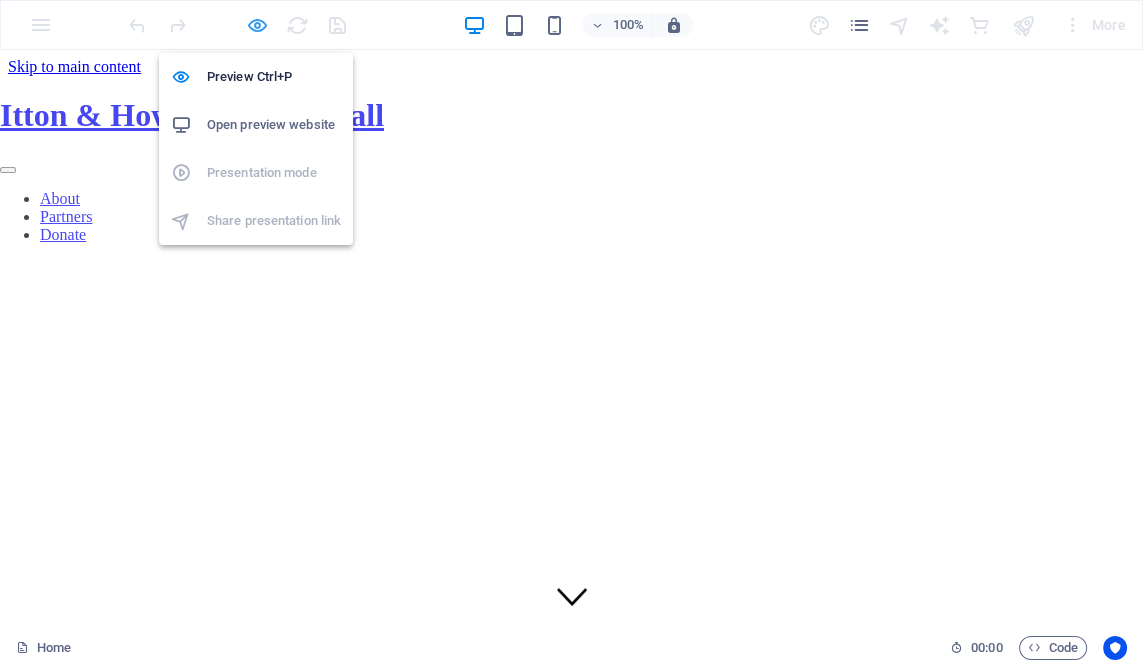 click at bounding box center (257, 25) 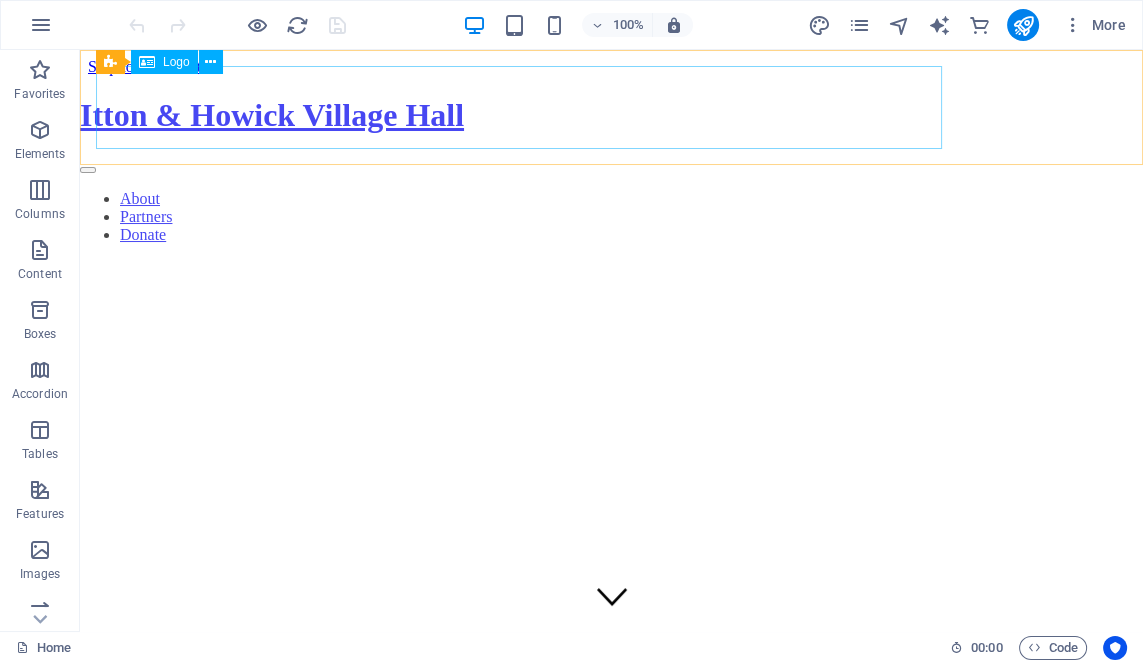 click on "Itton & Howick Village Hall" at bounding box center (611, 115) 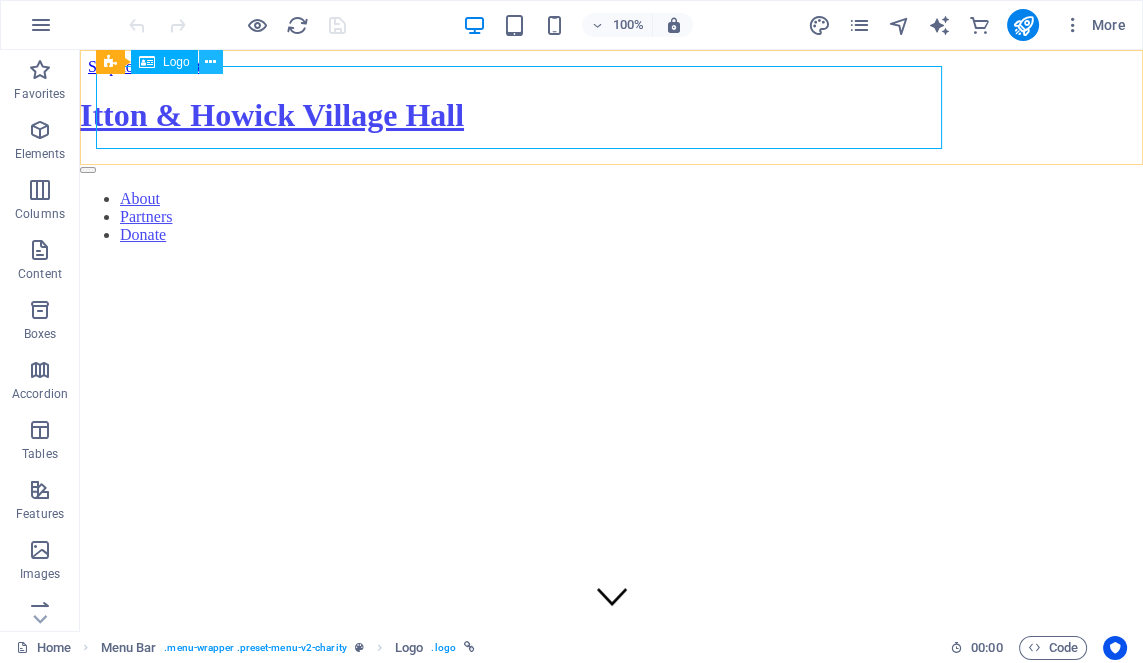 click at bounding box center (210, 62) 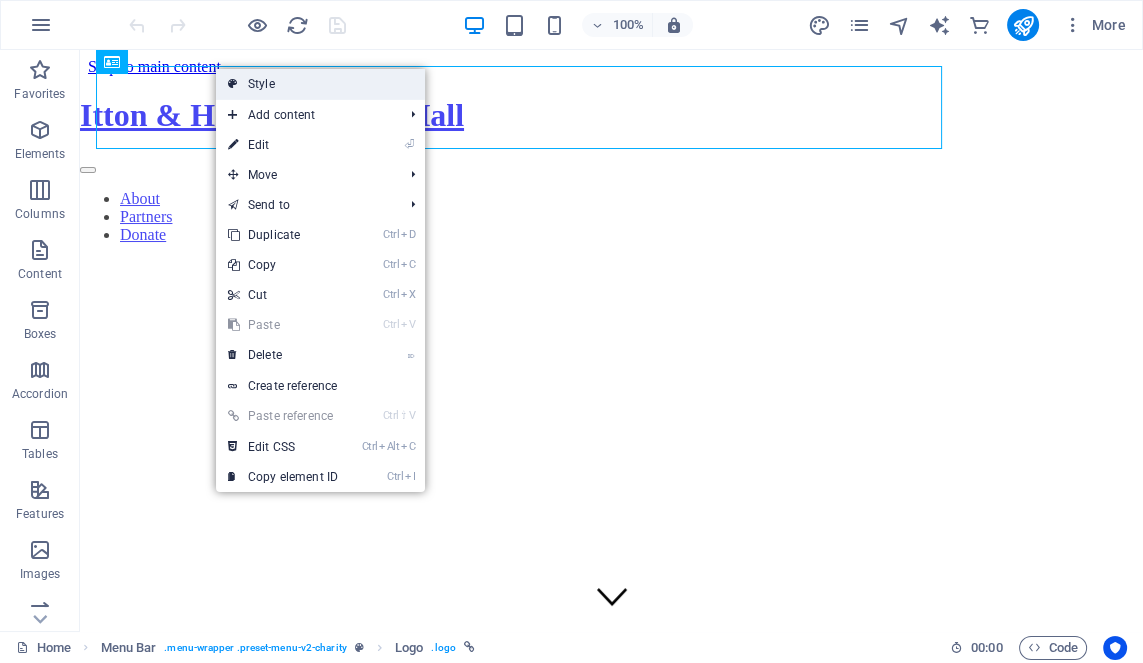 click on "Style" at bounding box center (320, 84) 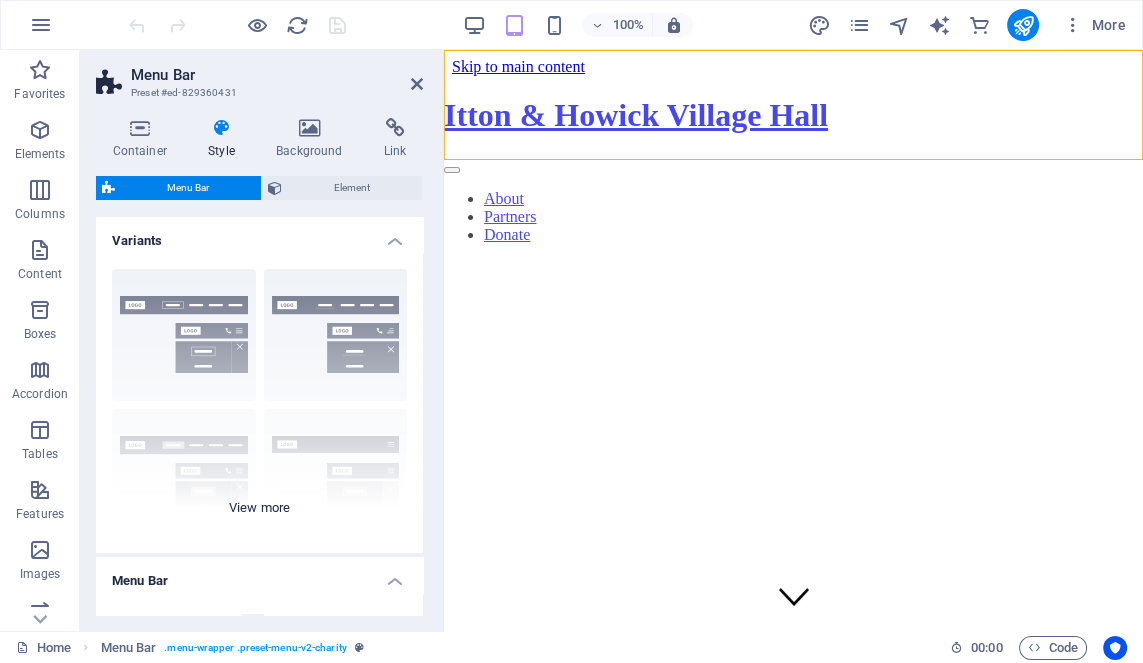 click on "Border Centered Default Fixed Loki Trigger Wide XXL" at bounding box center [259, 403] 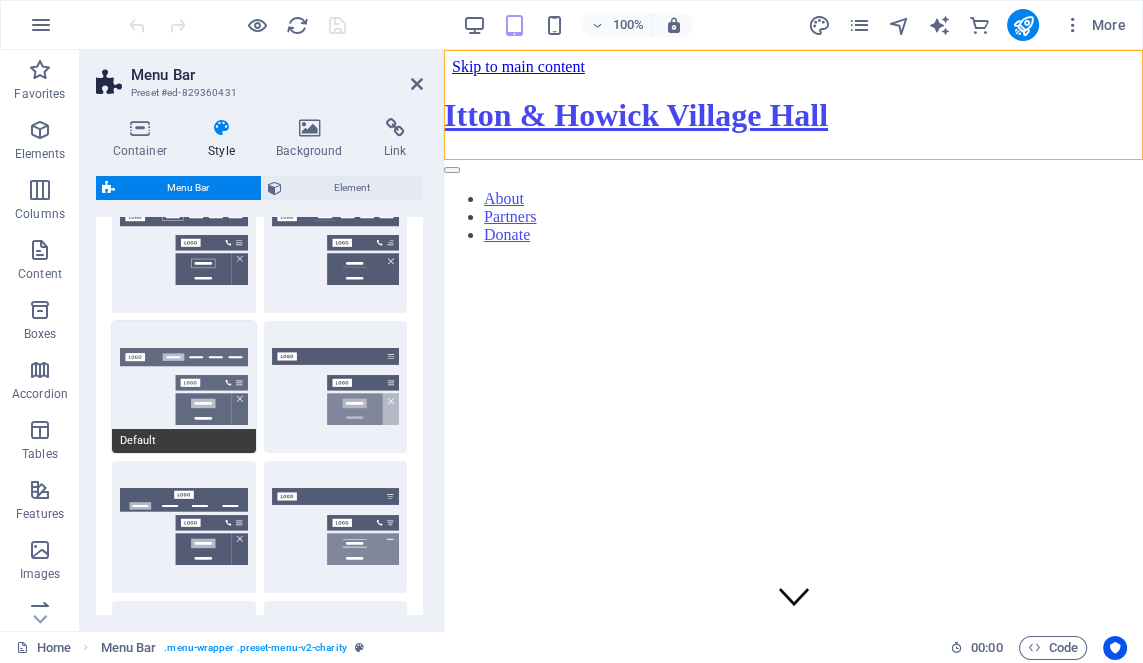 scroll, scrollTop: 89, scrollLeft: 0, axis: vertical 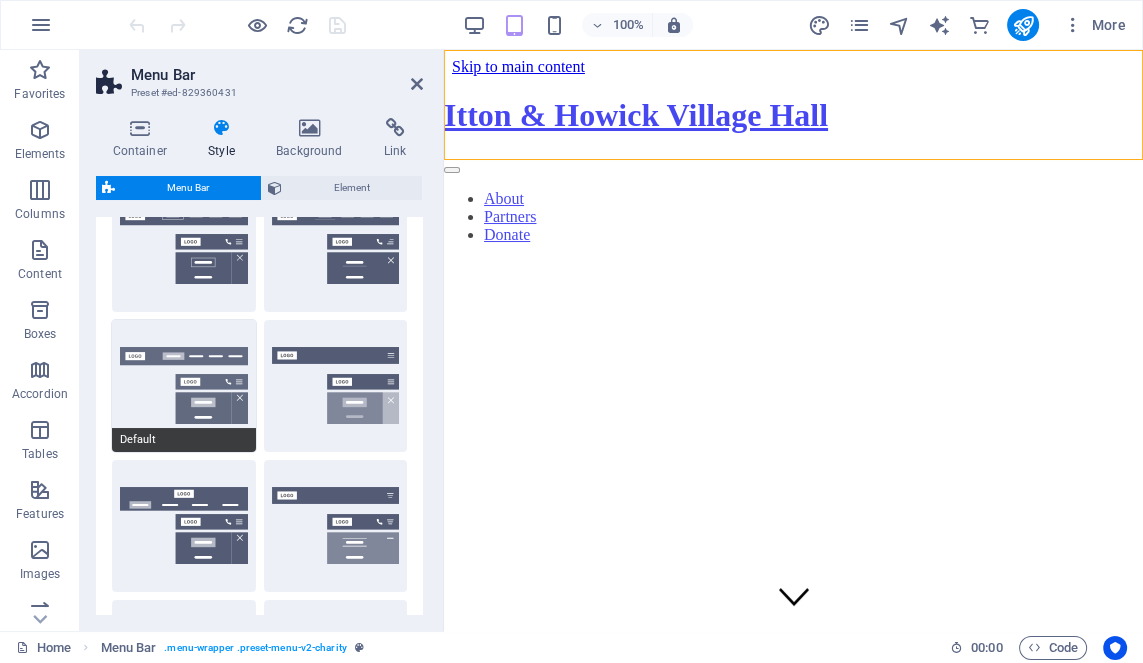 click on "Default" at bounding box center [184, 386] 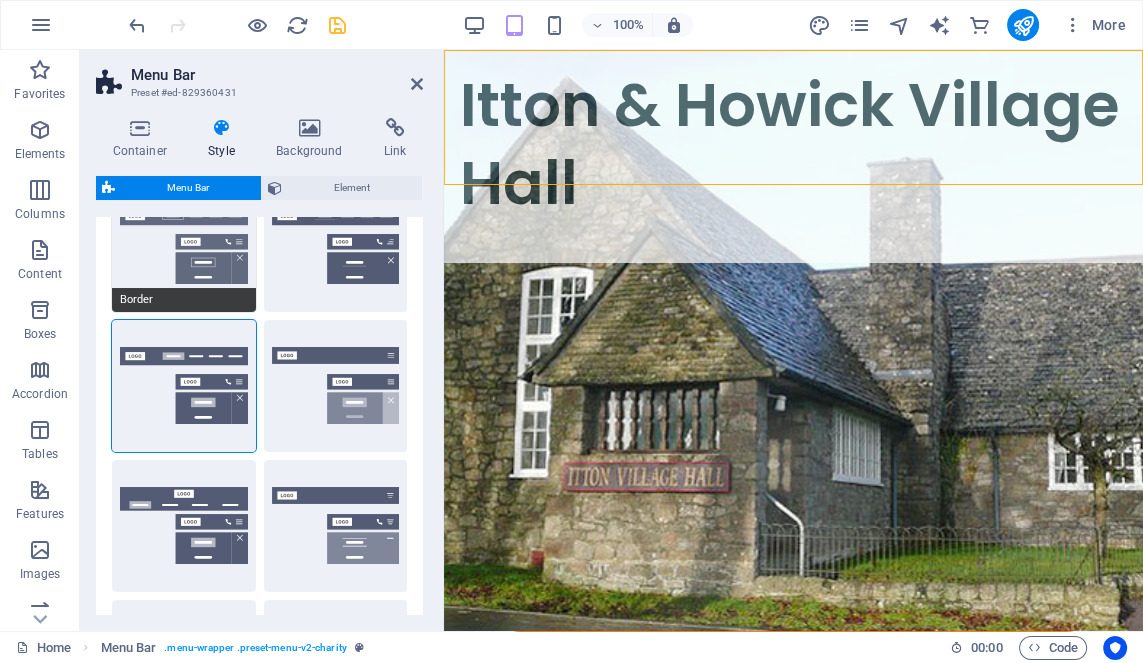 click on "Border" at bounding box center [184, 300] 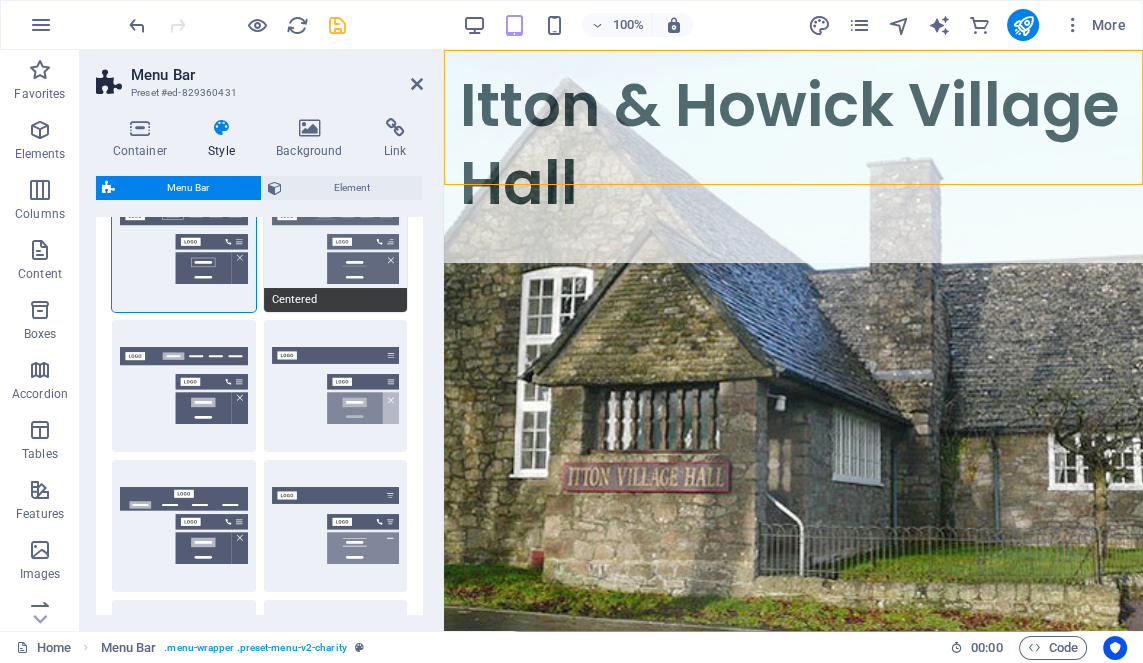 click on "Centered" at bounding box center [336, 300] 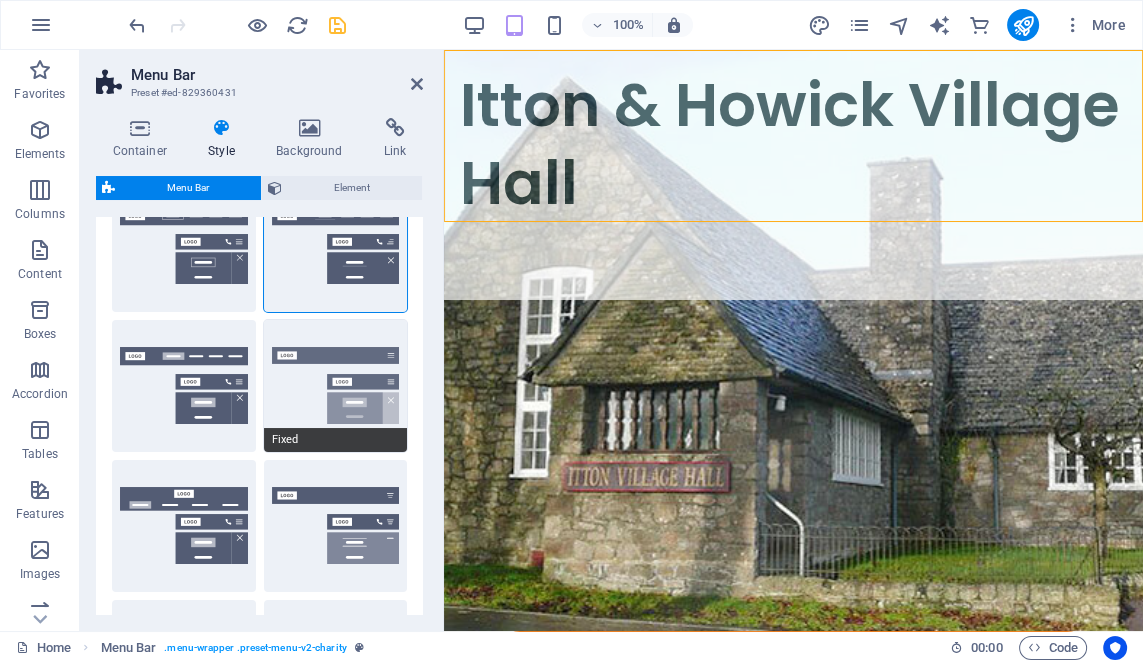 click on "Fixed" at bounding box center (336, 386) 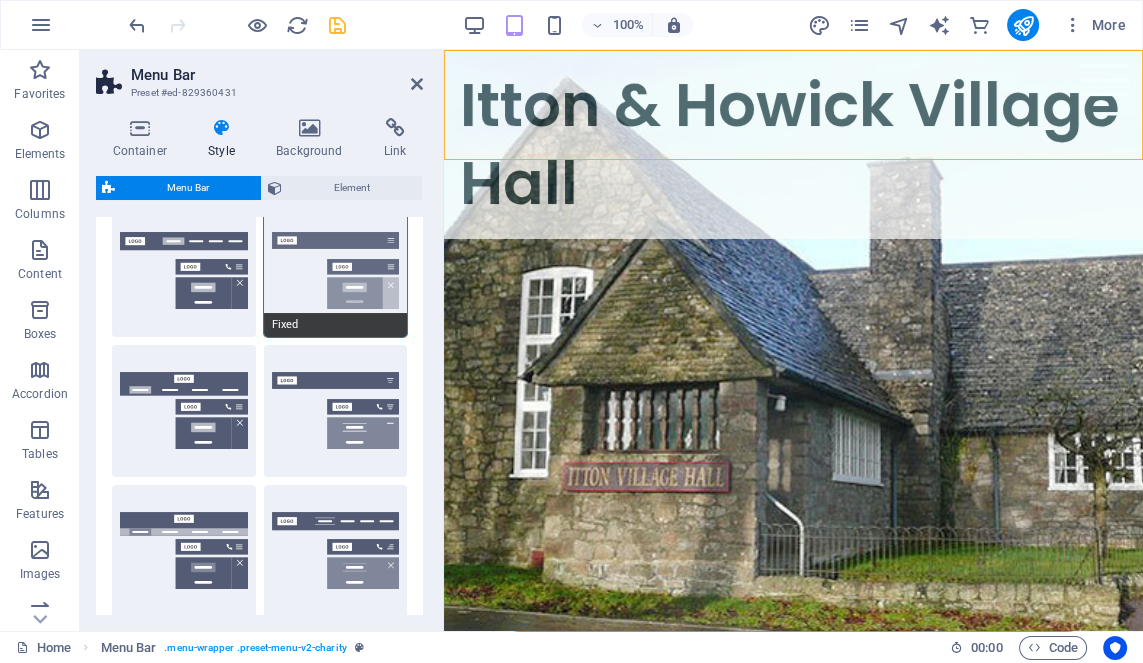 scroll, scrollTop: 209, scrollLeft: 0, axis: vertical 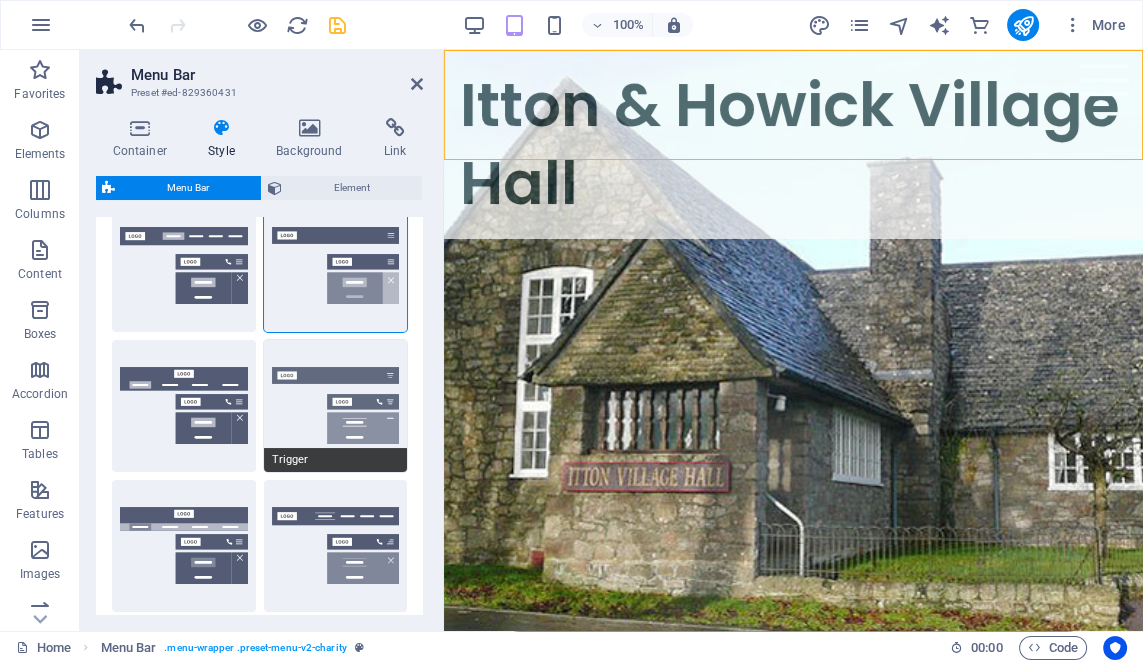 click on "Trigger" at bounding box center [336, 406] 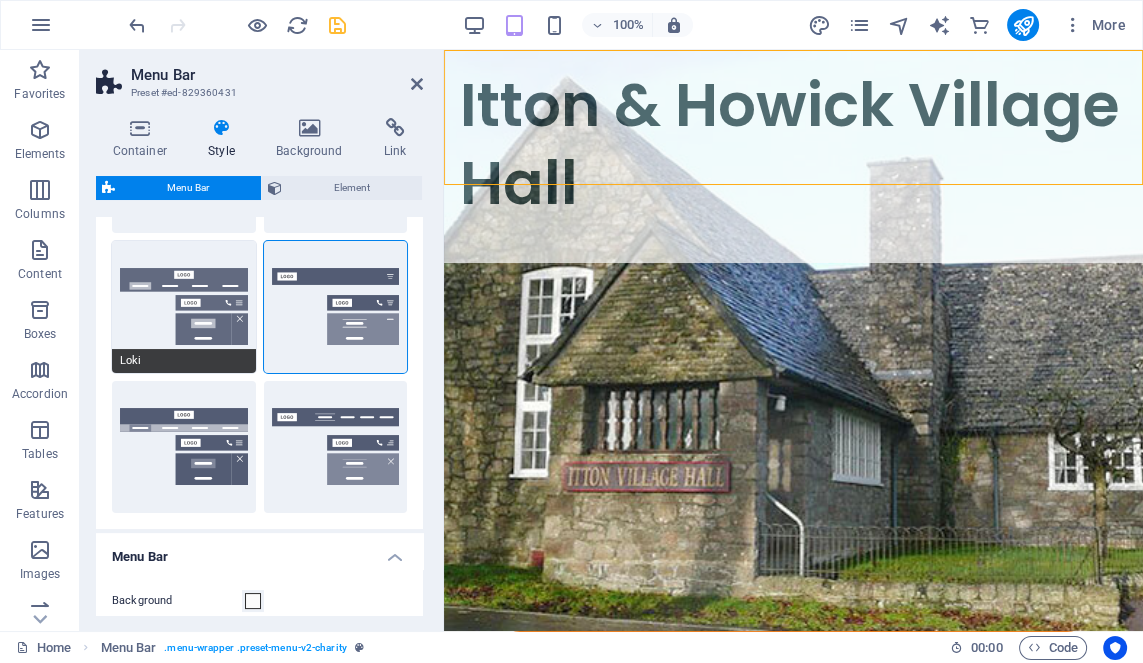 scroll, scrollTop: 311, scrollLeft: 0, axis: vertical 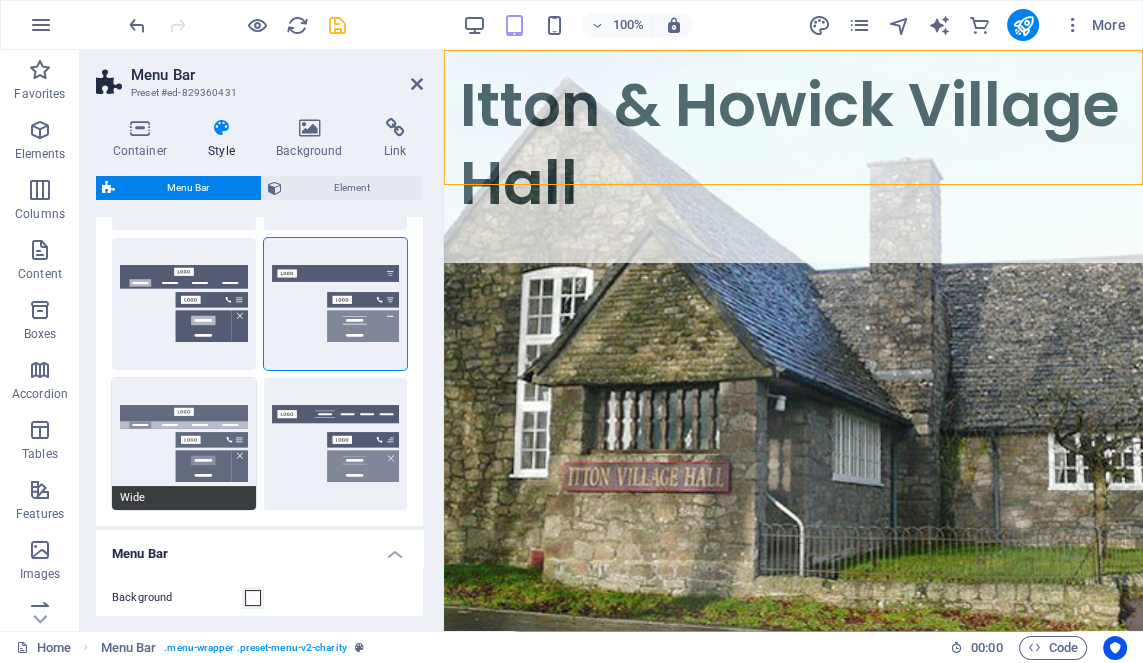 click on "Wide" at bounding box center (184, 444) 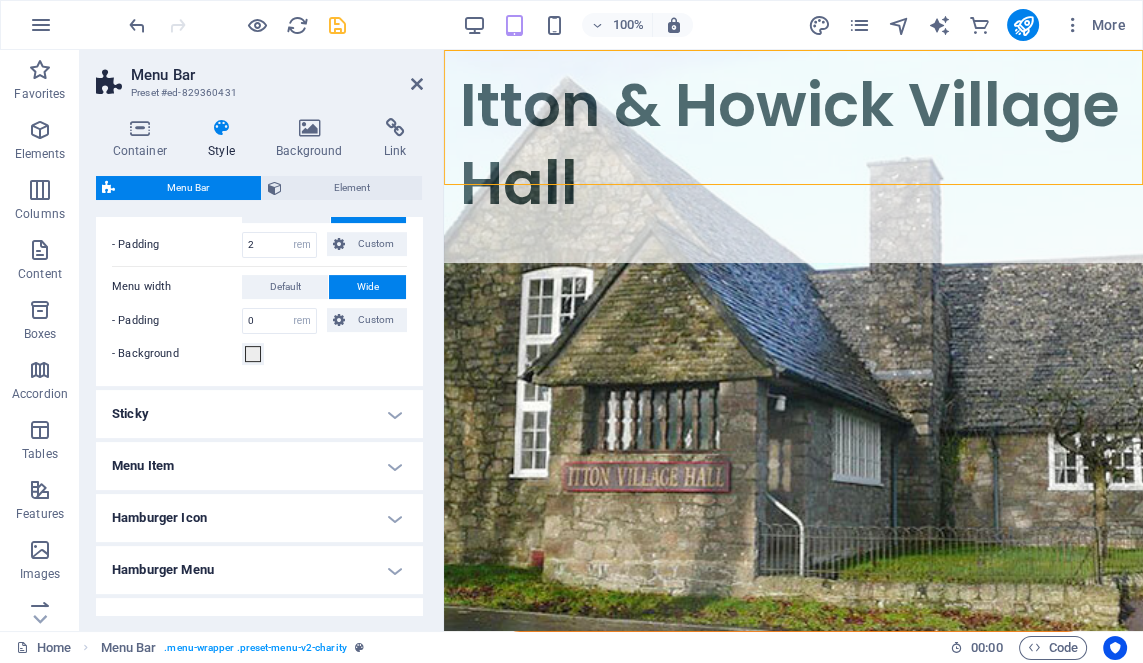 scroll, scrollTop: 800, scrollLeft: 0, axis: vertical 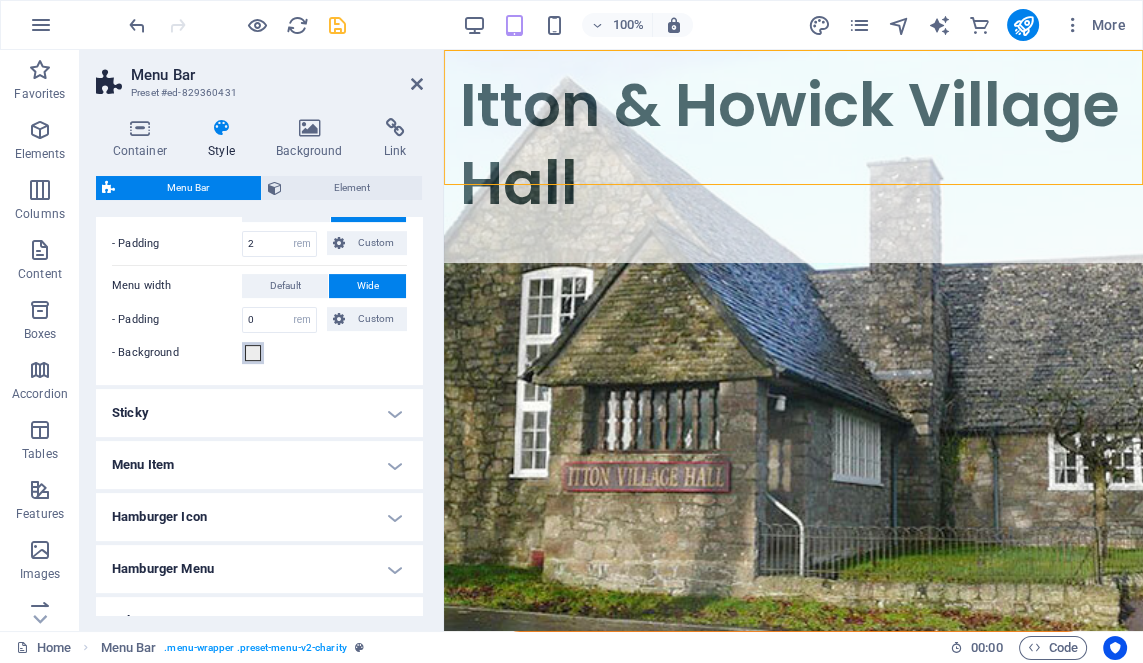 click at bounding box center [253, 353] 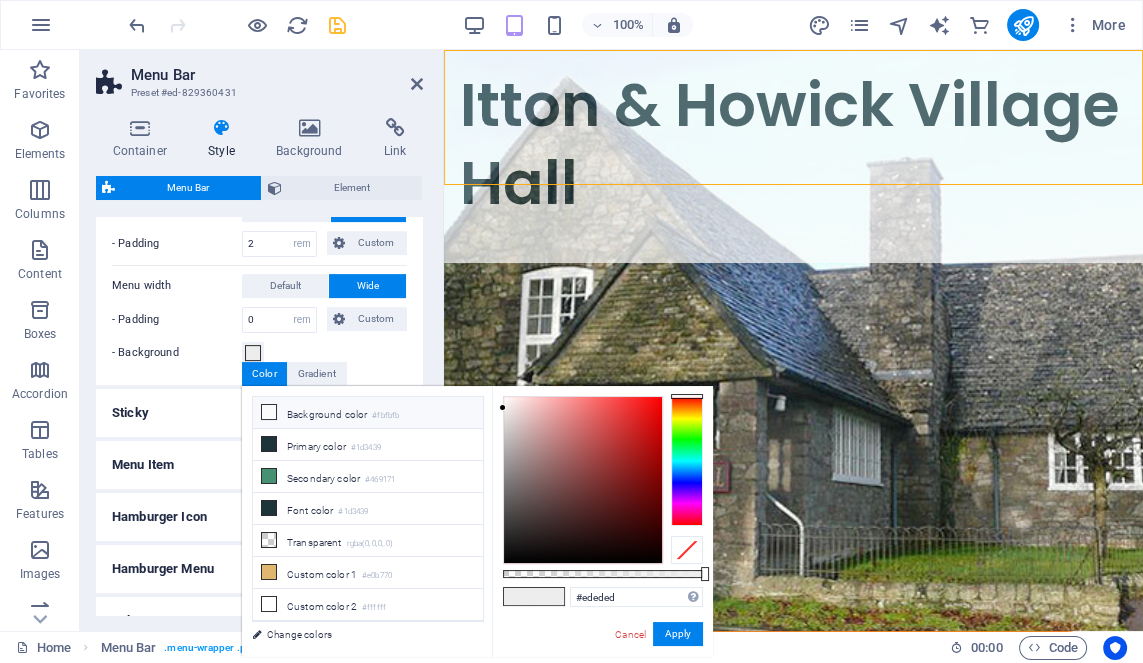 click on "Background color
#fbfbfb" at bounding box center [368, 413] 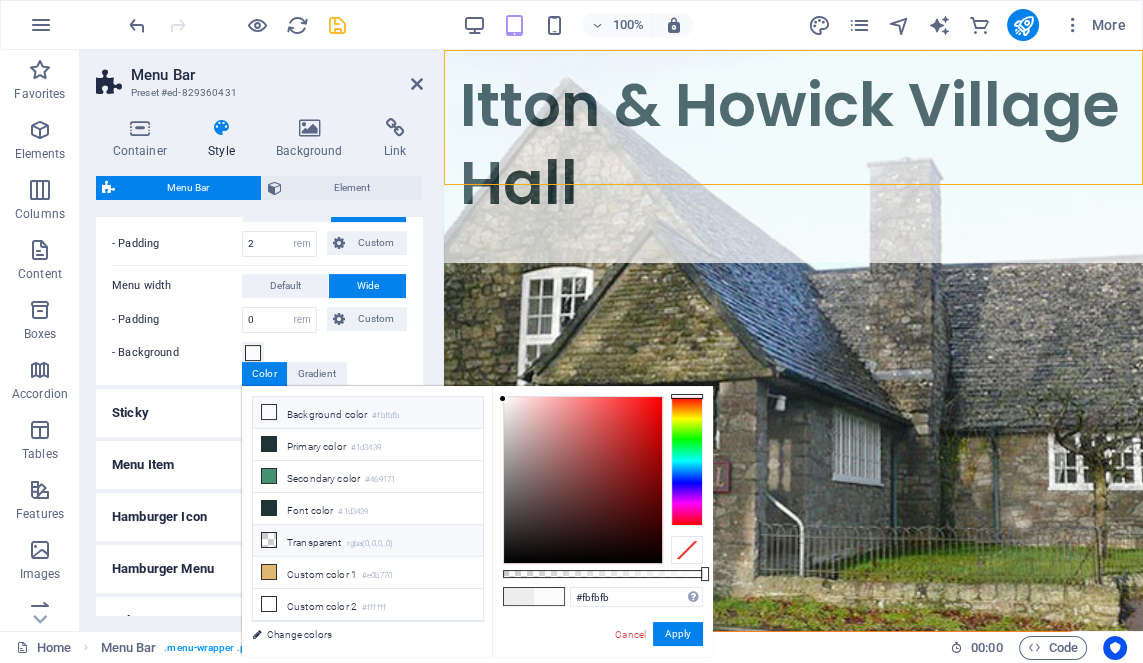 click at bounding box center [269, 540] 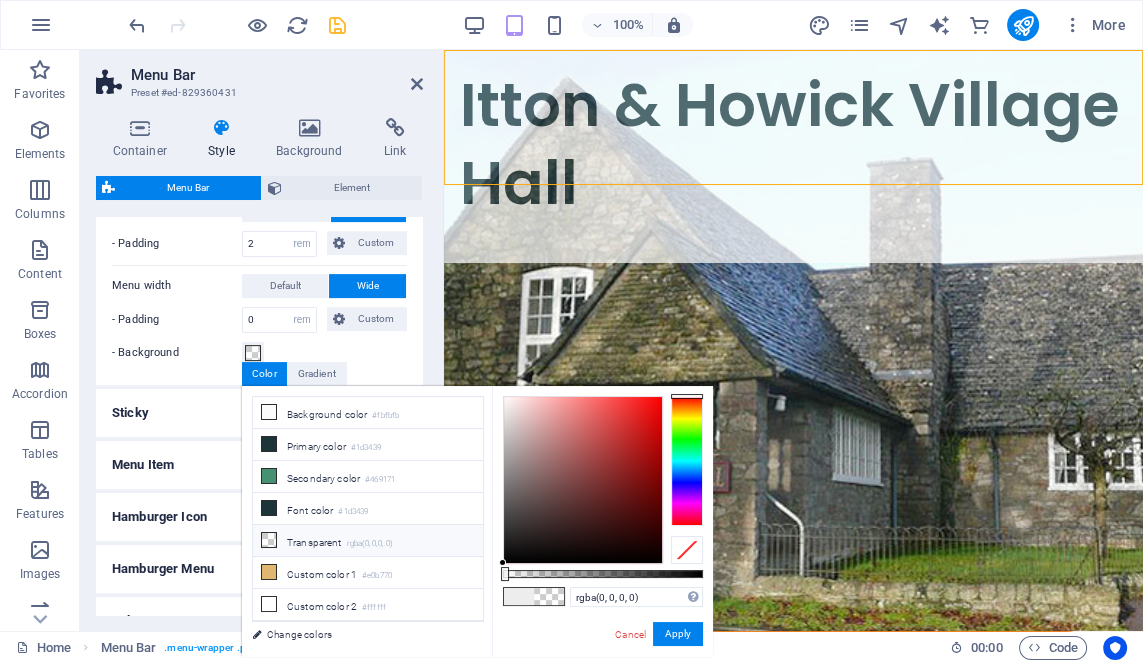 click on "- Background" at bounding box center [259, 353] 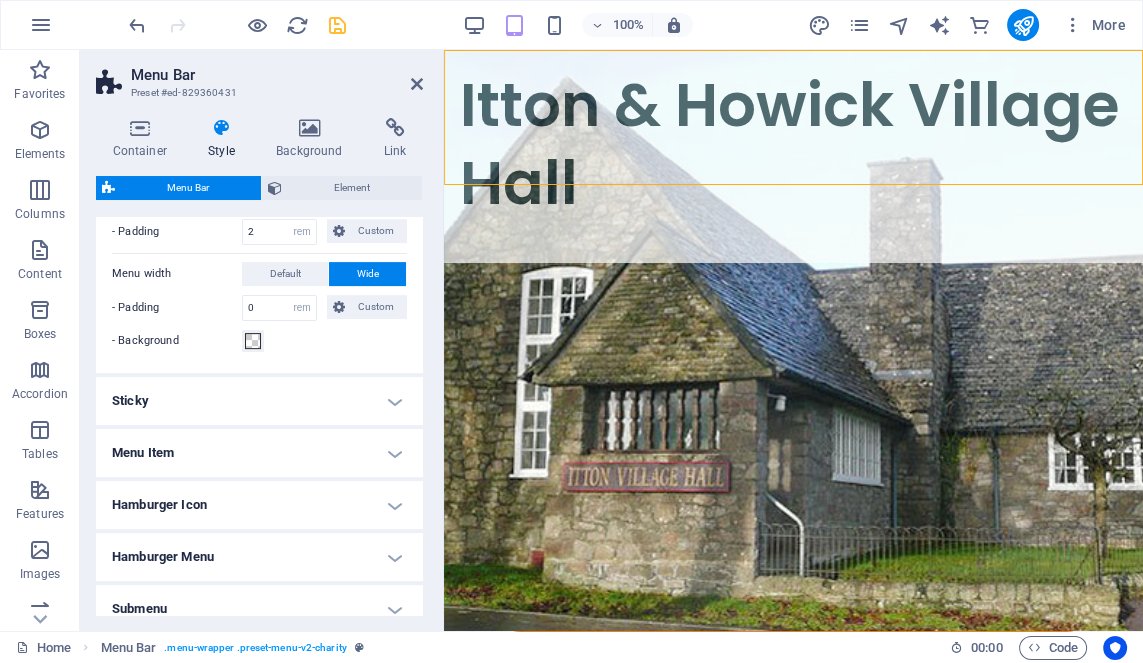 scroll, scrollTop: 817, scrollLeft: 0, axis: vertical 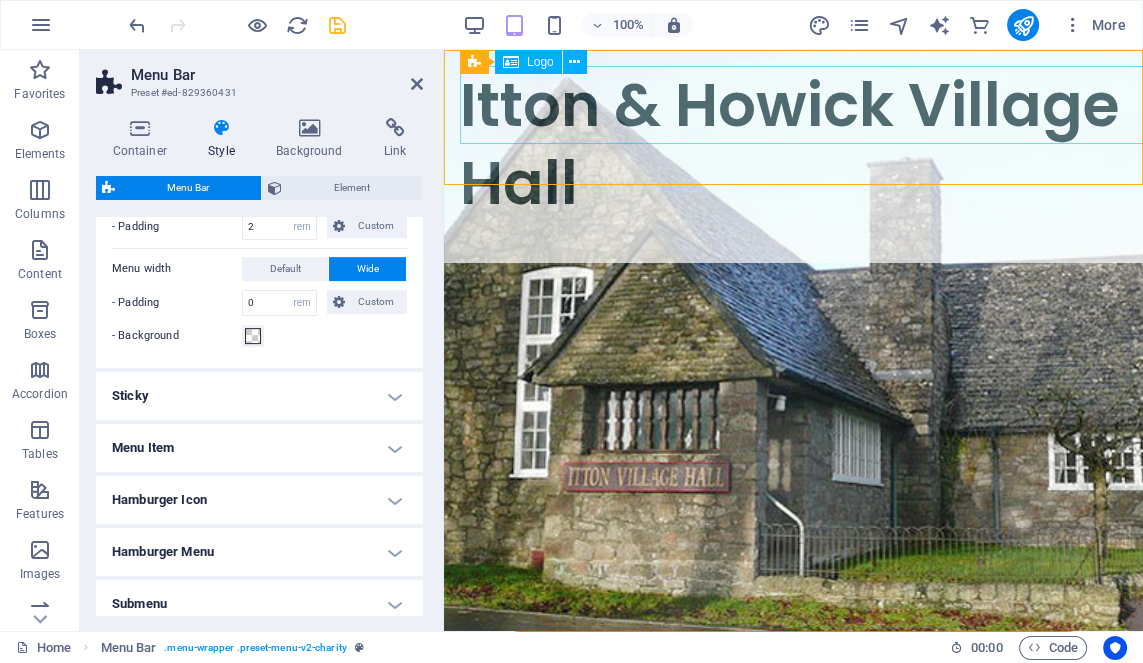 click on "Itton & Howick Village Hall" at bounding box center [793, 144] 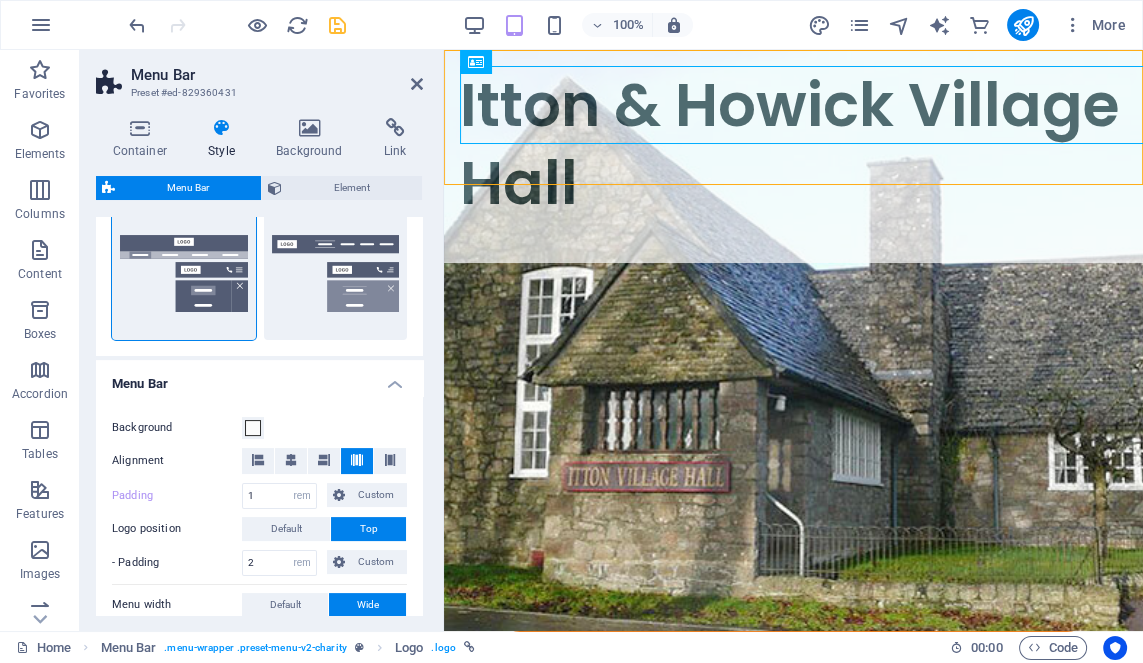 scroll, scrollTop: 482, scrollLeft: 0, axis: vertical 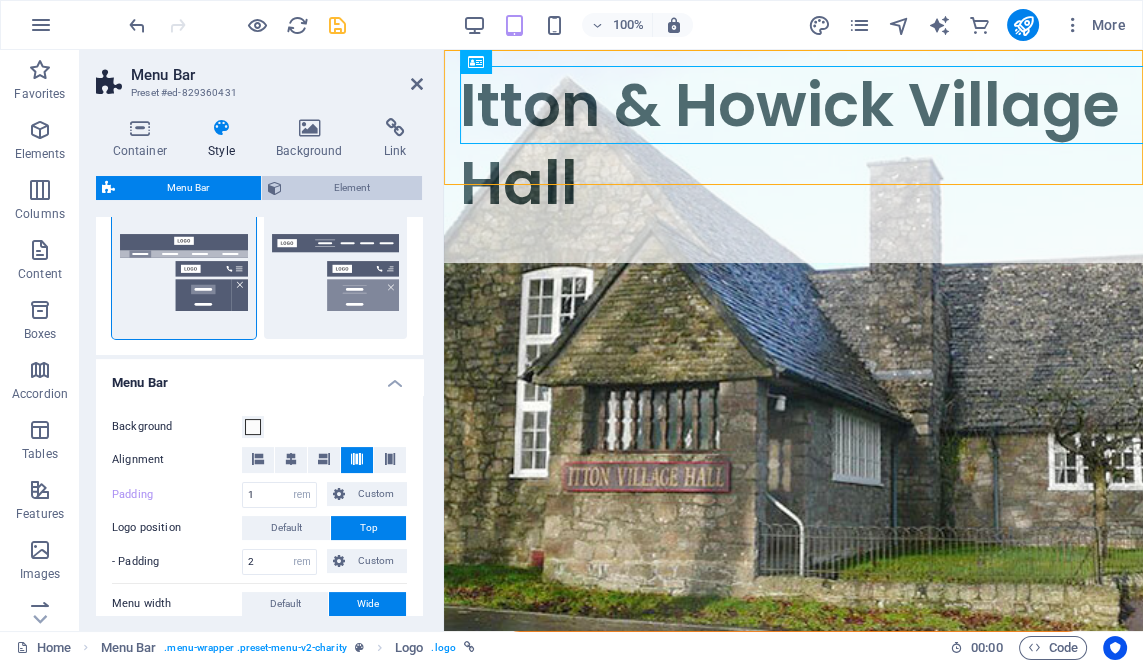 click on "Element" at bounding box center [352, 188] 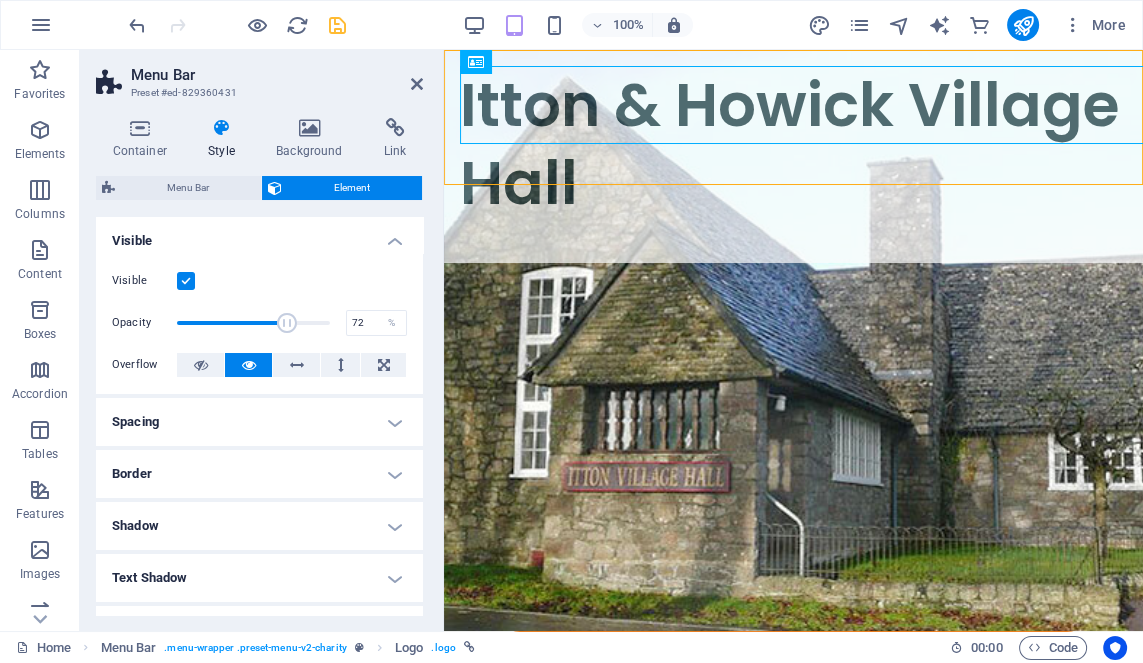 click at bounding box center [186, 281] 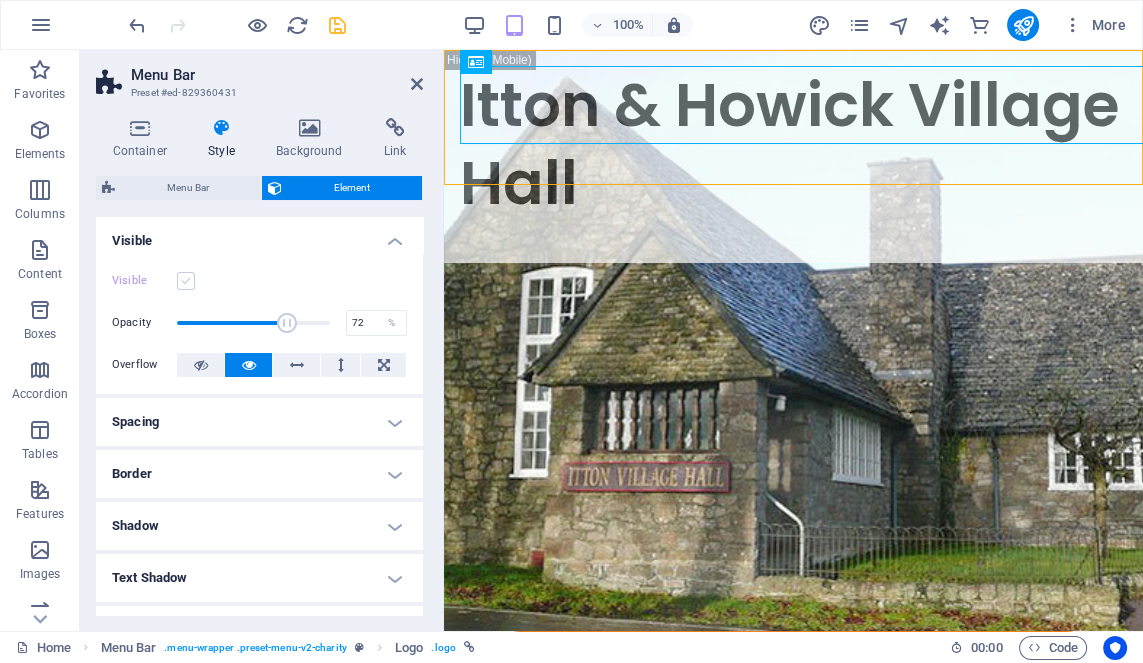 click at bounding box center (186, 281) 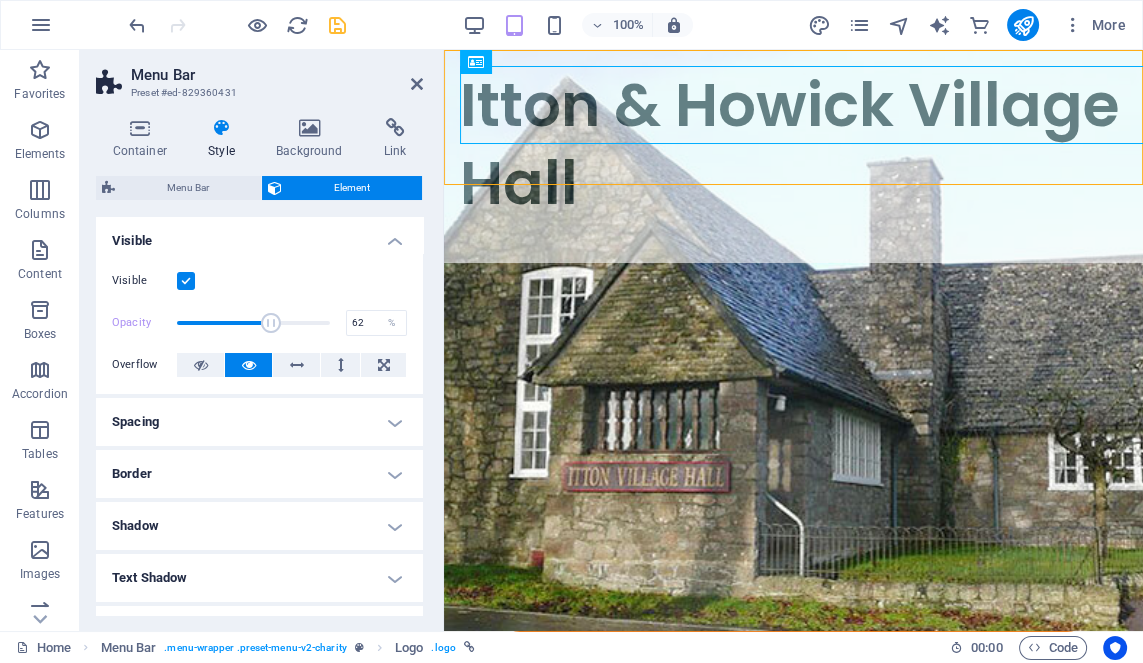 click on "Opacity" at bounding box center [144, 322] 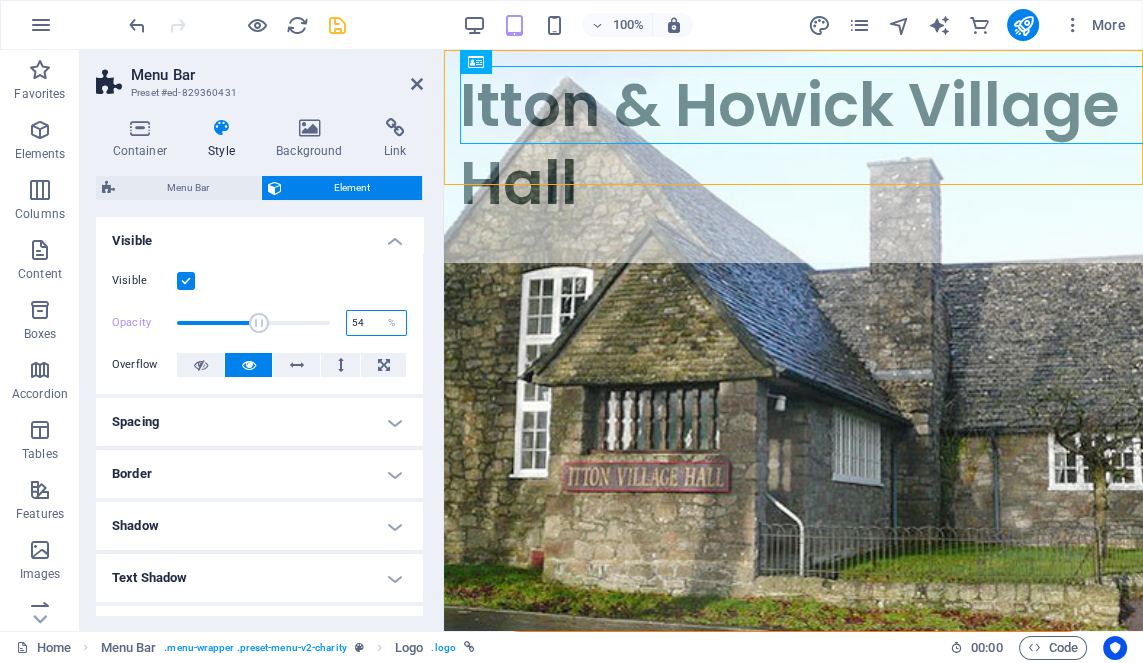 click on "54" at bounding box center (376, 323) 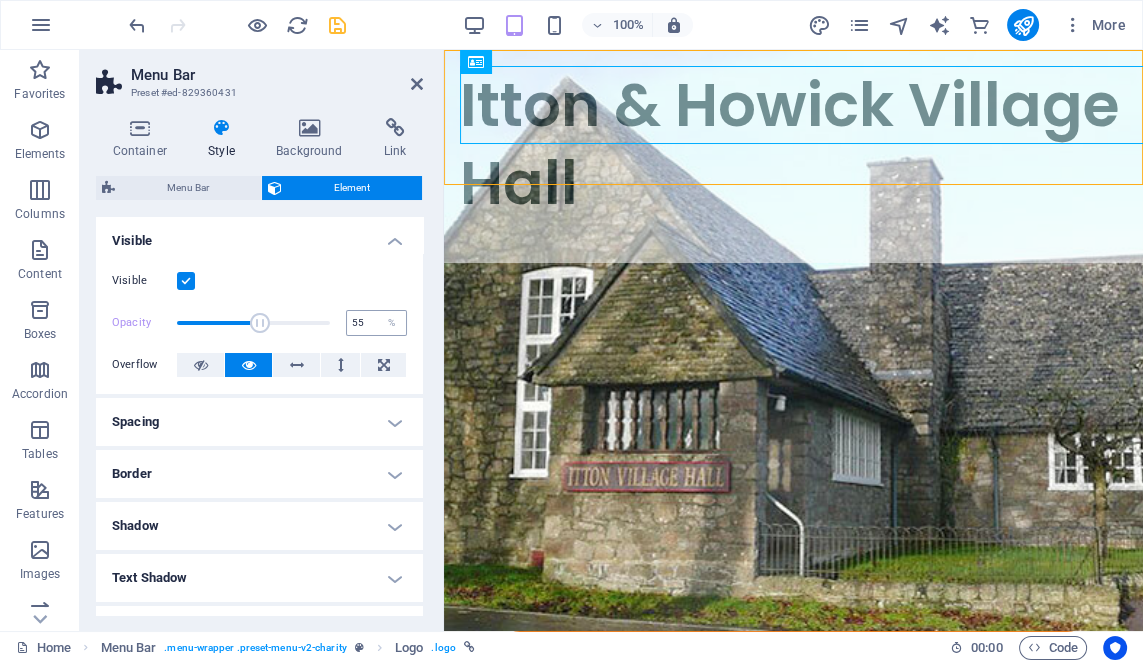 type on "55.00" 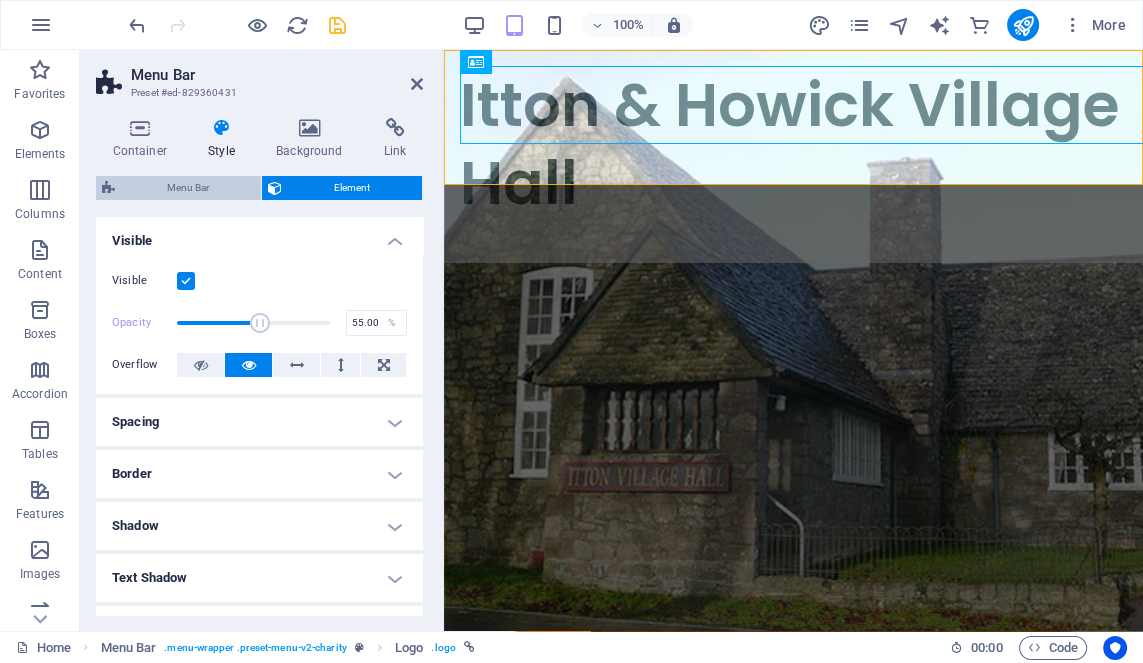 click on "Menu Bar" at bounding box center (188, 188) 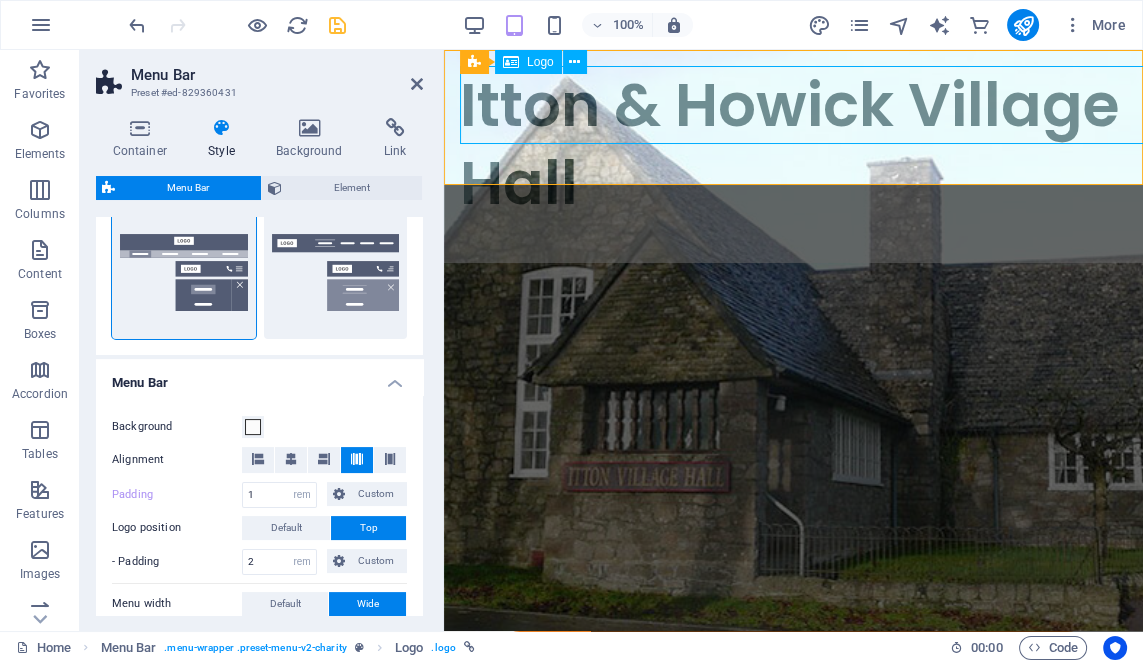 click on "Itton & Howick Village Hall" at bounding box center [793, 144] 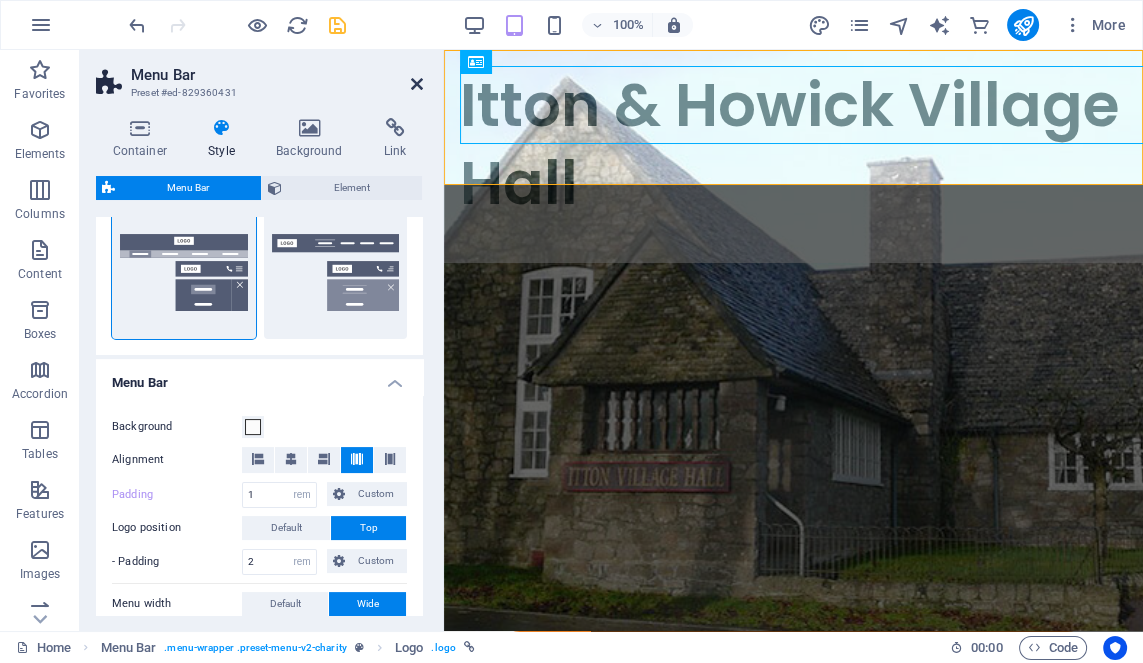 click at bounding box center (417, 84) 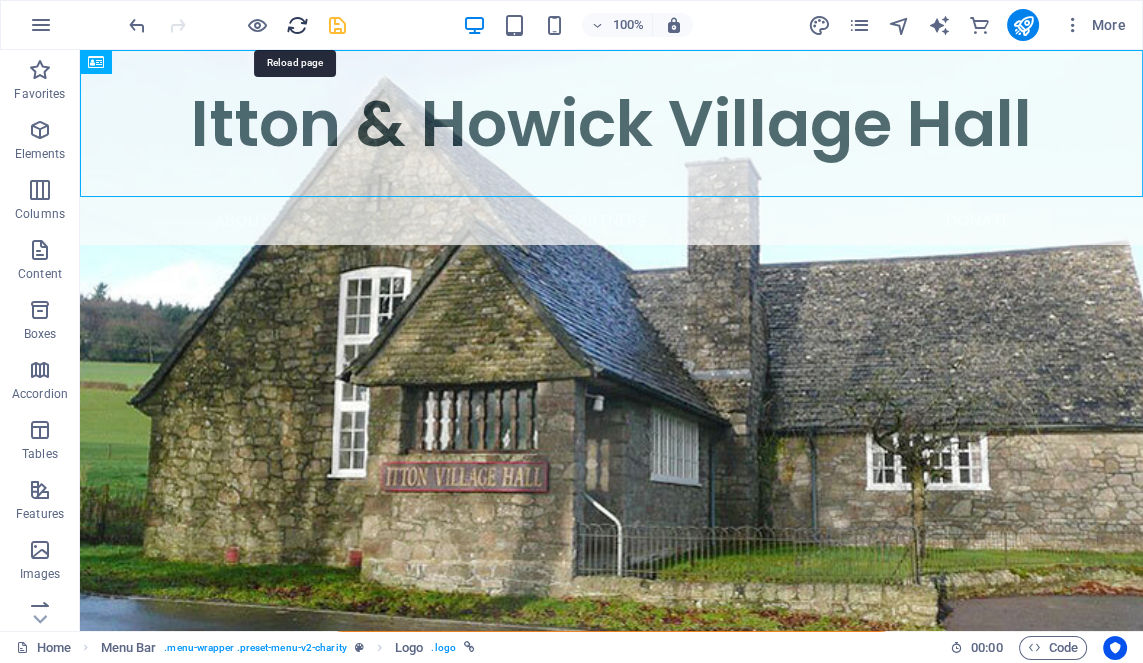 click at bounding box center (297, 25) 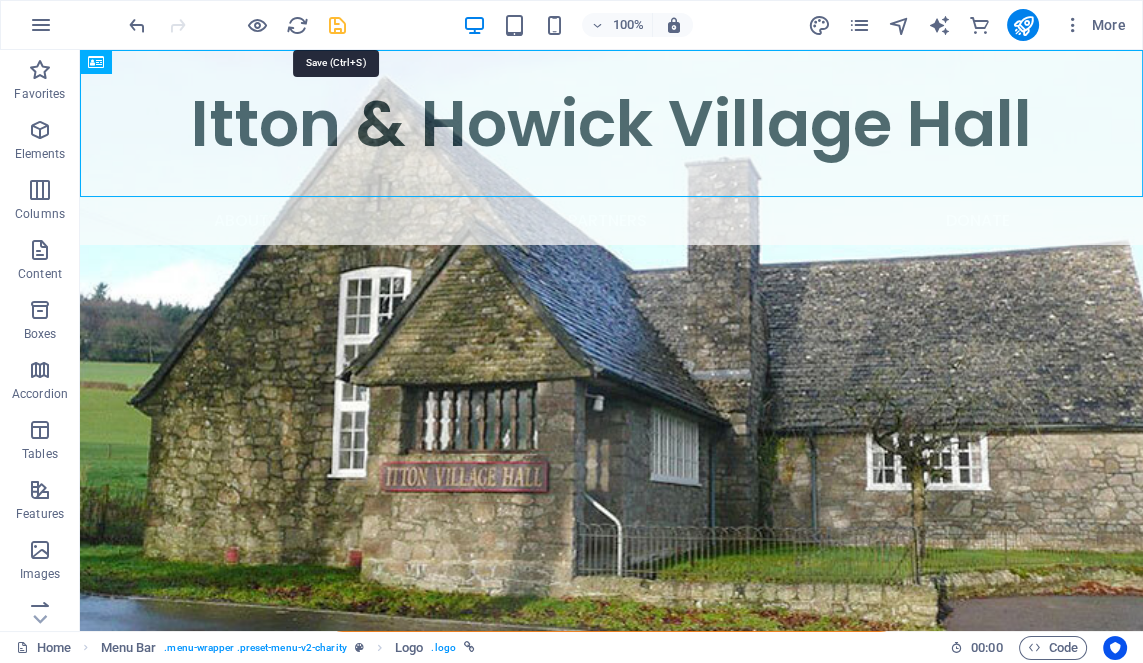 click at bounding box center (337, 25) 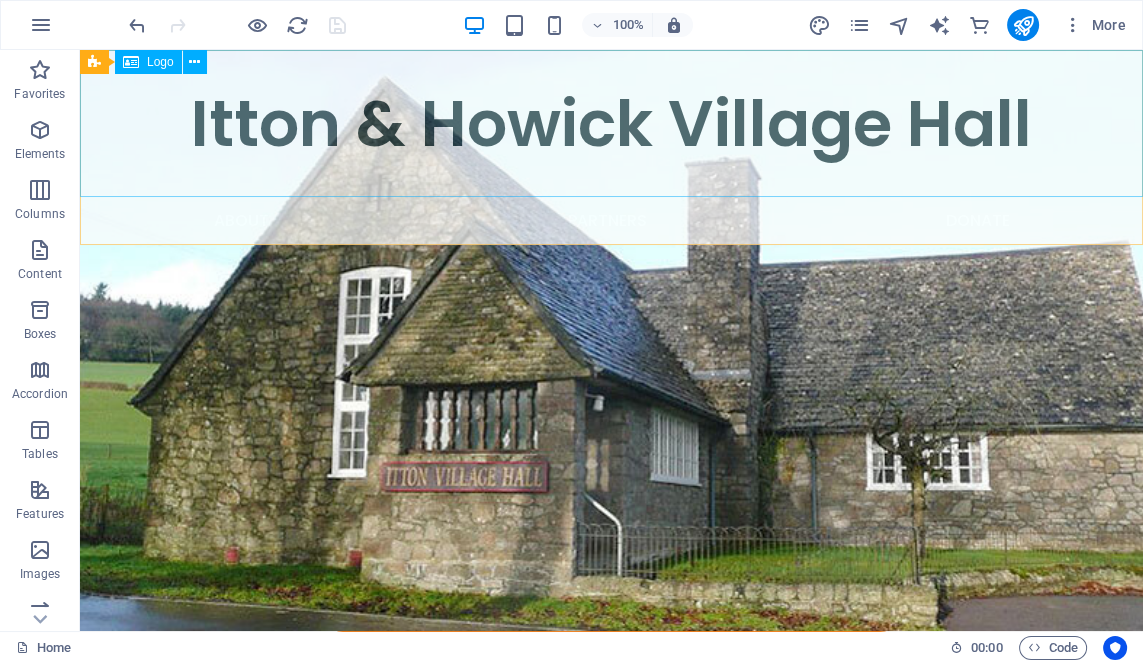 click on "Itton & Howick Village Hall" at bounding box center (611, 123) 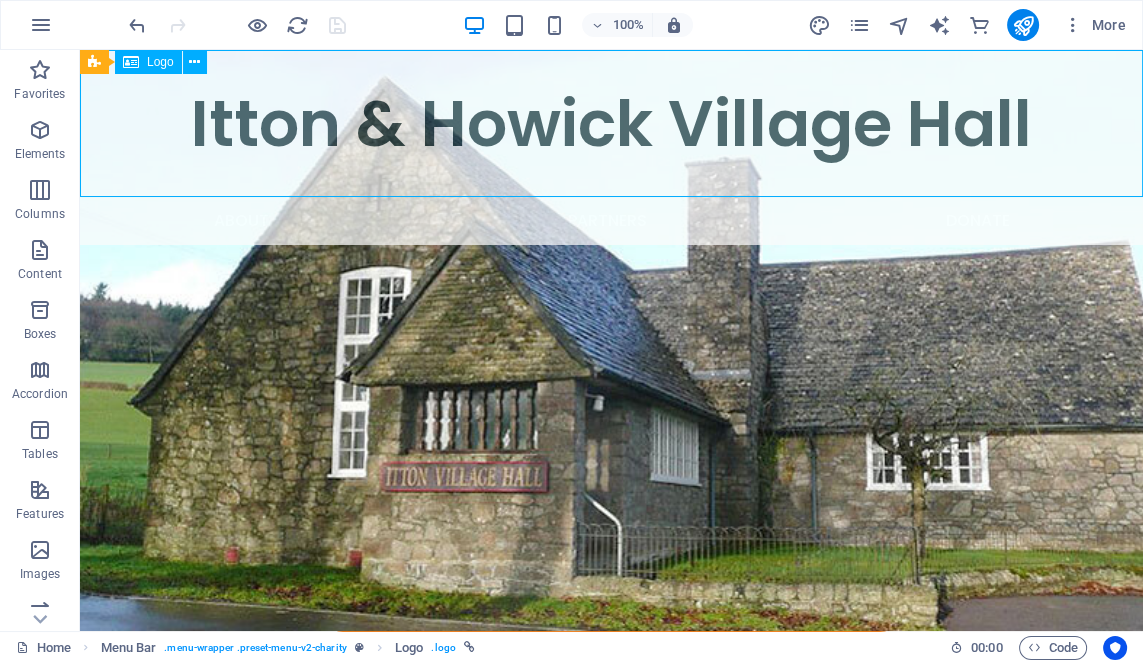 click on "Itton & Howick Village Hall" at bounding box center [611, 123] 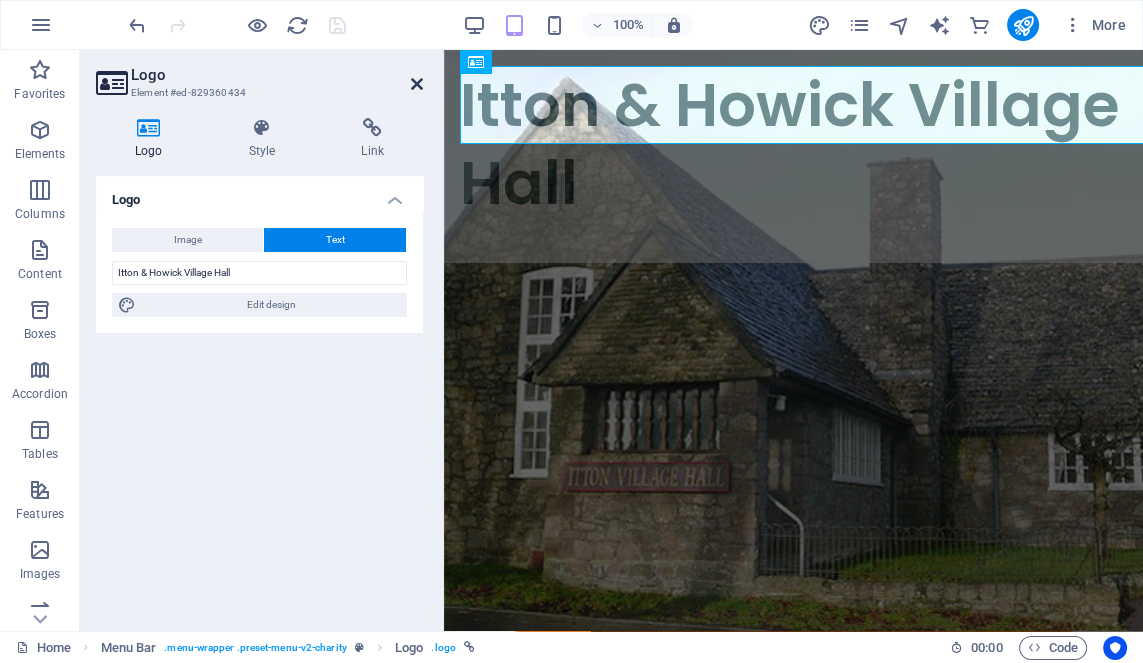 click at bounding box center (417, 84) 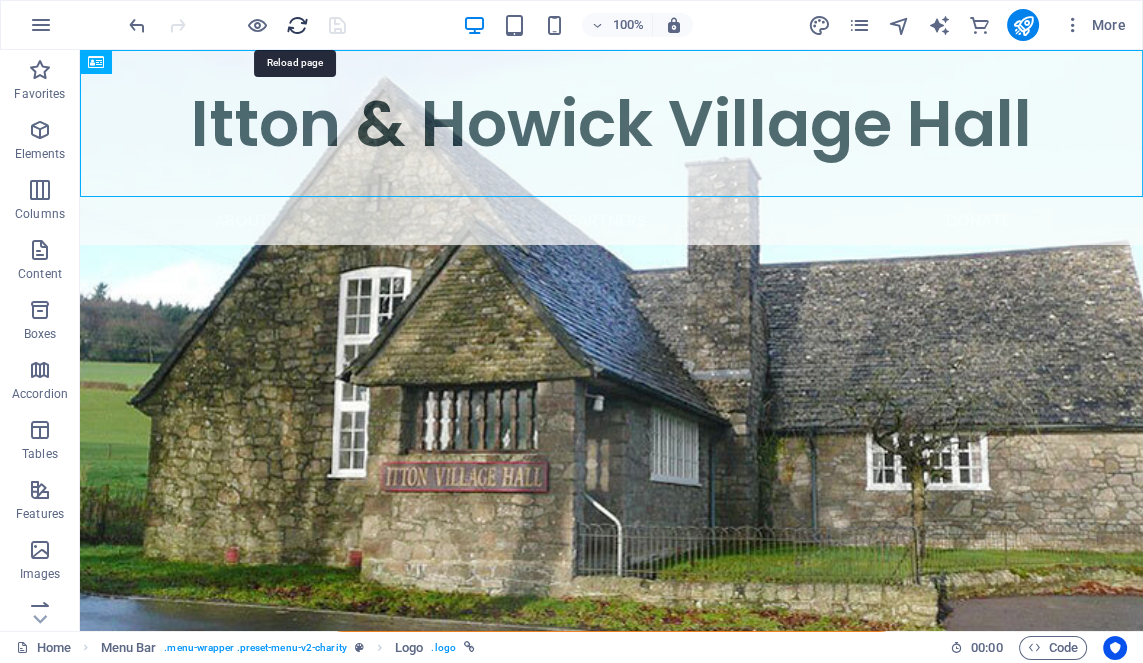 click at bounding box center (297, 25) 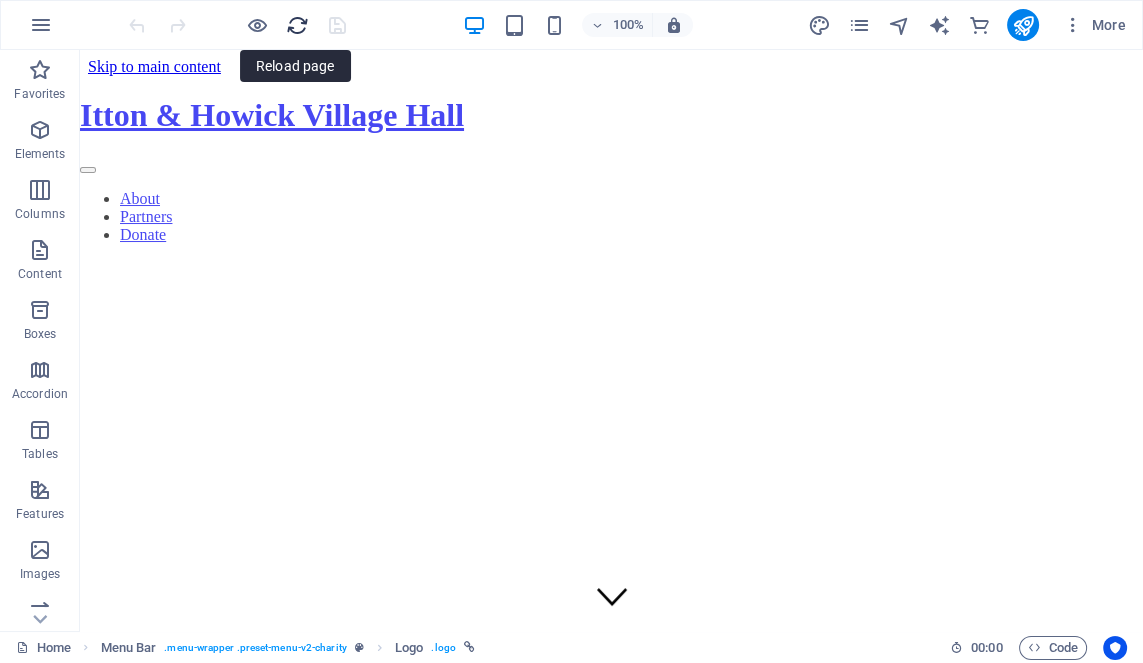 scroll, scrollTop: 0, scrollLeft: 0, axis: both 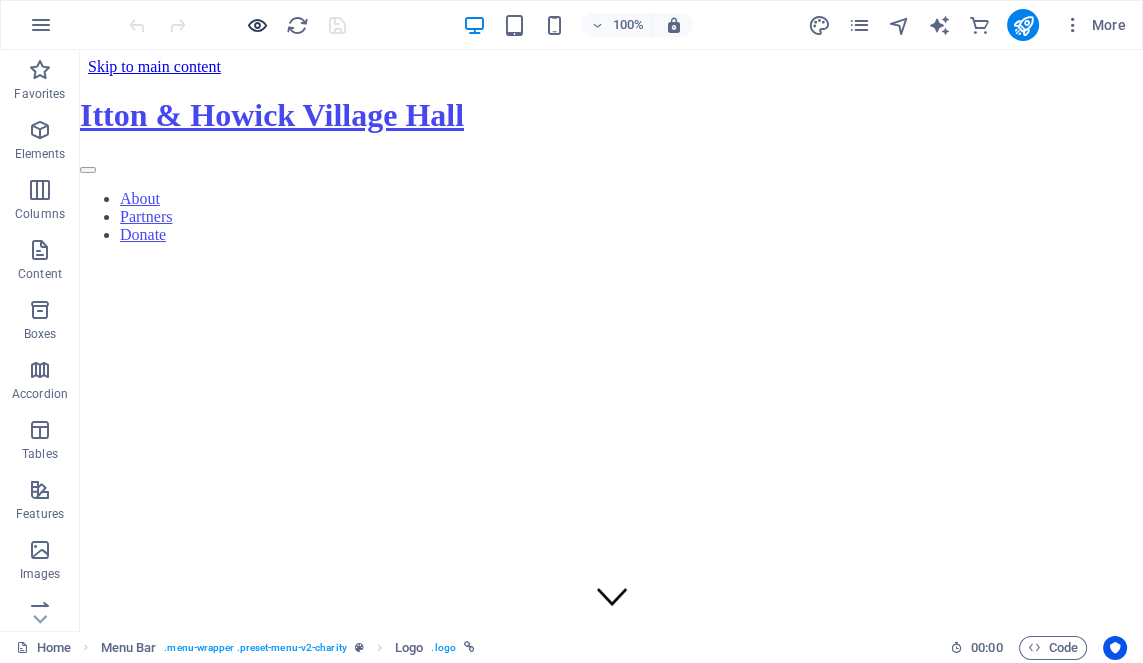 click at bounding box center (257, 25) 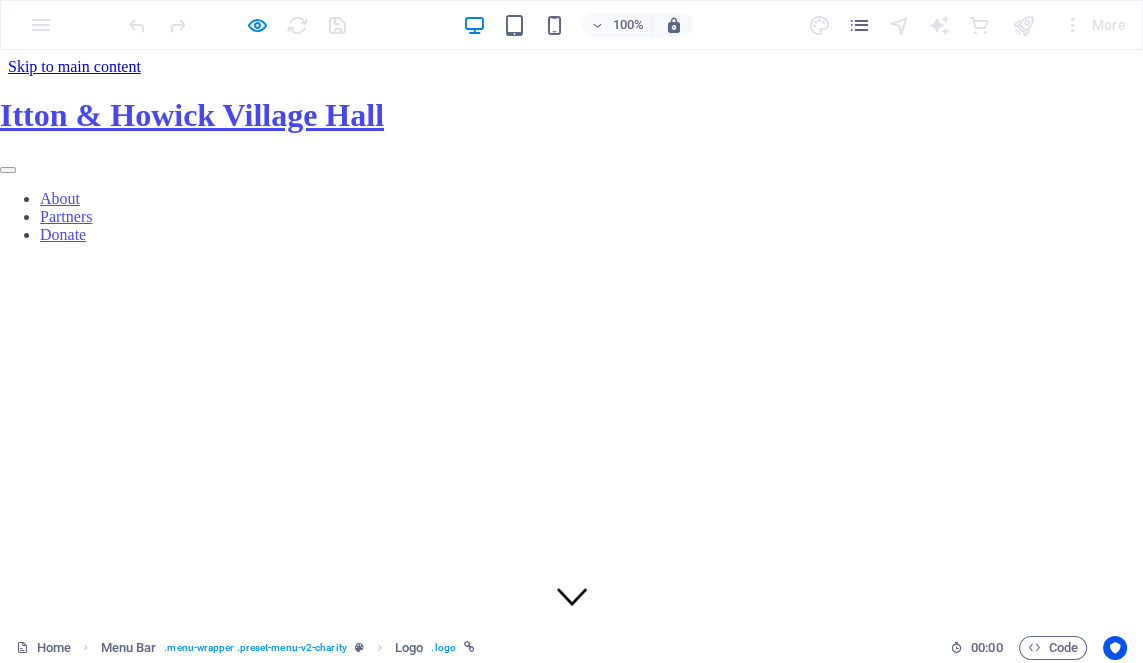 click on "Designed by renowned architect Guy Dawber and gifted to the village in 1956." at bounding box center [571, 709] 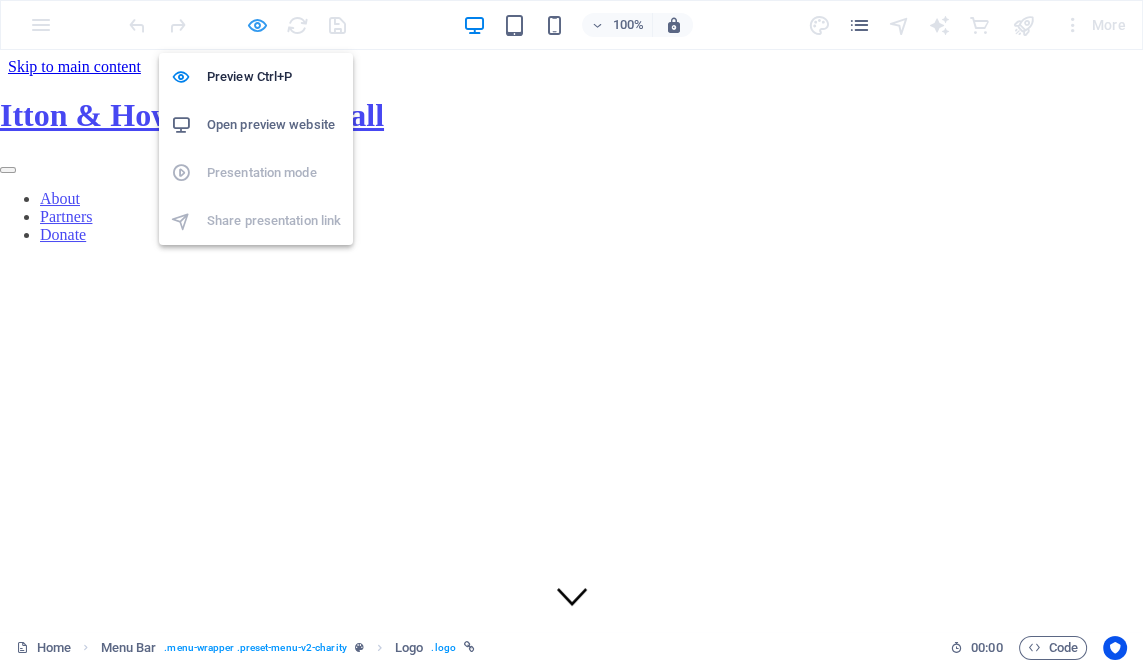click at bounding box center [257, 25] 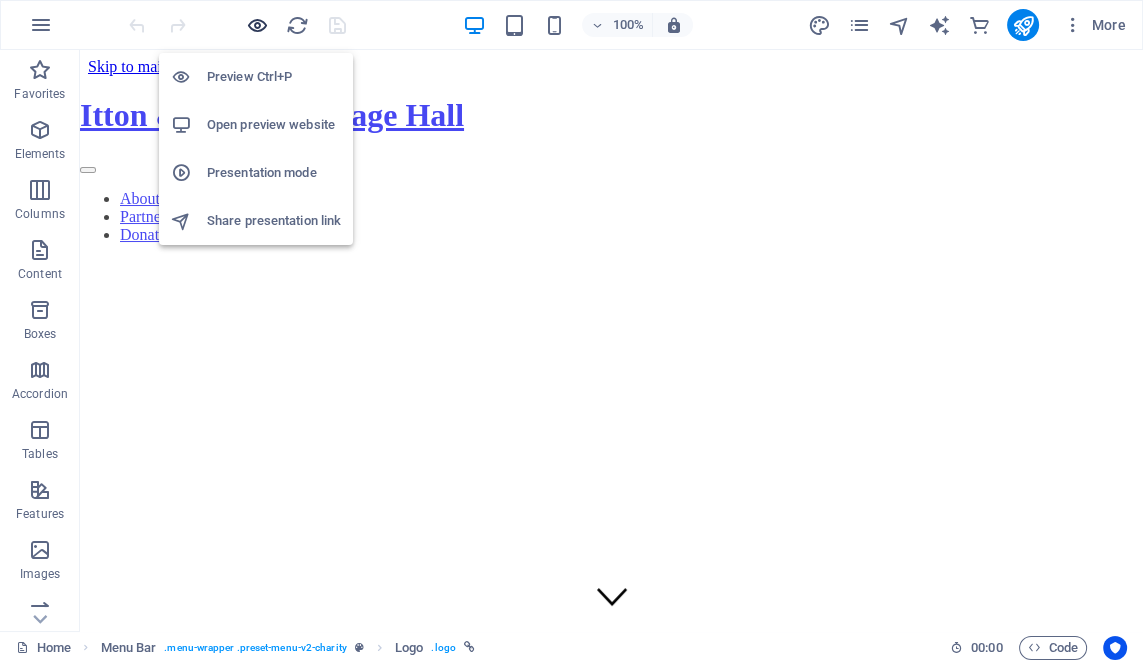 click at bounding box center (257, 25) 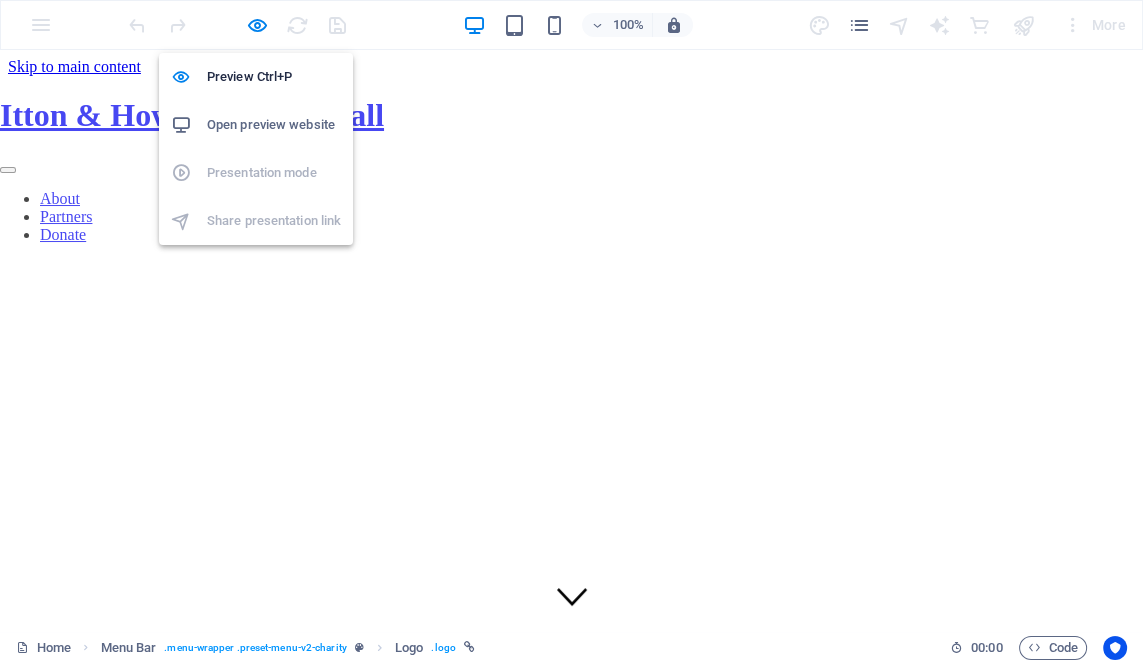 click on "Open preview website" at bounding box center [256, 125] 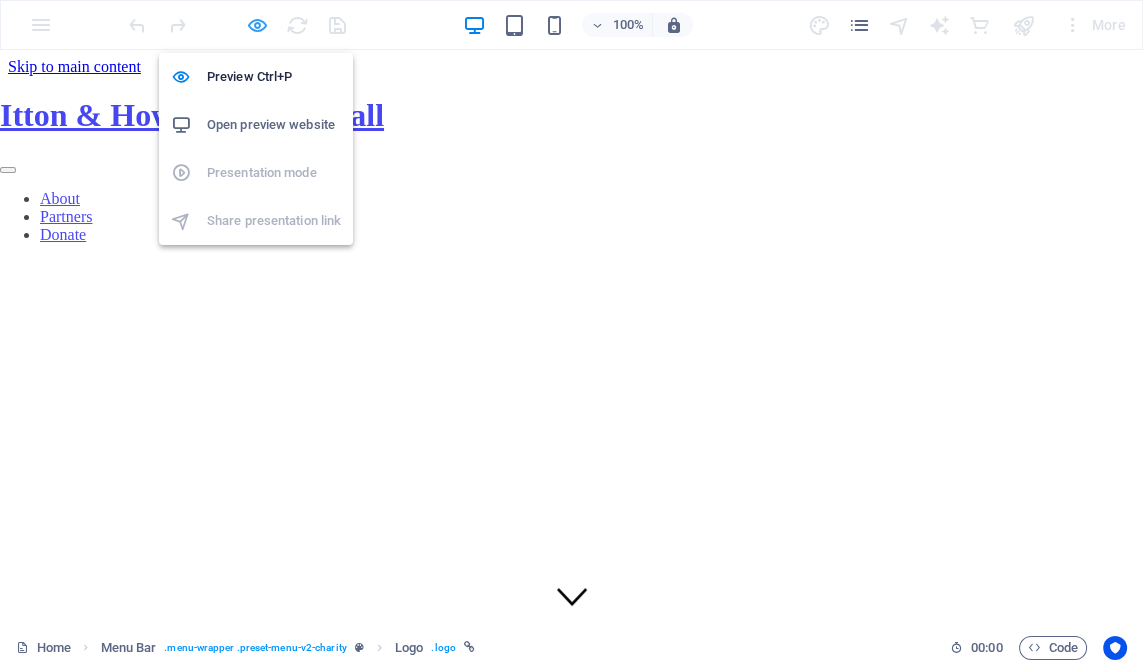 click at bounding box center [257, 25] 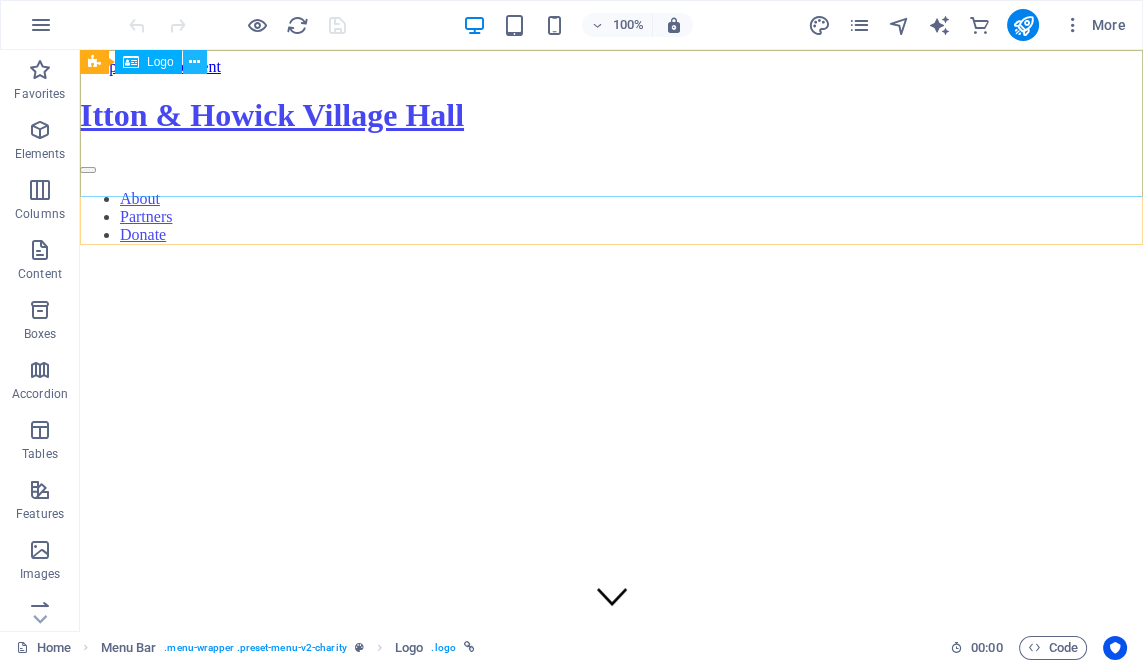 click at bounding box center [194, 62] 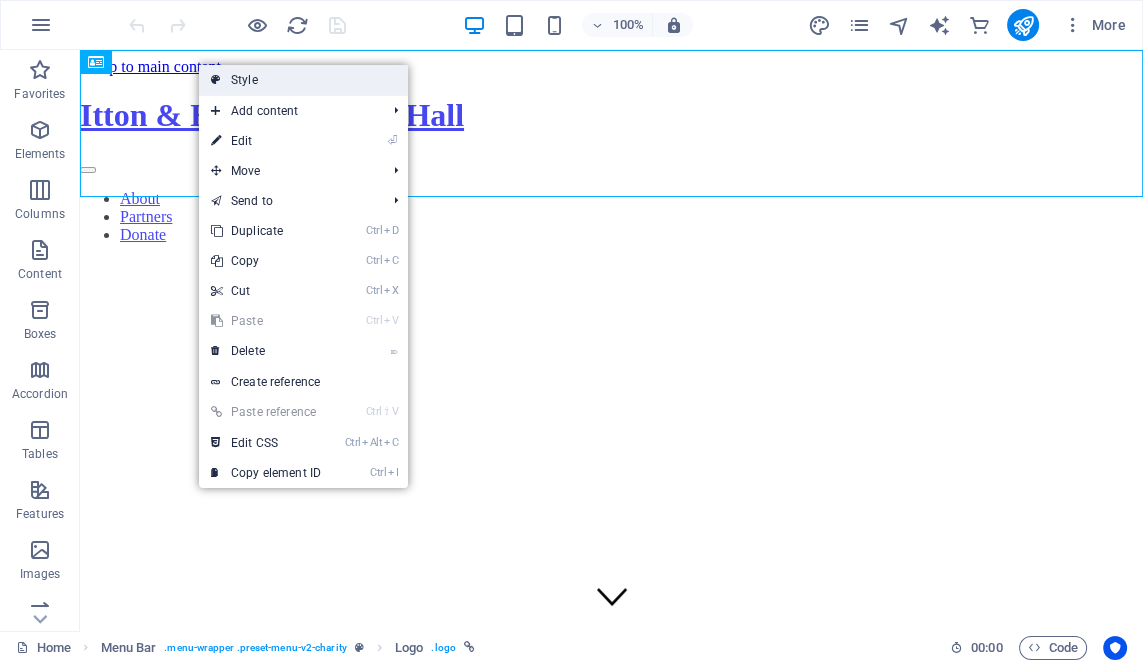 click on "Style" at bounding box center (303, 80) 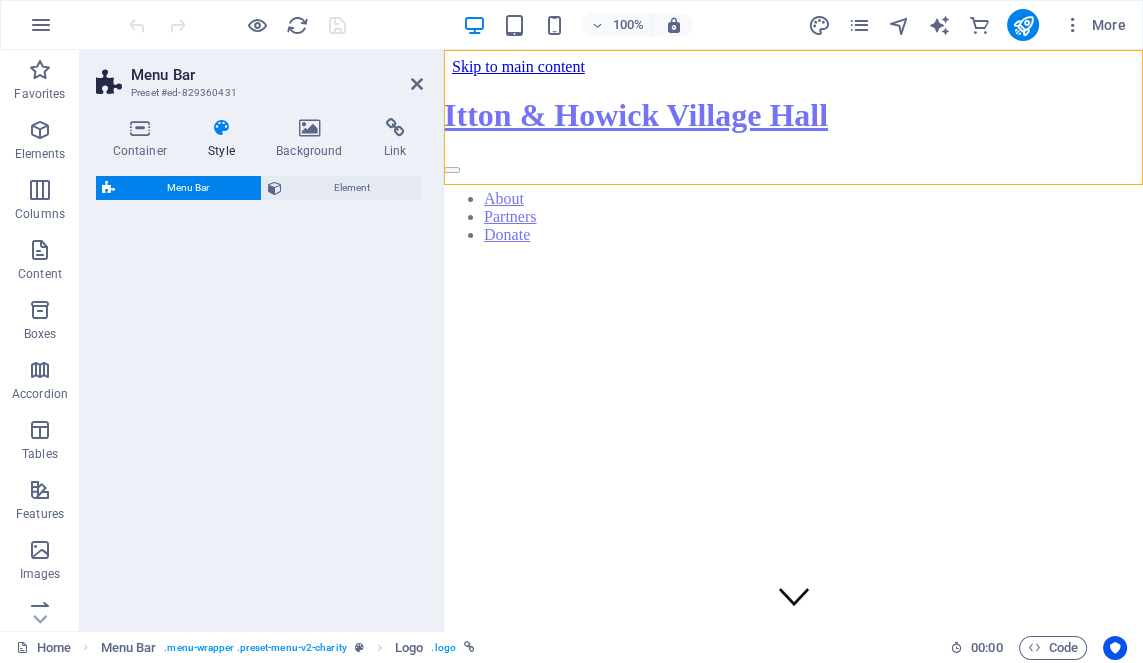 select on "rem" 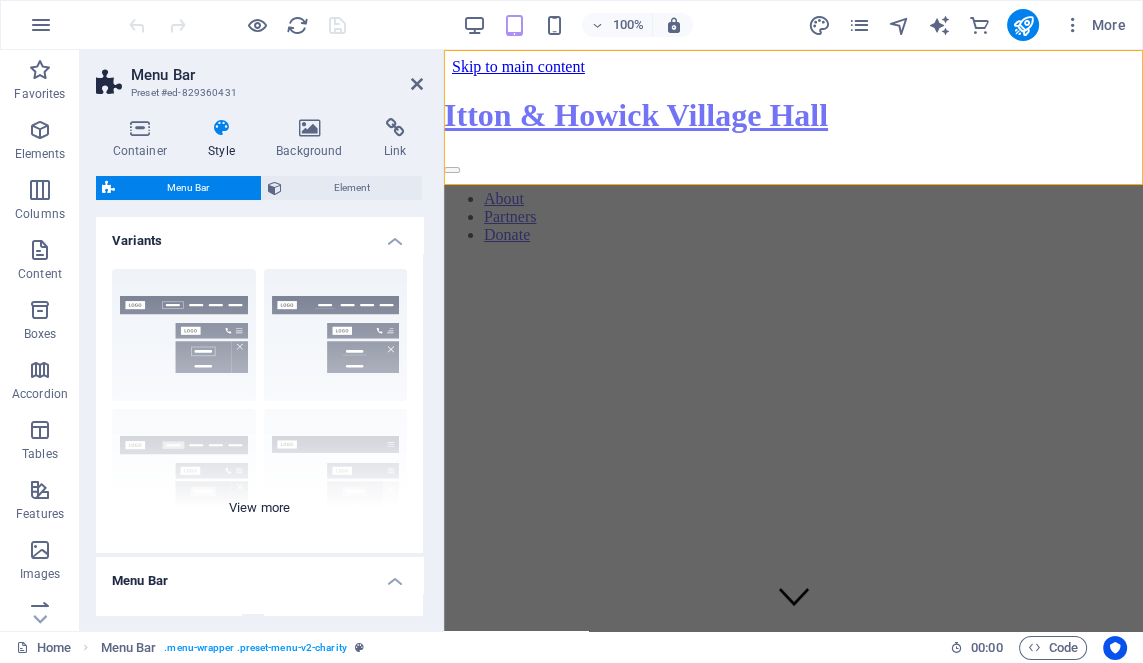 click on "Border Centered Default Fixed Loki Trigger Wide XXL" at bounding box center (259, 403) 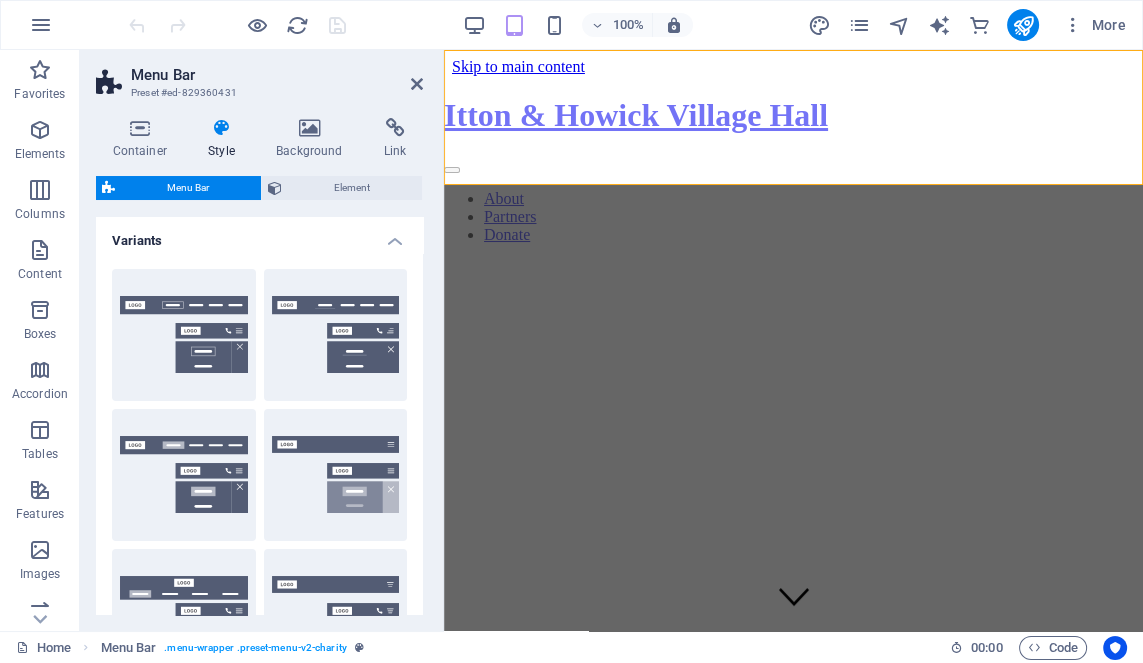 click at bounding box center [441, 340] 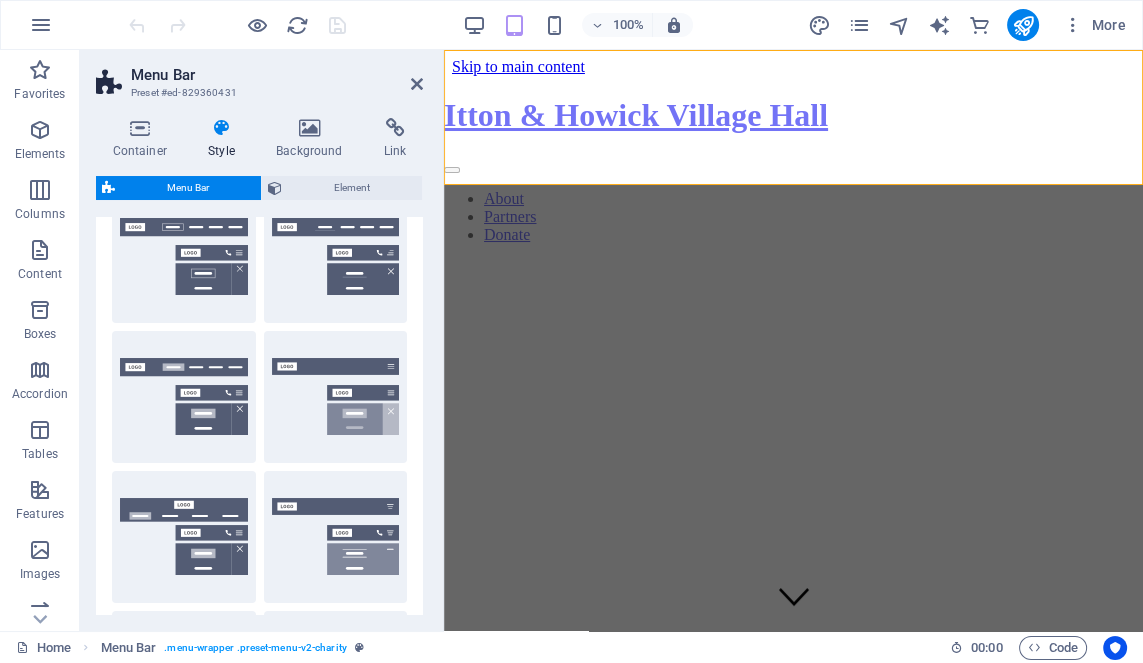 drag, startPoint x: 421, startPoint y: 318, endPoint x: 402, endPoint y: 464, distance: 147.23111 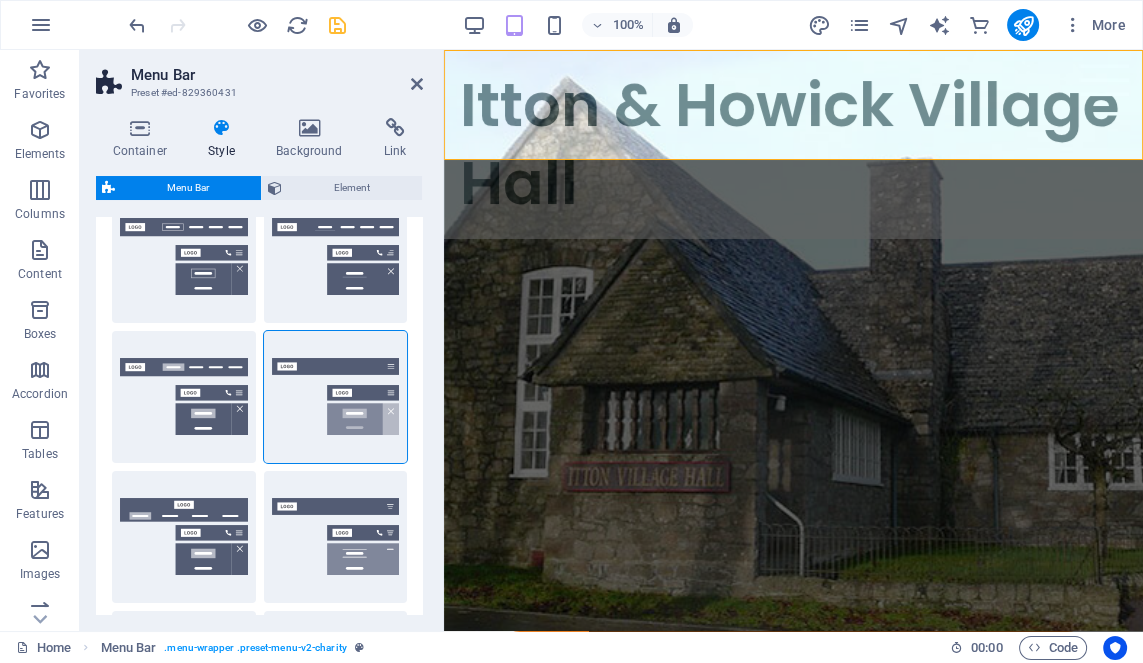 scroll, scrollTop: 175, scrollLeft: 0, axis: vertical 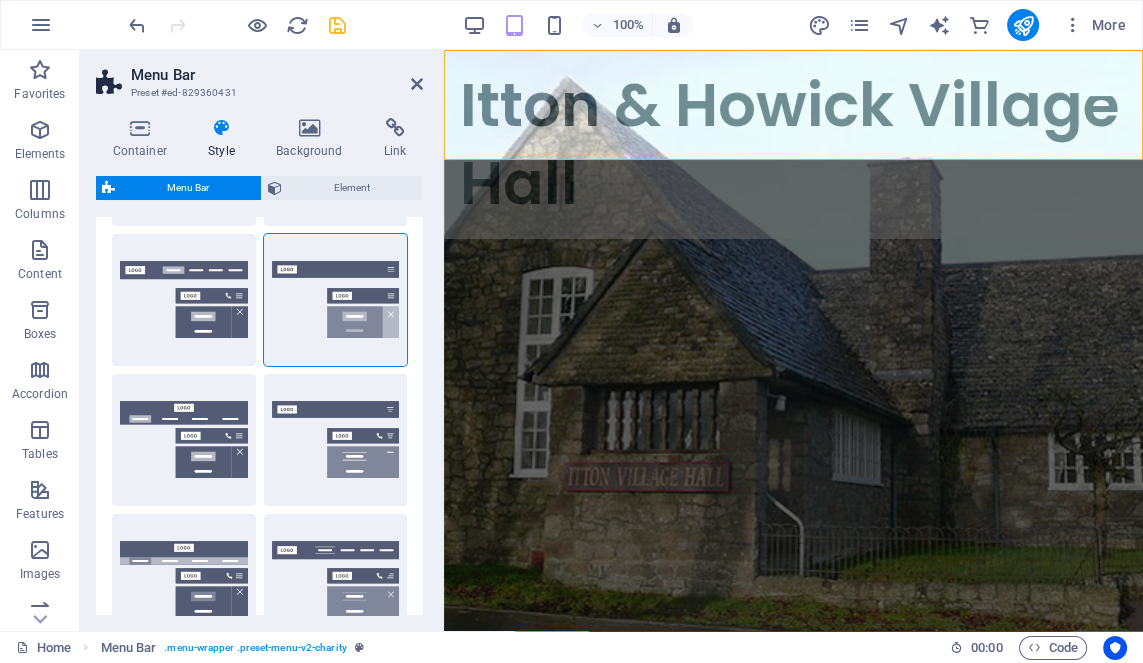 drag, startPoint x: 420, startPoint y: 353, endPoint x: 417, endPoint y: 540, distance: 187.02406 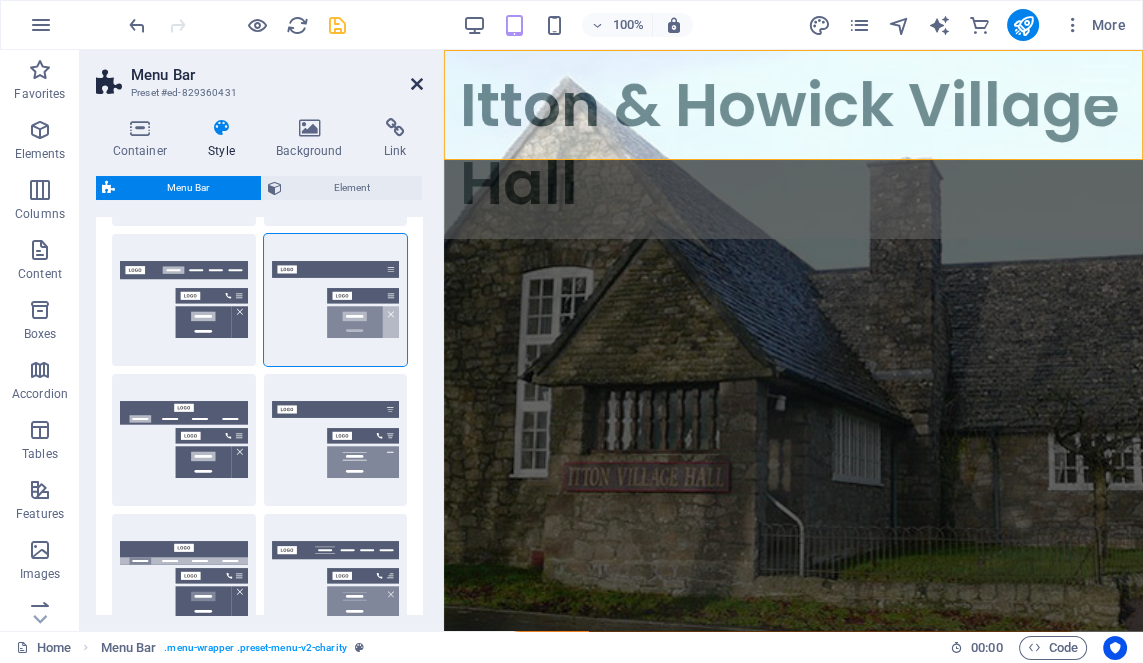 click at bounding box center (417, 84) 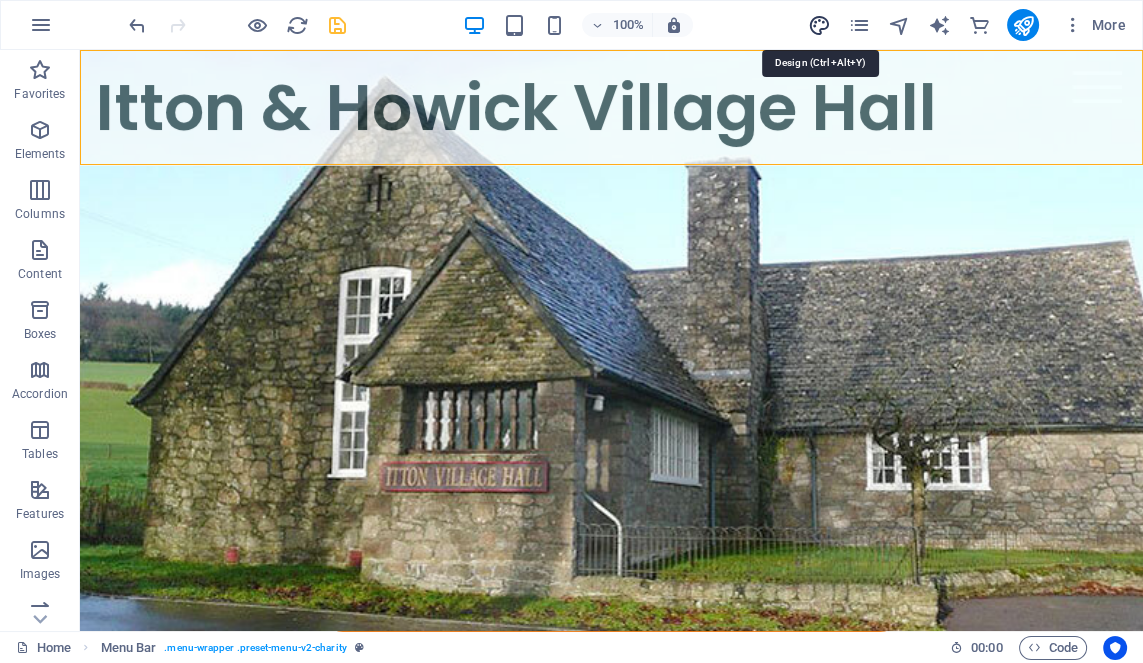 click at bounding box center (818, 25) 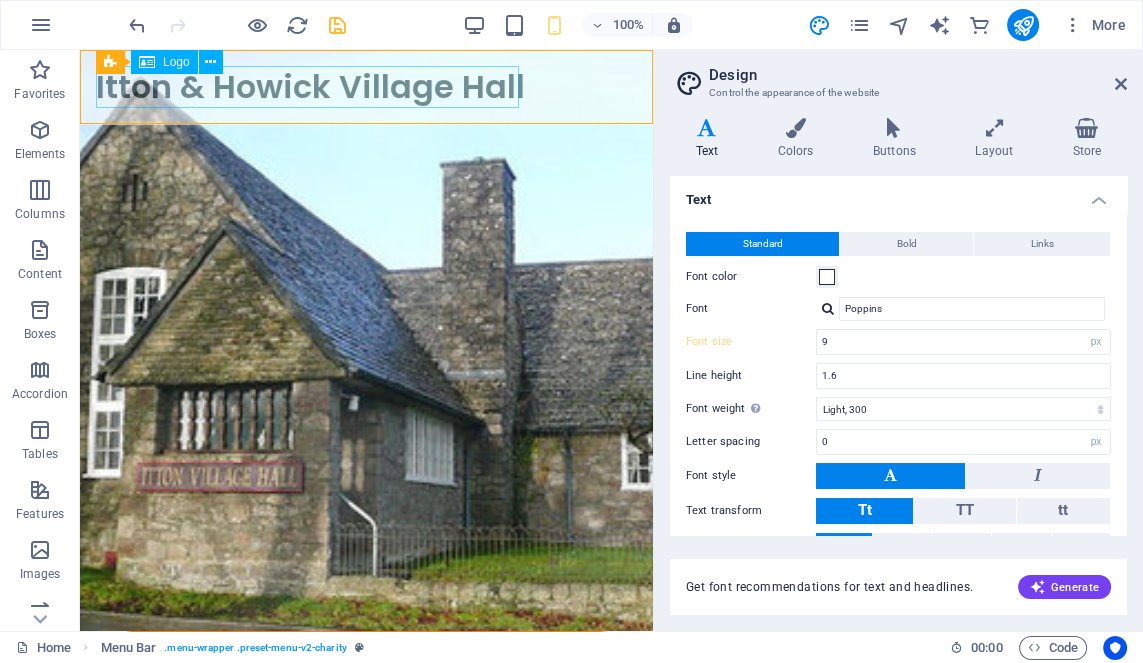 click on "Itton & Howick Village Hall" at bounding box center [366, 87] 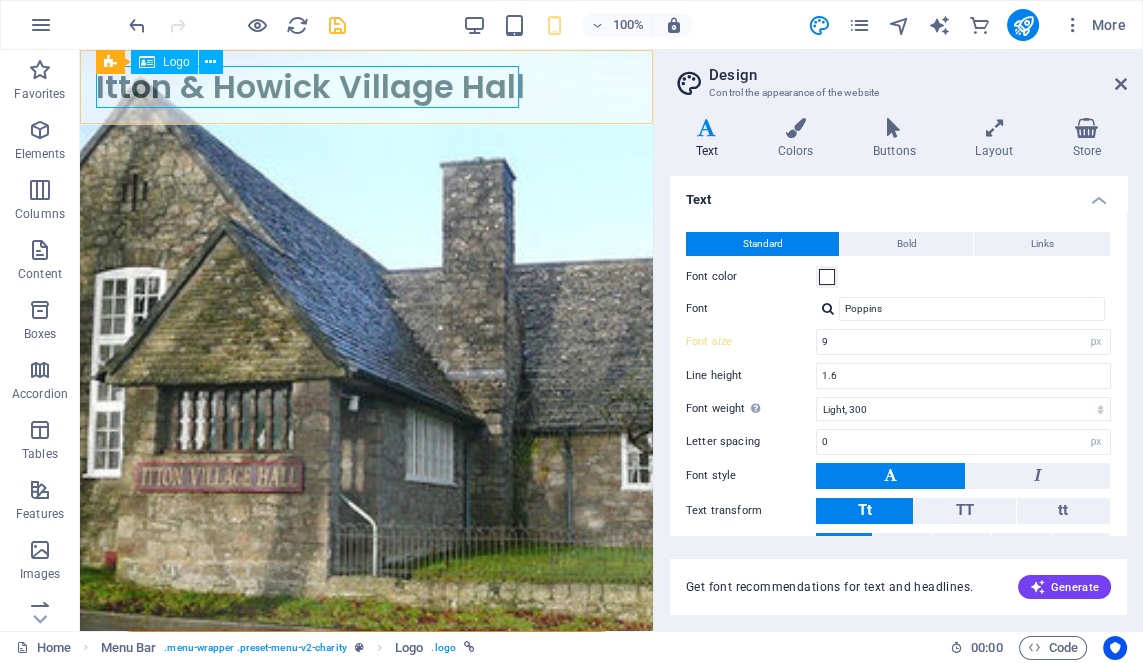 click on "Itton & Howick Village Hall" at bounding box center (366, 87) 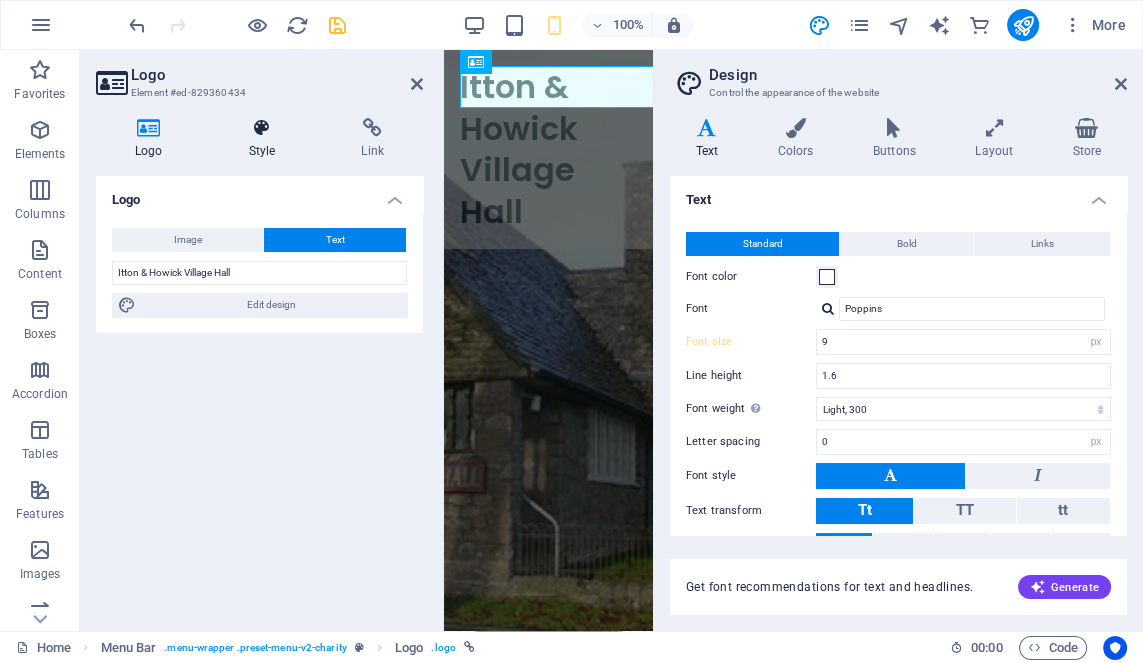 click on "Style" at bounding box center [266, 139] 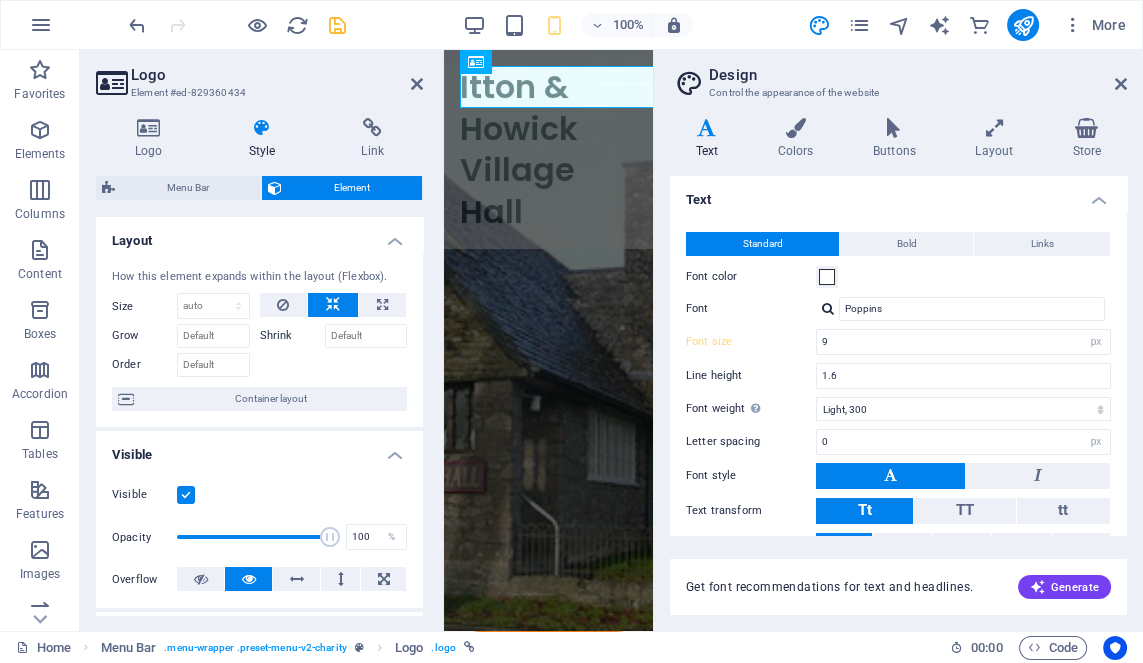 drag, startPoint x: 423, startPoint y: 336, endPoint x: 412, endPoint y: 423, distance: 87.69264 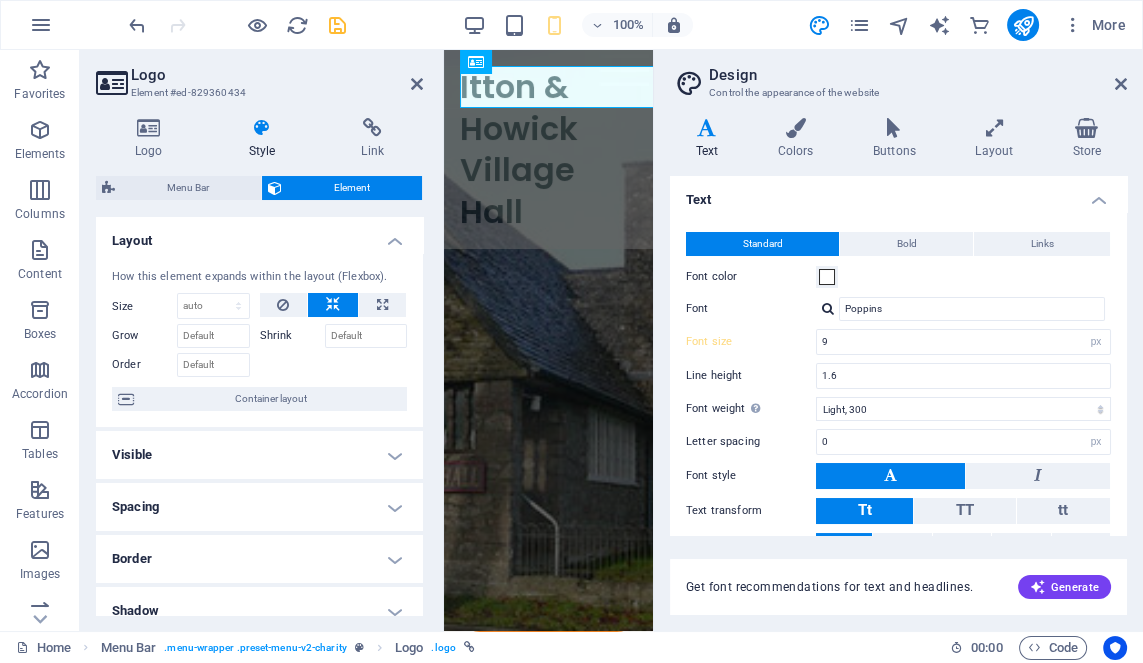 click on "Layout" at bounding box center [259, 235] 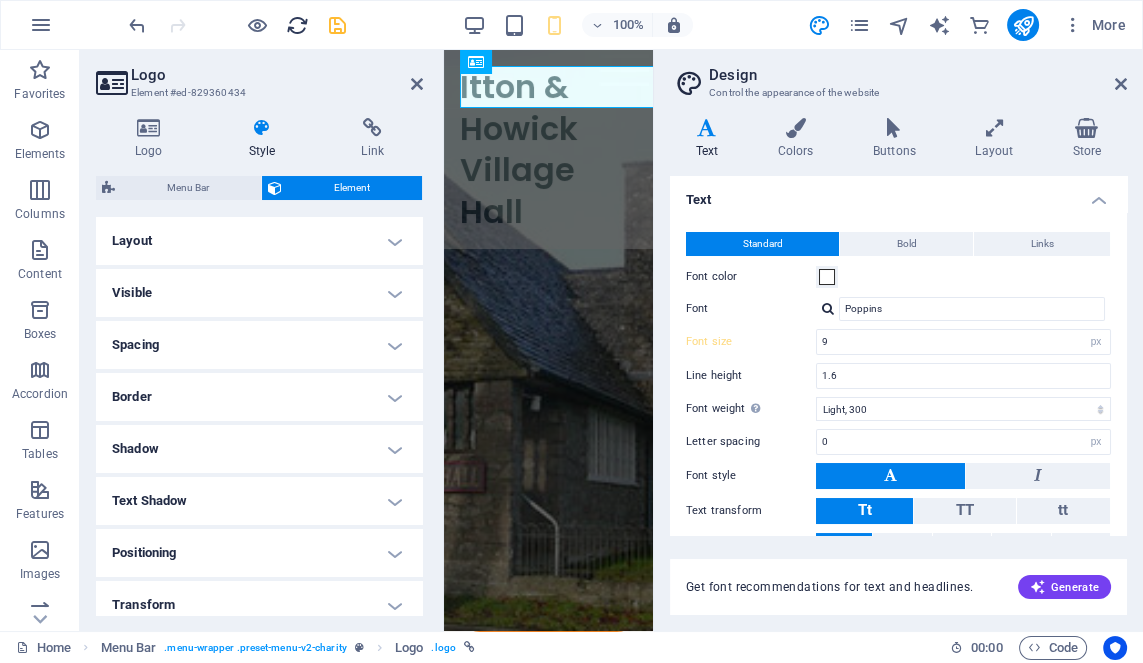 click at bounding box center [297, 25] 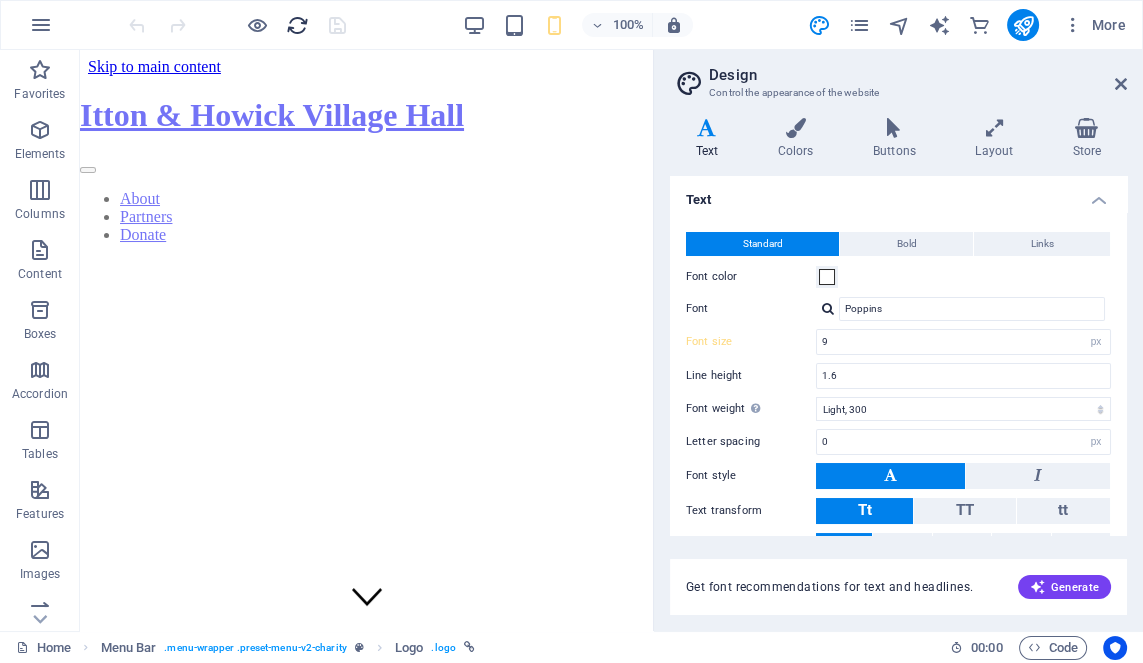 scroll, scrollTop: 0, scrollLeft: 0, axis: both 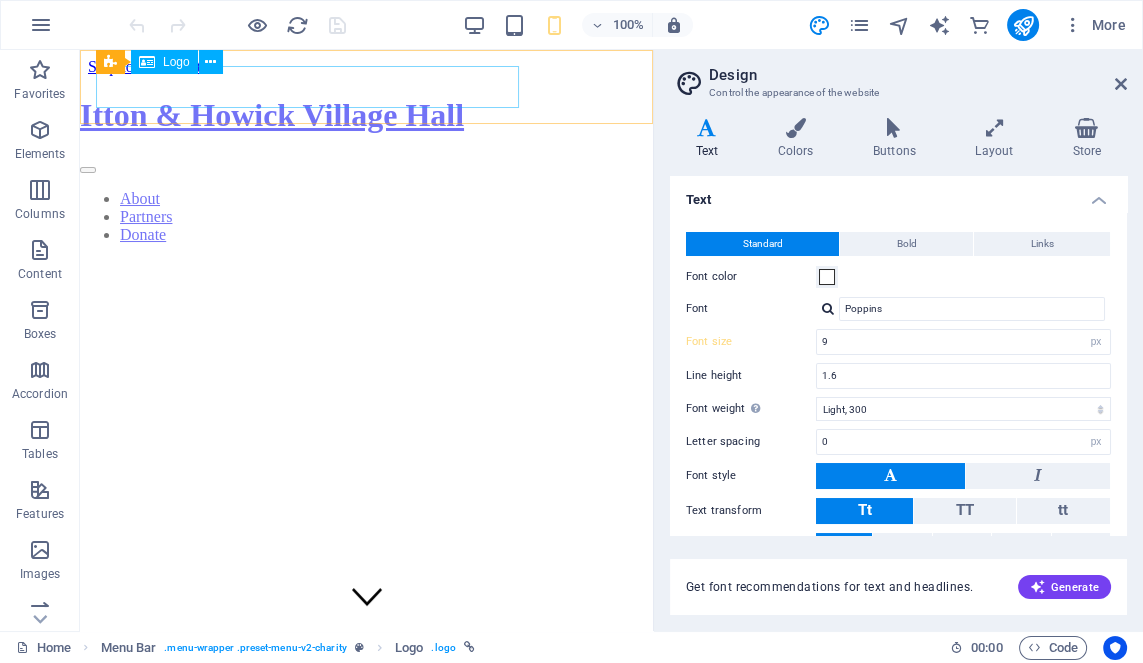 click on "Itton & Howick Village Hall" at bounding box center (366, 115) 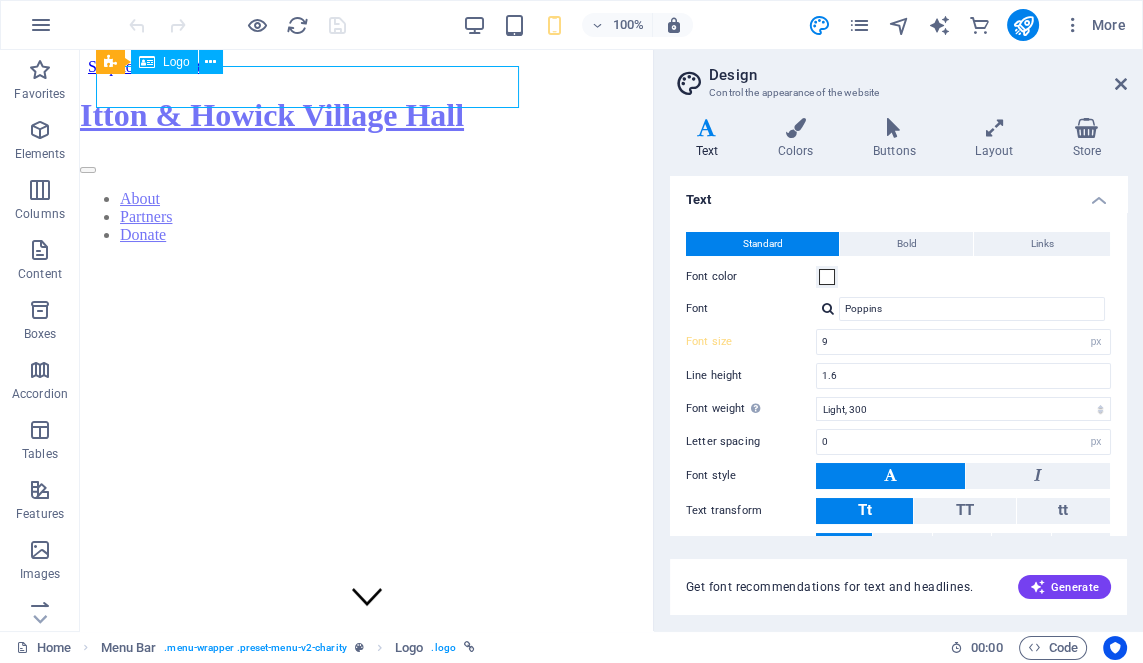 click on "Itton & Howick Village Hall" at bounding box center [366, 115] 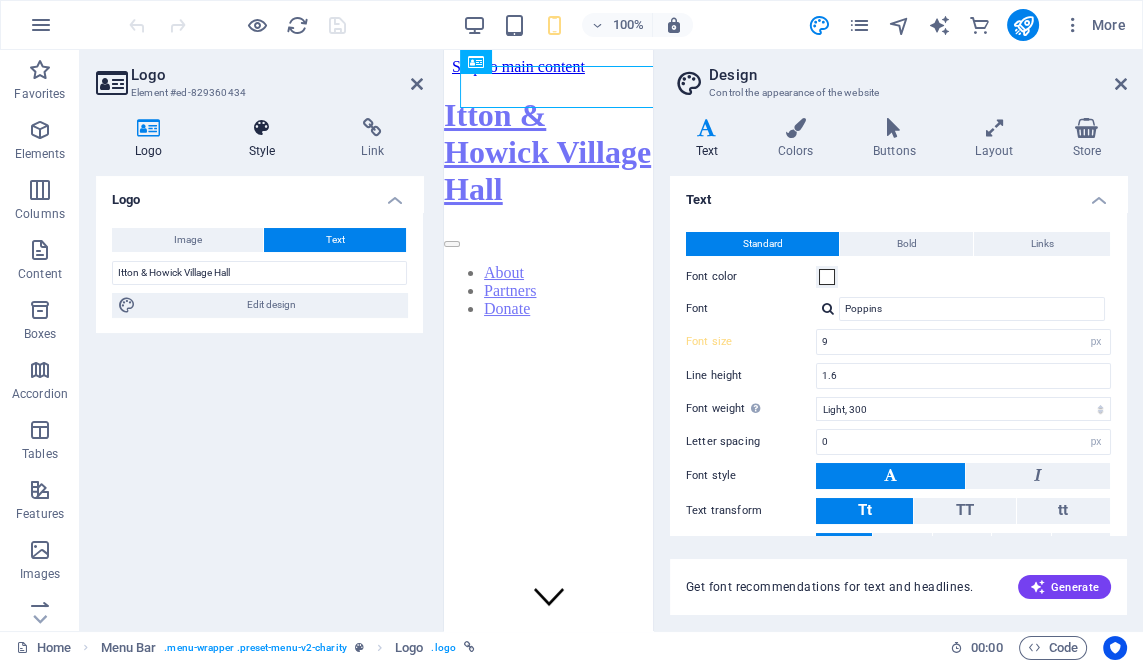 click on "Style" at bounding box center [266, 139] 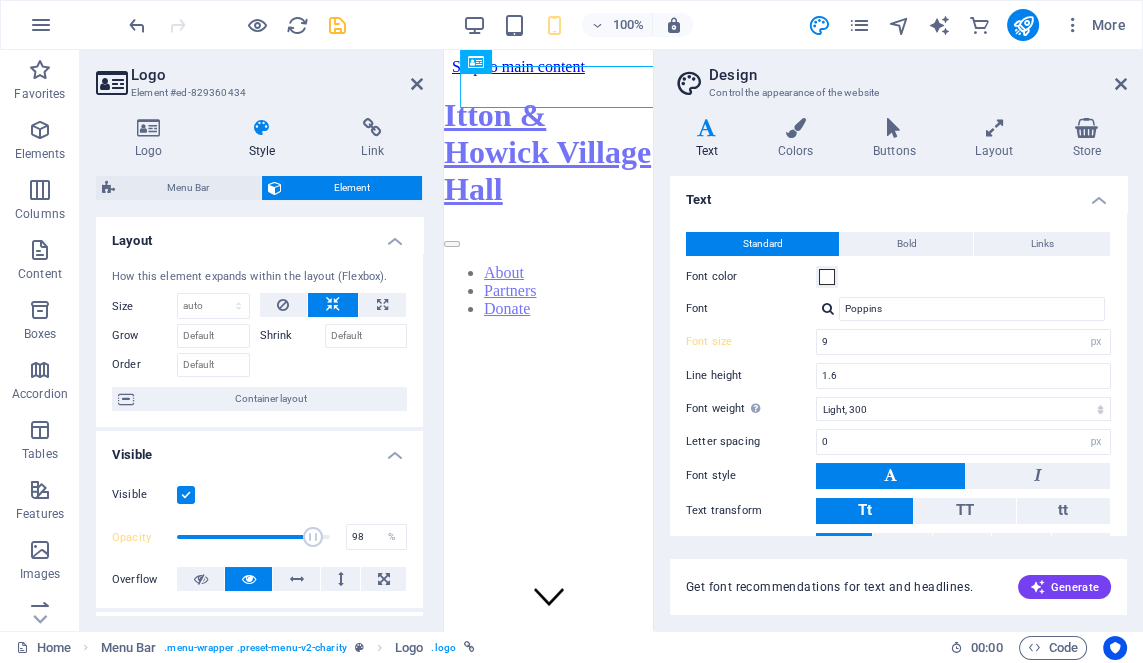 type on "100" 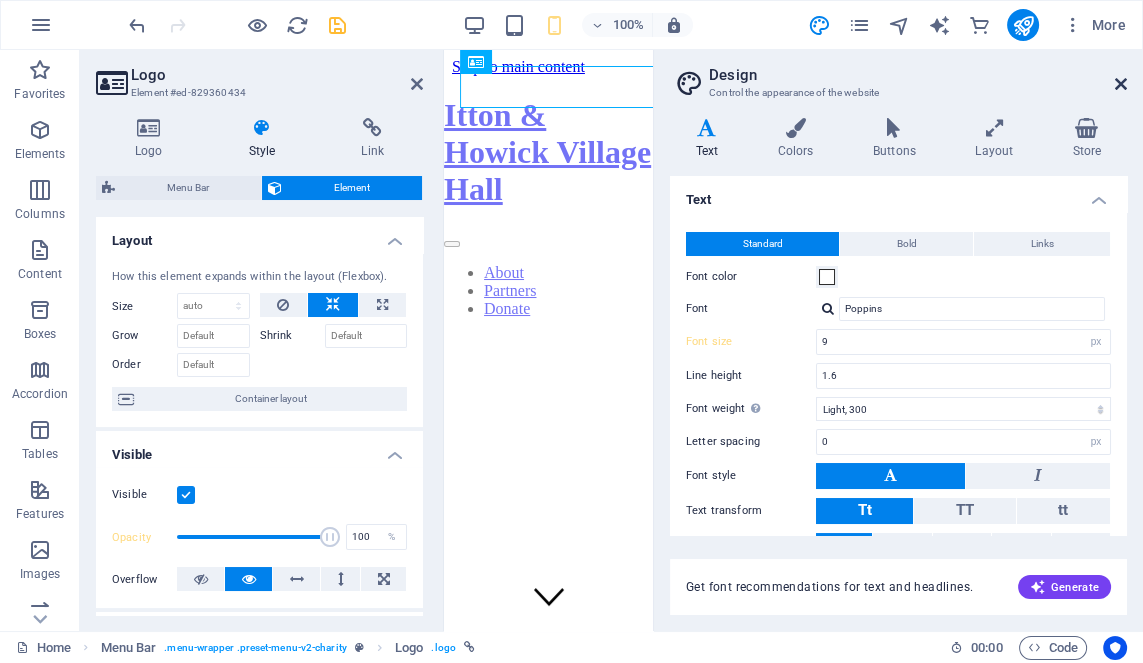 click at bounding box center [1121, 84] 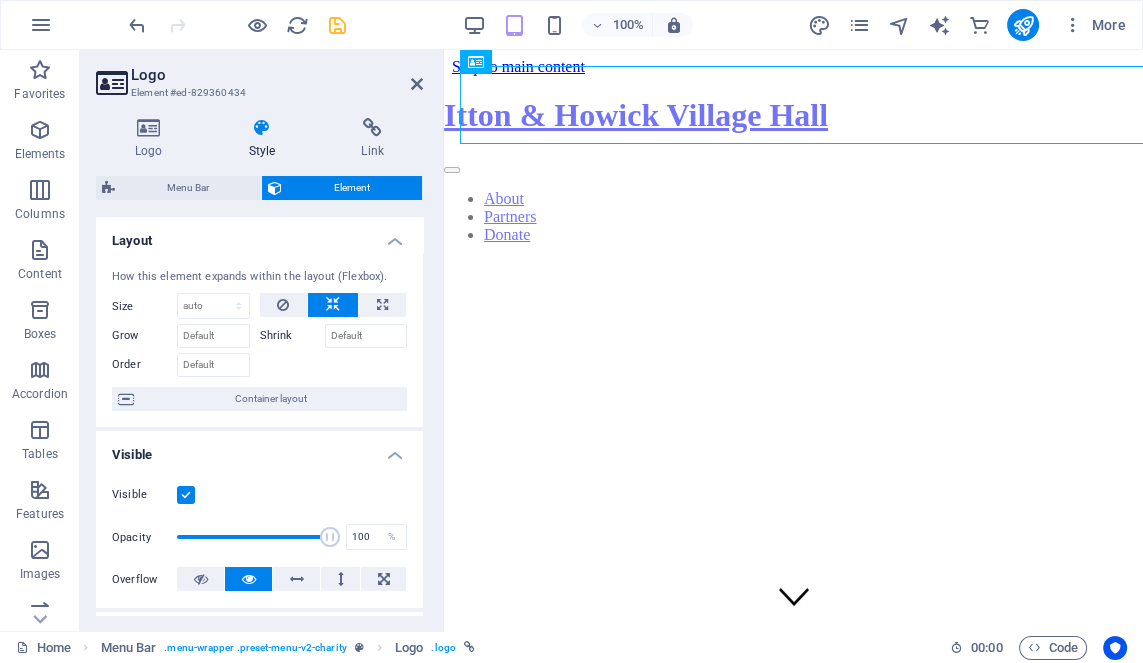 click on "Layout" at bounding box center [259, 235] 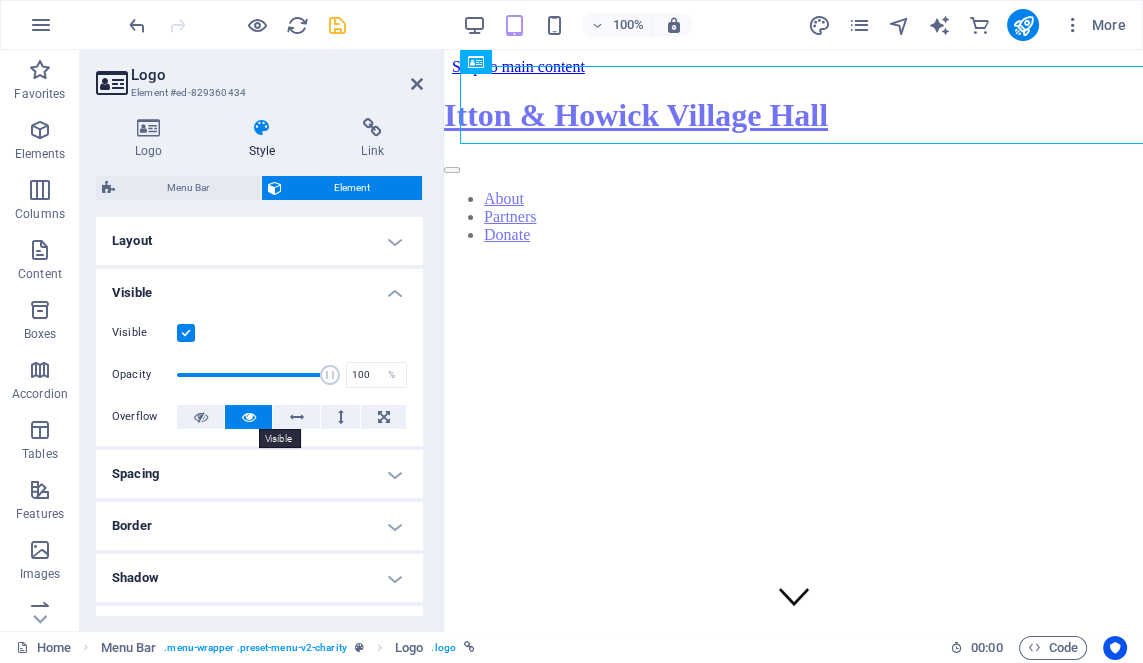 click on "Visible" at bounding box center (259, 287) 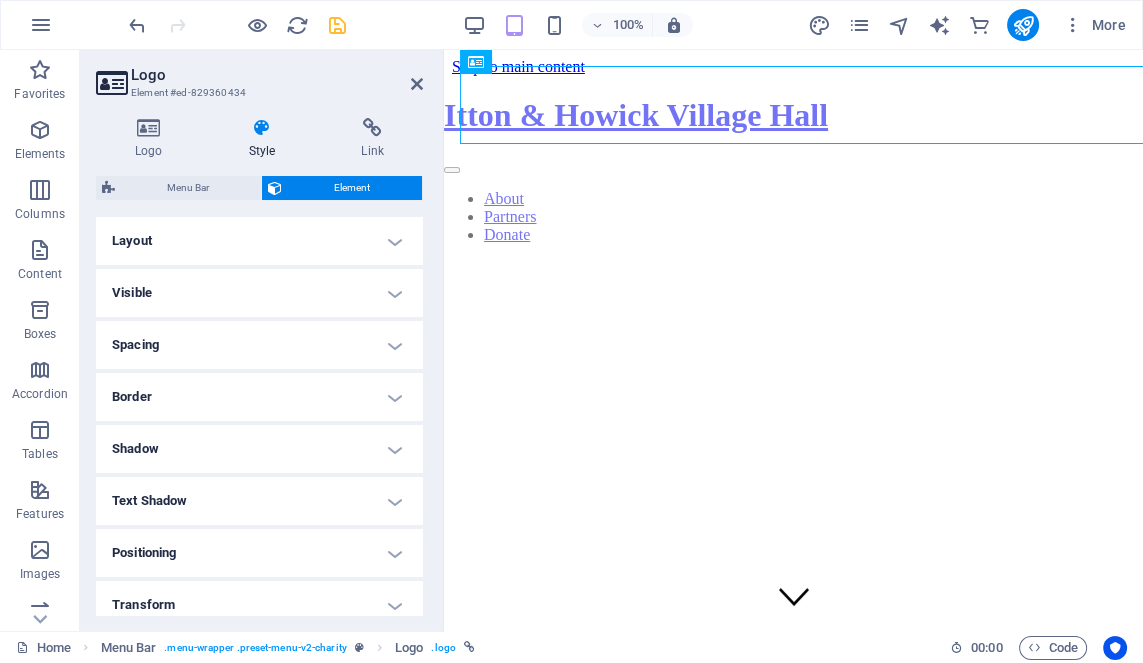 click on "Text Shadow" at bounding box center [259, 501] 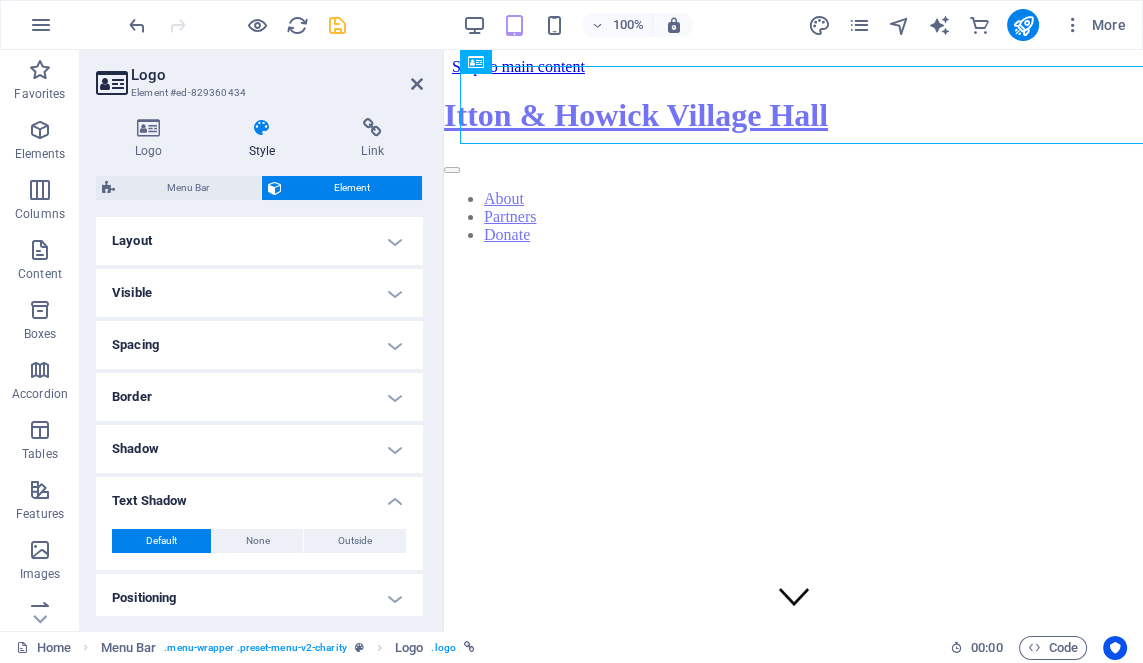 click on "Text Shadow" at bounding box center [259, 495] 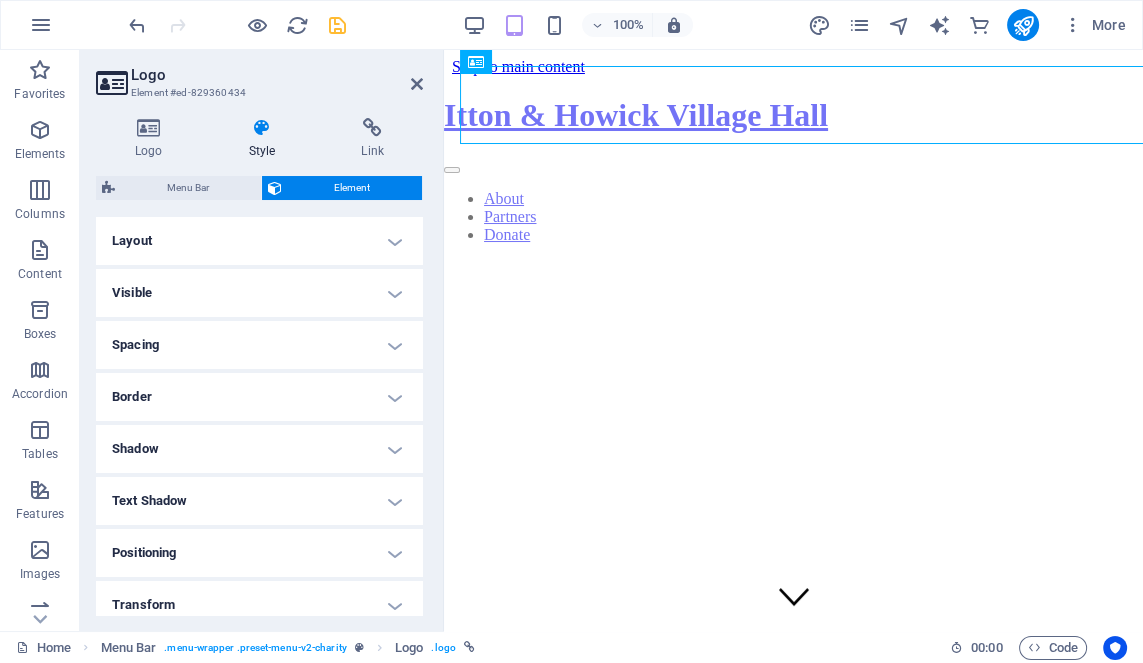 click on "Shadow" at bounding box center [259, 449] 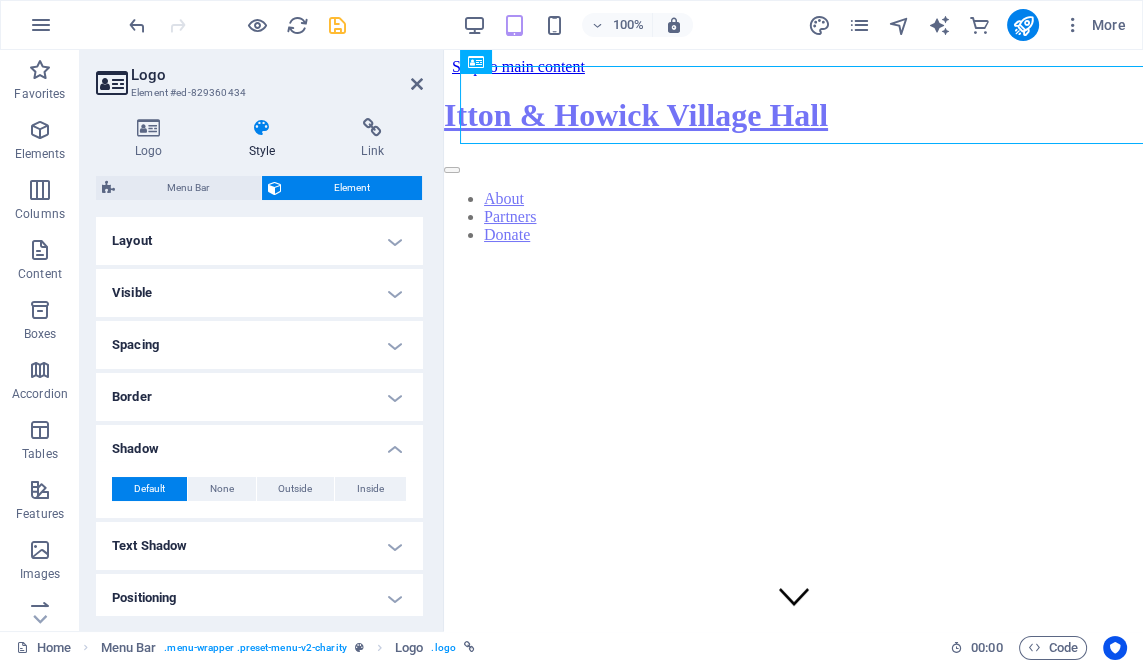 click on "Shadow" at bounding box center (259, 443) 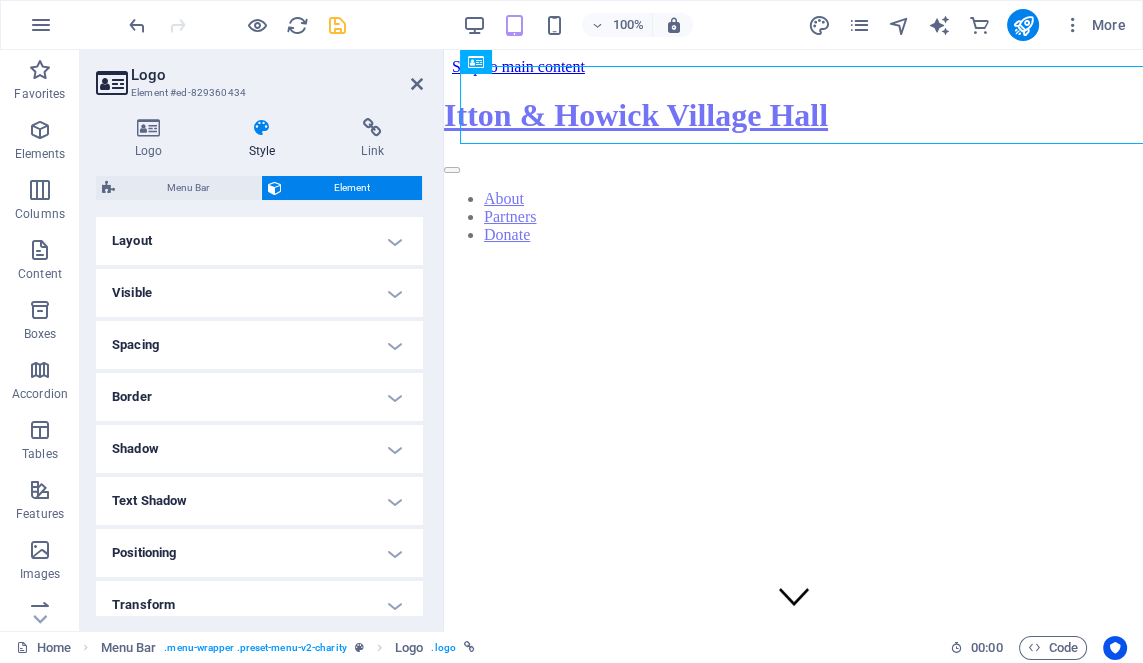 click on "Border" at bounding box center [259, 397] 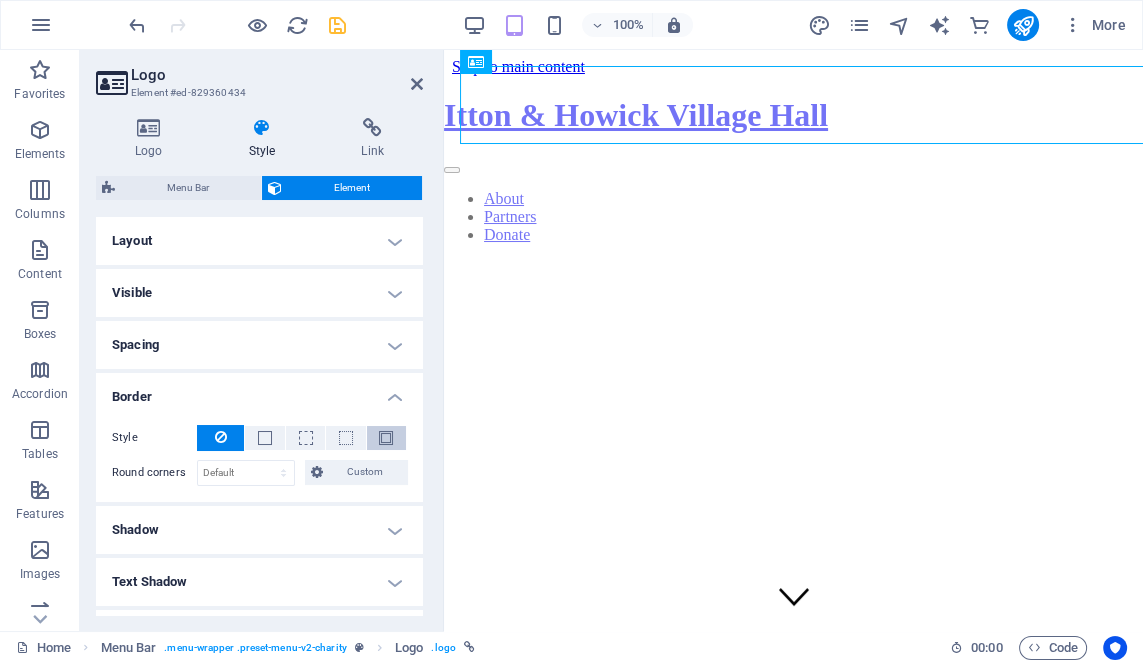 click at bounding box center [386, 438] 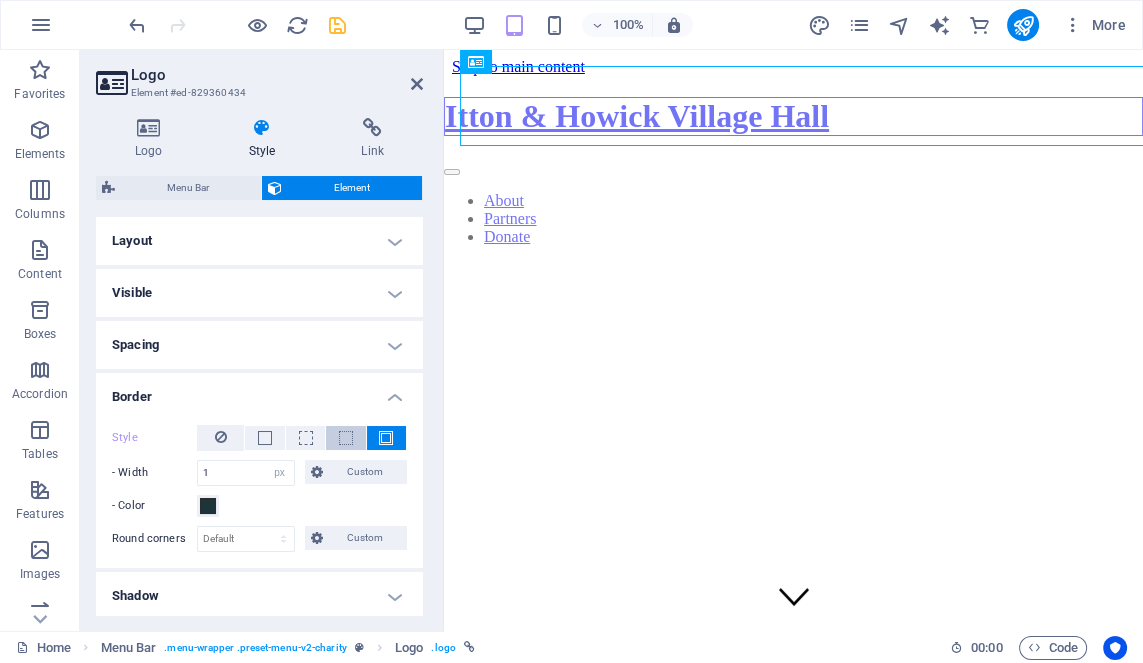 click at bounding box center [346, 438] 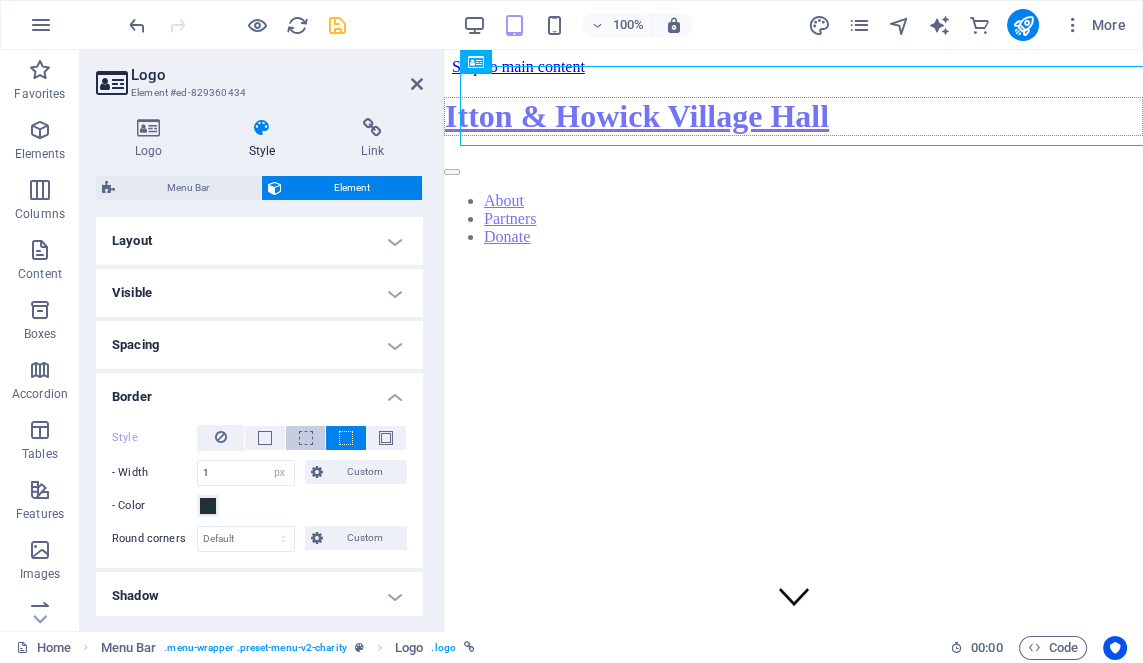 click at bounding box center [305, 438] 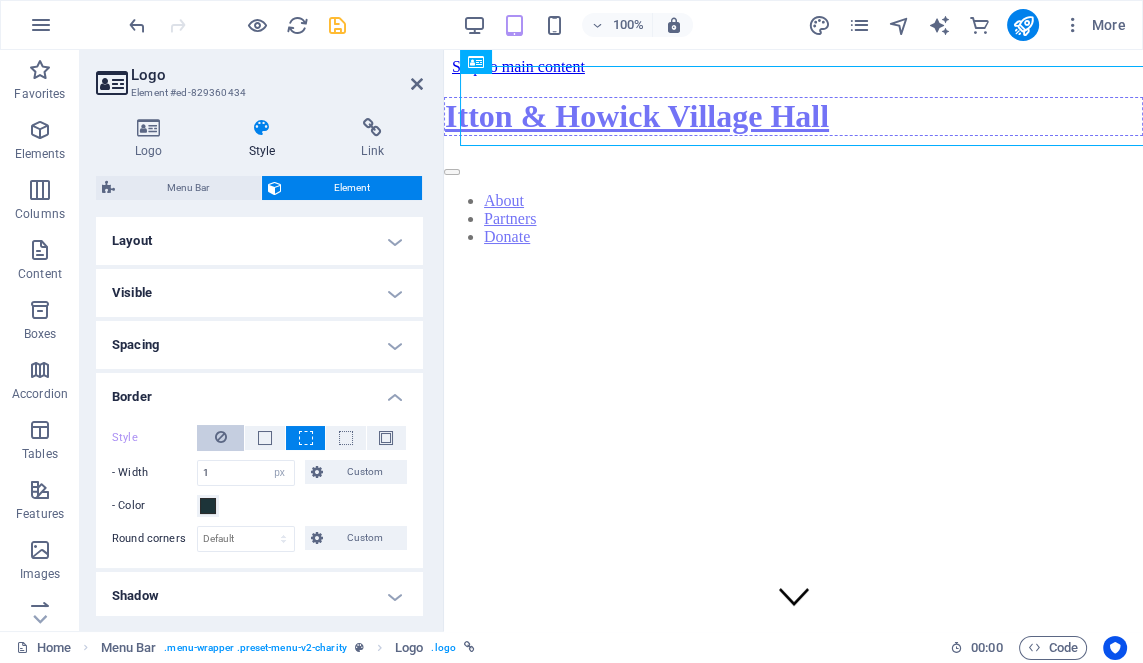 click at bounding box center [221, 437] 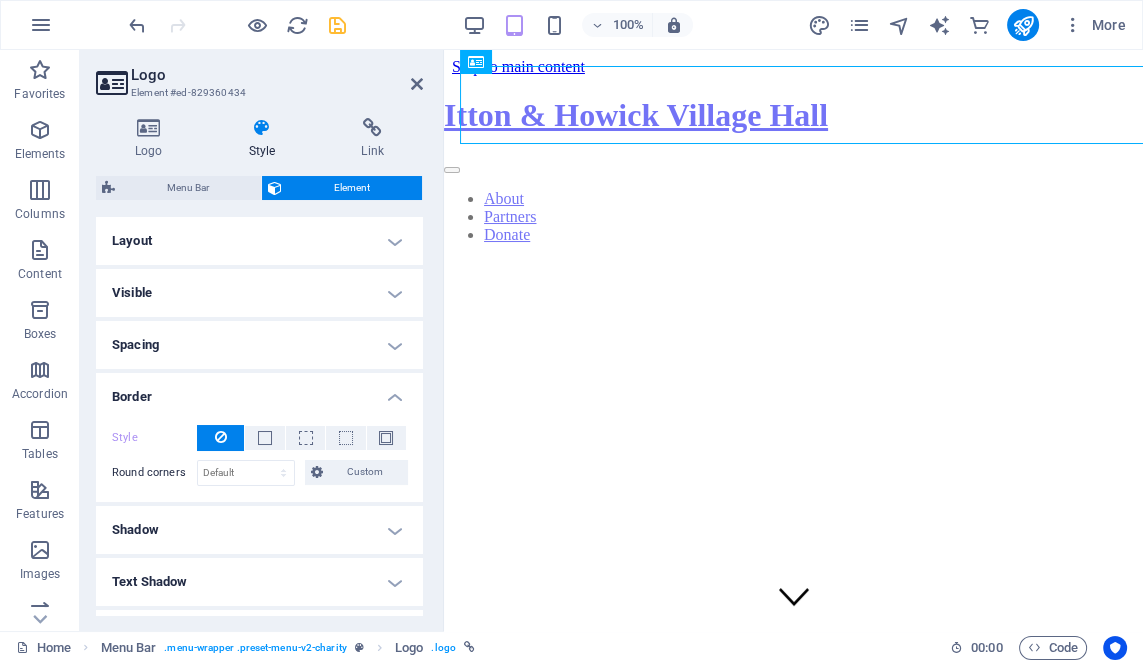 click on "Border" at bounding box center [259, 391] 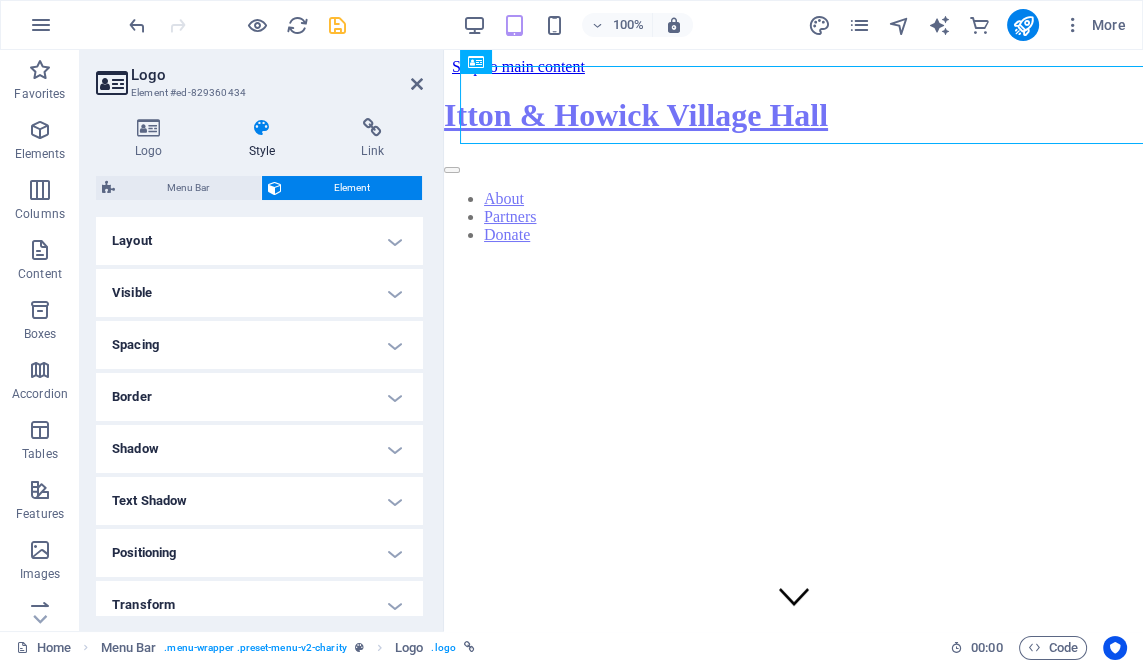 click on "Spacing" at bounding box center [259, 345] 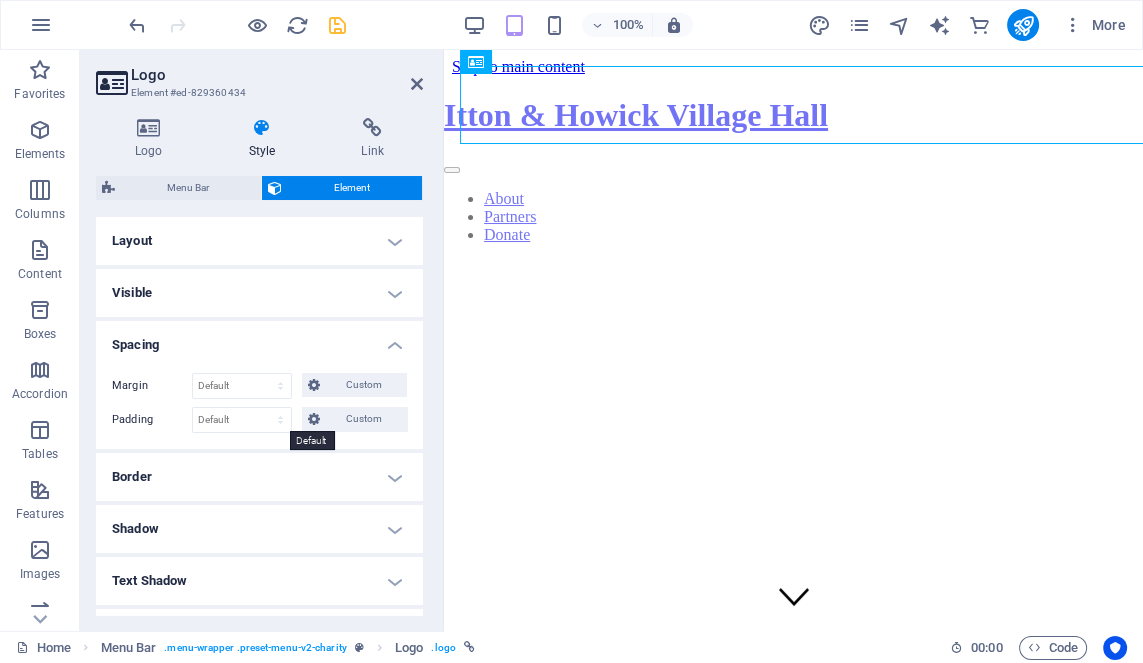 click on "Spacing" at bounding box center [259, 339] 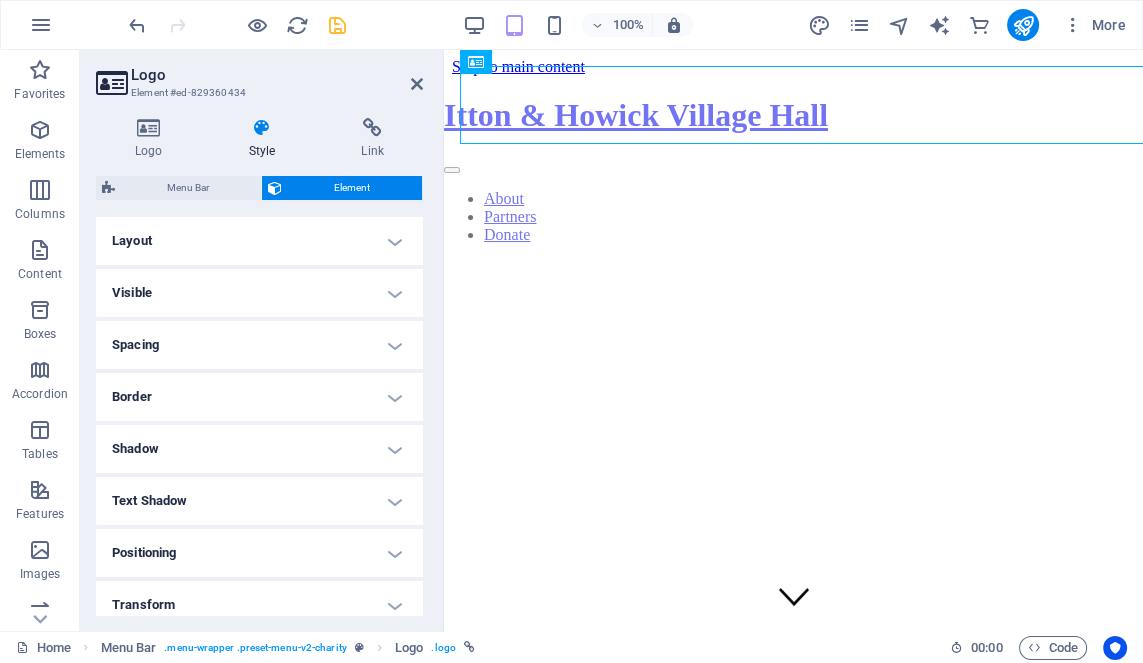 click on "Visible" at bounding box center (259, 293) 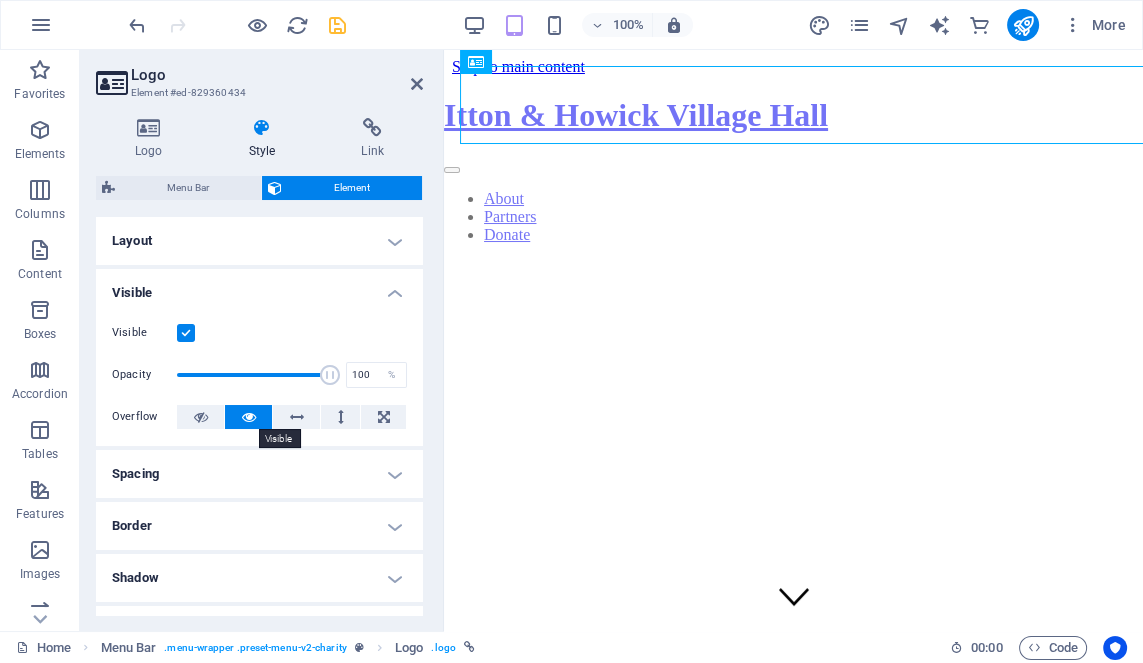click at bounding box center [186, 333] 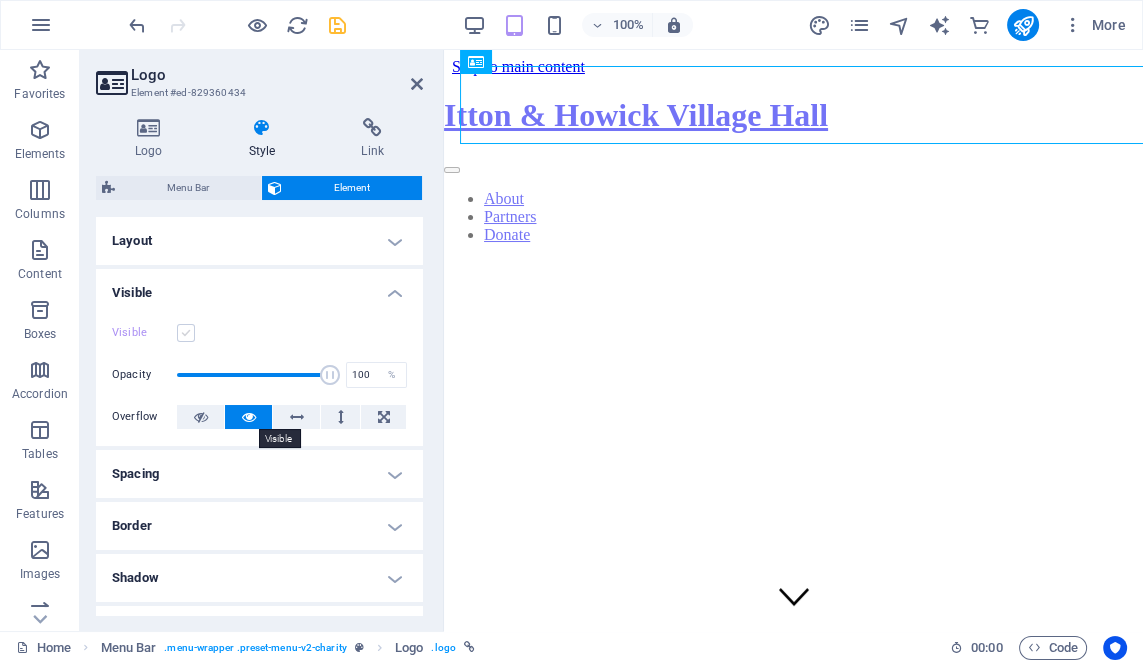 click at bounding box center [186, 333] 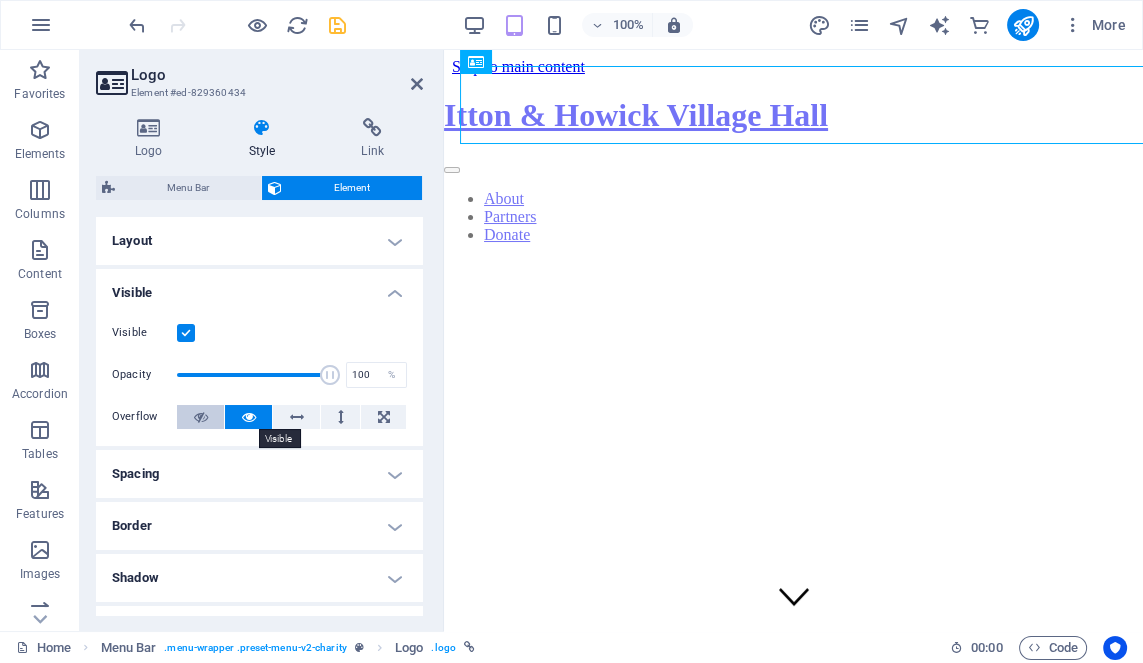 click at bounding box center (201, 417) 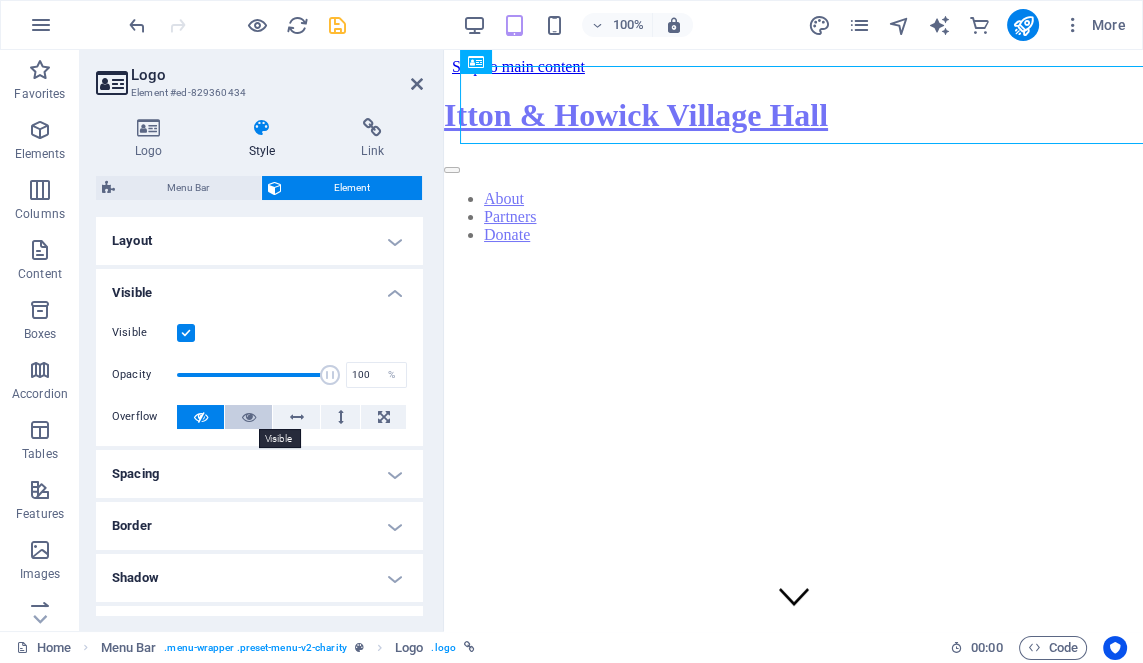 click at bounding box center [249, 417] 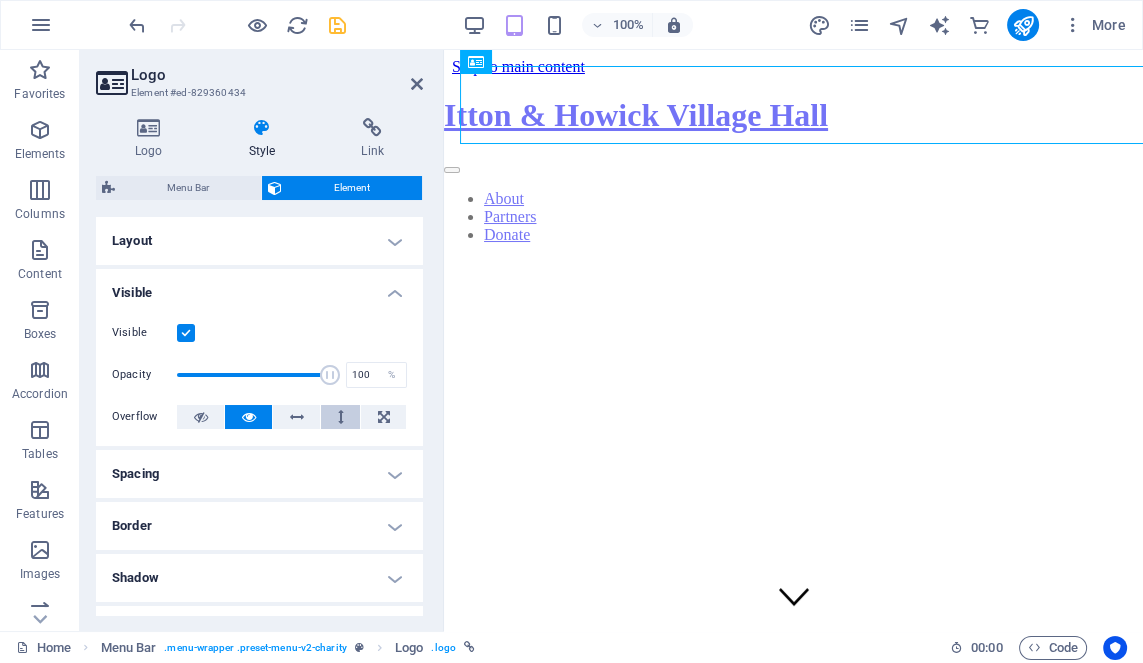click at bounding box center [340, 417] 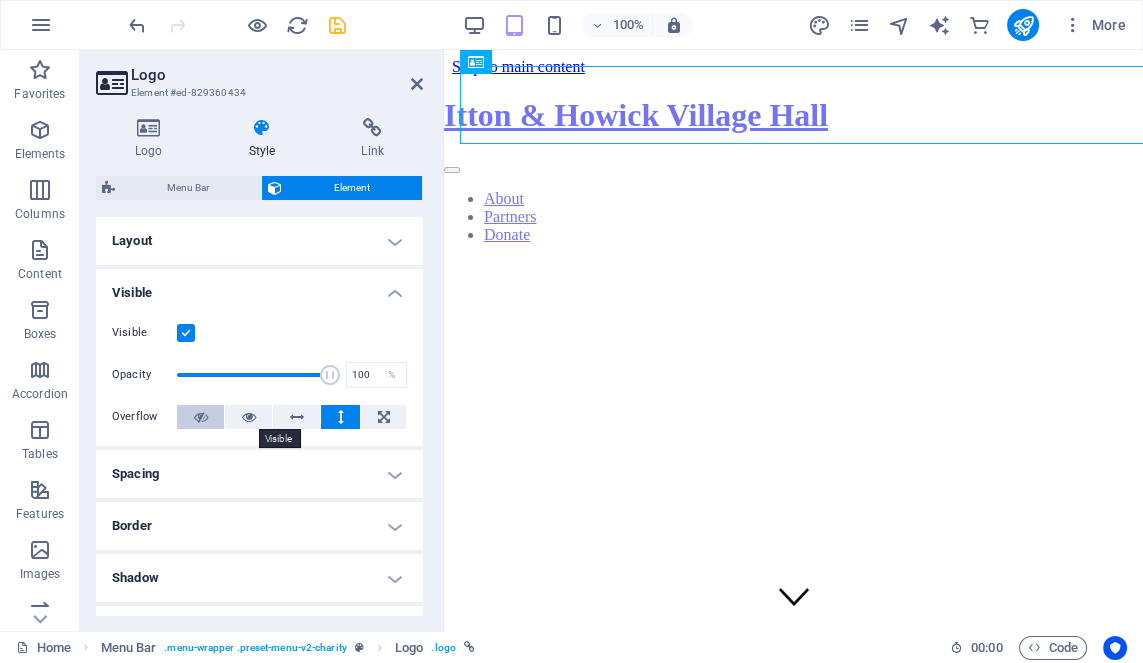 click at bounding box center [201, 417] 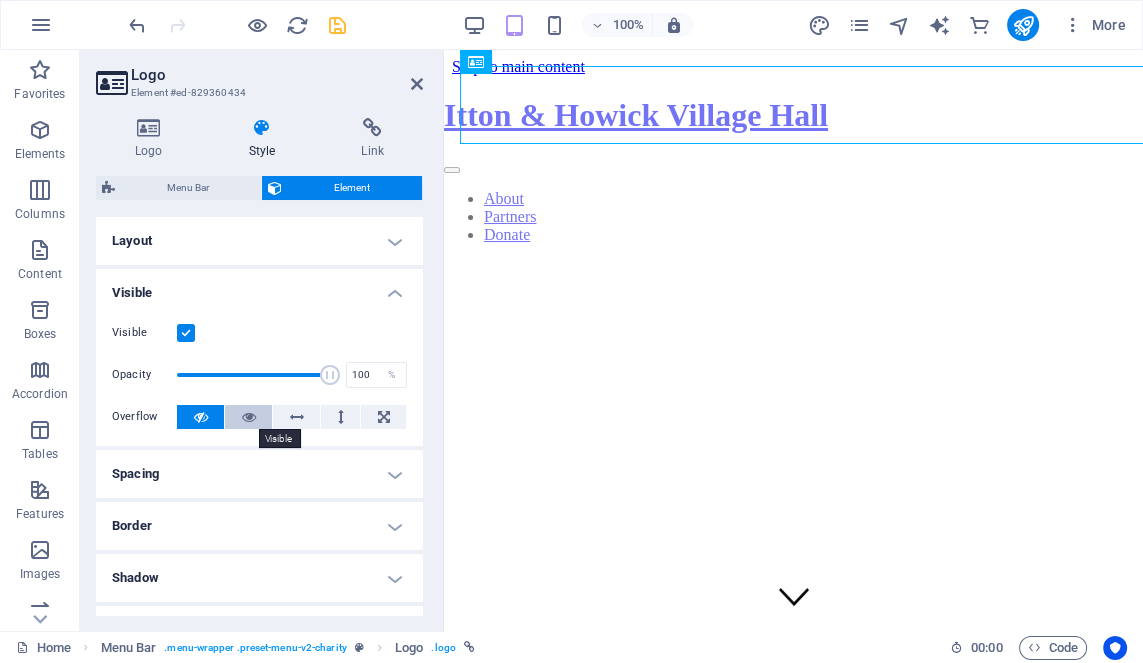 click at bounding box center [248, 417] 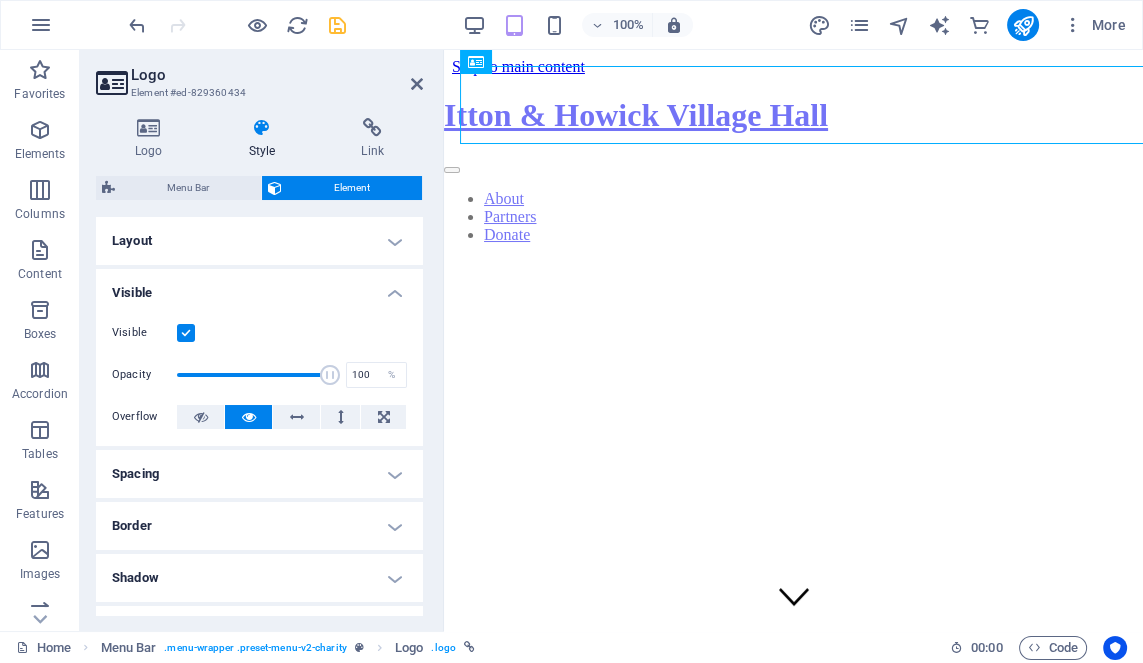 click on "Visible" at bounding box center (259, 287) 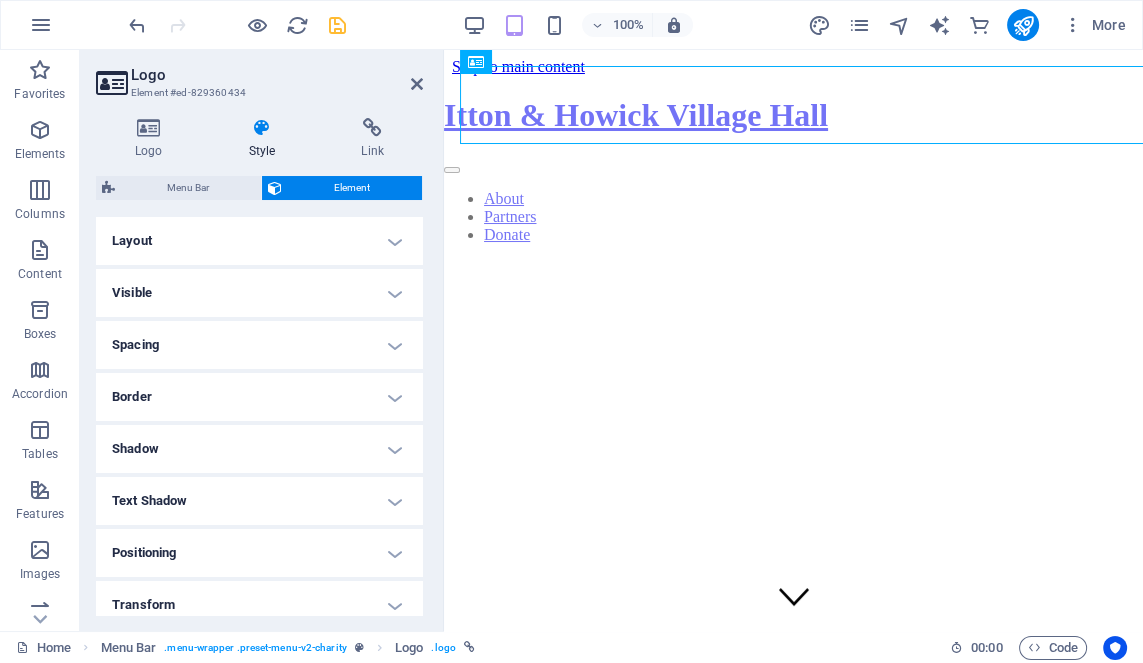 click at bounding box center (441, 340) 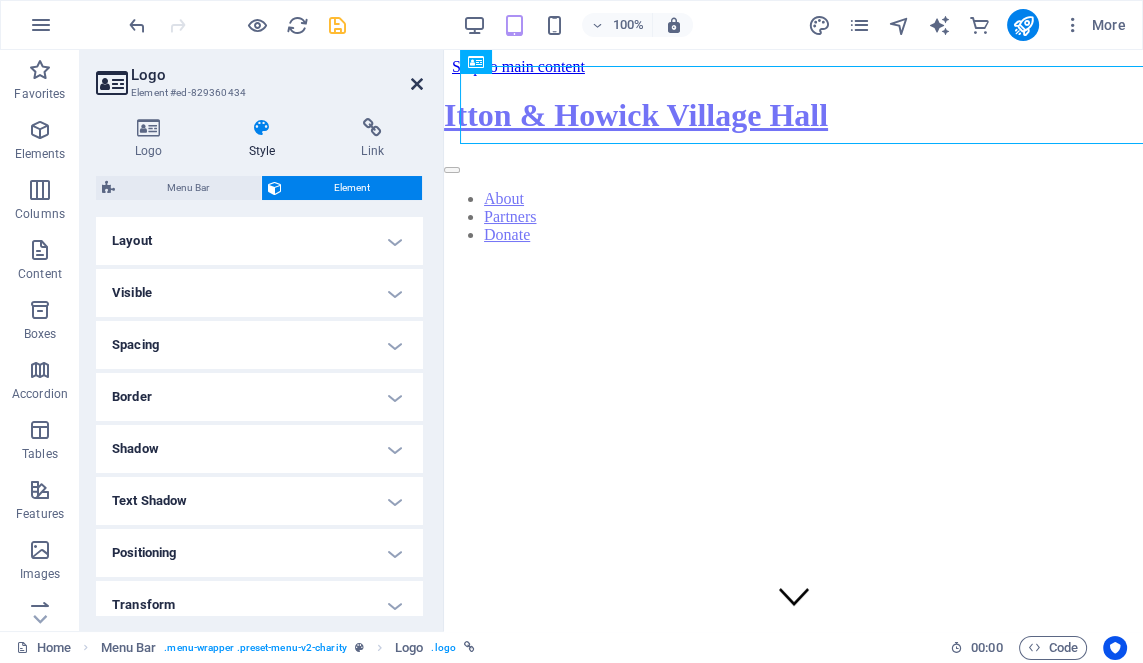 click at bounding box center [417, 84] 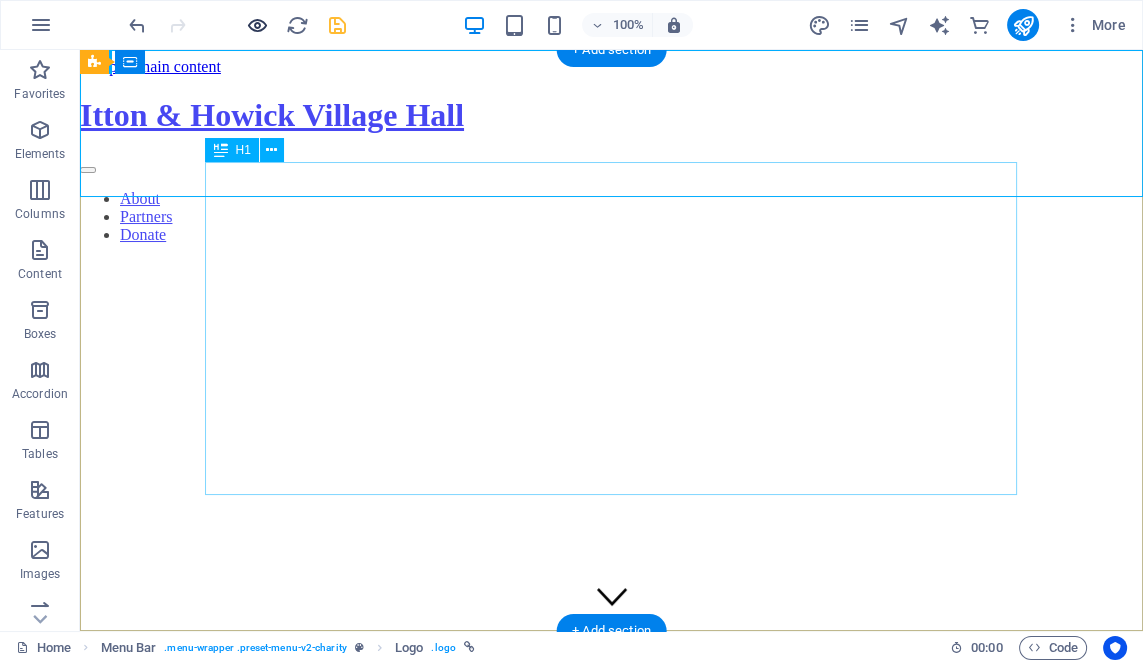 click at bounding box center [257, 25] 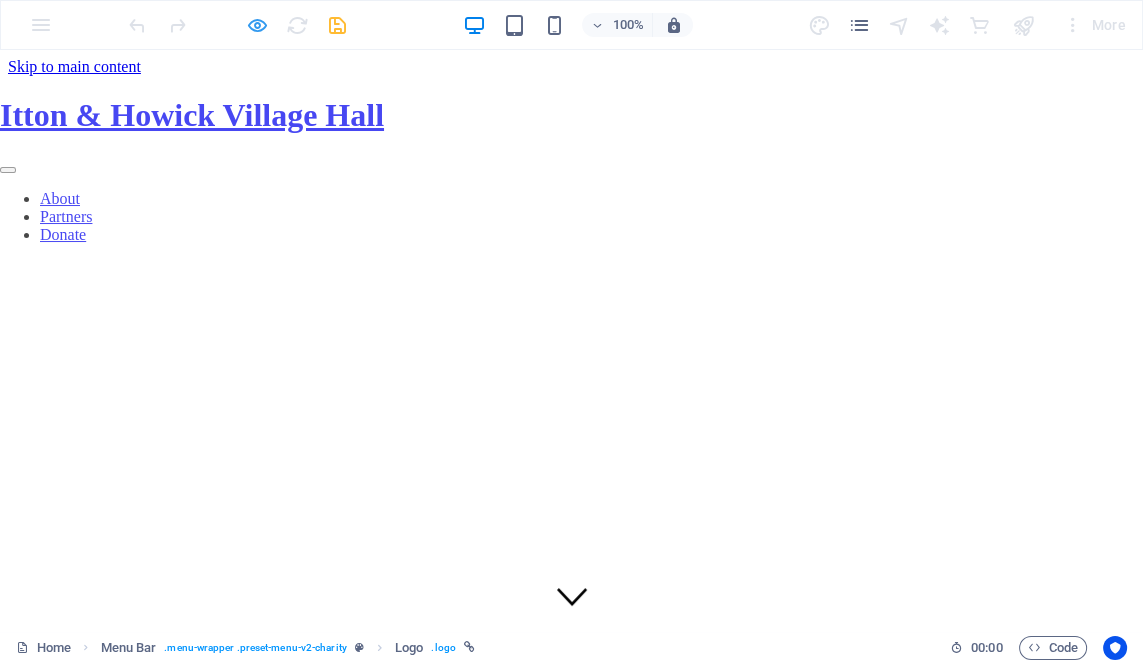 click at bounding box center [257, 25] 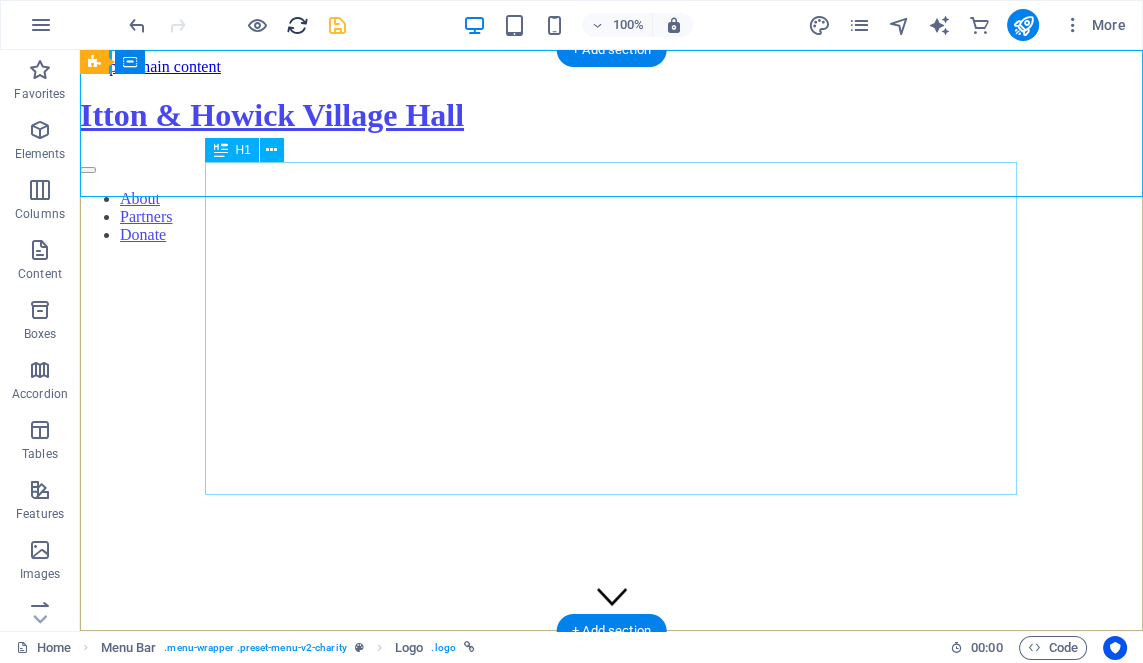 click at bounding box center [297, 25] 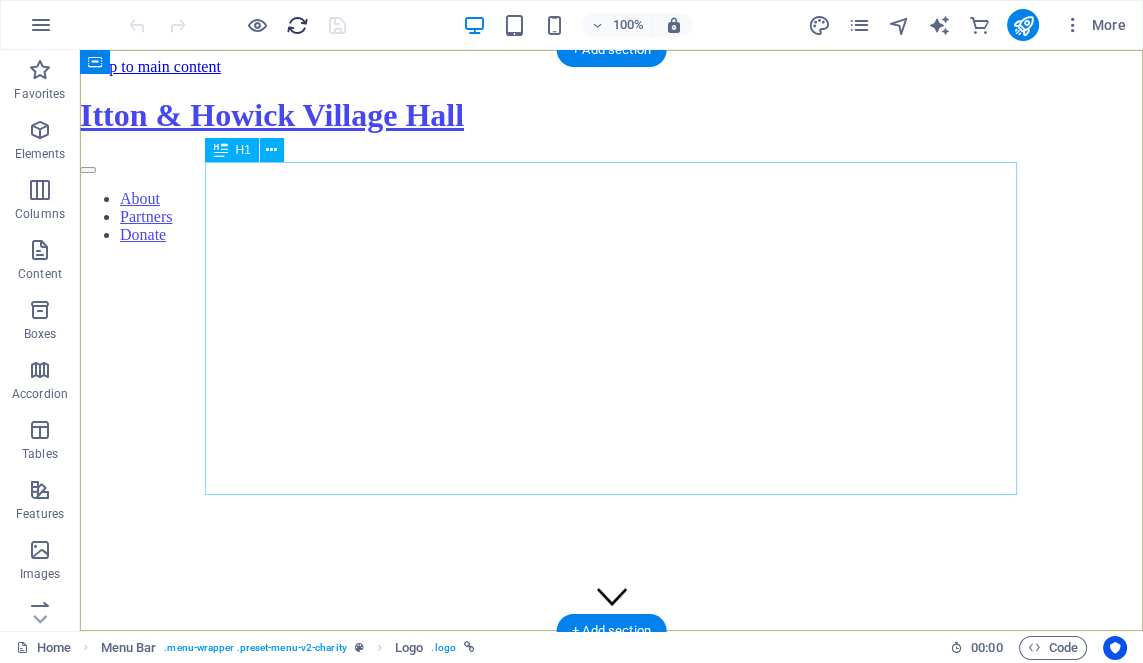 scroll, scrollTop: 0, scrollLeft: 0, axis: both 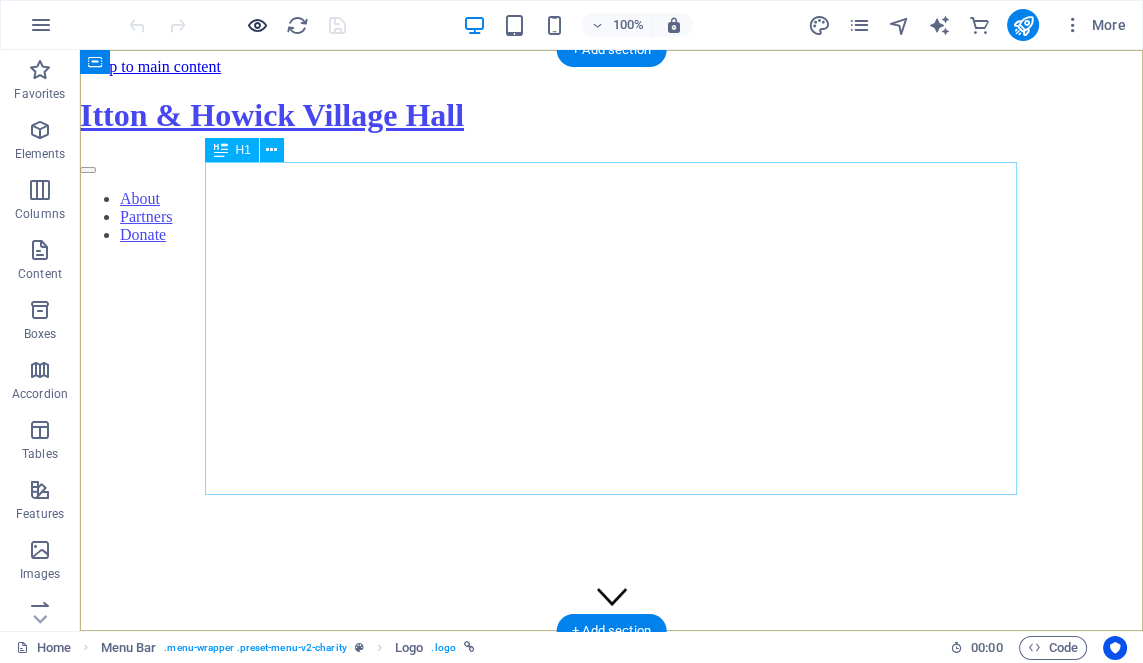 click at bounding box center [257, 25] 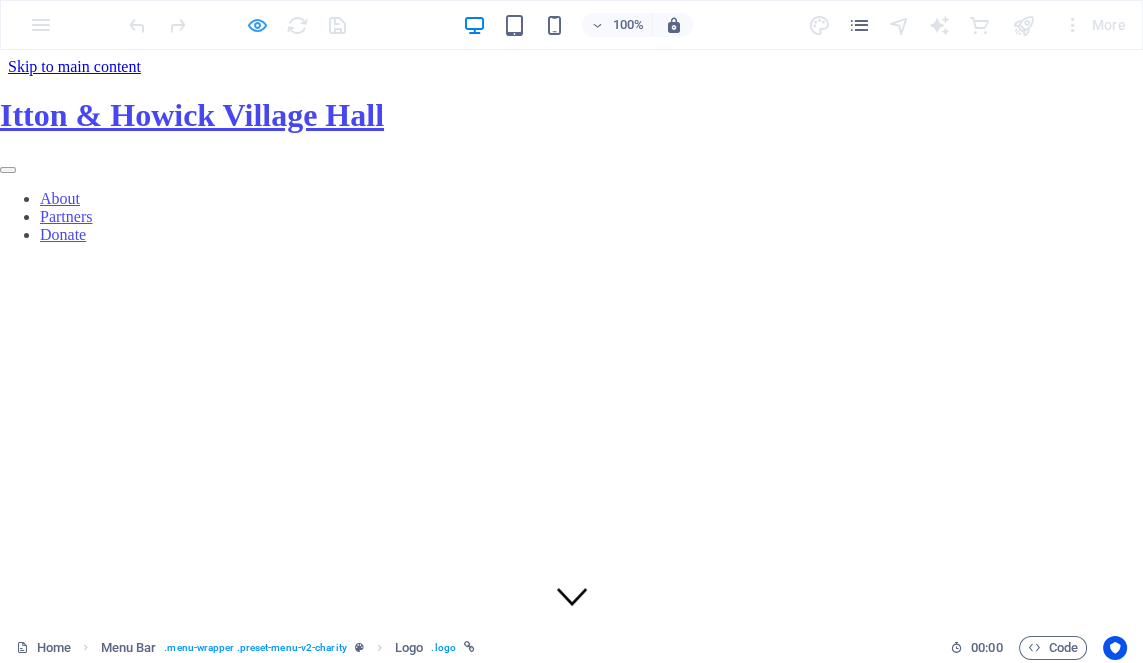 click at bounding box center (257, 25) 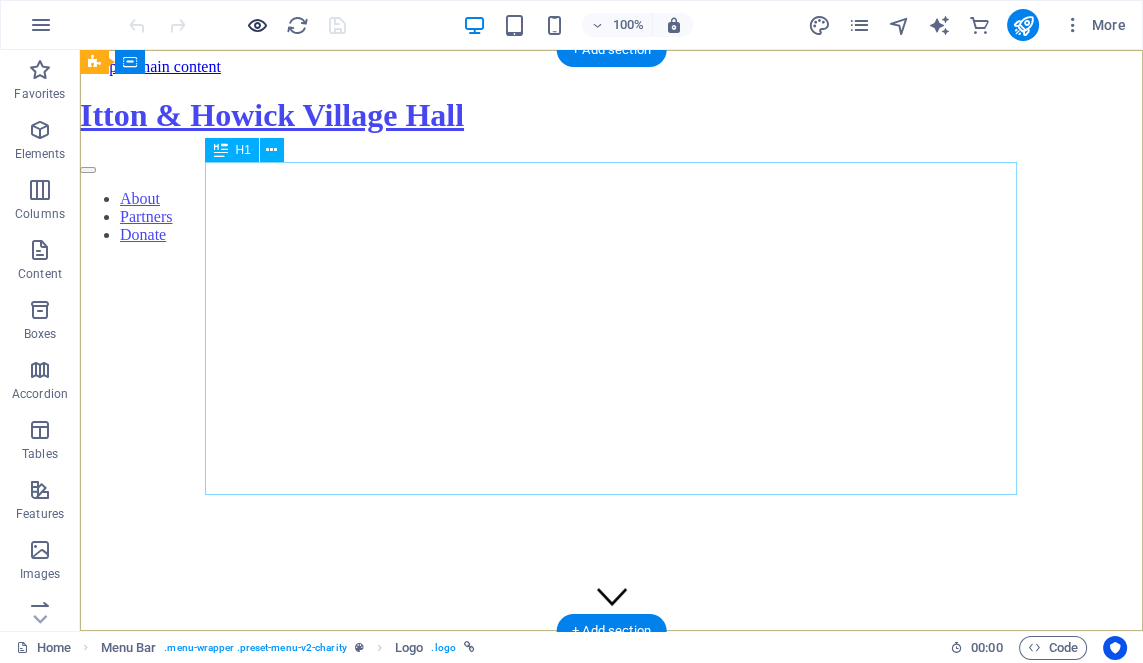 click at bounding box center (257, 25) 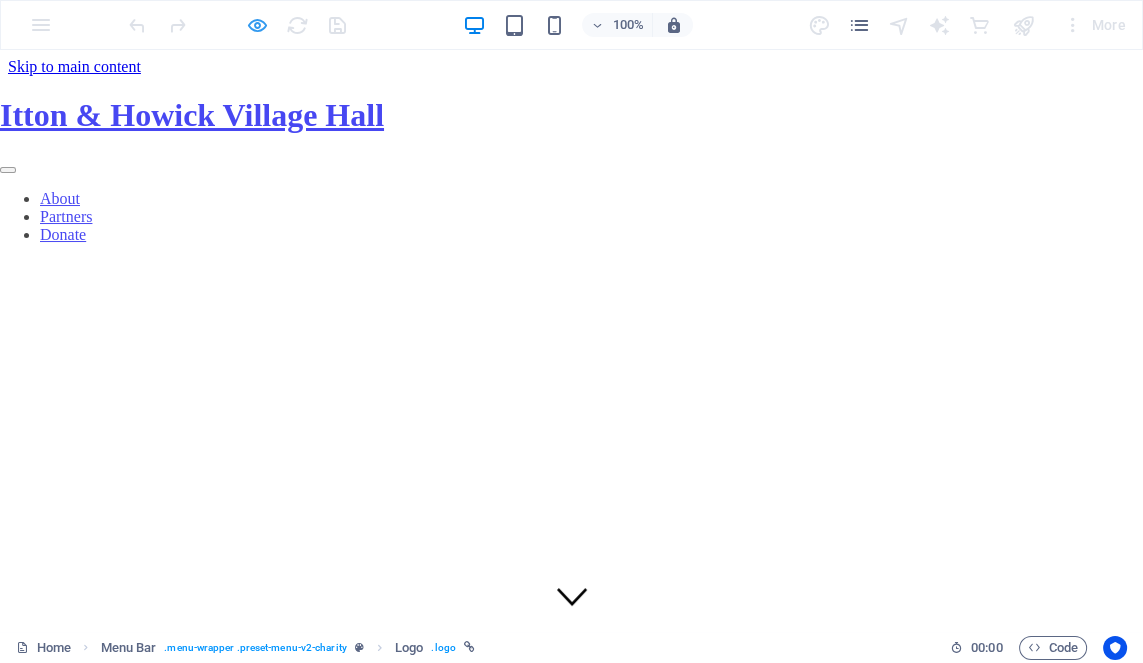 click at bounding box center (257, 25) 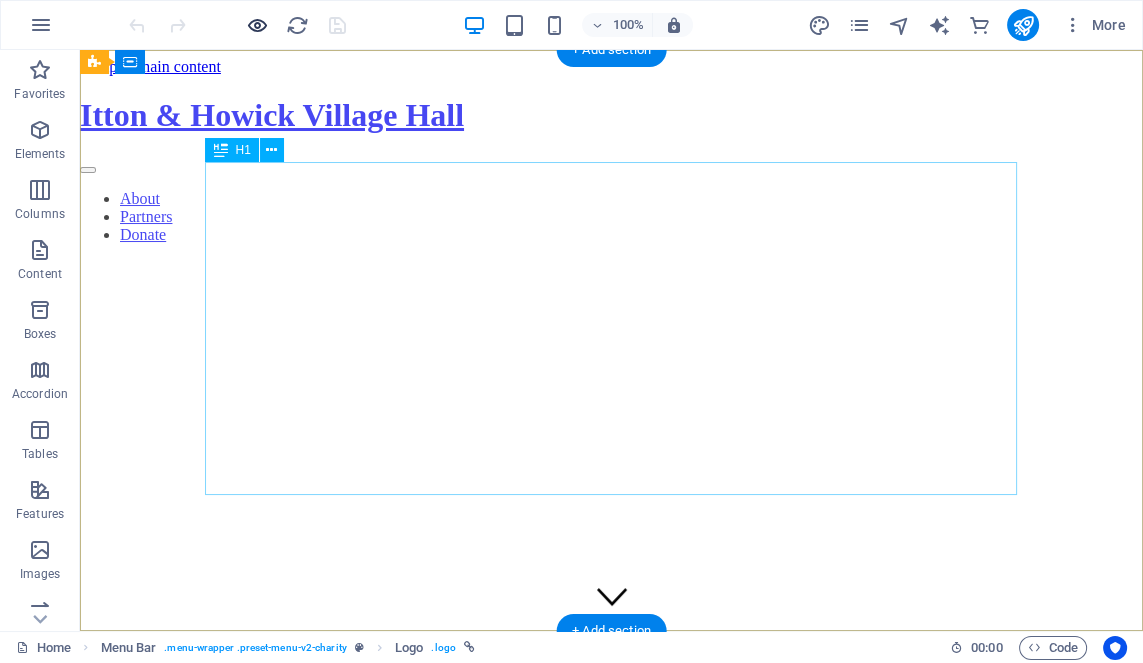 click at bounding box center (257, 25) 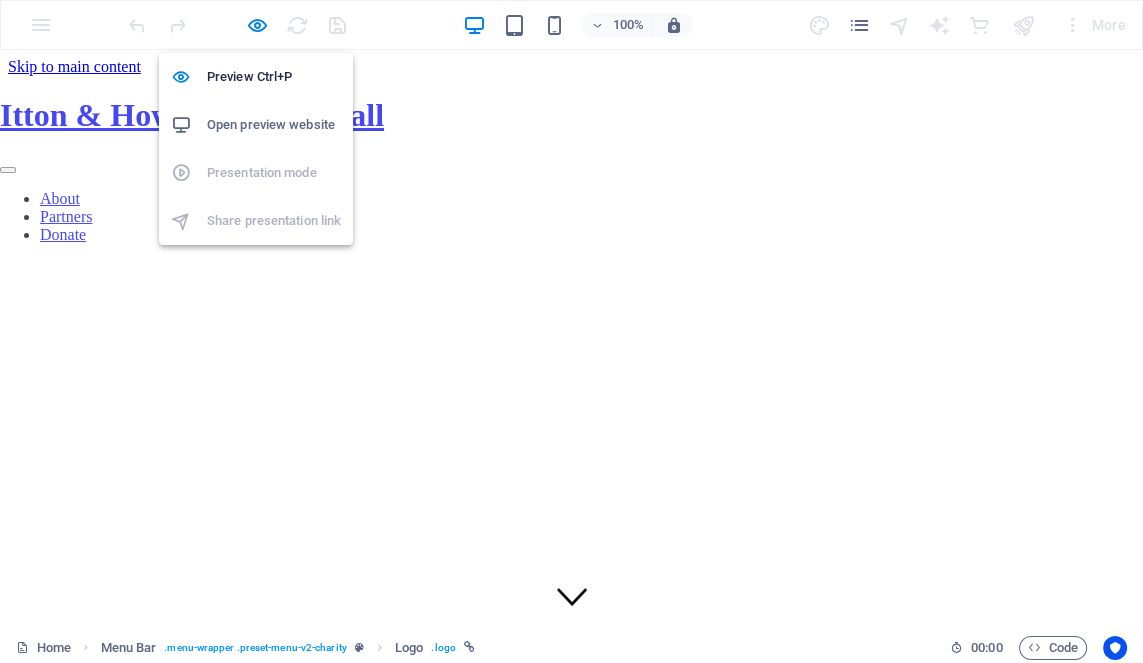 click on "Open preview website" at bounding box center [274, 125] 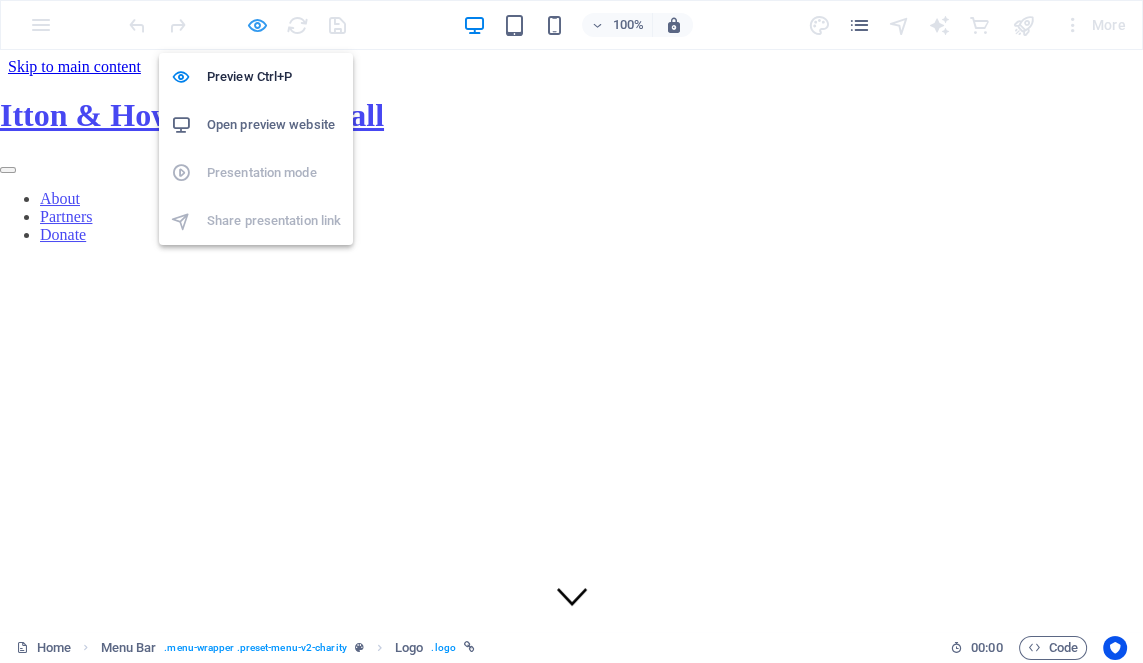 click at bounding box center (257, 25) 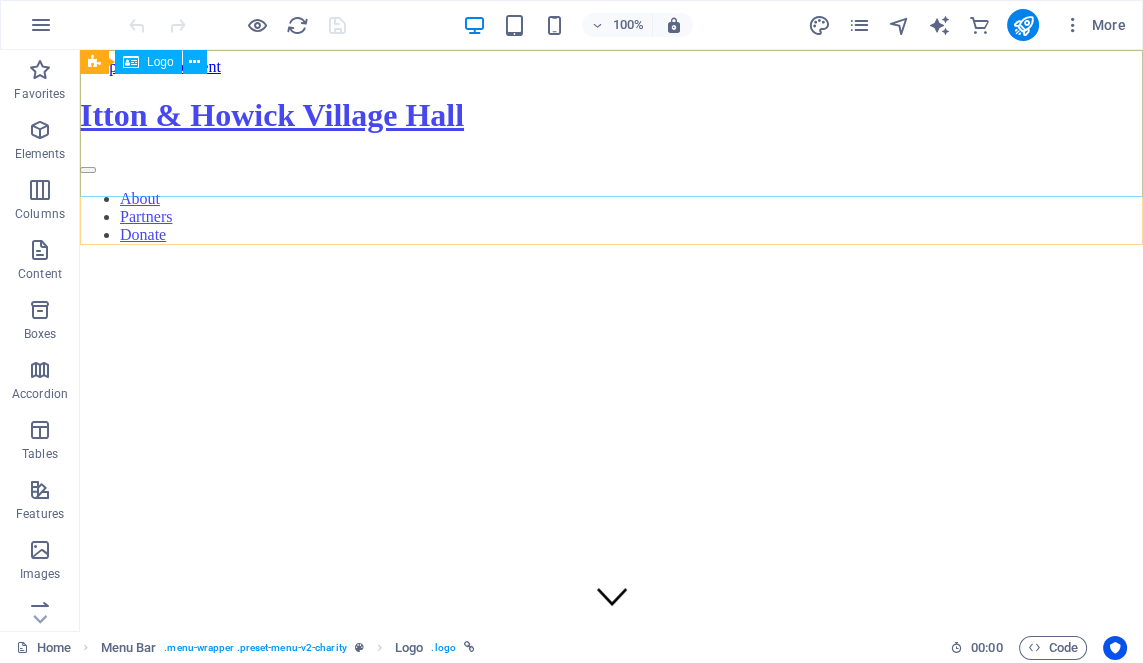 click on "Itton & Howick Village Hall" at bounding box center (611, 115) 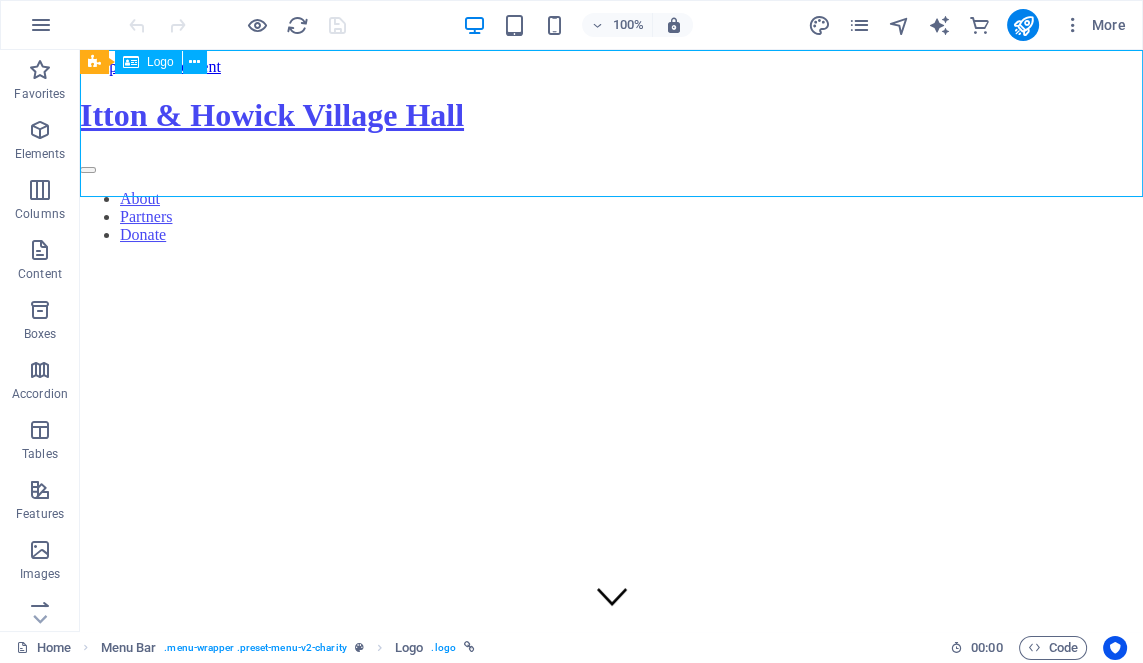 click on "Itton & Howick Village Hall" at bounding box center (611, 115) 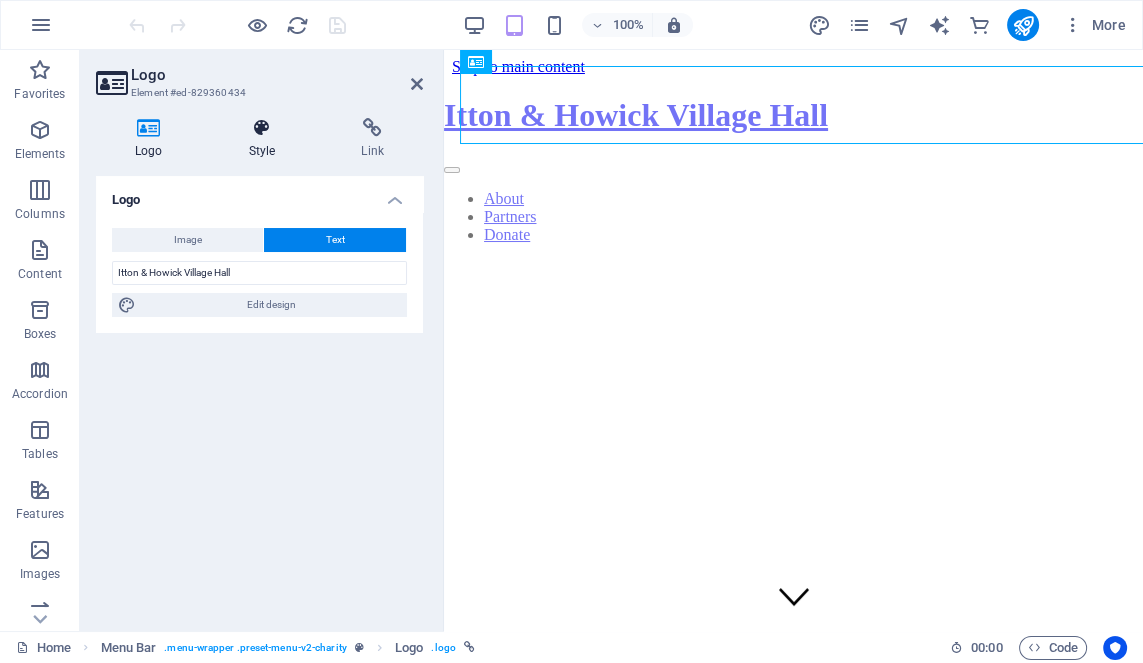 click on "Style" at bounding box center (266, 139) 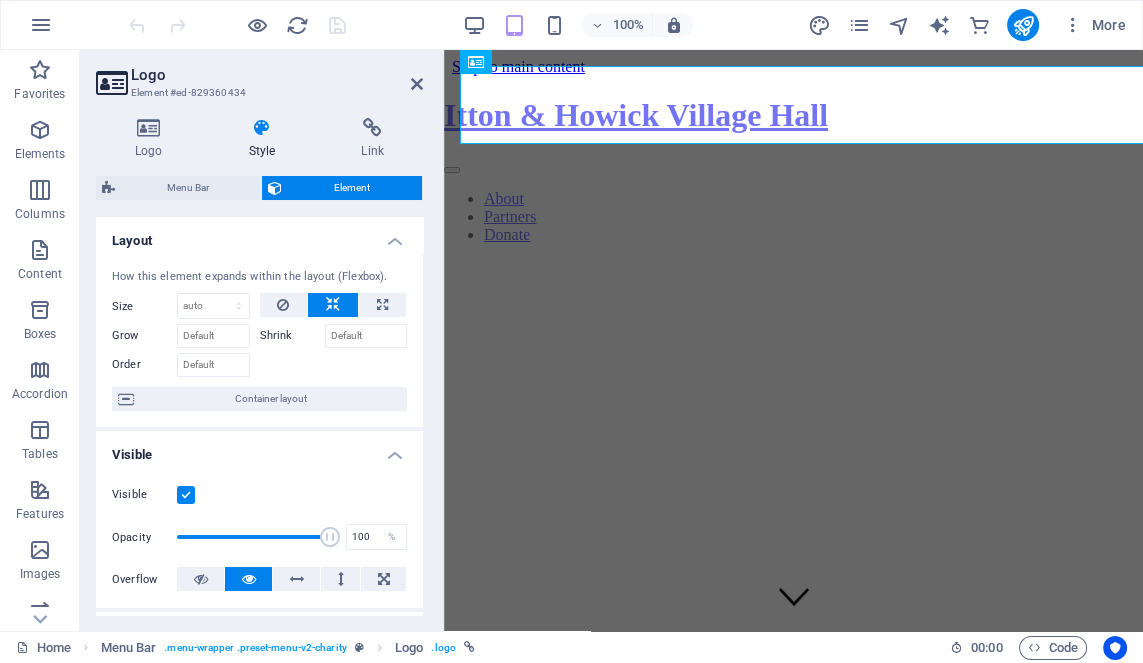click on "Layout" at bounding box center [259, 235] 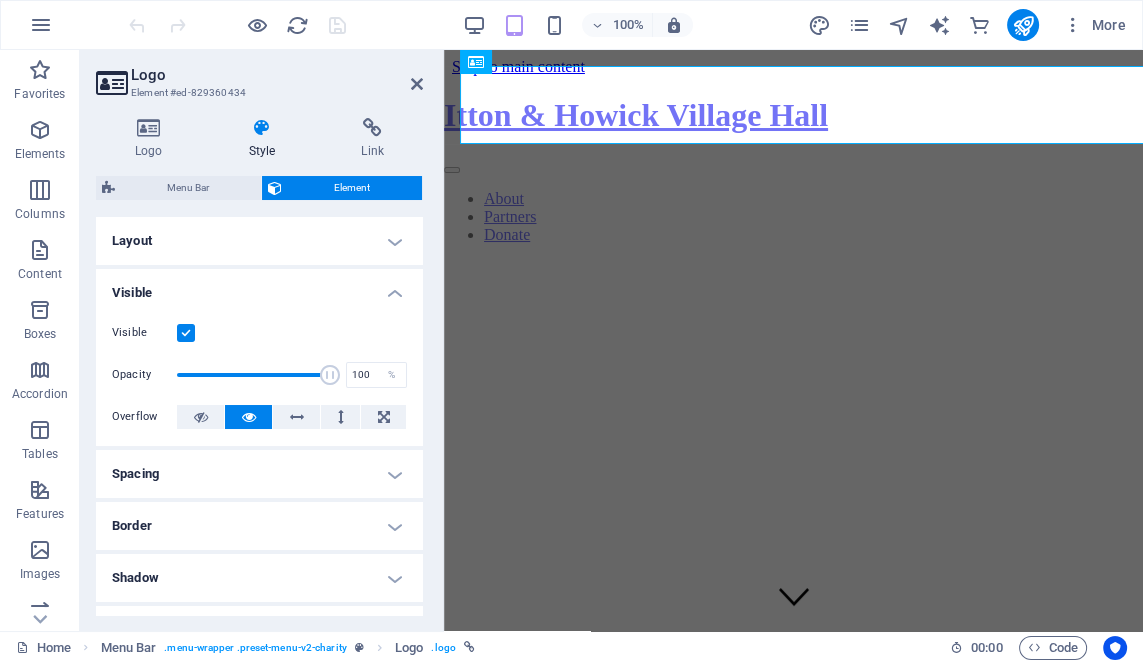 click on "Spacing" at bounding box center (259, 474) 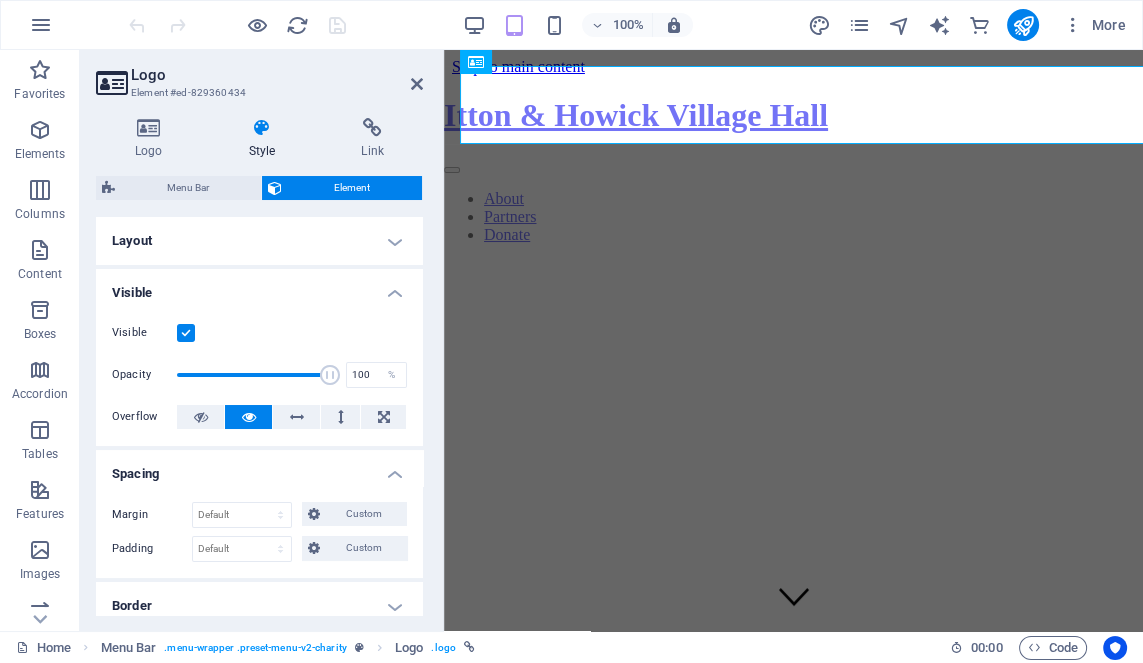 click at bounding box center (441, 340) 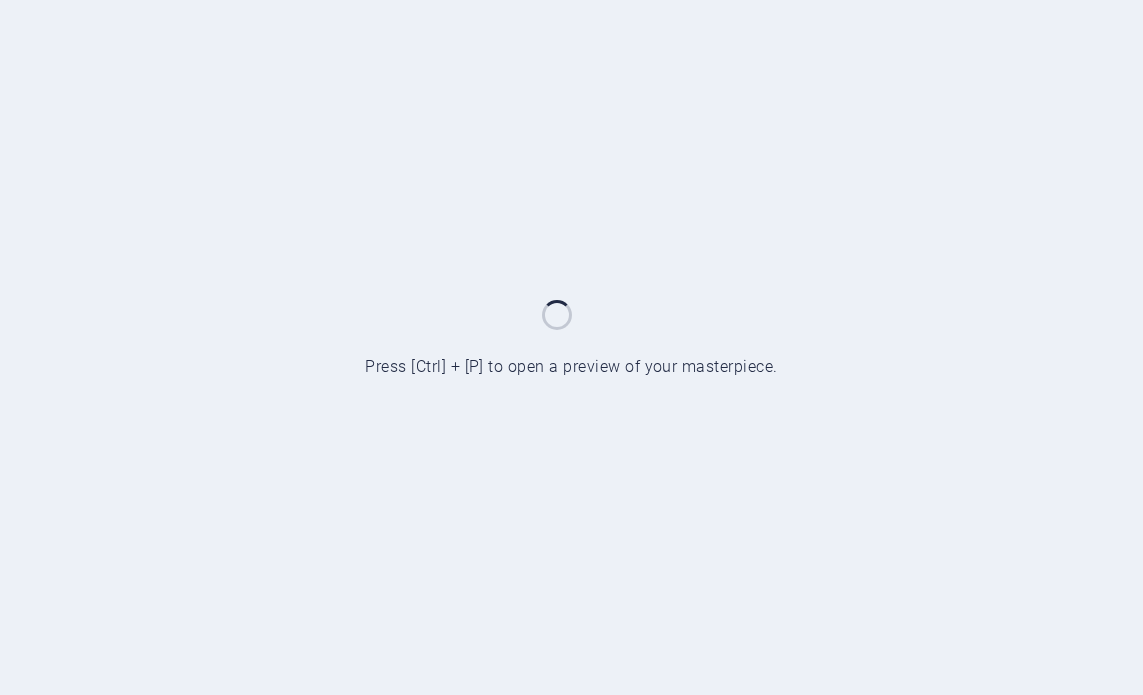 scroll, scrollTop: 0, scrollLeft: 0, axis: both 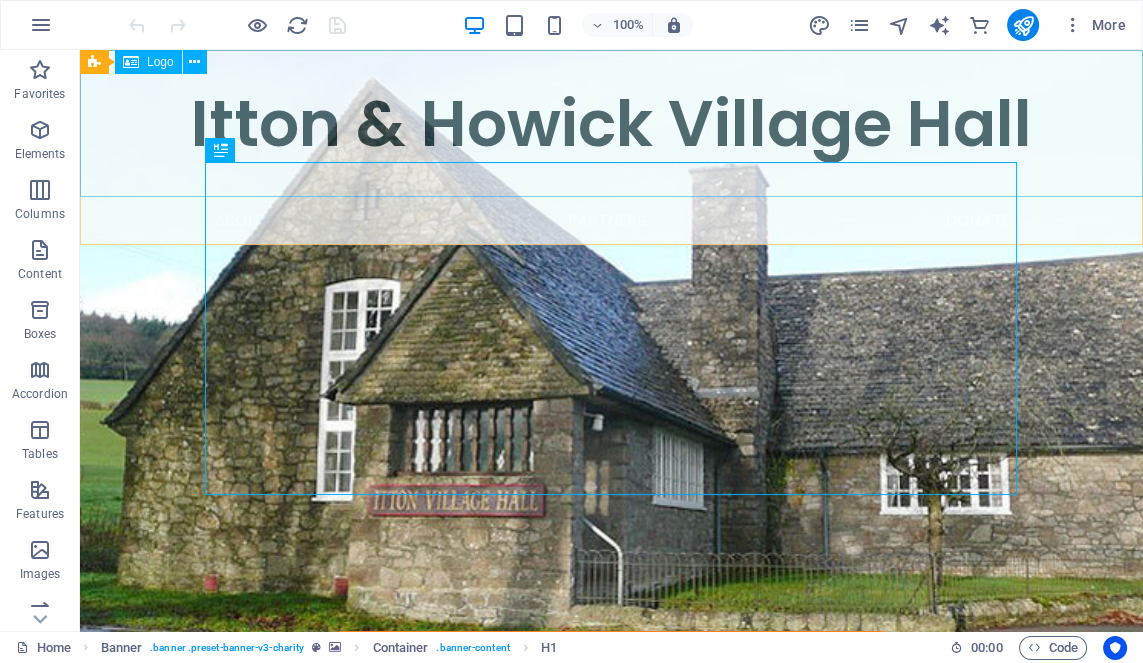 click on "Itton & Howick Village Hall" at bounding box center [611, 123] 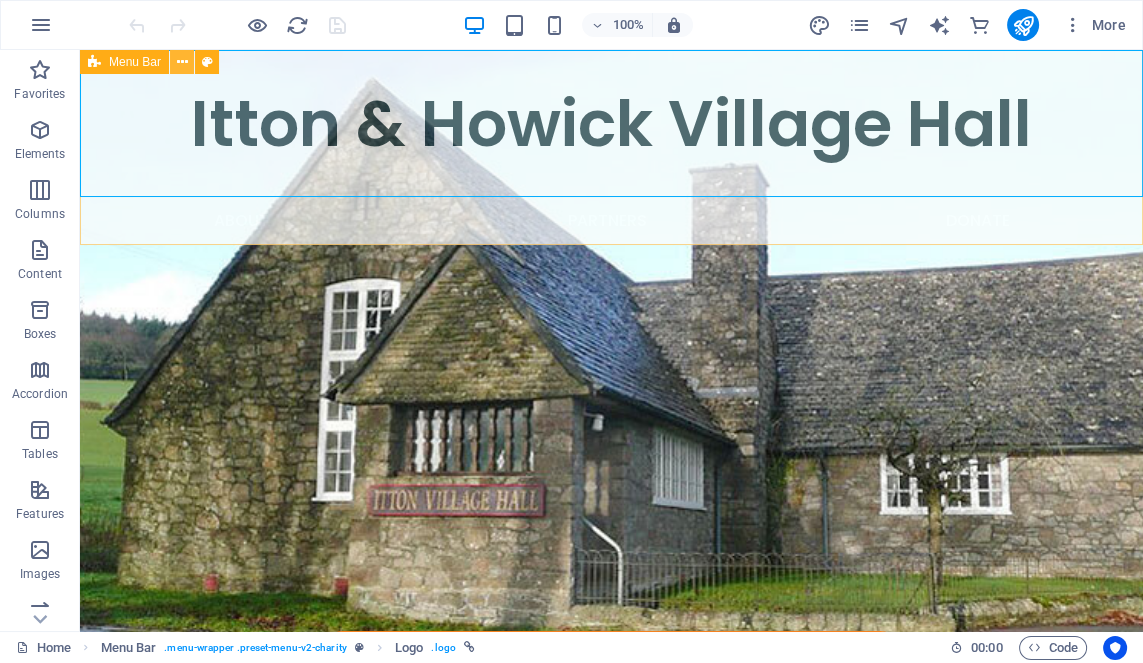 click at bounding box center [182, 62] 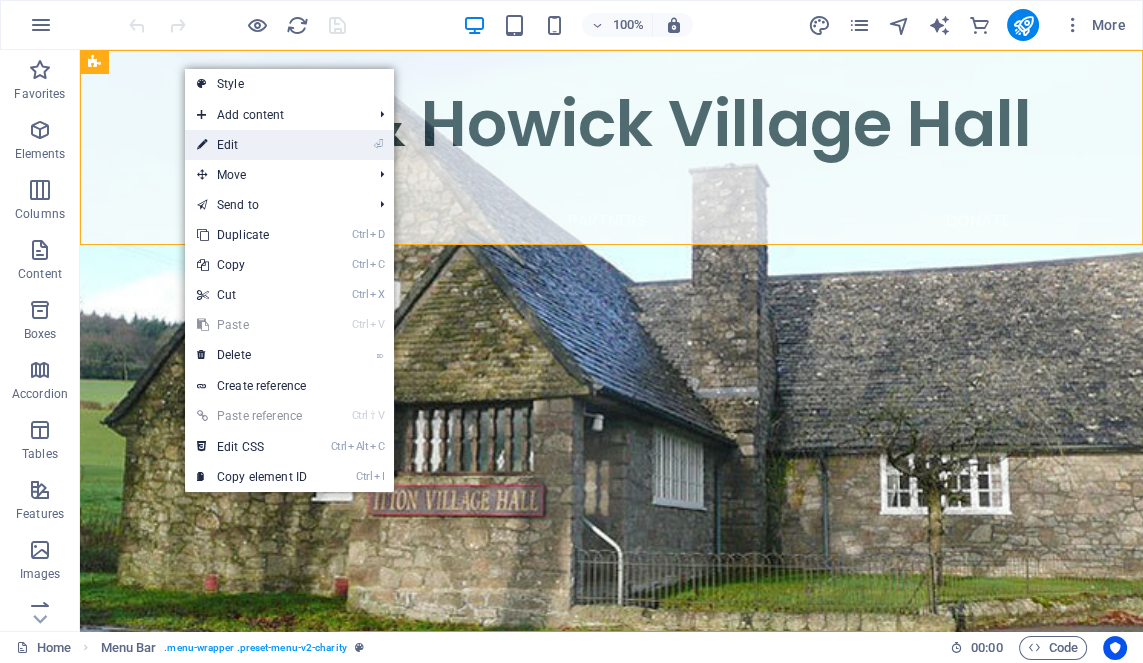 click on "⏎  Edit" at bounding box center [289, 145] 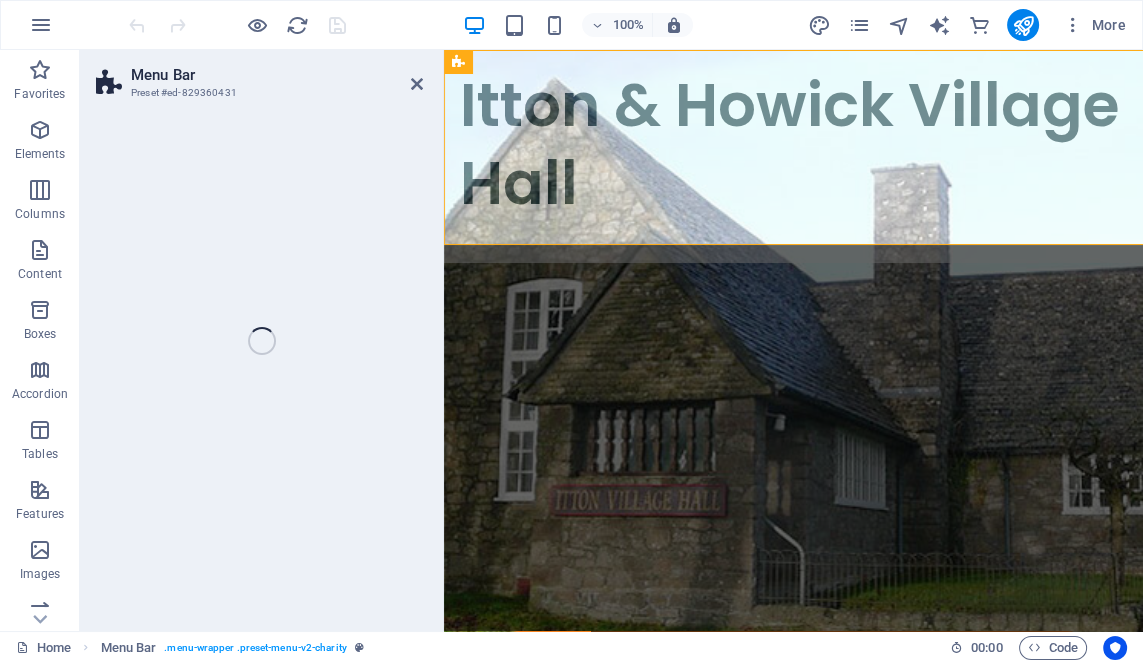 select on "header" 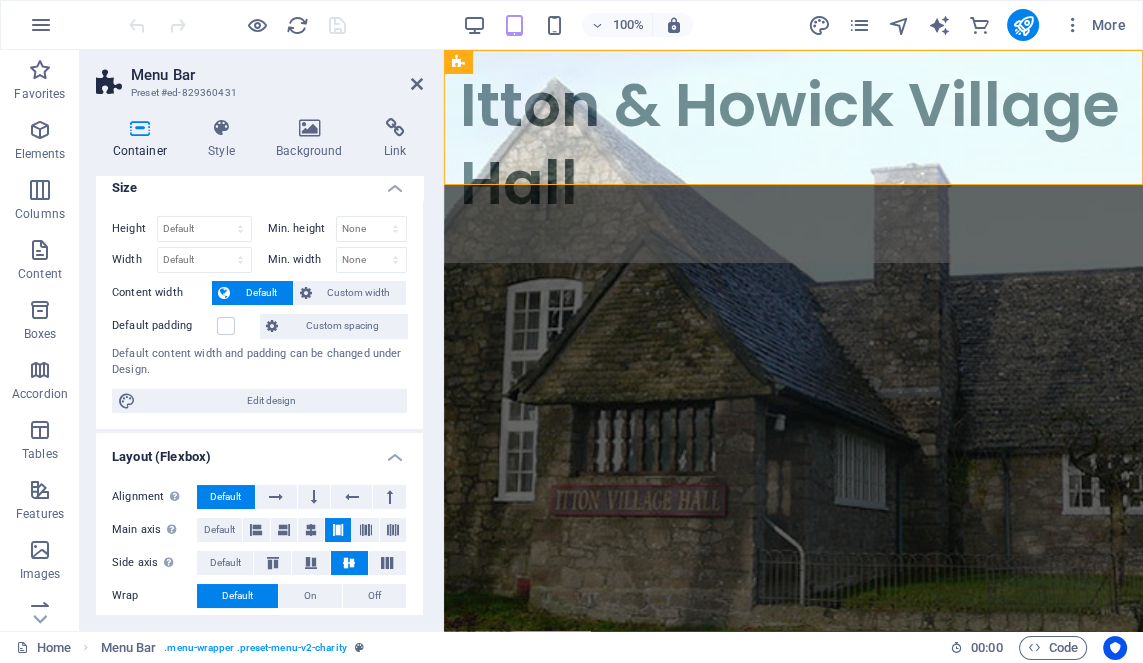 scroll, scrollTop: 0, scrollLeft: 0, axis: both 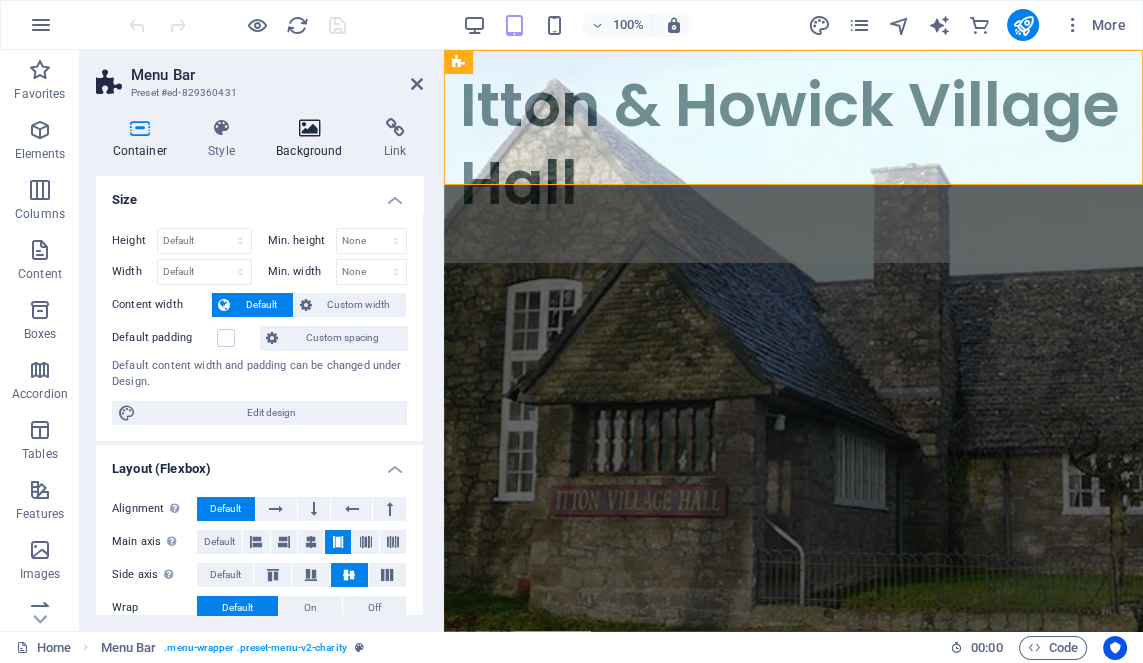 click on "Background" at bounding box center (314, 139) 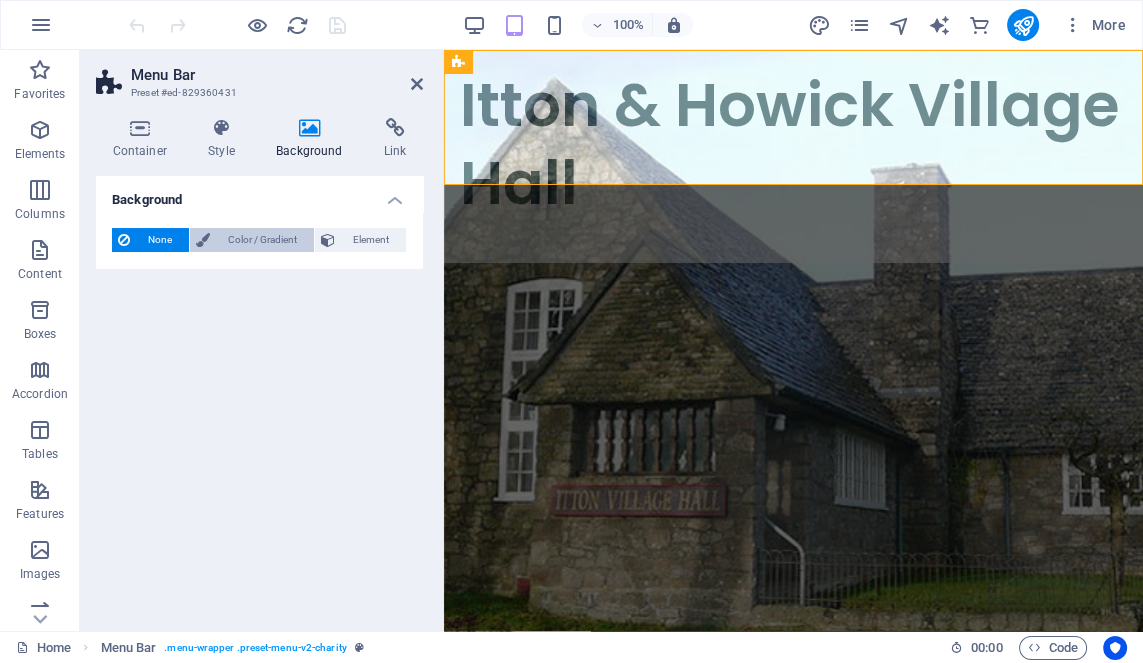 click on "Color / Gradient" at bounding box center [262, 240] 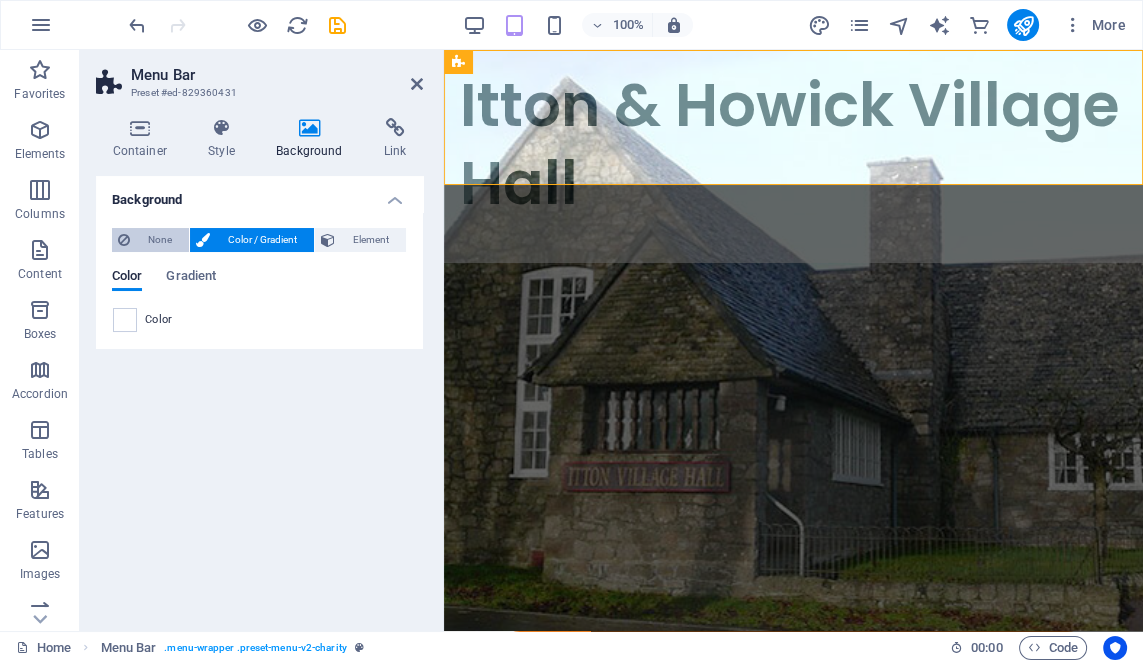 click on "None" at bounding box center (159, 240) 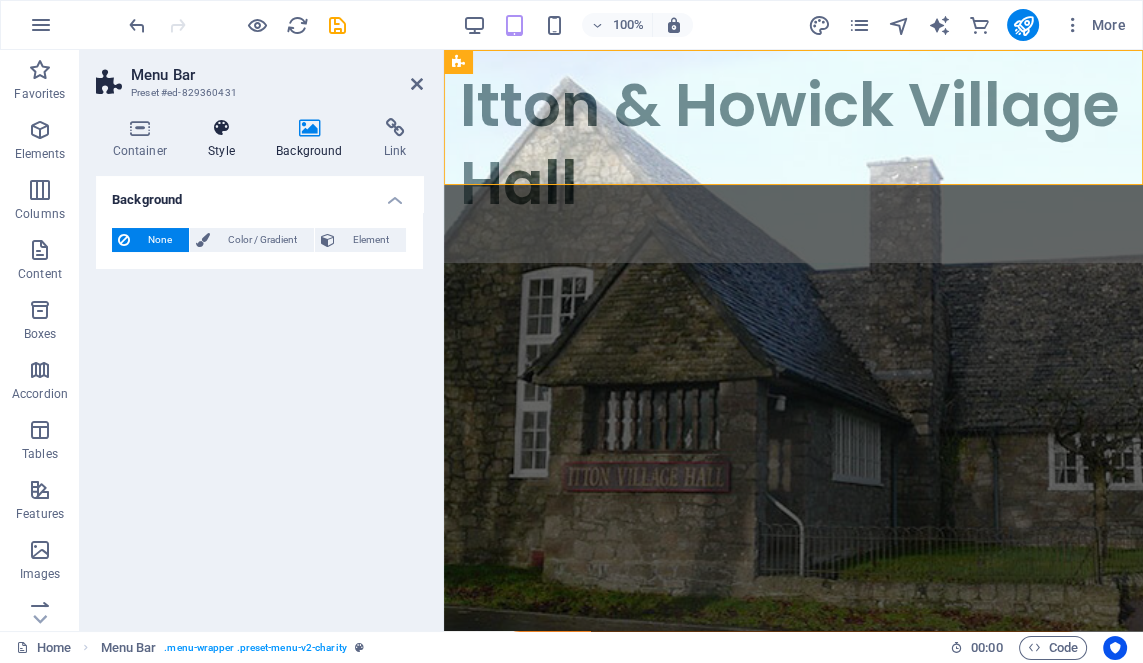 click on "Style" at bounding box center [226, 139] 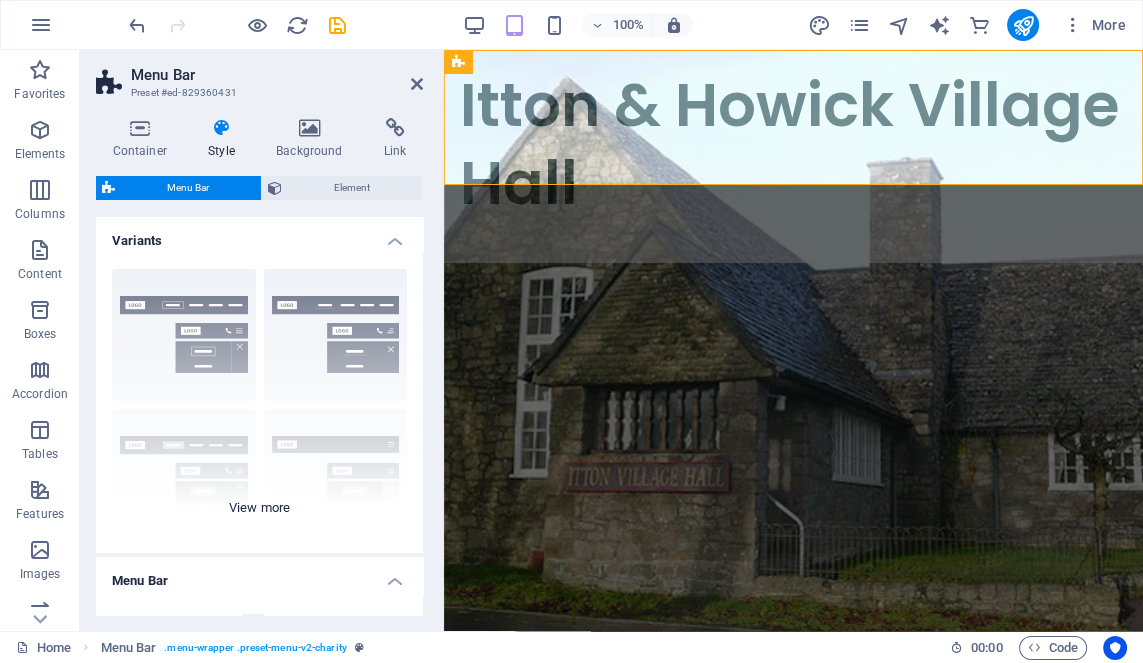 click on "Border Centered Default Fixed Loki Trigger Wide XXL" at bounding box center [259, 403] 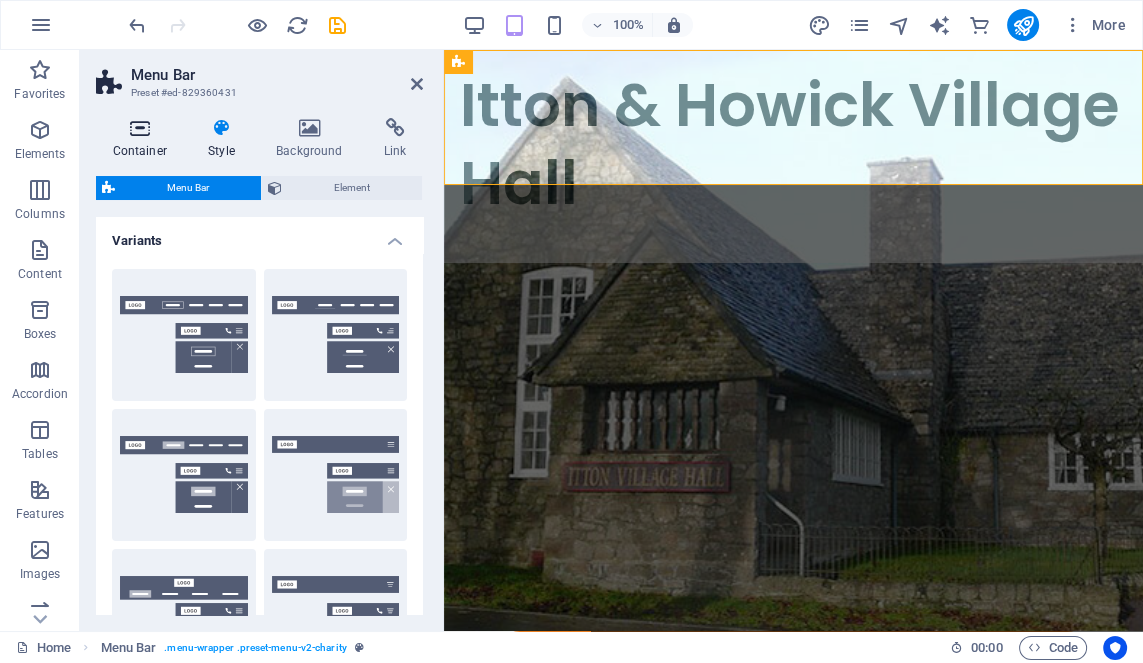 click at bounding box center (140, 128) 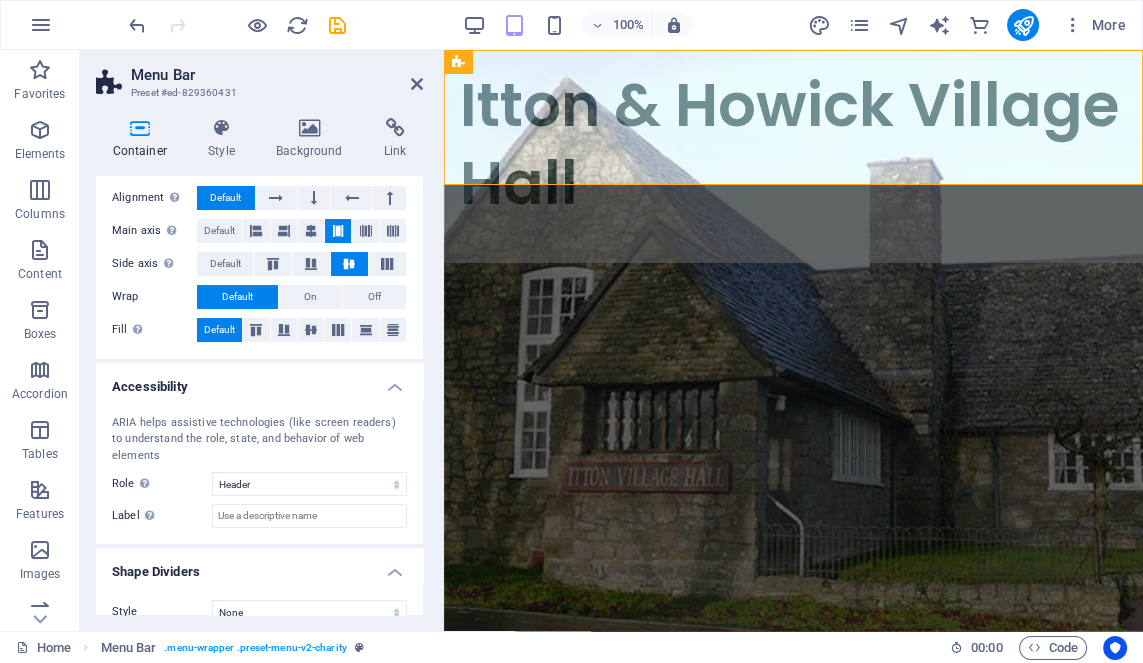 scroll, scrollTop: 318, scrollLeft: 0, axis: vertical 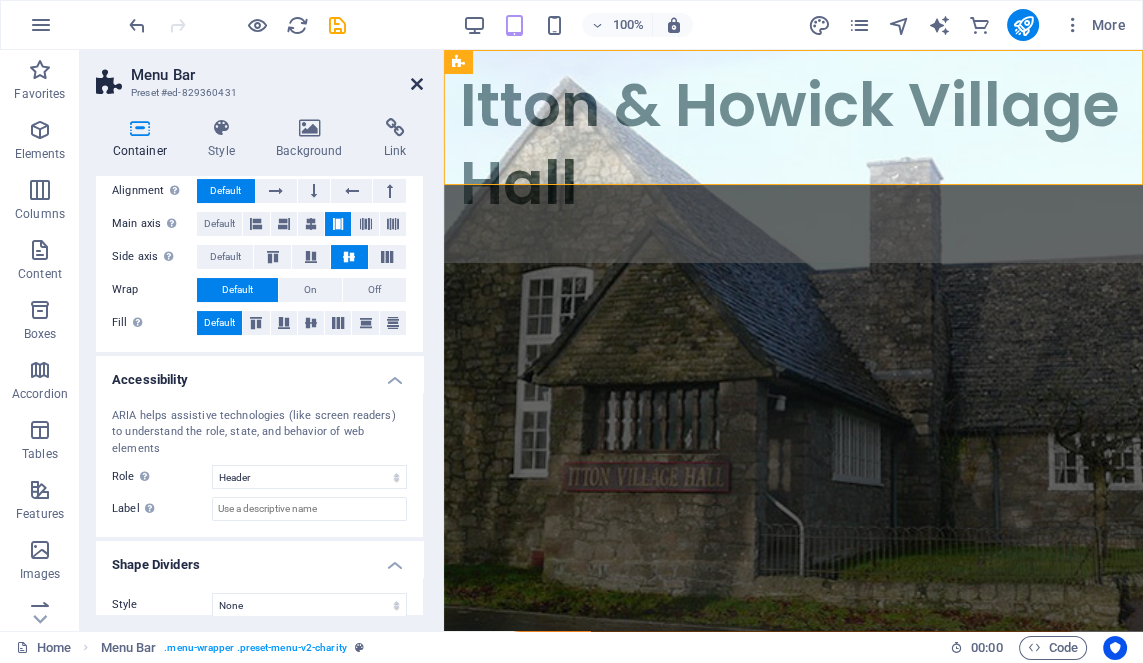 click at bounding box center (417, 84) 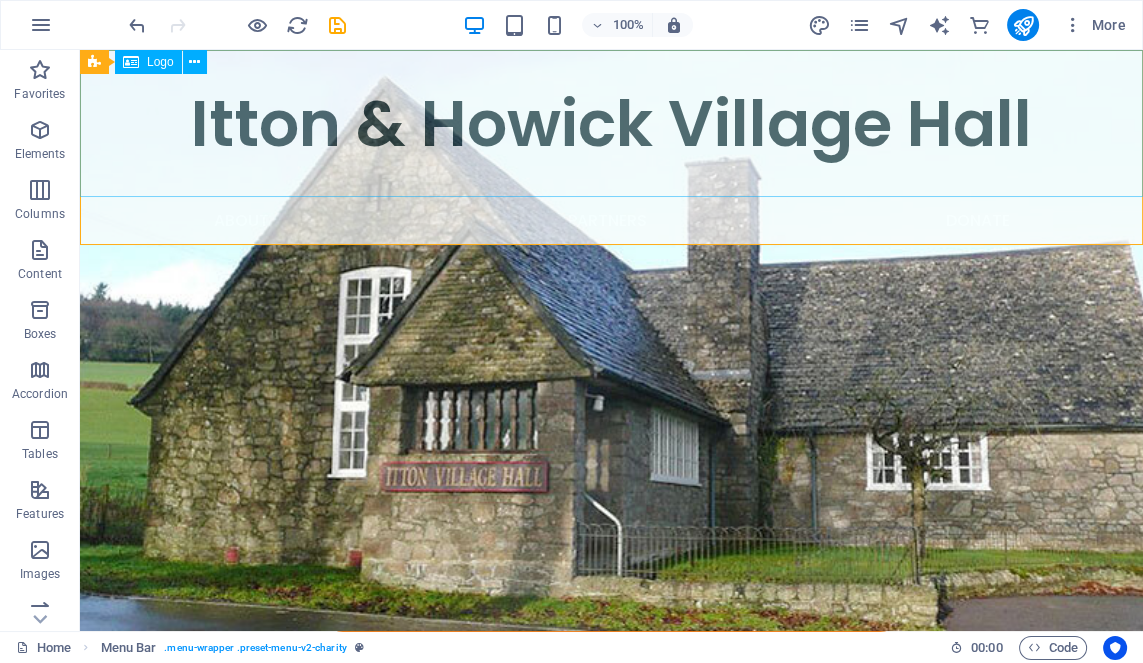 click on "Itton & Howick Village Hall" at bounding box center [611, 123] 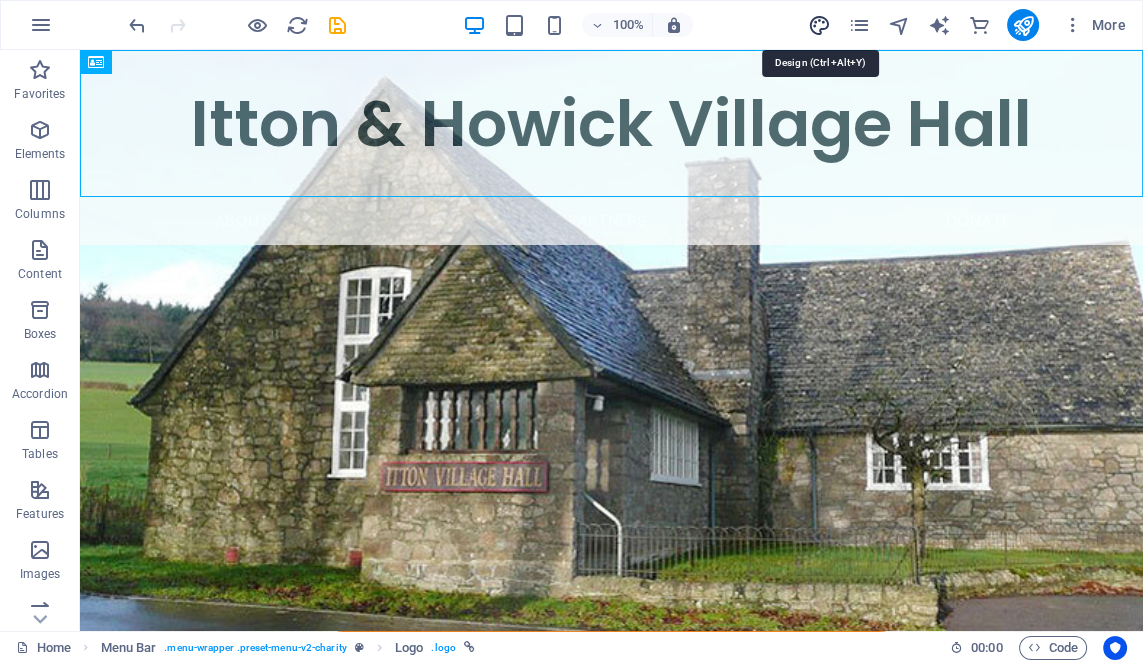click at bounding box center (818, 25) 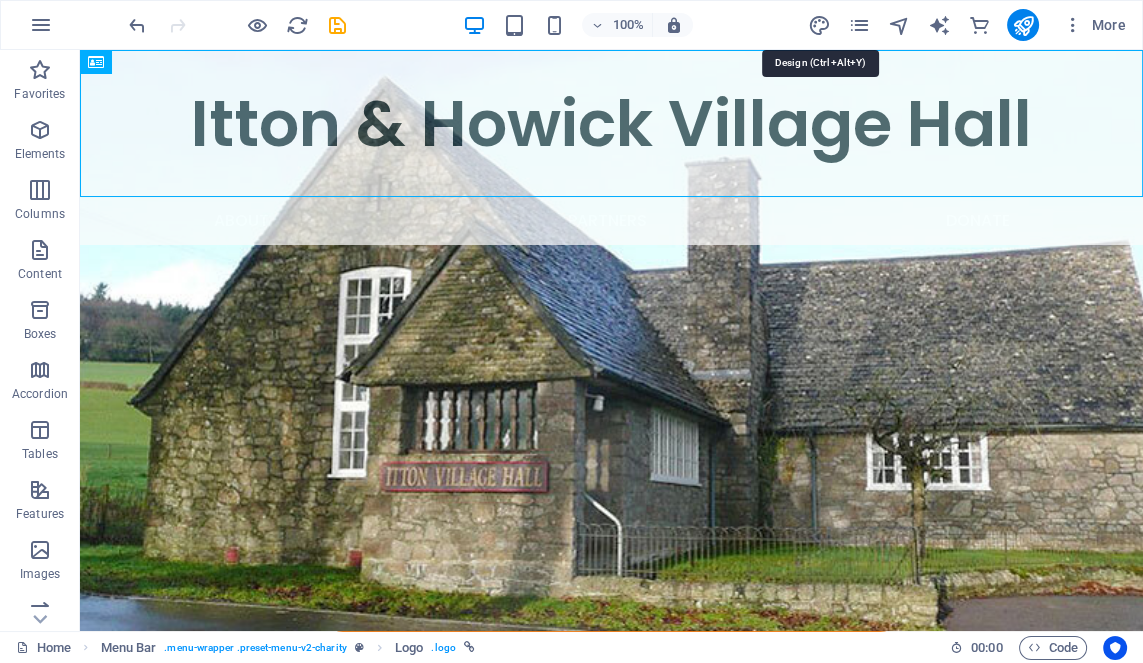 select on "px" 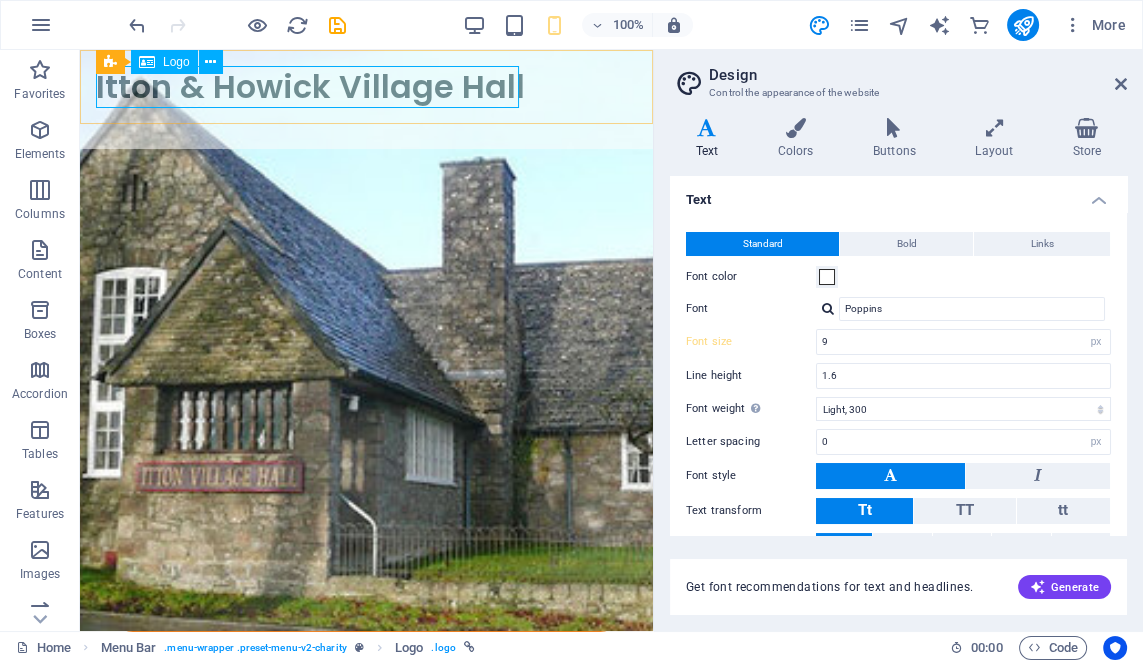 click on "Itton & Howick Village Hall" at bounding box center [366, 87] 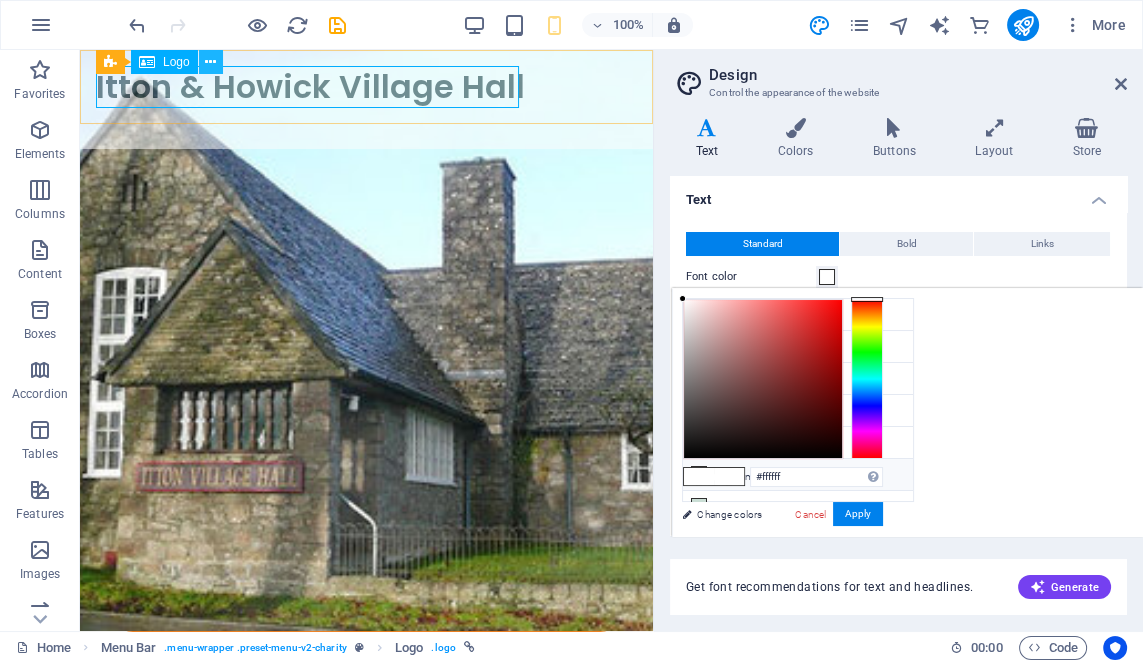 click at bounding box center [210, 62] 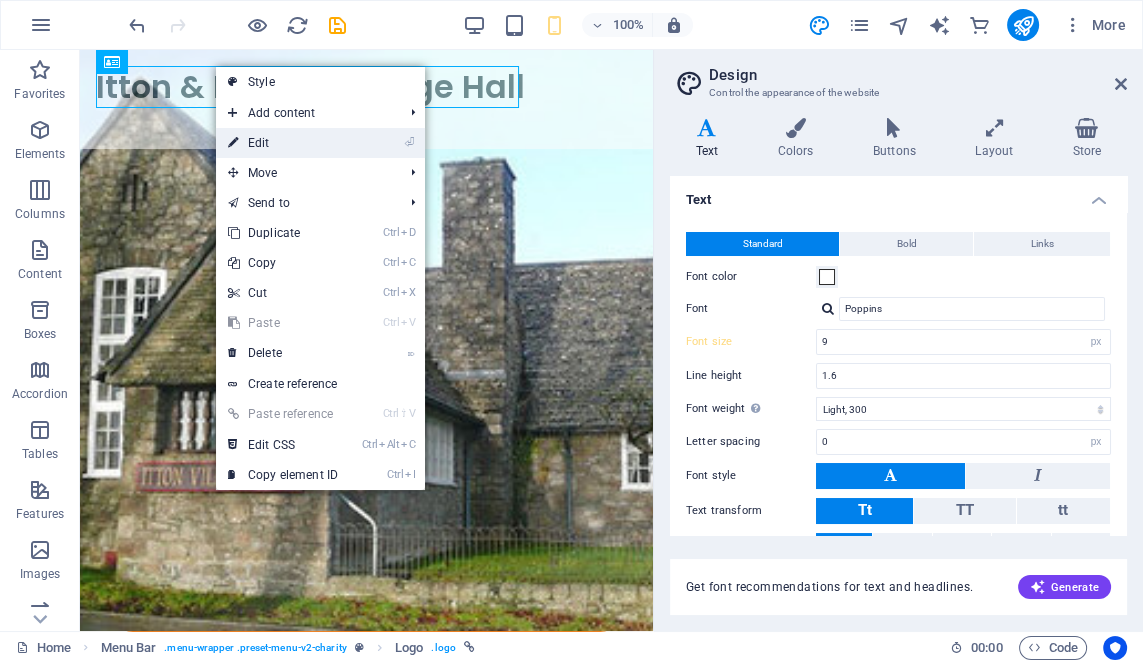 click on "⏎  Edit" at bounding box center (283, 143) 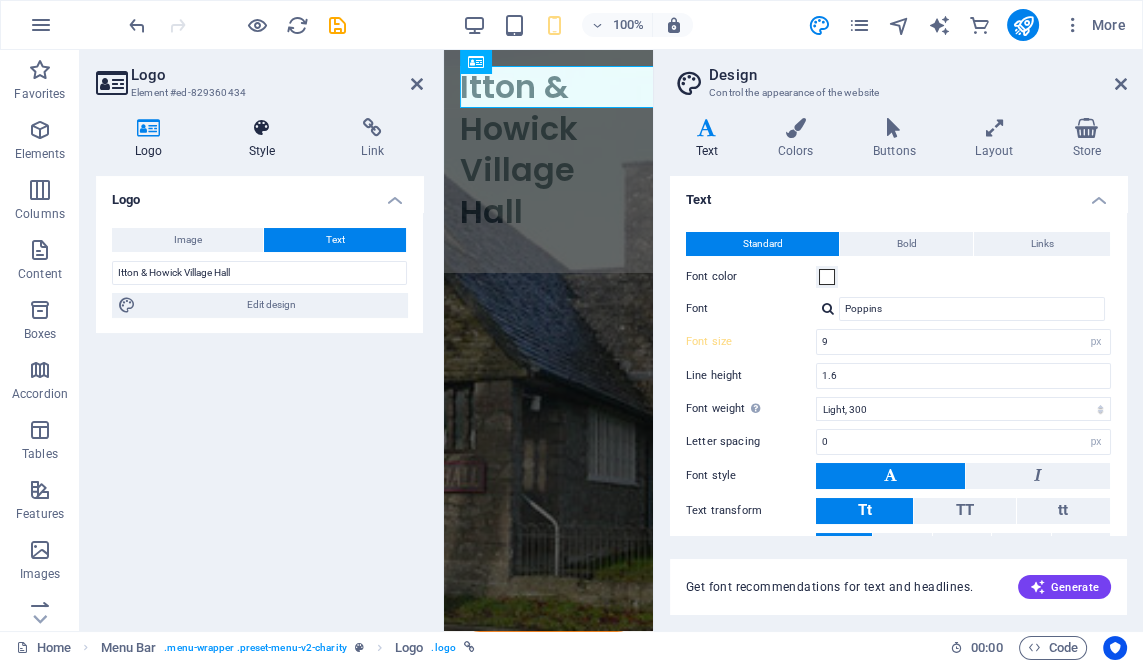 click on "Style" at bounding box center (266, 139) 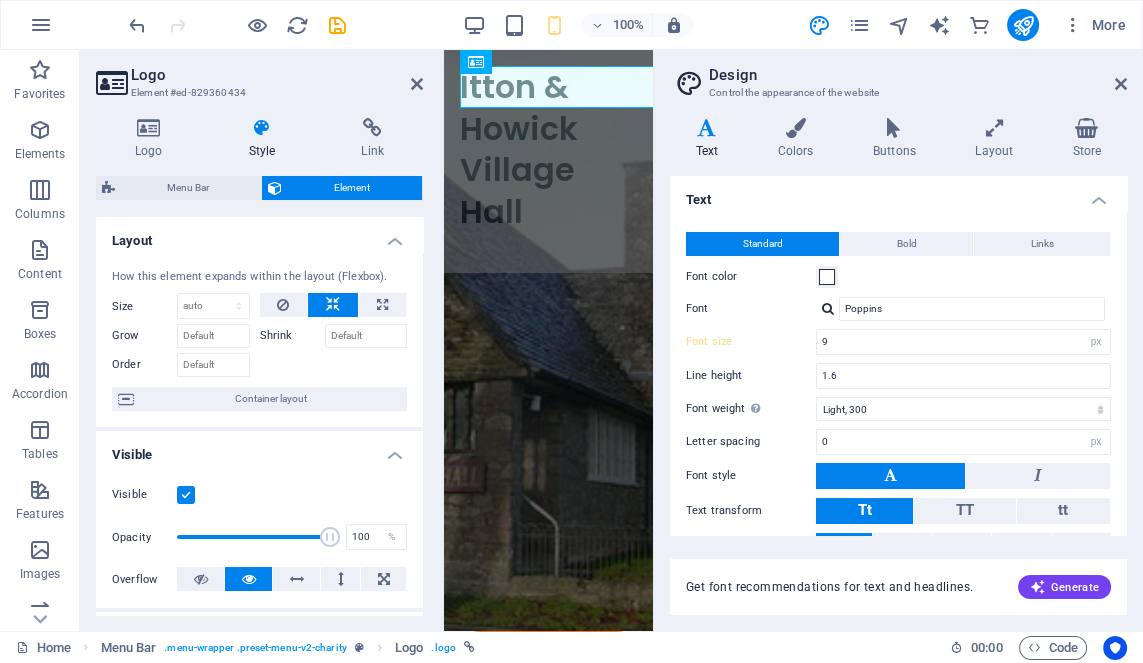scroll, scrollTop: 95, scrollLeft: 0, axis: vertical 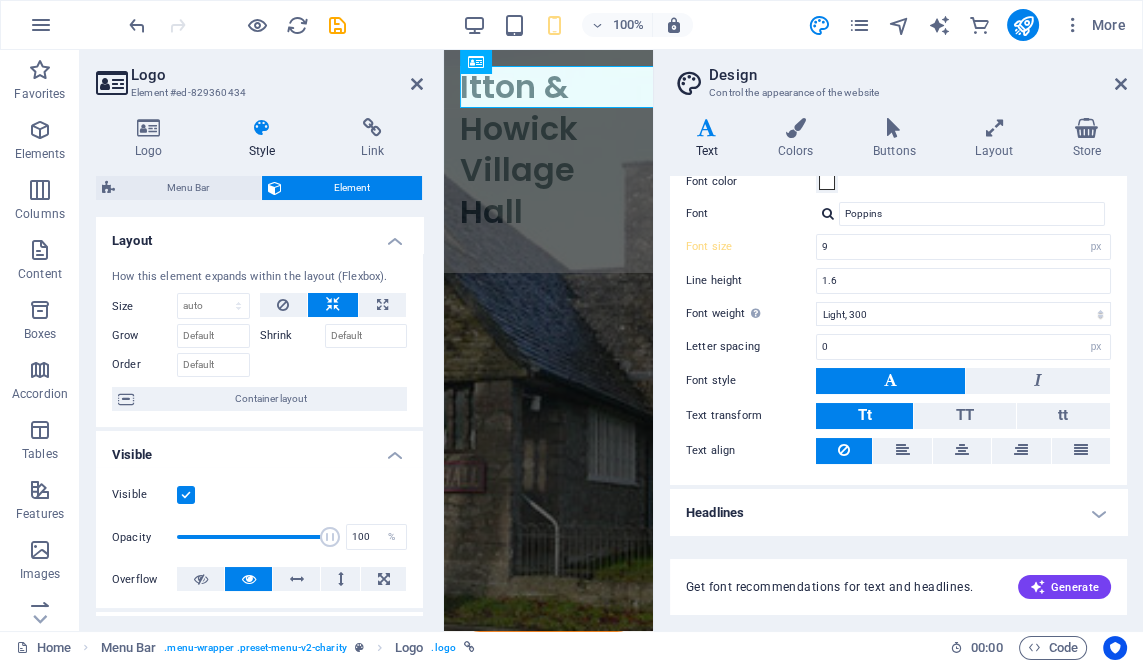 click on "Headlines" at bounding box center [898, 513] 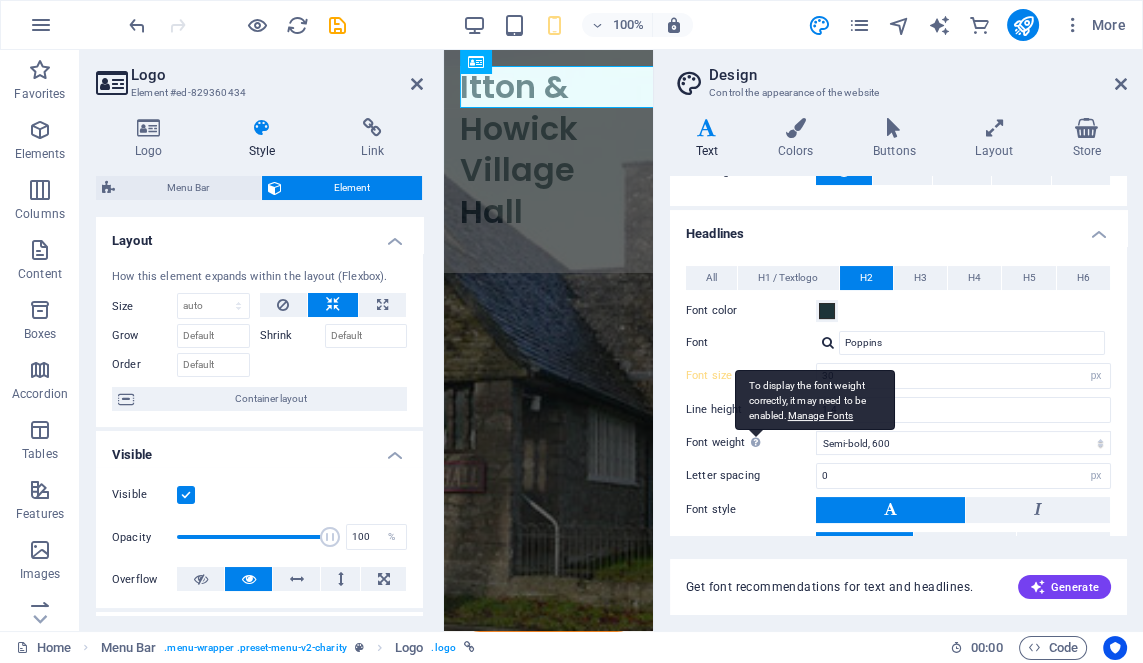 scroll, scrollTop: 386, scrollLeft: 0, axis: vertical 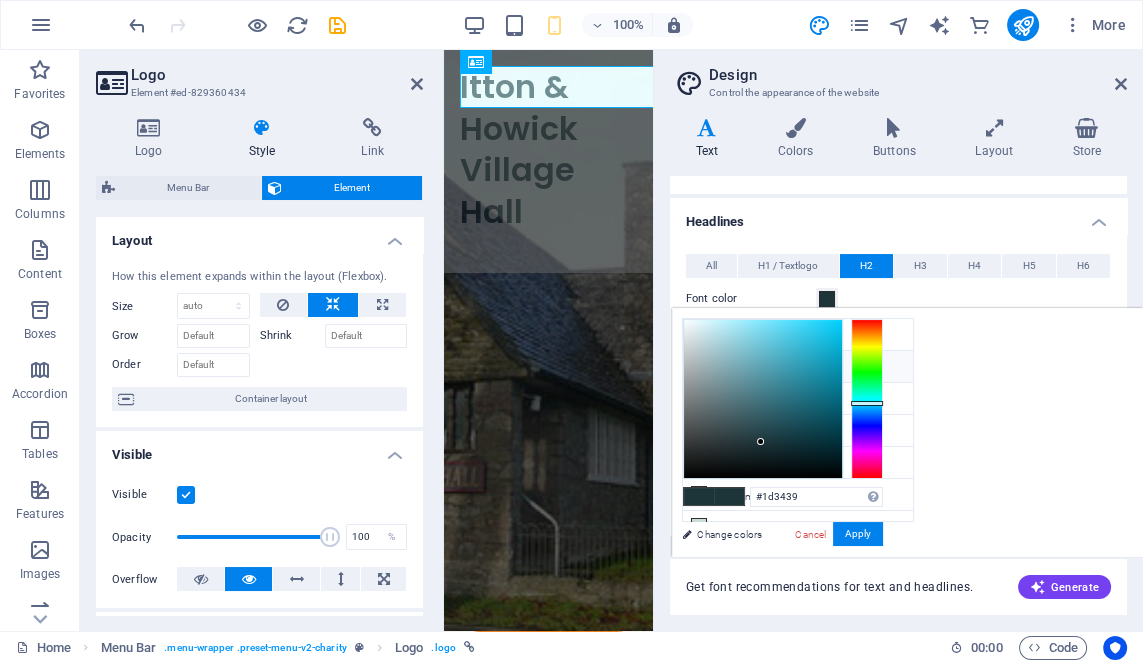 click at bounding box center (763, 399) 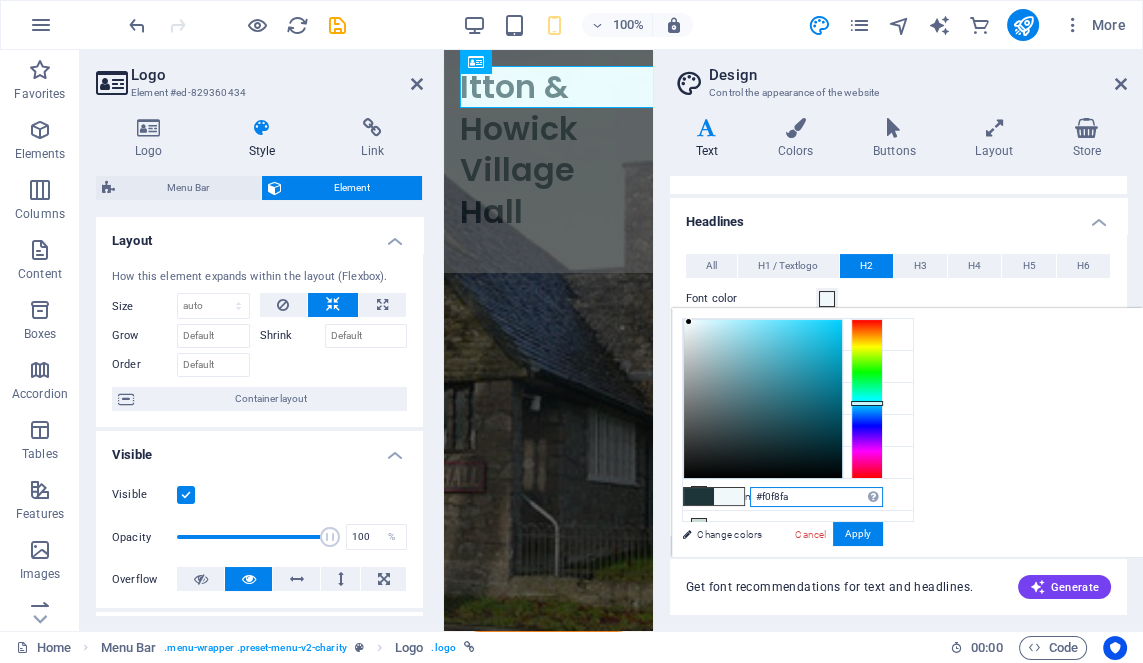click on "#f0f8fa" at bounding box center (816, 497) 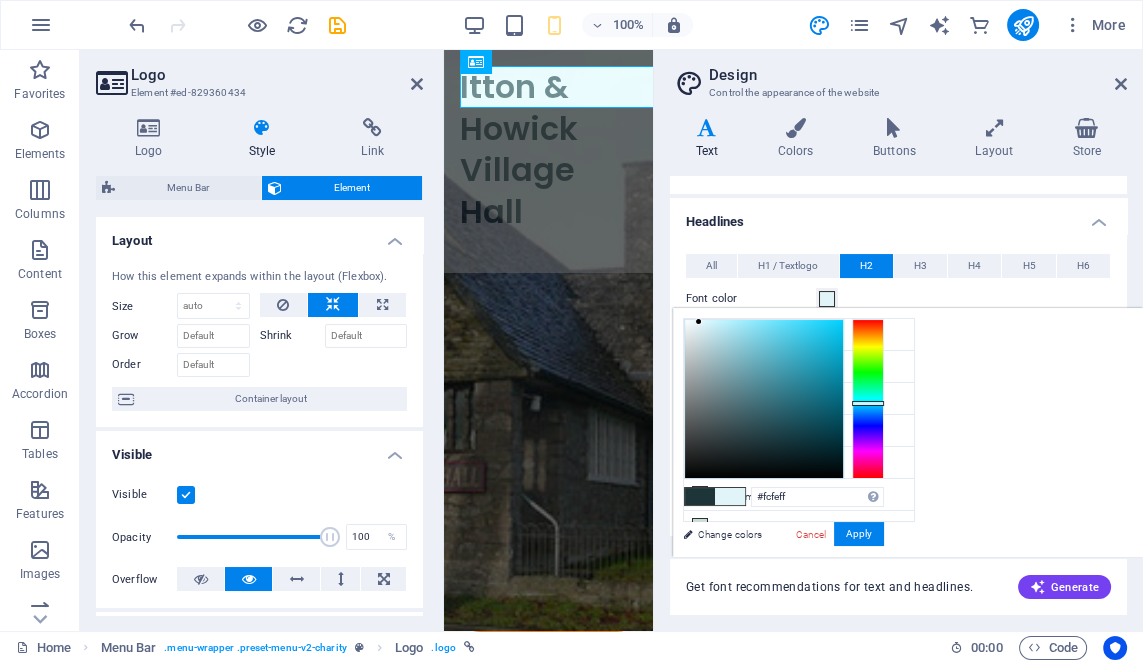 type on "#ffffff" 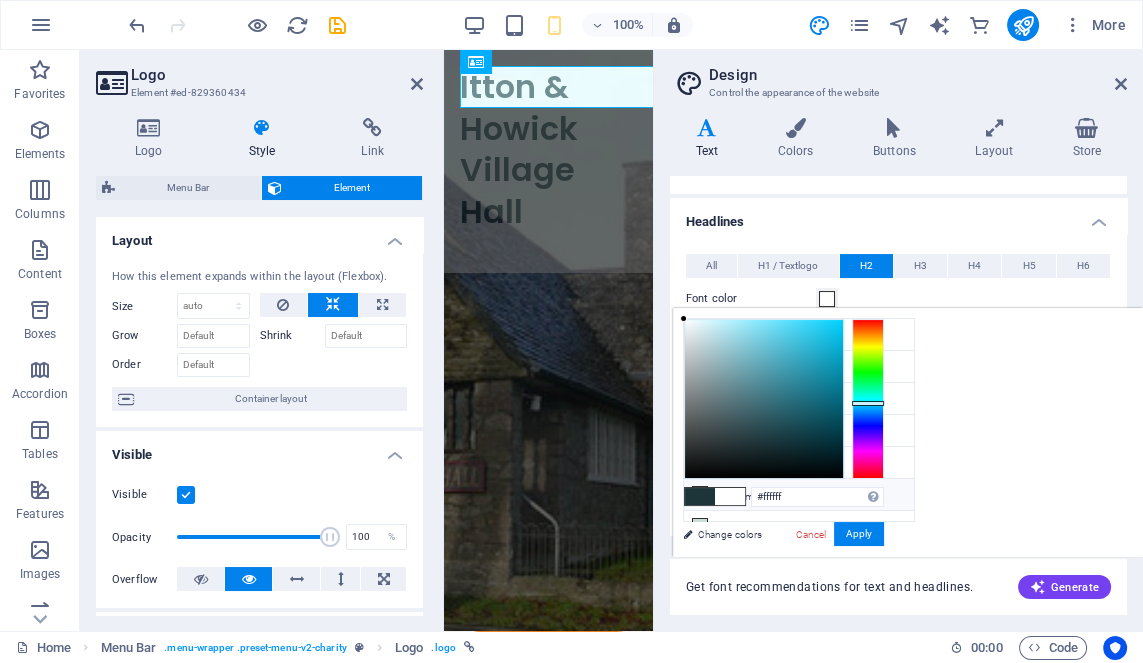 drag, startPoint x: 712, startPoint y: 351, endPoint x: 650, endPoint y: 242, distance: 125.39936 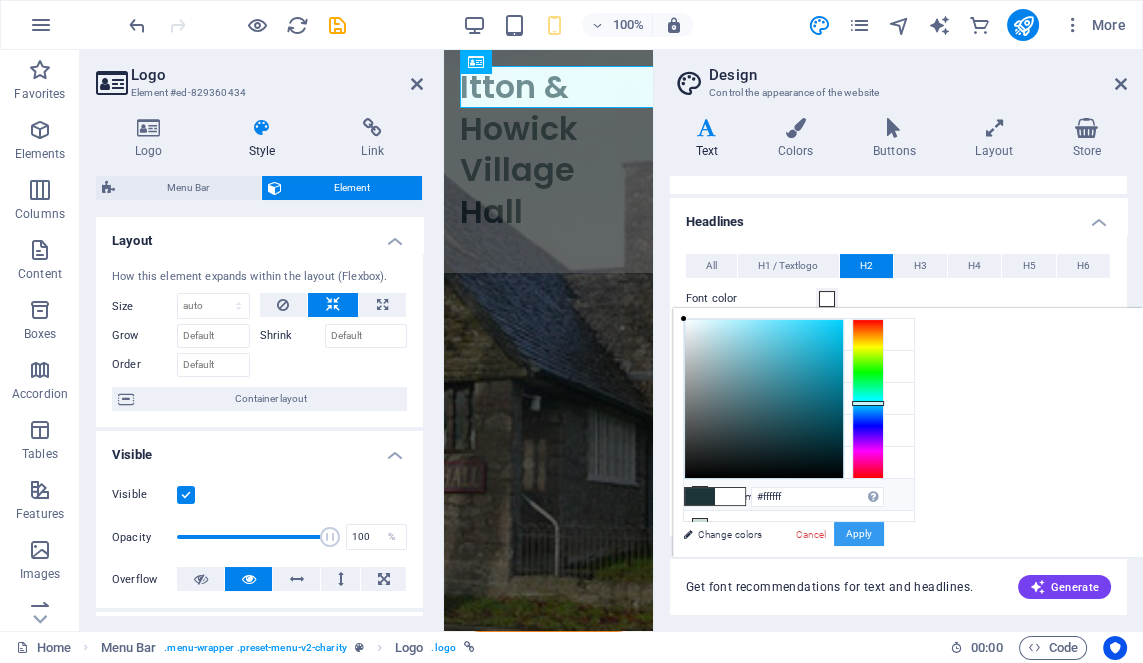 click on "Apply" at bounding box center [859, 534] 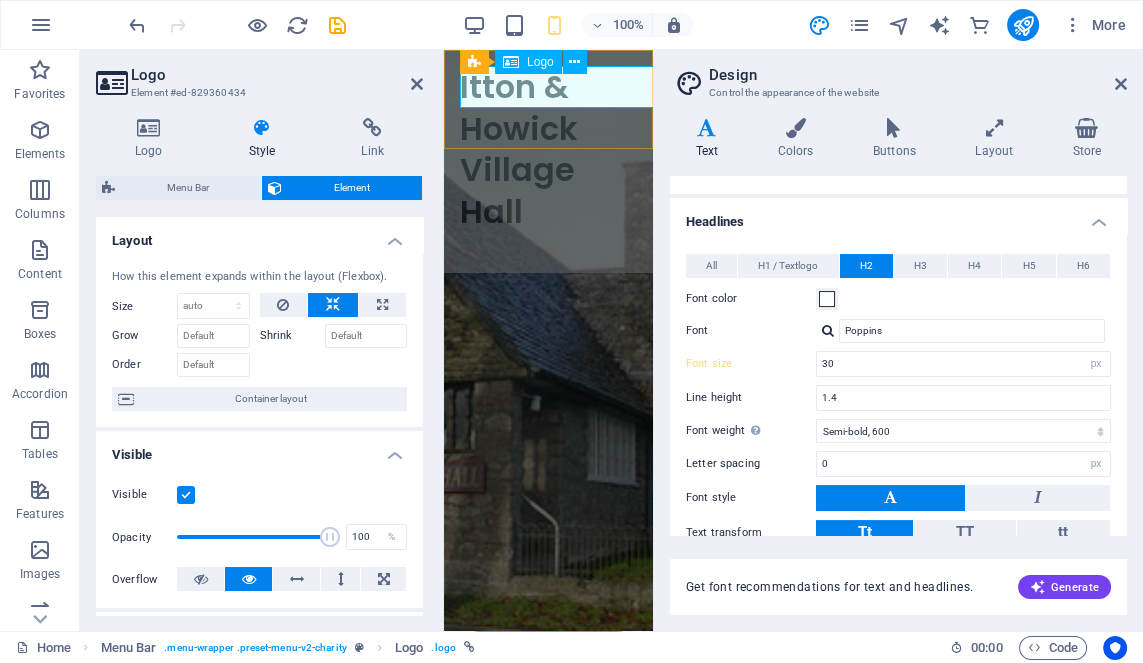 click on "Menu Bar   Logo" at bounding box center (530, 62) 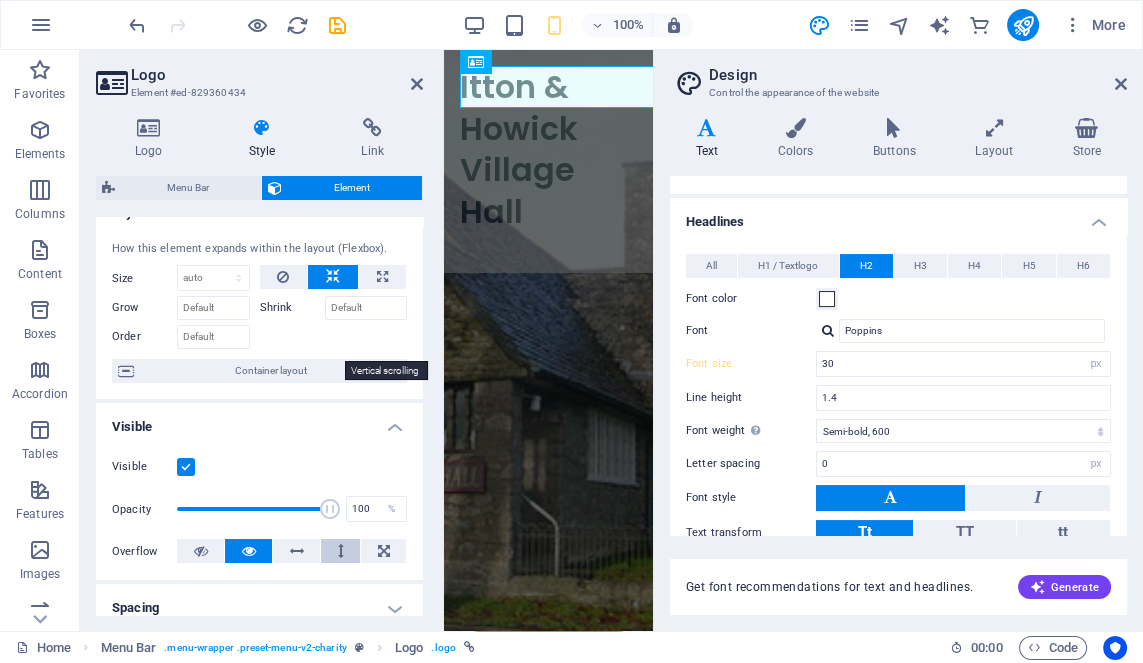 scroll, scrollTop: 0, scrollLeft: 0, axis: both 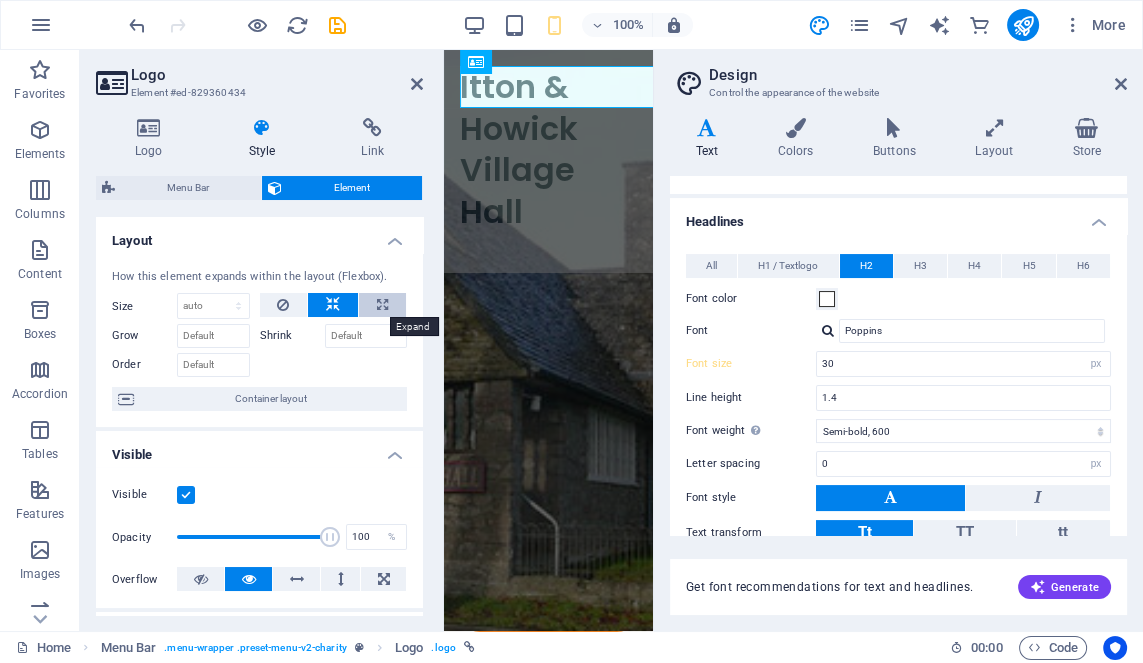 click at bounding box center [382, 305] 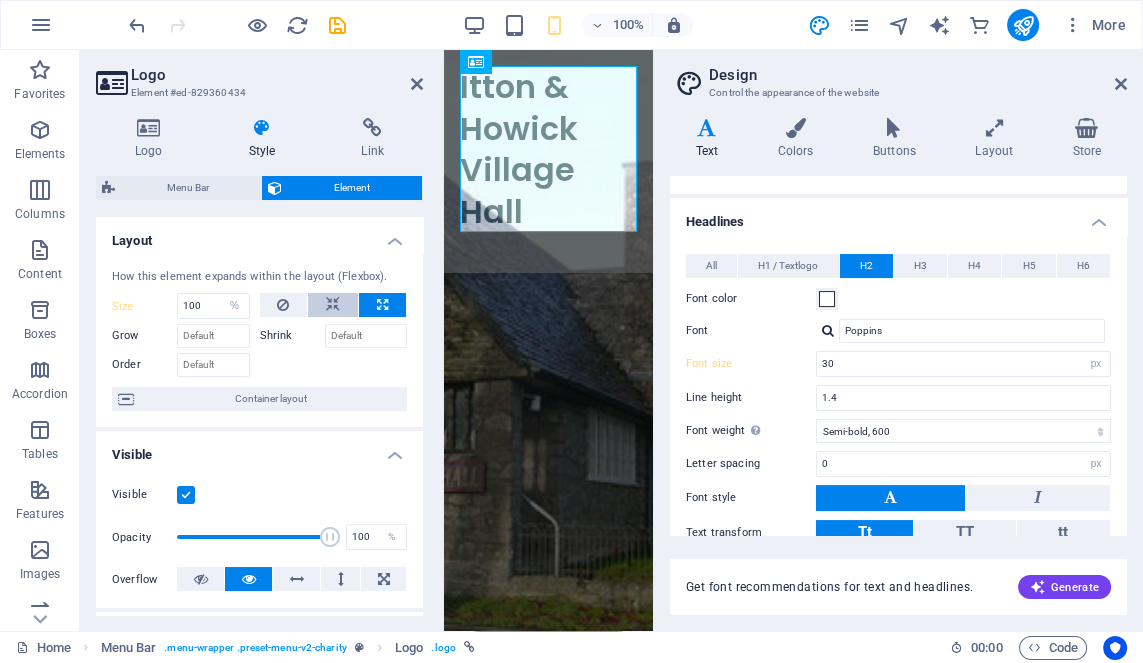 click at bounding box center (333, 305) 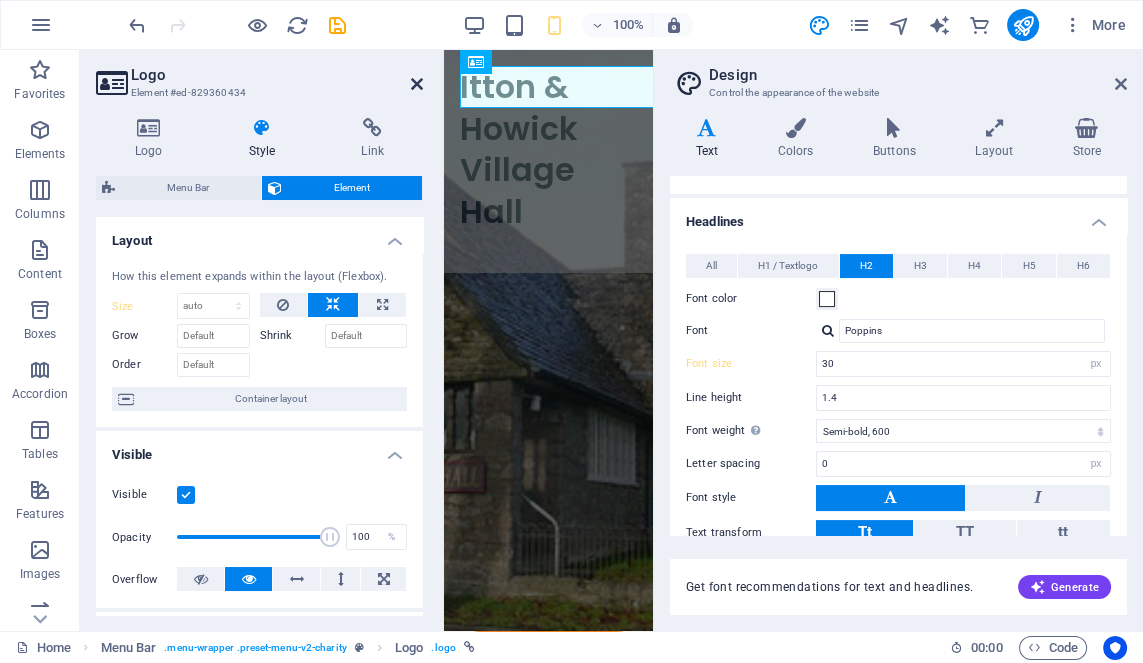 click at bounding box center [417, 84] 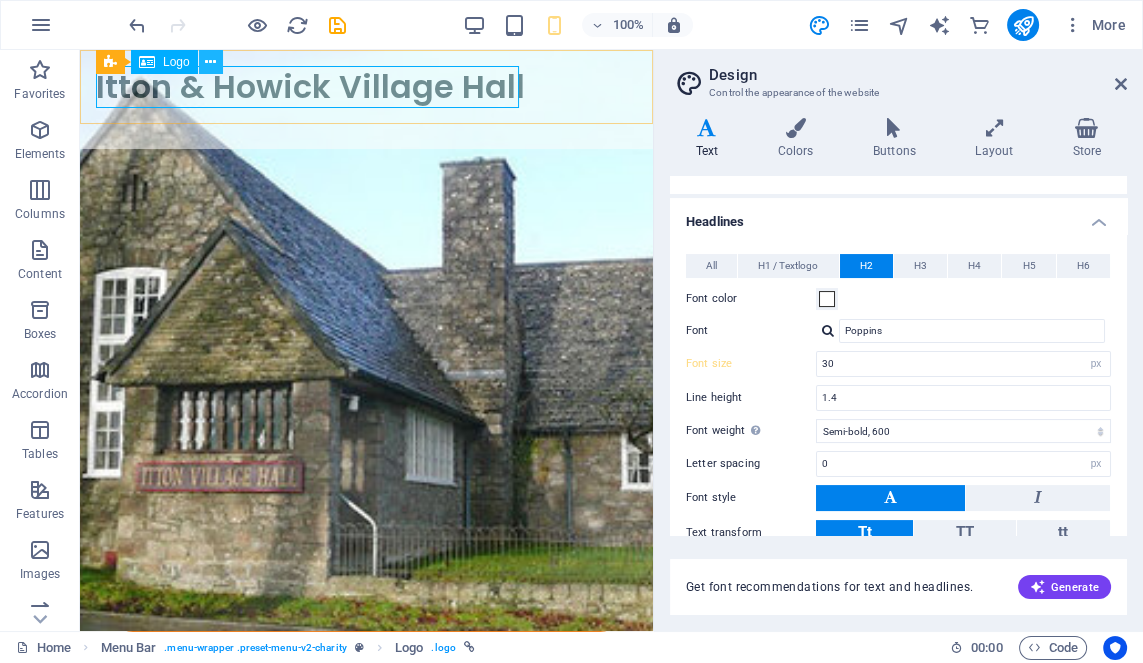click at bounding box center (210, 62) 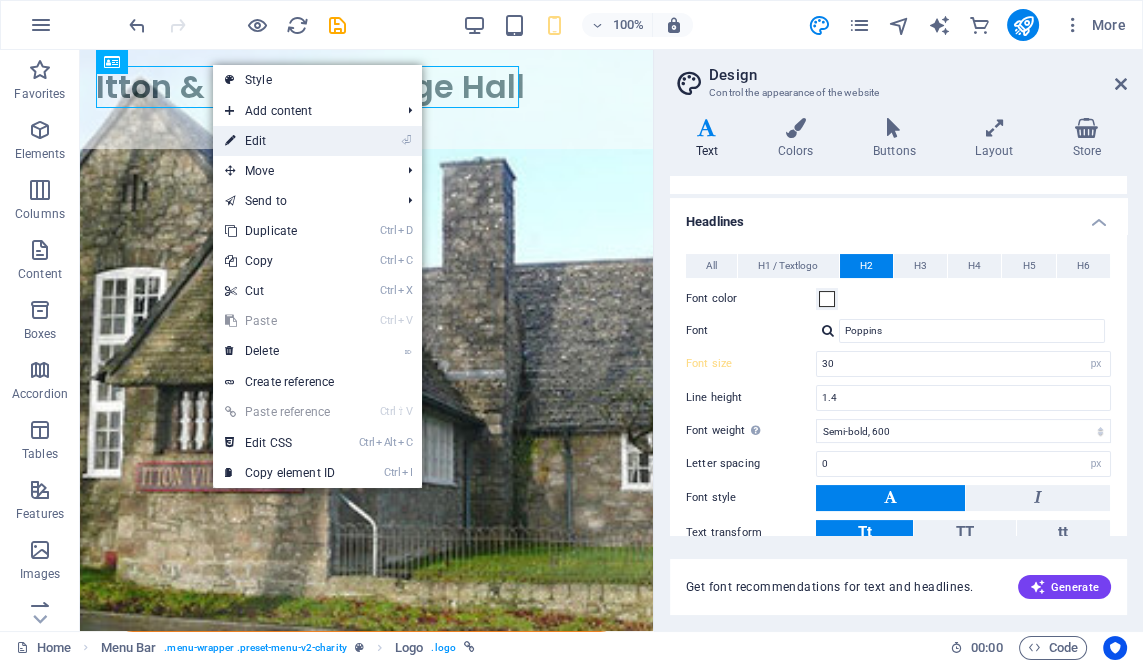 click on "⏎  Edit" at bounding box center [280, 141] 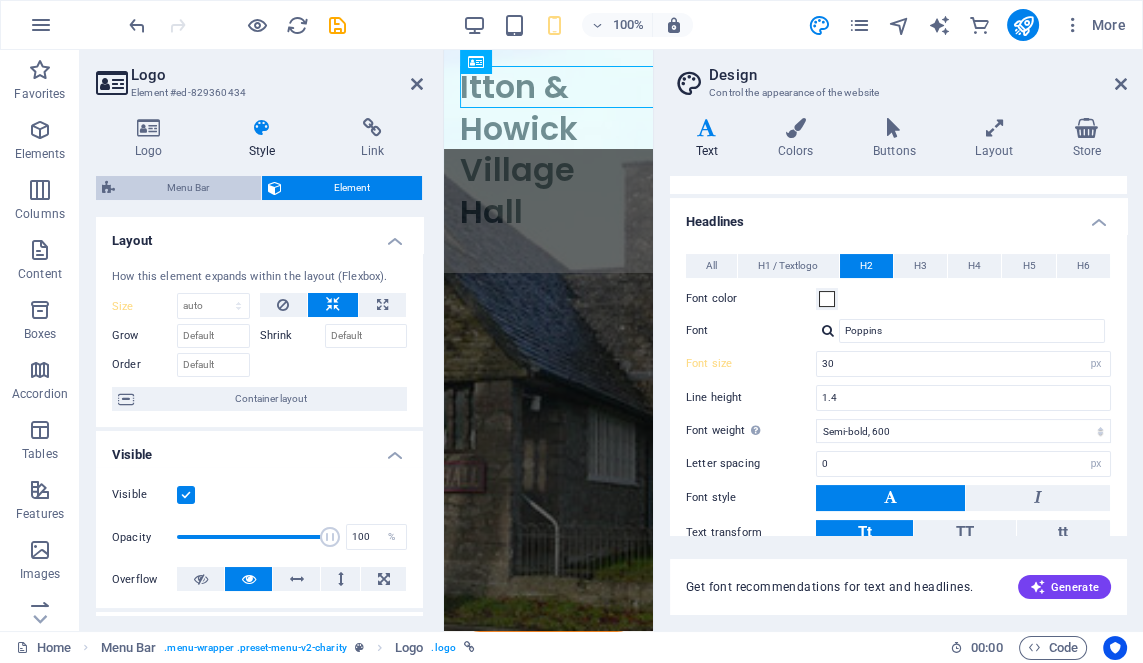 click on "Menu Bar" at bounding box center (188, 188) 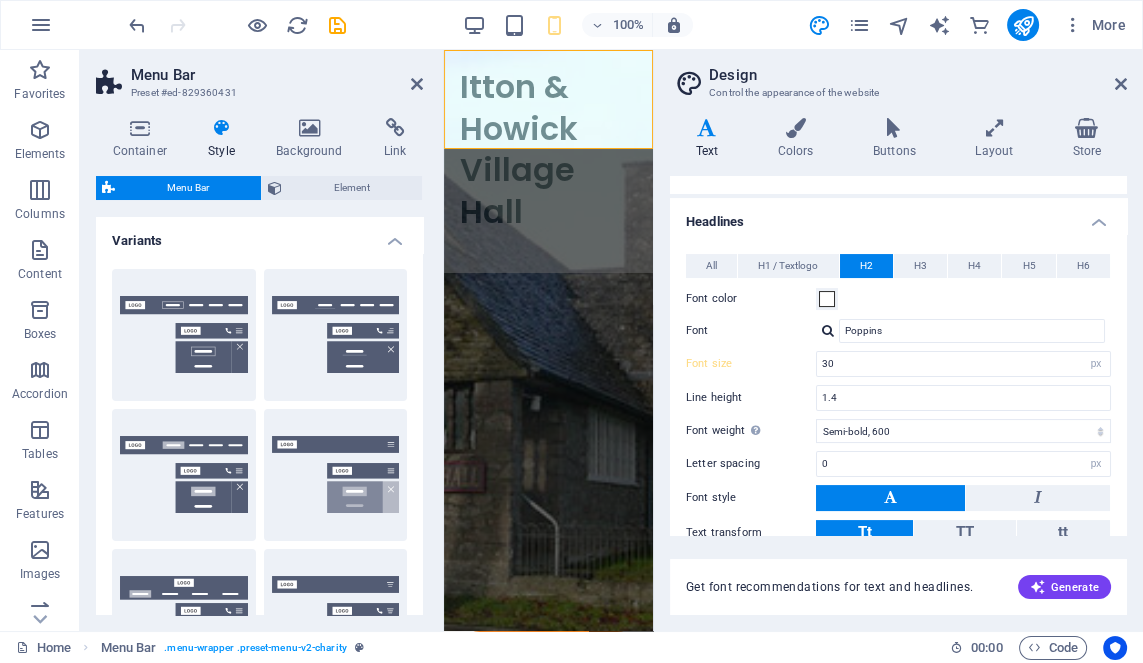 click on "Variants" at bounding box center (259, 235) 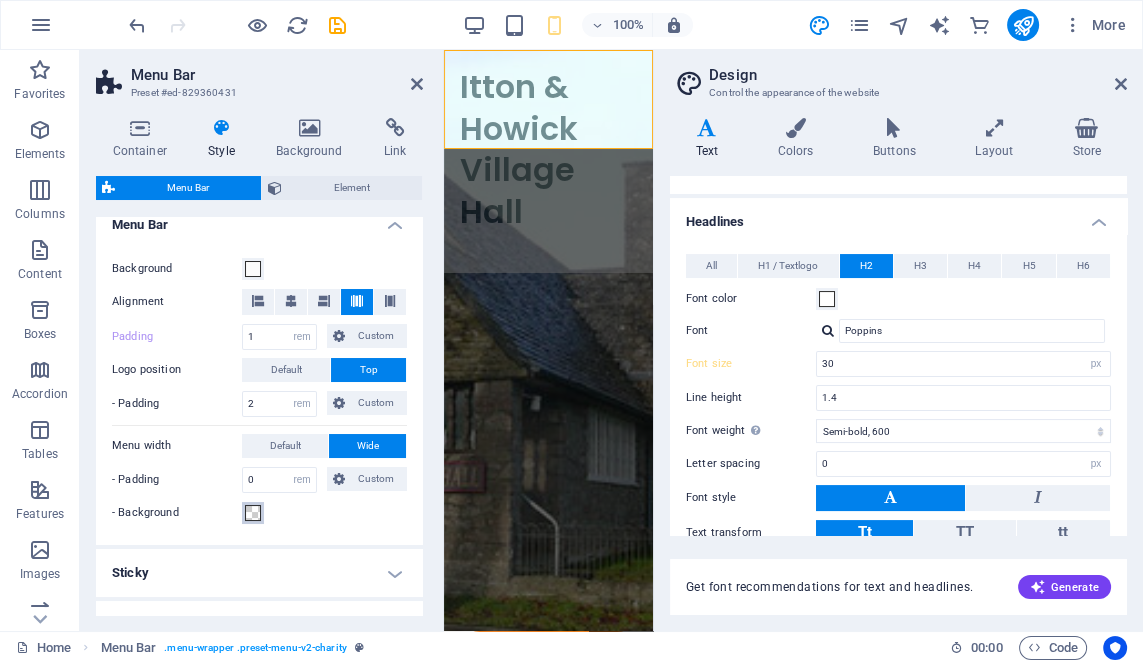 scroll, scrollTop: 49, scrollLeft: 0, axis: vertical 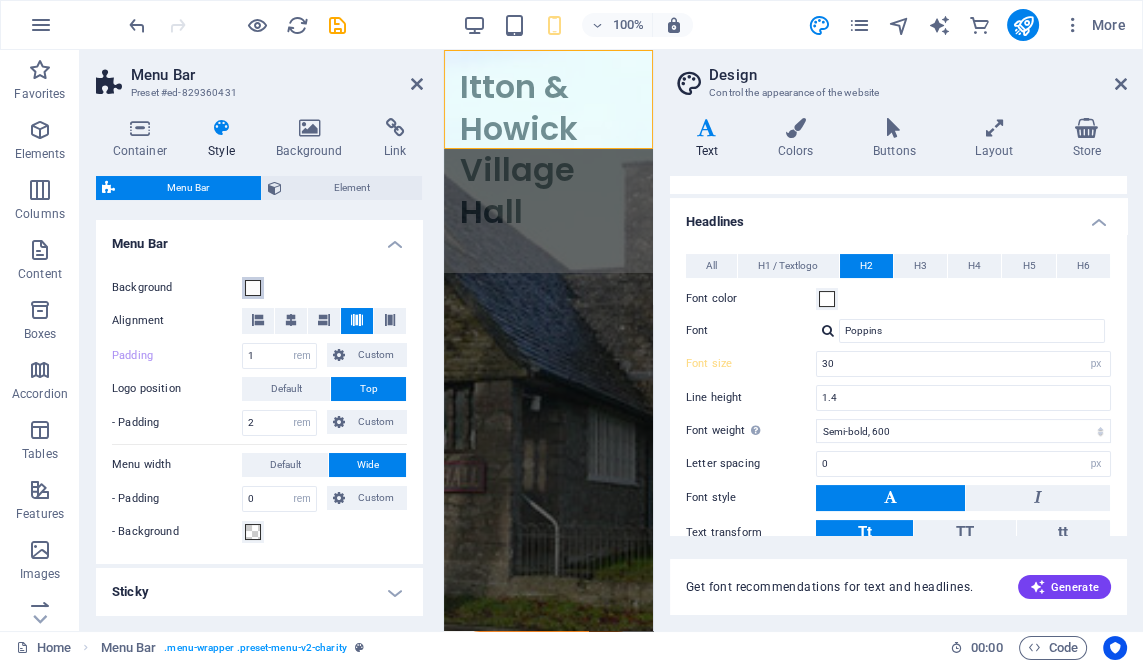 click at bounding box center (253, 288) 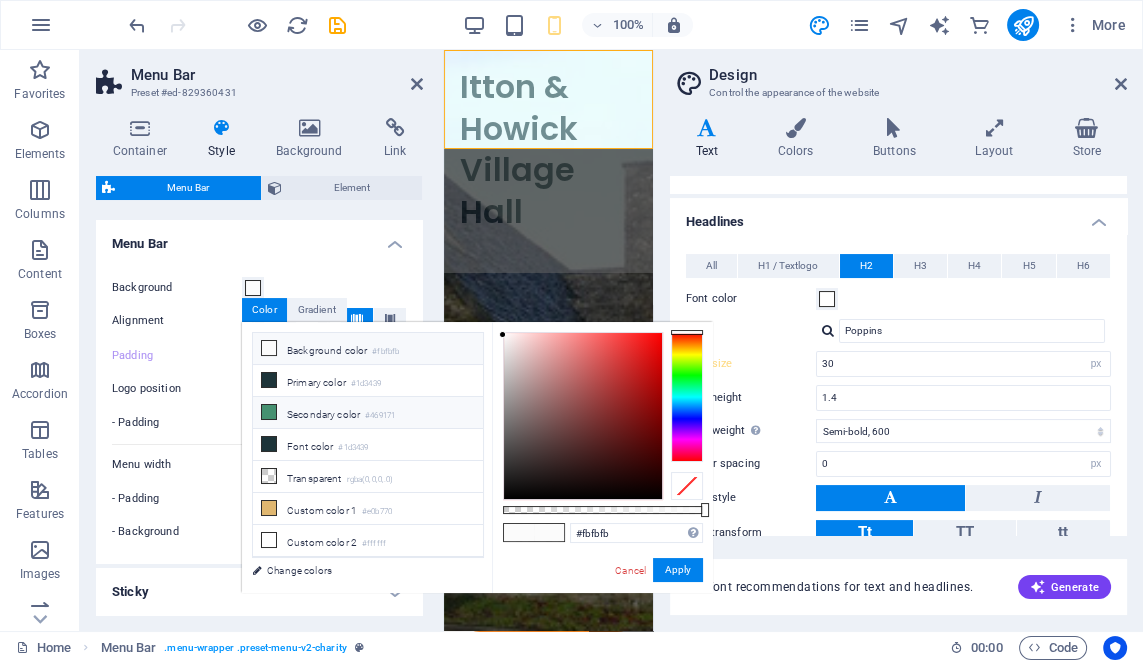 click on "Secondary color
#469171" at bounding box center (368, 413) 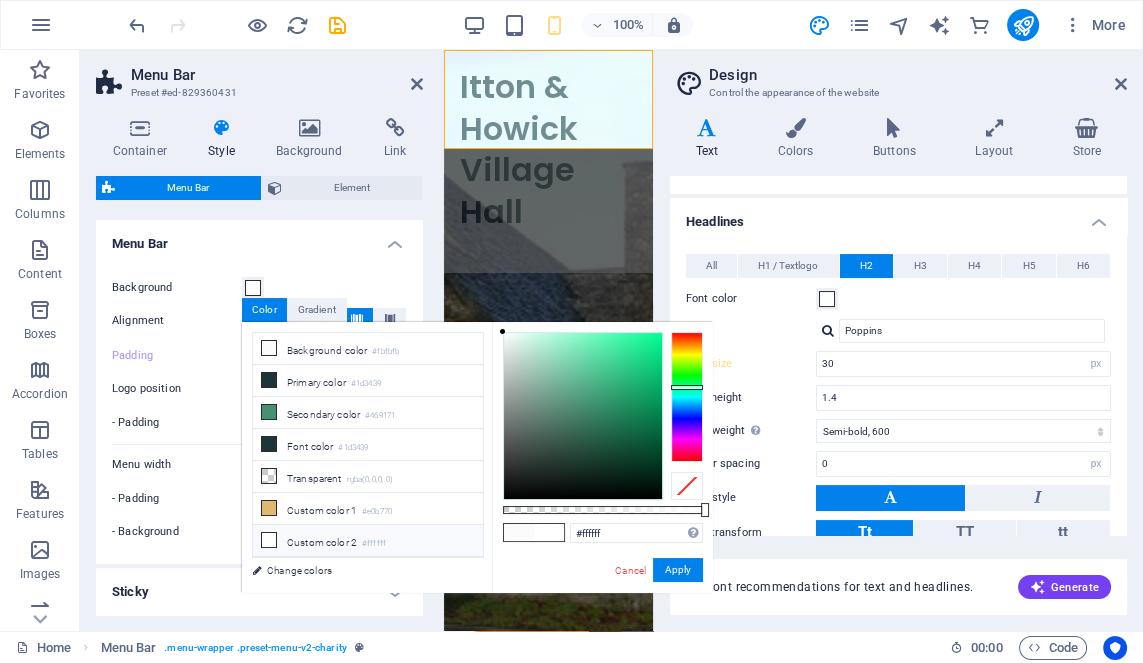 drag, startPoint x: 531, startPoint y: 370, endPoint x: 436, endPoint y: 283, distance: 128.8177 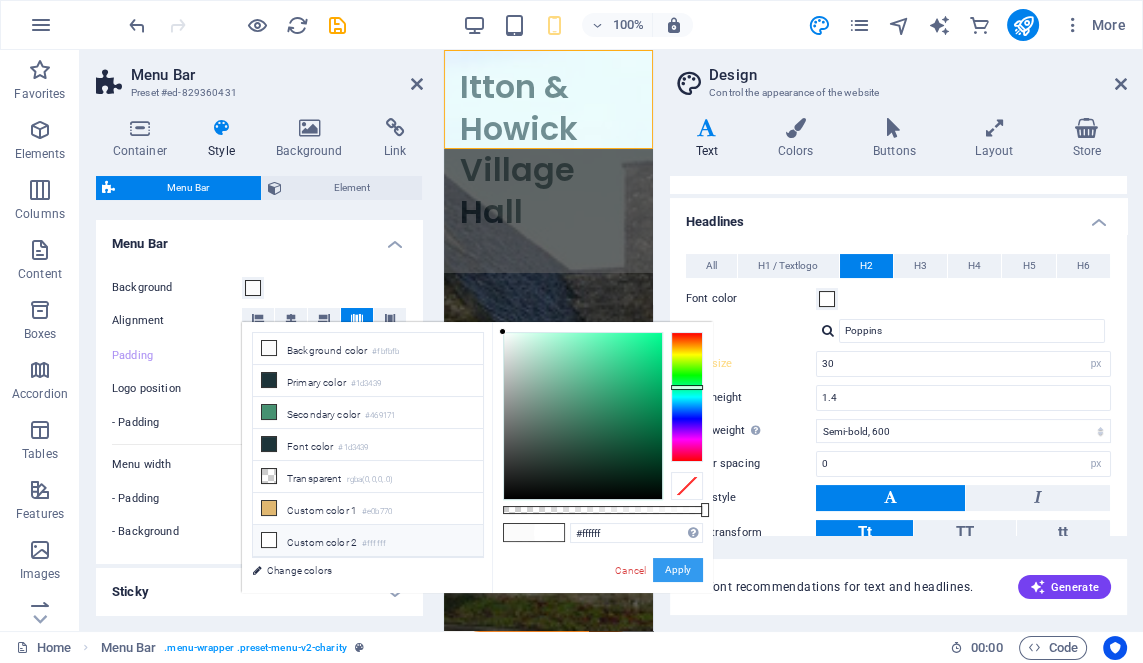 drag, startPoint x: 628, startPoint y: 572, endPoint x: 671, endPoint y: 571, distance: 43.011627 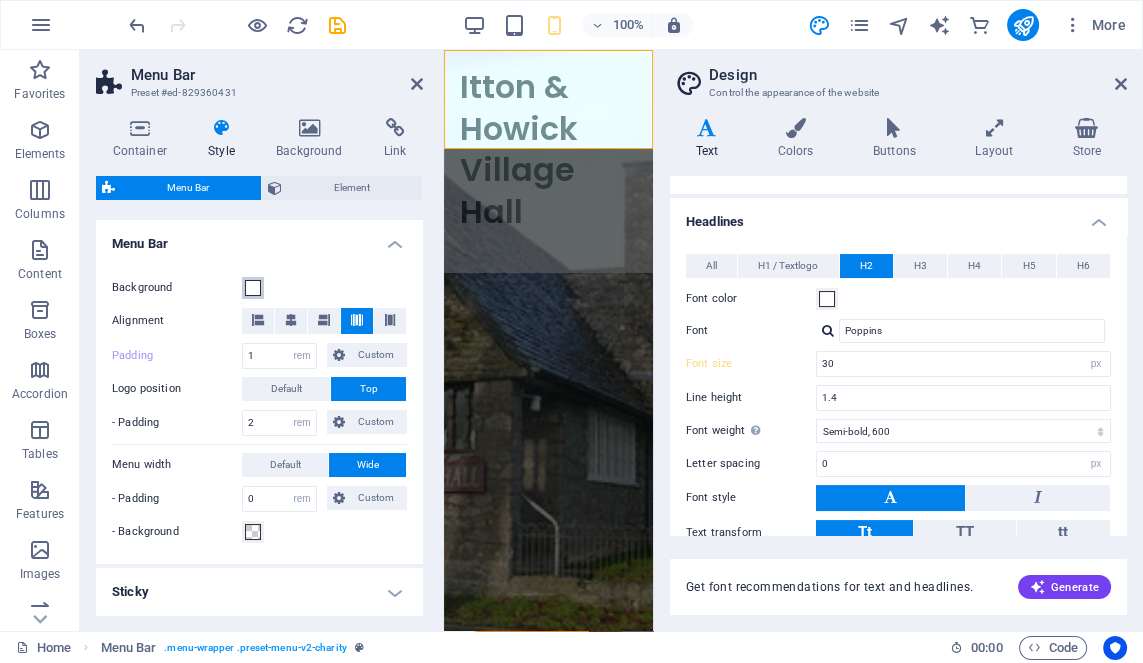 click at bounding box center [253, 288] 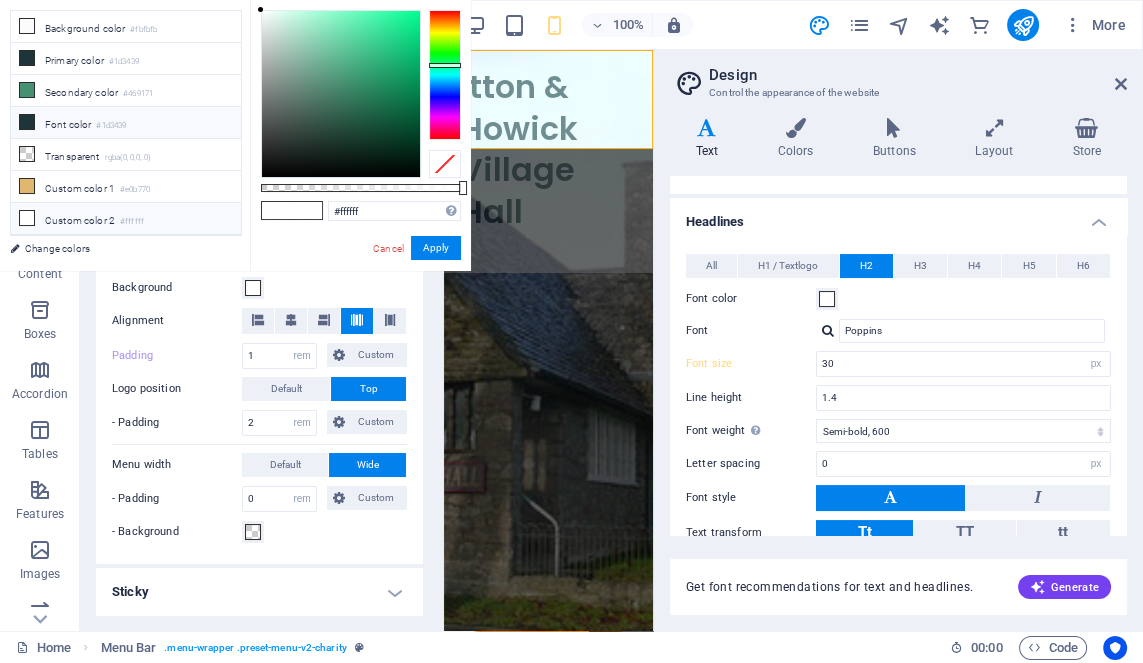 click on "Font color
#1d3439" at bounding box center [126, 123] 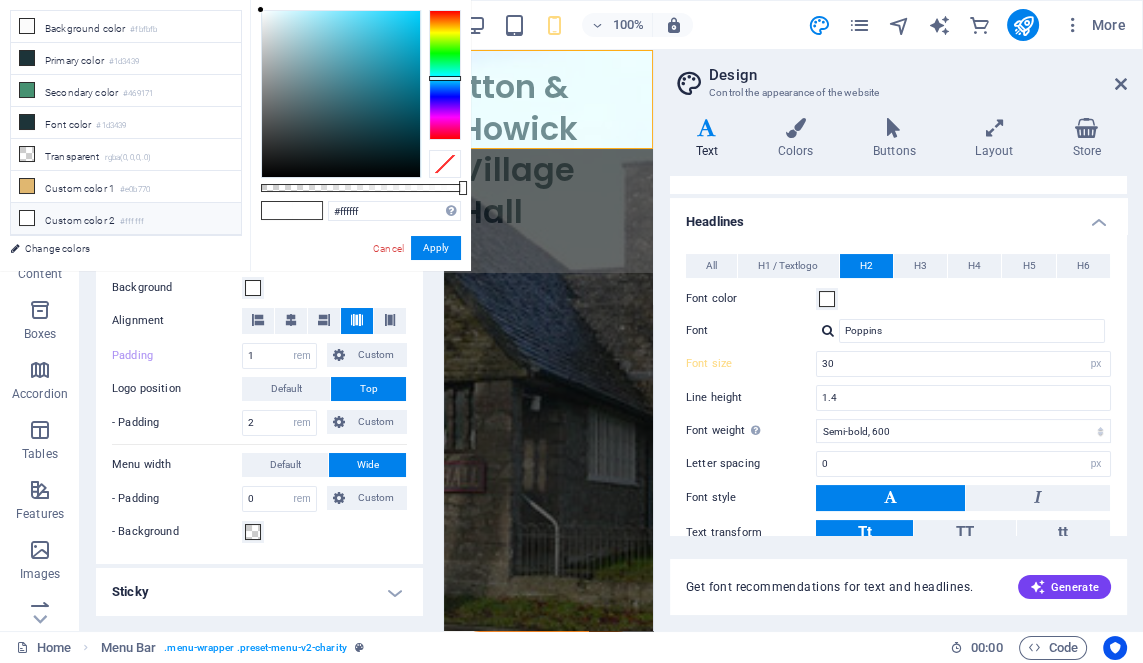 drag, startPoint x: 327, startPoint y: 132, endPoint x: 217, endPoint y: -35, distance: 199.9725 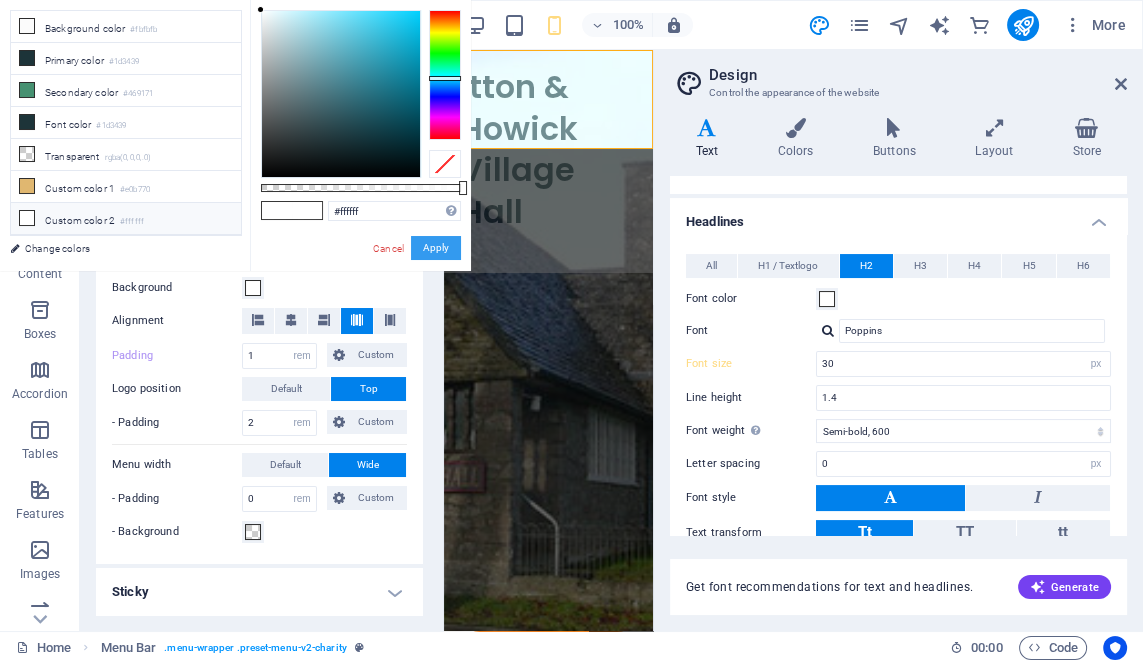 click on "Apply" at bounding box center (436, 248) 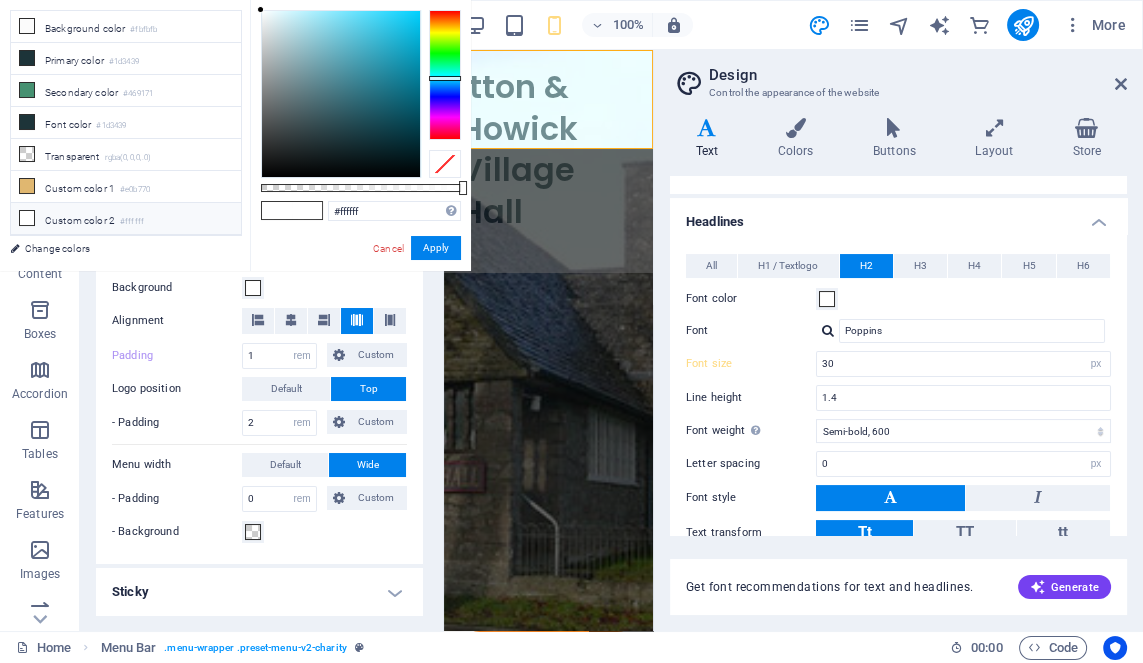 click on "Container Style Background Link Size Height Default px rem % vh vw Min. height None px rem % vh vw Width Default px rem % em vh vw Min. width None px rem % vh vw Content width Default Custom width Width Default px rem % em vh vw Min. width None px rem % vh vw Default padding Custom spacing Default content width and padding can be changed under Design. Edit design Layout (Flexbox) Alignment Determines the flex direction. Default Main axis Determine how elements should behave along the main axis inside this container (justify content). Default Side axis Control the vertical direction of the element inside of the container (align items). Default Wrap Default On Off Fill Controls the distances and direction of elements on the y-axis across several lines (align content). Default Accessibility ARIA helps assistive technologies (like screen readers) to understand the role, state, and behavior of web elements Role The ARIA role defines the purpose of an element.  None Alert Article Banner Comment Fan" at bounding box center [259, 366] 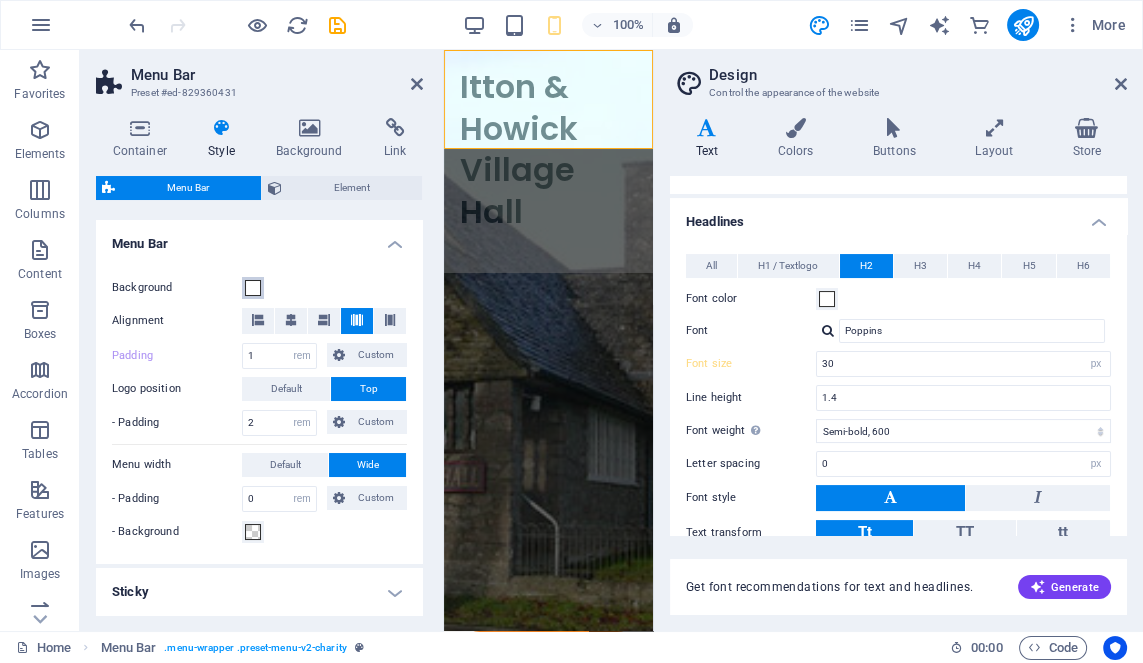 click at bounding box center (253, 288) 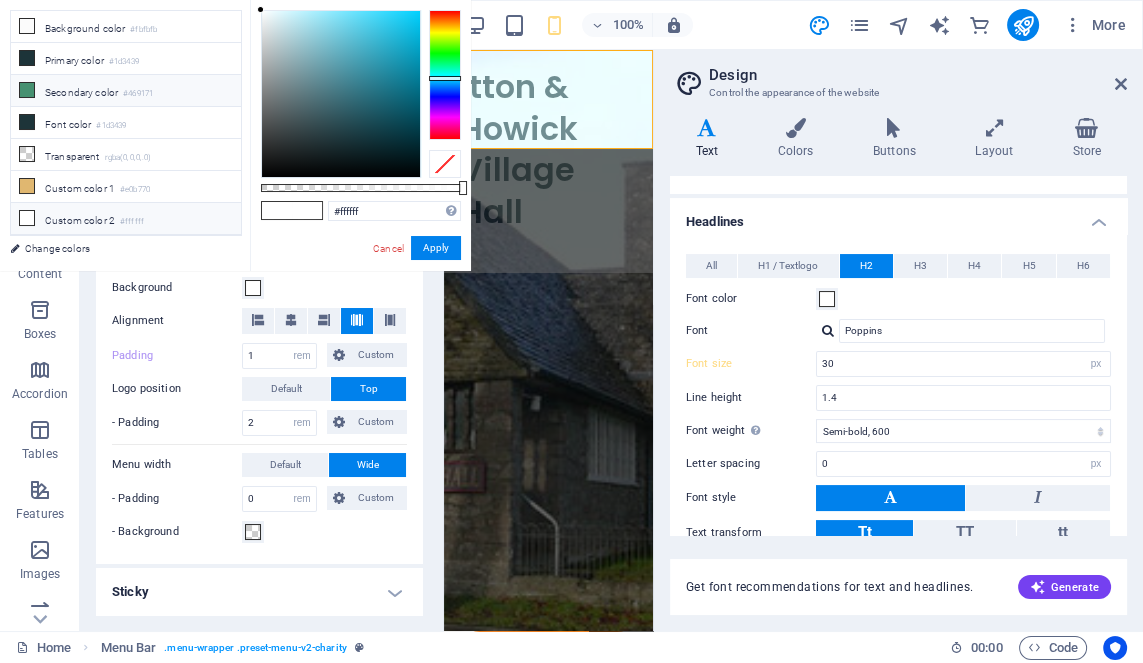 click on "Secondary color
#469171" at bounding box center (126, 91) 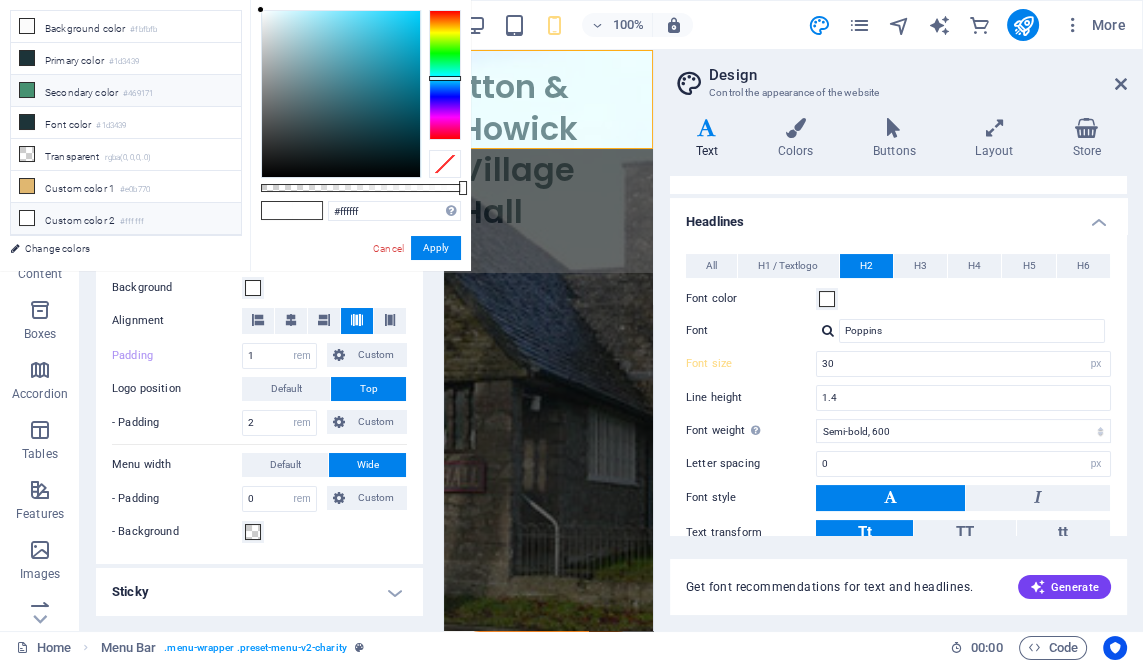 click on "Secondary color
#469171" at bounding box center (126, 91) 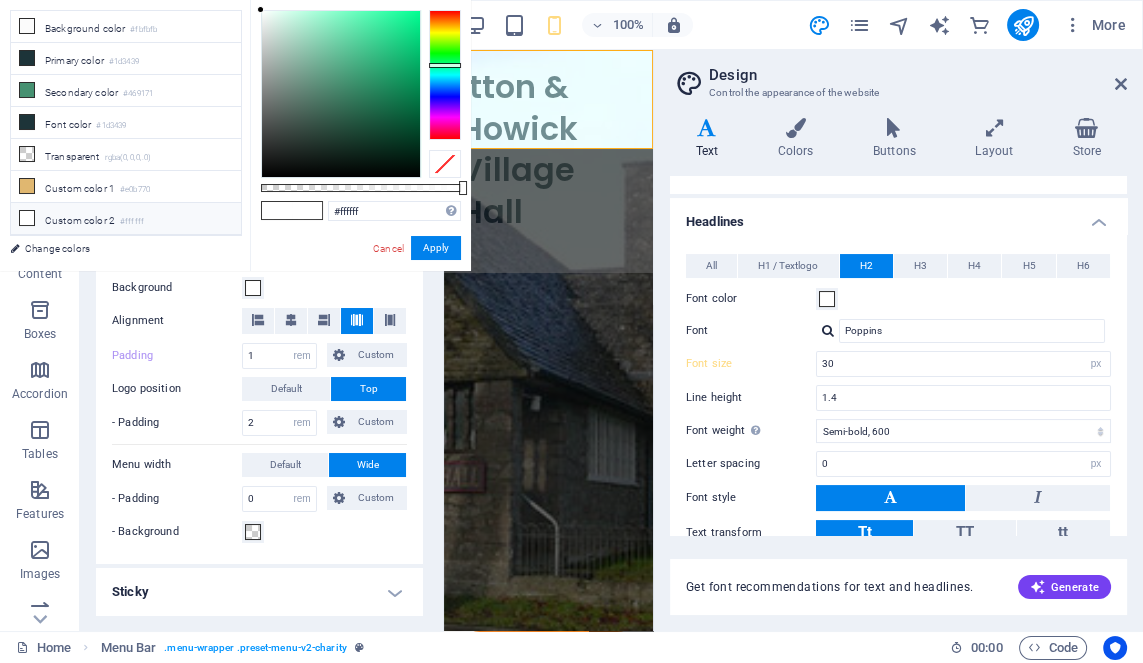 drag, startPoint x: 361, startPoint y: 139, endPoint x: 168, endPoint y: -63, distance: 279.37967 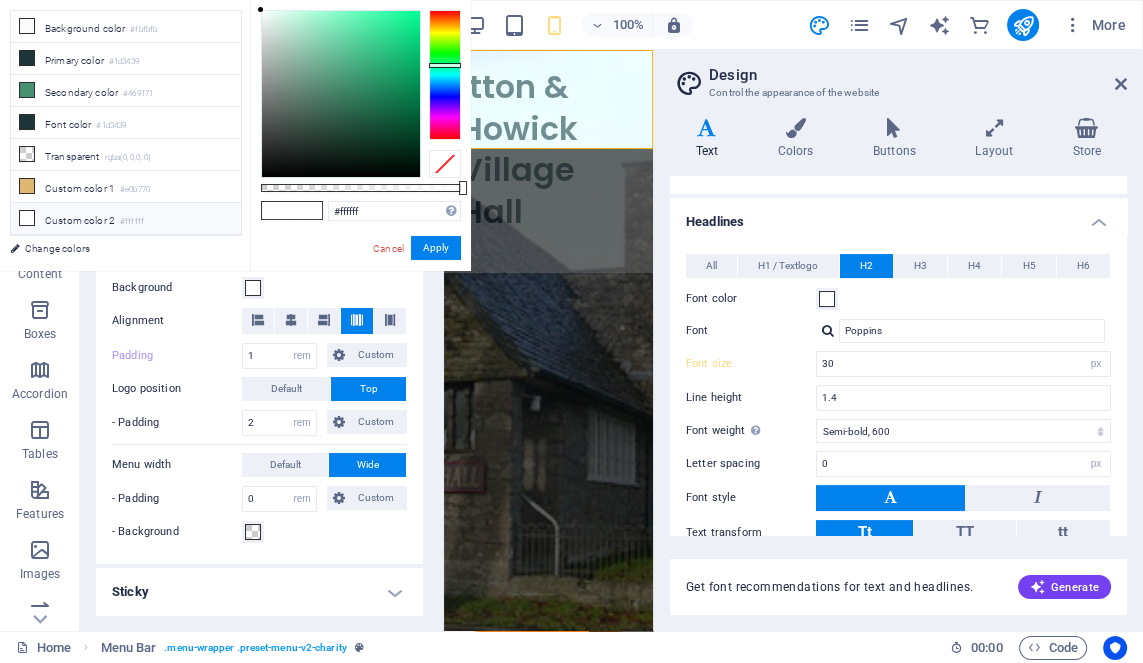 click on "less
Background color
#fbfbfb
Primary color
#1d3439
Secondary color
#469171
Font color
#ffffff" at bounding box center [235, 135] 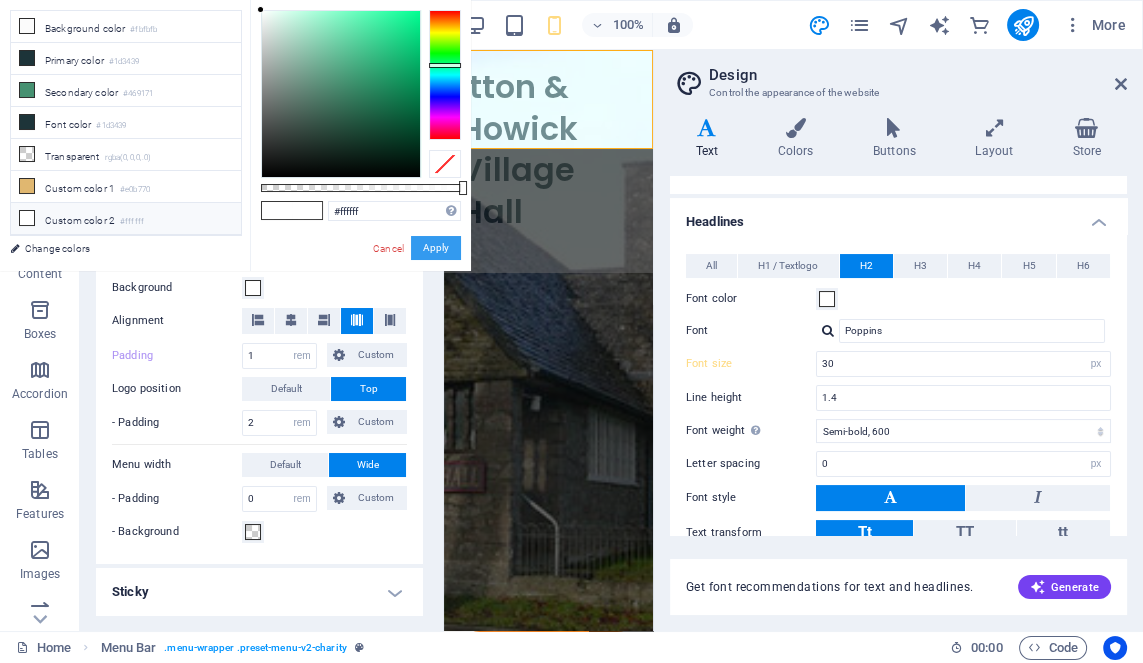 click on "Apply" at bounding box center (436, 248) 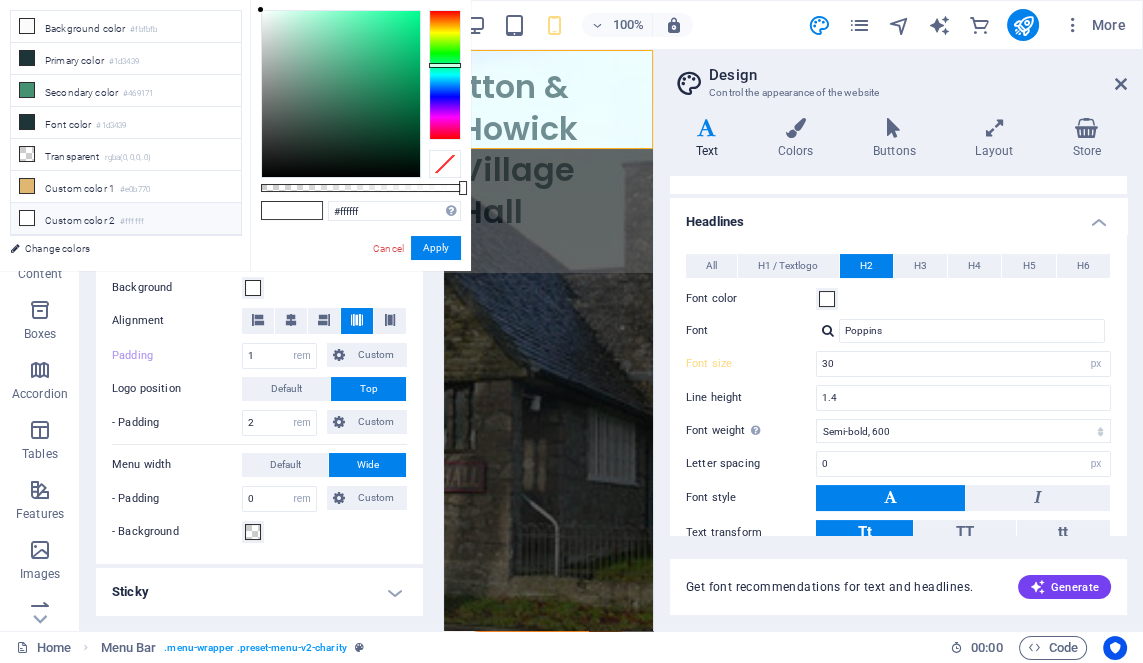 click on "Container Style Background Link Size Height Default px rem % vh vw Min. height None px rem % vh vw Width Default px rem % em vh vw Min. width None px rem % vh vw Content width Default Custom width Width Default px rem % em vh vw Min. width None px rem % vh vw Default padding Custom spacing Default content width and padding can be changed under Design. Edit design Layout (Flexbox) Alignment Determines the flex direction. Default Main axis Determine how elements should behave along the main axis inside this container (justify content). Default Side axis Control the vertical direction of the element inside of the container (align items). Default Wrap Default On Off Fill Controls the distances and direction of elements on the y-axis across several lines (align content). Default Accessibility ARIA helps assistive technologies (like screen readers) to understand the role, state, and behavior of web elements Role The ARIA role defines the purpose of an element.  None Alert Article Banner Comment Fan" at bounding box center [259, 366] 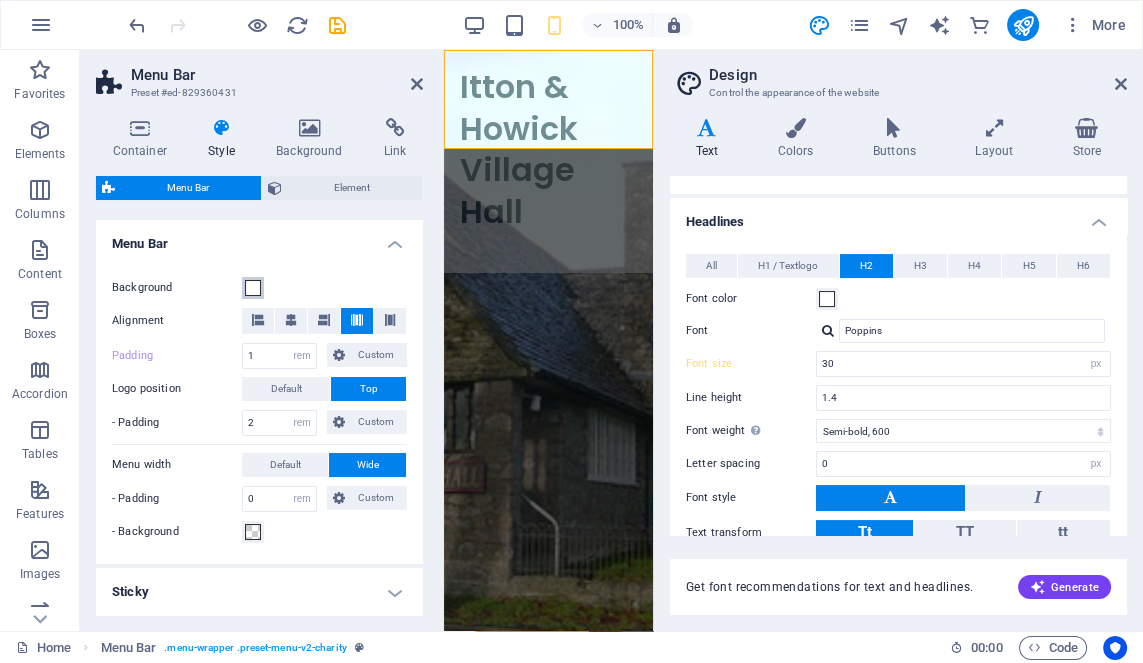 click on "Background" at bounding box center (253, 288) 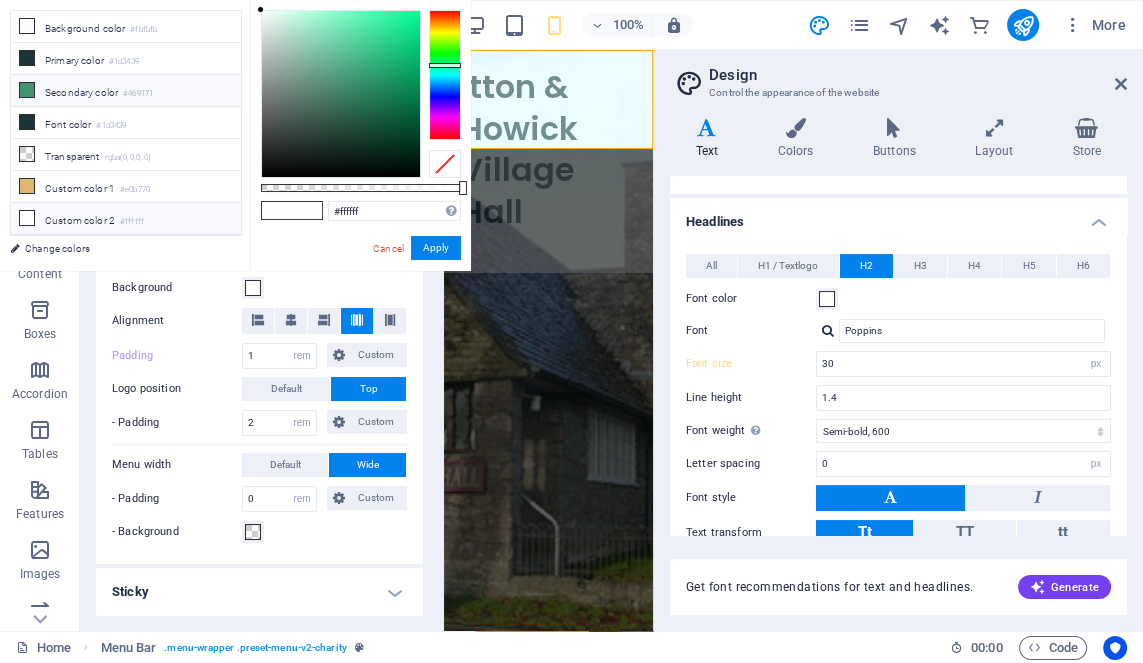 click on "Secondary color
#469171" at bounding box center [126, 91] 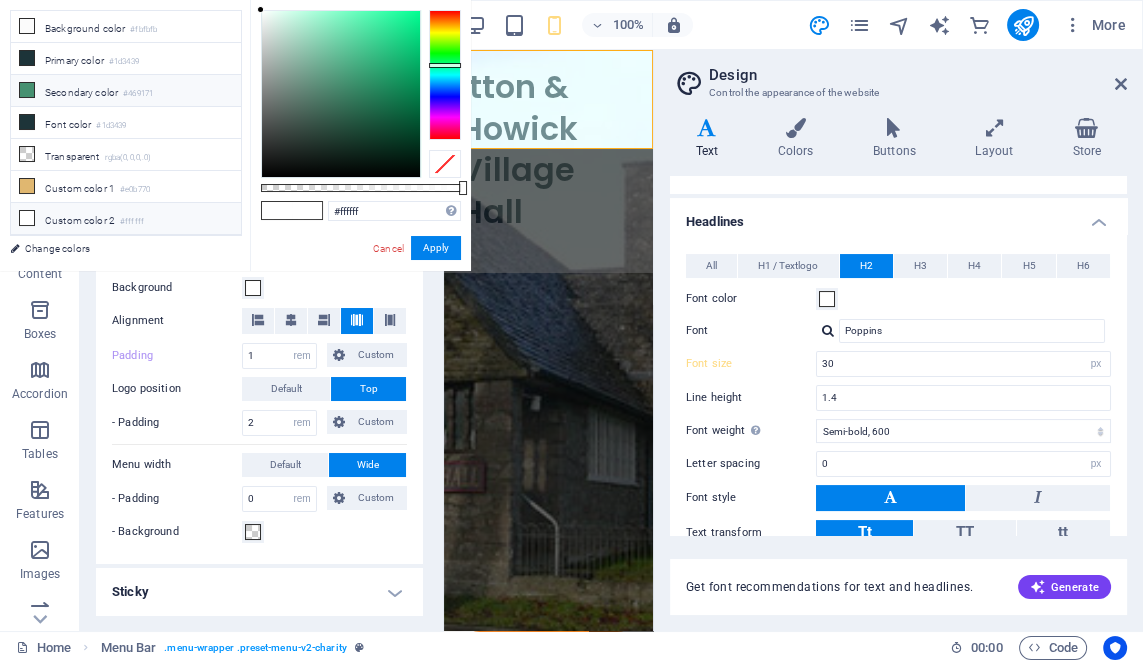 click on "Secondary color
#469171" at bounding box center (126, 91) 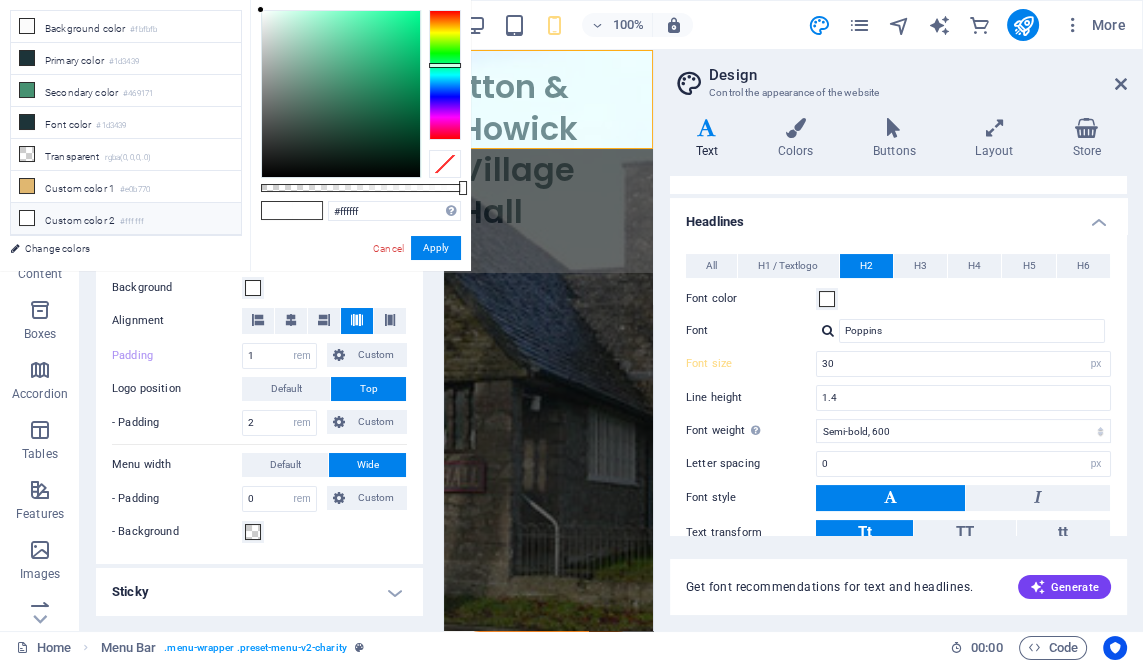 drag, startPoint x: 296, startPoint y: 88, endPoint x: 206, endPoint y: -67, distance: 179.23448 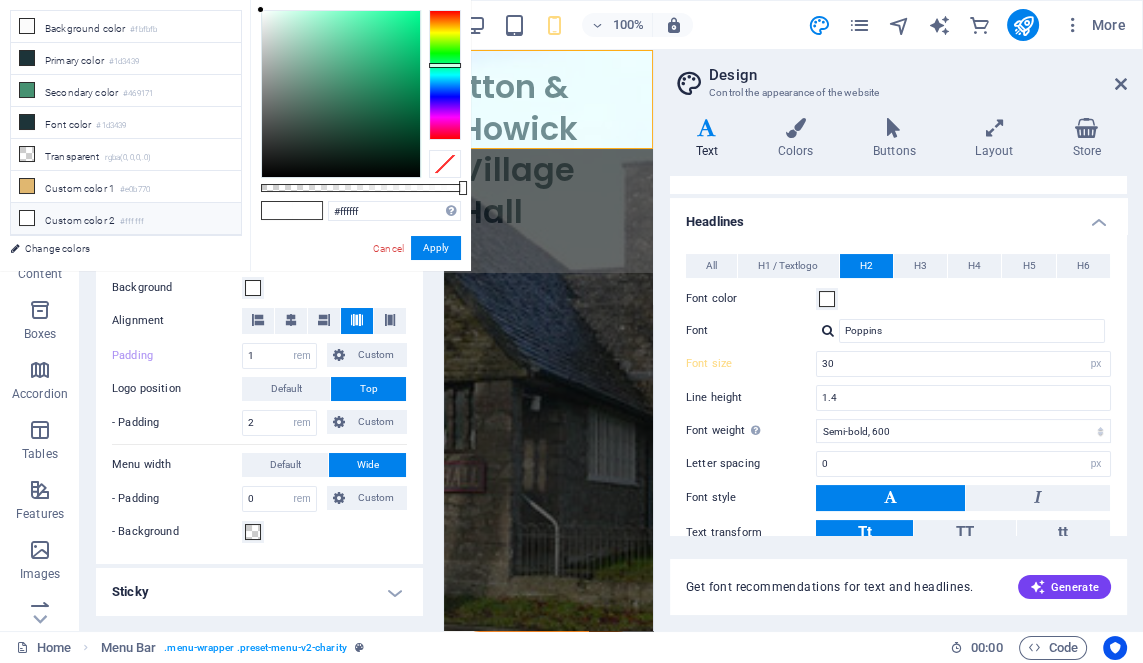 click on "#ffffff Supported formats #0852ed rgb(8, 82, 237) rgba(8, 82, 237, 90%) hsv(221,97,93) hsl(221, 93%, 48%) Cancel Apply" at bounding box center [360, 280] 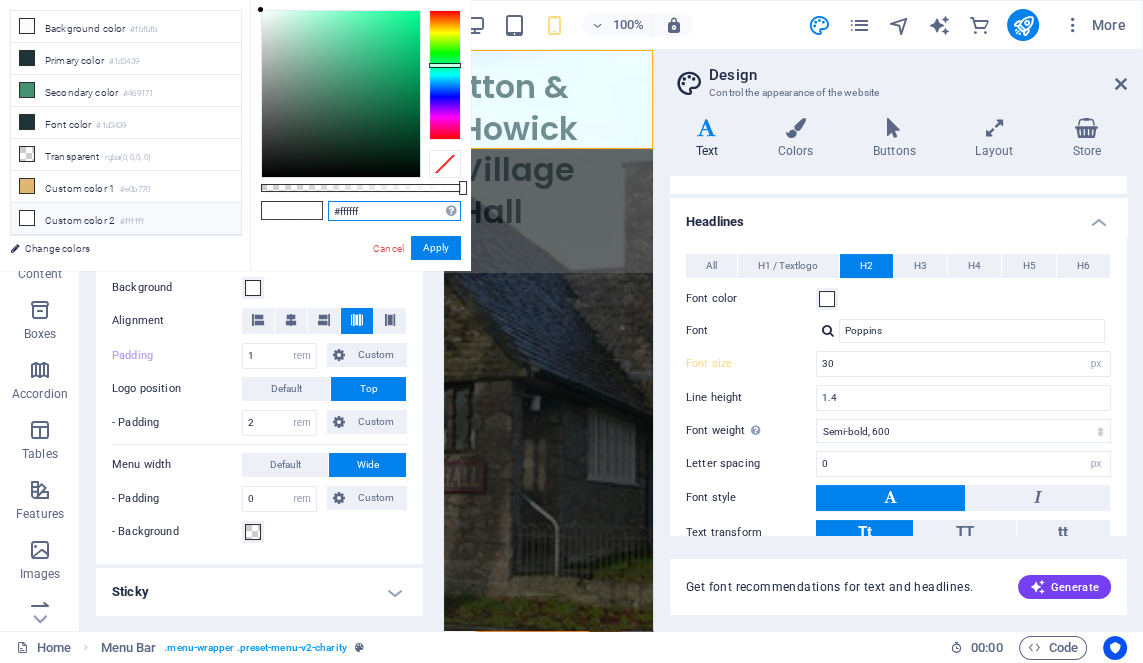 click on "#ffffff" at bounding box center (394, 211) 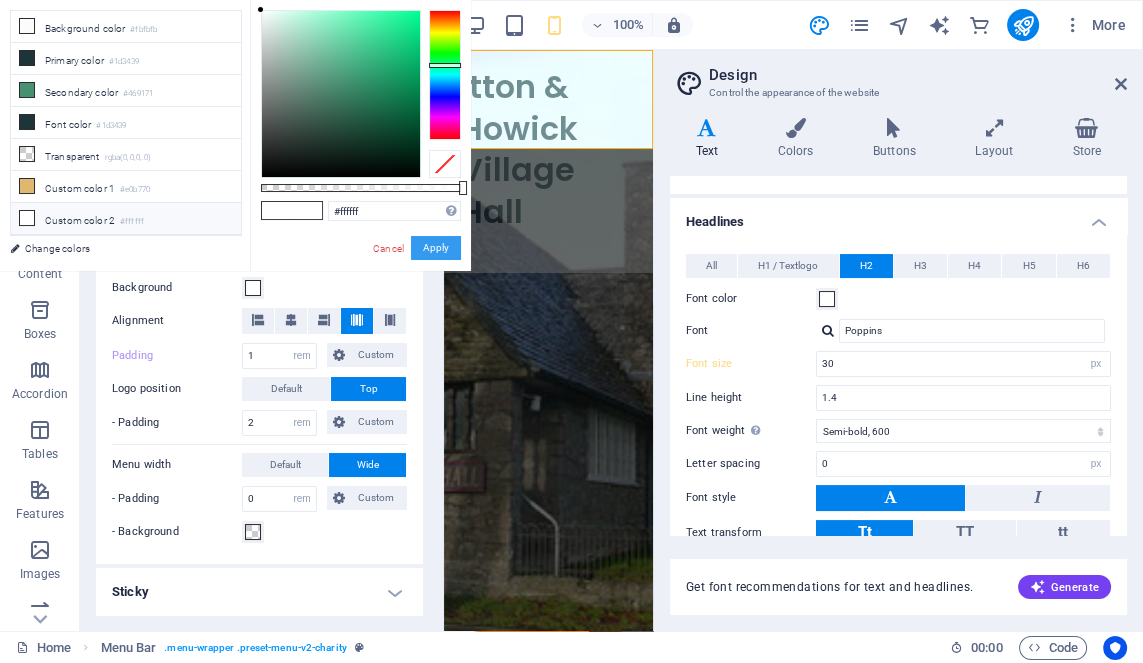 click on "Apply" at bounding box center [436, 248] 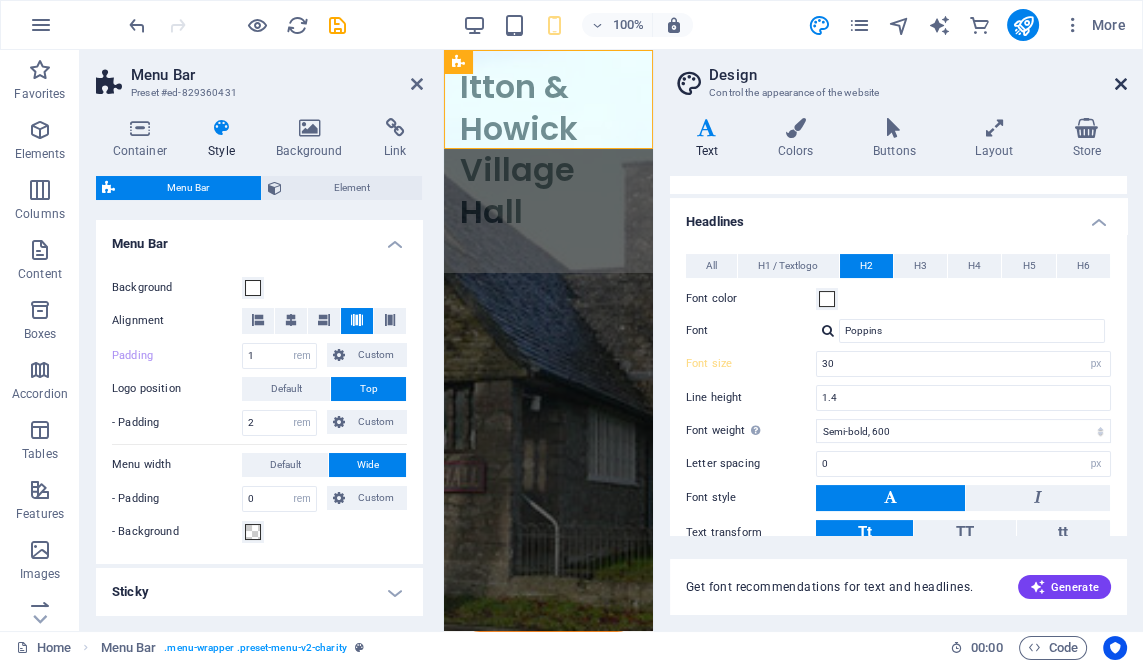 click at bounding box center (1121, 84) 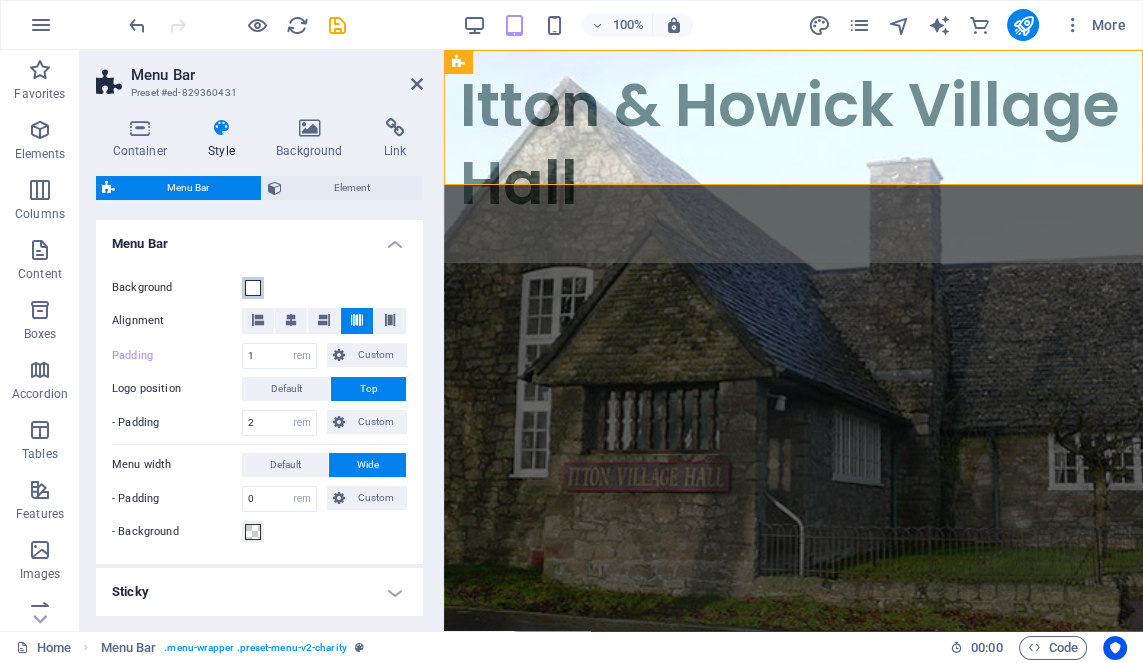 click at bounding box center [253, 288] 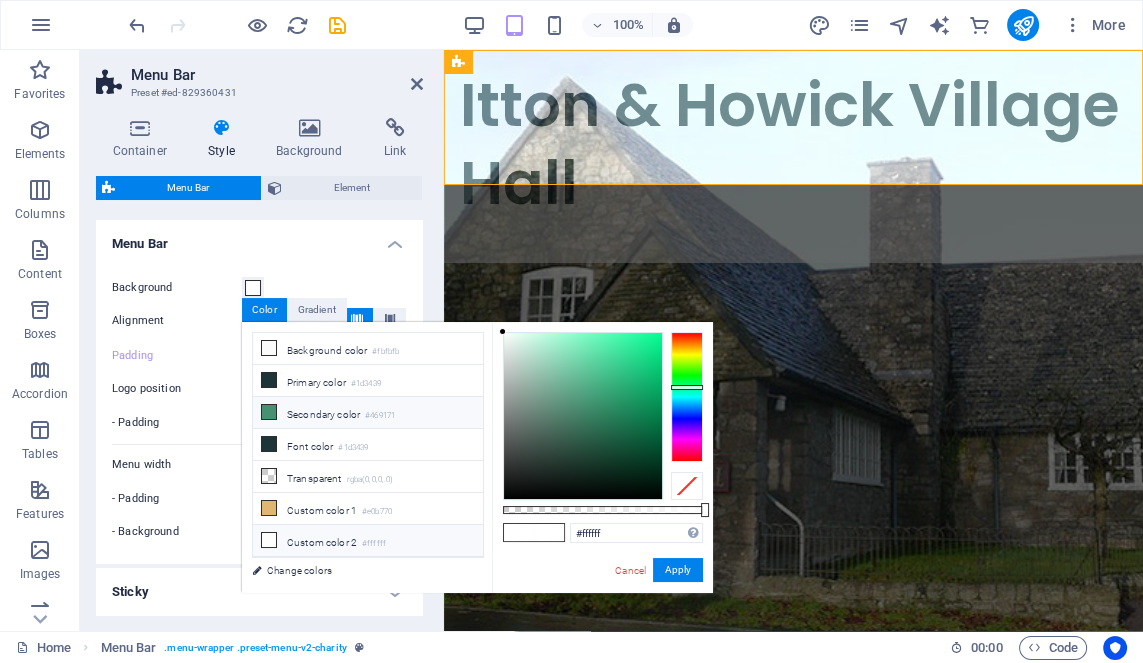 click on "Secondary color
#469171" at bounding box center [368, 413] 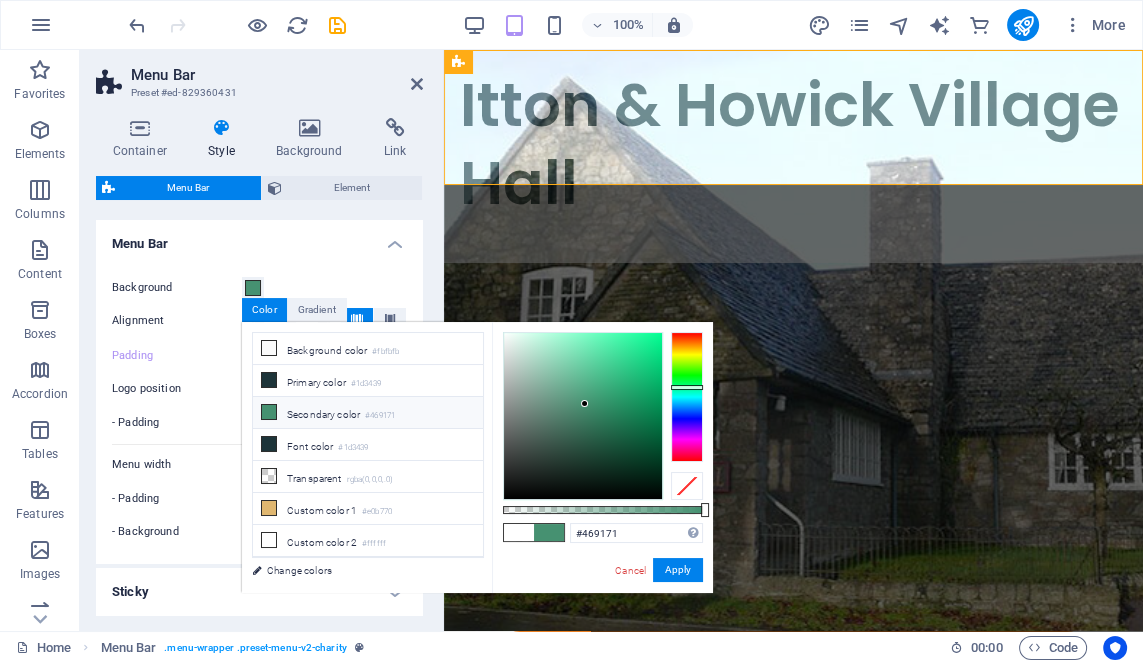 type on "#ffffff" 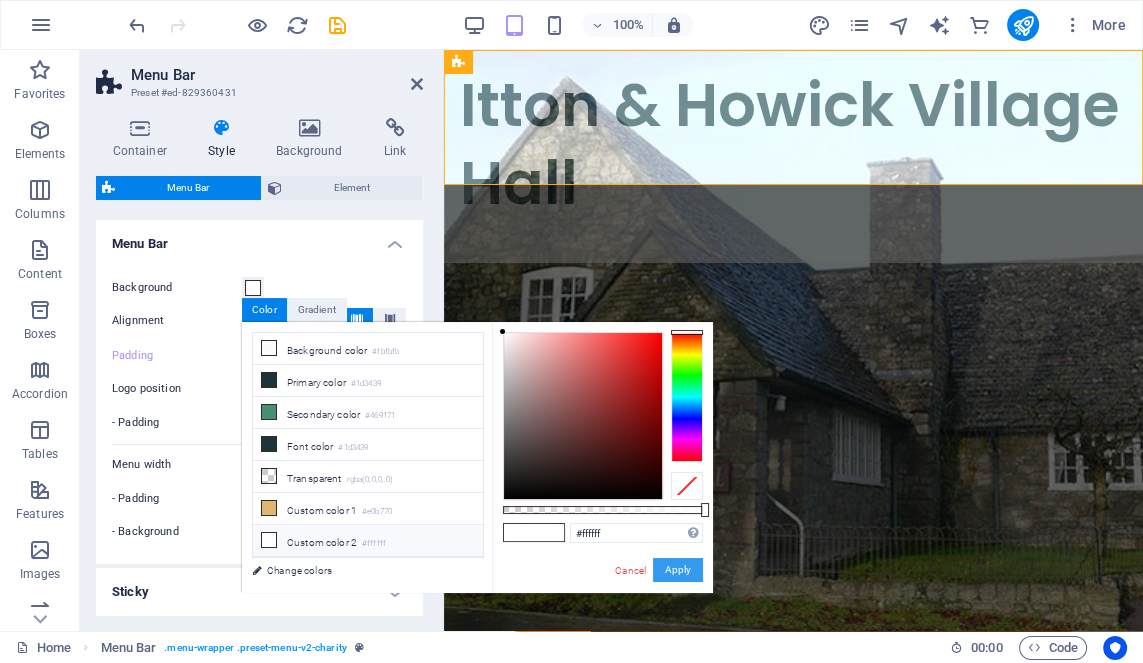 click on "Apply" at bounding box center [678, 570] 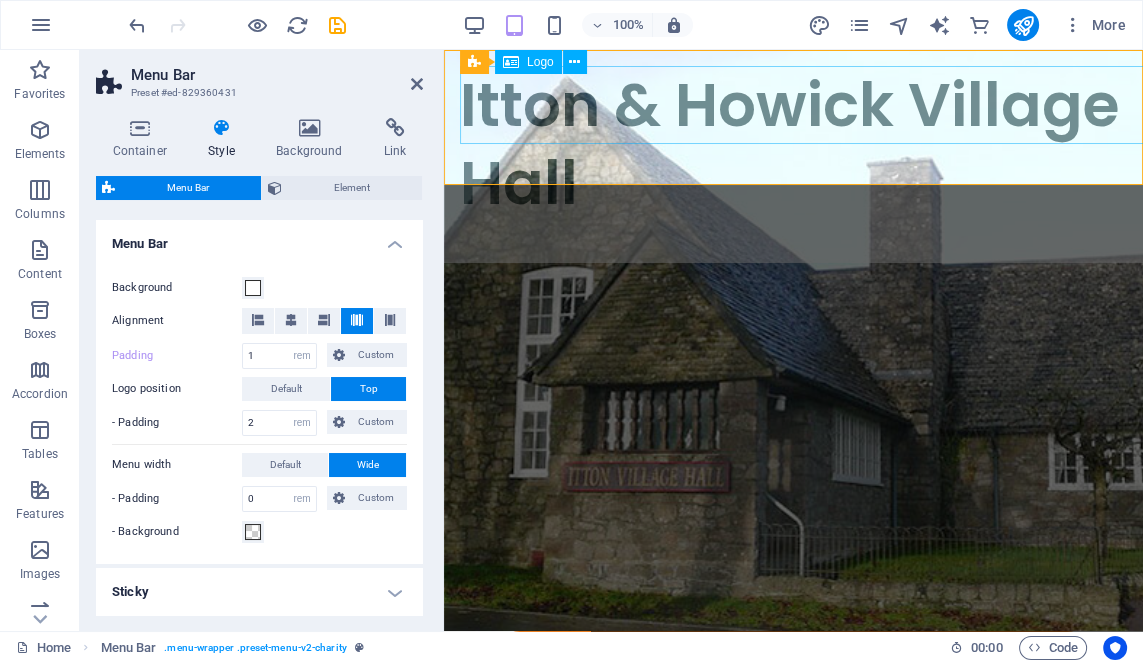 click on "Itton & Howick Village Hall" at bounding box center [793, 144] 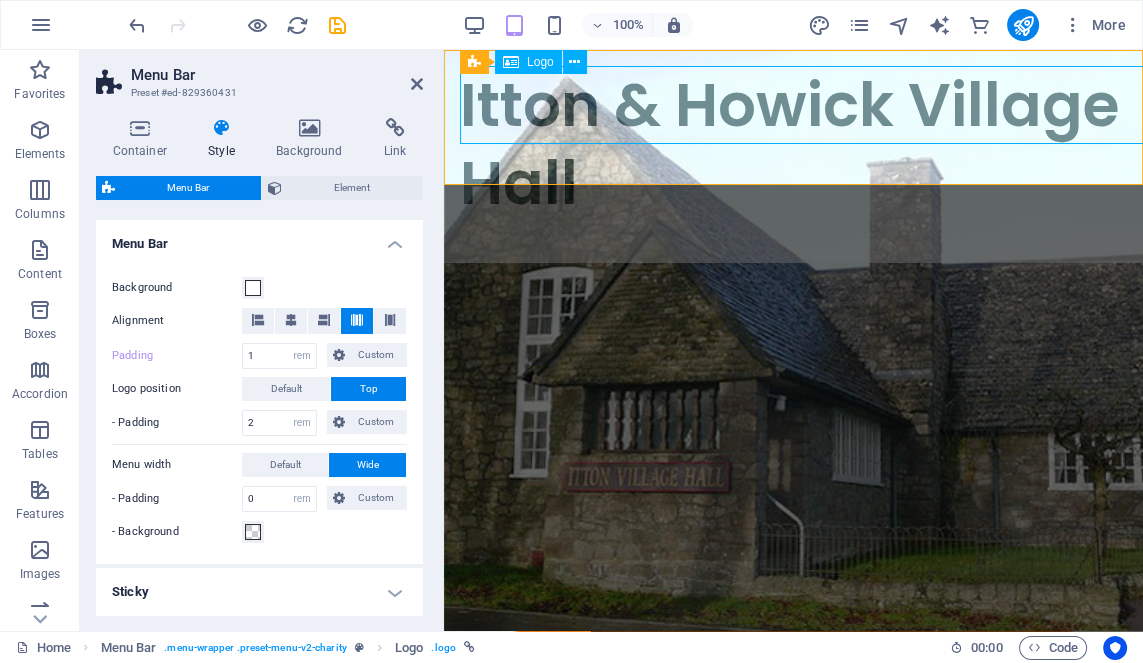 click on "Itton & Howick Village Hall" at bounding box center (793, 144) 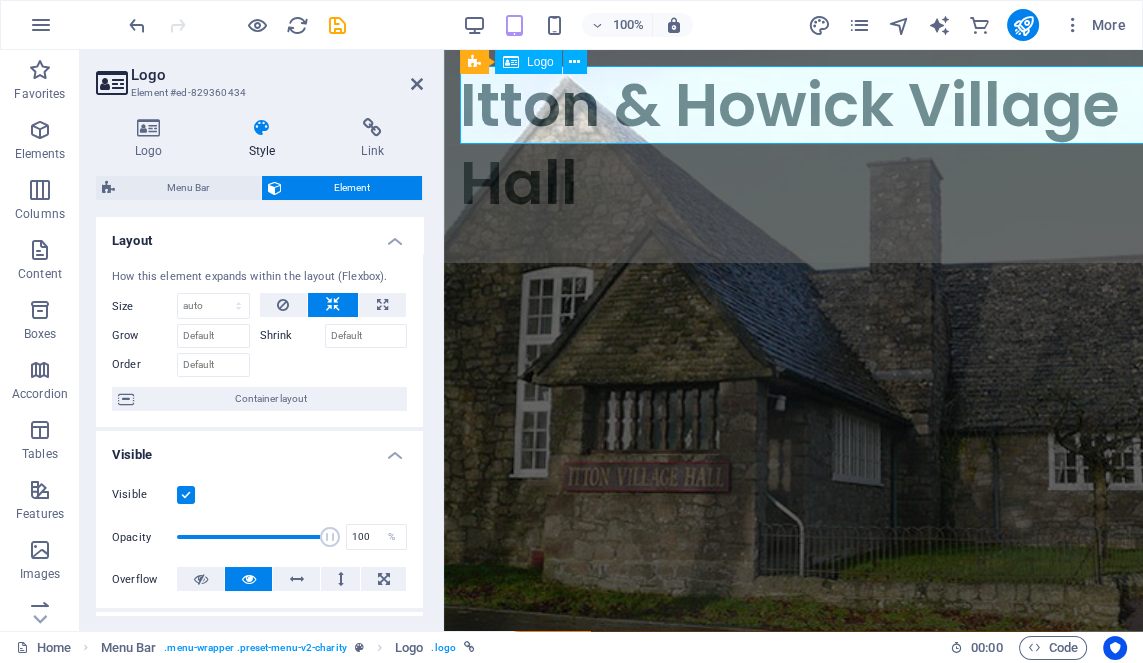 click on "Itton & Howick Village Hall" at bounding box center [793, 144] 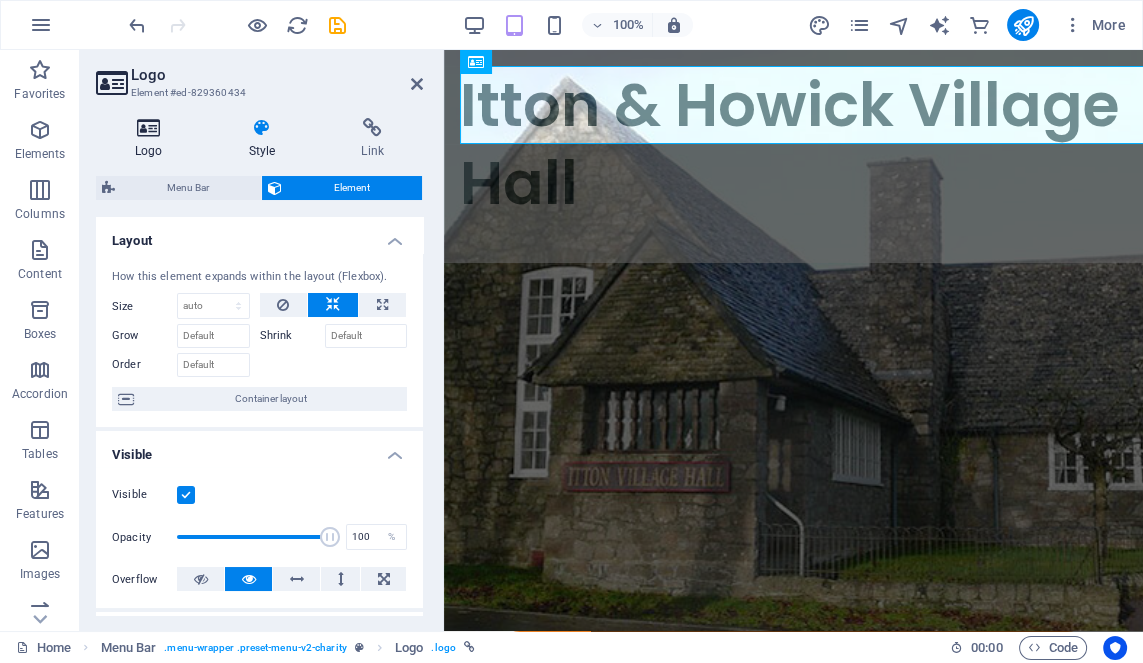 click on "Logo" at bounding box center (153, 139) 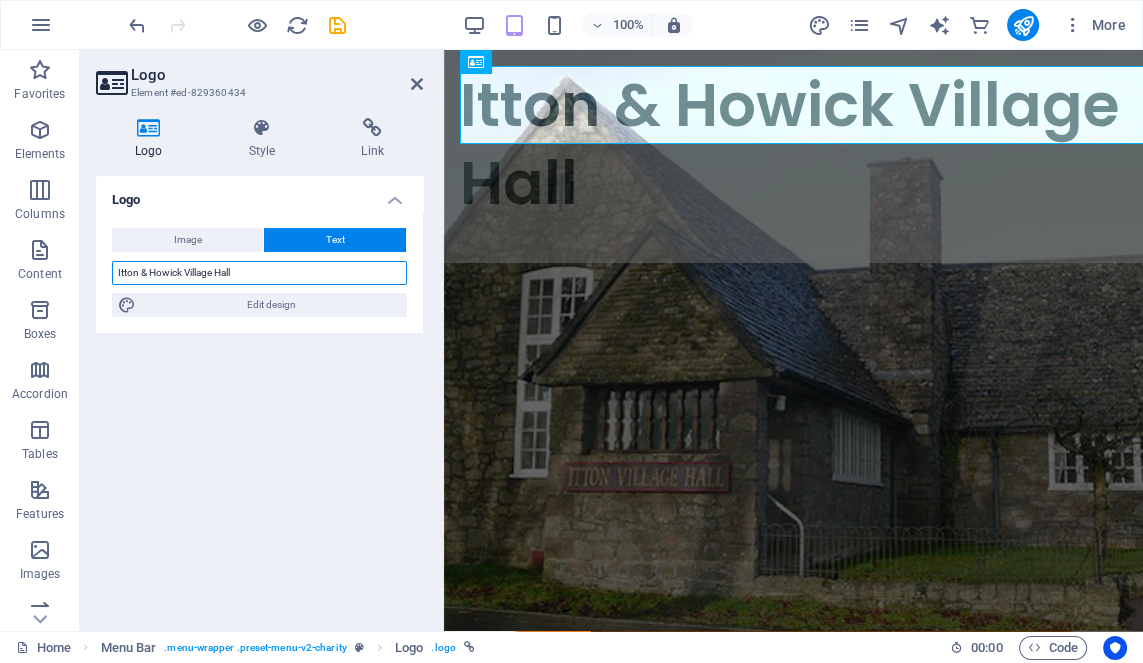 click on "Itton & Howick Village Hall" at bounding box center [259, 273] 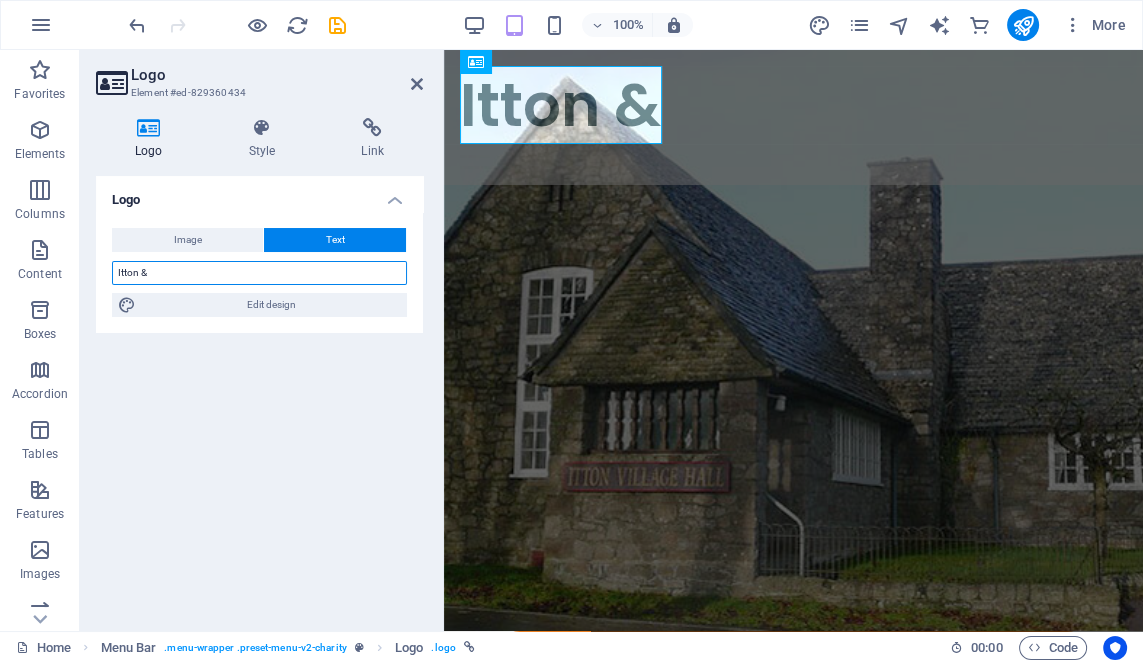 click on "Itton &" at bounding box center (259, 273) 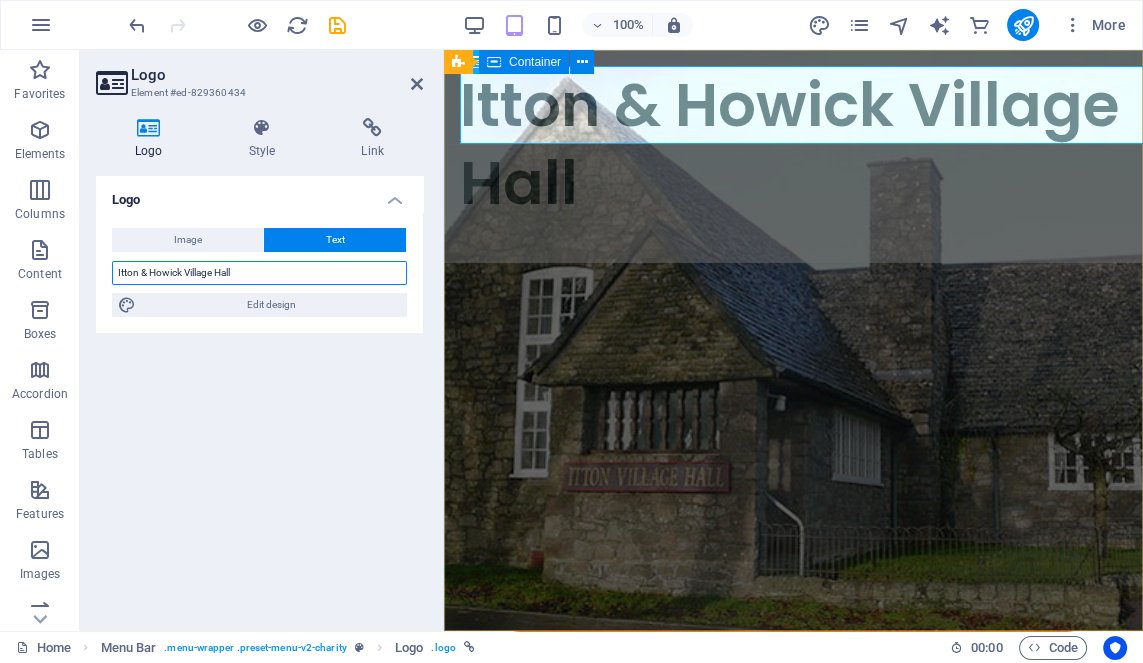 type on "Itton & Howick Village Hall" 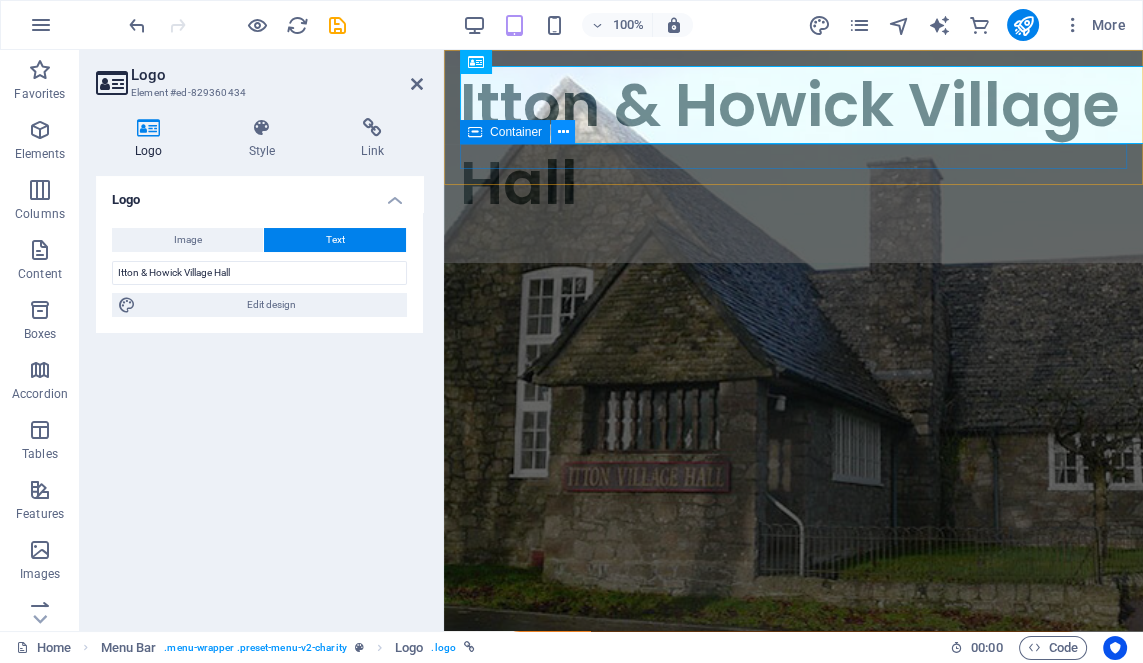 click at bounding box center [563, 132] 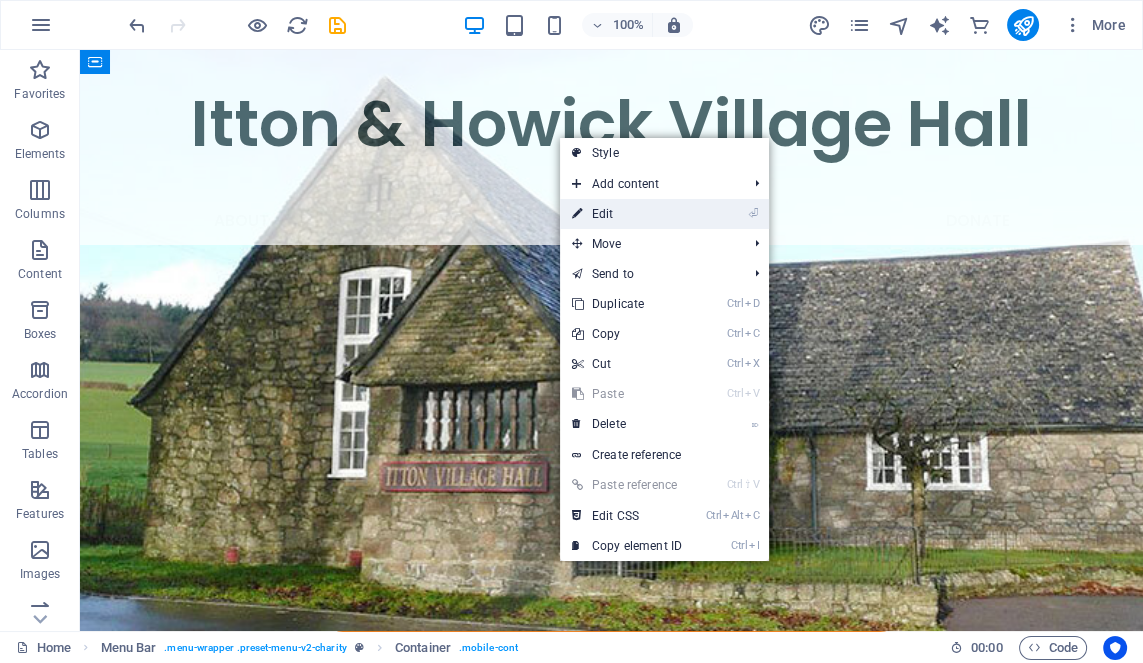 click on "⏎  Edit" at bounding box center [627, 214] 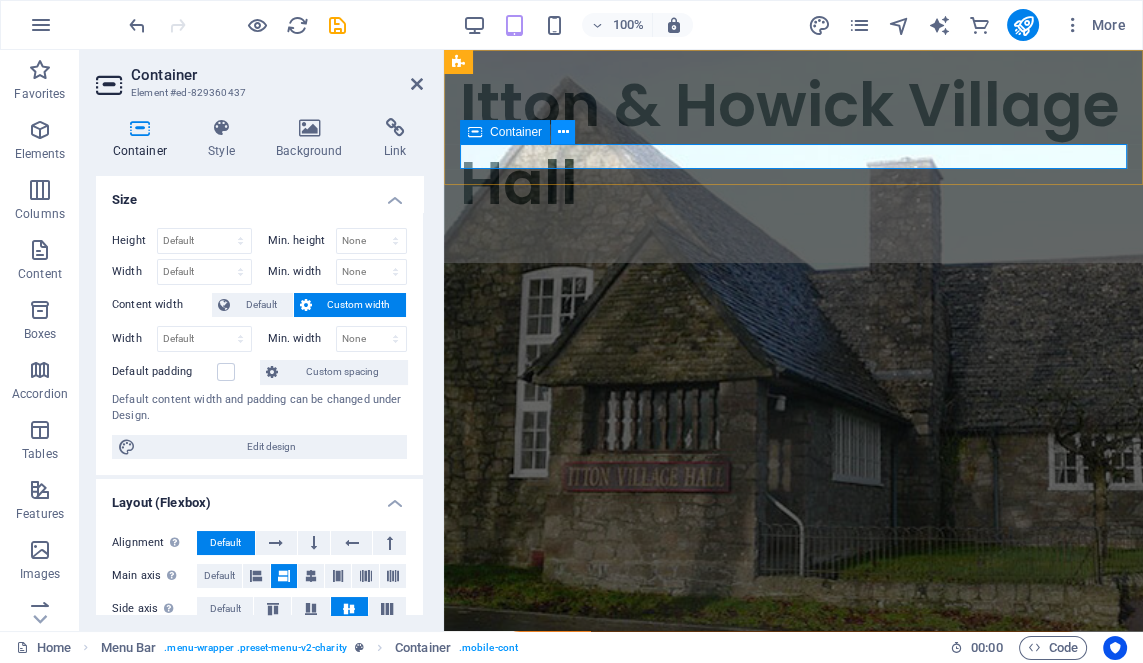click at bounding box center [563, 132] 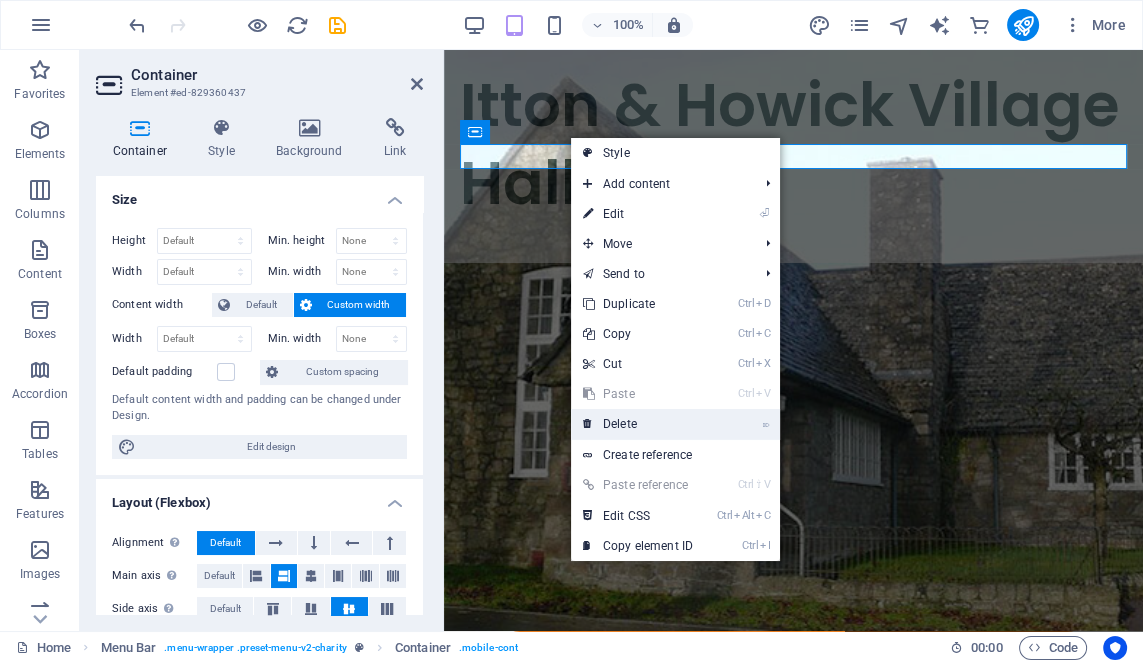 click on "⌦  Delete" at bounding box center (638, 424) 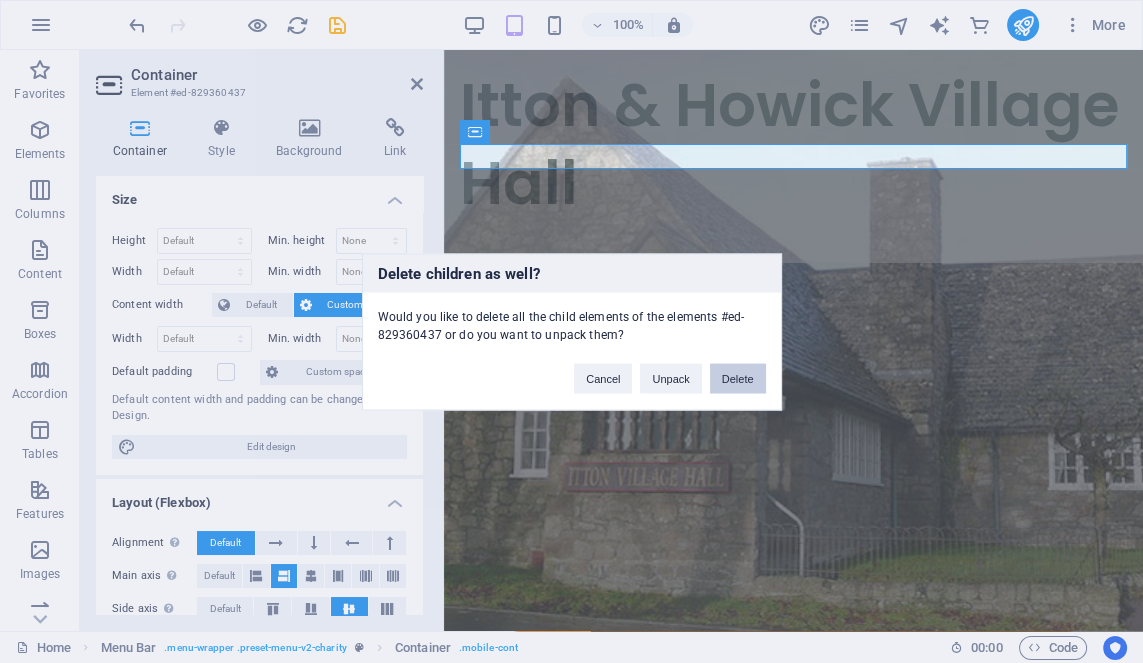 click on "Delete" at bounding box center [738, 378] 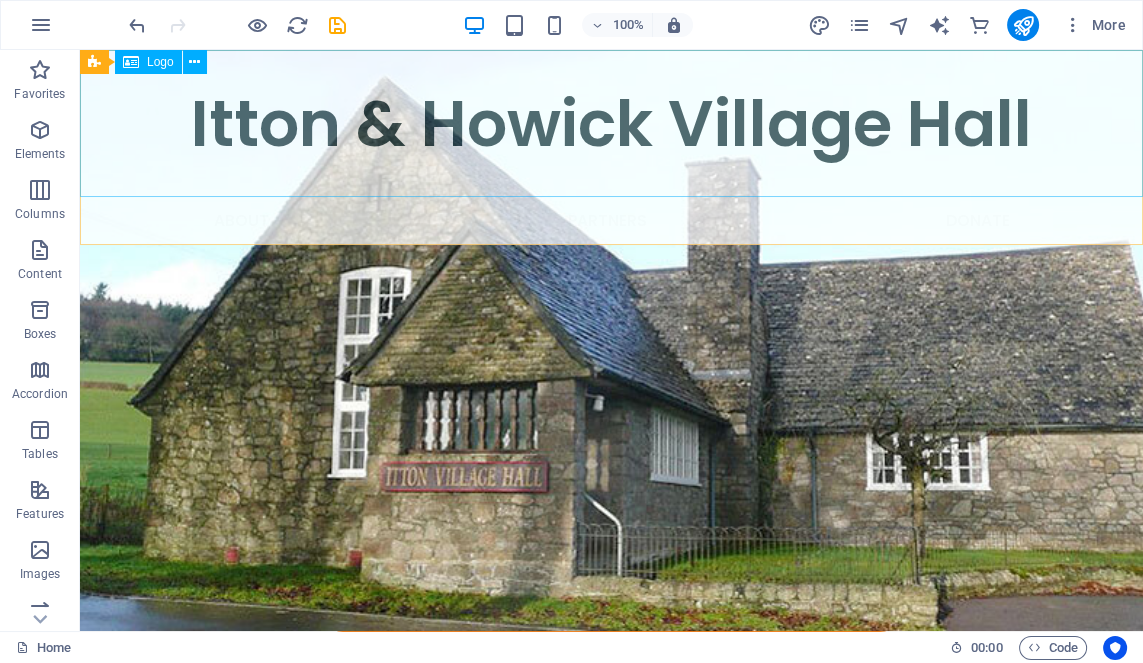 click on "Itton & Howick Village Hall" at bounding box center (611, 123) 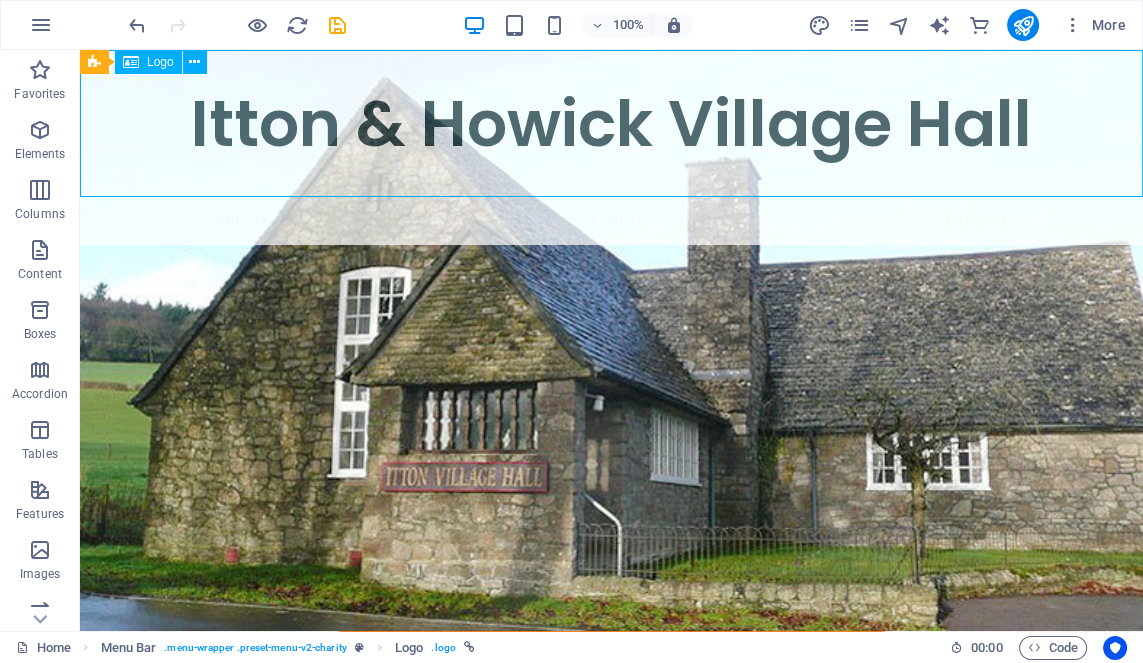 click on "Itton & Howick Village Hall" at bounding box center (611, 123) 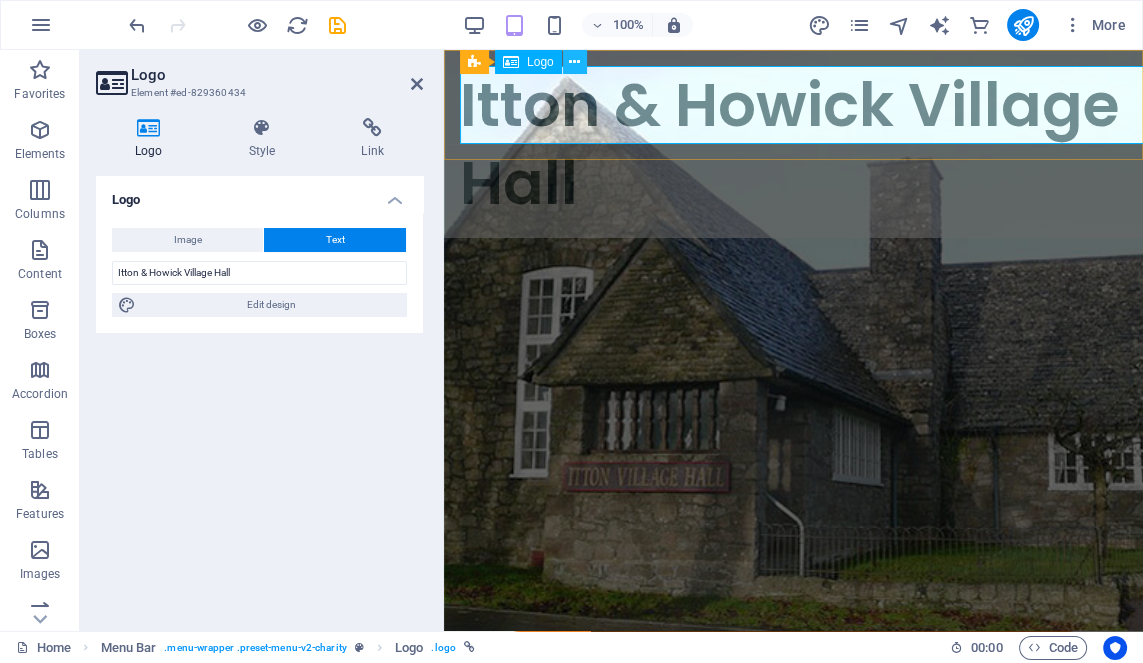 click at bounding box center [575, 62] 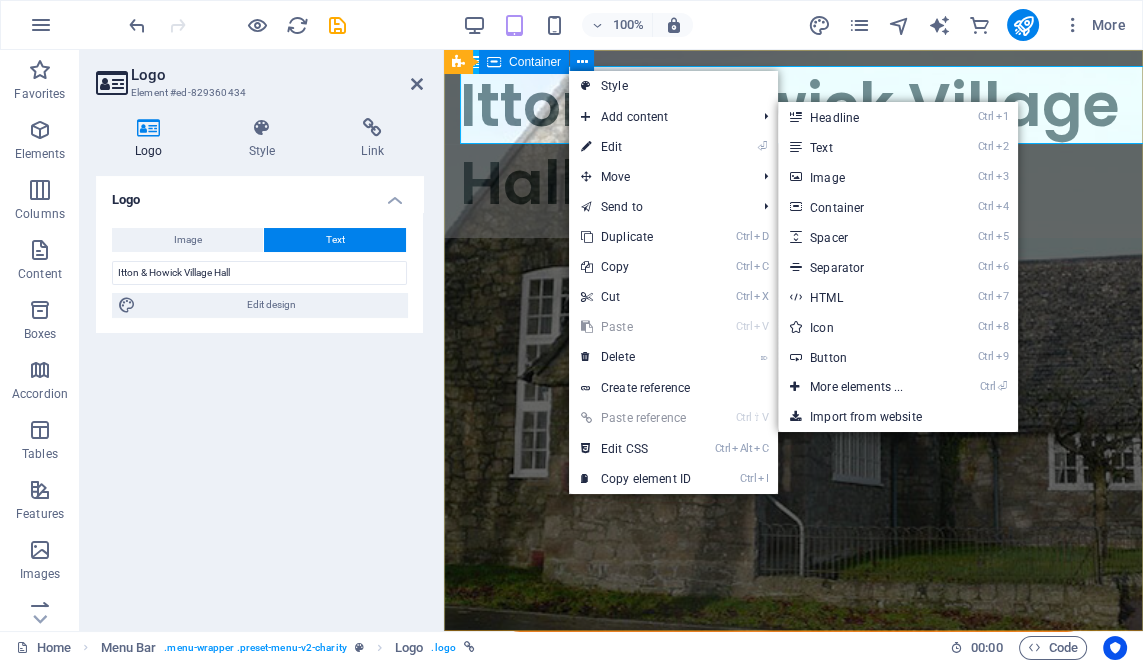 click on "Designed by renowned architect Guy Dawber and gifted to the village in 1956." at bounding box center (793, 902) 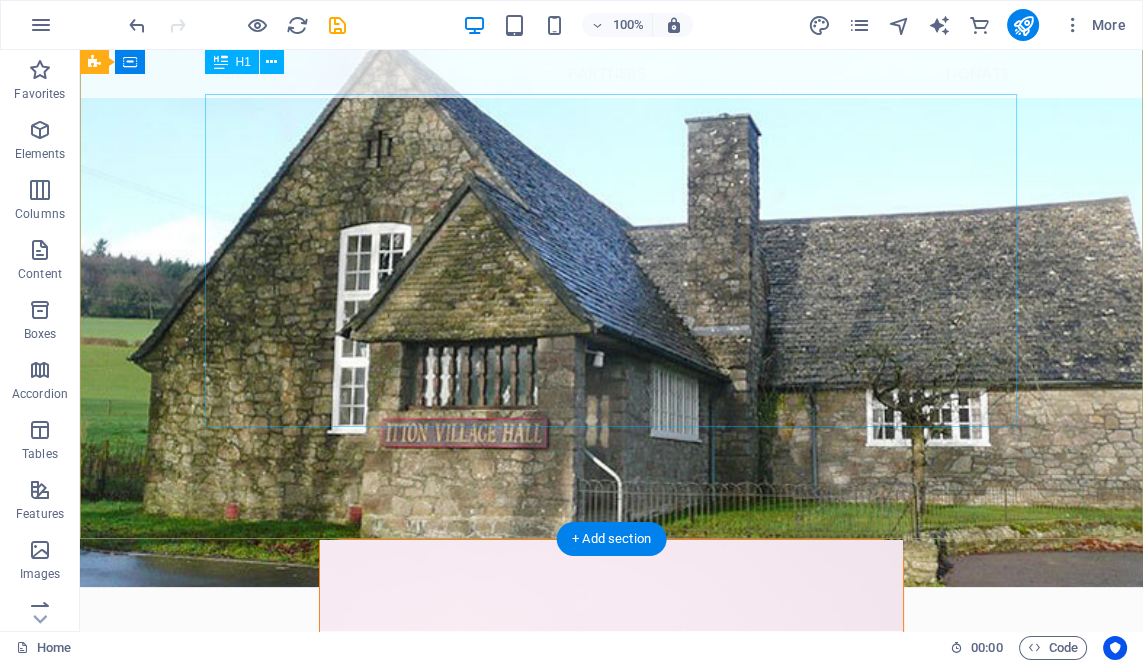 scroll, scrollTop: 0, scrollLeft: 0, axis: both 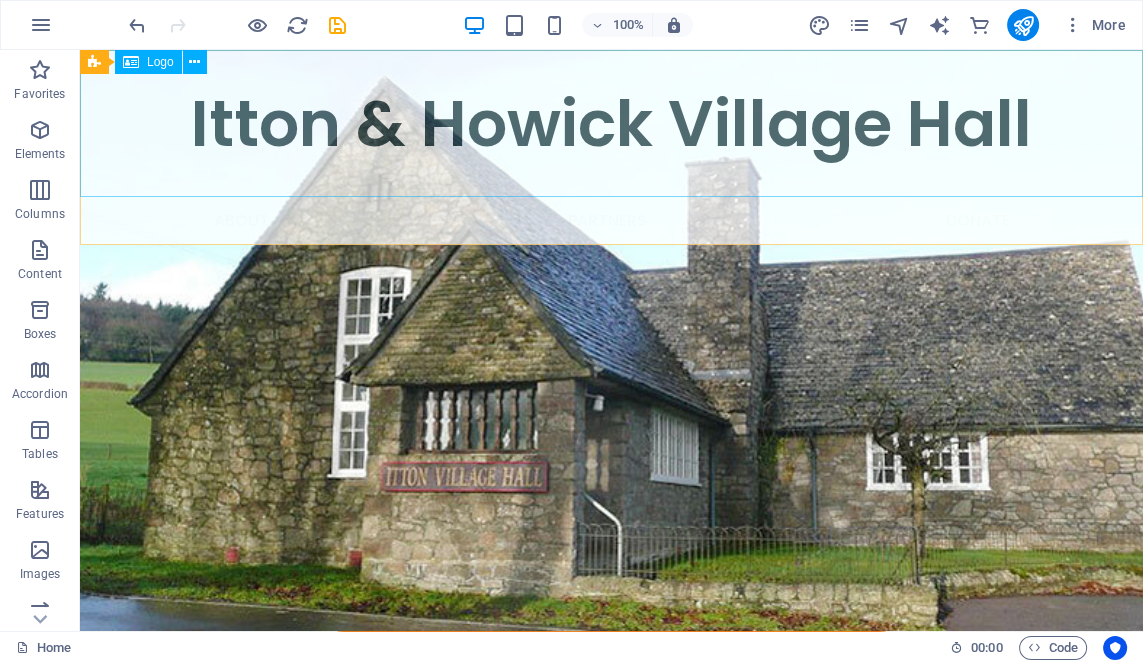click on "Itton & Howick Village Hall" at bounding box center [611, 123] 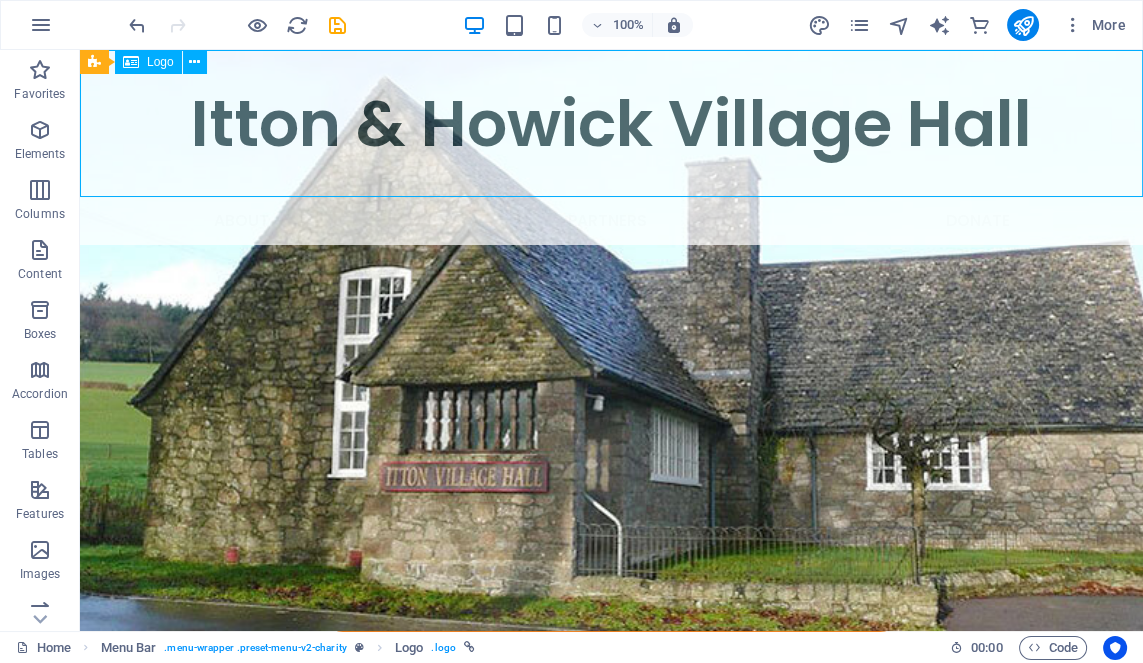 click on "Itton & Howick Village Hall" at bounding box center (611, 123) 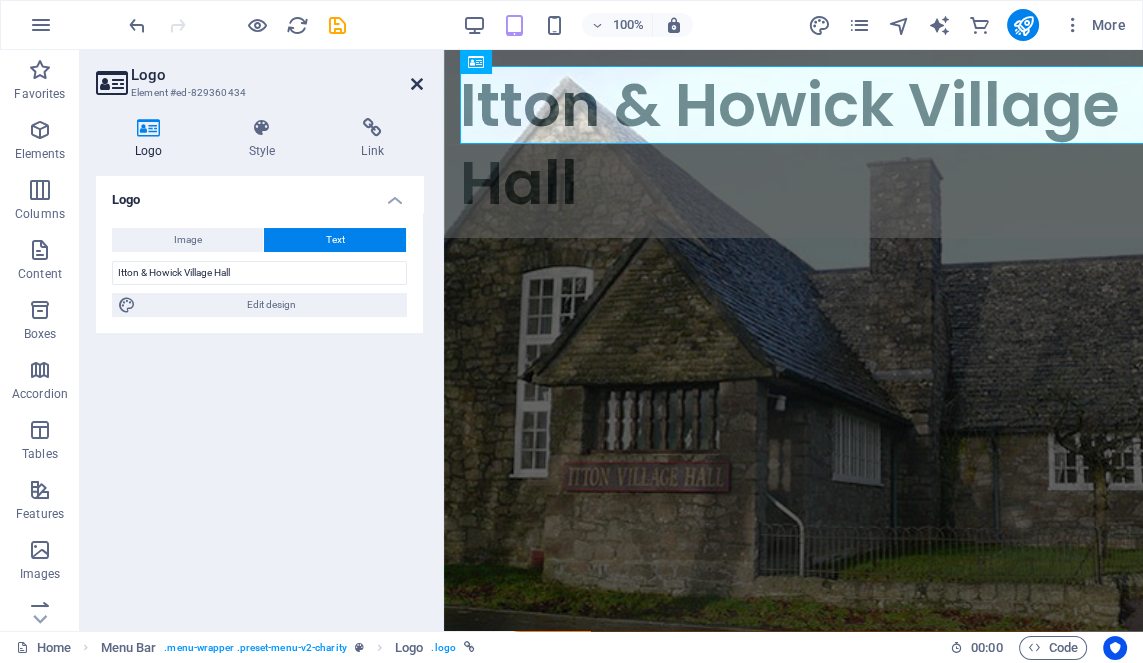 click at bounding box center [417, 84] 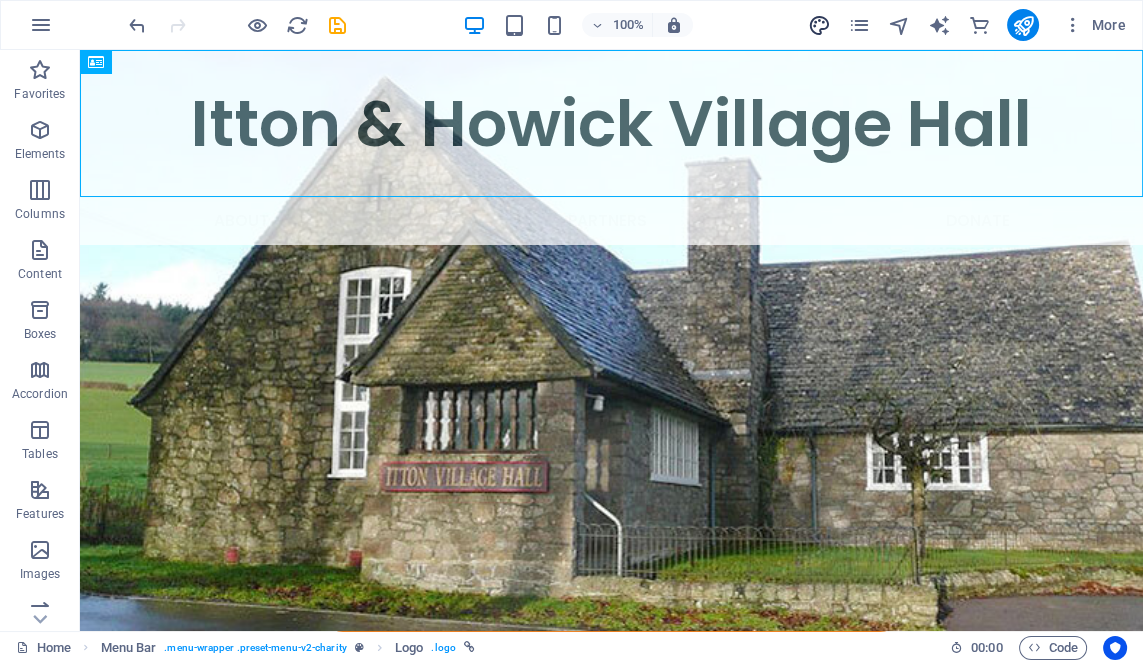 click at bounding box center (818, 25) 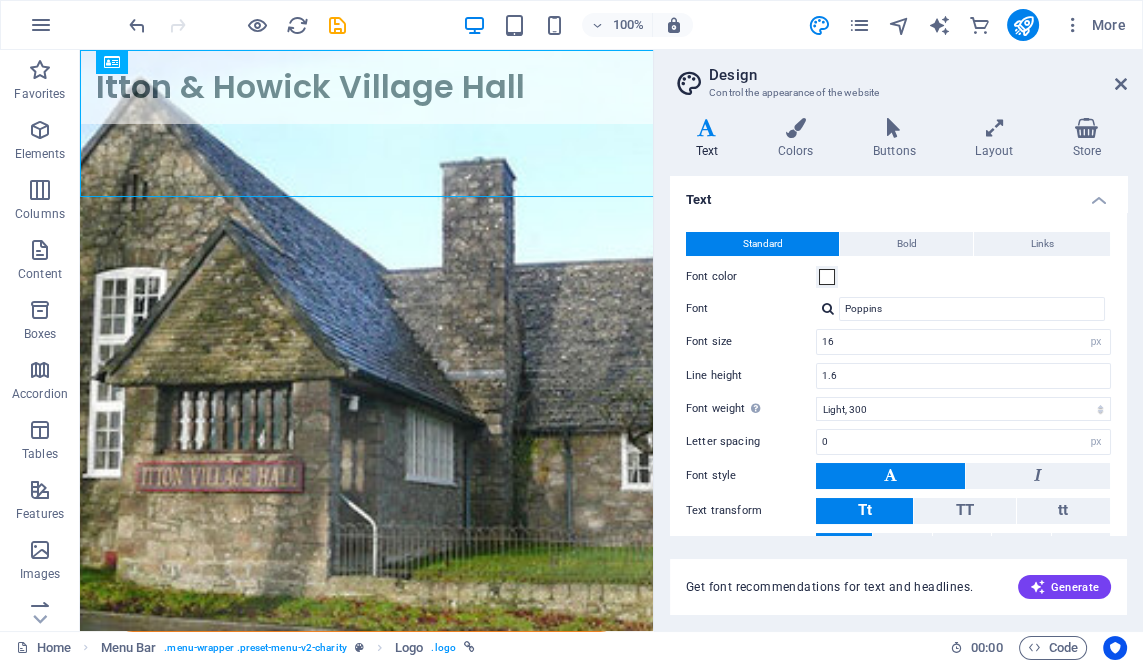 type on "9" 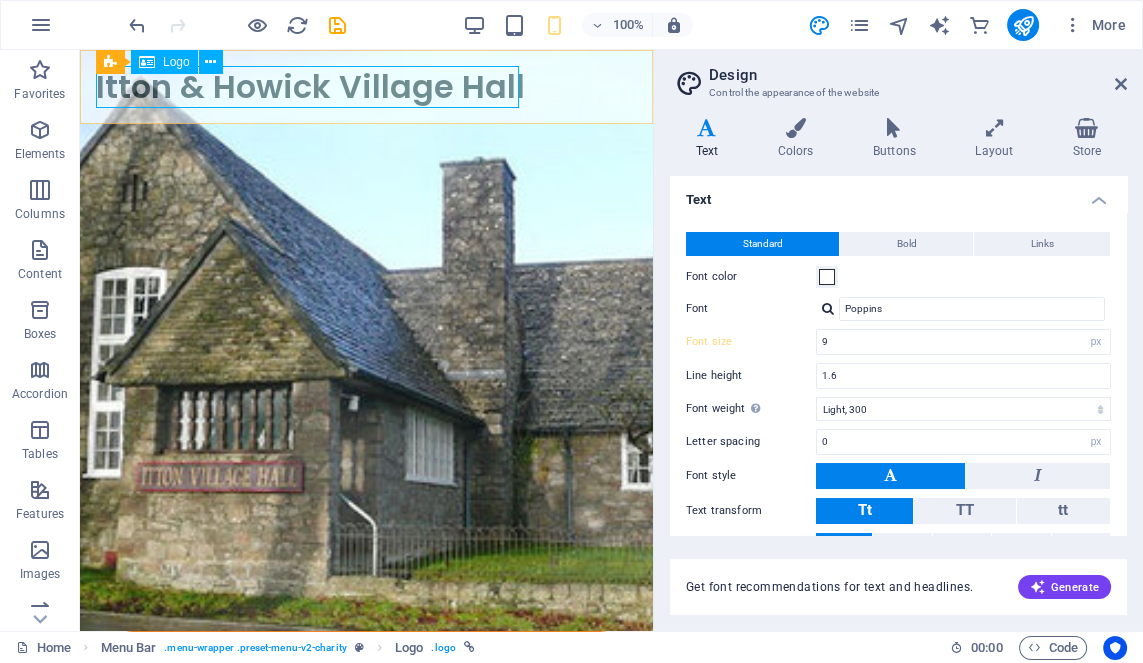 click on "Itton & Howick Village Hall" at bounding box center (366, 87) 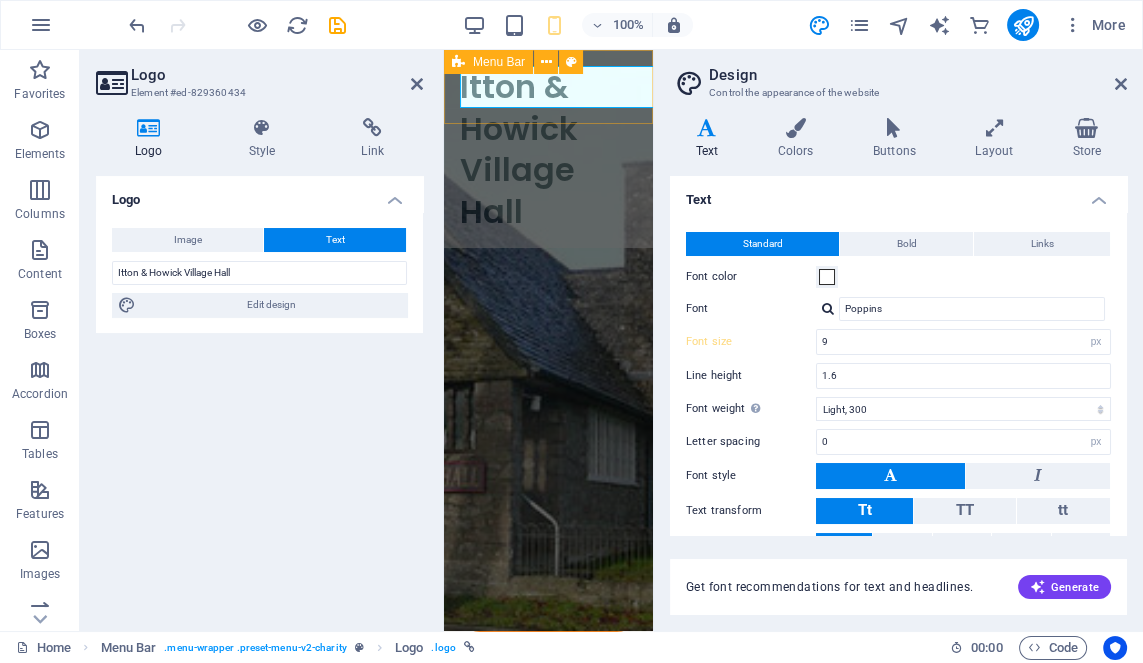 click on "Menu Bar" at bounding box center [499, 62] 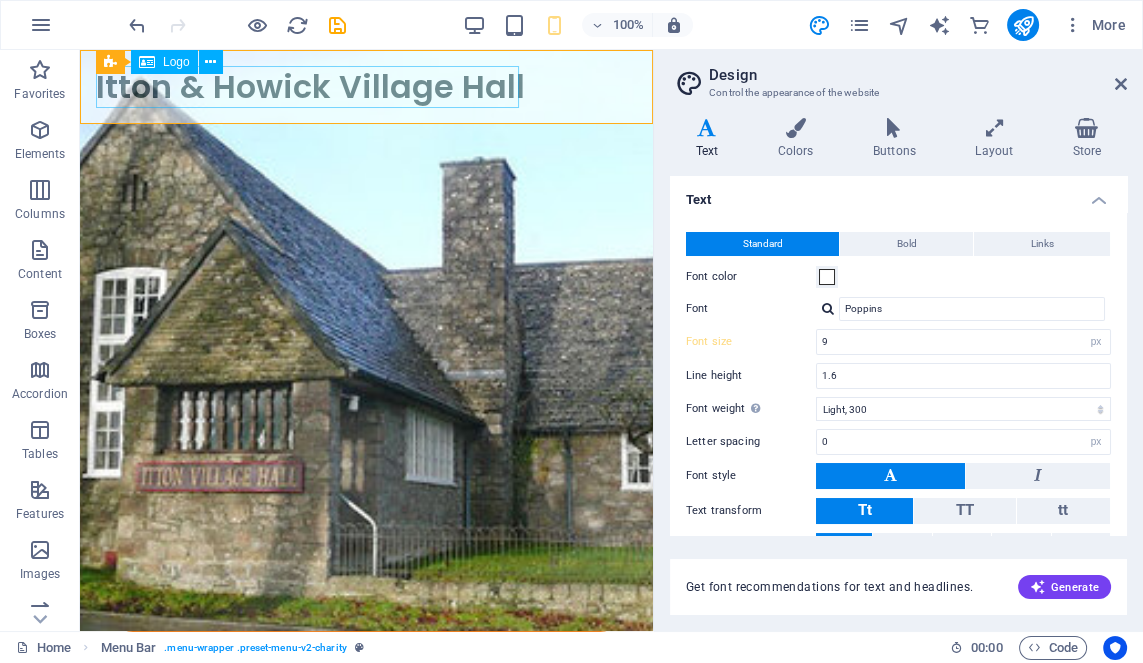 click on "Itton & Howick Village Hall" at bounding box center [366, 87] 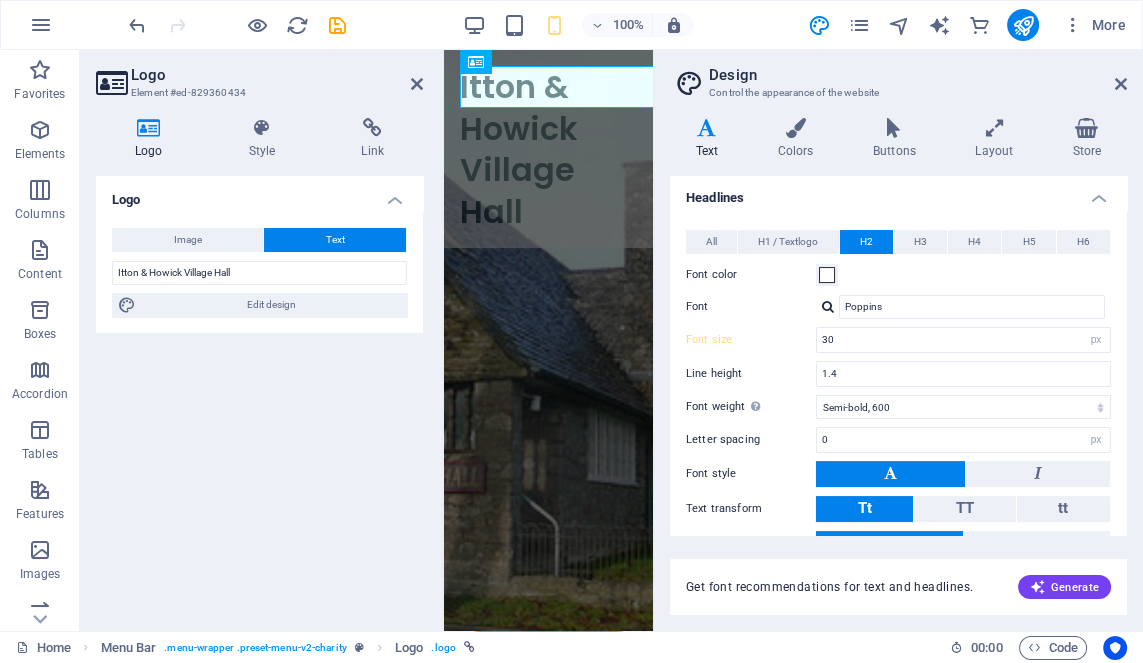 scroll, scrollTop: 518, scrollLeft: 0, axis: vertical 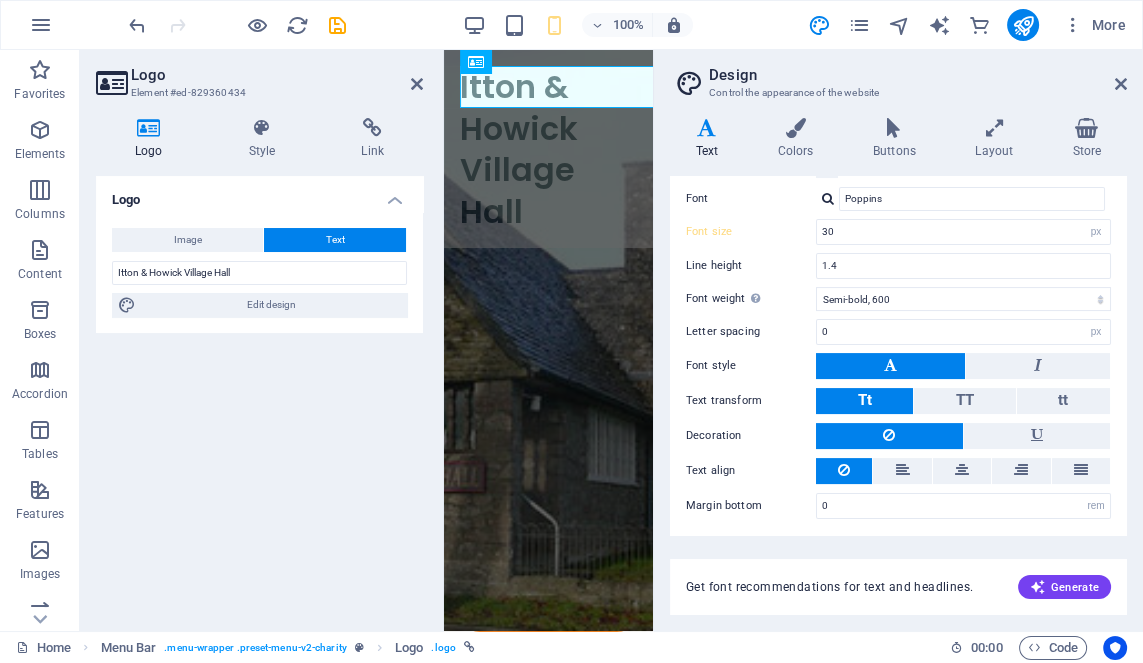 click on "Get font recommendations for text and headlines. Generate" at bounding box center [898, 587] 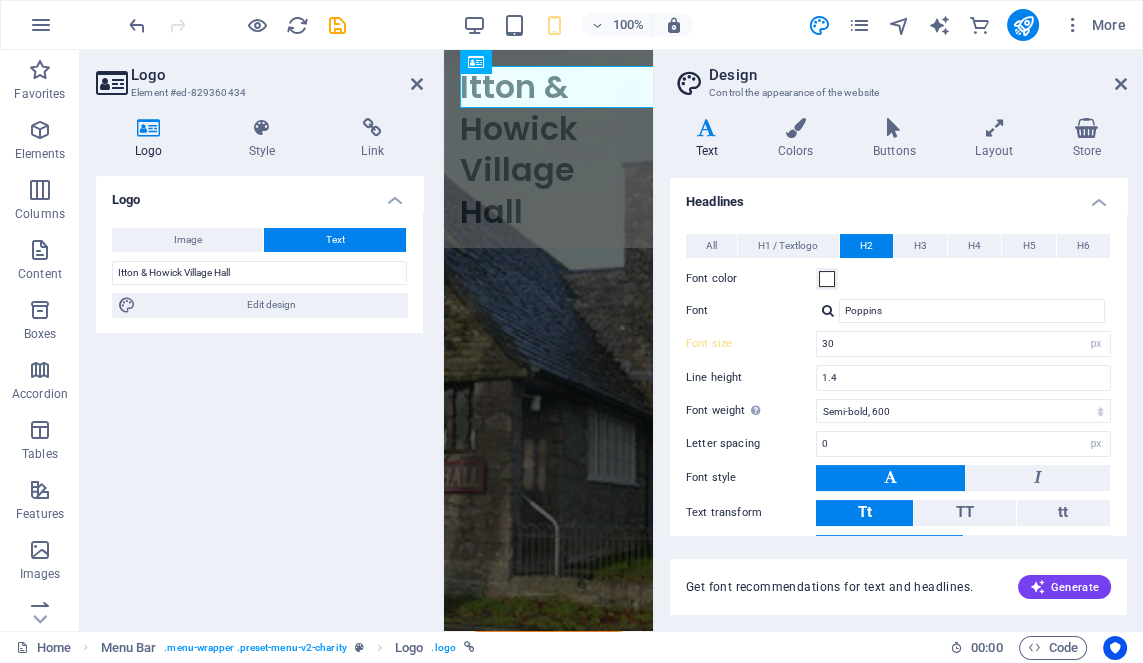 scroll, scrollTop: 402, scrollLeft: 0, axis: vertical 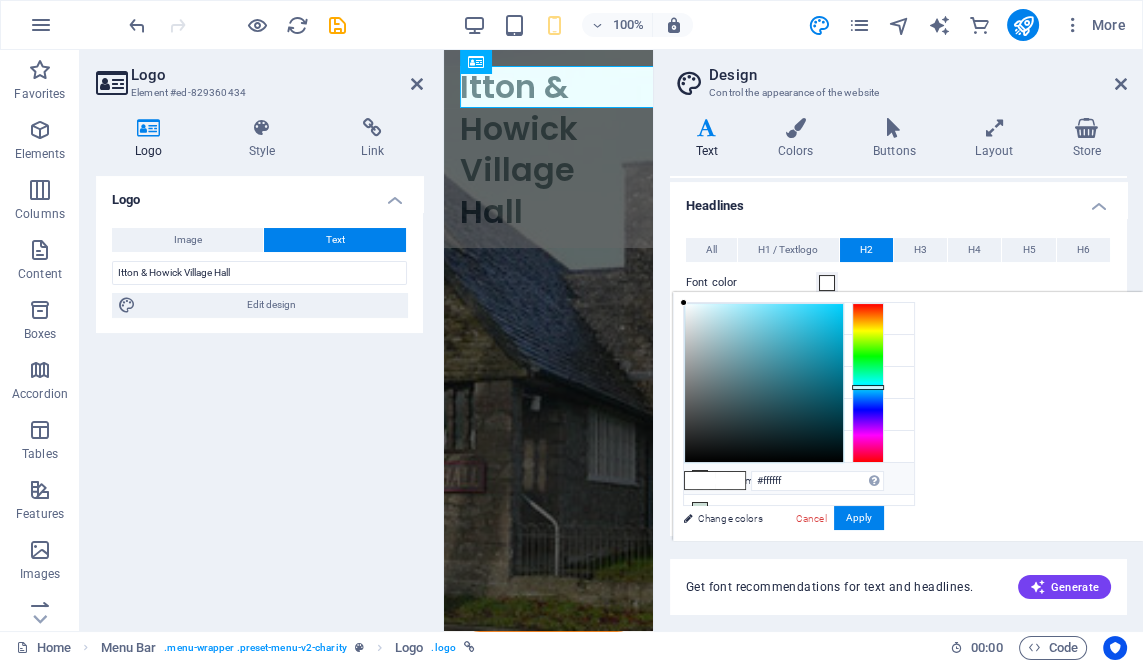 click at bounding box center [730, 480] 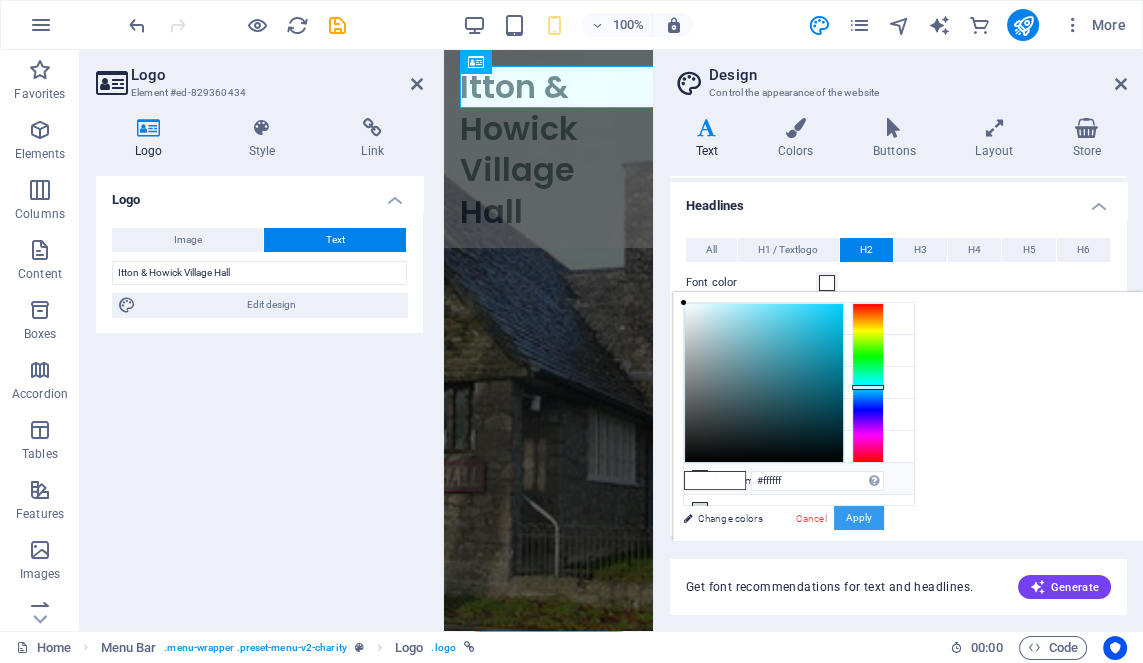 click on "Apply" at bounding box center [859, 518] 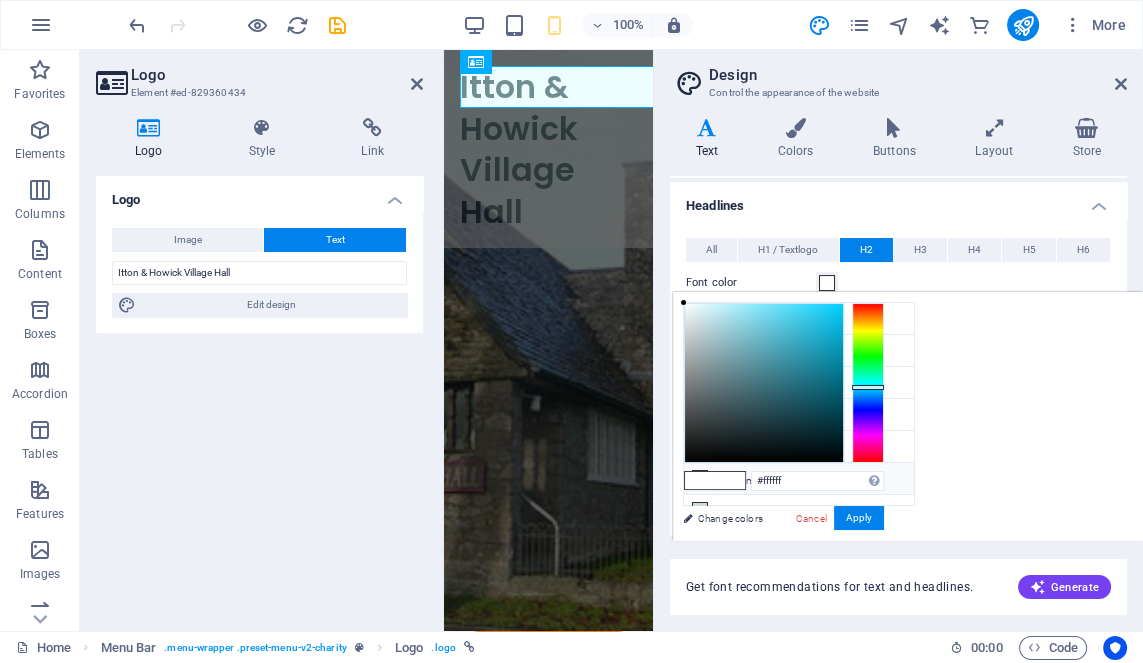 click on "#ffffff Supported formats #0852ed rgb(8, 82, 237) rgba(8, 82, 237, 90%) hsv(221,97,93) hsl(221, 93%, 48%) Cancel Apply" at bounding box center (783, 562) 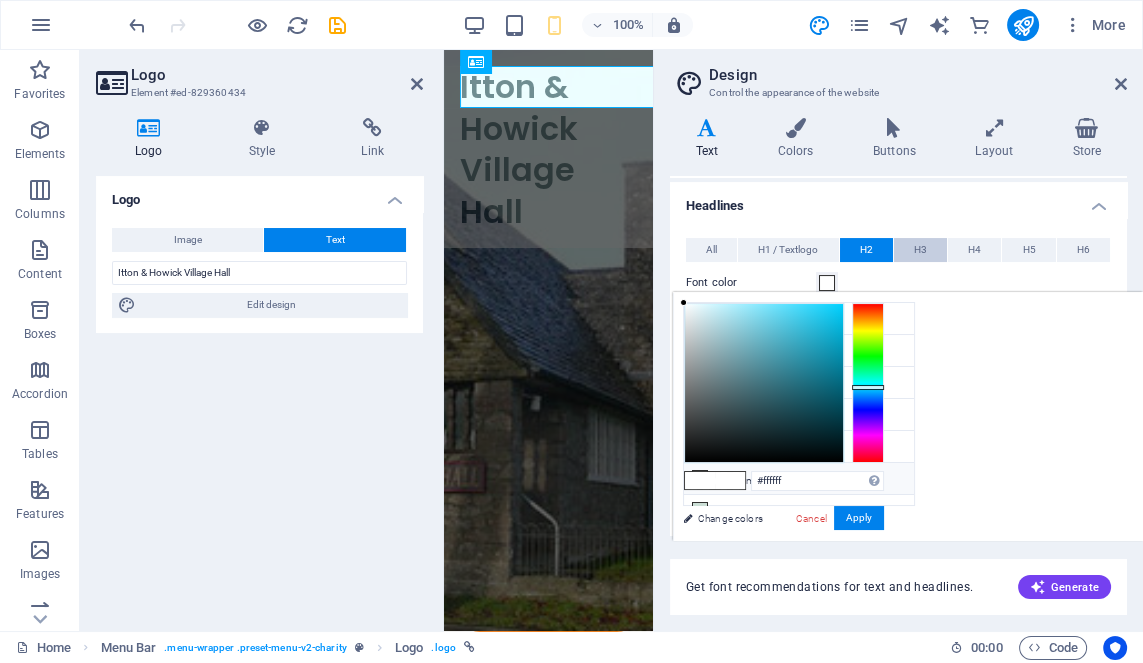 click on "H3" at bounding box center (920, 250) 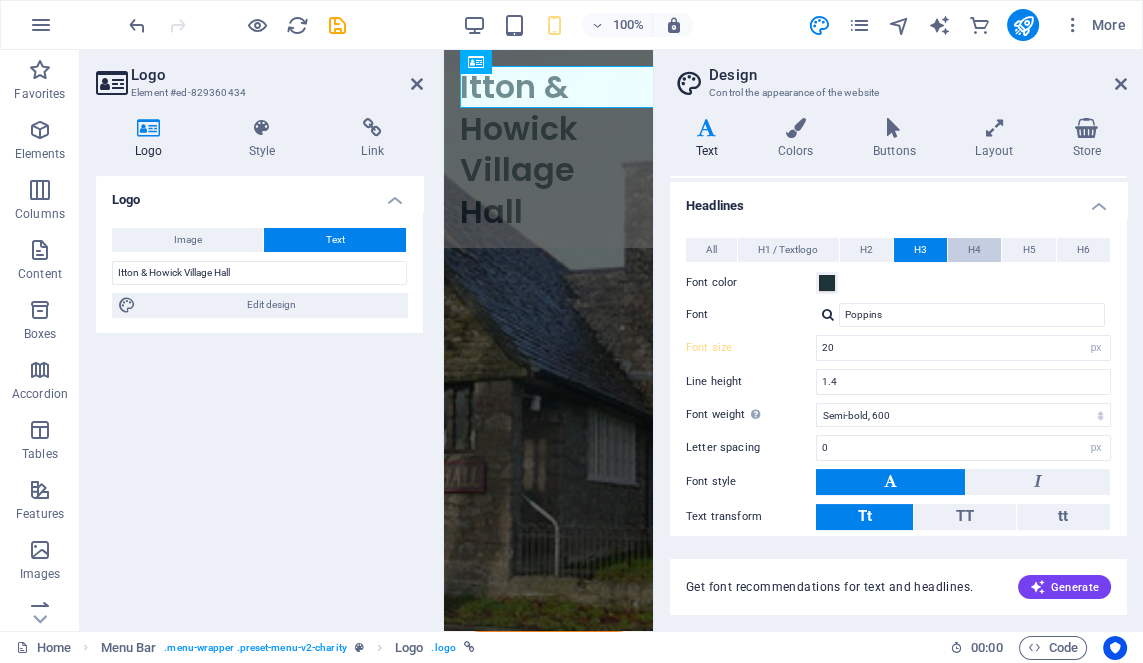 click on "H4" at bounding box center (974, 250) 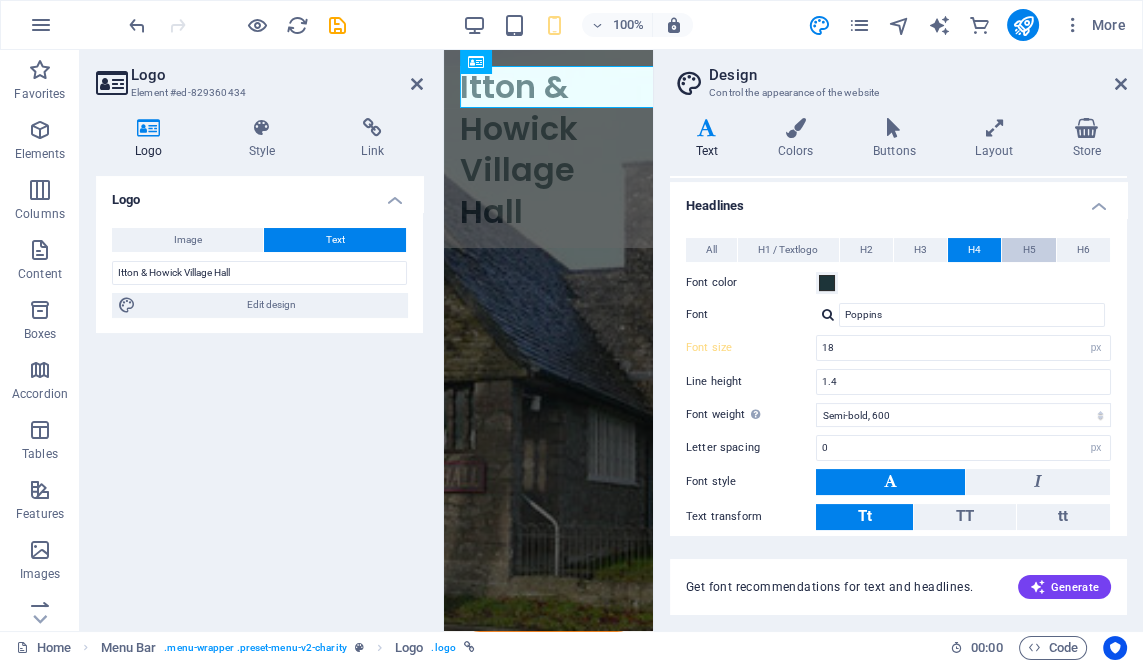 click on "H5" at bounding box center (1029, 250) 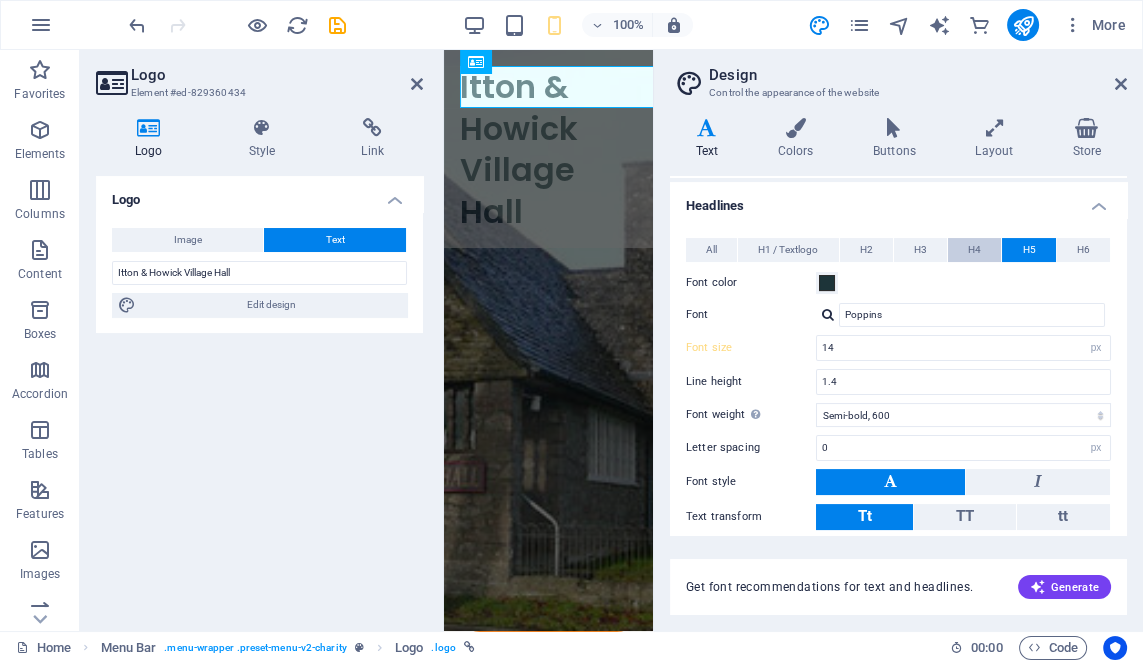 click on "H4" at bounding box center [974, 250] 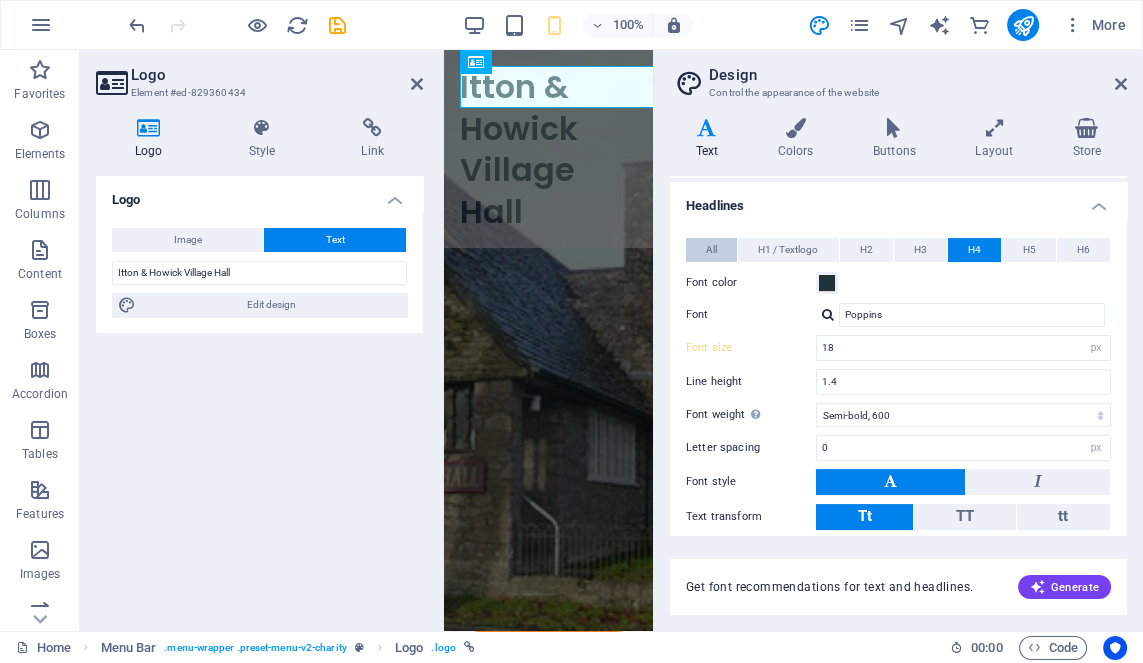 click on "All" at bounding box center (711, 250) 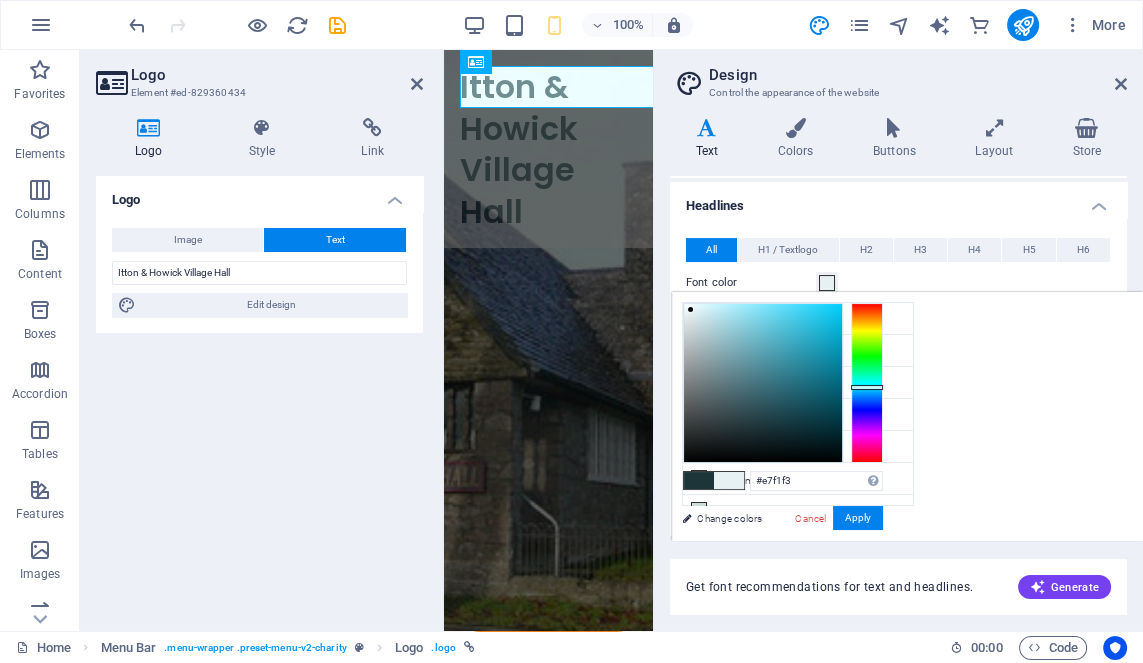 type on "#f4fafb" 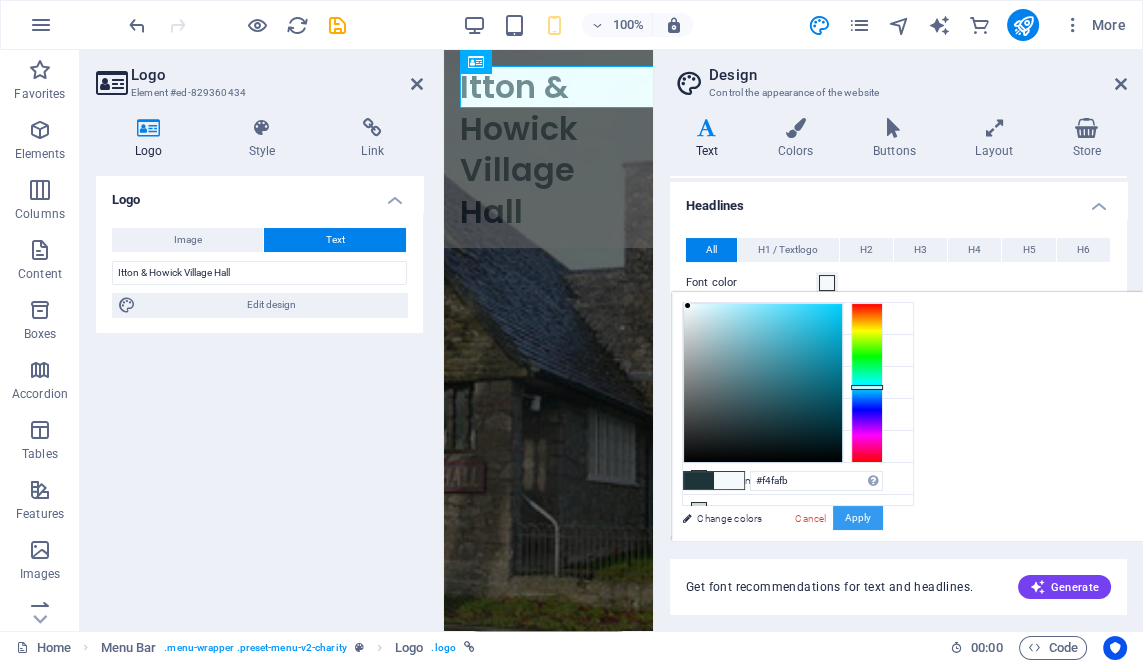 click on "Apply" at bounding box center (858, 518) 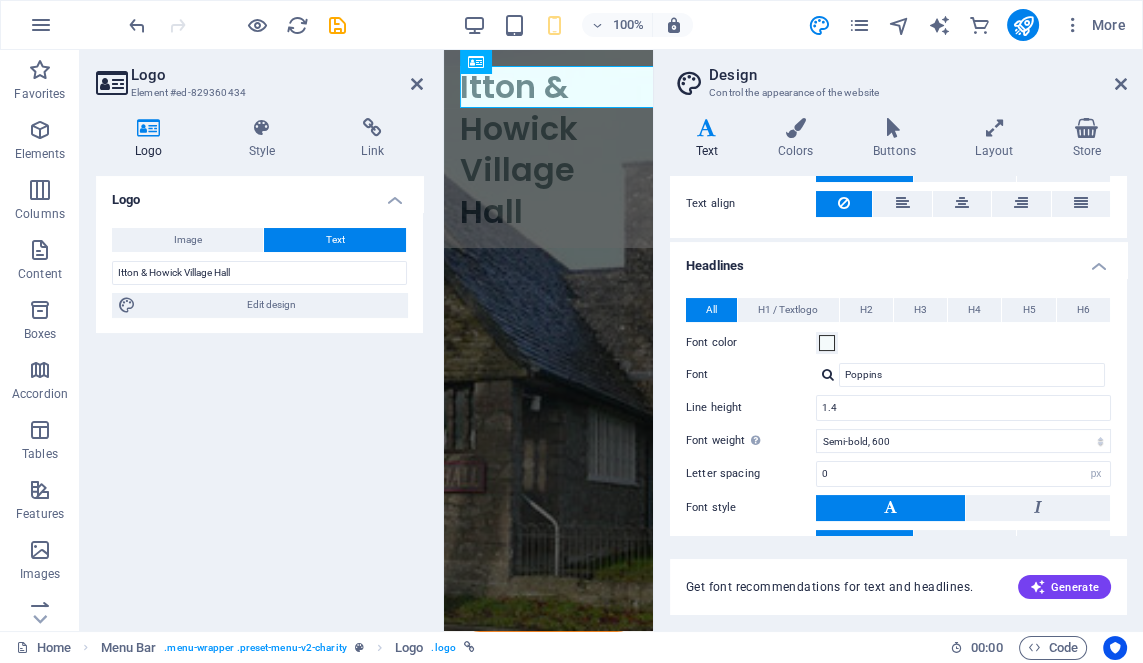 scroll, scrollTop: 0, scrollLeft: 0, axis: both 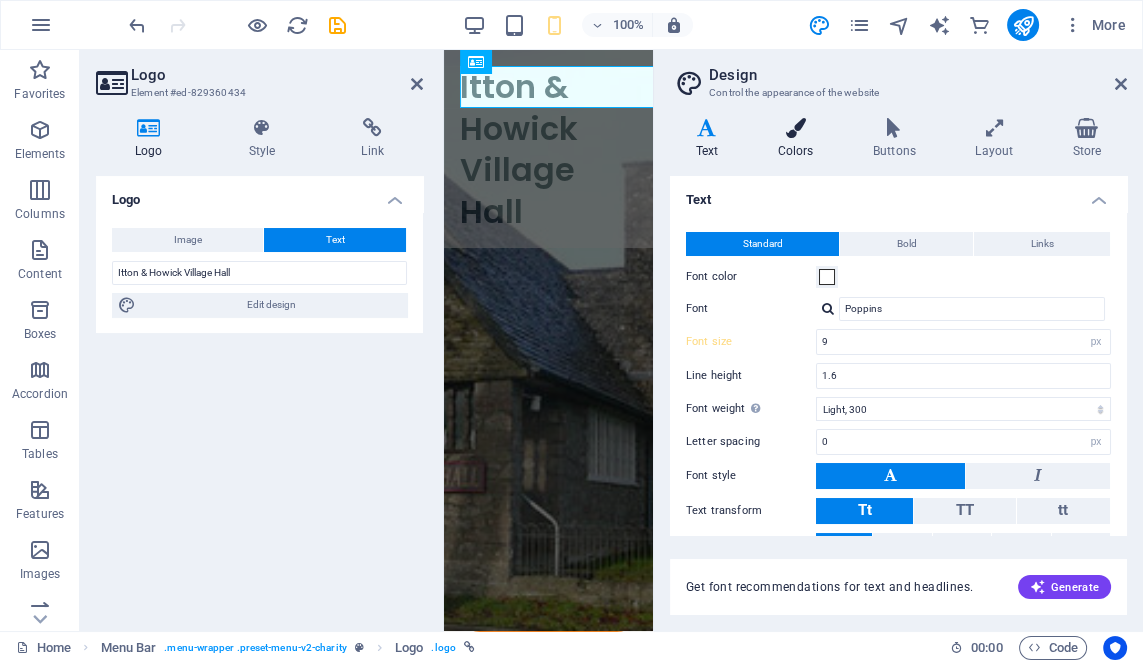 click at bounding box center [795, 128] 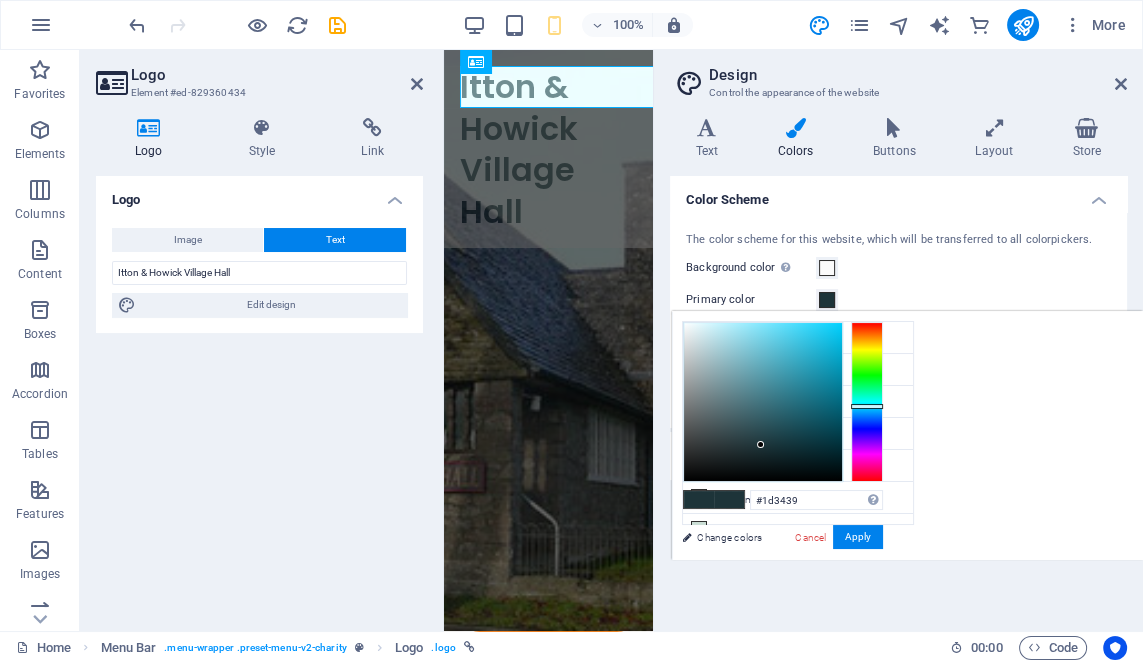 type on "#f6f8f8" 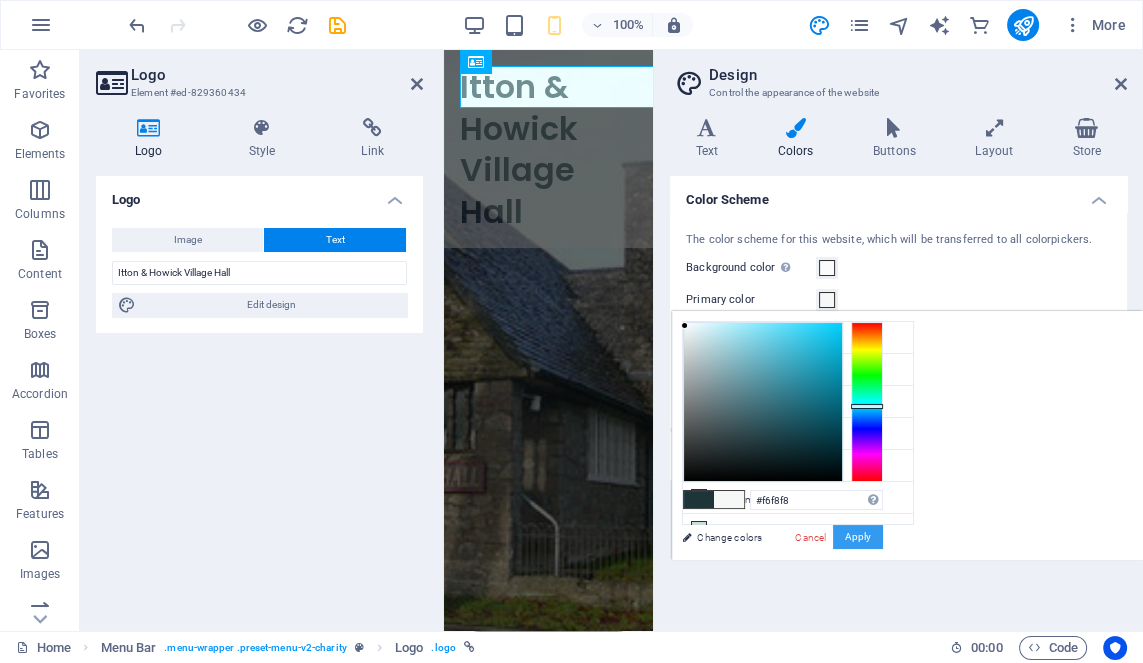 click on "Apply" at bounding box center (858, 537) 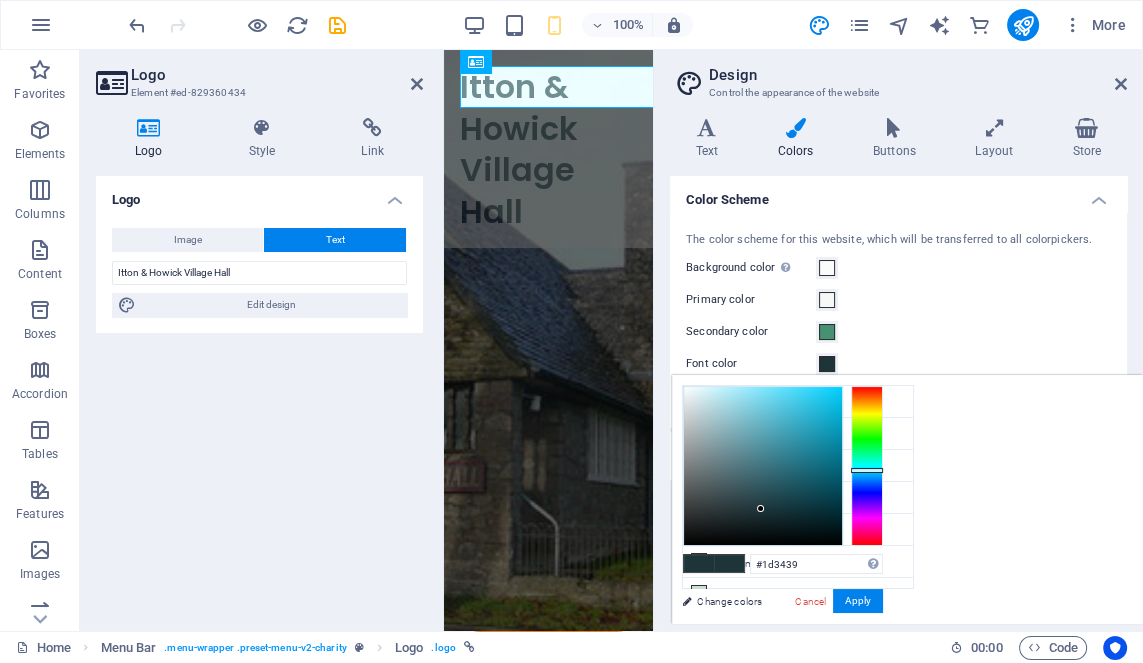 type on "#f5f7f8" 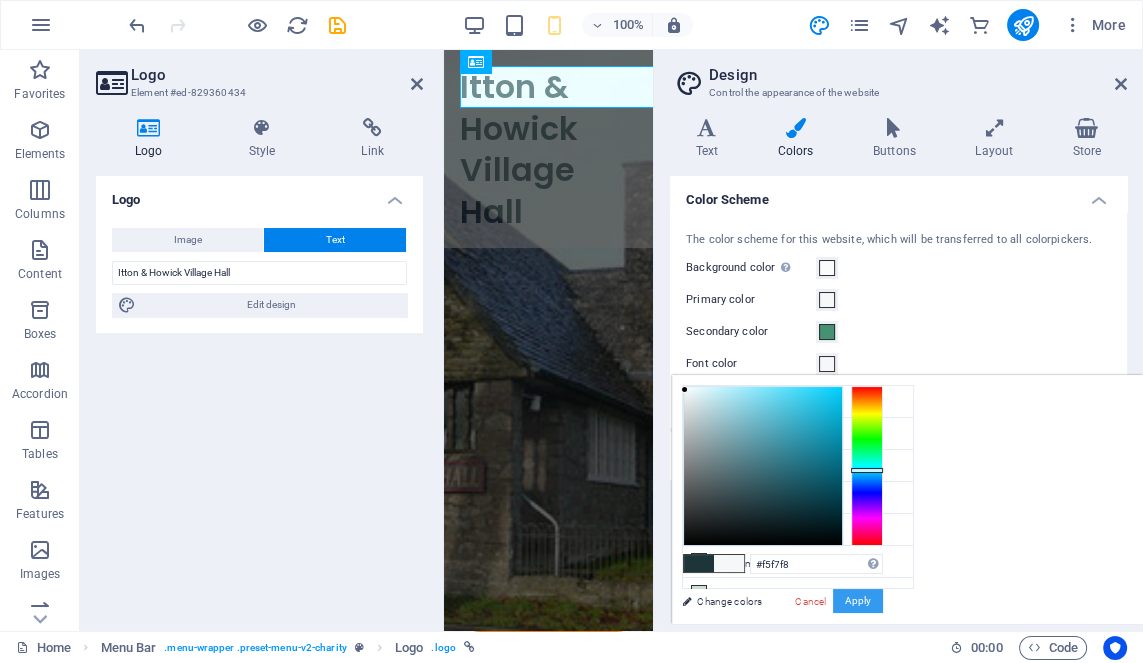 click on "Apply" at bounding box center (858, 601) 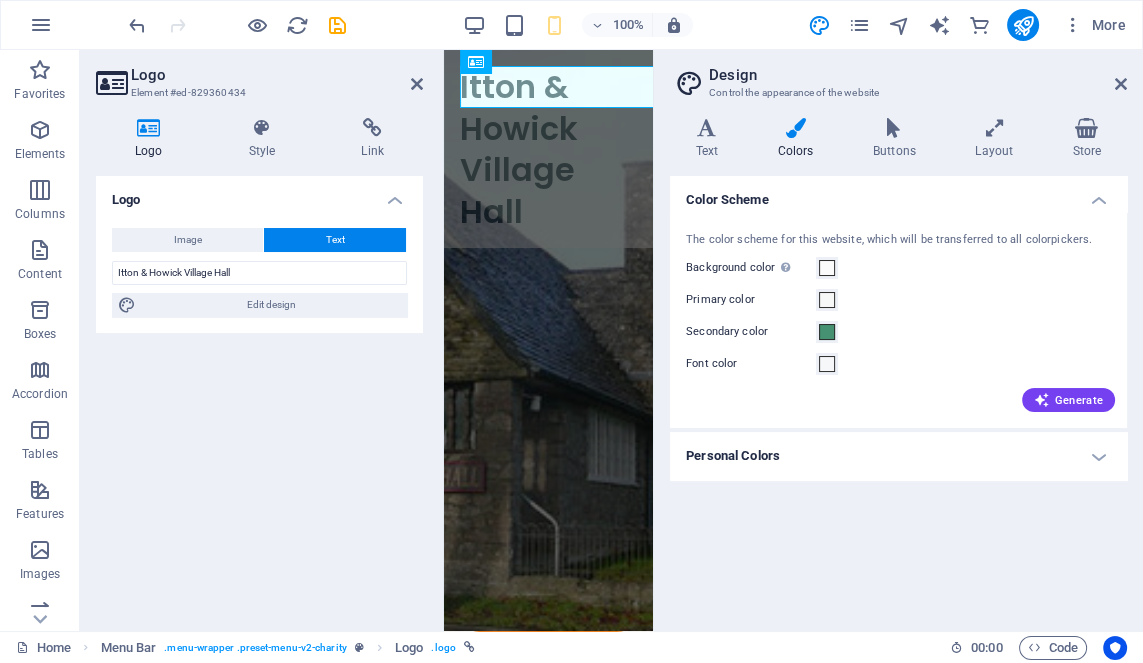click on "Personal Colors" at bounding box center (898, 456) 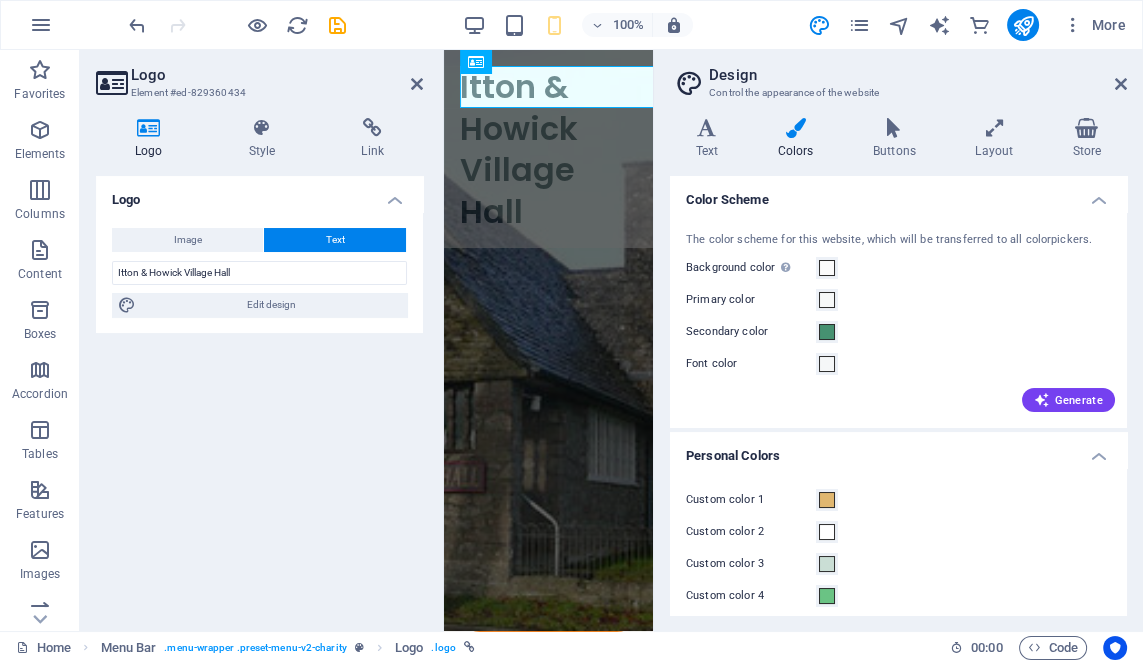 scroll, scrollTop: 45, scrollLeft: 0, axis: vertical 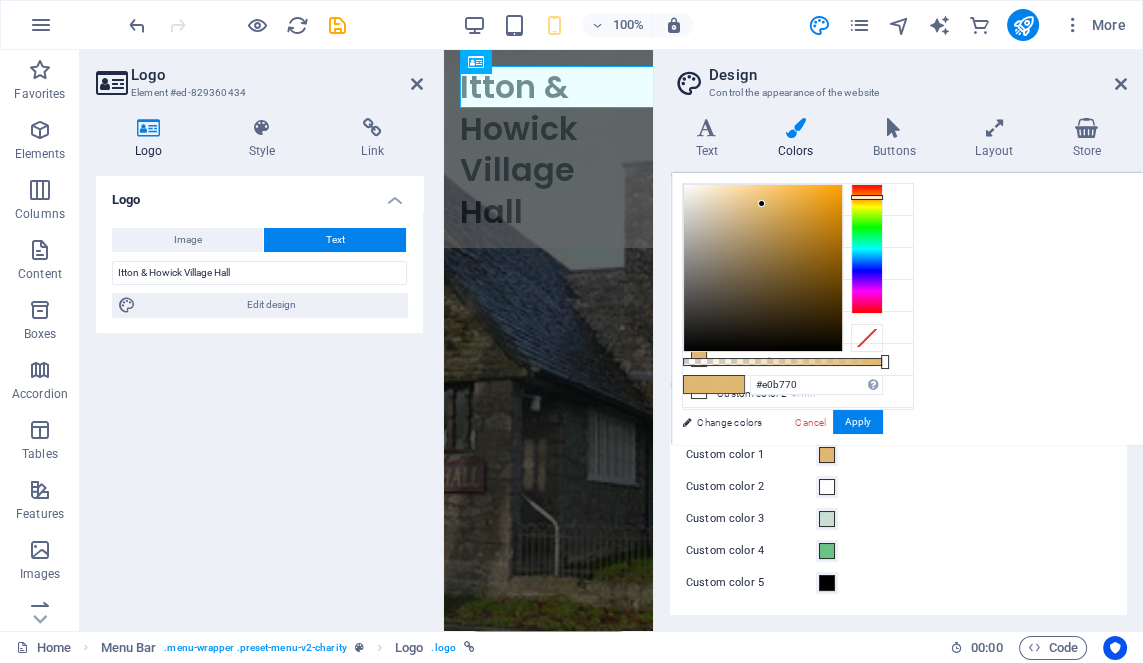 type on "#fcf9f4" 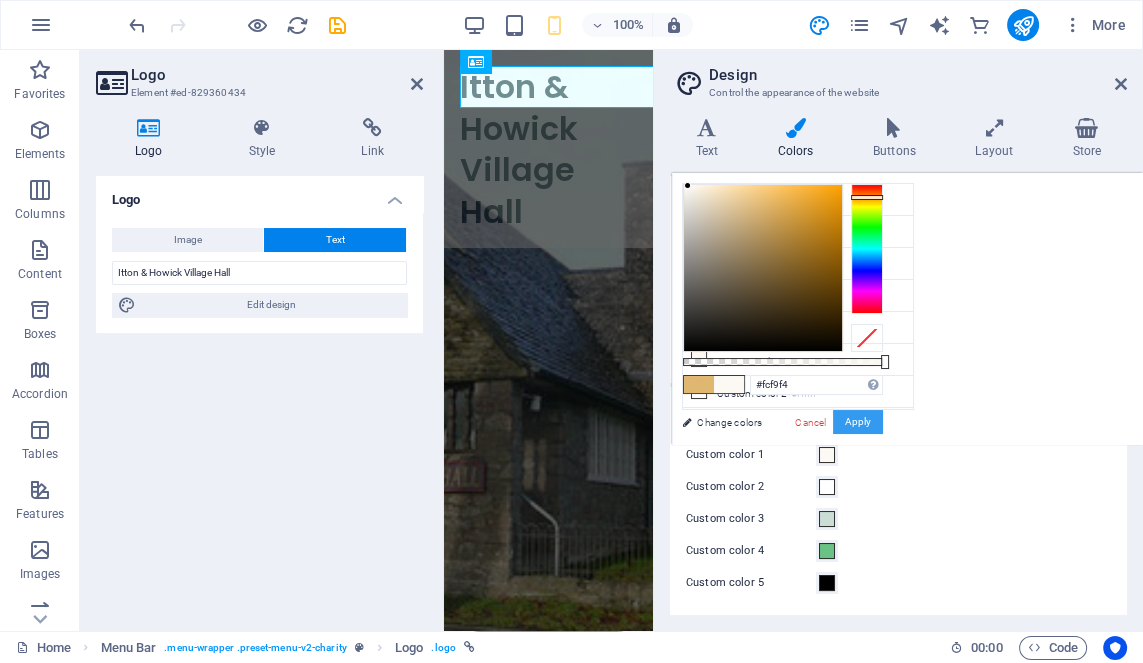 click on "Apply" at bounding box center (858, 422) 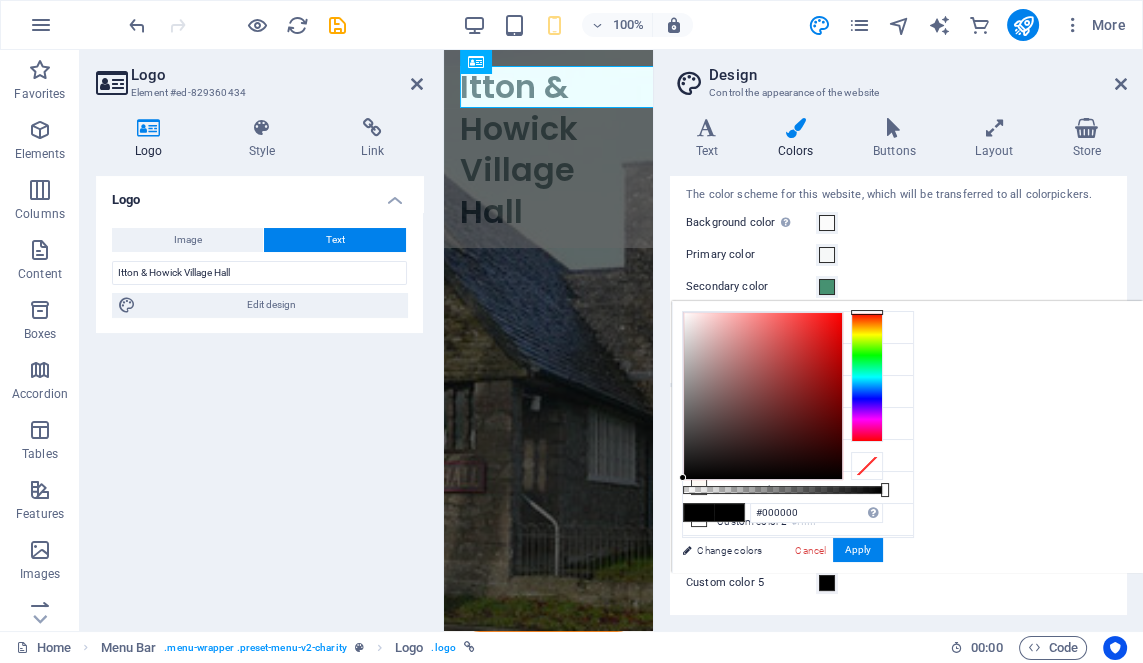 type on "#fbf7f7" 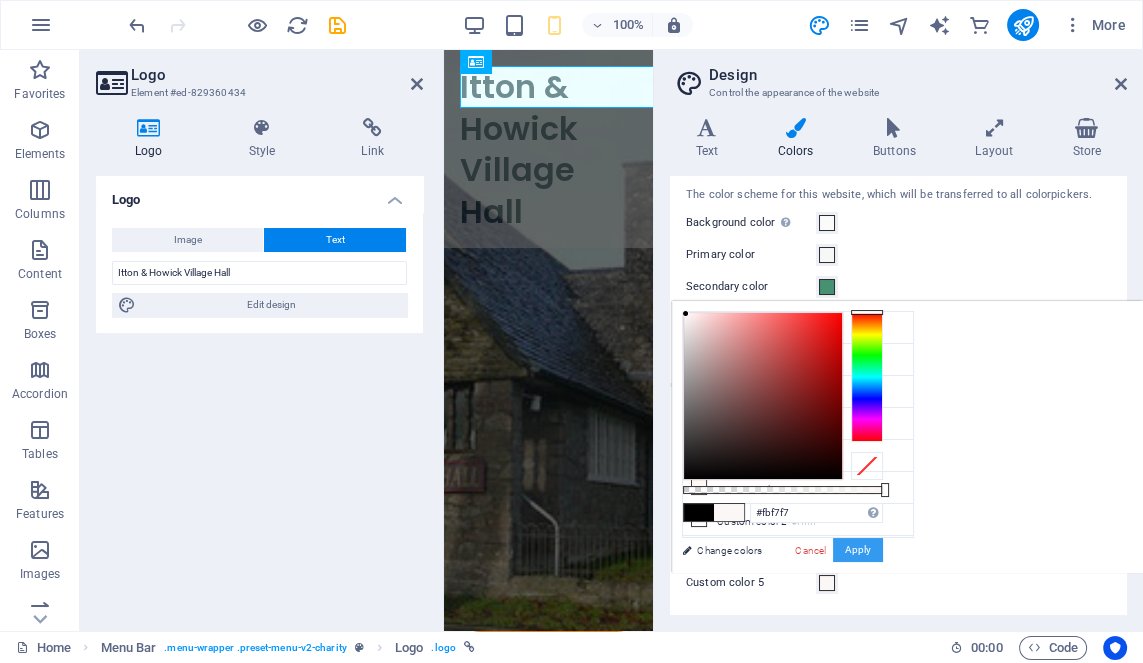 click on "Apply" at bounding box center (858, 550) 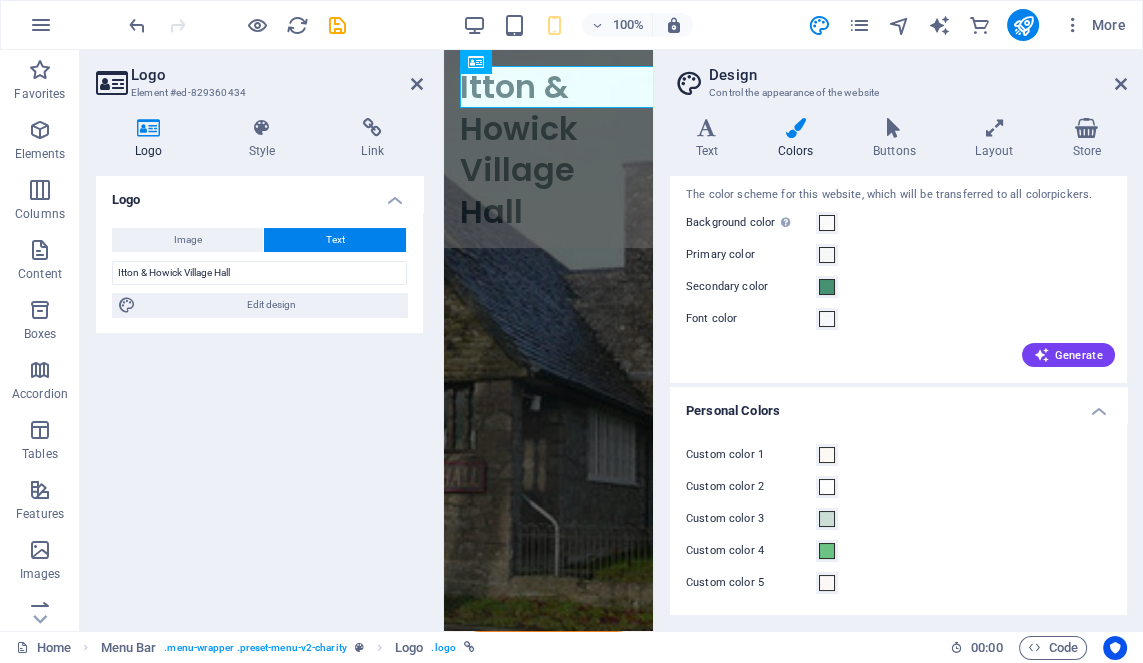 scroll, scrollTop: 0, scrollLeft: 0, axis: both 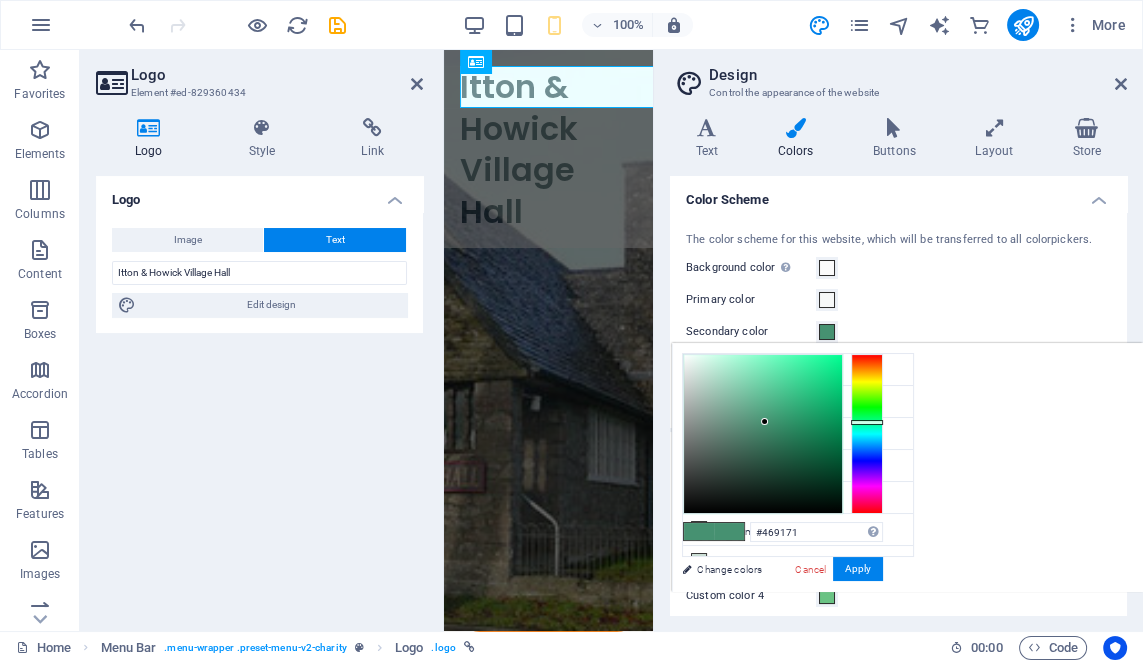 type on "#f6f9f8" 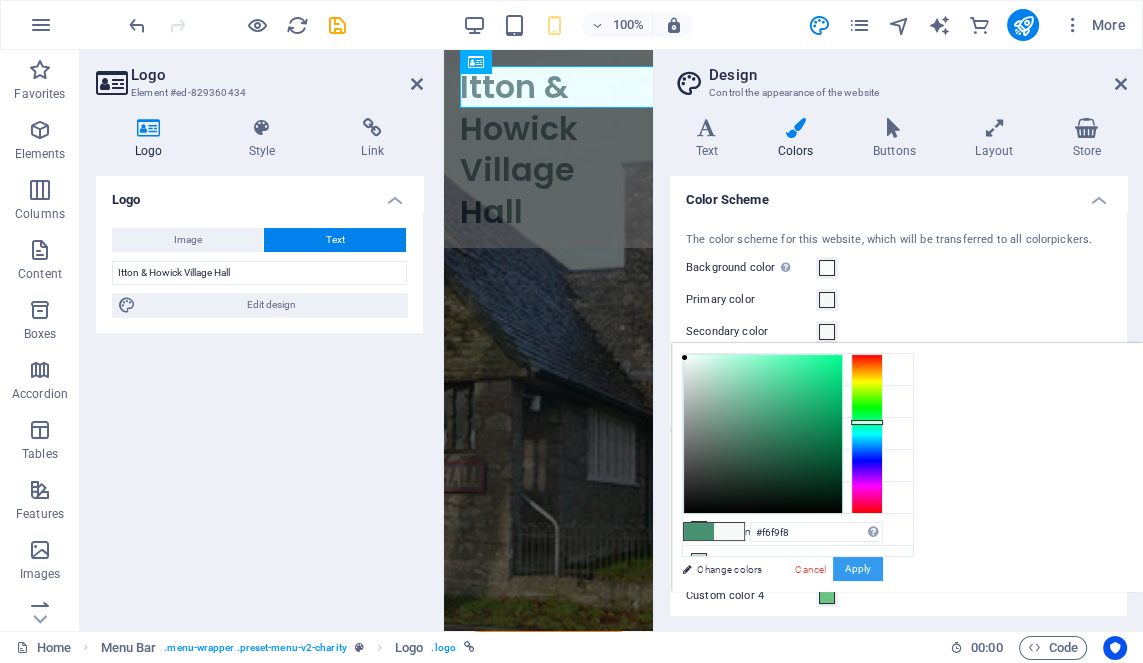 click on "Apply" at bounding box center [858, 569] 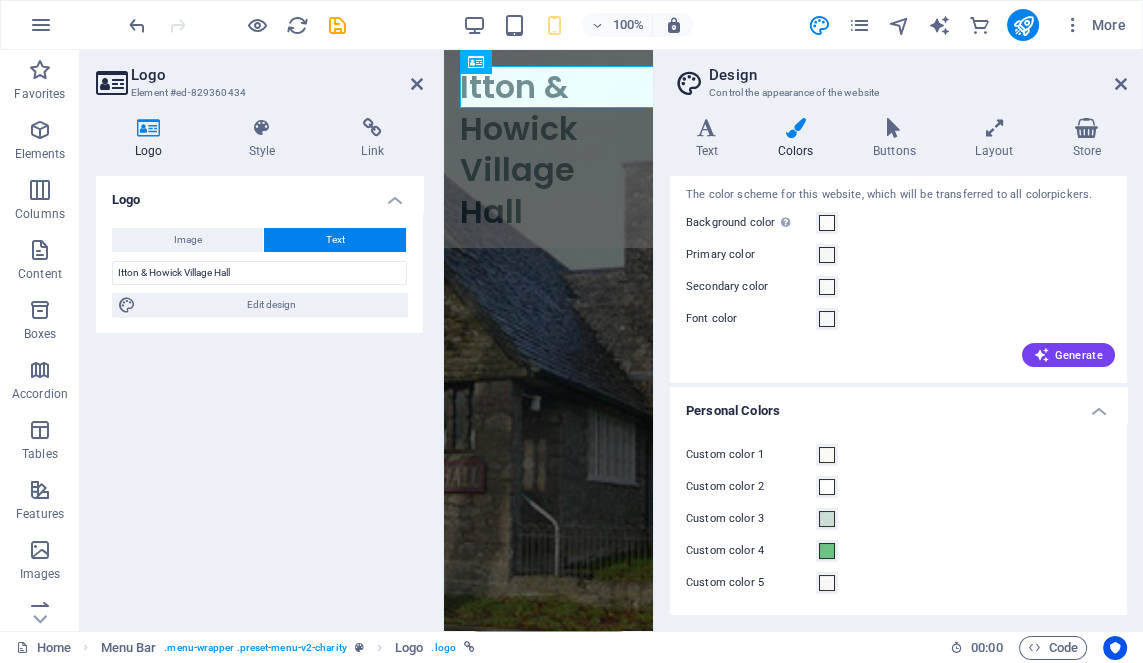 scroll, scrollTop: 0, scrollLeft: 0, axis: both 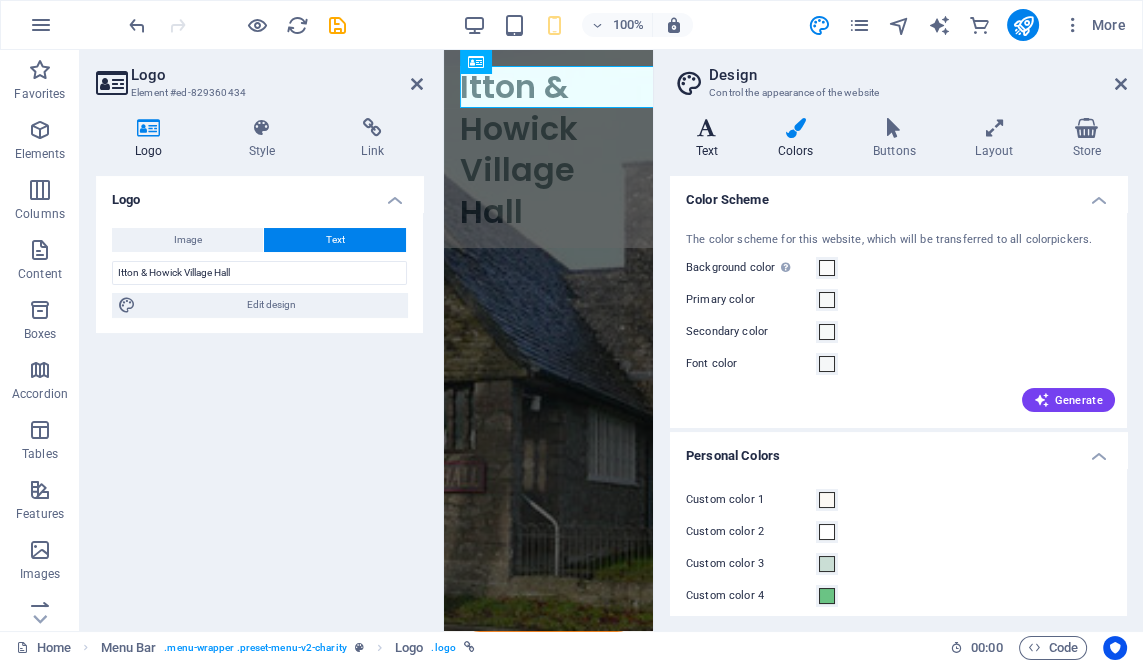 click at bounding box center [707, 128] 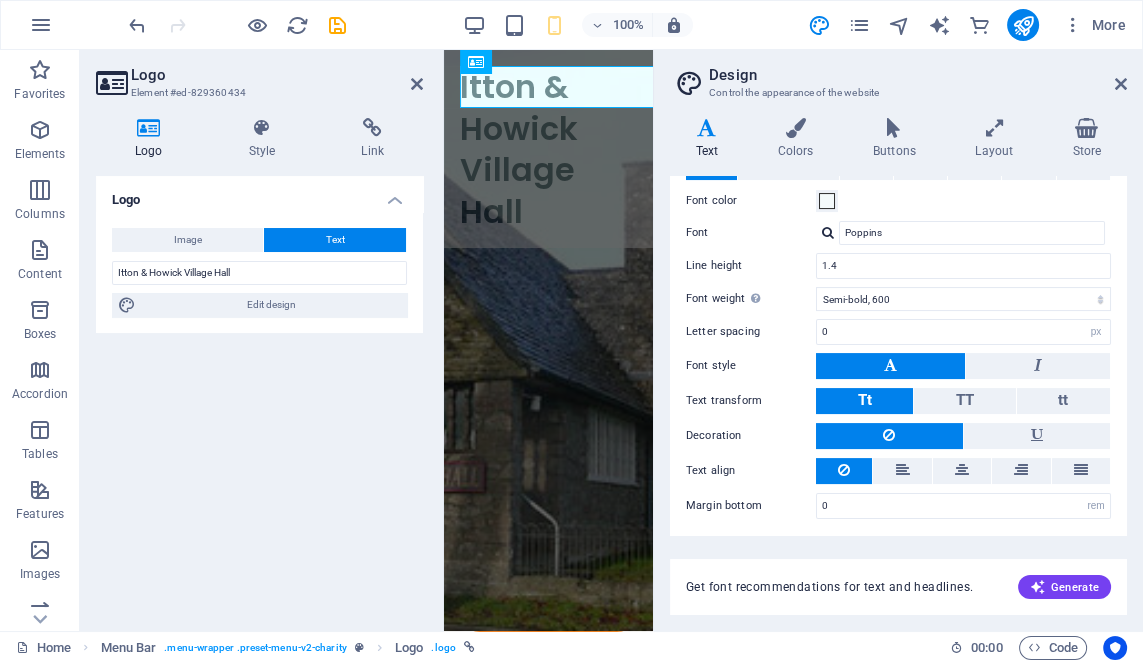 scroll, scrollTop: 0, scrollLeft: 0, axis: both 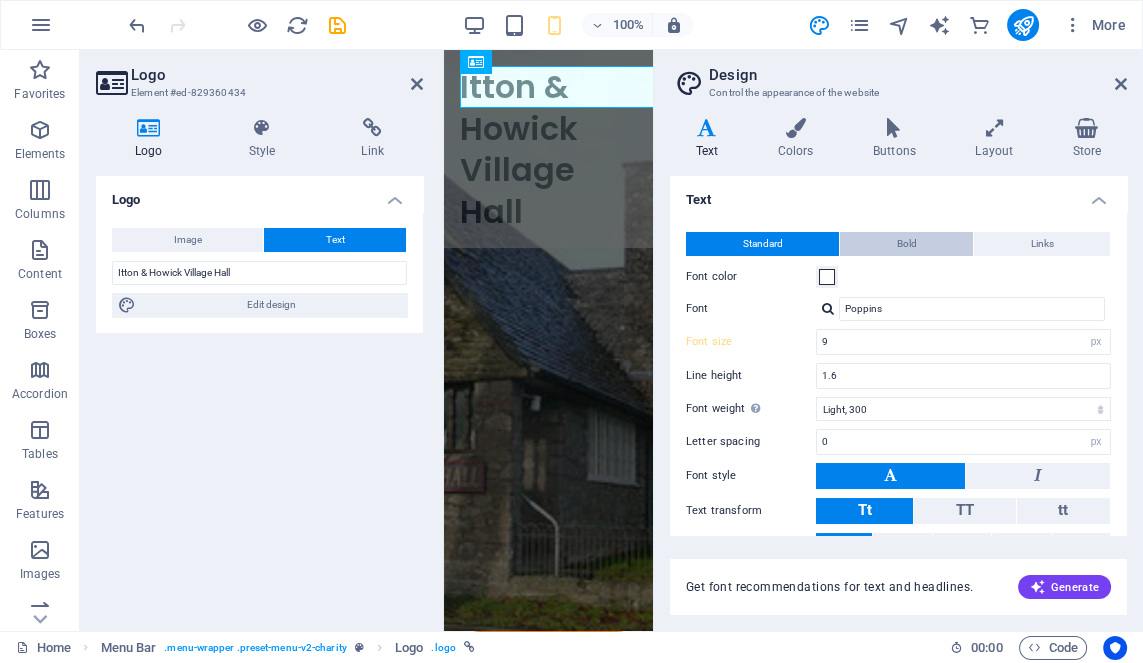 click on "Bold" at bounding box center [906, 244] 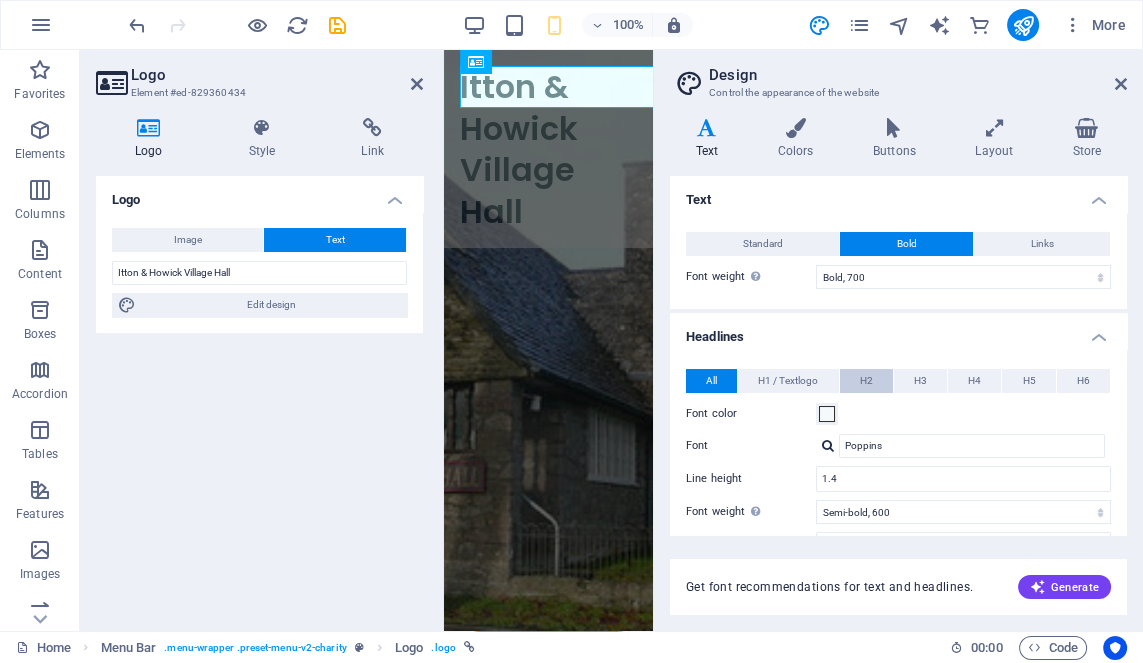 click on "H2" at bounding box center (866, 381) 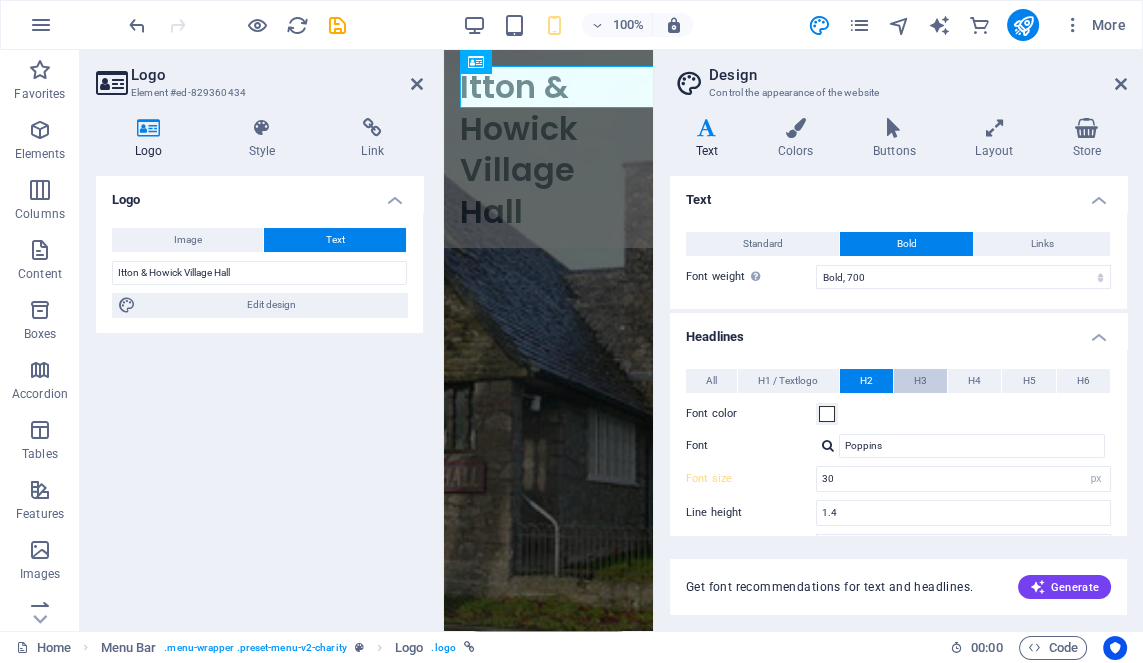 click on "H3" at bounding box center (920, 381) 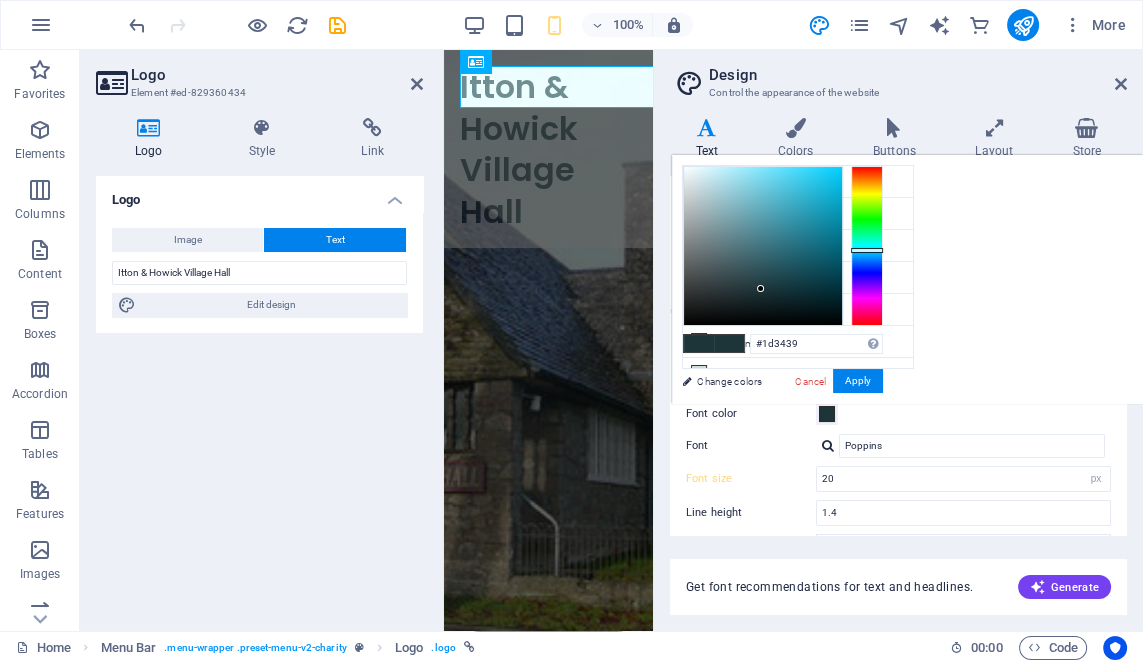 type on "#f9fafb" 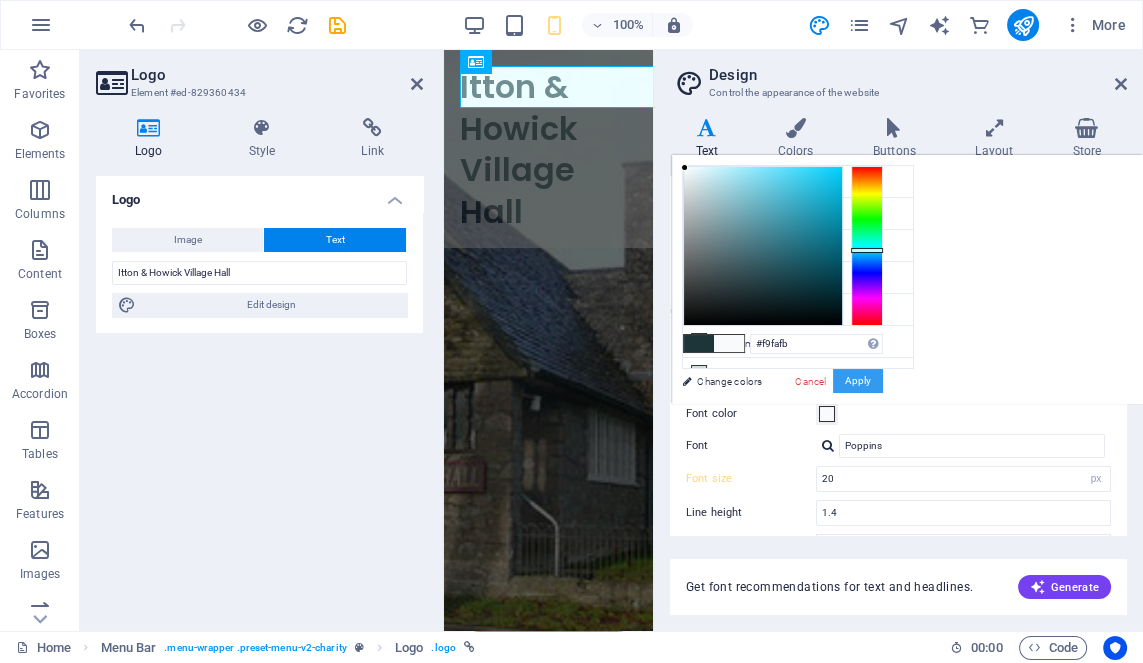 click on "Apply" at bounding box center [858, 381] 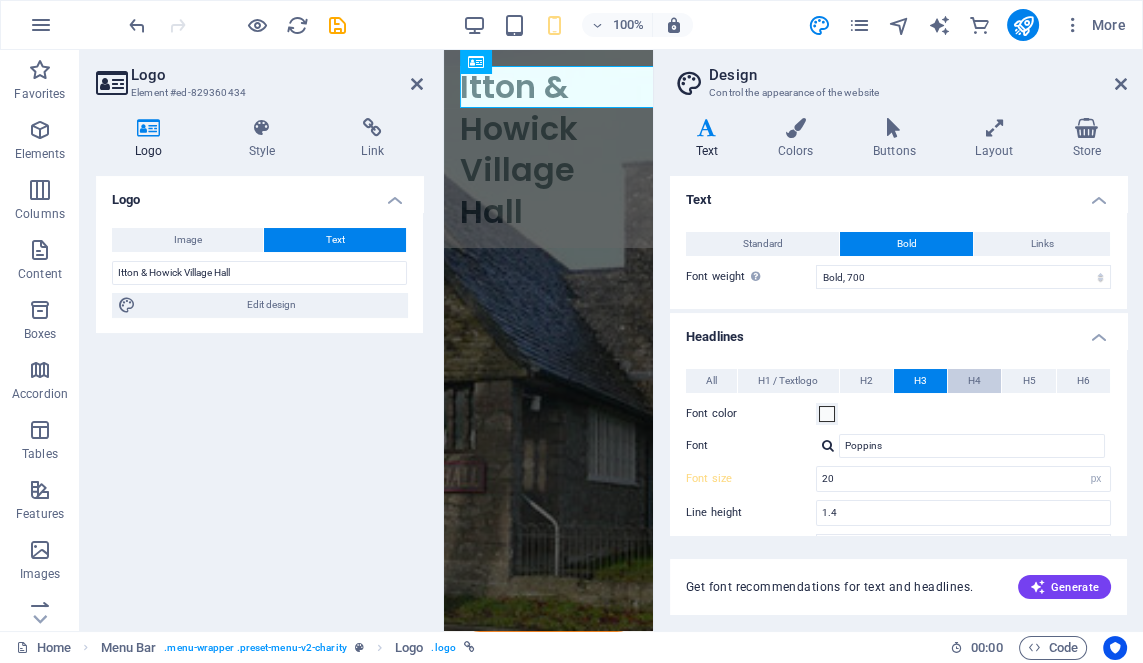 click on "H4" at bounding box center (974, 381) 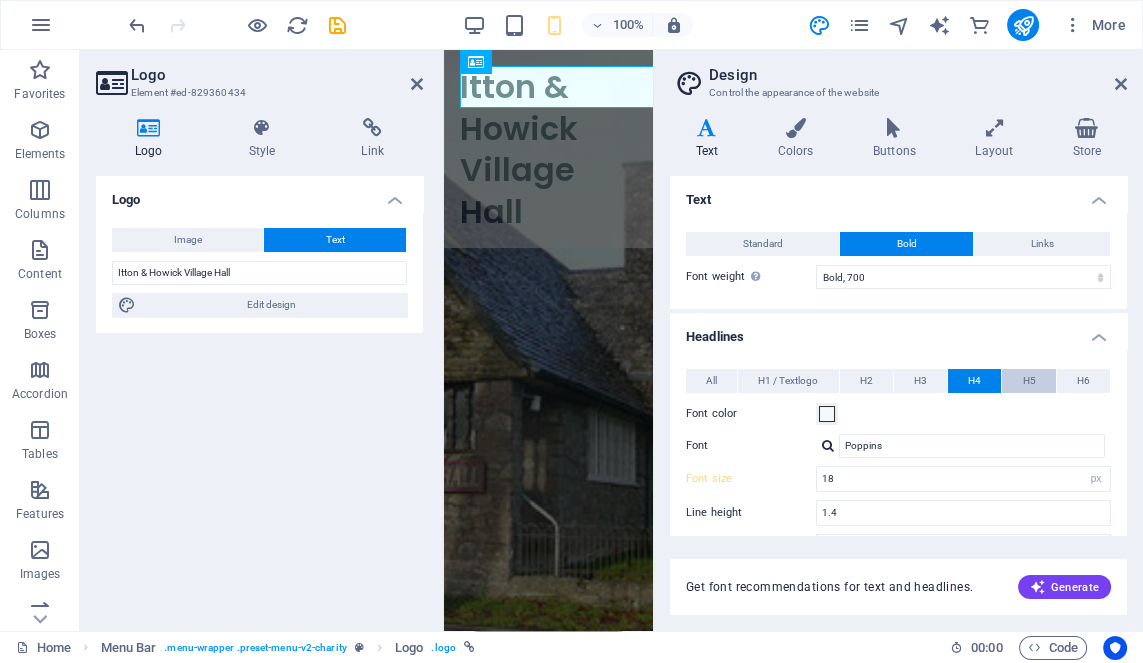 click on "H5" at bounding box center (1028, 381) 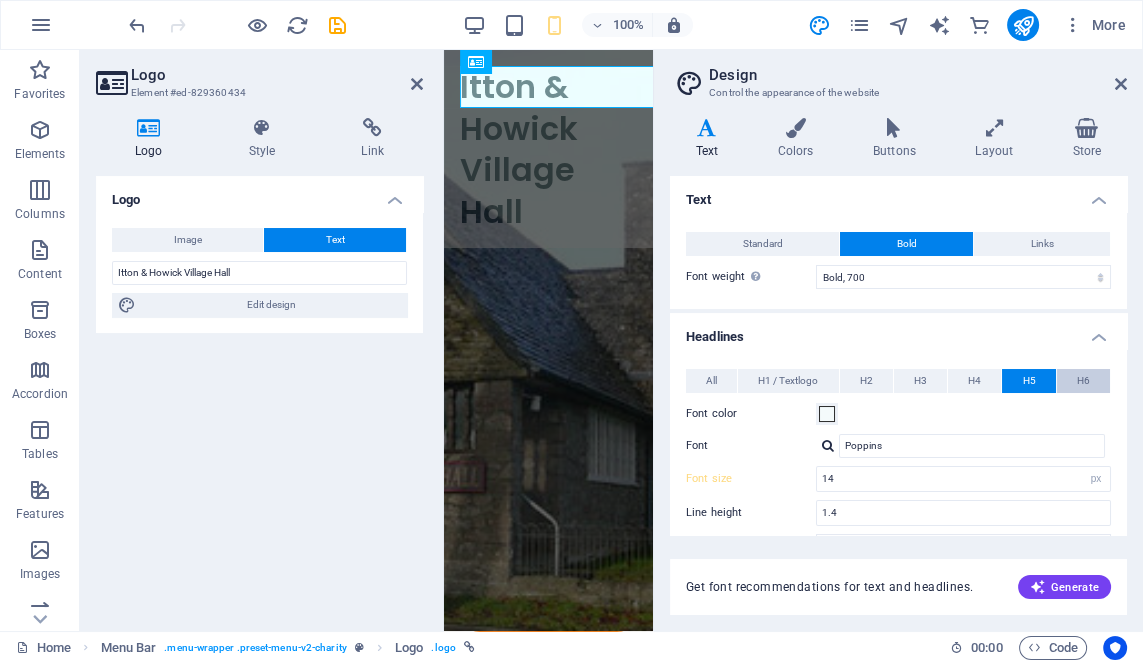 click on "H6" at bounding box center (1083, 381) 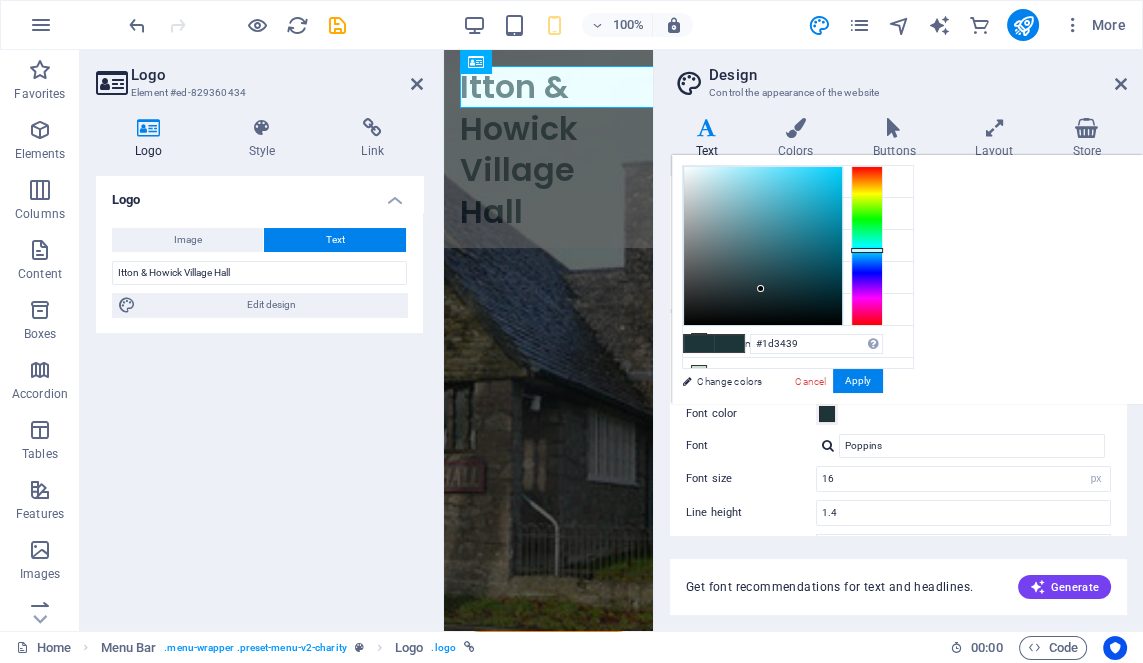 type on "#f4f5f6" 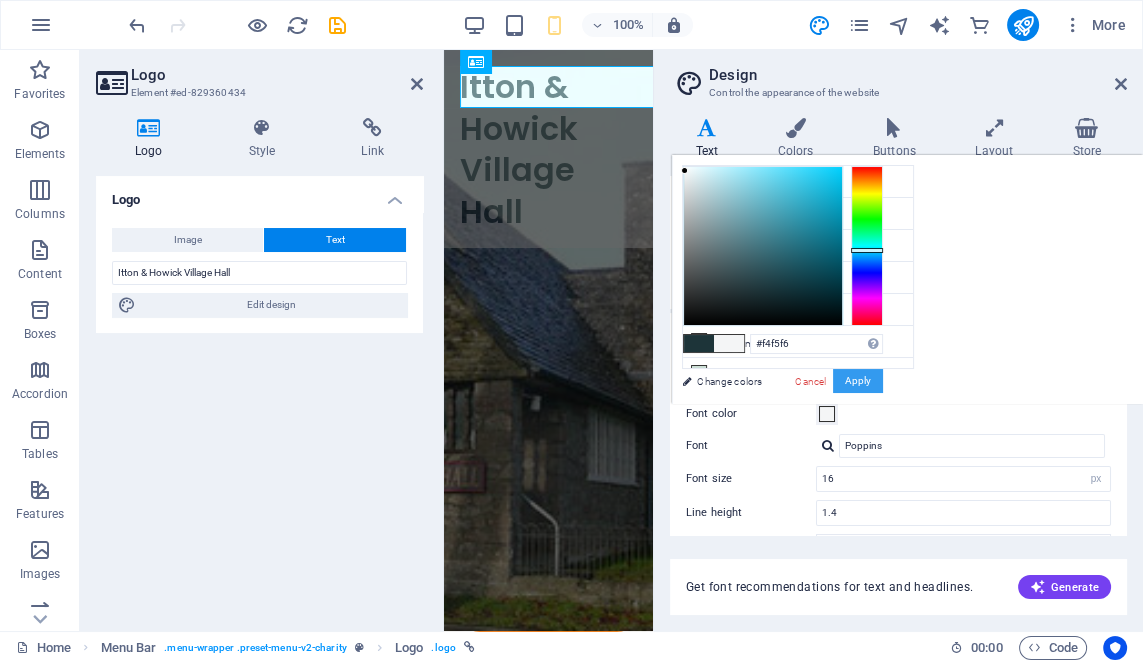 click on "Apply" at bounding box center [858, 381] 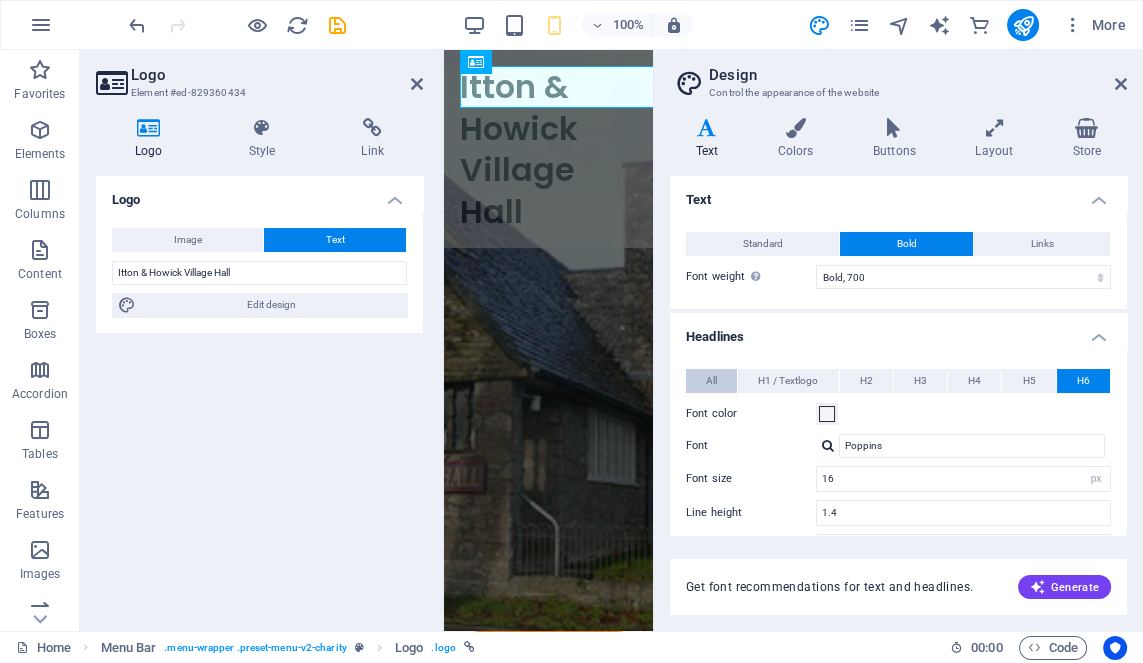 click on "All" at bounding box center (711, 381) 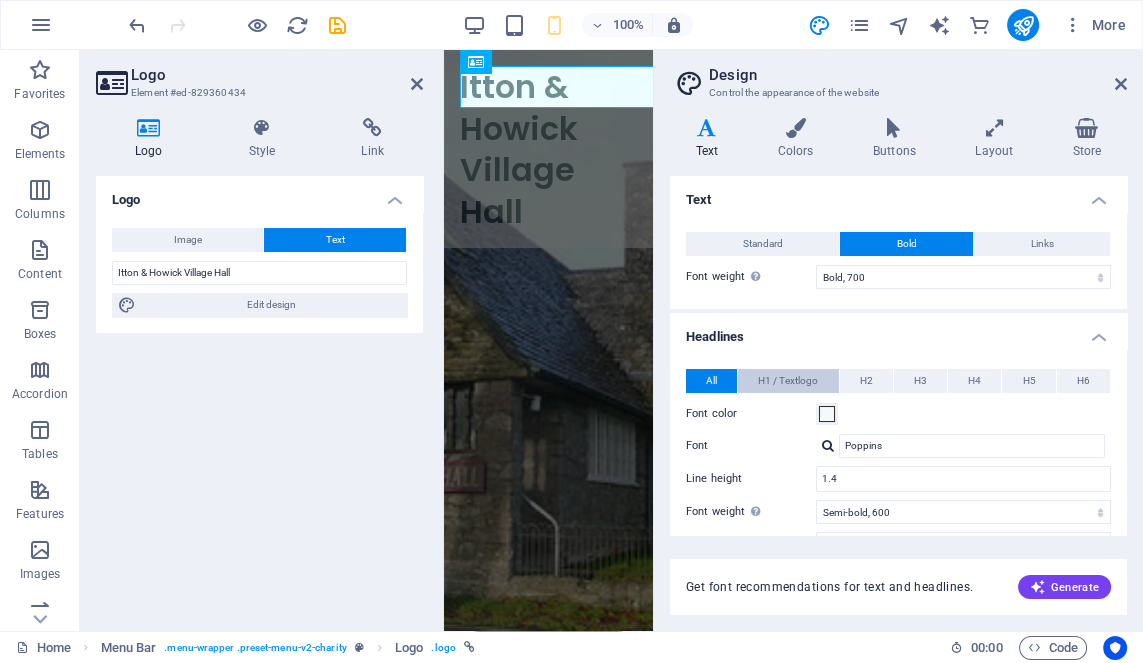 click on "H1 / Textlogo" at bounding box center (788, 381) 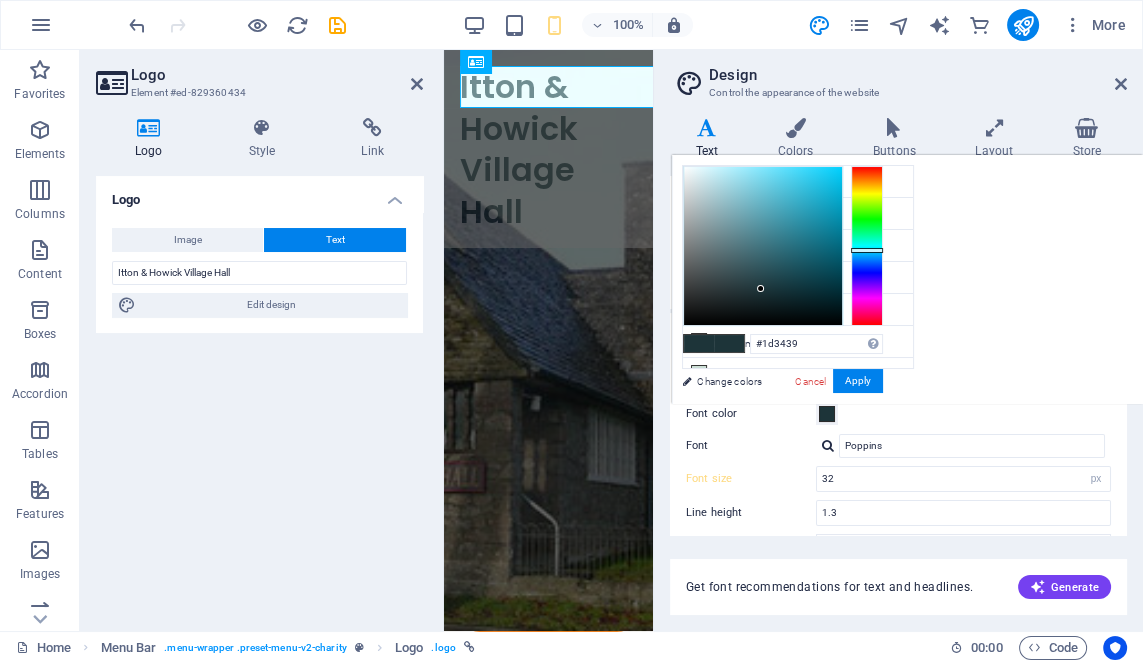 type on "#f4fafb" 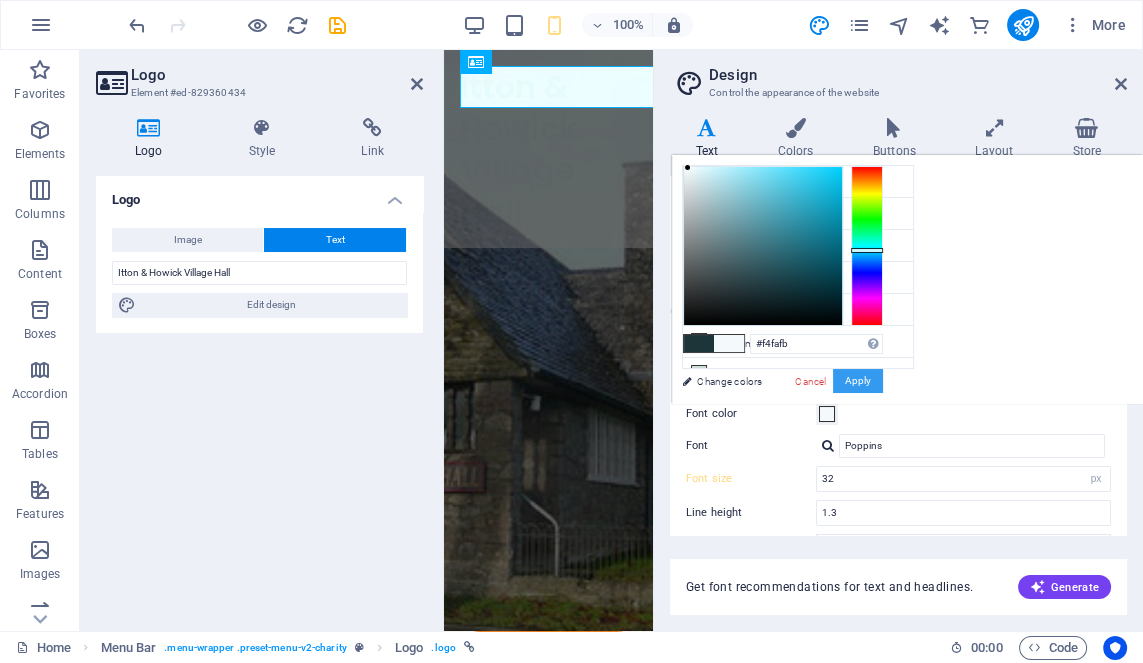 click on "Apply" at bounding box center [858, 381] 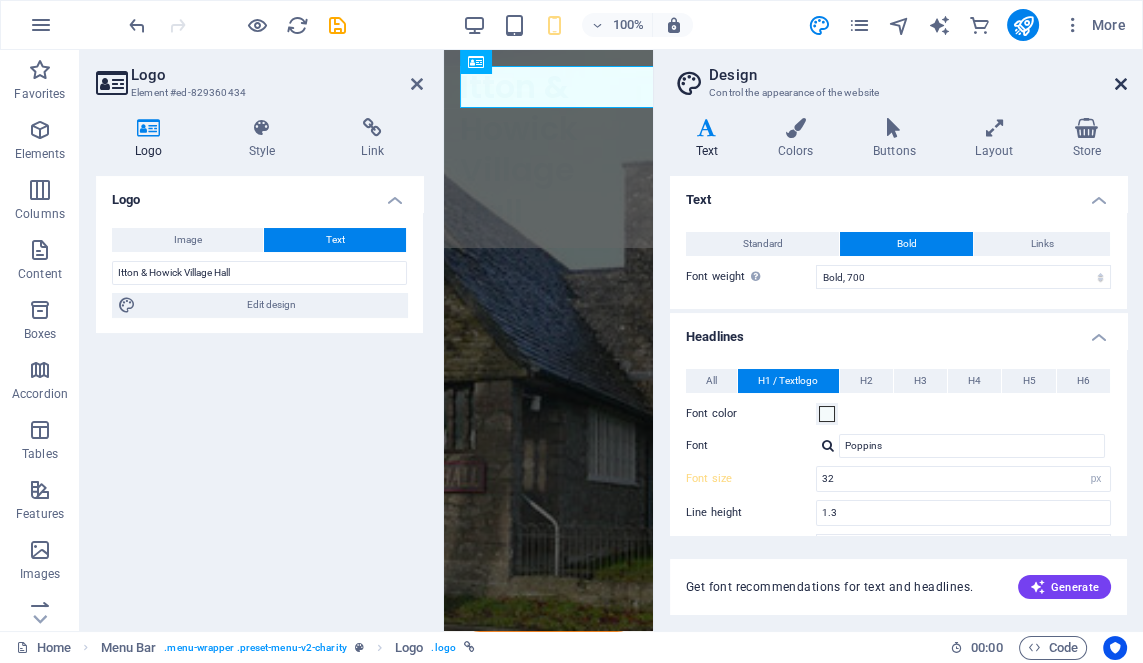 click at bounding box center [1121, 84] 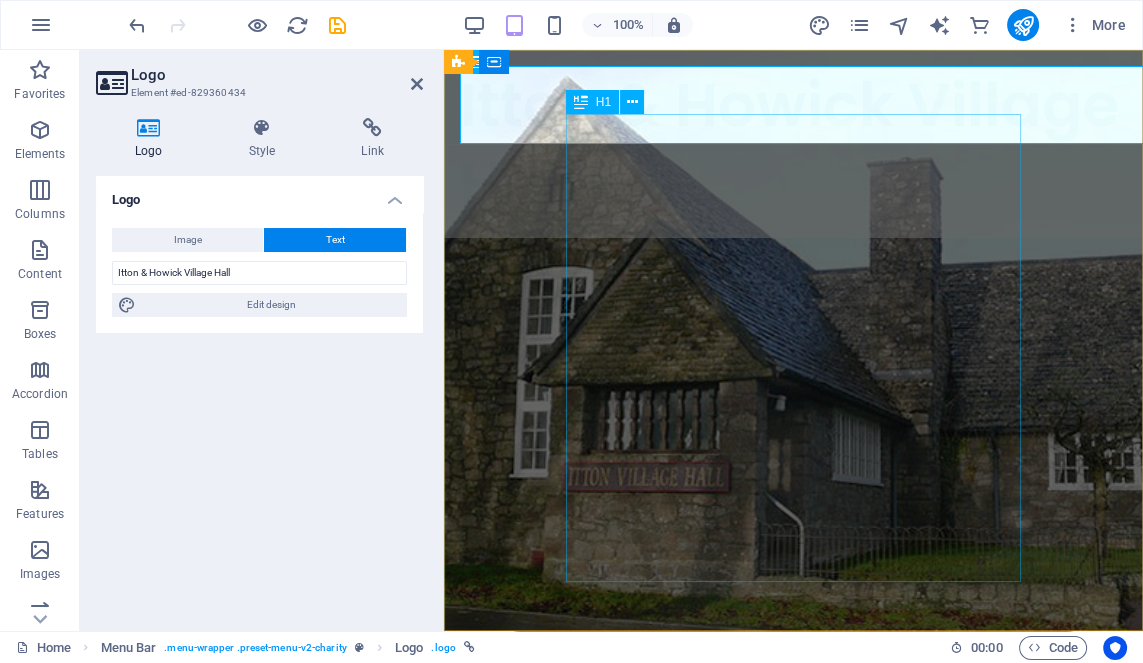 click on "Designed by renowned architect Guy Dawber and gifted to the village in 1956." at bounding box center (793, 890) 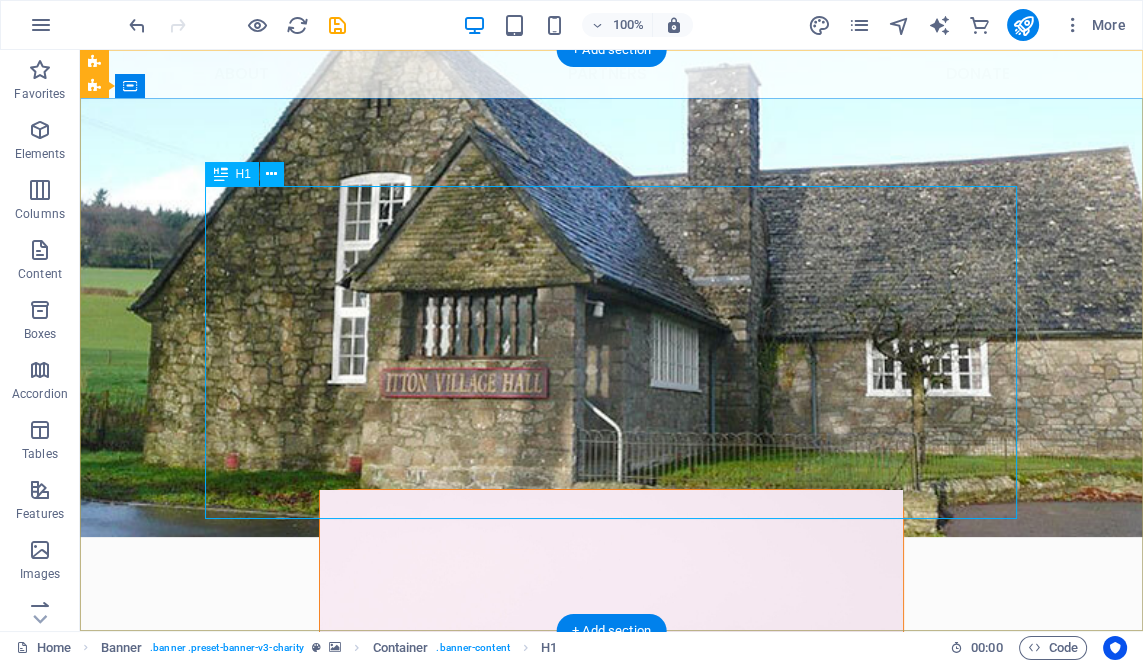 scroll, scrollTop: 0, scrollLeft: 0, axis: both 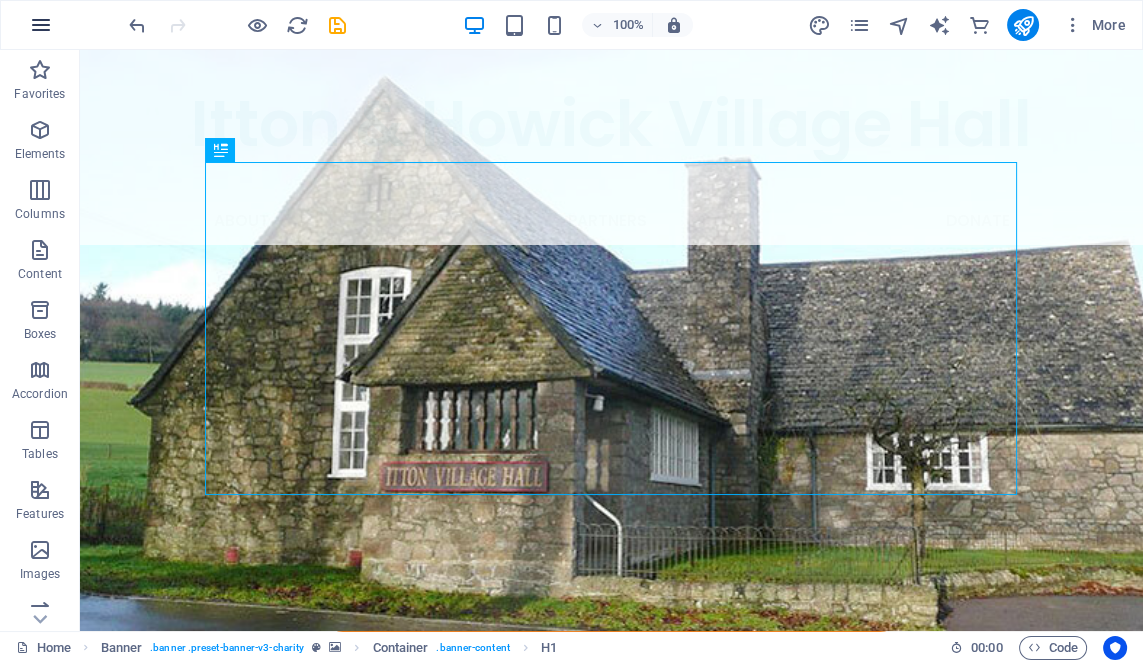 click at bounding box center (41, 25) 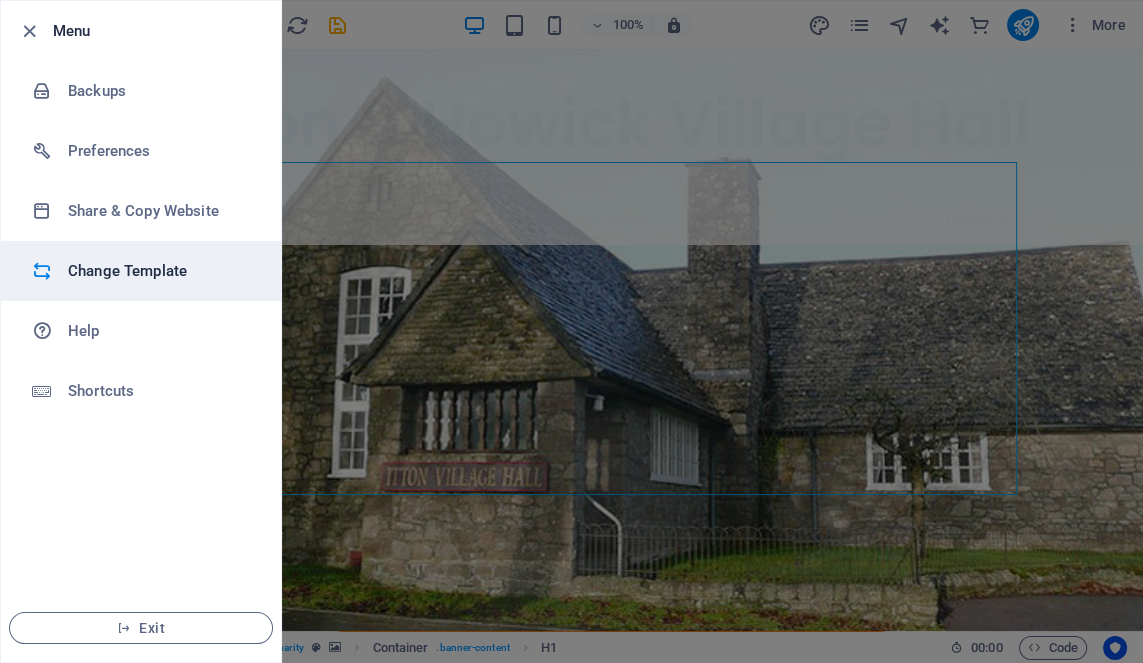 click on "Change Template" at bounding box center (160, 271) 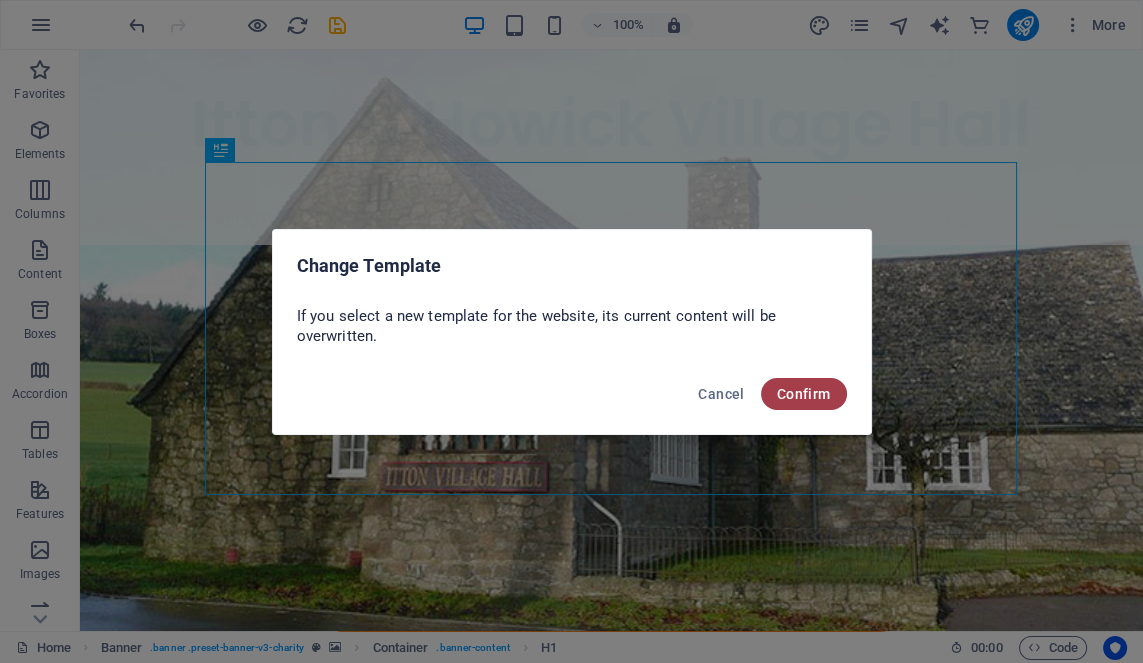 click on "Confirm" at bounding box center (804, 394) 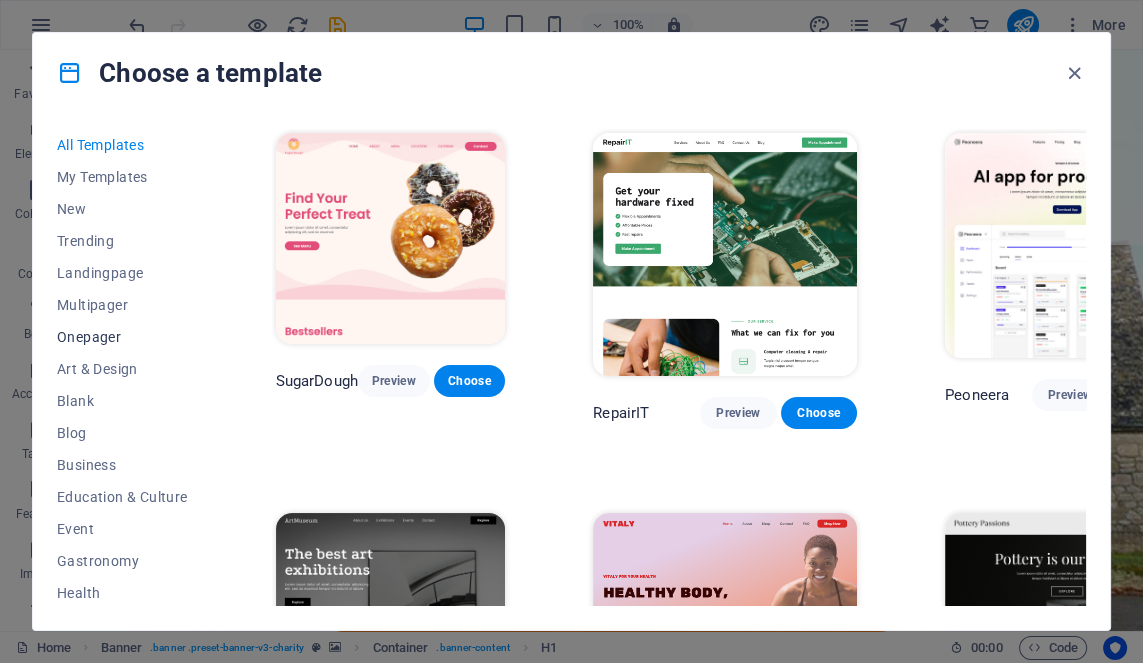 click on "Onepager" at bounding box center [122, 337] 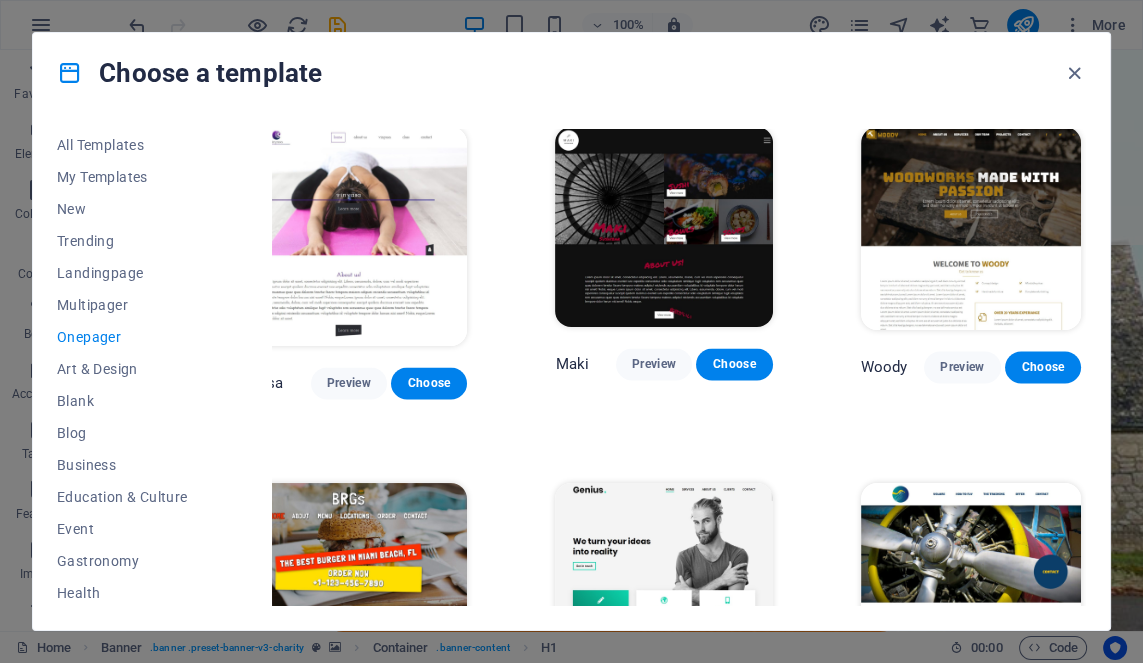 scroll, scrollTop: 3590, scrollLeft: 53, axis: both 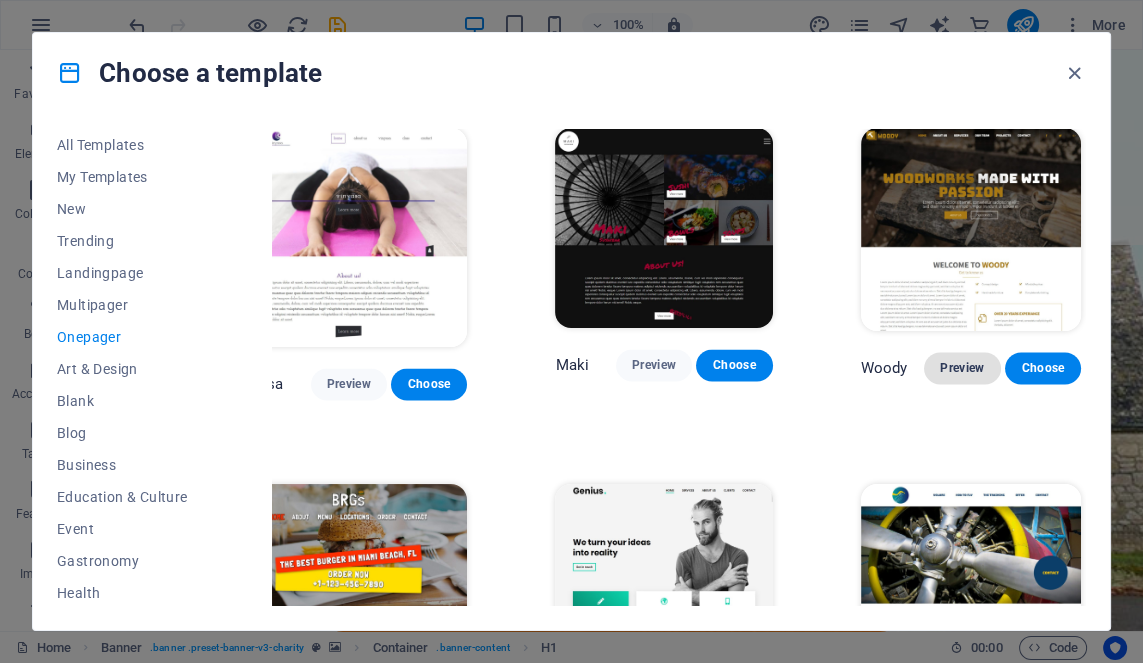 click on "Preview" at bounding box center (962, 368) 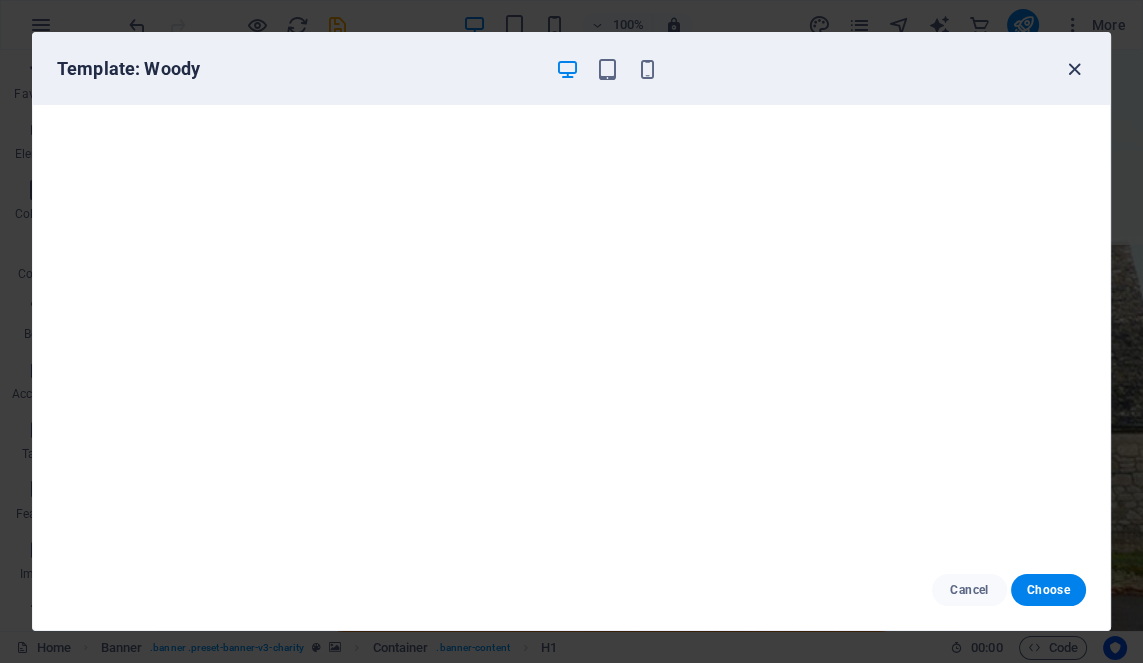 click at bounding box center [1074, 69] 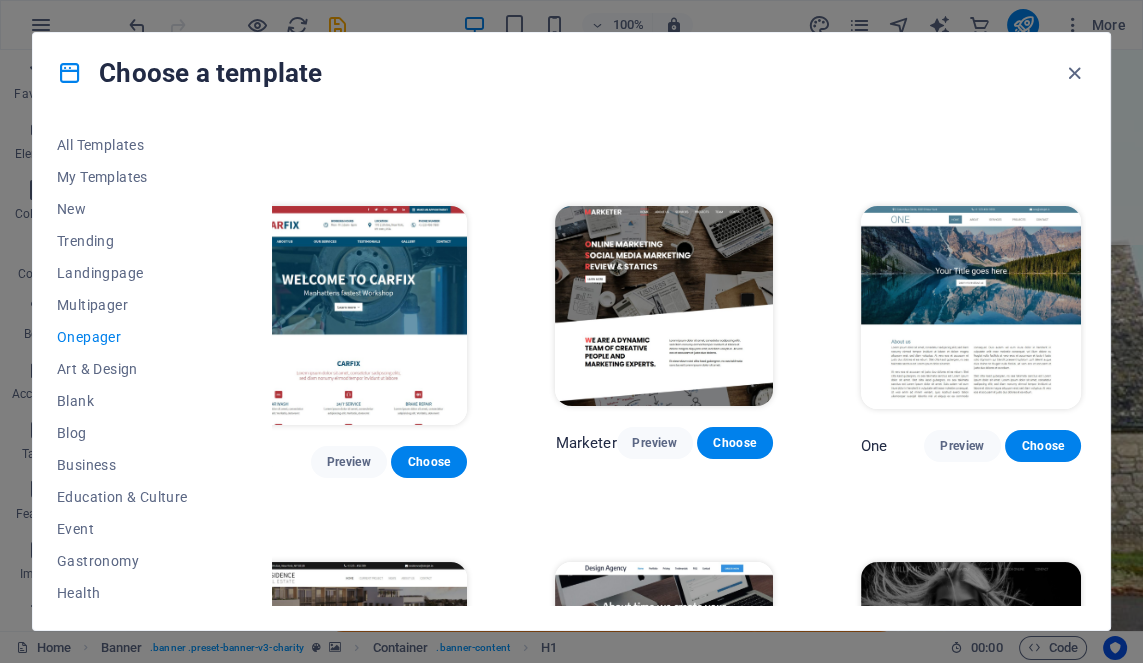 scroll, scrollTop: 7786, scrollLeft: 53, axis: both 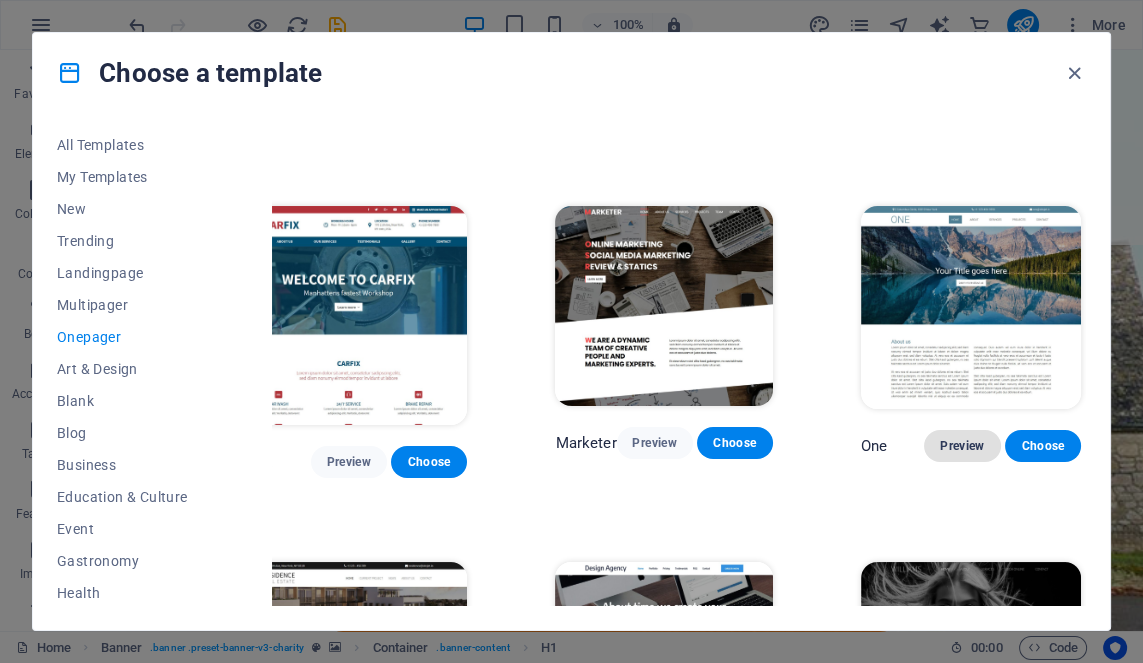 click on "Preview" at bounding box center [962, 446] 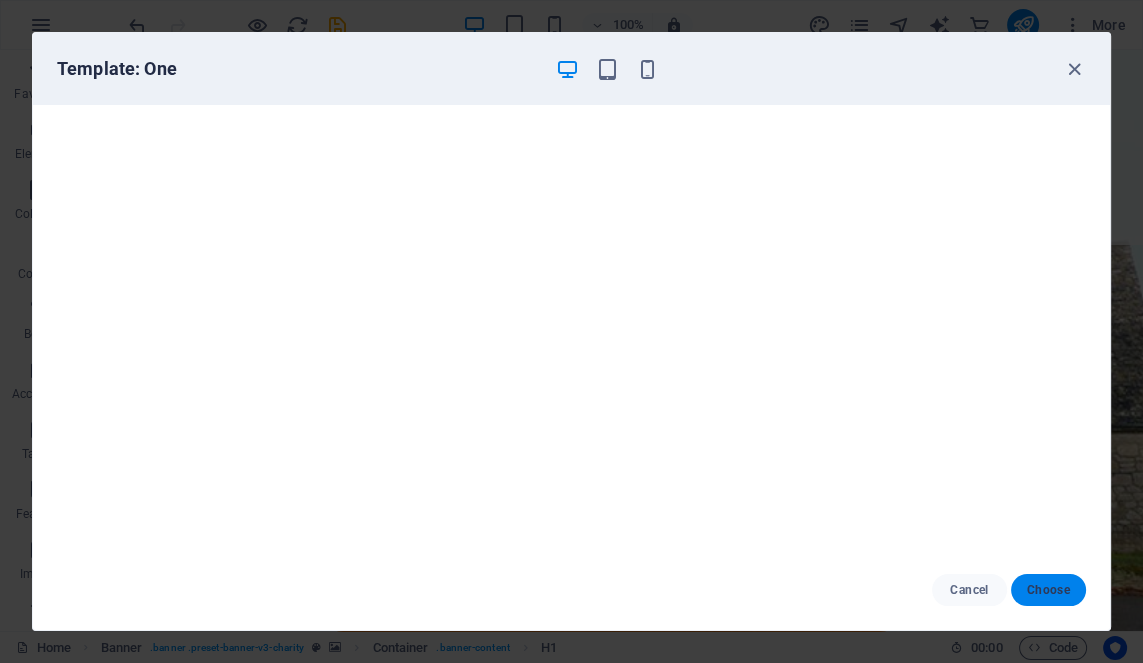 click on "Choose" at bounding box center [1048, 590] 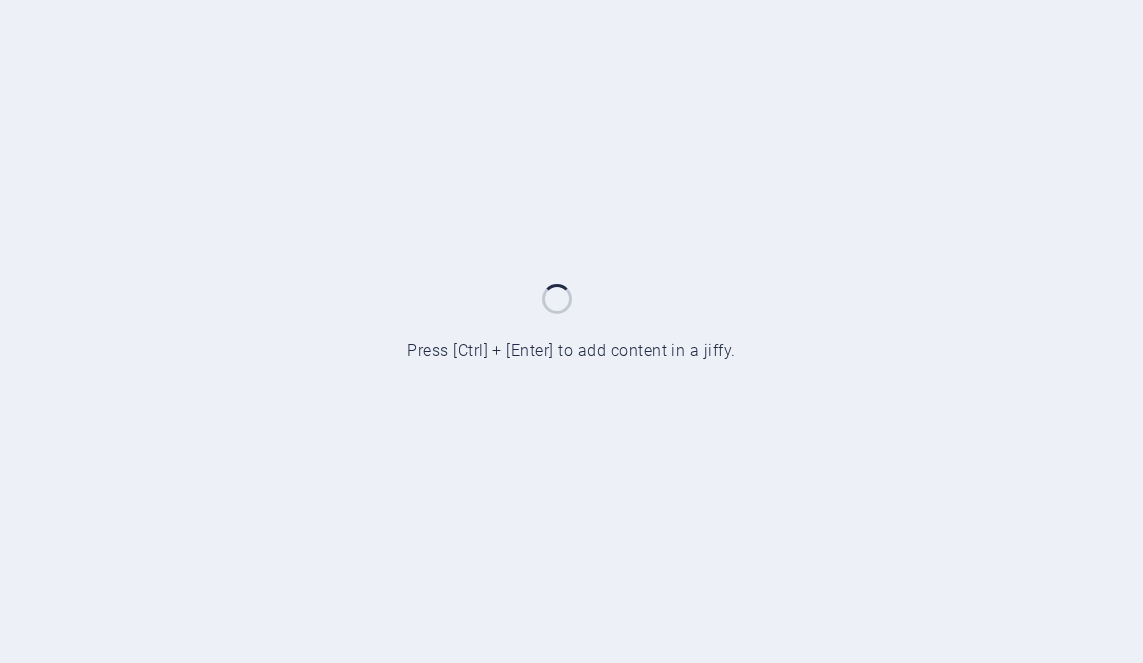 scroll, scrollTop: 0, scrollLeft: 0, axis: both 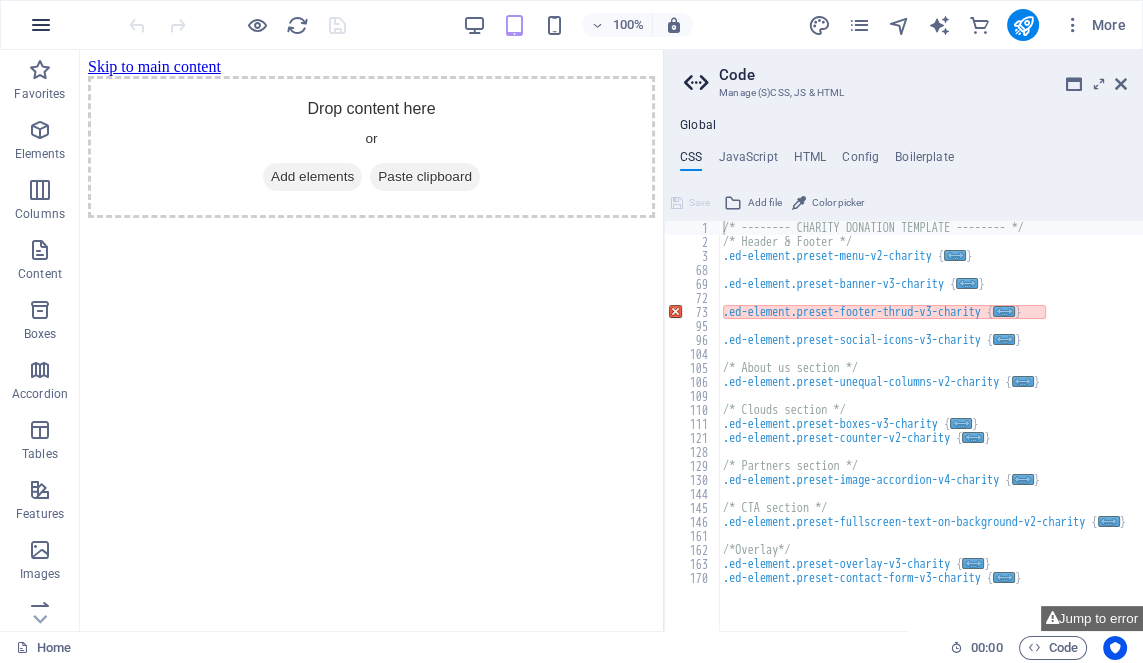 drag, startPoint x: 85, startPoint y: 32, endPoint x: 56, endPoint y: 41, distance: 30.364452 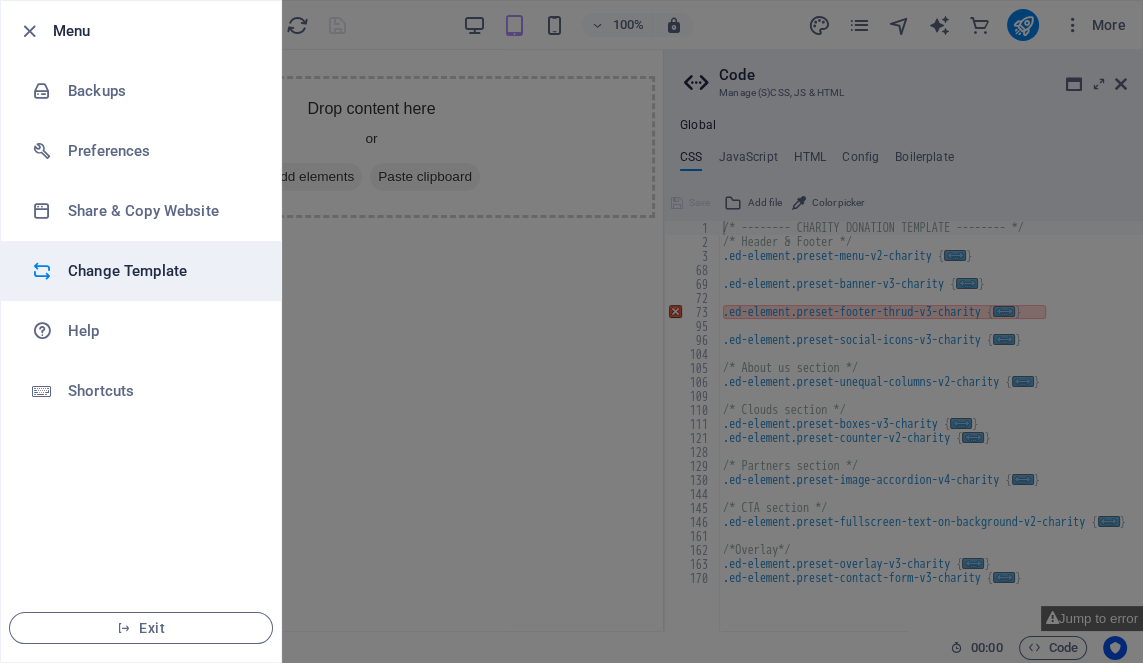 click on "Change Template" at bounding box center (141, 271) 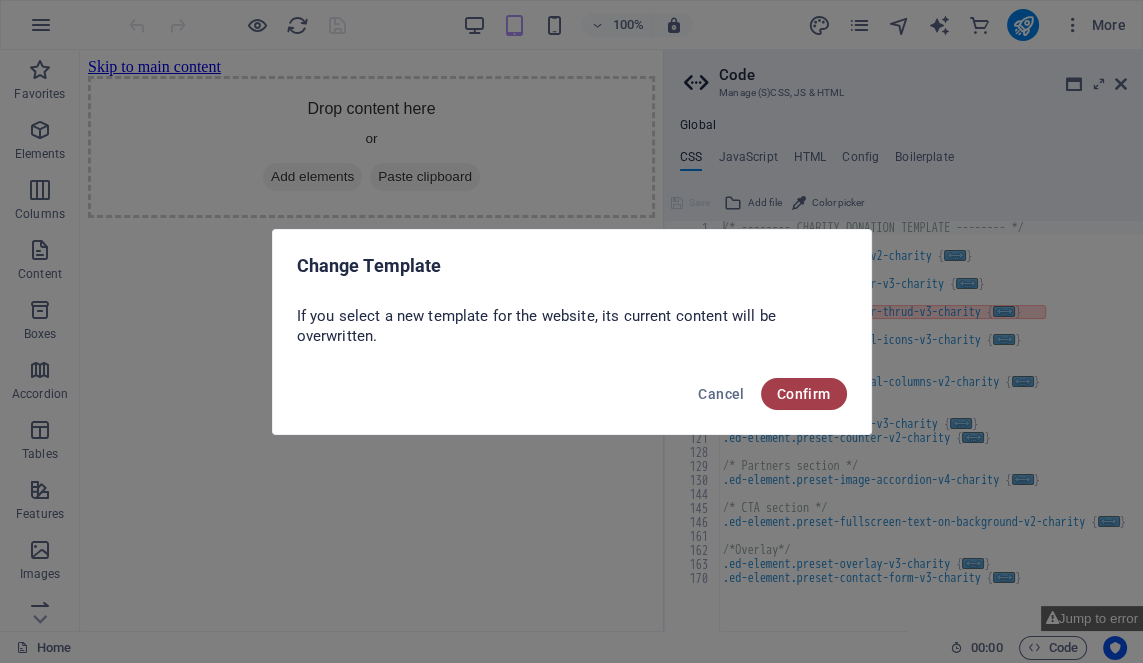 click on "Confirm" at bounding box center (804, 394) 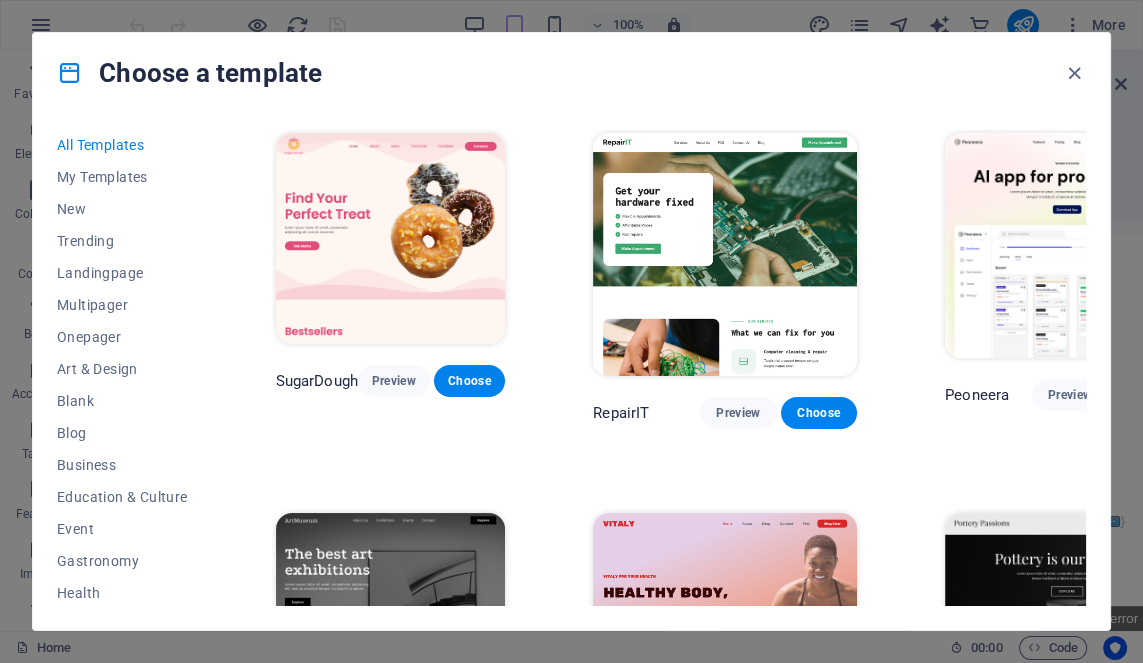 scroll, scrollTop: 13, scrollLeft: 0, axis: vertical 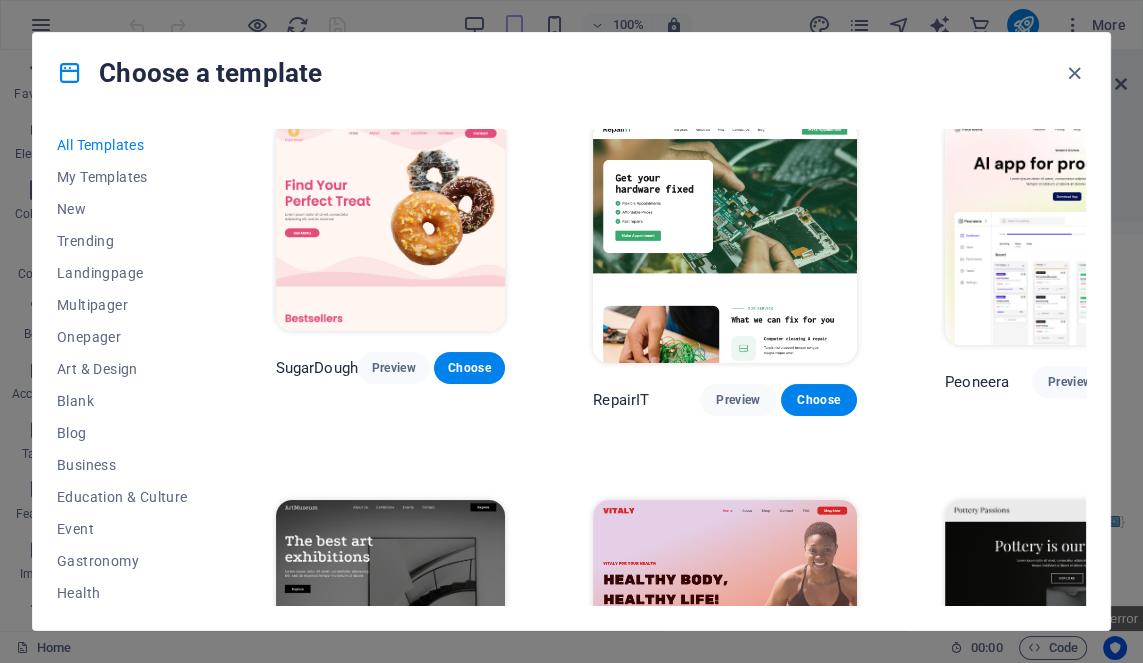 click on "Choose a template All Templates My Templates New Trending Landingpage Multipager Onepager Art & Design Blank Blog Business Education & Culture Event Gastronomy Health IT & Media Legal & Finance Non-Profit Performance Portfolio Services Shop Sports & Beauty Trades Travel Wireframe SugarDough Preview Choose RepairIT Preview Choose Peoneera Preview Choose Art Museum Preview Choose Vitaly Preview Choose Pottery Passions Preview Choose Home Decor Preview Choose Toyland Preview Choose Pet Shop Preview Choose Wonder Planner Preview Choose Transportable Preview Choose S&L Preview Choose WePaint Preview Choose Eco-Con Preview Choose MeetUp Preview Choose Help & Care Preview Choose Podcaster Preview Choose Academix Preview Choose BIG Barber Shop Preview Choose Health & Food Preview Choose UrbanNest Interiors Preview Choose Green Change Preview Choose The Beauty Temple Preview Choose WeTrain Preview Choose Cleaner Preview Choose Johanna James Preview Choose Delicioso Preview Choose Dream Garden Preview Choose LumeDeAqua" at bounding box center [571, 331] 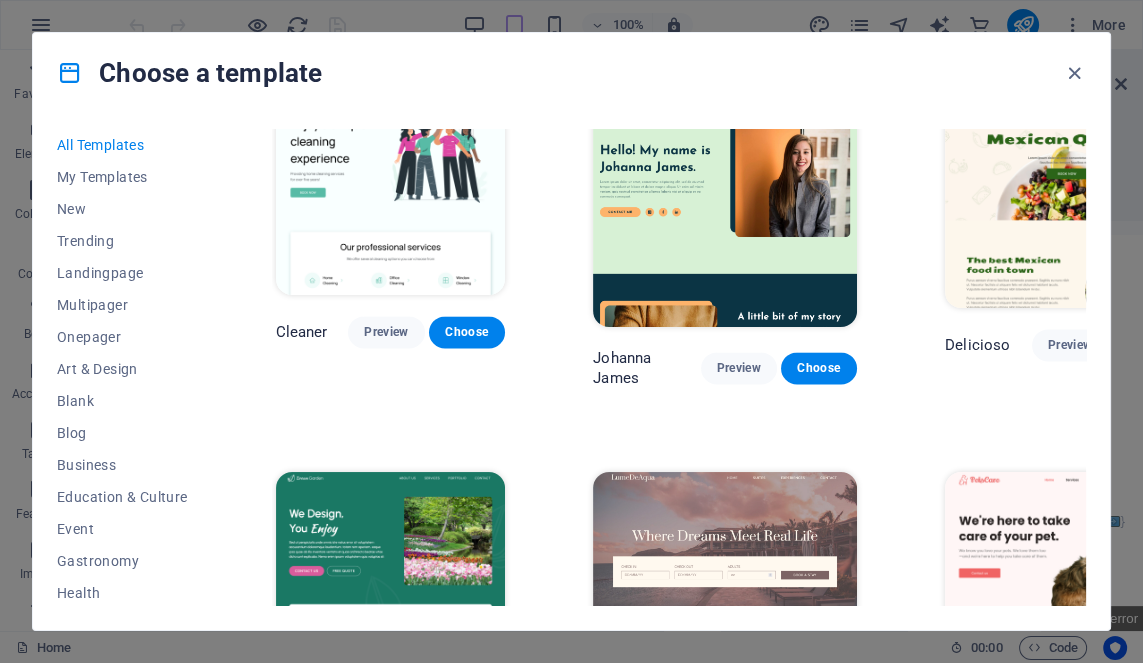 scroll, scrollTop: 3097, scrollLeft: 0, axis: vertical 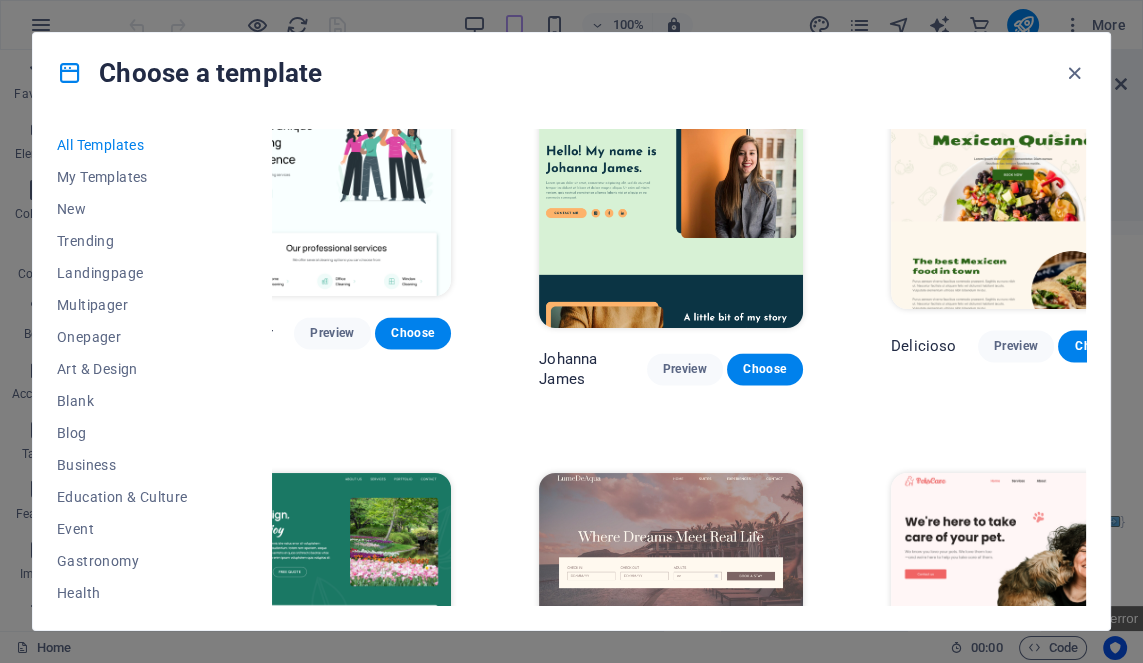 click on "SugarDough Preview Choose RepairIT Preview Choose Peoneera Preview Choose Art Museum Preview Choose Vitaly Preview Choose Pottery Passions Preview Choose Home Decor Preview Choose Toyland Preview Choose Pet Shop Preview Choose Wonder Planner Preview Choose Transportable Preview Choose S&L Preview Choose WePaint Preview Choose Eco-Con Preview Choose MeetUp Preview Choose Help & Care Preview Choose Podcaster Preview Choose Academix Preview Choose BIG Barber Shop Preview Choose Health & Food Preview Choose UrbanNest Interiors Preview Choose Green Change Preview Choose The Beauty Temple Preview Choose WeTrain Preview Choose Cleaner Preview Choose Johanna James Preview Choose Delicioso Preview Choose Dream Garden Preview Choose LumeDeAqua Preview Choose Pets Care Preview Choose SafeSpace Preview Choose Midnight Rain Bar Preview Choose Drive Preview Choose Estator Preview Choose Health Group Preview Choose MakeIt Agency Preview Choose Flower Shop Preview Choose Wanderlust Preview Choose WeSpa Preview Choose BERLIN" at bounding box center (625, 8212) 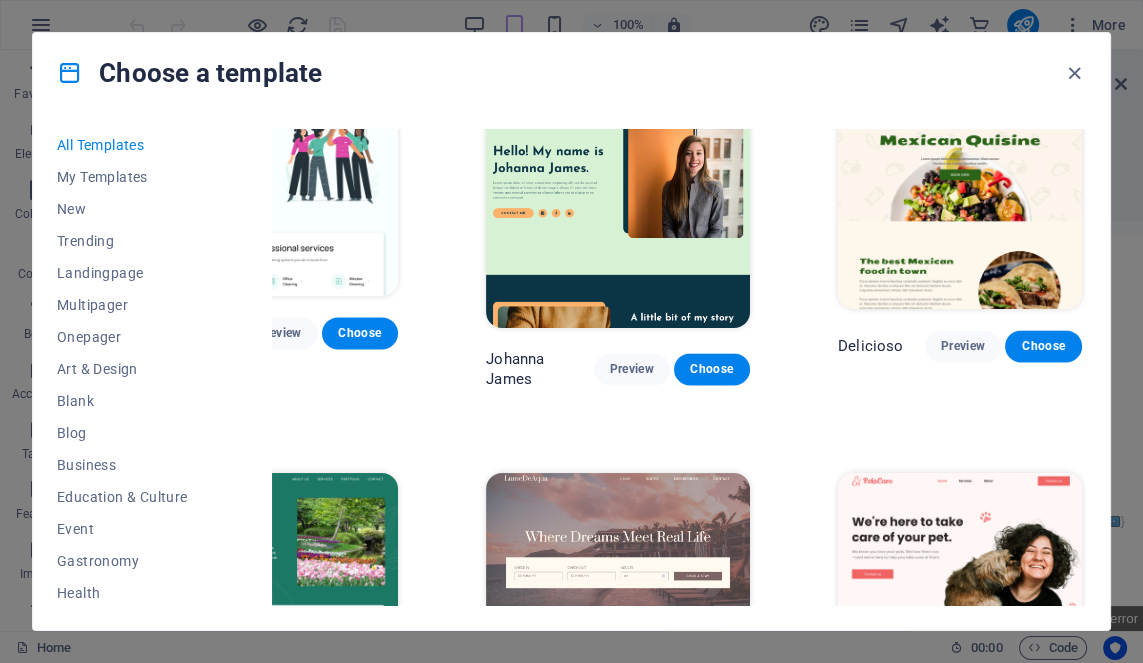 click on "All Templates My Templates New Trending Landingpage Multipager Onepager Art & Design Blank Blog Business Education & Culture Event Gastronomy Health IT & Media Legal & Finance Non-Profit Performance Portfolio Services Shop Sports & Beauty Trades Travel Wireframe SugarDough Preview Choose RepairIT Preview Choose Peoneera Preview Choose Art Museum Preview Choose Vitaly Preview Choose Pottery Passions Preview Choose Home Decor Preview Choose Toyland Preview Choose Pet Shop Preview Choose Wonder Planner Preview Choose Transportable Preview Choose S&L Preview Choose WePaint Preview Choose Eco-Con Preview Choose MeetUp Preview Choose Help & Care Preview Choose Podcaster Preview Choose Academix Preview Choose BIG Barber Shop Preview Choose Health & Food Preview Choose UrbanNest Interiors Preview Choose Green Change Preview Choose The Beauty Temple Preview Choose WeTrain Preview Choose Cleaner Preview Choose Johanna James Preview Choose Delicioso Preview Choose Dream Garden Preview Choose LumeDeAqua Preview Choose" at bounding box center (571, 371) 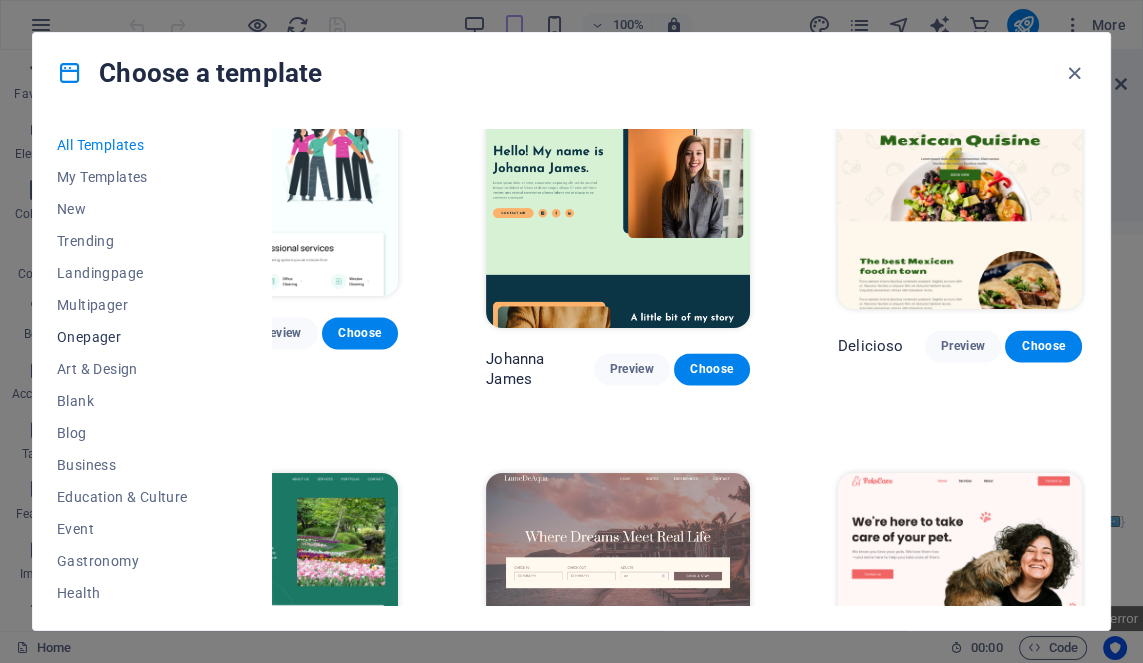 click on "Onepager" at bounding box center [122, 337] 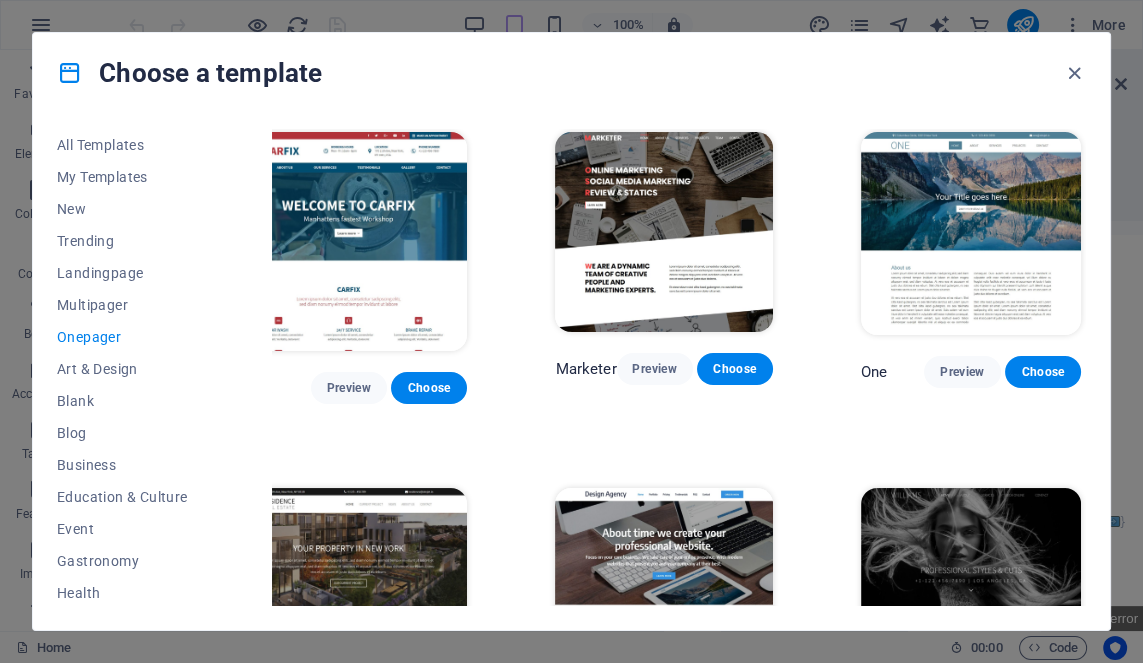 scroll, scrollTop: 7860, scrollLeft: 53, axis: both 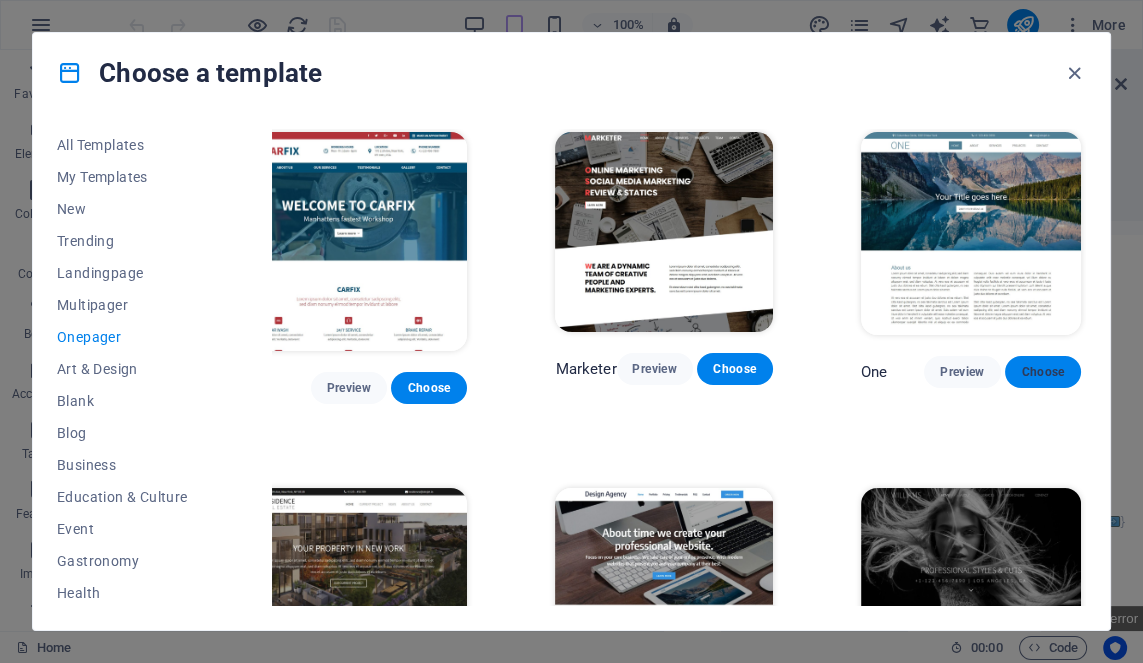 click on "Choose" at bounding box center [1043, 372] 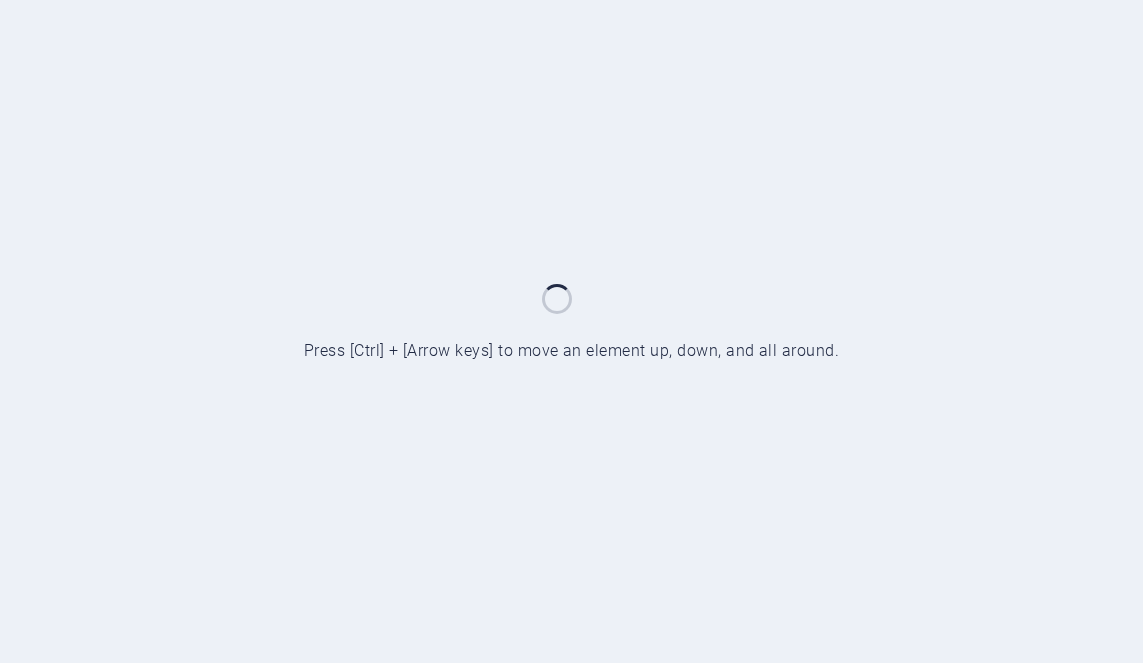 scroll, scrollTop: 0, scrollLeft: 0, axis: both 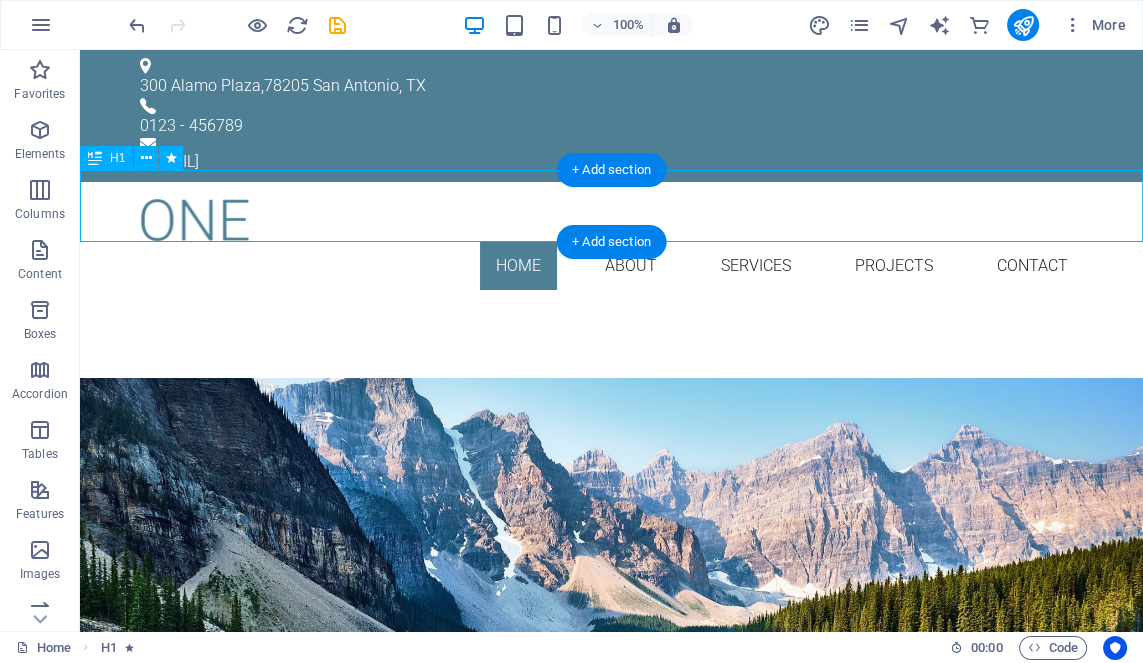 click on "Home About Services Projects Contact" at bounding box center (611, 244) 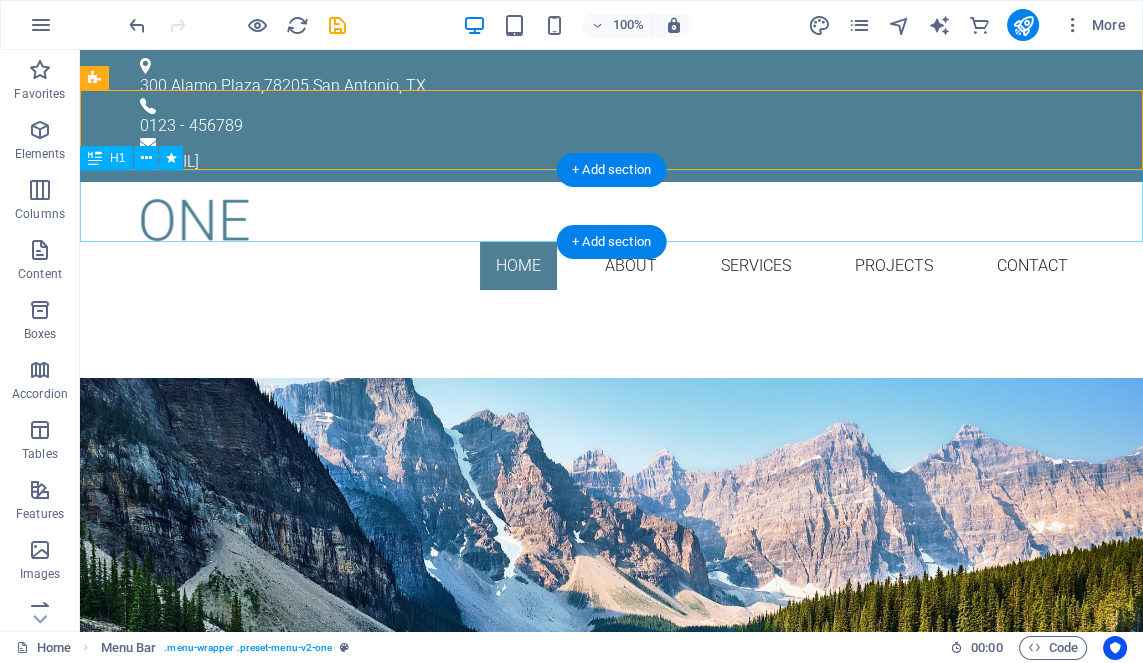 drag, startPoint x: 370, startPoint y: 162, endPoint x: 343, endPoint y: 147, distance: 30.88689 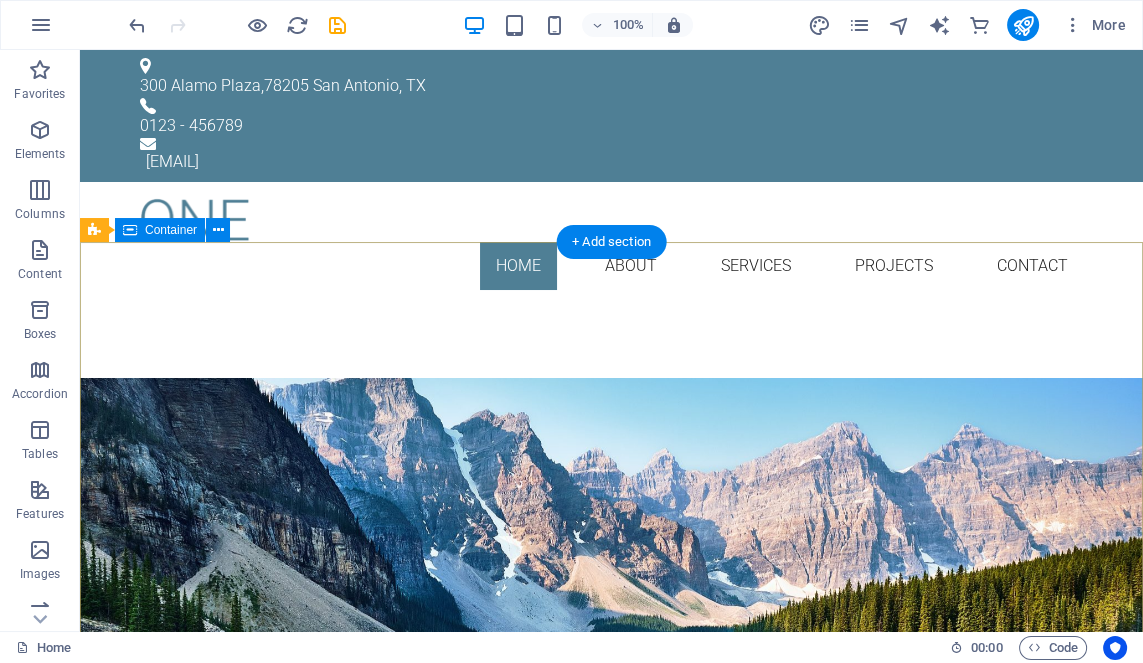 click on "Lorem ipsum dolor sit amet, consetetur sadipscing elitr, sed diam nonumy eirmod tempor invidunt ut labore. Learn more" at bounding box center [611, 530] 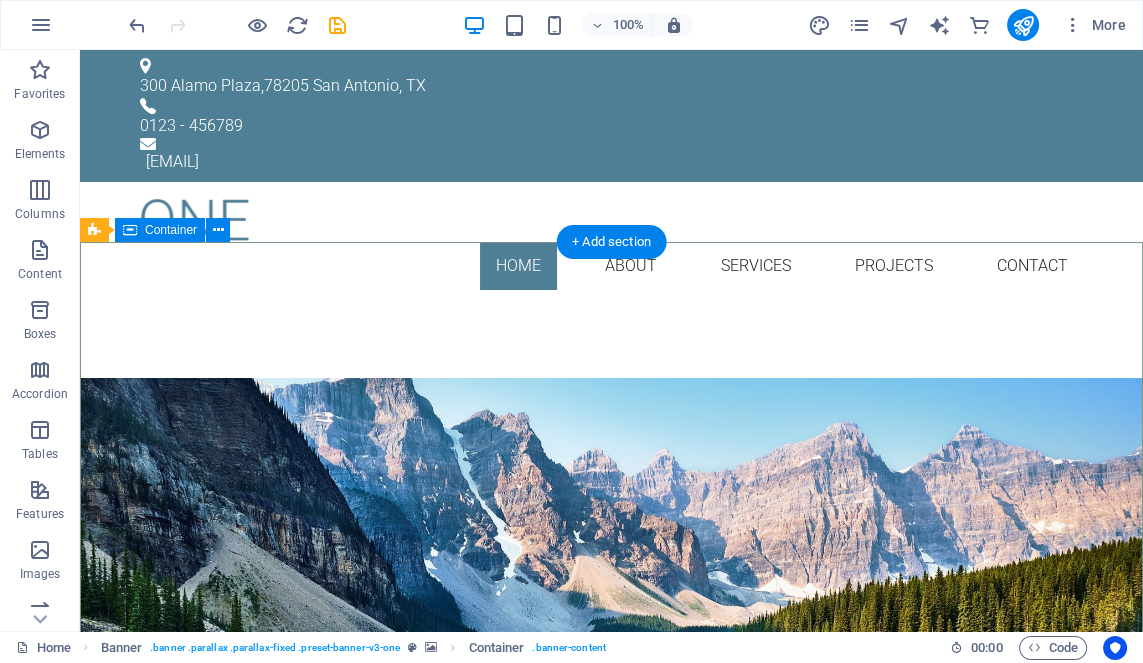 click on "Lorem ipsum dolor sit amet, consetetur sadipscing elitr, sed diam nonumy eirmod tempor invidunt ut labore. Learn more" at bounding box center (611, 530) 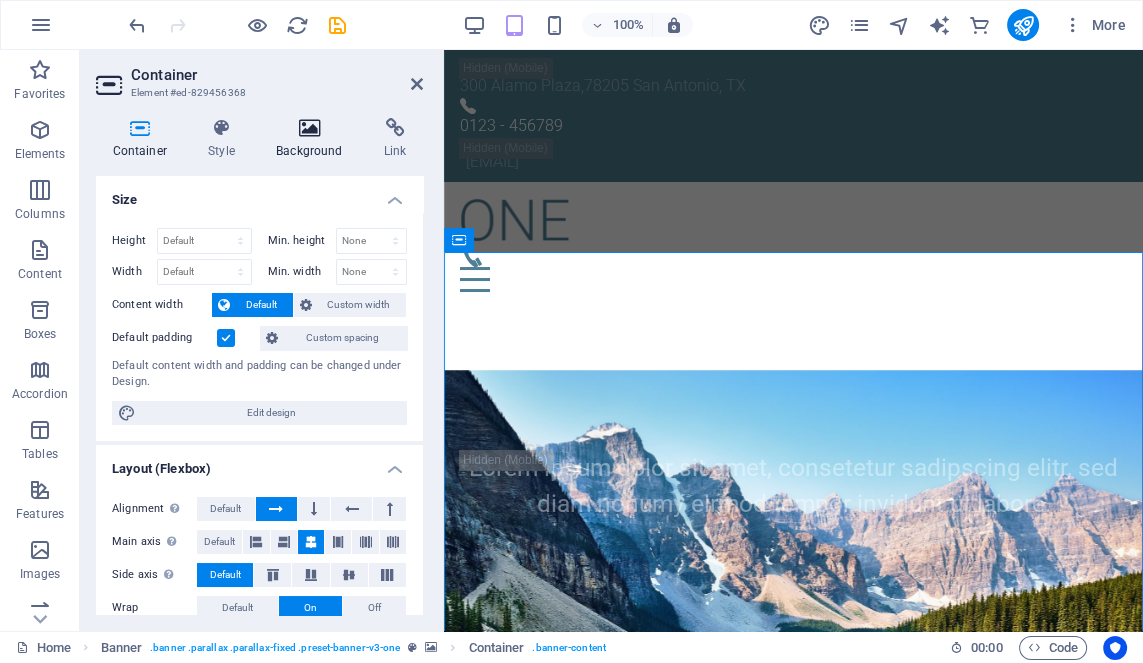 click on "Background" at bounding box center (314, 139) 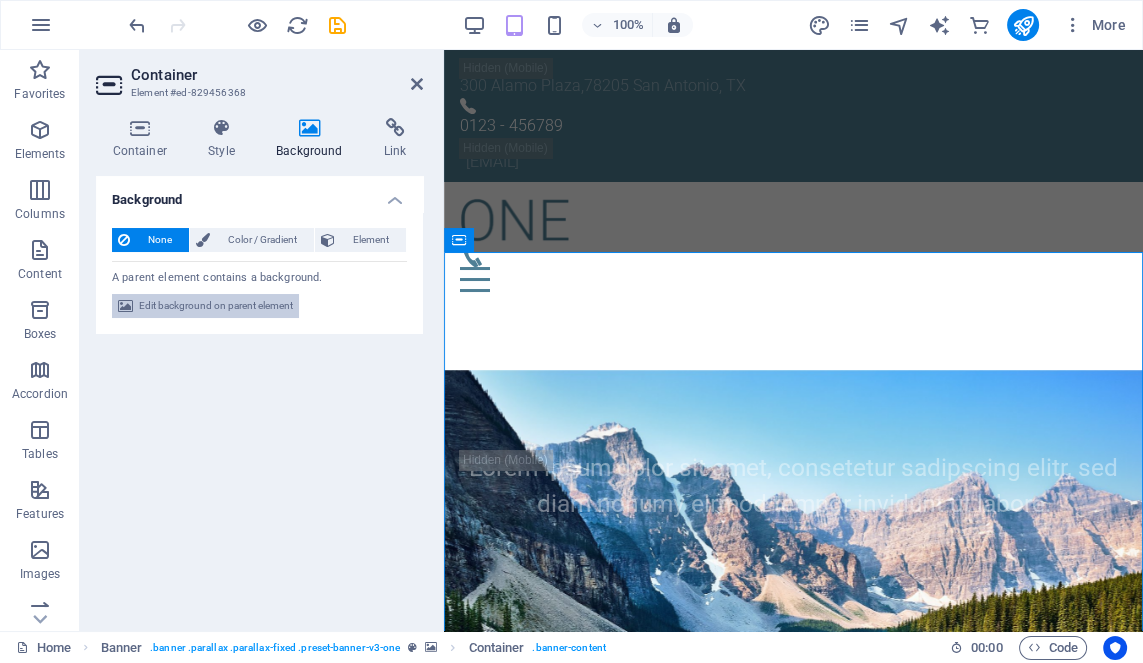 click on "Edit background on parent element" at bounding box center (216, 306) 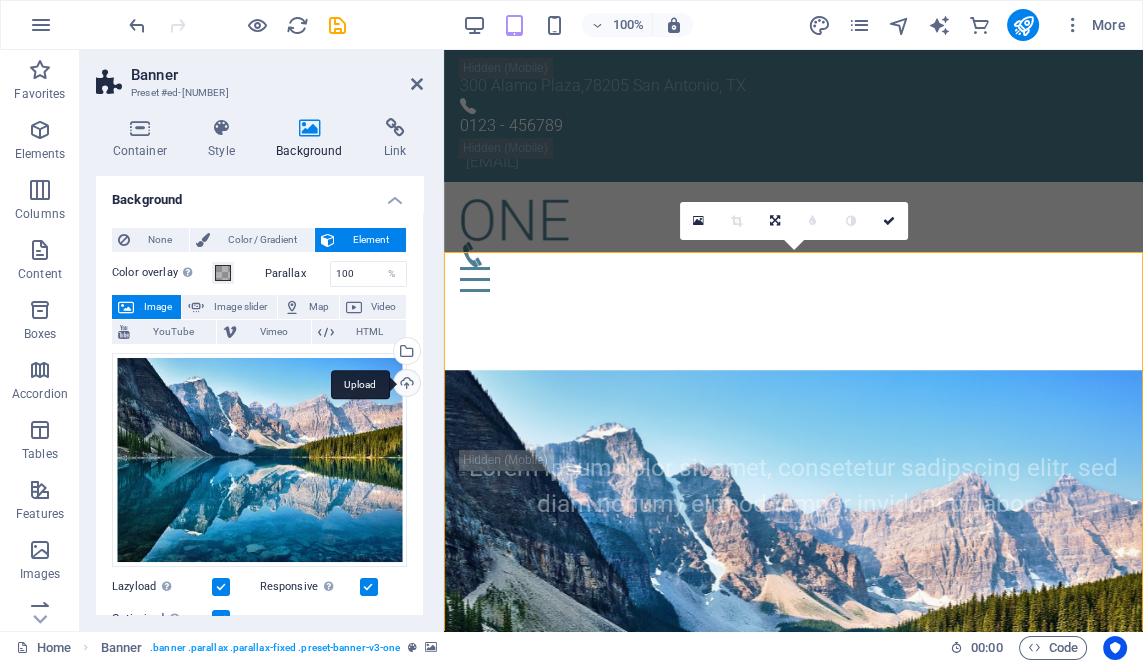 click on "Upload" at bounding box center (405, 385) 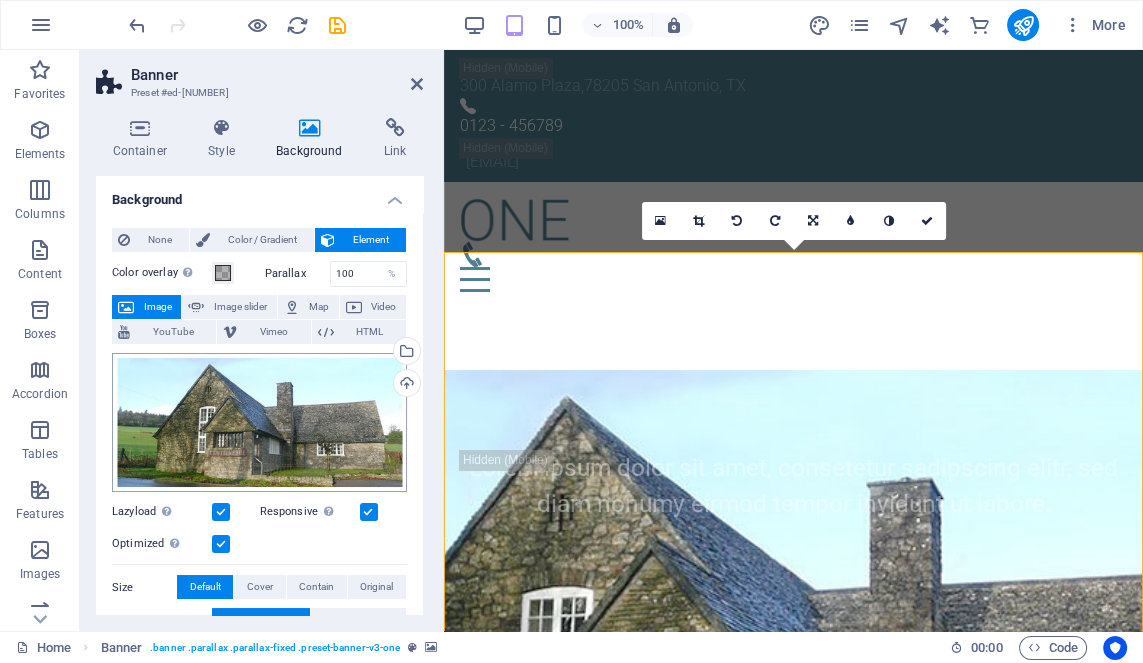 drag, startPoint x: 428, startPoint y: 415, endPoint x: 342, endPoint y: 407, distance: 86.37129 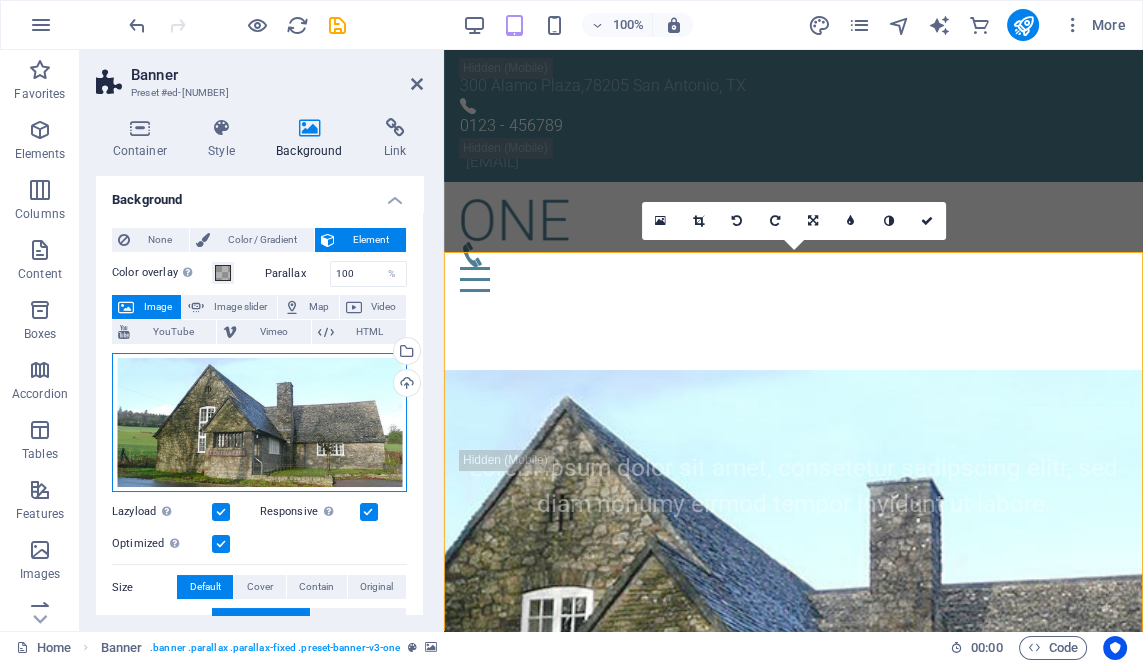 click on "Drag files here, click to choose files or select files from Files or our free stock photos & videos" at bounding box center (259, 423) 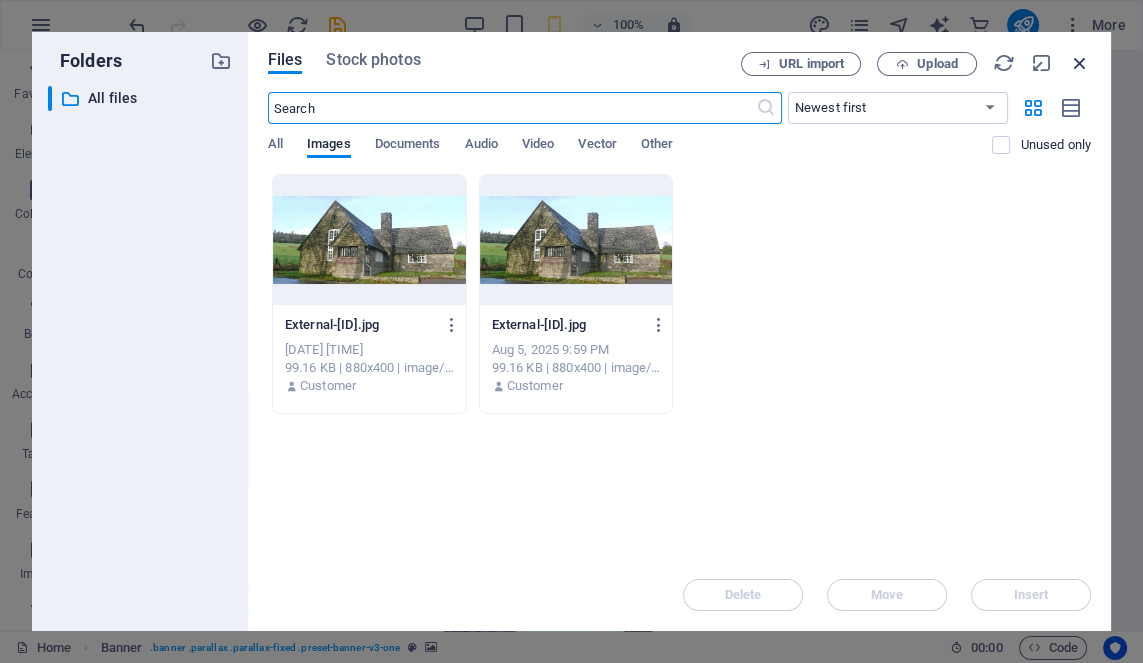 click at bounding box center [1080, 63] 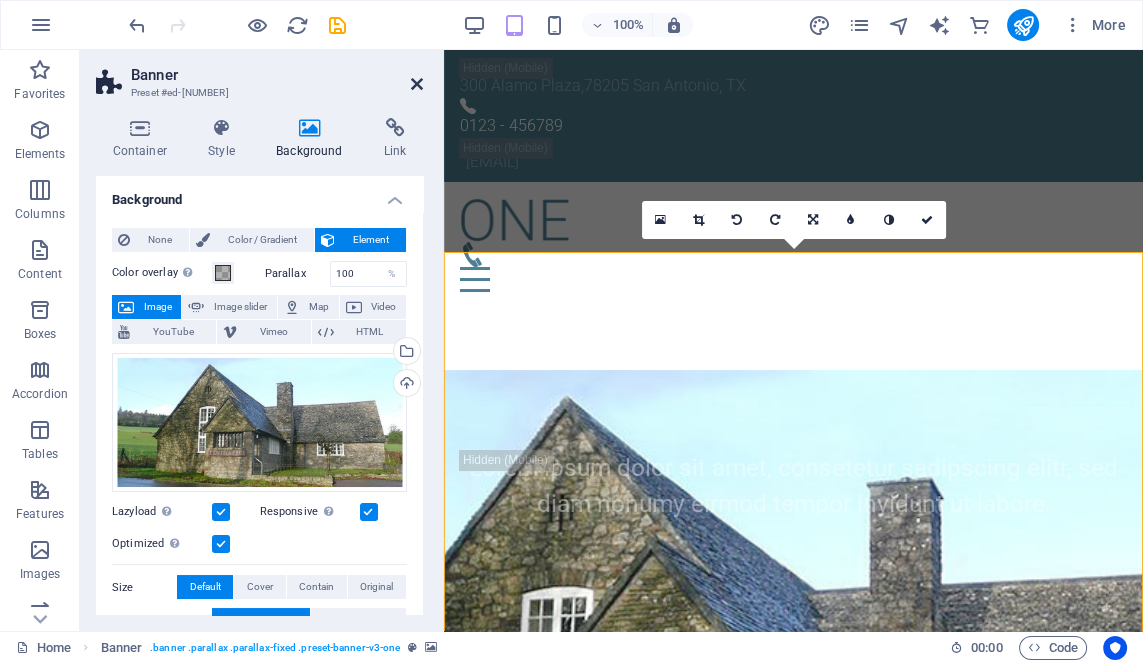 click at bounding box center (417, 84) 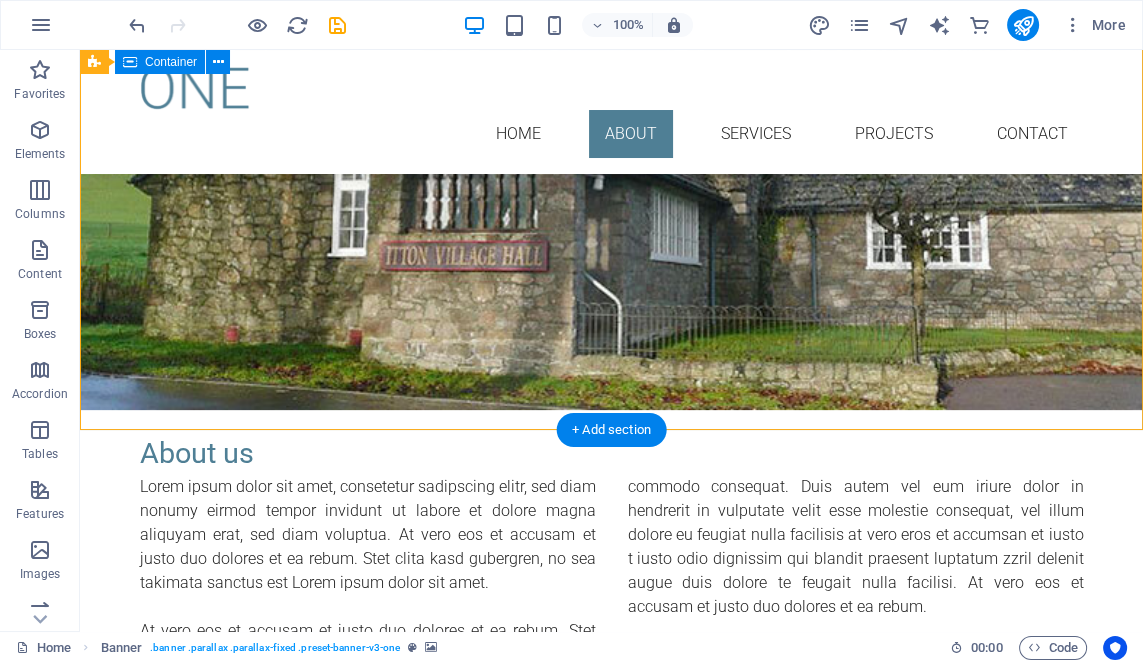 scroll, scrollTop: 0, scrollLeft: 0, axis: both 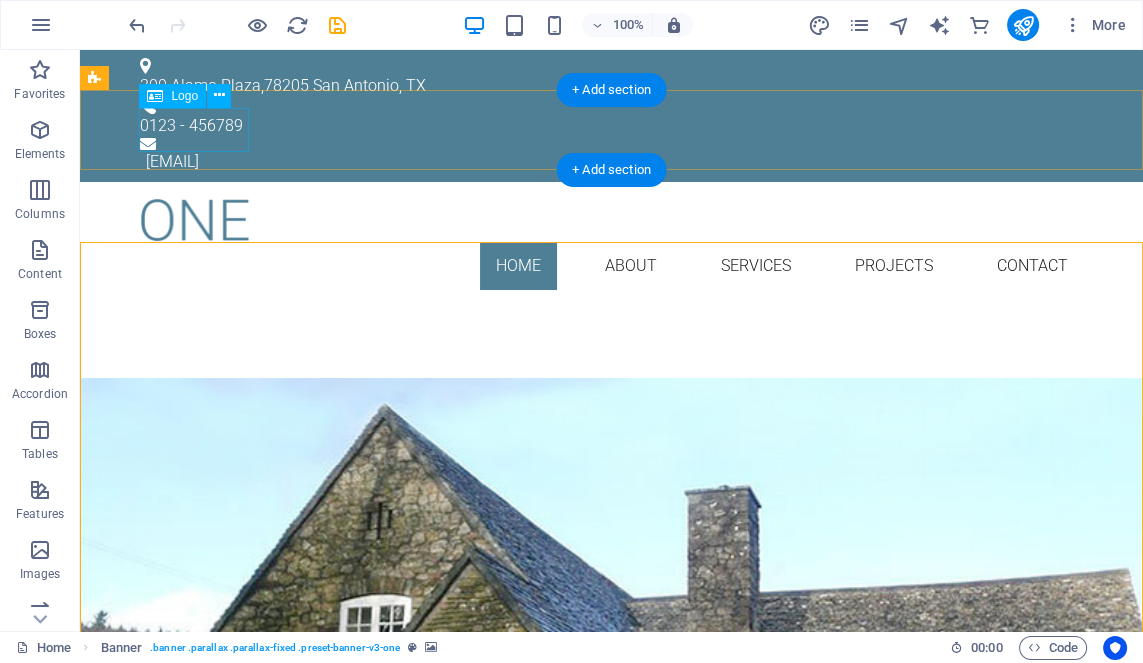 click at bounding box center (612, 220) 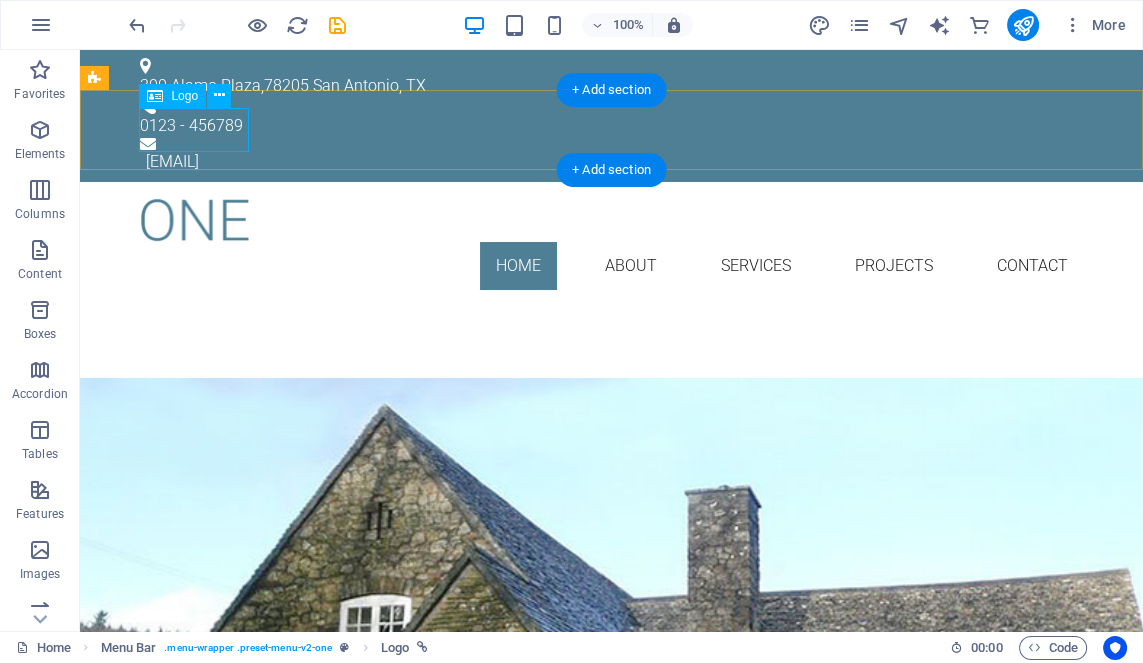 click at bounding box center [612, 220] 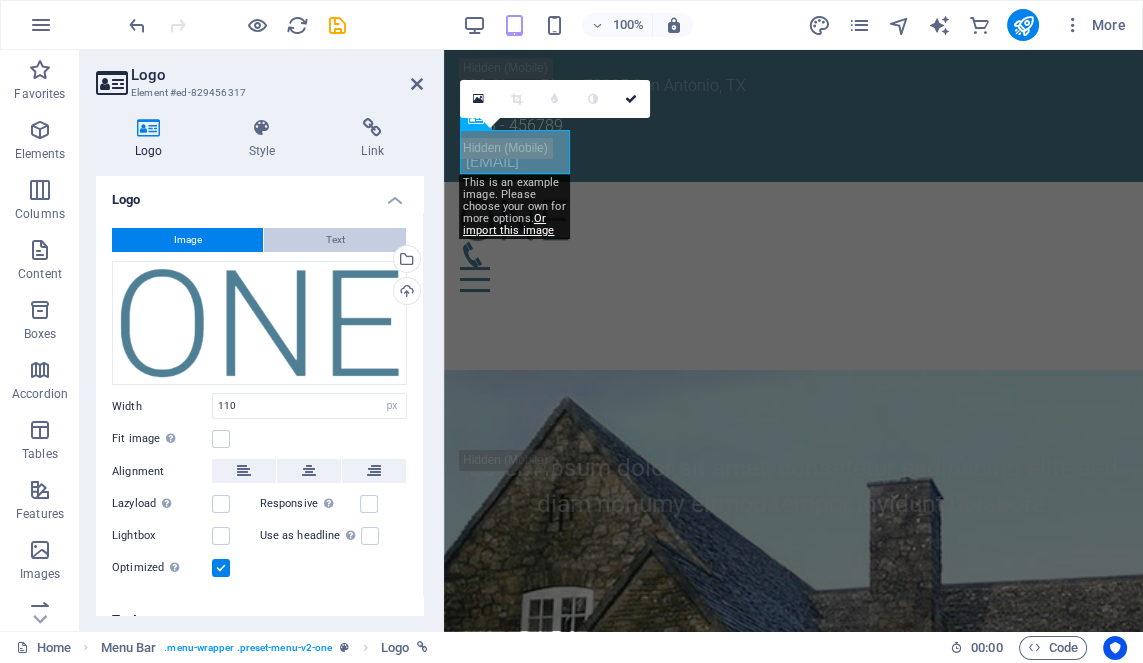 click on "Text" at bounding box center [335, 240] 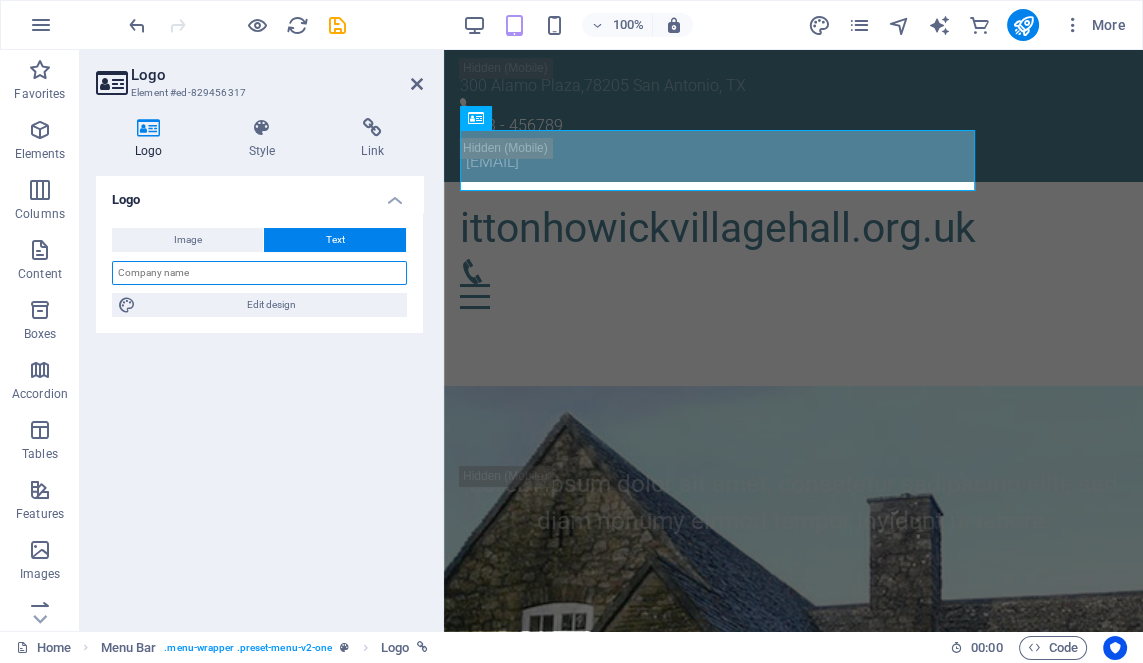 click at bounding box center [259, 273] 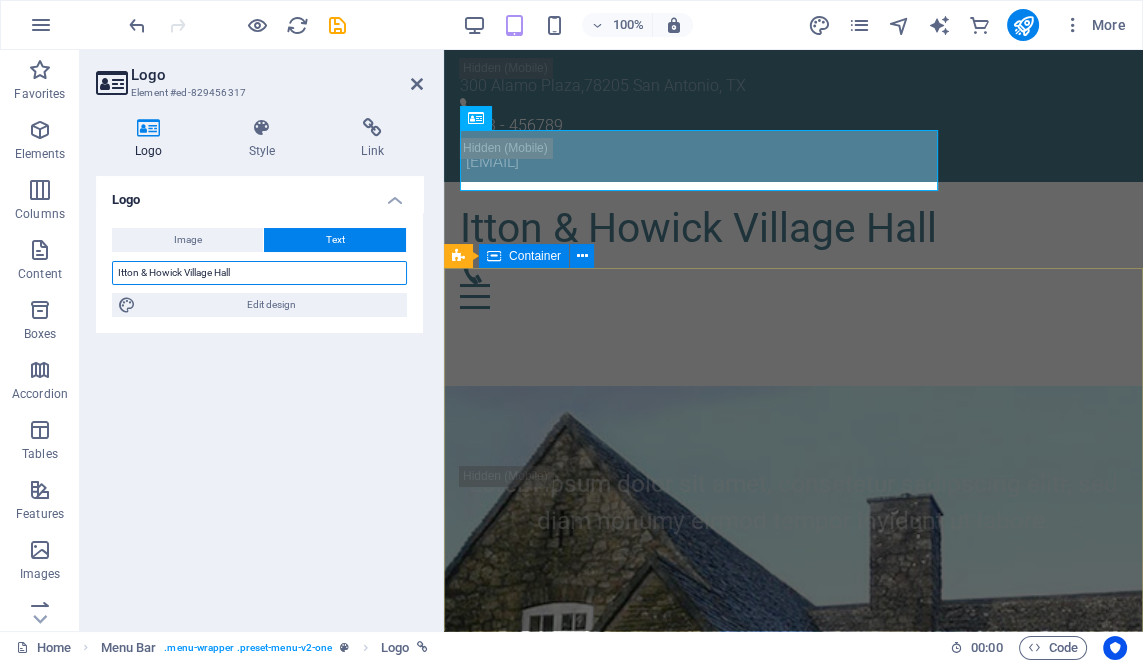 type on "Itton & Howick Village Hall" 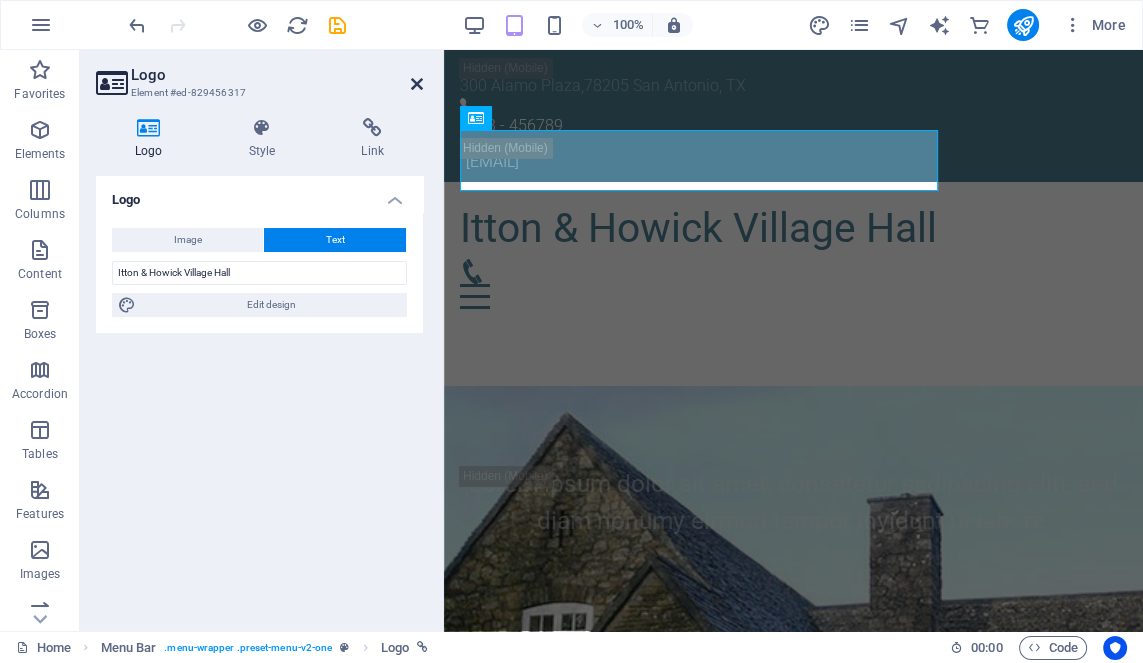 click at bounding box center [417, 84] 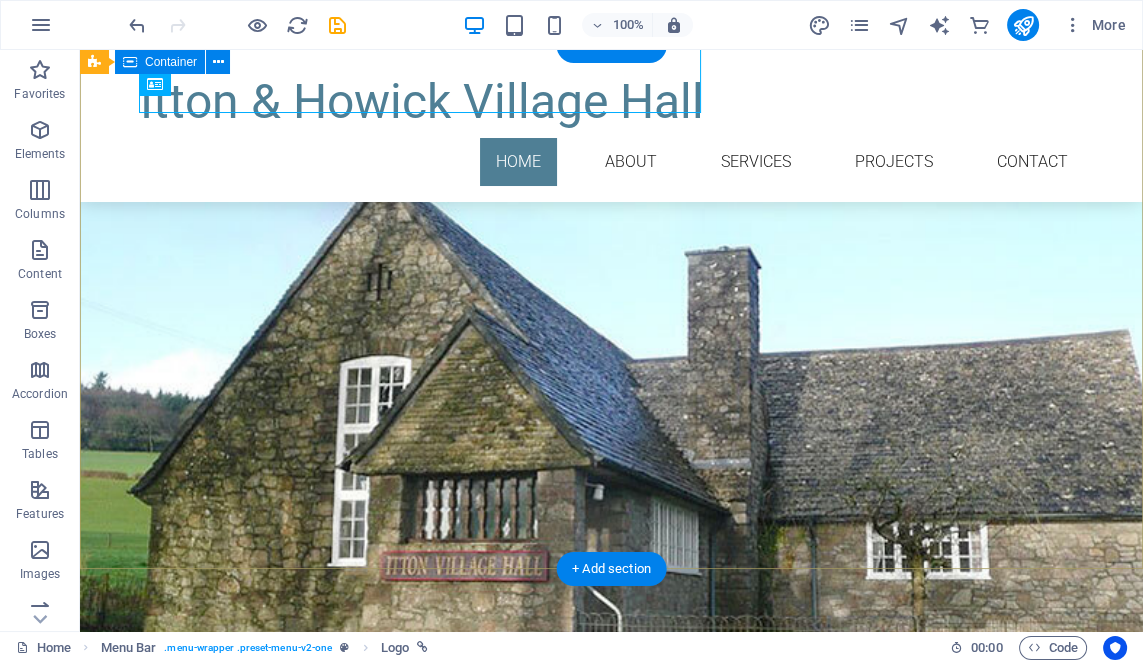 scroll, scrollTop: 198, scrollLeft: 0, axis: vertical 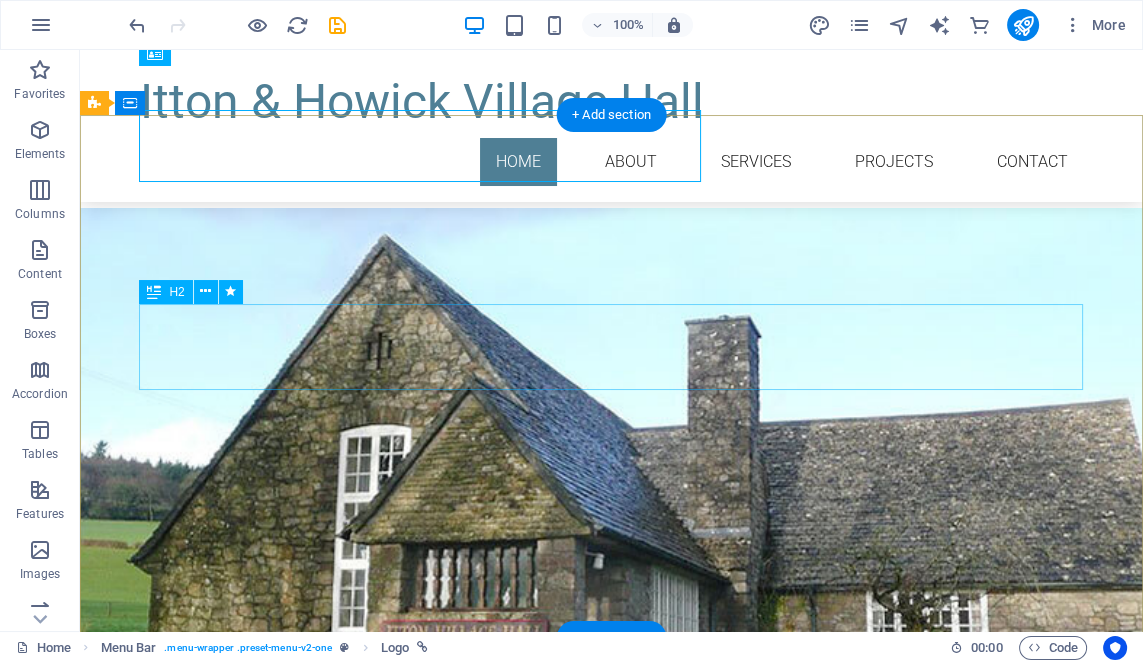 click on "Lorem ipsum dolor sit amet, consetetur sadipscing elitr, sed diam nonumy eirmod tempor invidunt ut labore." at bounding box center (612, 331) 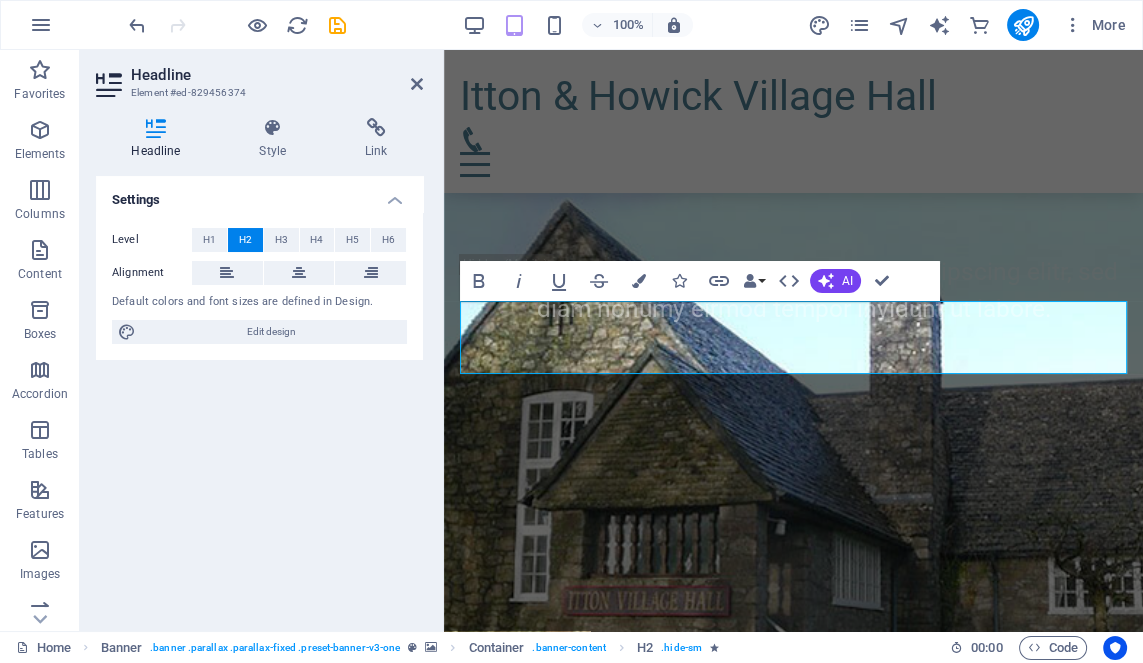 click on "Edit design" at bounding box center [271, 332] 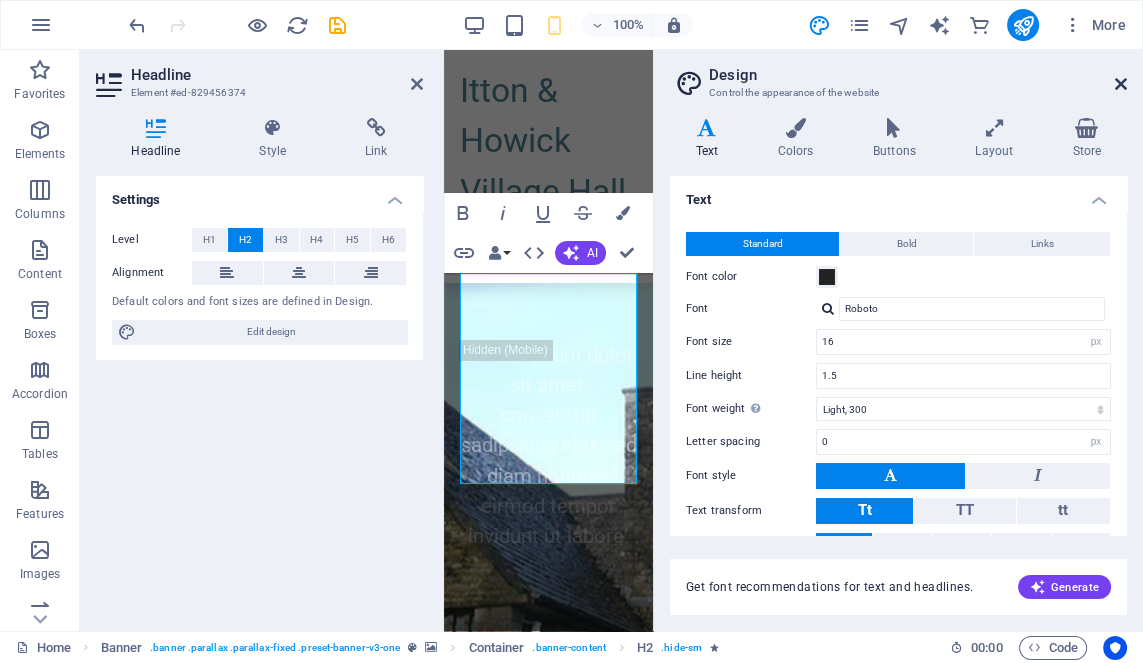 click at bounding box center (1121, 84) 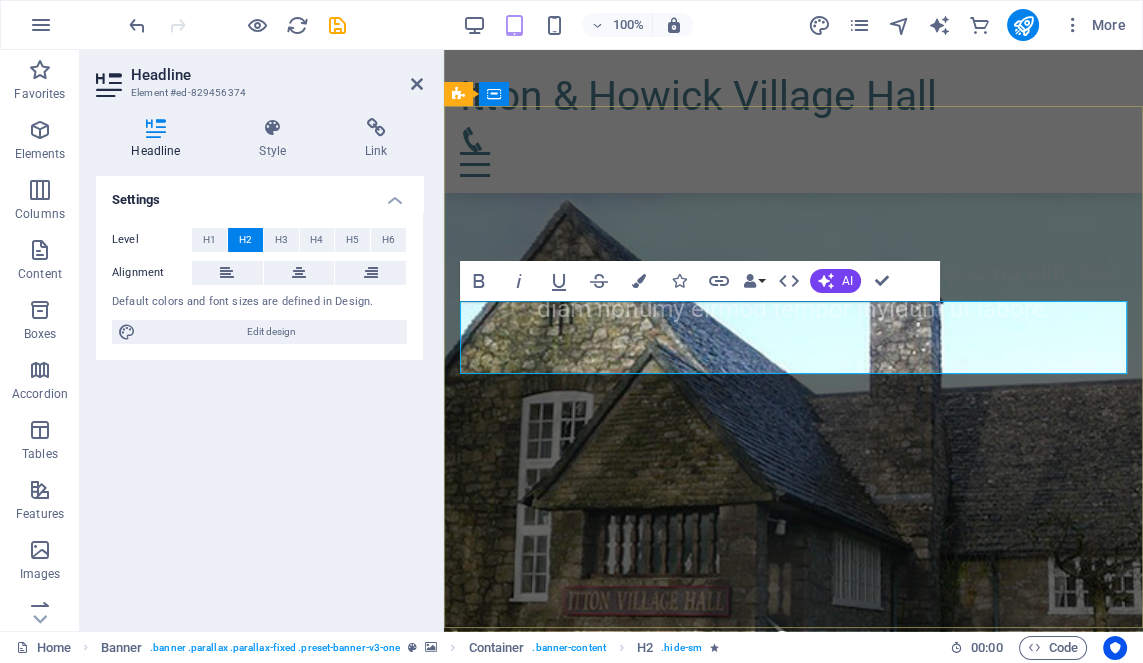click on "Lorem ipsum dolor sit amet, consetetur sadipscing elitr, sed diam nonumy eirmod tempor invidunt ut labore." at bounding box center [793, 290] 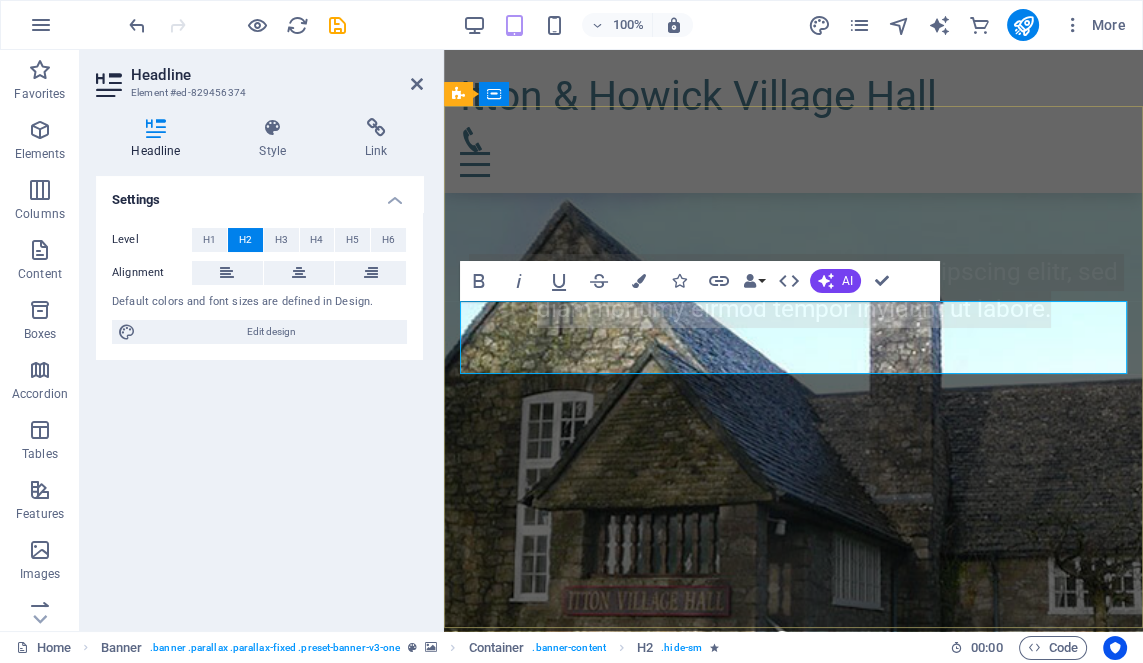 click on "Lorem ipsum dolor sit amet, consetetur sadipscing elitr, sed diam nonumy eirmod tempor invidunt ut labore." at bounding box center (793, 290) 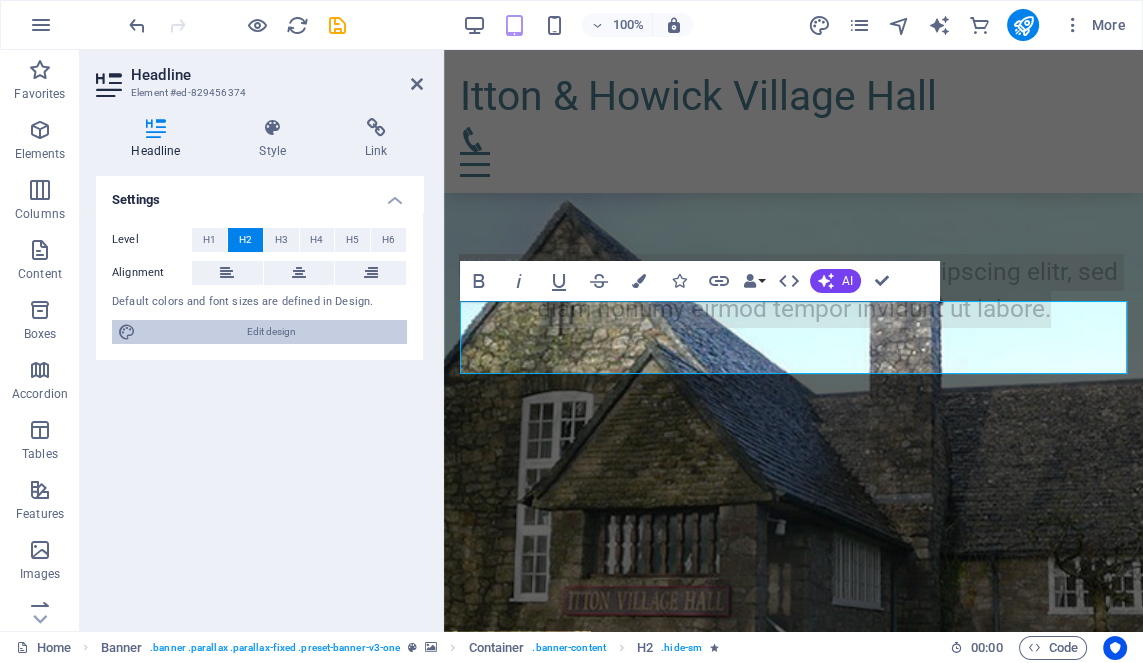 click on "Edit design" at bounding box center [271, 332] 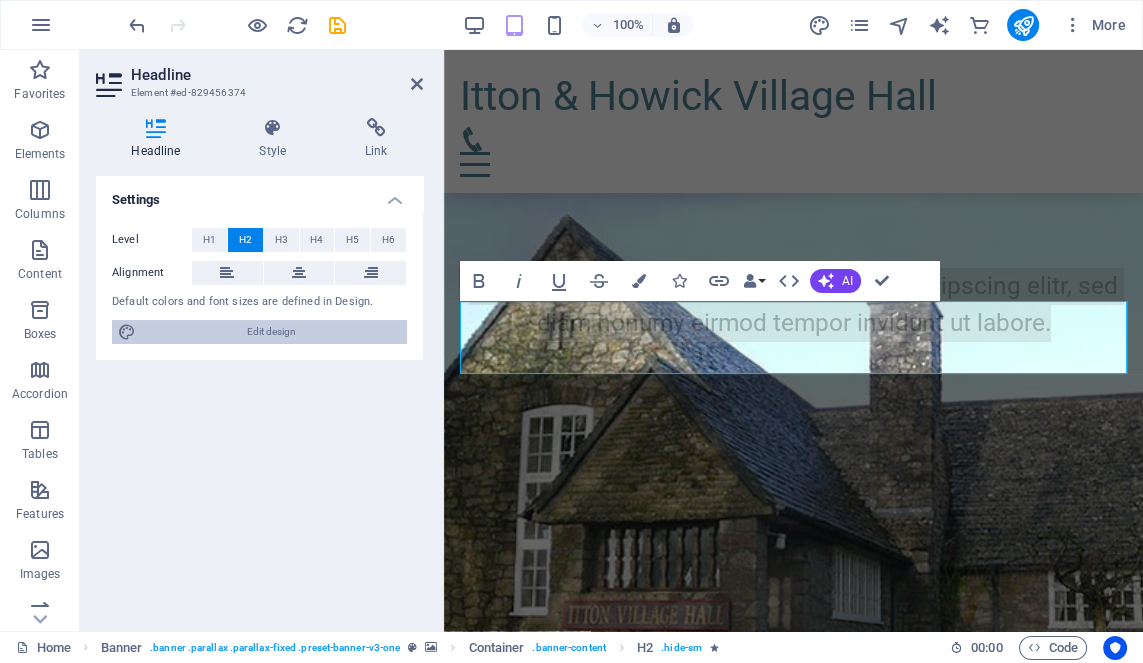 select on "px" 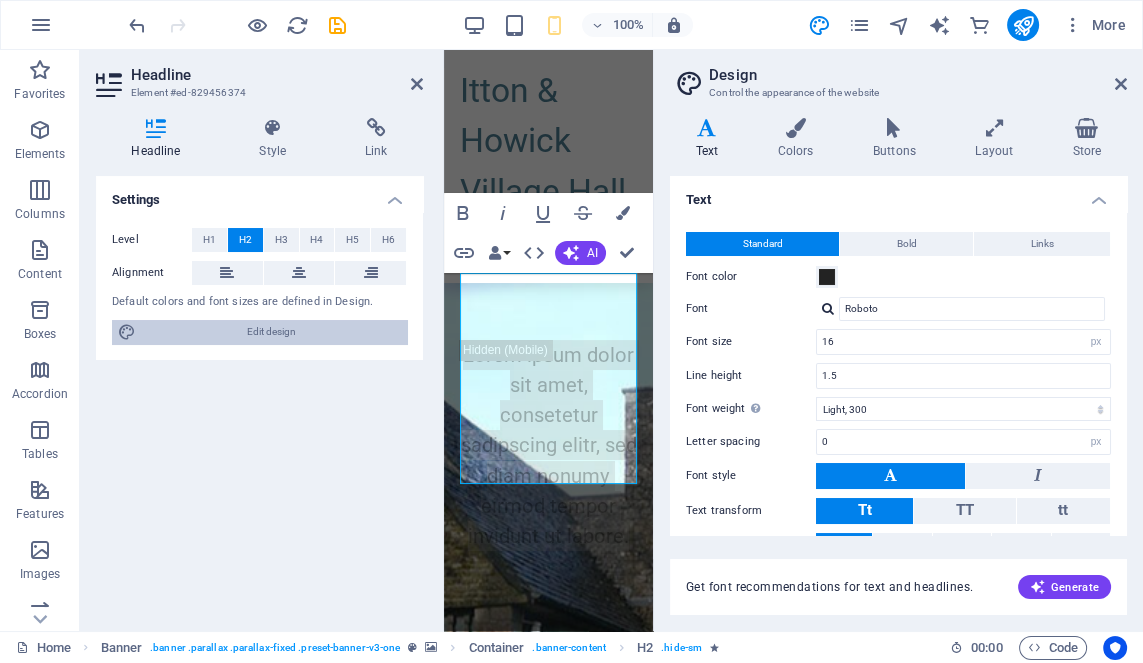 scroll, scrollTop: 251, scrollLeft: 0, axis: vertical 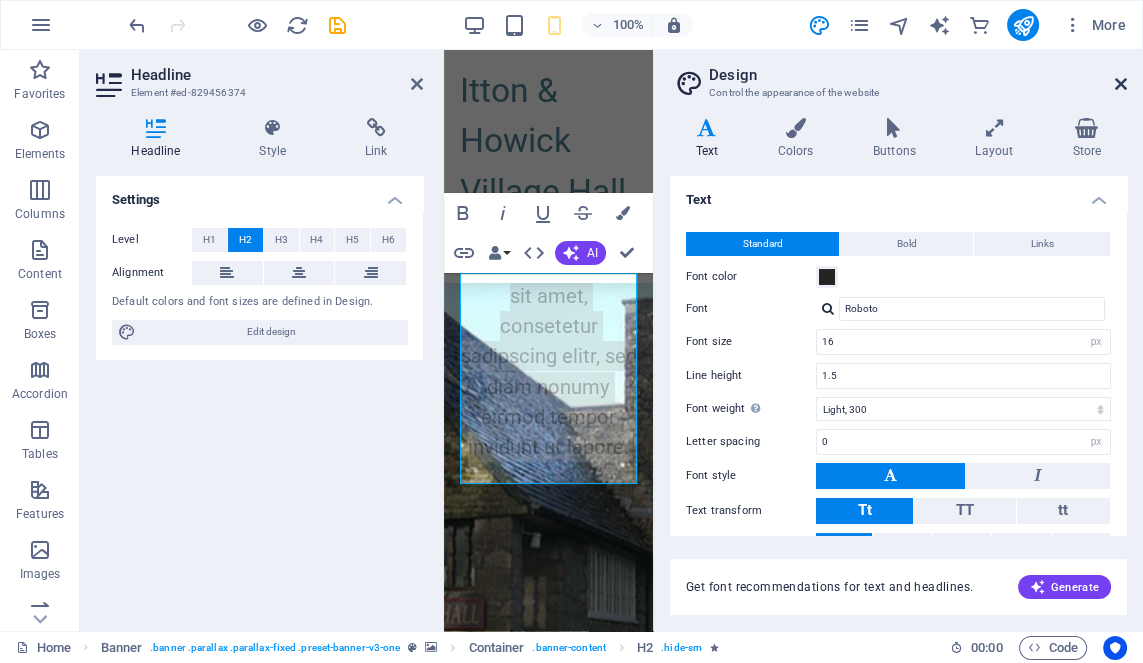 click at bounding box center [1121, 84] 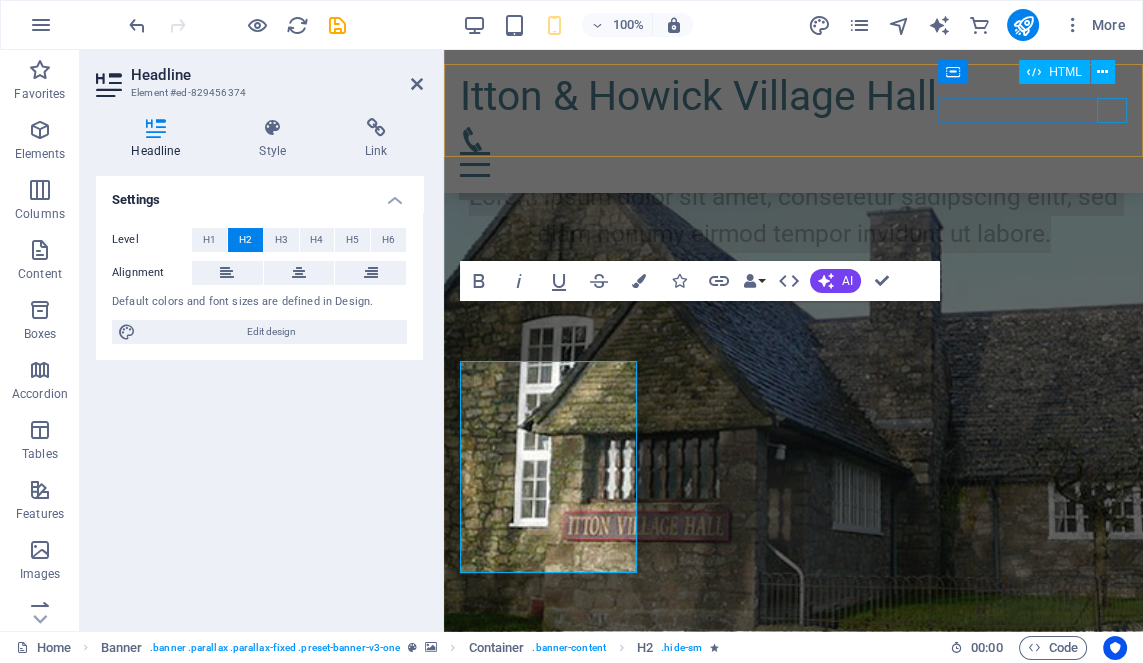 scroll, scrollTop: 162, scrollLeft: 0, axis: vertical 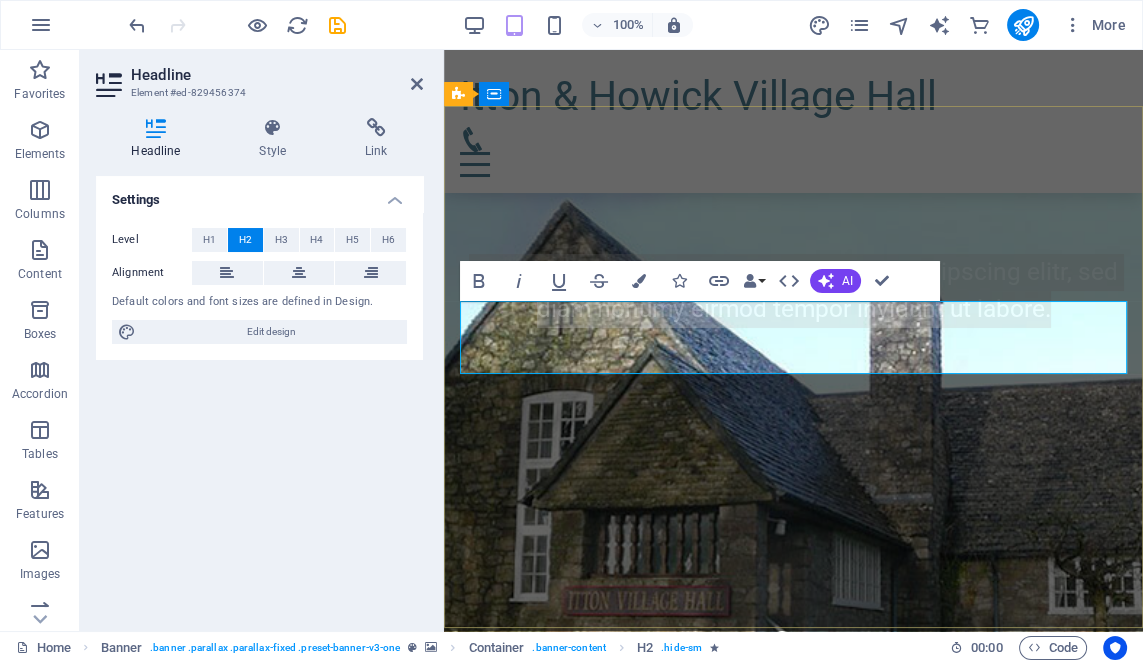click on "Lorem ipsum dolor sit amet, consetetur sadipscing elitr, sed diam nonumy eirmod tempor invidunt ut labore." at bounding box center (793, 290) 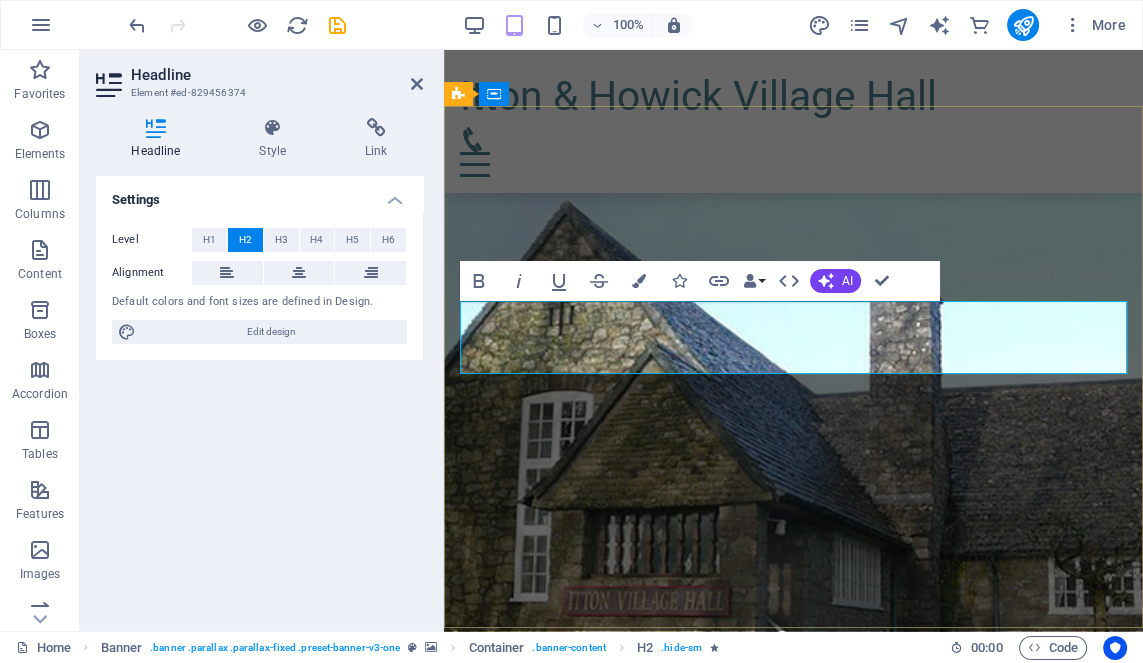 scroll, scrollTop: 181, scrollLeft: 0, axis: vertical 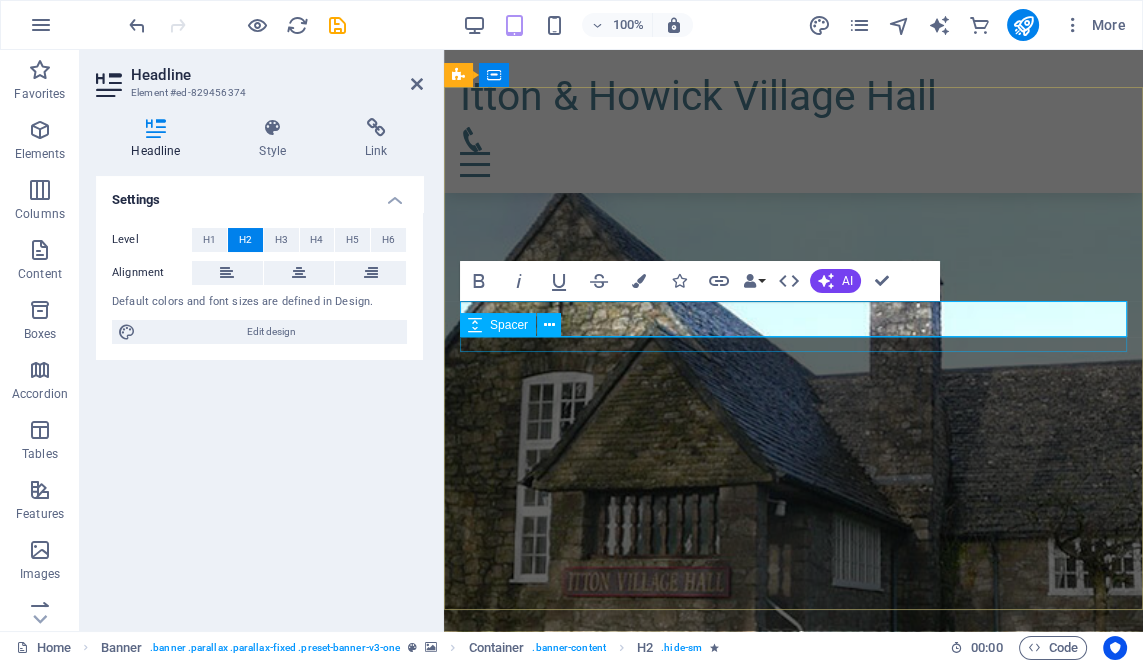 type 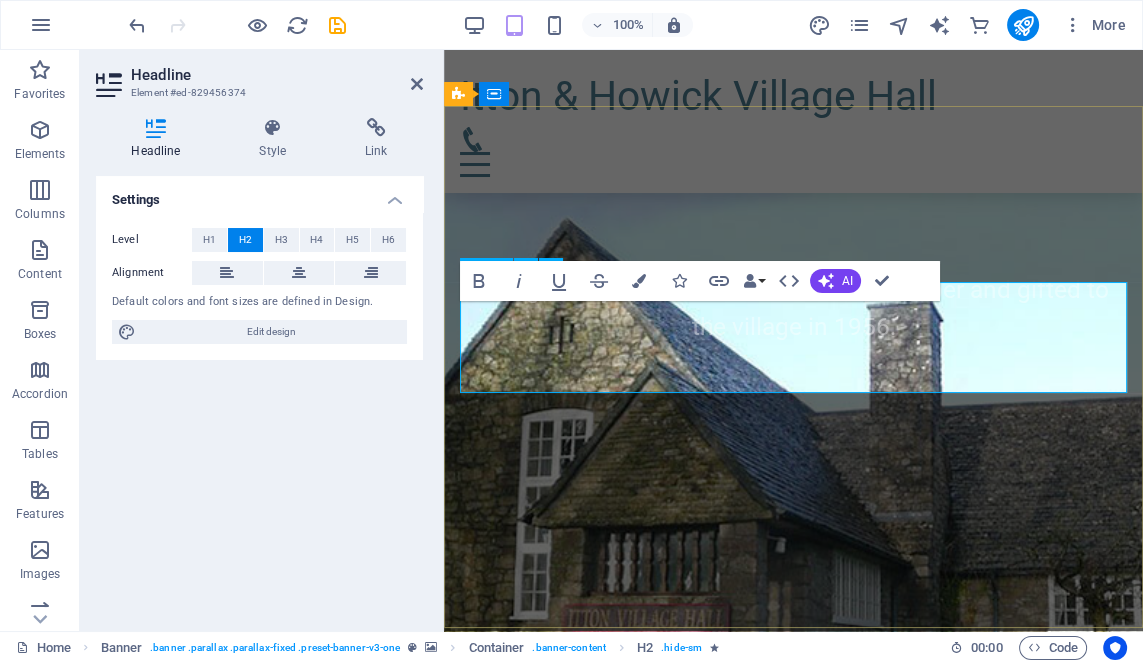 scroll, scrollTop: 162, scrollLeft: 0, axis: vertical 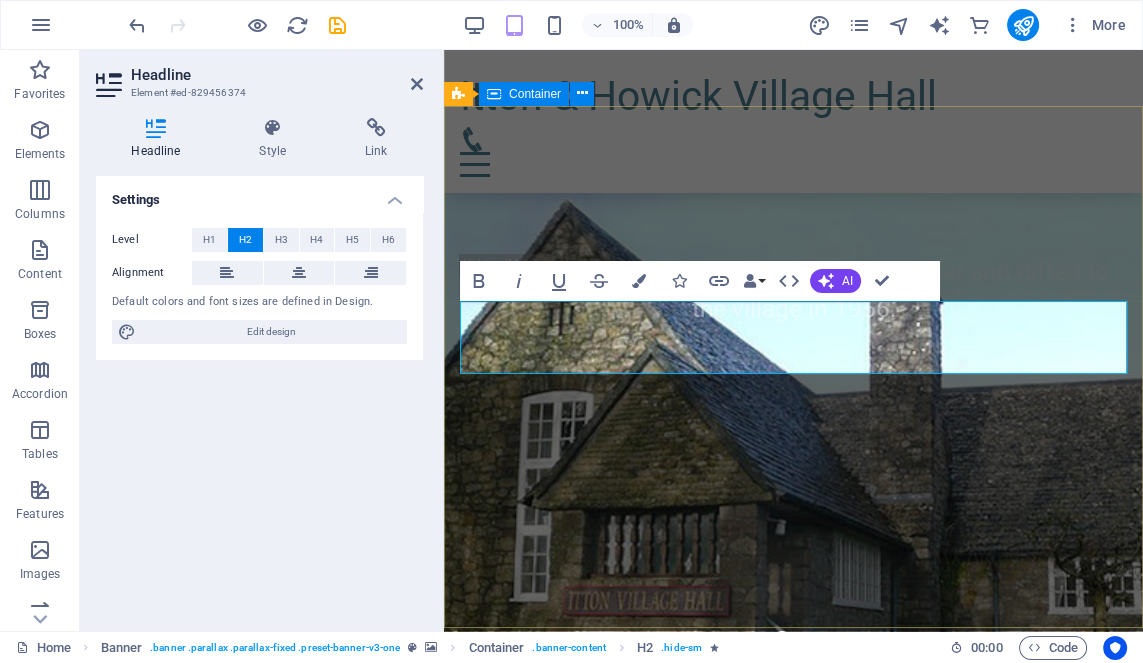 click on "Designed by renowned architect [NAME] [LAST] and gifted to the village in 1956. Learn more" at bounding box center (793, 320) 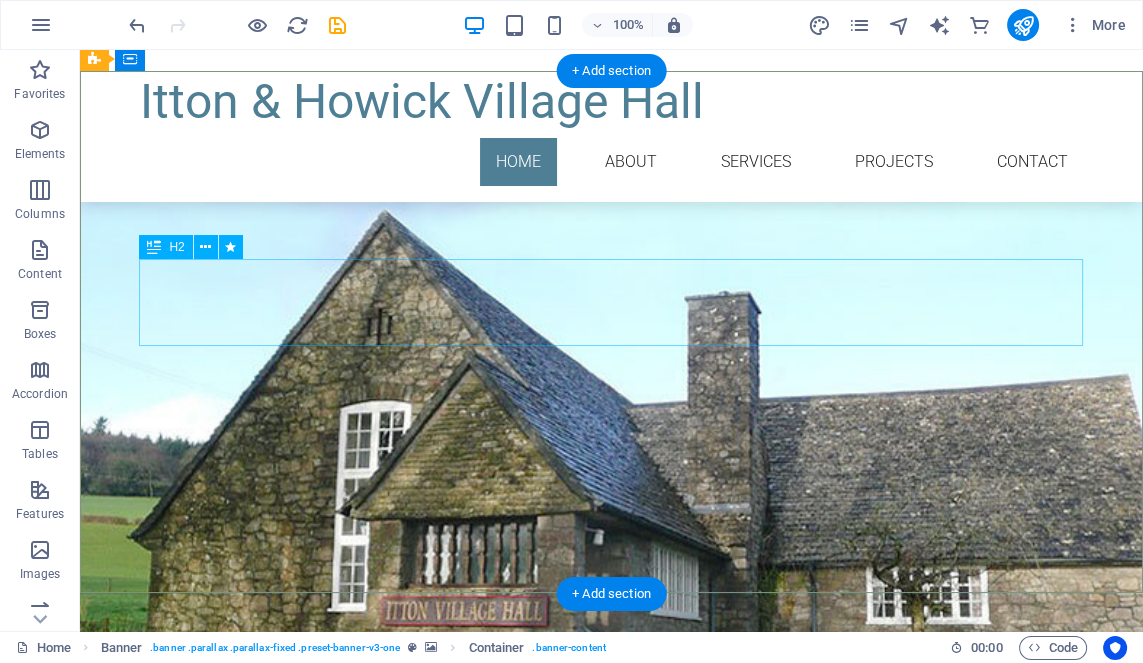 scroll, scrollTop: 219, scrollLeft: 0, axis: vertical 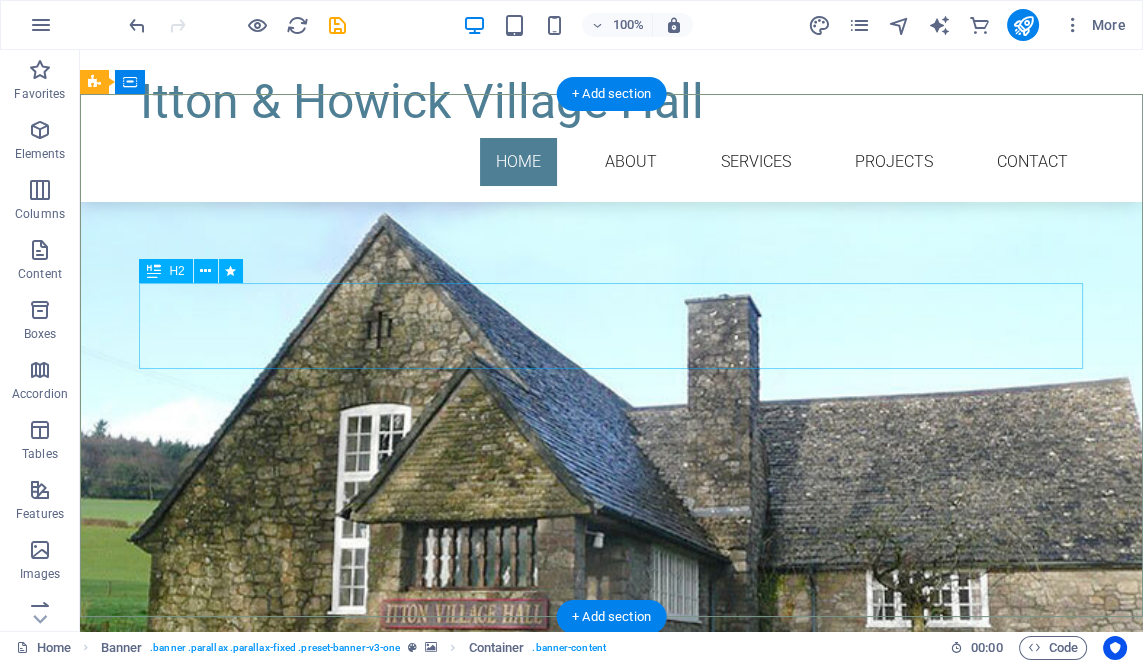 click on "Designed by renowned architect Guy Dawber and gifted to the village in 1956." at bounding box center [612, 310] 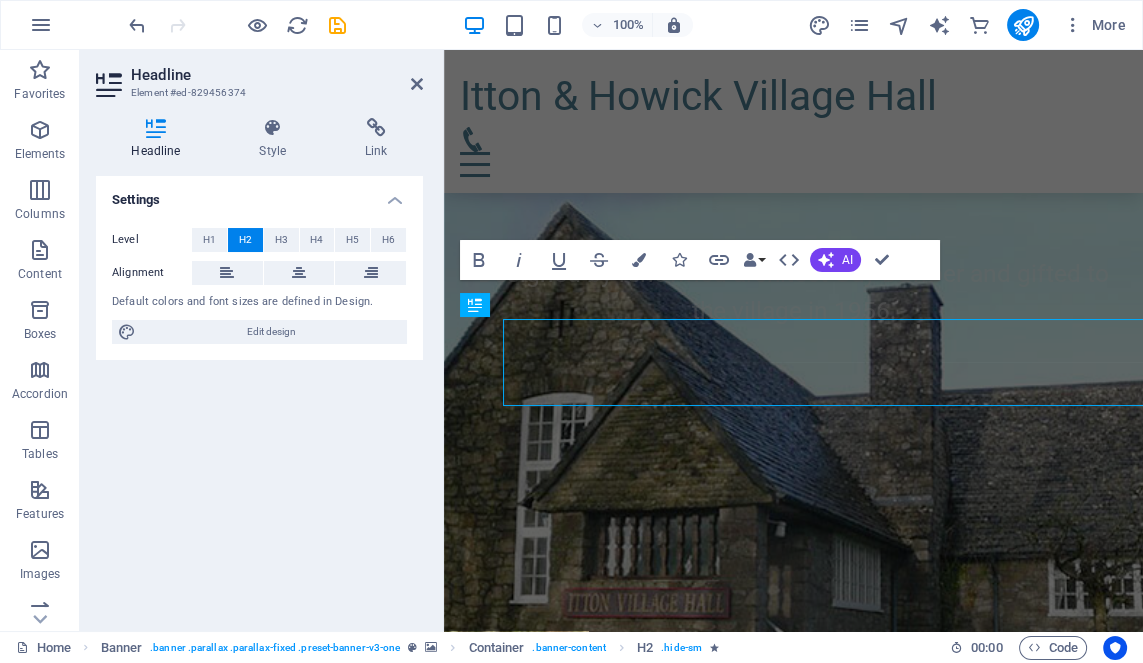 scroll, scrollTop: 183, scrollLeft: 0, axis: vertical 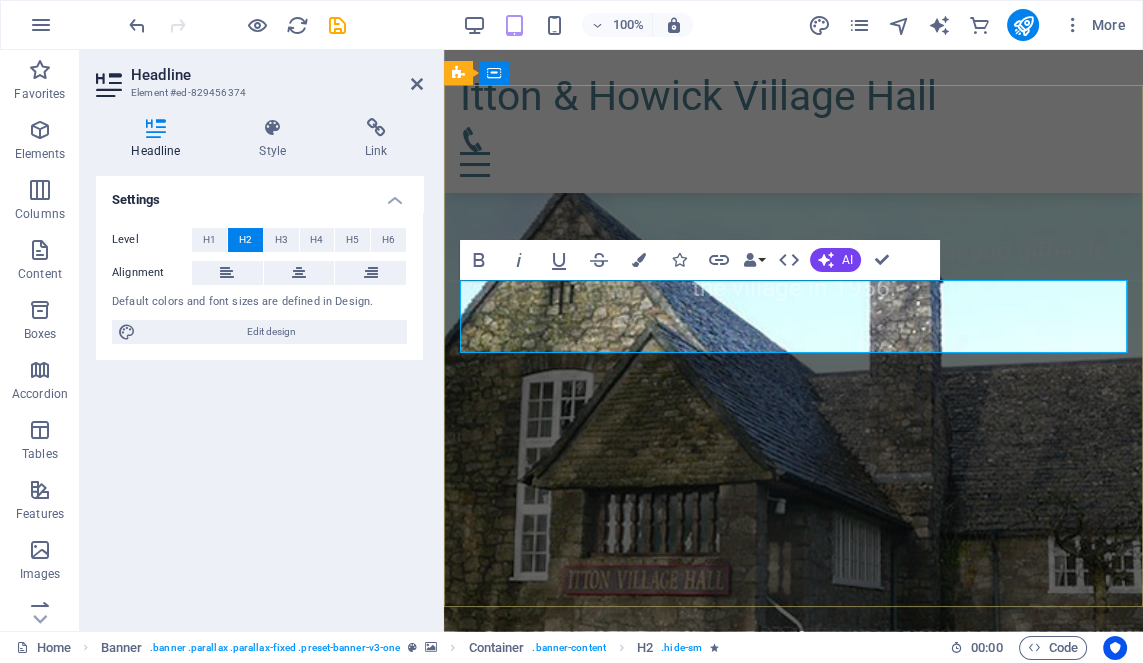 click on "Designed by renowned architect Guy Dawber and gifted to the village in 1956." at bounding box center (793, 269) 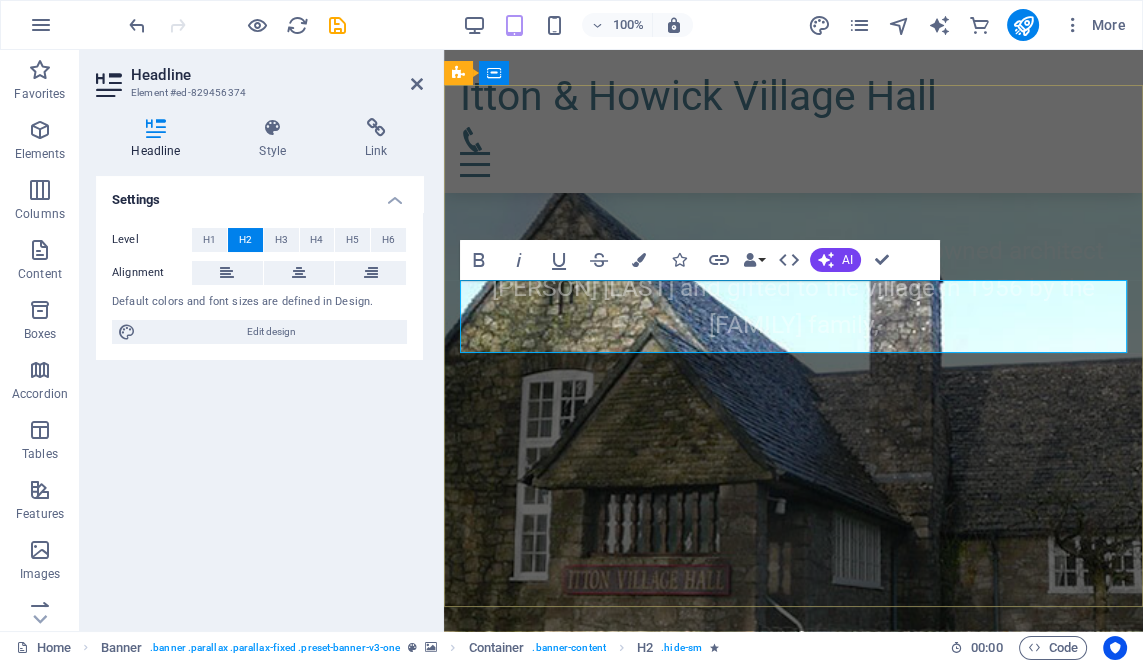 scroll, scrollTop: 165, scrollLeft: 0, axis: vertical 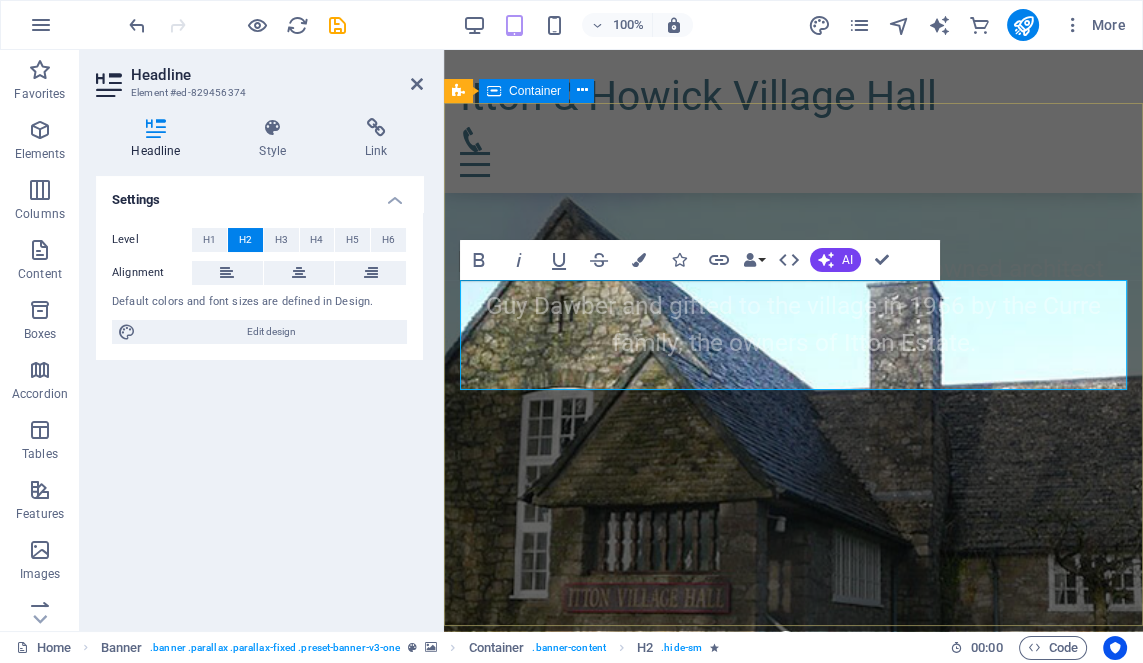 click on "A Grade II-listed building designed by renowned architect Guy Dawber and gifted to the village in 1956 by the Curre family, the owners of Itton Estate. Learn more" at bounding box center [793, 335] 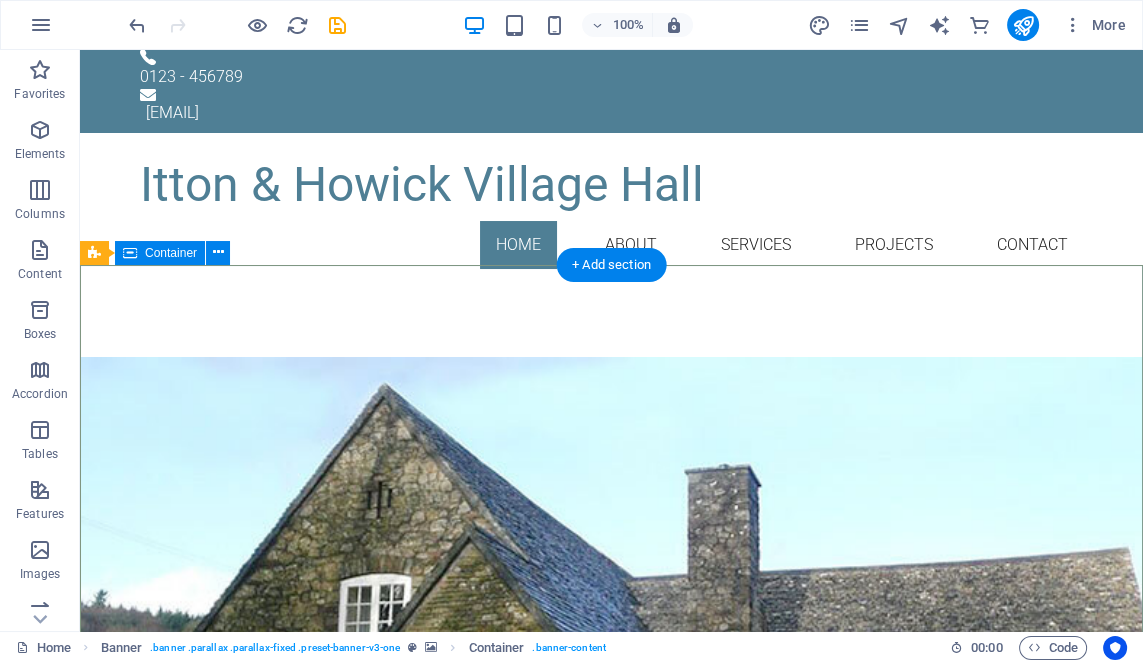scroll, scrollTop: 0, scrollLeft: 0, axis: both 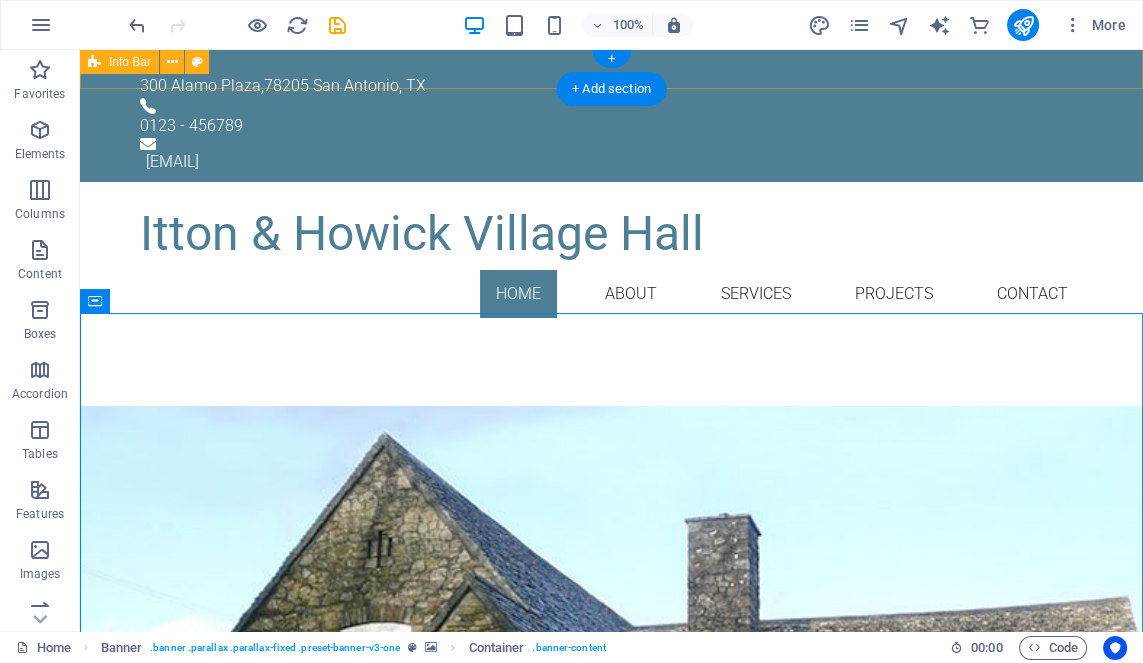click on "[NUMBER] [STREET] , [POSTCODE] [CITY], [STATE] [POSTCODE] [EMAIL]@[DOMAIN].local" at bounding box center [611, 116] 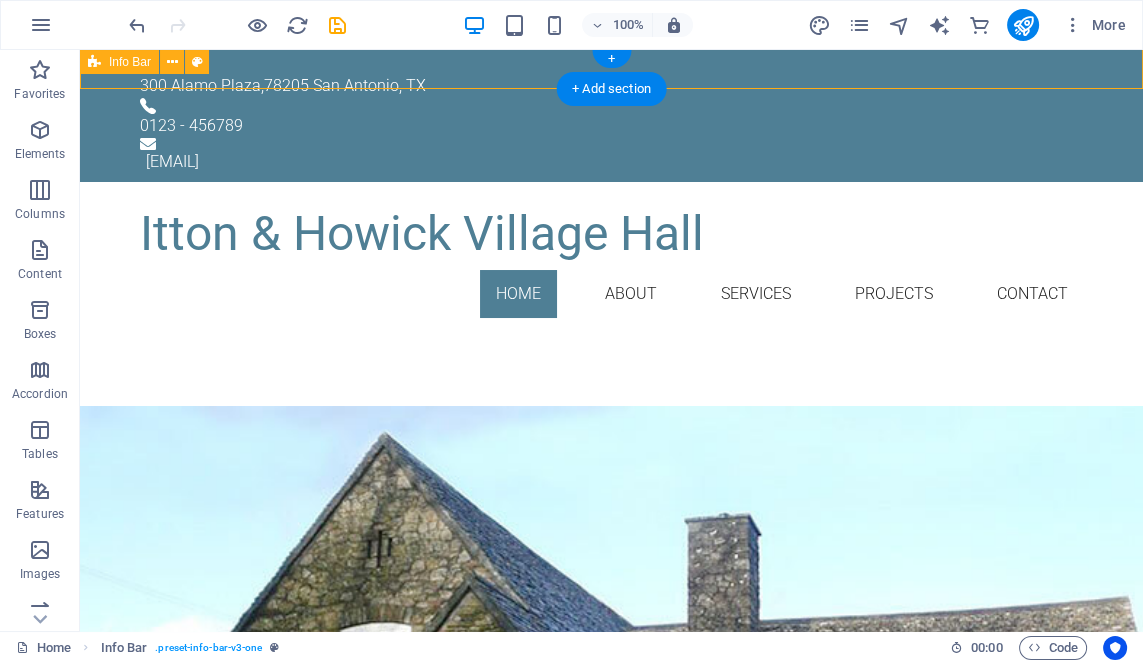 click on "[NUMBER] [STREET] , [POSTCODE] [CITY], [STATE] [POSTCODE] [EMAIL]@[DOMAIN].local" at bounding box center [611, 116] 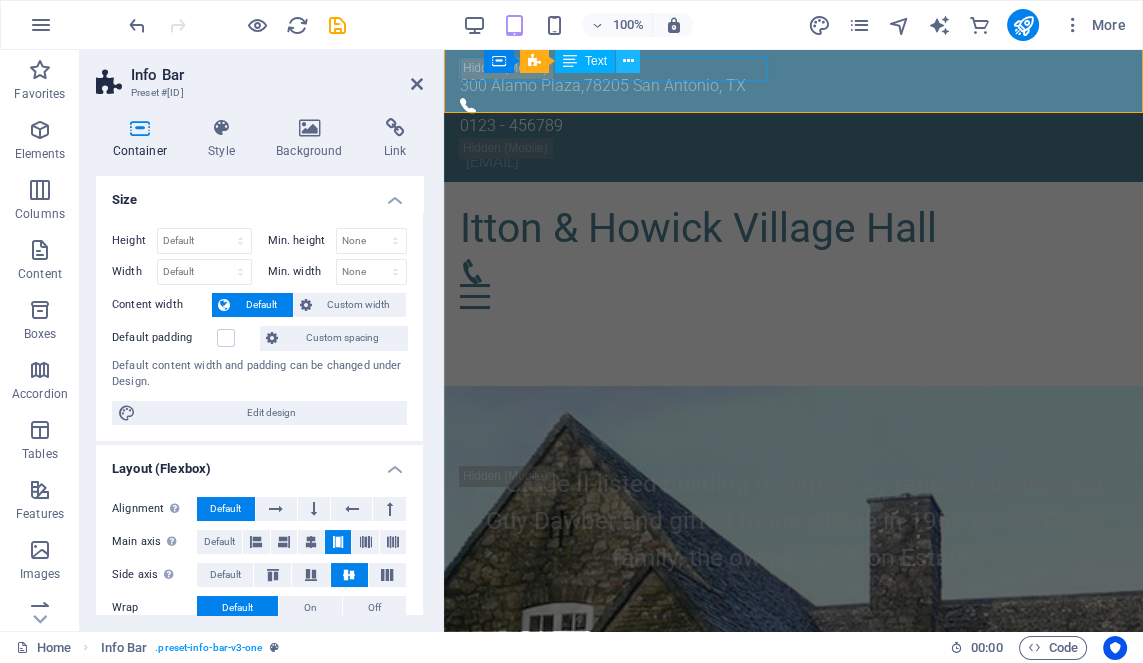 click at bounding box center [628, 61] 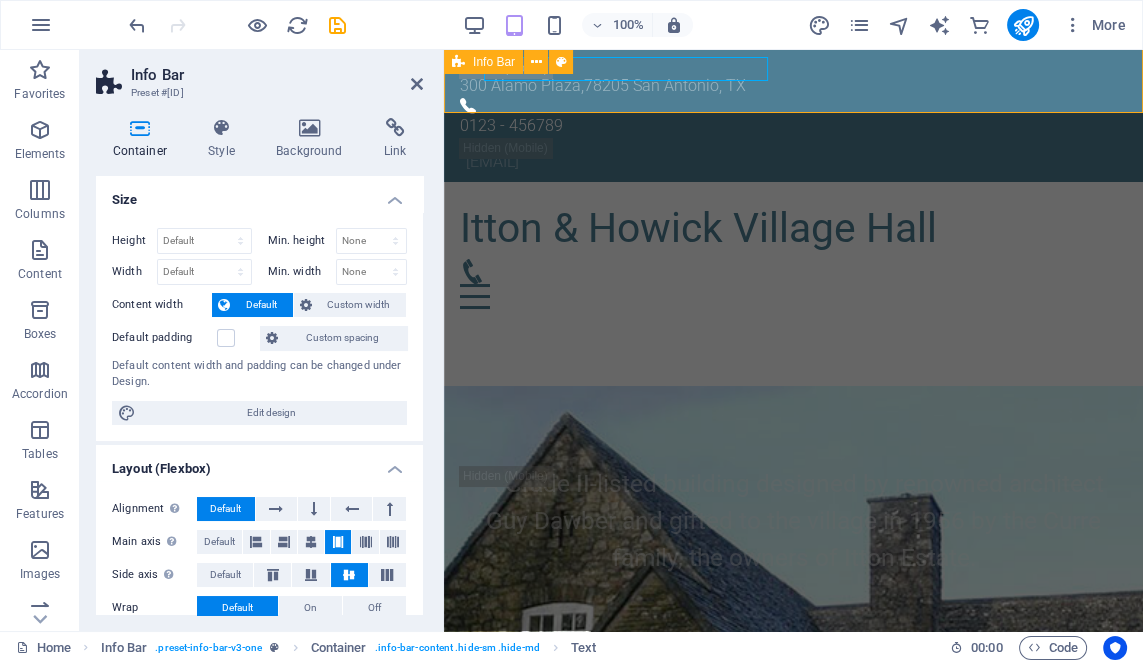 click on "[NUMBER] [STREET] , [POSTCODE] [CITY], [STATE] [POSTCODE] [EMAIL]@[DOMAIN].local" at bounding box center (793, 116) 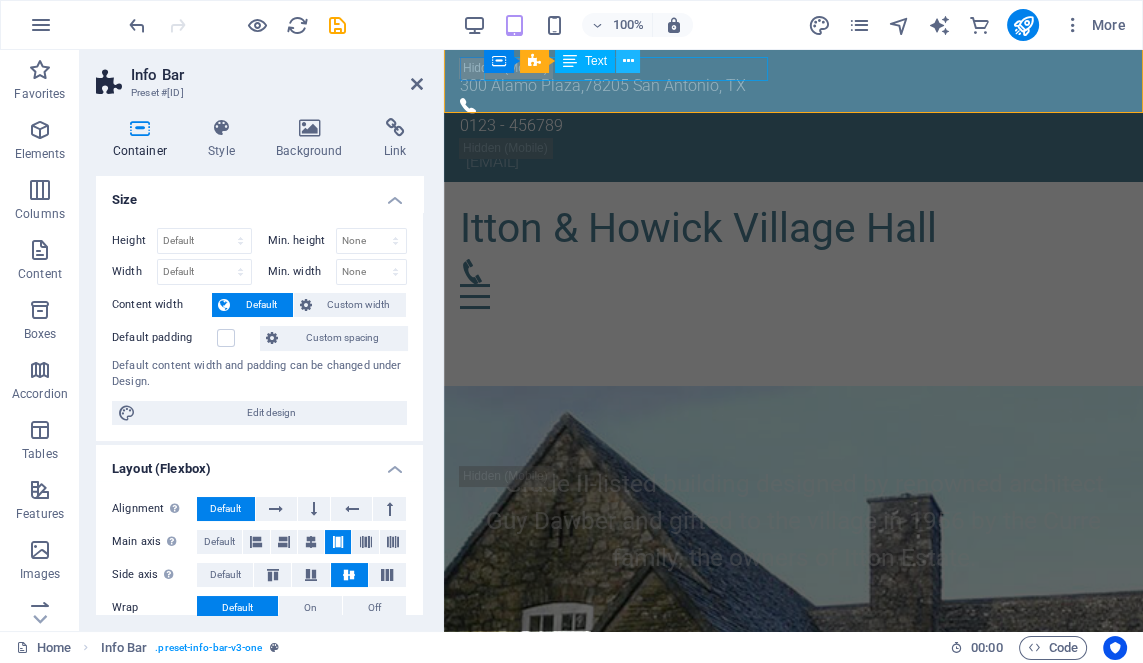 click at bounding box center (628, 61) 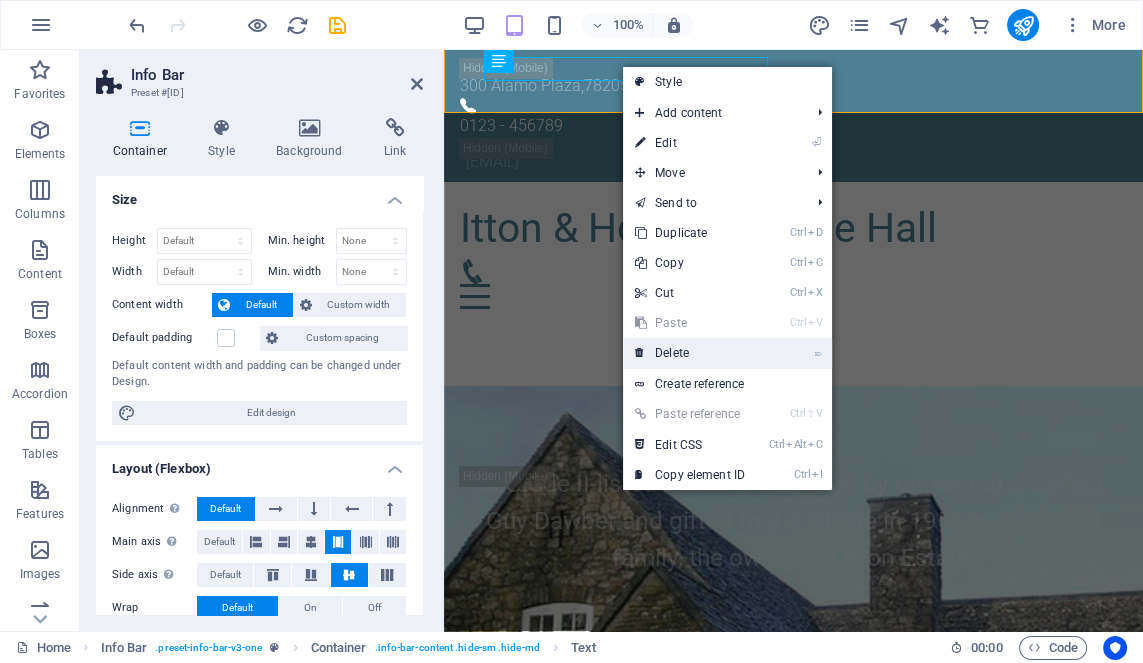 click on "⌦  Delete" at bounding box center [690, 353] 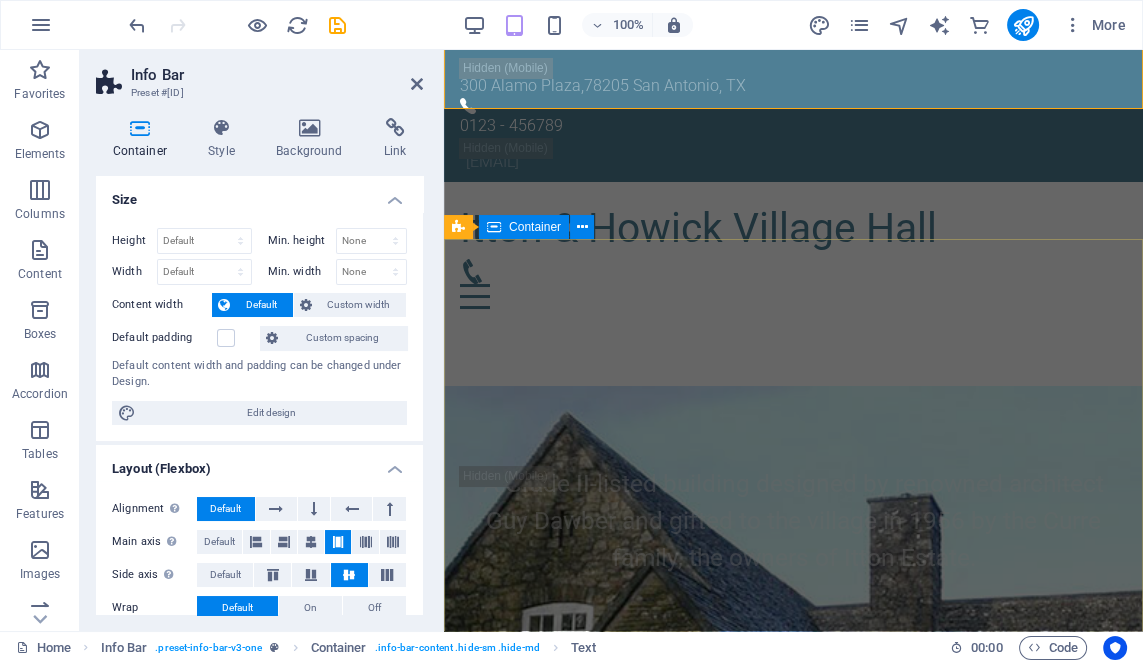 scroll, scrollTop: 4, scrollLeft: 0, axis: vertical 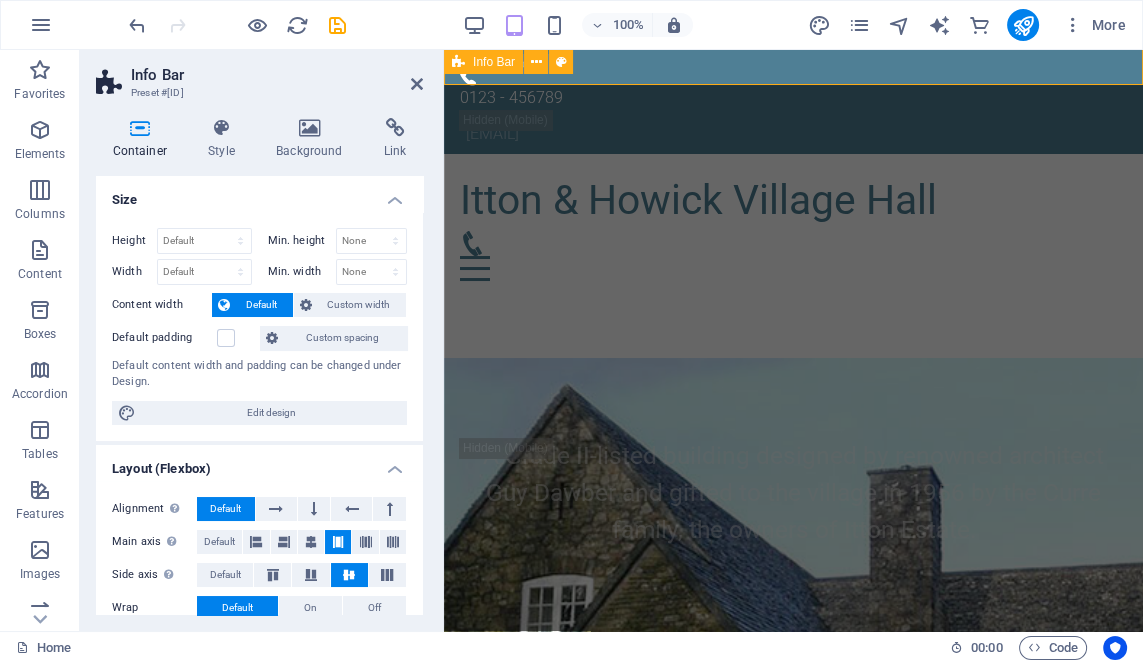 click on "[PHONE] [EMAIL]" at bounding box center [793, 100] 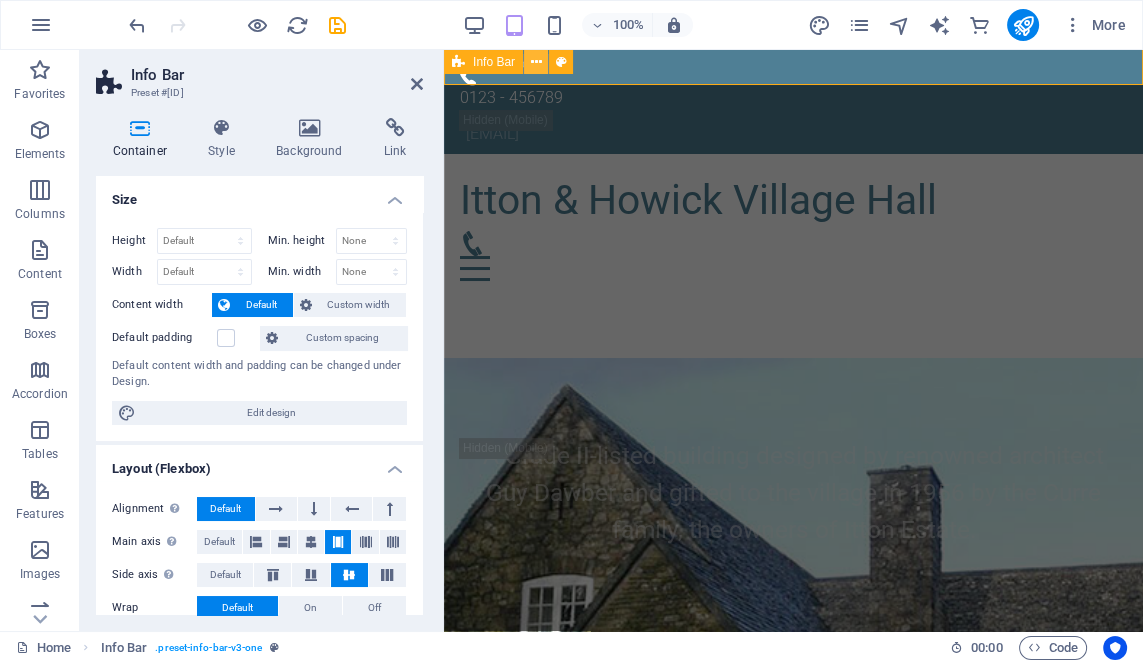 click at bounding box center [536, 62] 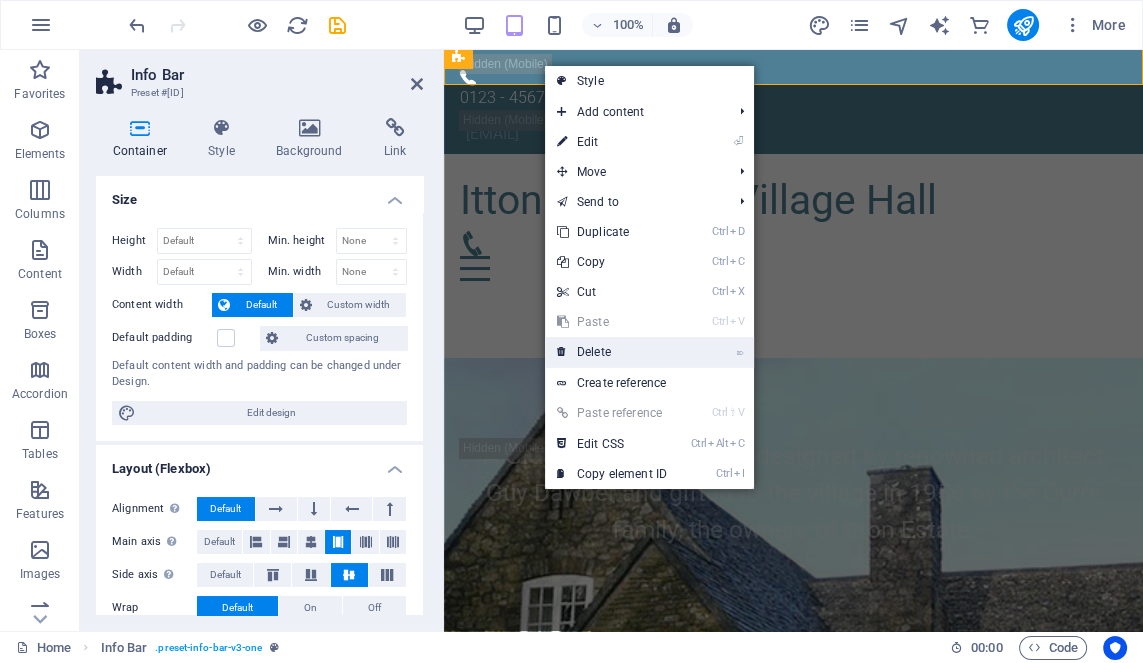 click on "⌦  Delete" at bounding box center [612, 352] 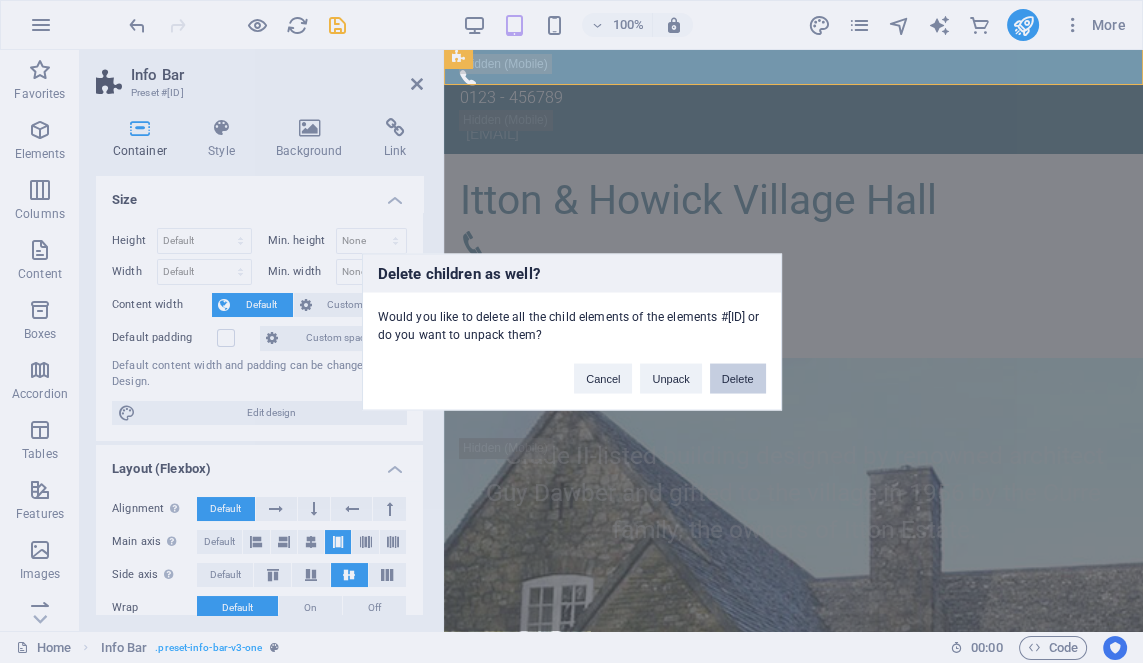 click on "Delete" at bounding box center (738, 378) 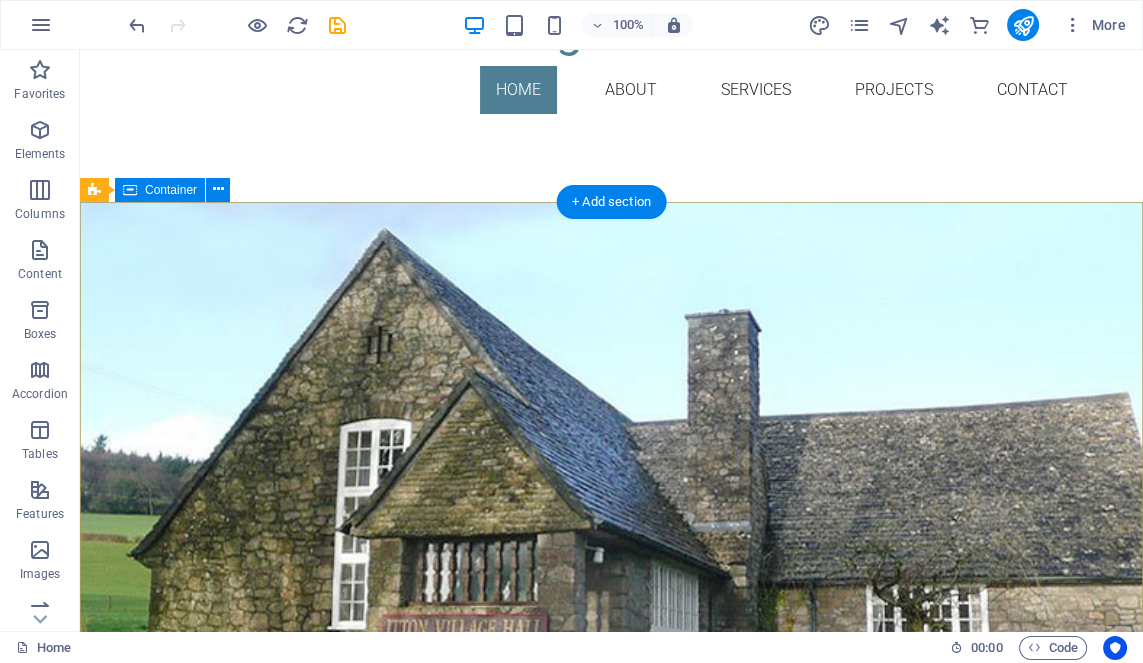 scroll, scrollTop: 0, scrollLeft: 0, axis: both 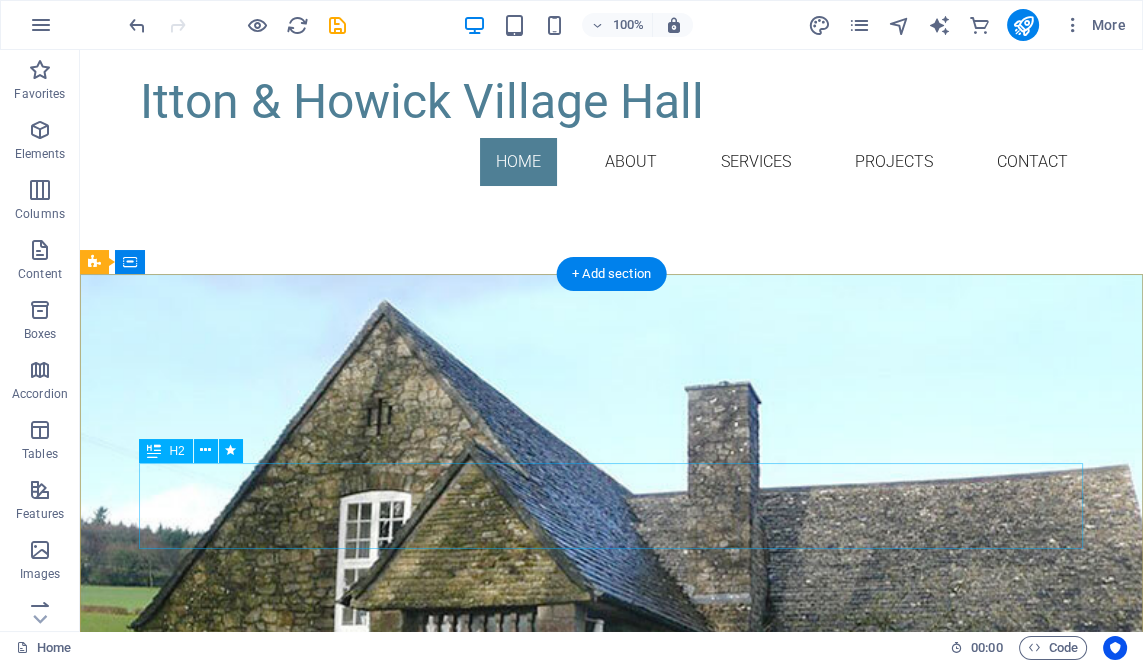 click on "A Grade II-listed building designed by renowned architect Guy Dawber and gifted to the village in 1956 by the Curre family, the owners of Itton Estate." at bounding box center (612, 397) 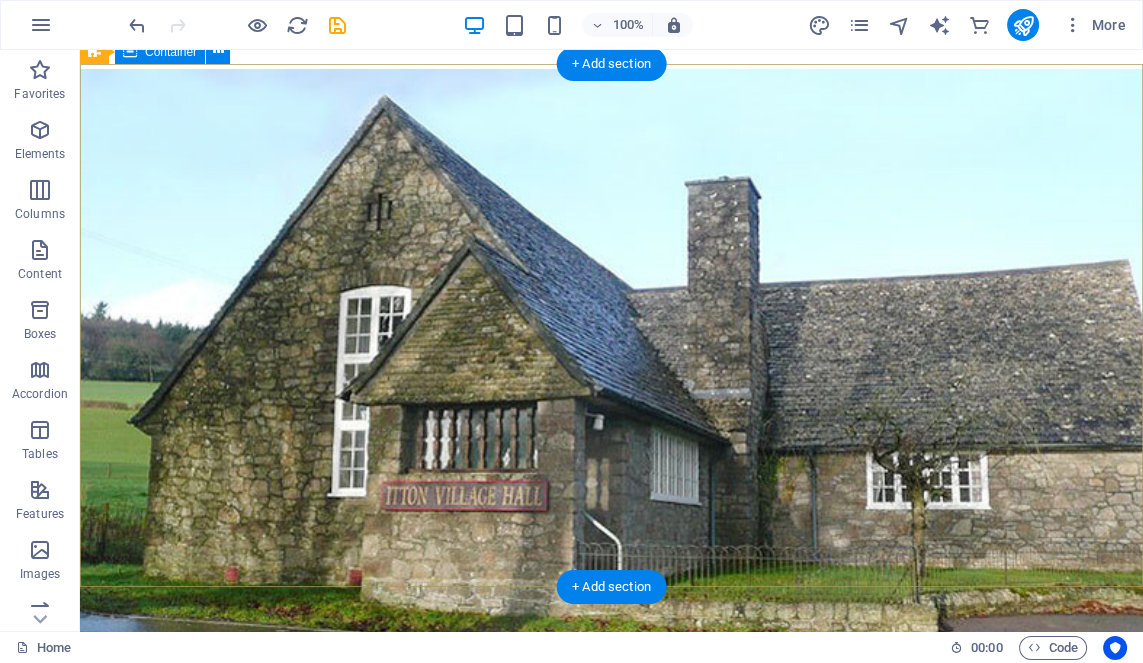 scroll, scrollTop: 210, scrollLeft: 0, axis: vertical 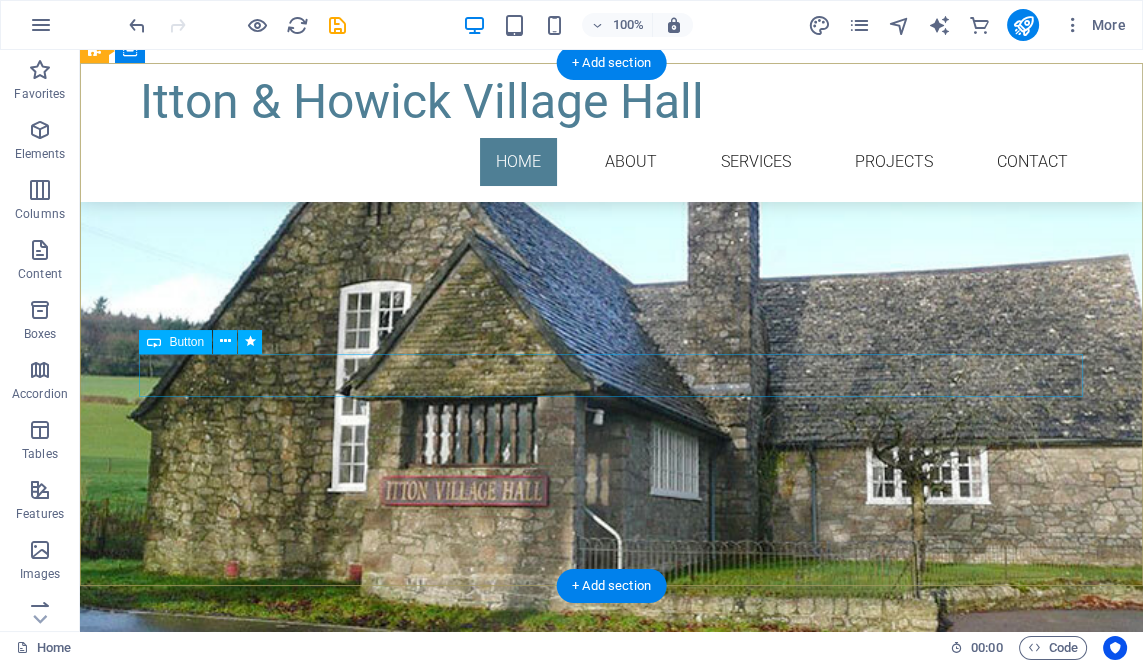 click on "Learn more" at bounding box center [612, 267] 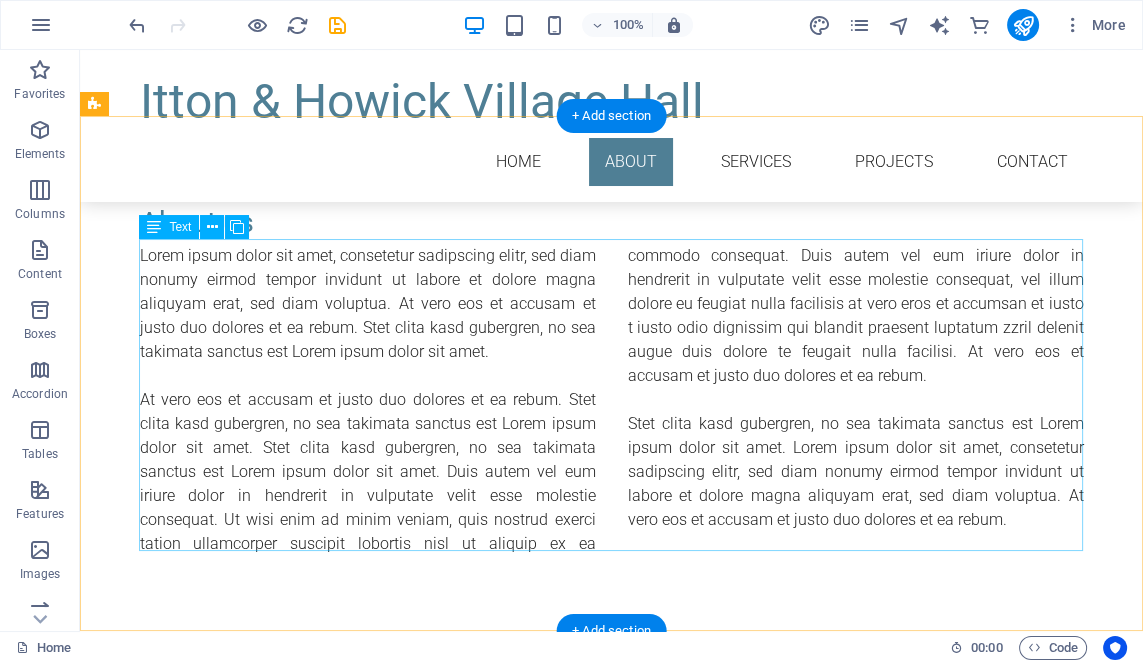 scroll, scrollTop: 675, scrollLeft: 0, axis: vertical 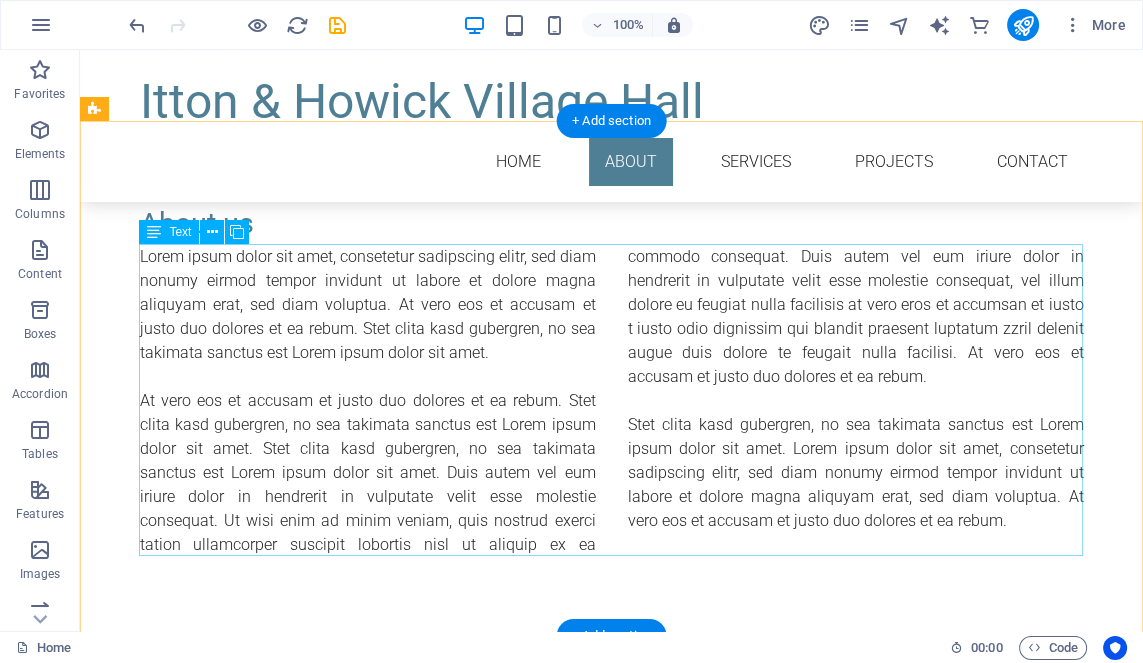 click on "Lorem ipsum dolor sit amet, consetetur sadipscing elitr, sed diam nonumy eirmod tempor invidunt ut labore et dolore magna aliquyam erat, sed diam voluptua. At vero eos et accusam et justo duo dolores et ea rebum. Stet clita kasd gubergren, no sea takimata sanctus est Lorem ipsum dolor sit amet. Stet clita kasd gubergren, no sea takimata sanctus est Lorem ipsum dolor sit amet. Lorem ipsum dolor sit amet, consetetur sadipscing elitr, sed diam nonumy eirmod tempor invidunt ut labore et dolore magna aliquyam erat, sed diam voluptua. At vero eos et accusam et justo duo dolores et ea rebum." at bounding box center [612, 401] 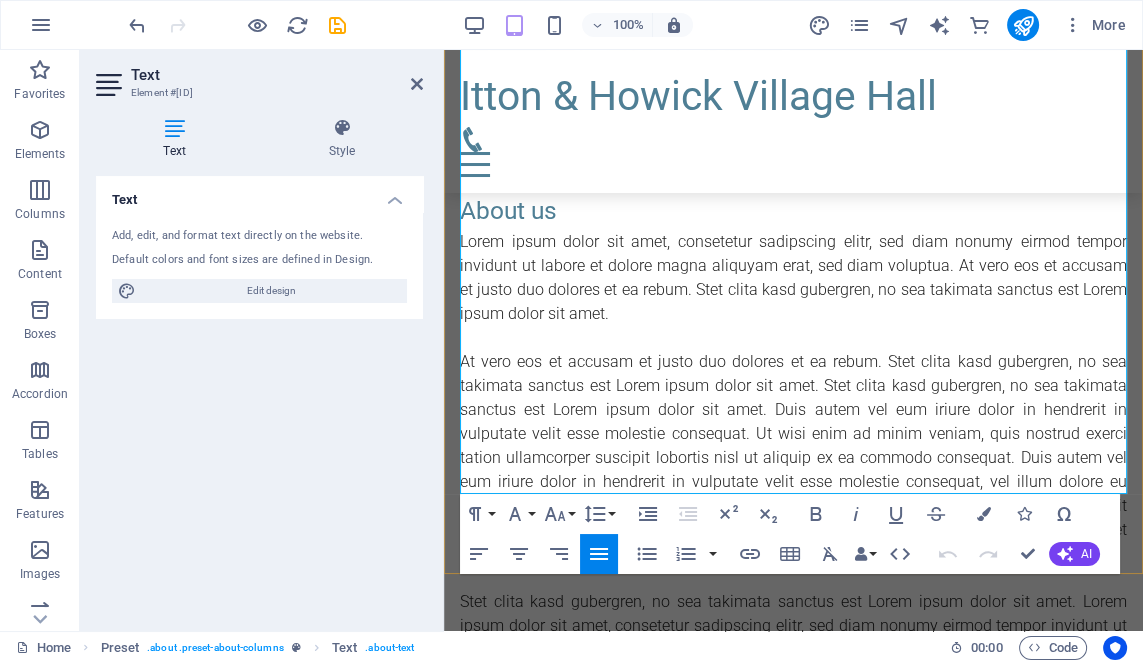 scroll, scrollTop: 877, scrollLeft: 0, axis: vertical 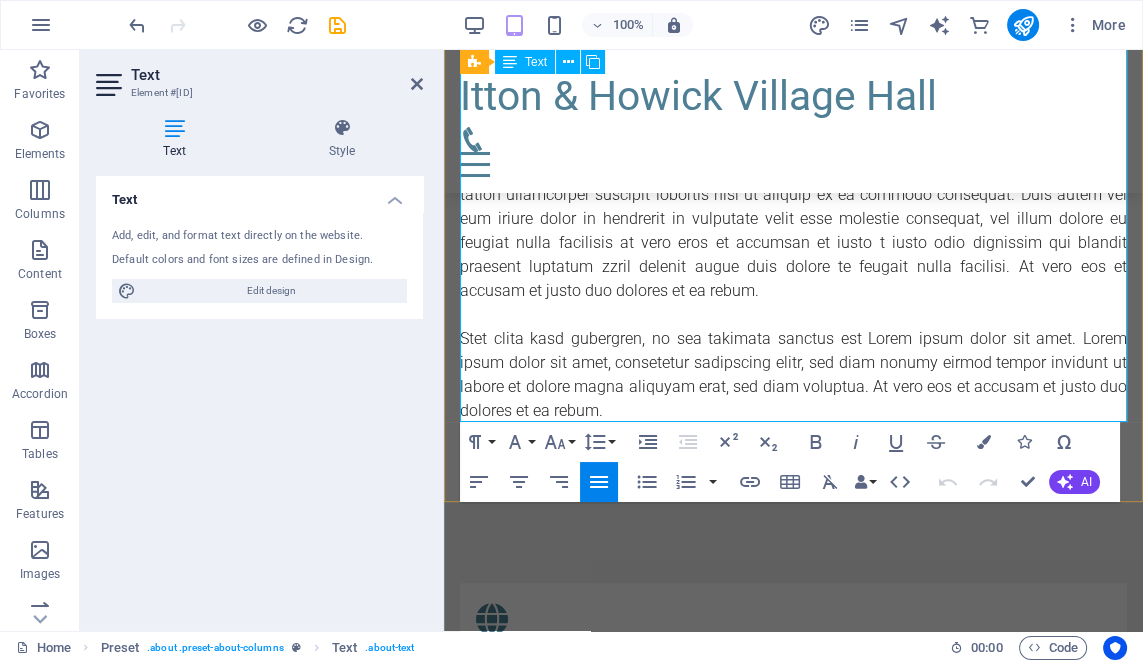 click on "Lorem ipsum dolor sit amet, consetetur sadipscing elitr, sed diam nonumy eirmod tempor invidunt ut labore et dolore magna aliquyam erat, sed diam voluptua. At vero eos et accusam et justo duo dolores et ea rebum. Stet clita kasd gubergren, no sea takimata sanctus est Lorem ipsum dolor sit amet. Stet clita kasd gubergren, no sea takimata sanctus est Lorem ipsum dolor sit amet. Lorem ipsum dolor sit amet, consetetur sadipscing elitr, sed diam nonumy eirmod tempor invidunt ut labore et dolore magna aliquyam erat, sed diam voluptua. At vero eos et accusam et justo duo dolores et ea rebum." at bounding box center (793, 195) 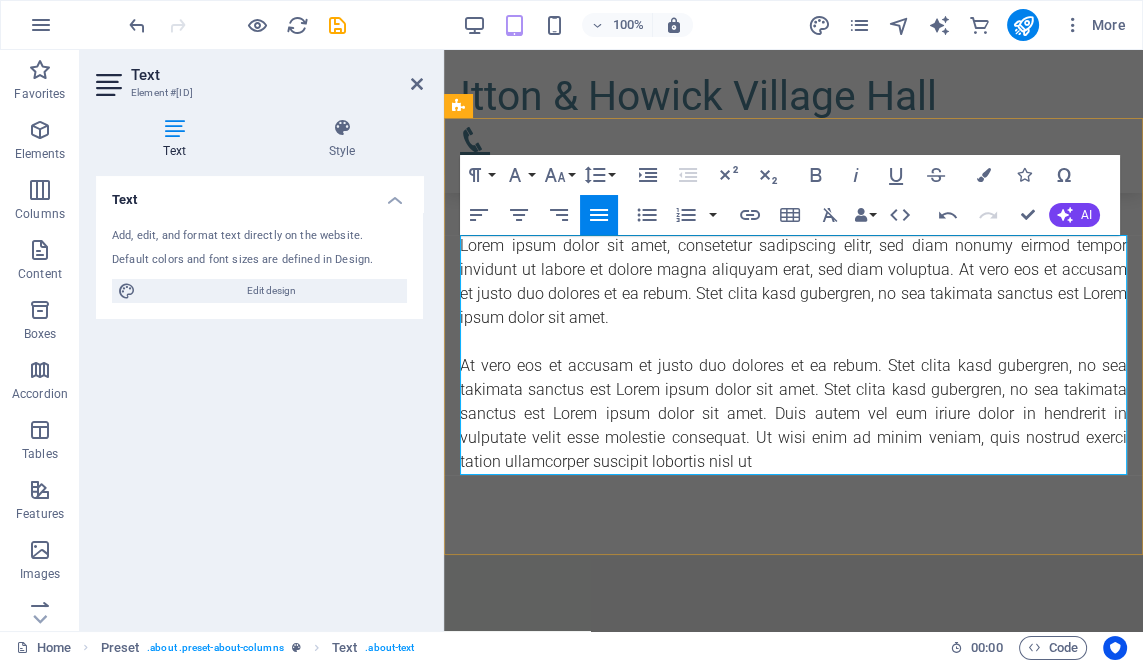 scroll, scrollTop: 608, scrollLeft: 0, axis: vertical 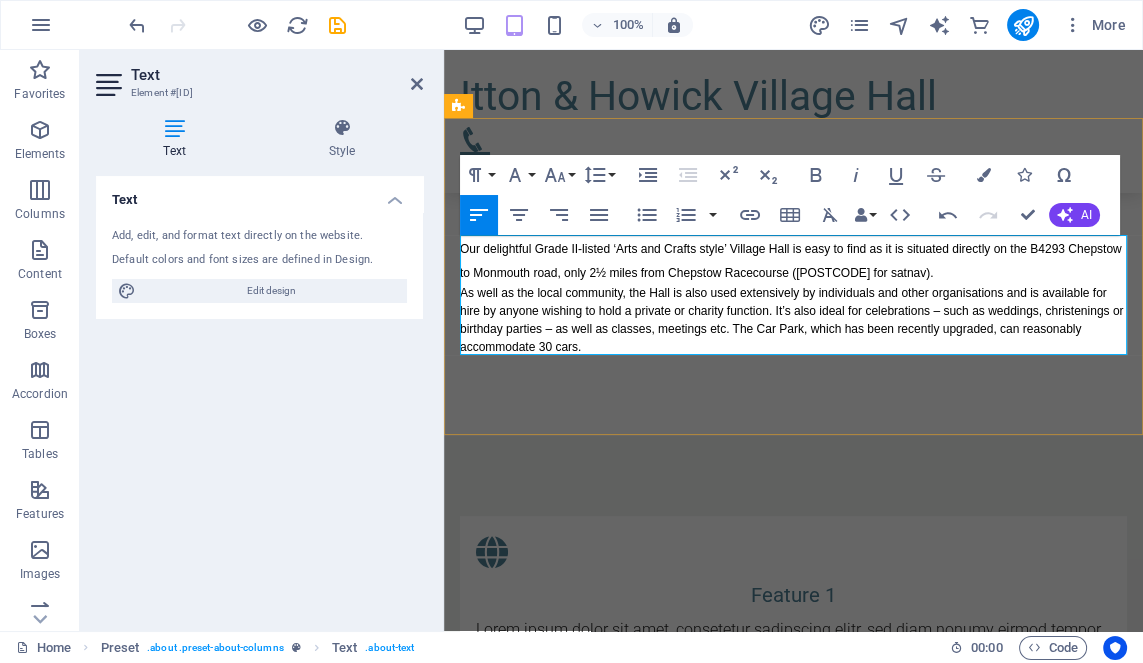 click on "Our delightful Grade II-listed ‘Arts and Crafts style’ Village Hall is easy to find as it is situated directly on the B4293 Chepstow to Monmouth road, only 2½ miles from Chepstow Racecourse ([POSTCODE] for satnav). As well as the local community, the Hall is also used extensively by individuals and other organisations and is available for hire by anyone wishing to hold a private or charity function. It’s also ideal for celebrations – such as weddings, christenings or birthday parties – as well as classes, meetings etc. The Car Park, which has been recently upgraded, can reasonably accommodate 30 cars." at bounding box center (793, 296) 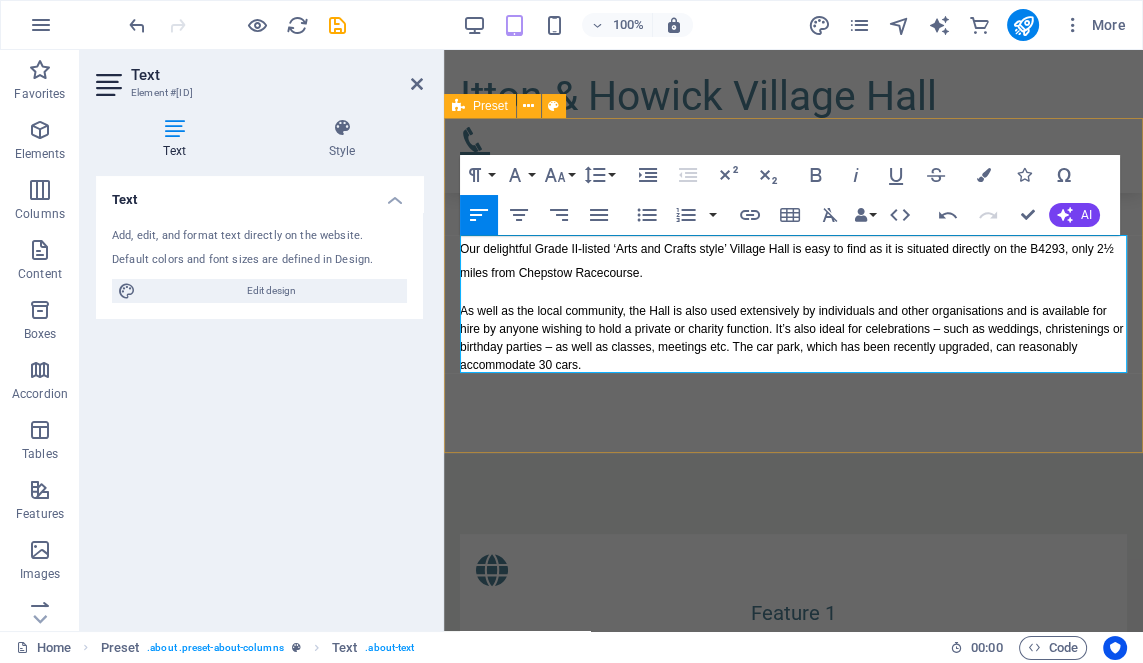 click on "About us Our delightful Grade II-listed ‘Arts and Crafts style’ Village Hall is easy to find as it is situated directly on the B4293, only 2½ miles from [CITY] Racecourse. As well as the local community, the Hall is also used extensively by individuals and other organisations and is available for hire by anyone wishing to hold a private or charity function. It’s also ideal for celebrations – such as weddings, christenings or birthday parties – as well as classes, meetings etc. The car park, which has been recently upgraded, can reasonably accommodate 30 cars." at bounding box center (793, 286) 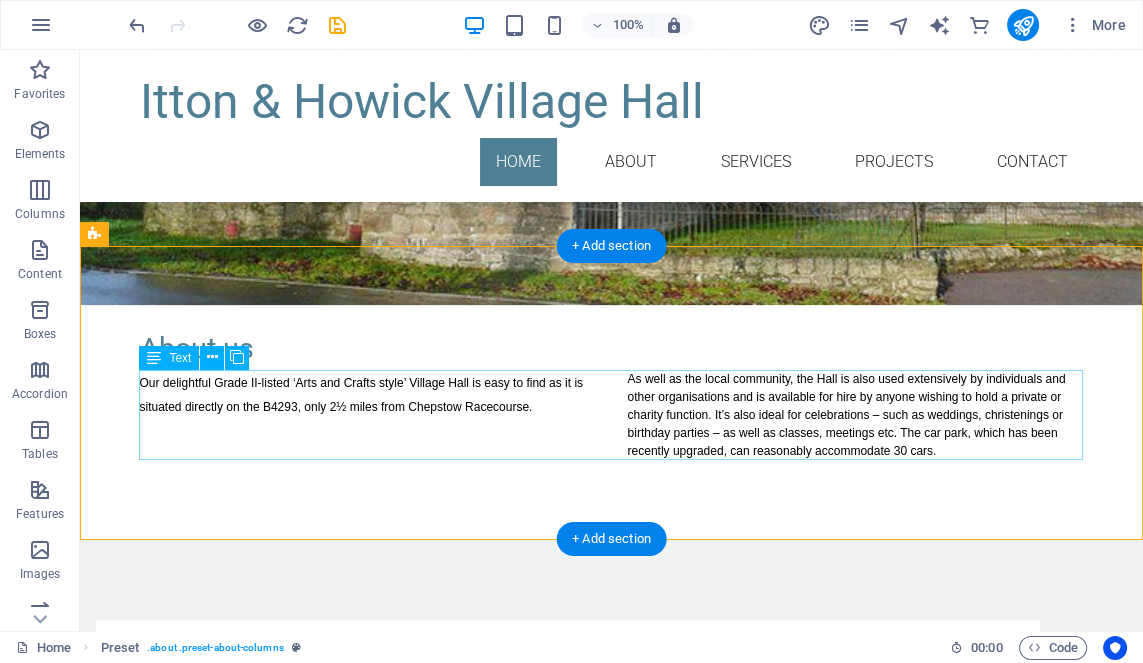 scroll, scrollTop: 549, scrollLeft: 0, axis: vertical 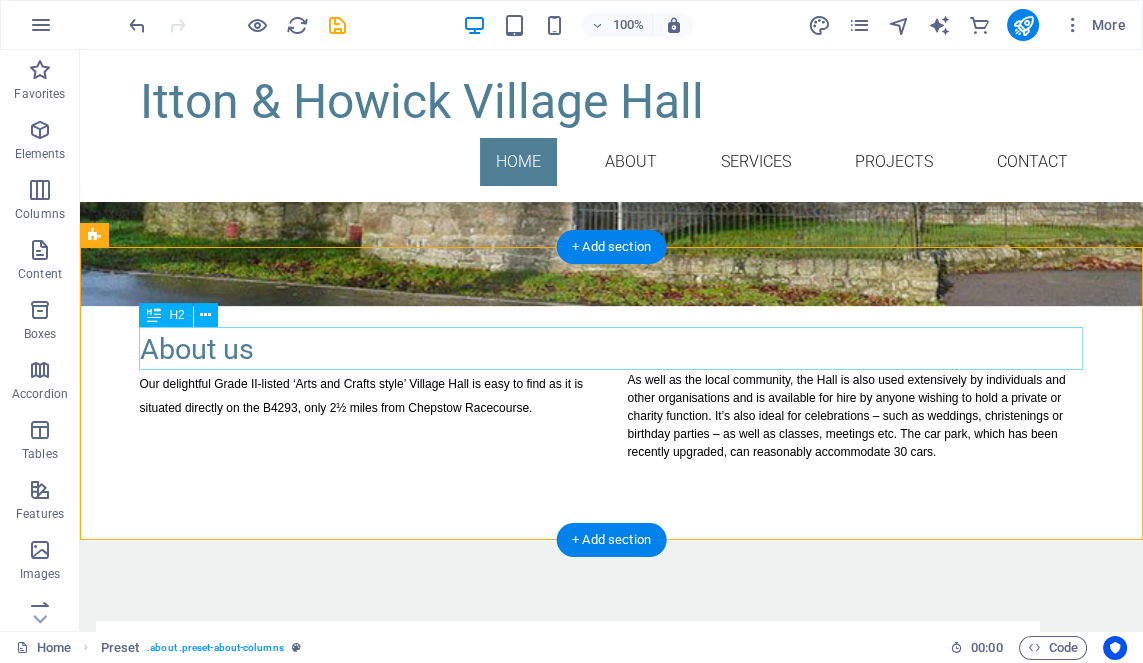 click on "About us" at bounding box center [612, 349] 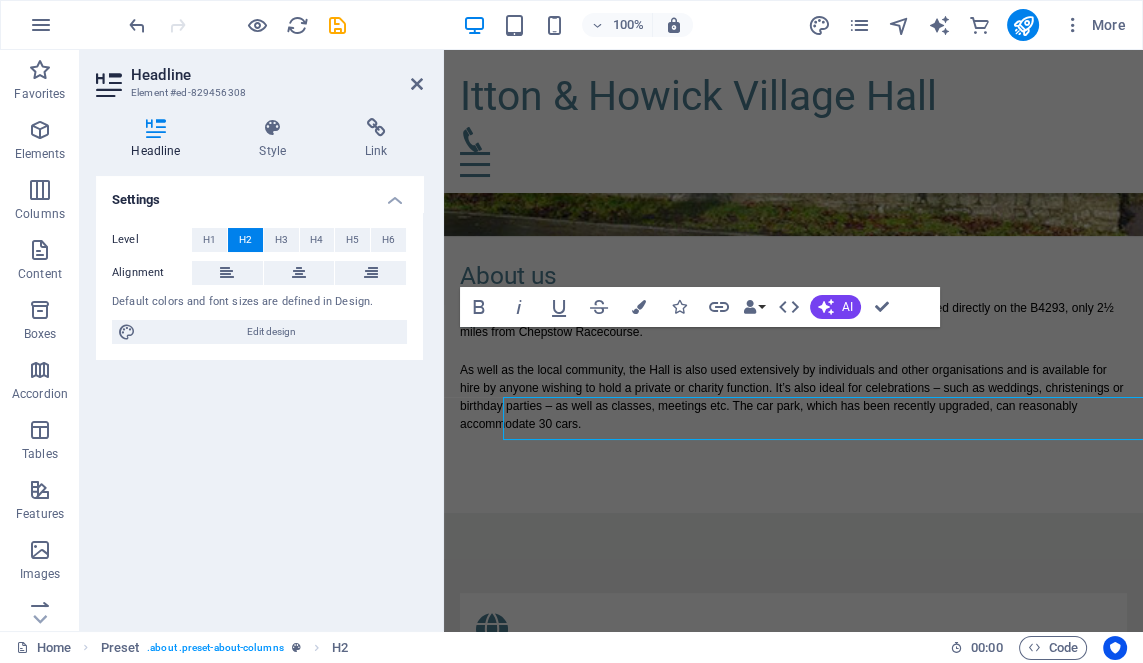 scroll, scrollTop: 480, scrollLeft: 0, axis: vertical 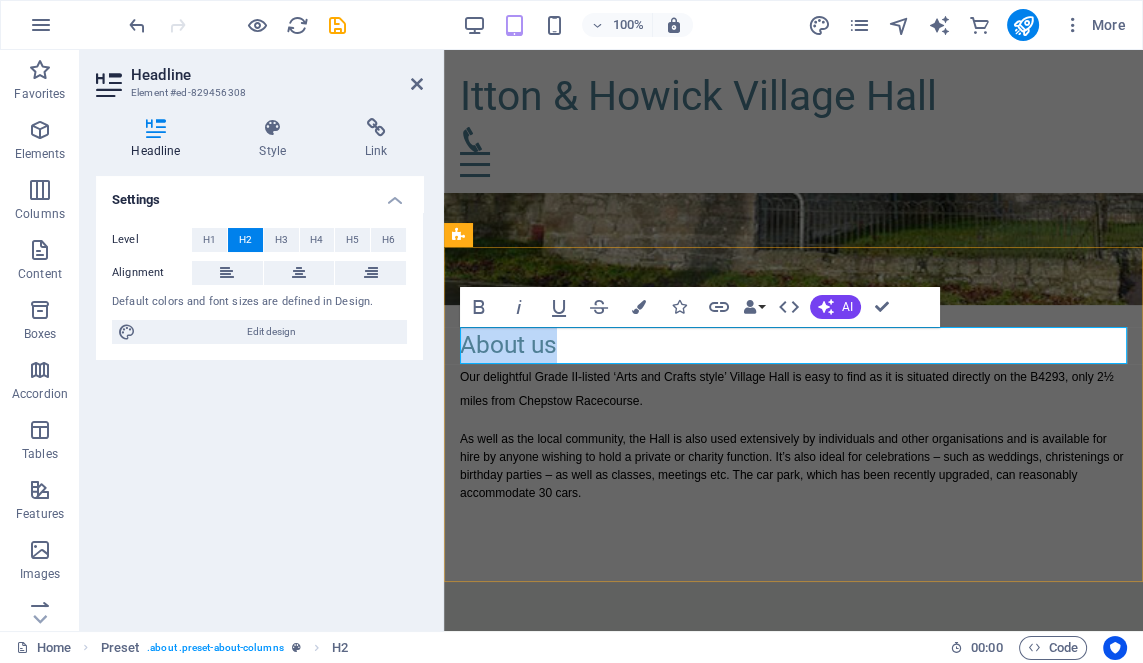click on "About us" at bounding box center [793, 345] 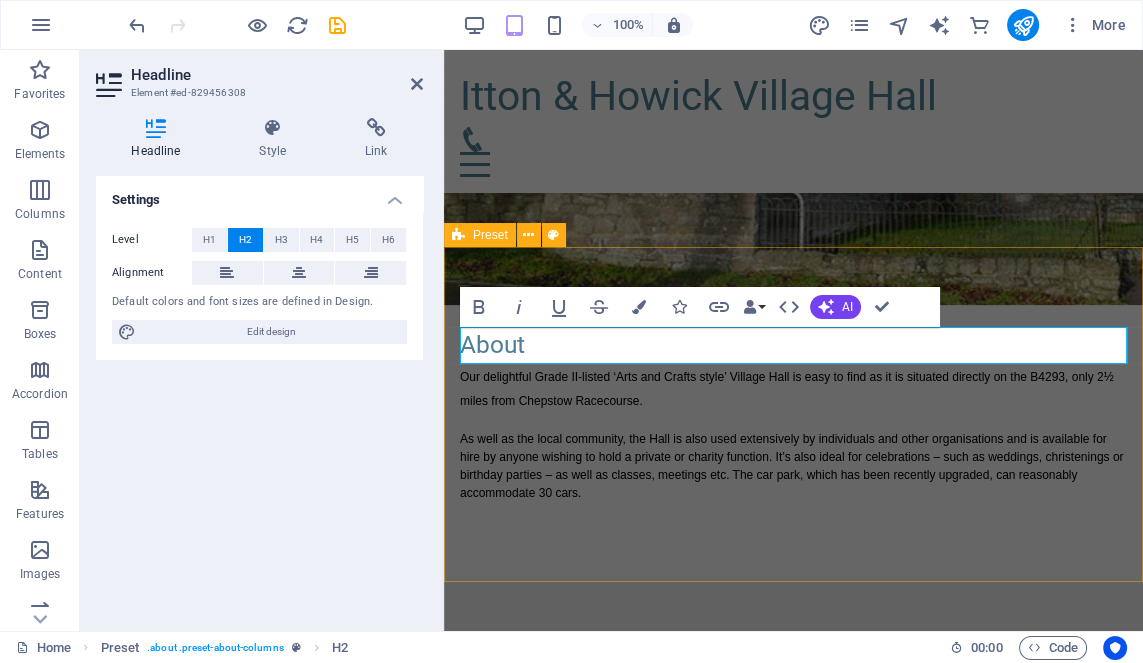 click on "About Our delightful Grade II-listed ‘Arts and Crafts style’ Village Hall is easy to find as it is situated directly on the B4293, only 2½ miles from Chepstow Racecourse. As well as the local community, the Hall is also used extensively by individuals and other organisations and is available for hire by anyone wishing to hold a private or charity function. It’s also ideal for celebrations – such as weddings, christenings or birthday parties – as well as classes, meetings etc. The car park, which has been recently upgraded, can reasonably accommodate 30 cars." at bounding box center (793, 414) 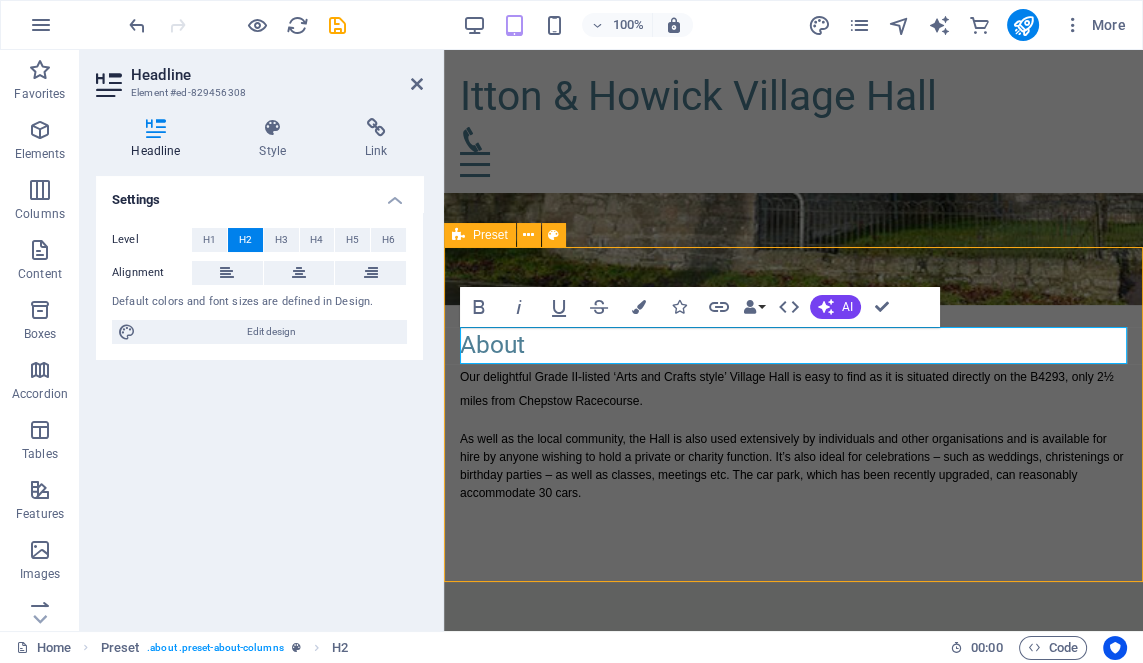 click on "About Our delightful Grade II-listed ‘Arts and Crafts style’ Village Hall is easy to find as it is situated directly on the B4293, only 2½ miles from Chepstow Racecourse. As well as the local community, the Hall is also used extensively by individuals and other organisations and is available for hire by anyone wishing to hold a private or charity function. It’s also ideal for celebrations – such as weddings, christenings or birthday parties – as well as classes, meetings etc. The car park, which has been recently upgraded, can reasonably accommodate 30 cars." at bounding box center [793, 414] 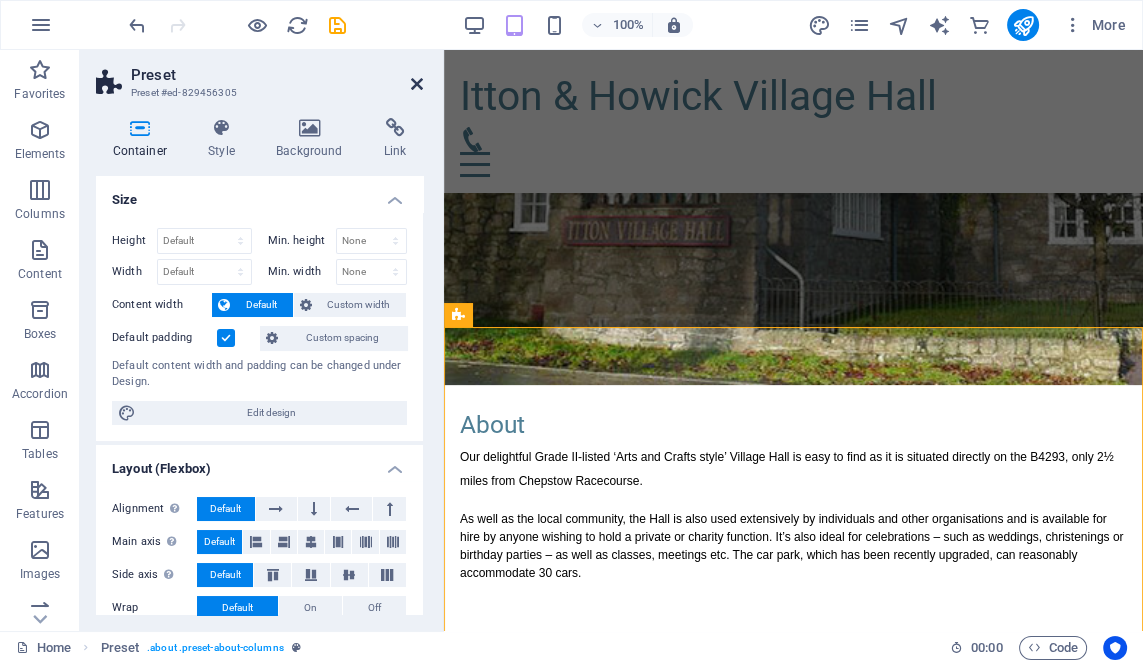 click at bounding box center [417, 84] 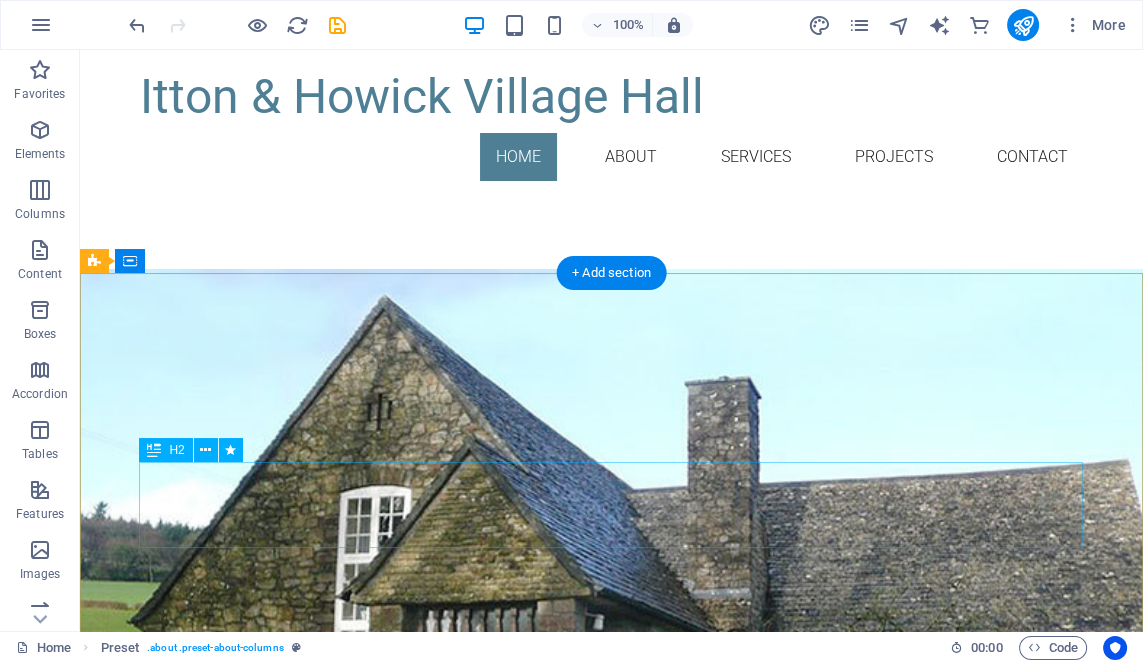 scroll, scrollTop: 0, scrollLeft: 0, axis: both 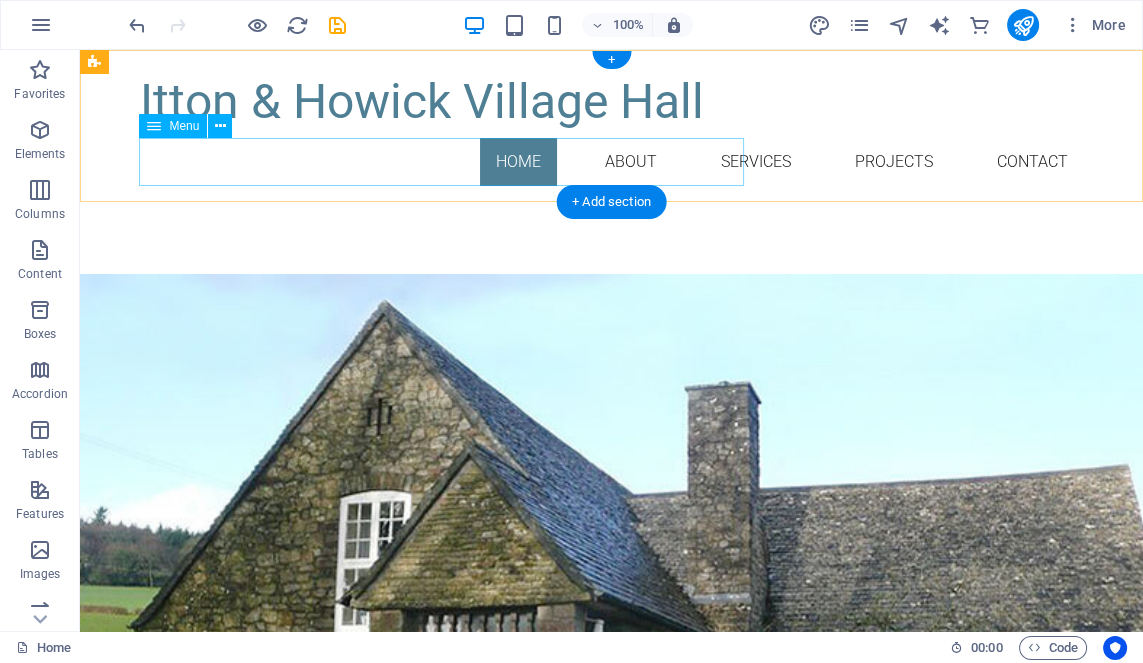 click on "Home About Services Projects Contact" at bounding box center [612, 162] 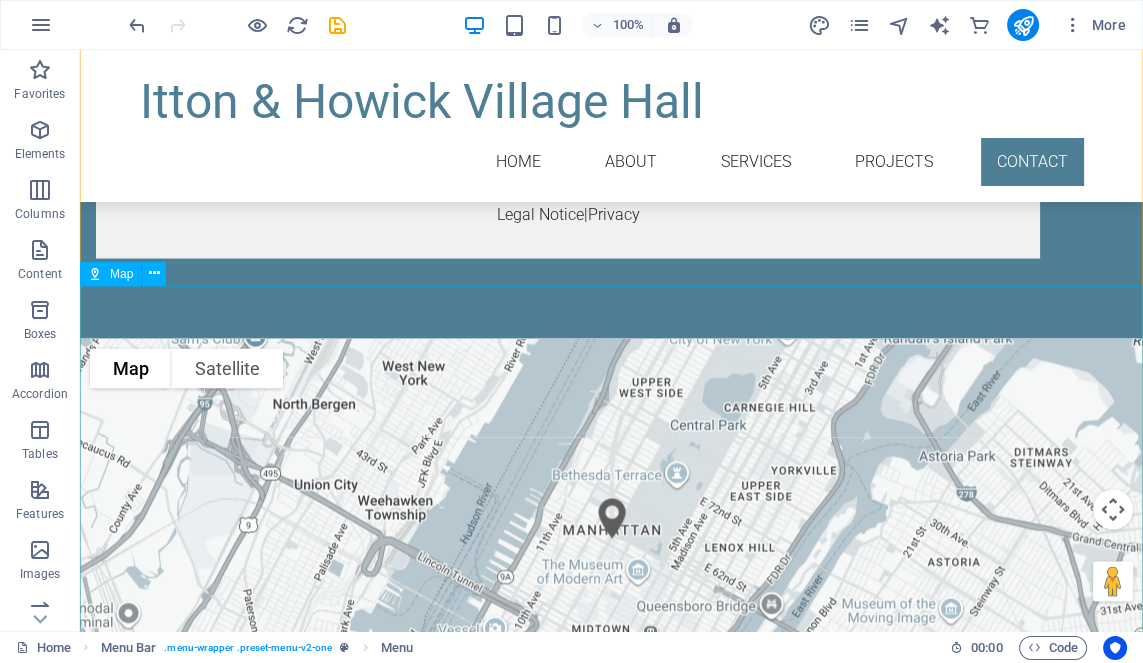 scroll, scrollTop: 4147, scrollLeft: 0, axis: vertical 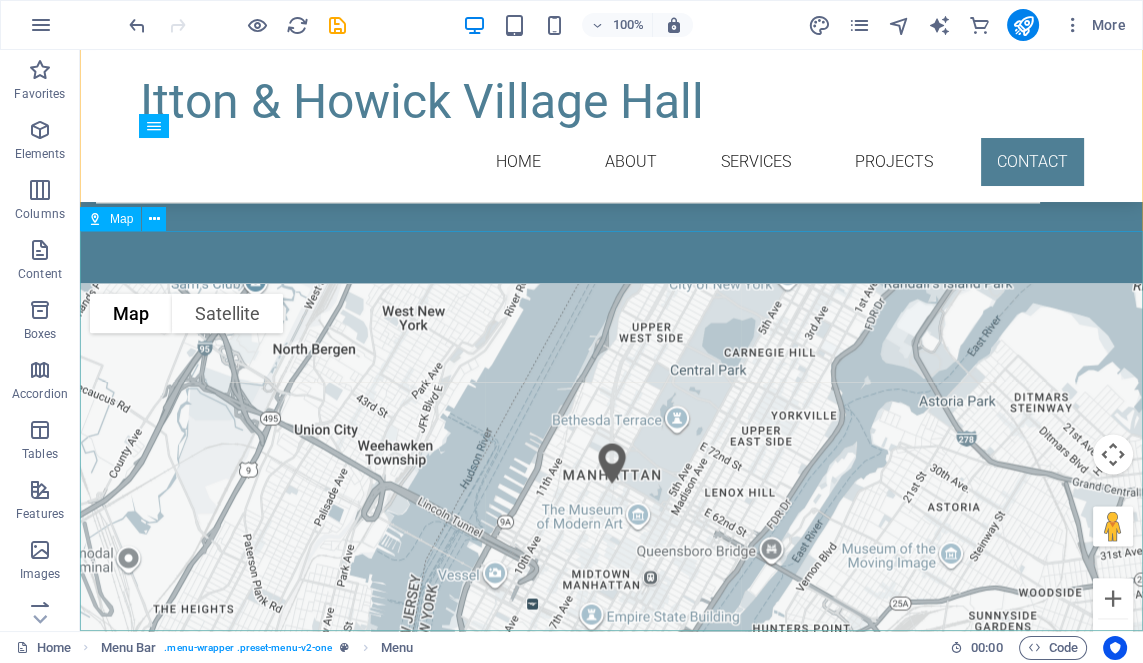 click on "Map" at bounding box center [121, 219] 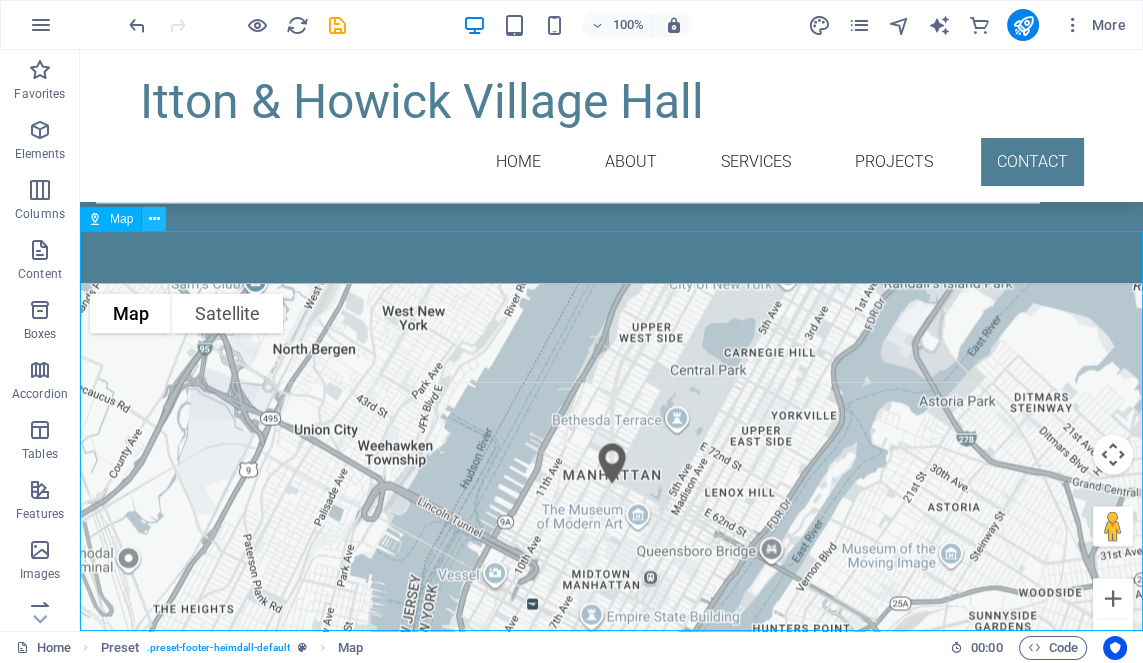 click at bounding box center [154, 219] 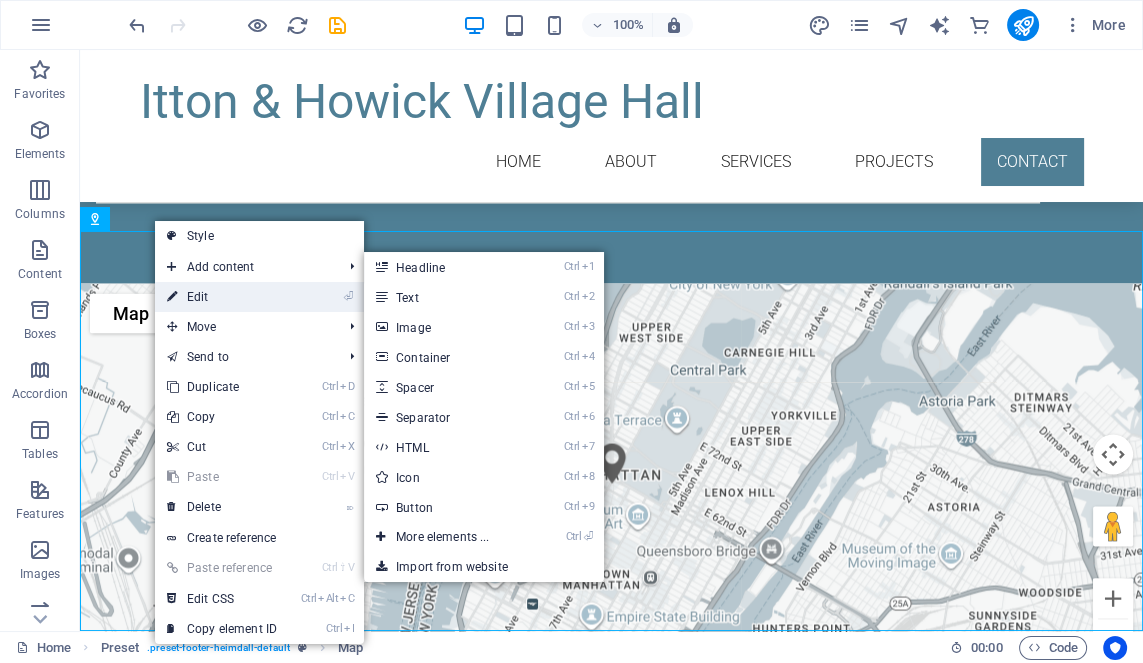 click on "⏎  Edit" at bounding box center [222, 297] 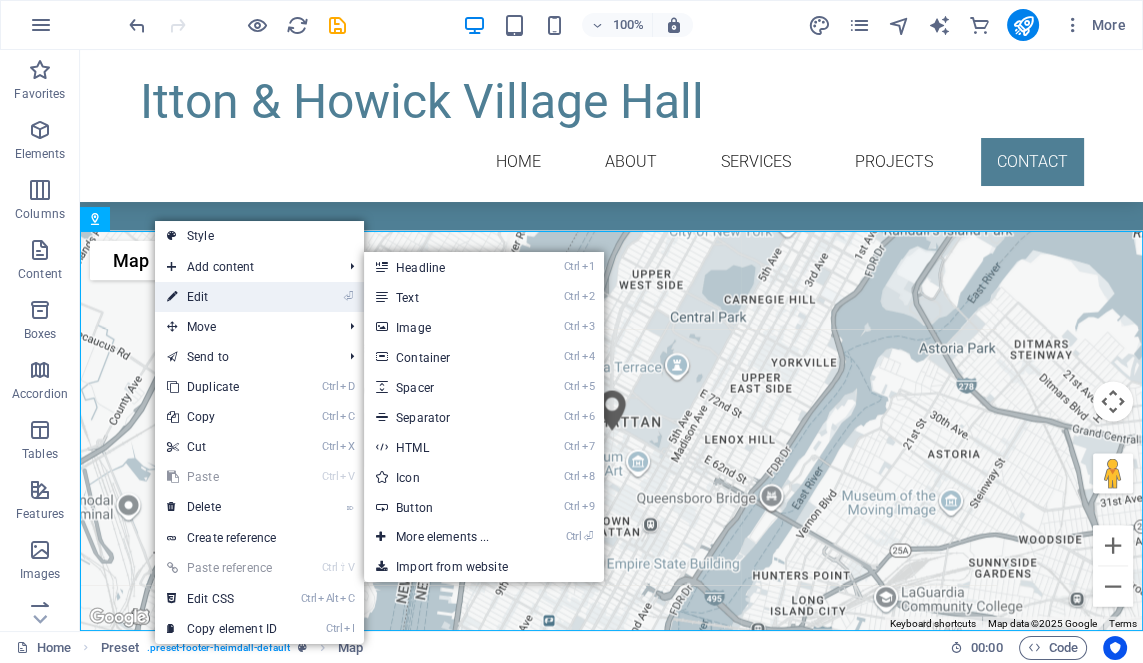 select on "1" 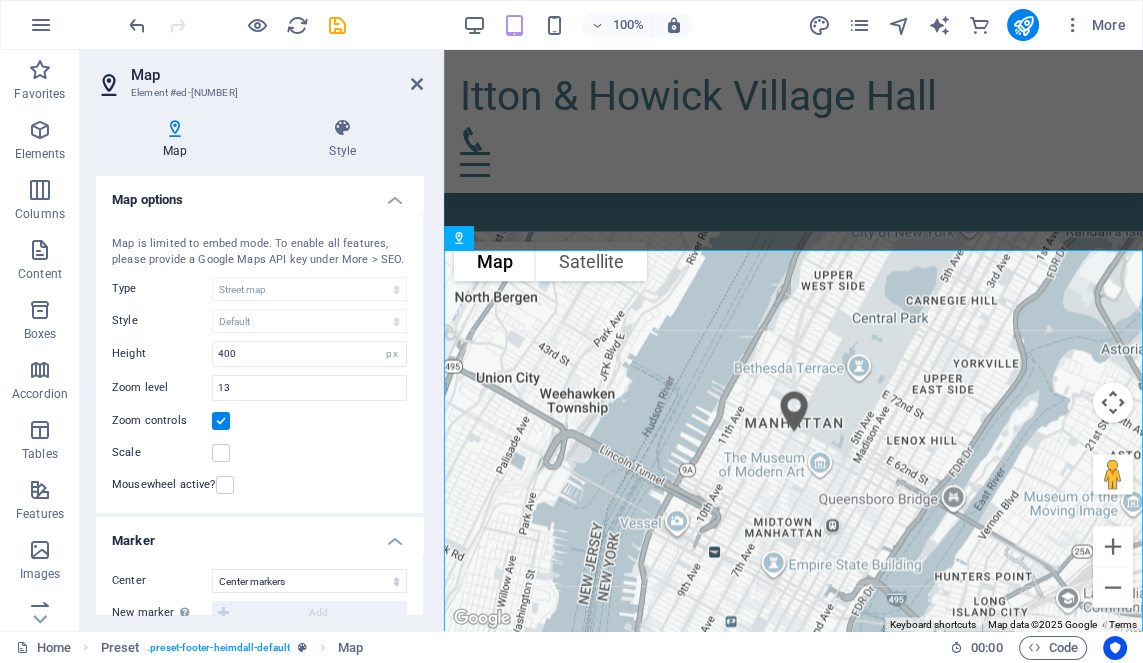 scroll, scrollTop: 4125, scrollLeft: 0, axis: vertical 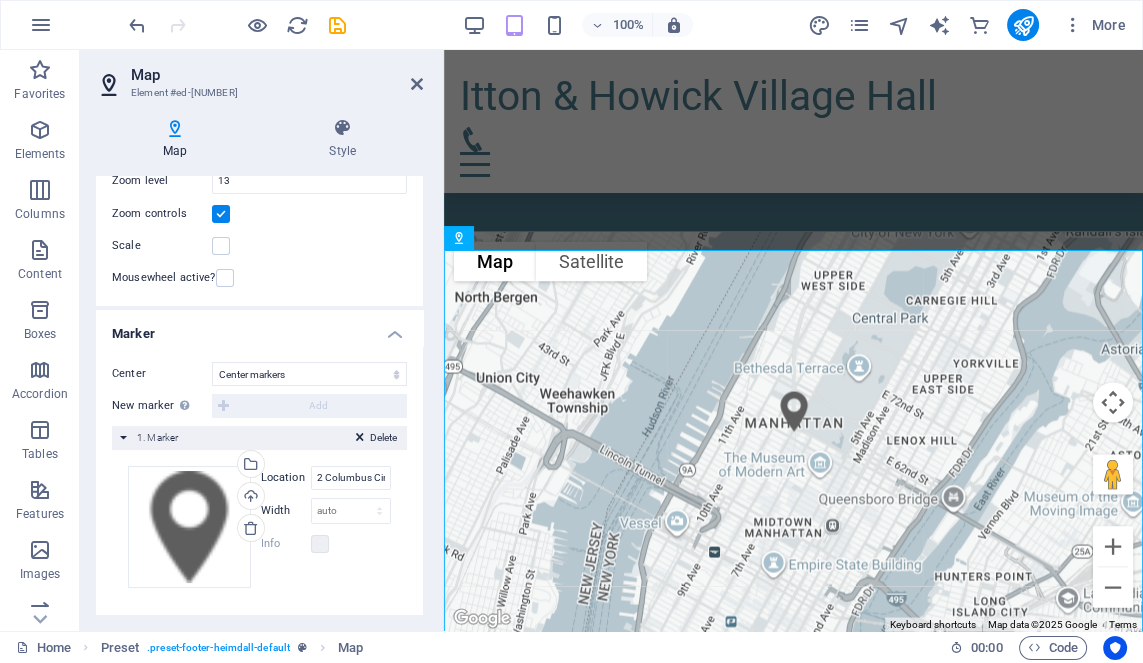 click on "New marker To enable this feature, please provide a Google Maps API key in the website settings. Add" at bounding box center [259, 406] 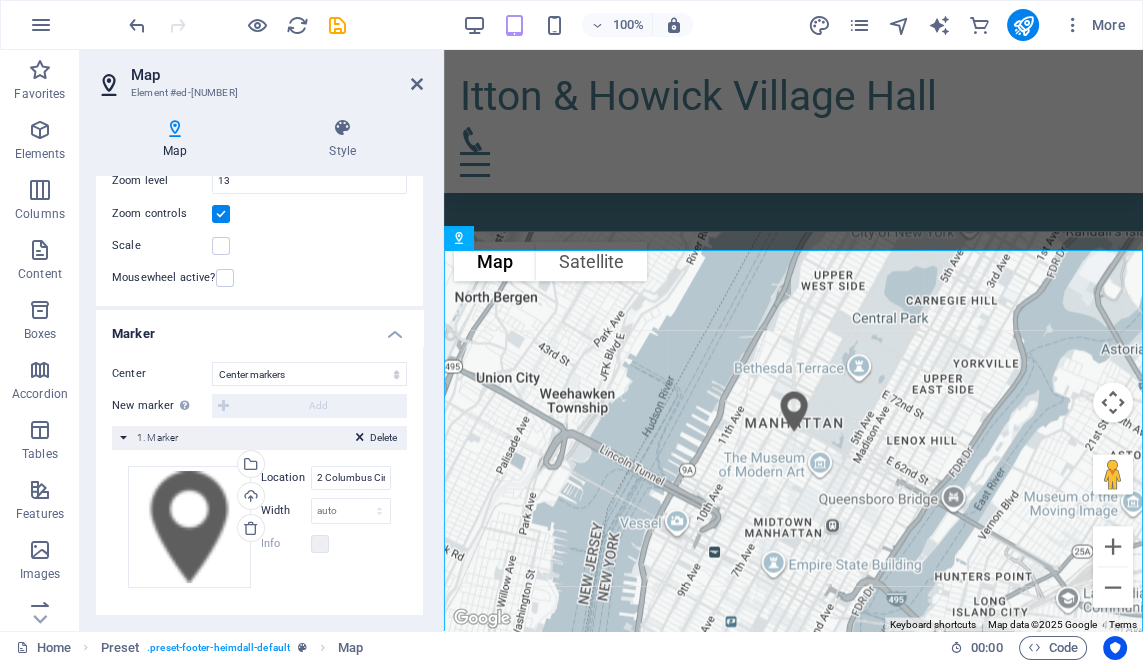 click on "Delete" at bounding box center [376, 438] 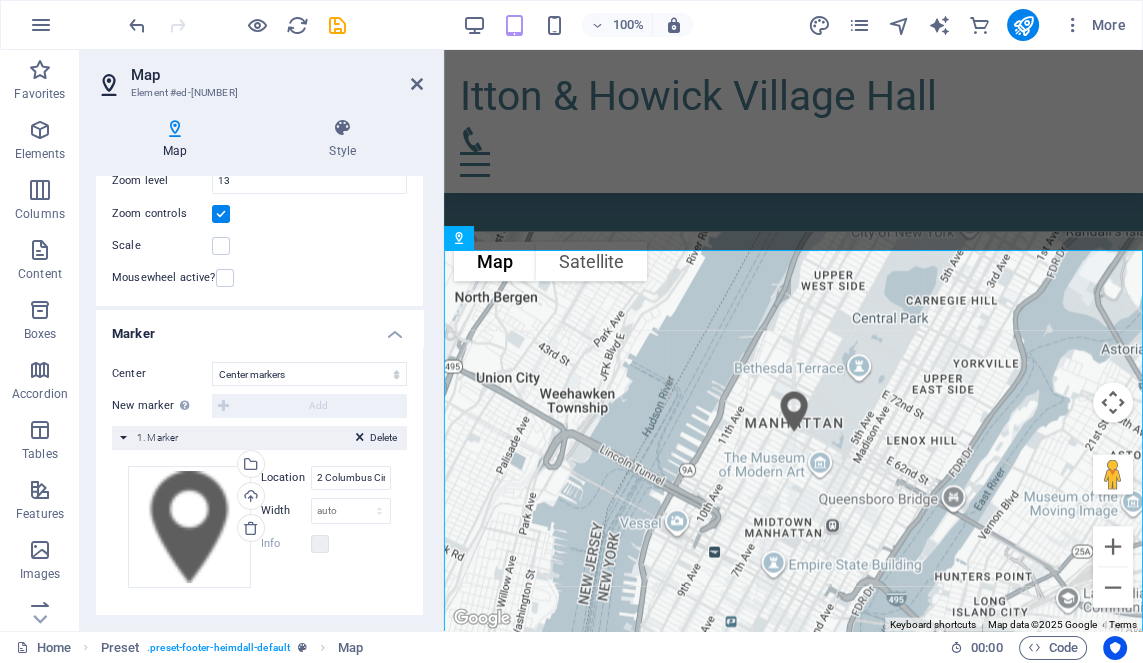 scroll, scrollTop: 8, scrollLeft: 0, axis: vertical 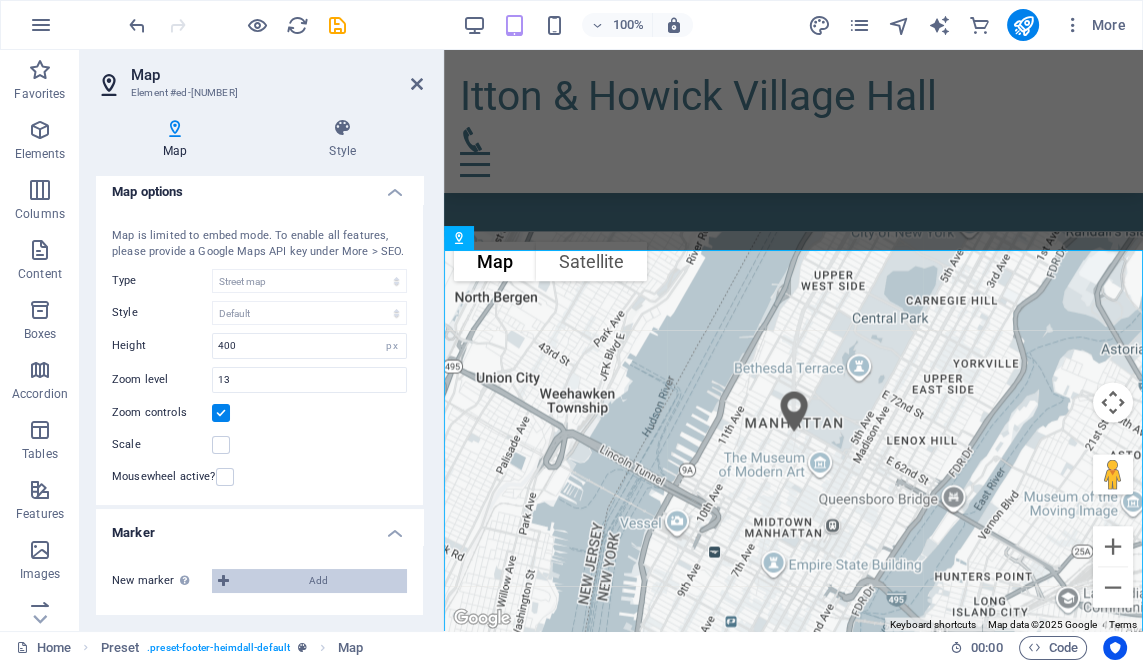 click on "Add" at bounding box center (318, 581) 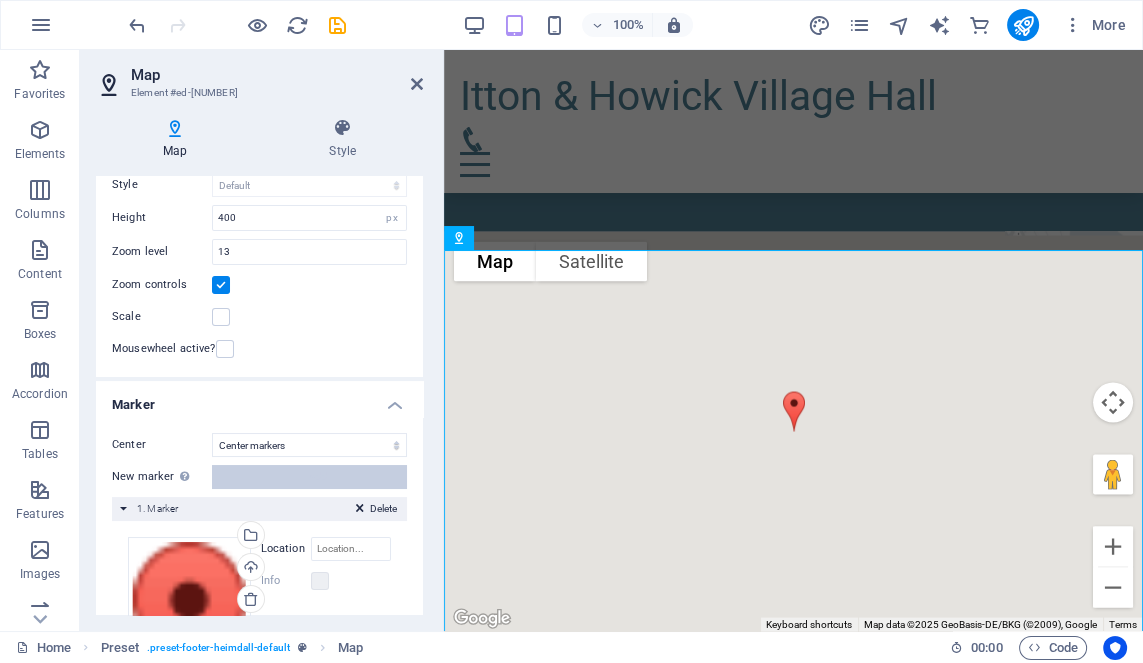 scroll, scrollTop: 210, scrollLeft: 0, axis: vertical 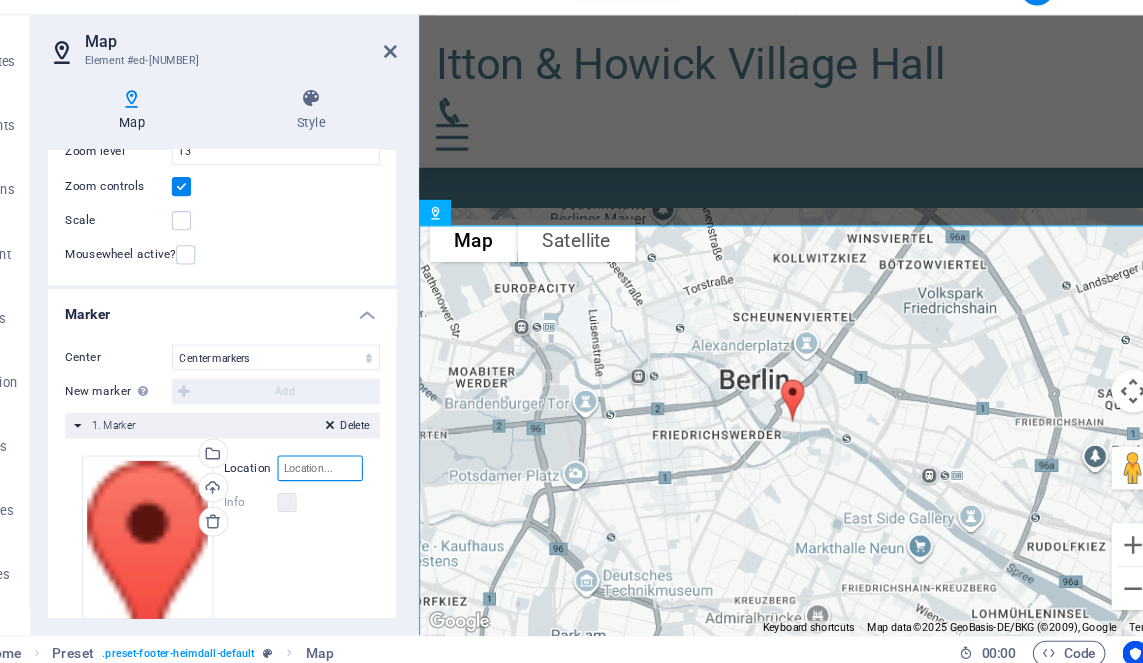click on "Location" at bounding box center (351, 475) 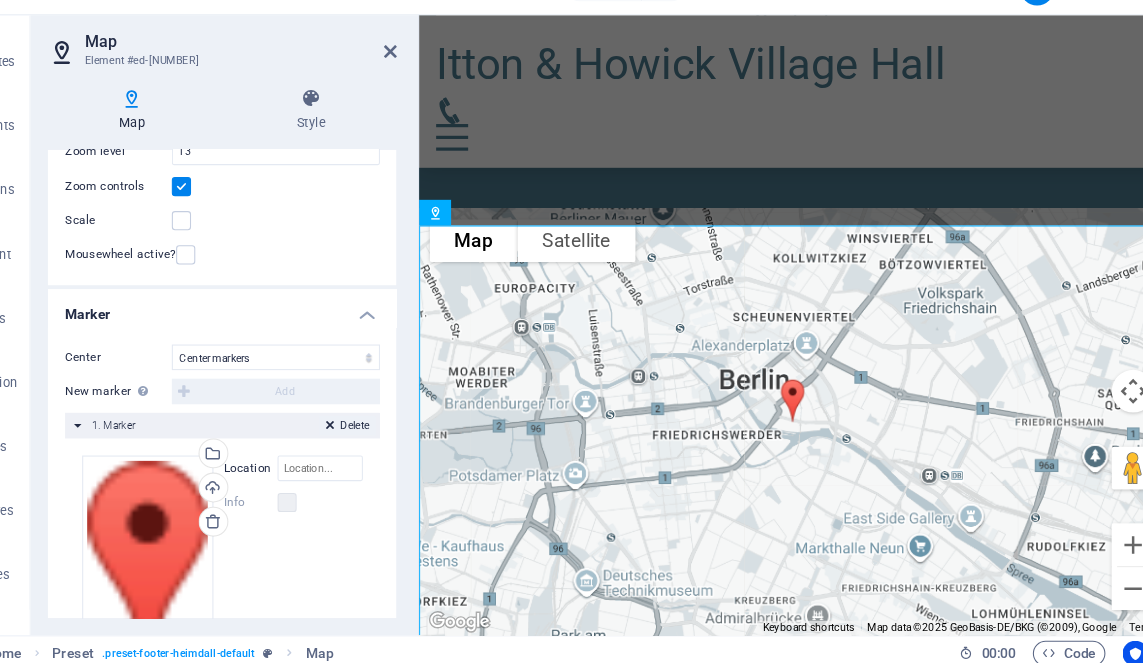 click at bounding box center (360, 438) 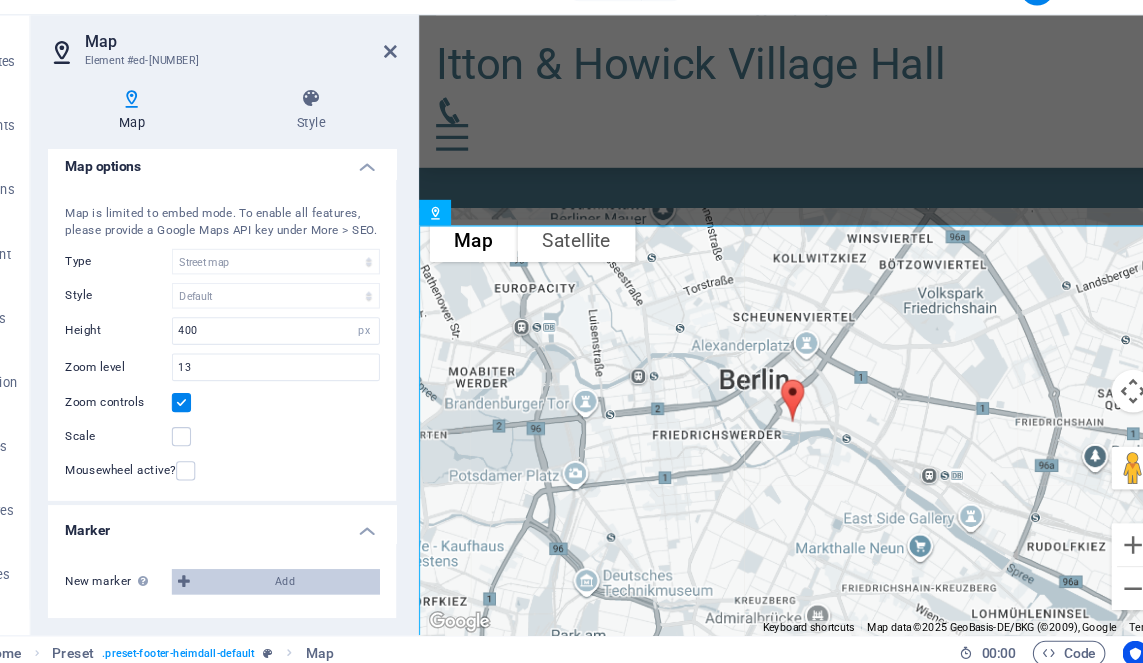 click on "Add" at bounding box center (318, 581) 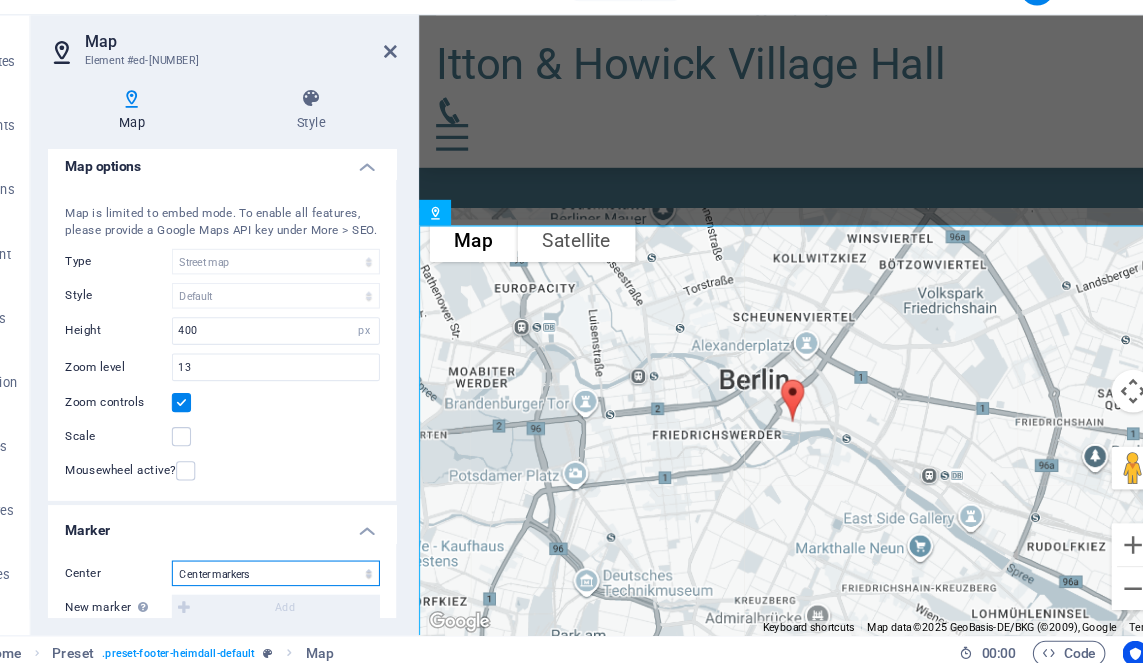 click on "Don't center Center markers Center and zoom markers" at bounding box center (309, 573) 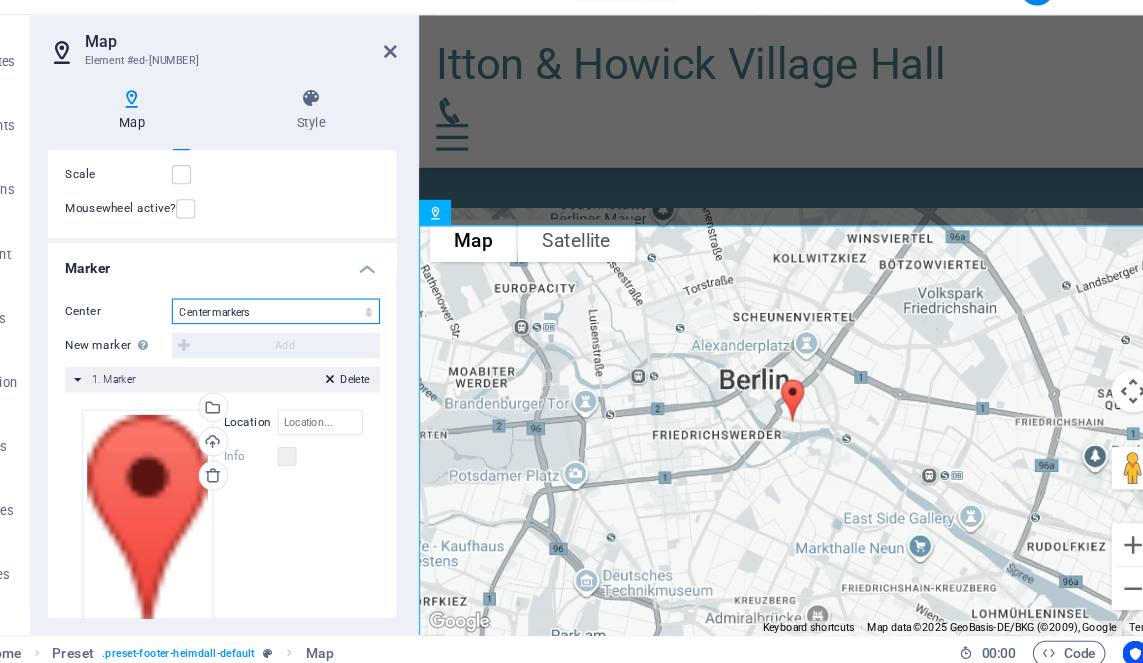 scroll, scrollTop: 296, scrollLeft: 0, axis: vertical 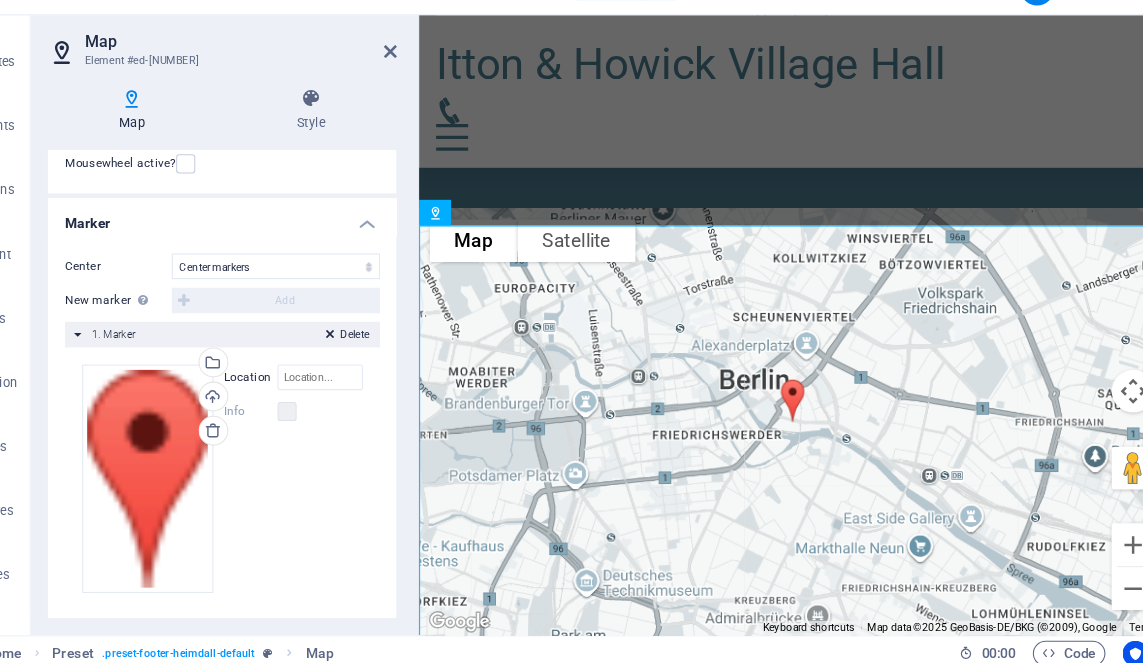 click on "Delete 1. Marker" at bounding box center (259, 349) 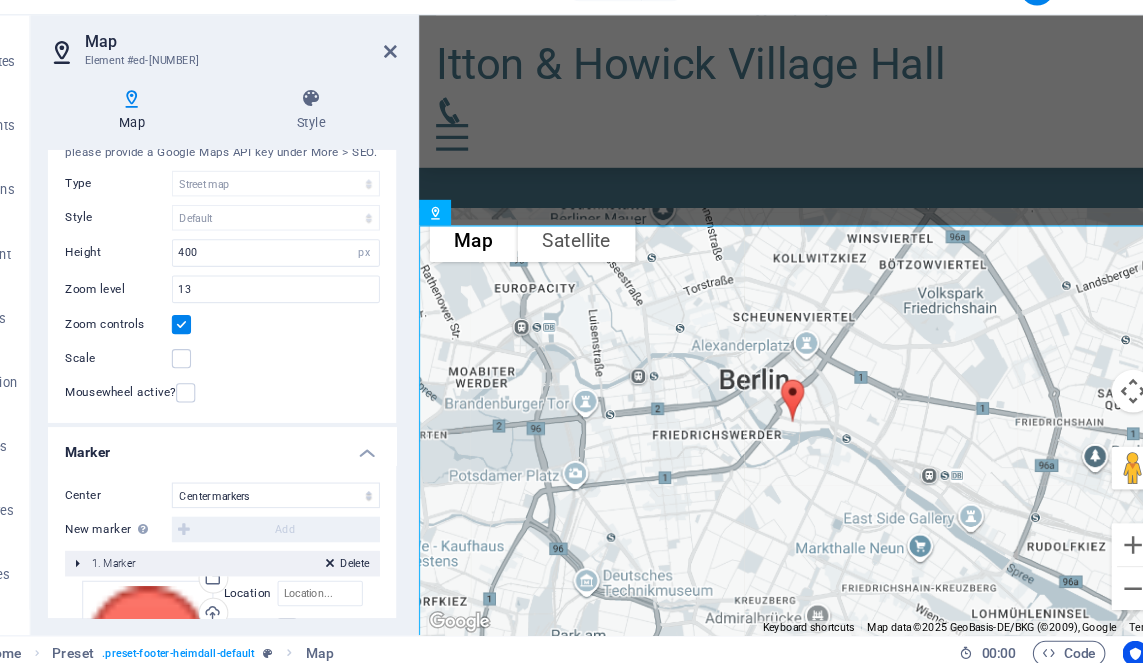 scroll, scrollTop: 56, scrollLeft: 0, axis: vertical 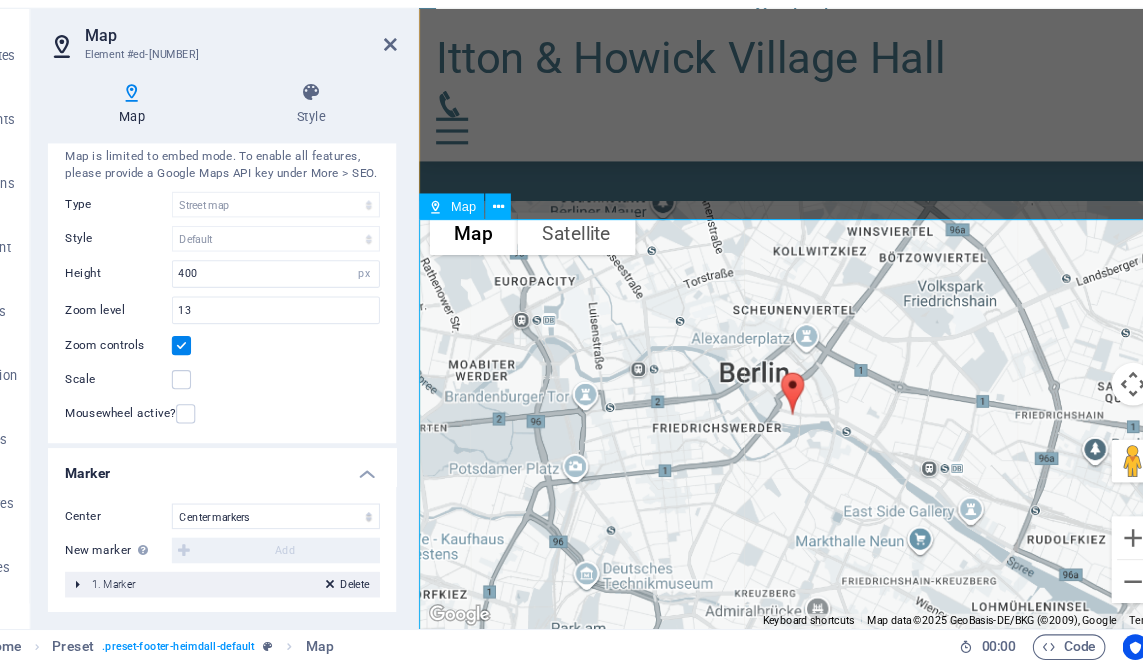 click on "To navigate the map with touch gestures double-tap and hold your finger on the map, then drag the map. ← Move left → Move right ↑ Move up ↓ Move down + Zoom in - Zoom out Home Jump left by 75% End Jump right by 75% Page Up Jump up by 75% Page Down Jump down by 75% Map Terrain Satellite Labels Keyboard shortcuts Map Data Map data ©2025 GeoBasis-DE/BKG (©2009), Google Map data ©2025 GeoBasis-DE/BKG (©2009), Google 500 m  Click to toggle between metric and imperial units Terms Report a map error" at bounding box center [768, 389] 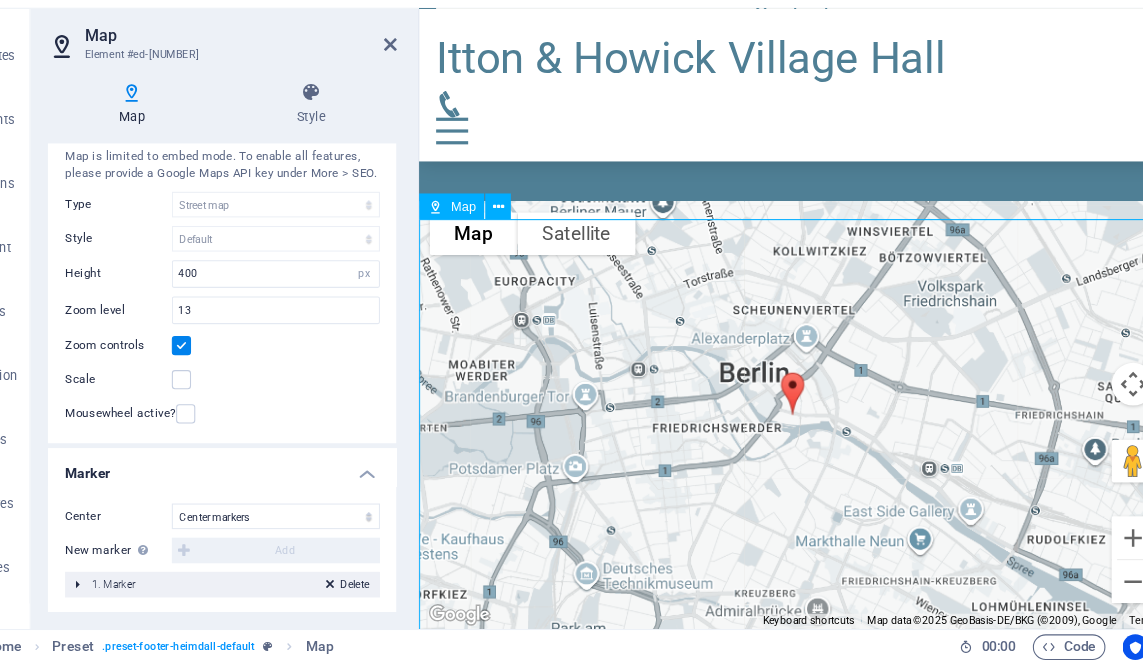 drag, startPoint x: 636, startPoint y: 346, endPoint x: 802, endPoint y: 379, distance: 169.24834 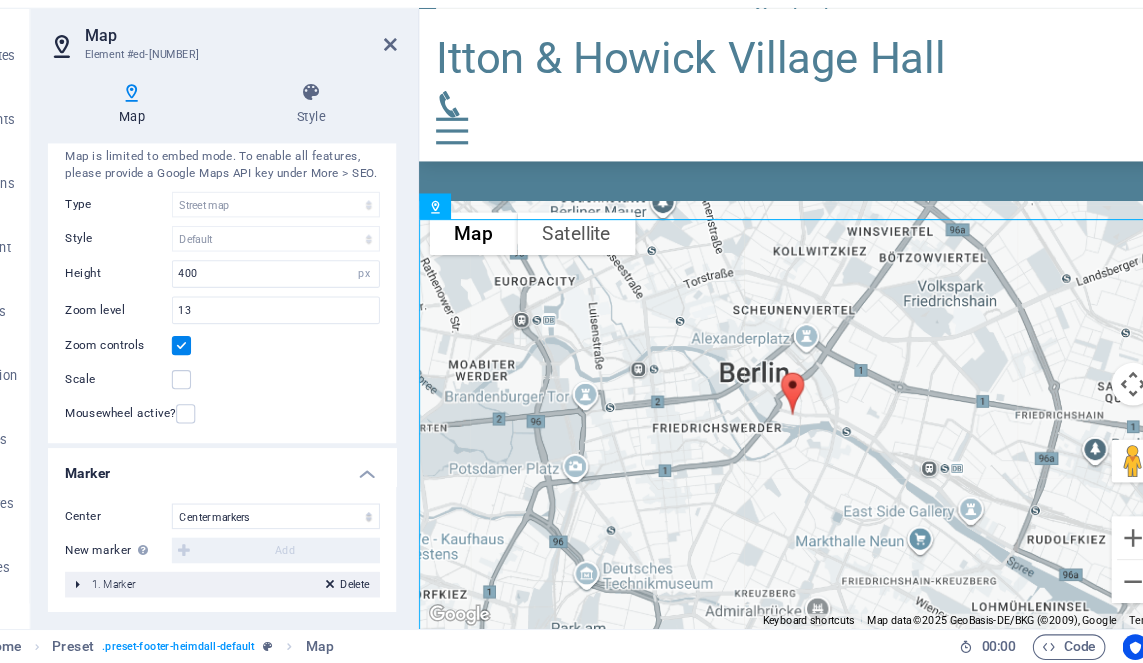 click on "Center Don't center Center markers Center and zoom markers New marker To enable this feature, please provide a Google Maps API key in the website settings. Add Delete 1. Marker Drag files here, click to choose files or select files from Files or our free stock photos & videos Select files from the file manager, stock photos, or upload file(s) Upload Location Width auto px Info Opened? Headline SEO Description Paragraph Format Normal Heading 1 Heading 2 Heading 3 Heading 4 Heading 5 Heading 6 Code Font Family Arial Georgia Impact Tahoma Times New Roman Verdana Roboto Font Size 8 9 10 11 12 14 18 24 30 36 48 60 72 96 Bold Italic Underline Strikethrough Colors Icons Align Left Align Center Align Right Align Justify Unordered List Ordered List Insert Link Clear Formatting HTML" at bounding box center [259, 557] 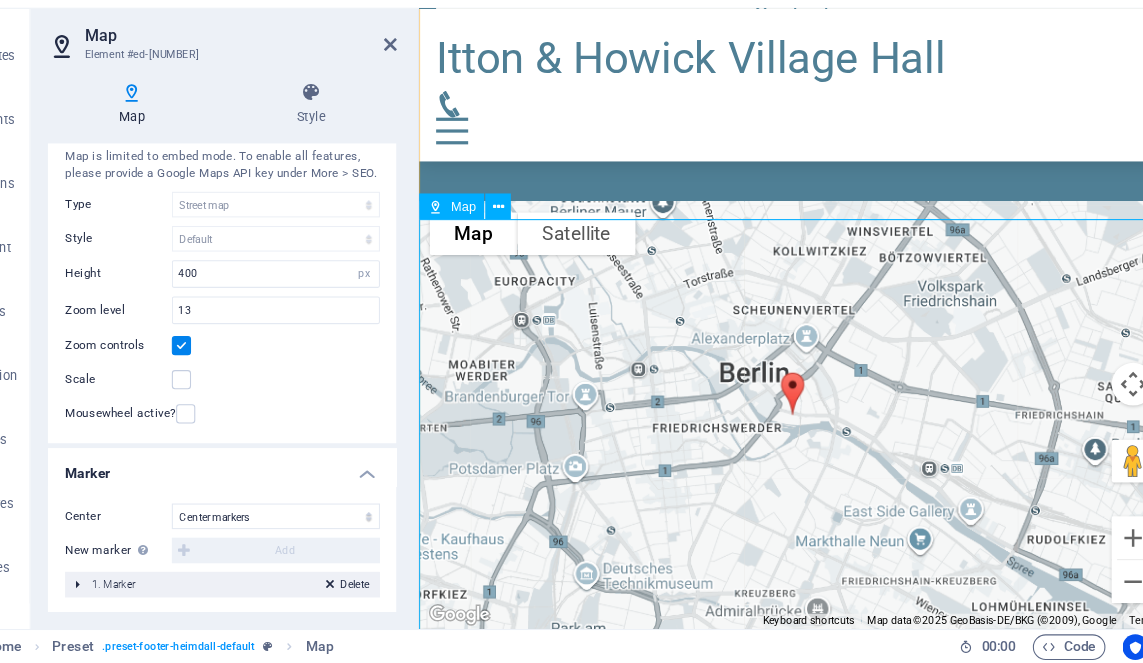 click on "To navigate the map with touch gestures double-tap and hold your finger on the map, then drag the map. ← Move left → Move right ↑ Move up ↓ Move down + Zoom in - Zoom out Home Jump left by 75% End Jump right by 75% Page Up Jump up by 75% Page Down Jump down by 75% Map Terrain Satellite Labels Keyboard shortcuts Map Data Map data ©2025 GeoBasis-DE/BKG (©2009), Google Map data ©2025 GeoBasis-DE/BKG (©2009), Google 500 m  Click to toggle between metric and imperial units Terms Report a map error" at bounding box center [768, 389] 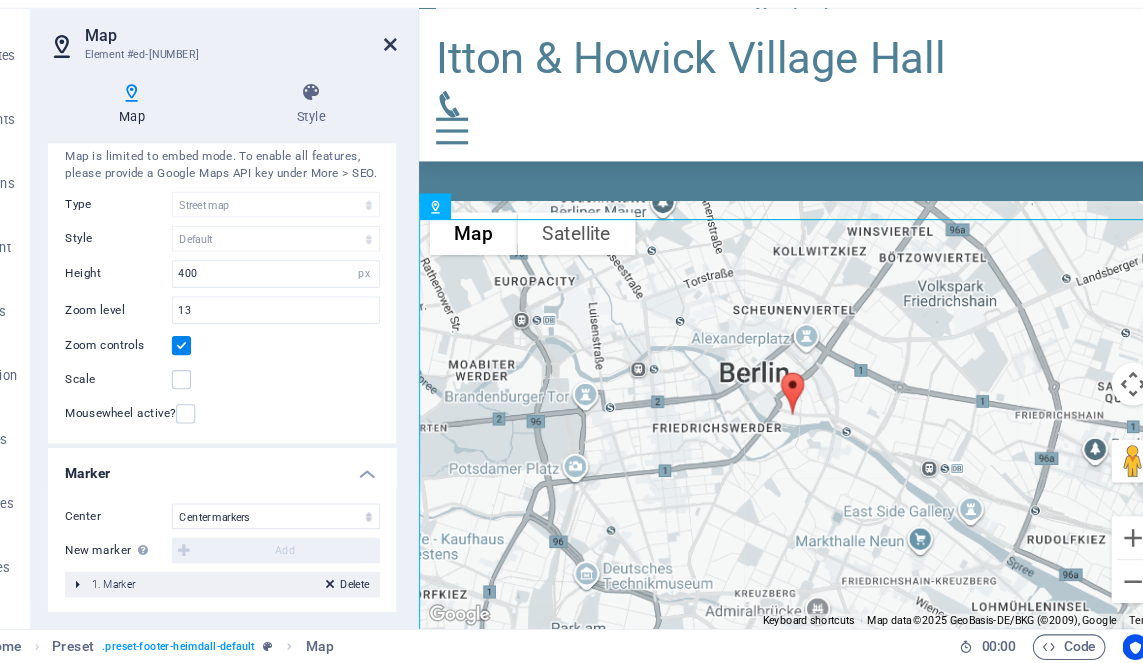 click at bounding box center [417, 84] 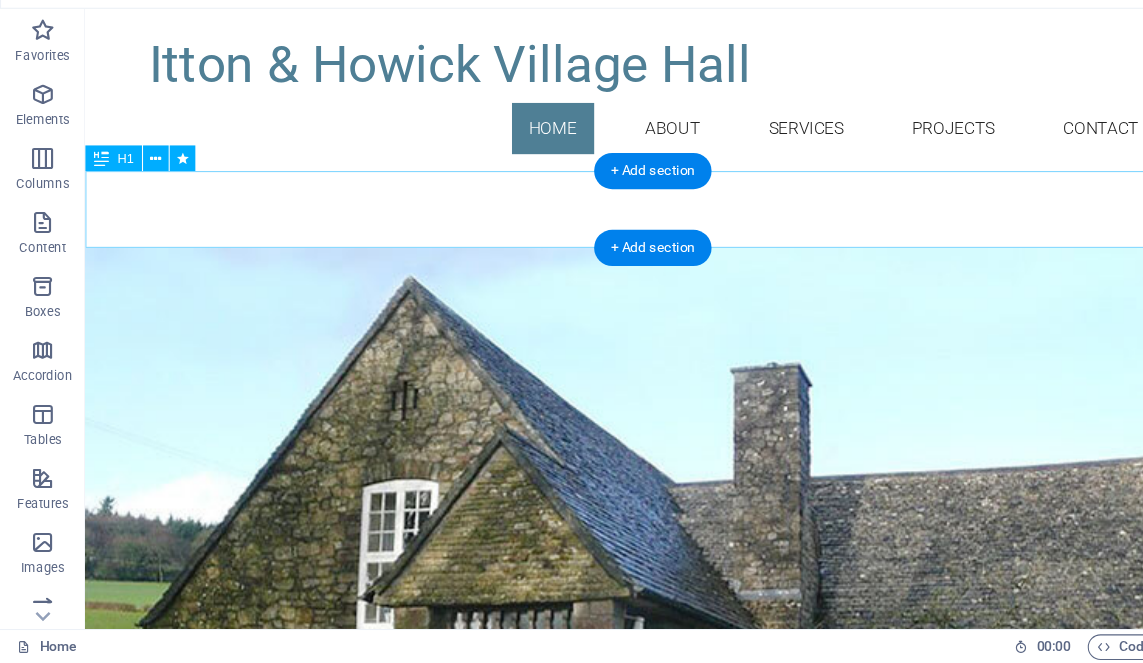 scroll, scrollTop: 0, scrollLeft: 0, axis: both 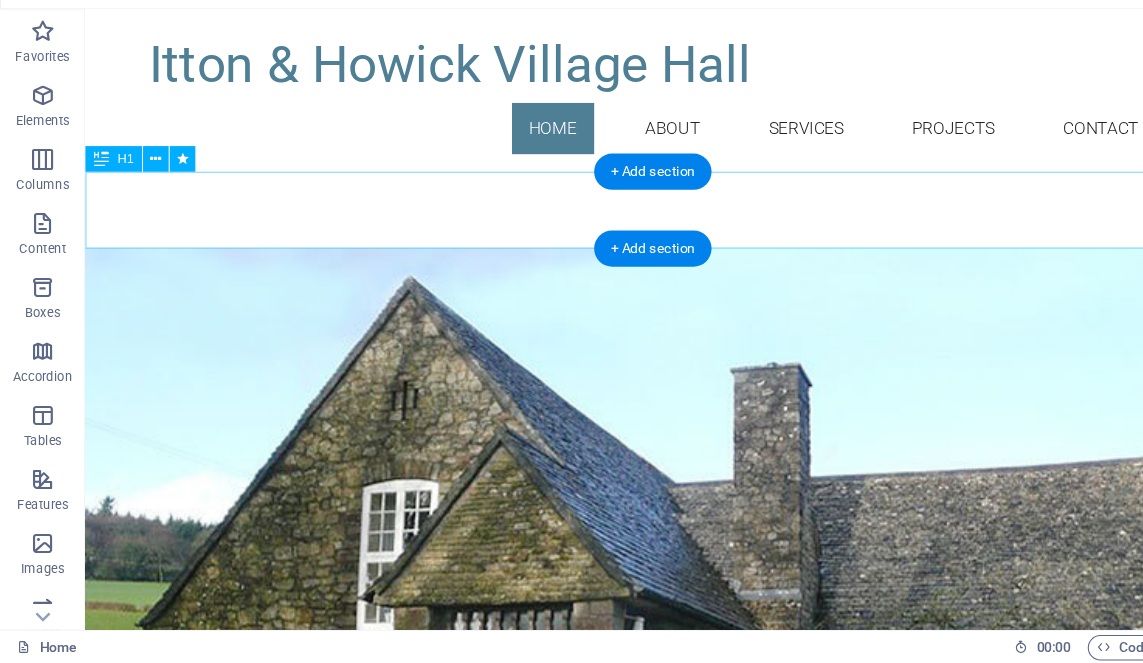 click on "Your Title goes here" at bounding box center (616, 197) 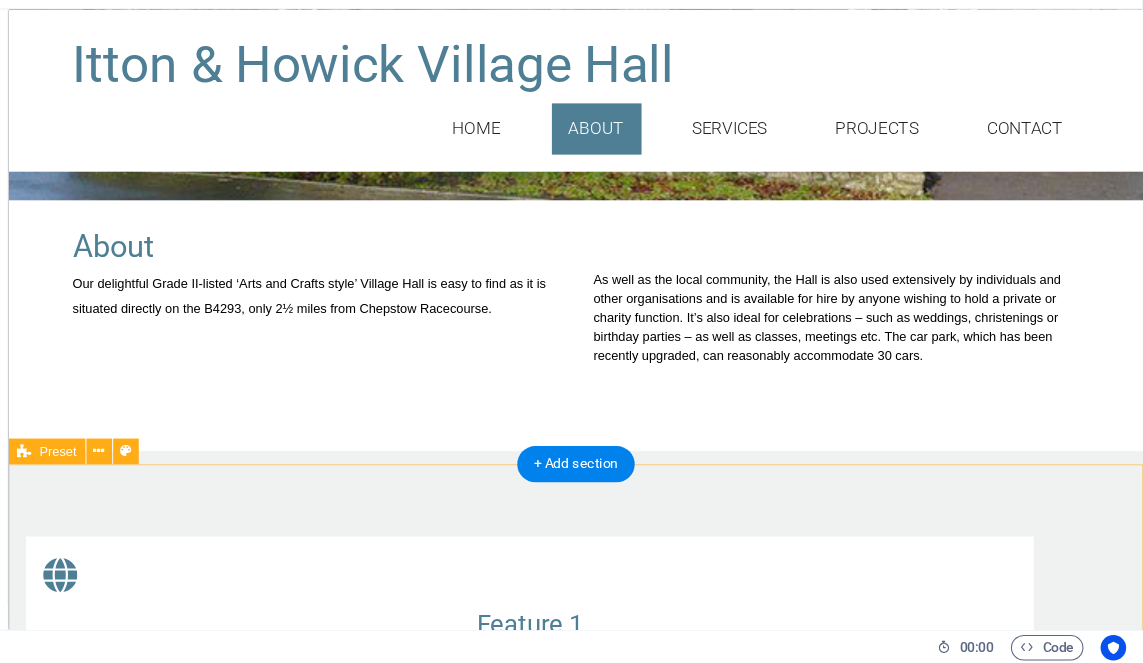 scroll, scrollTop: 640, scrollLeft: 0, axis: vertical 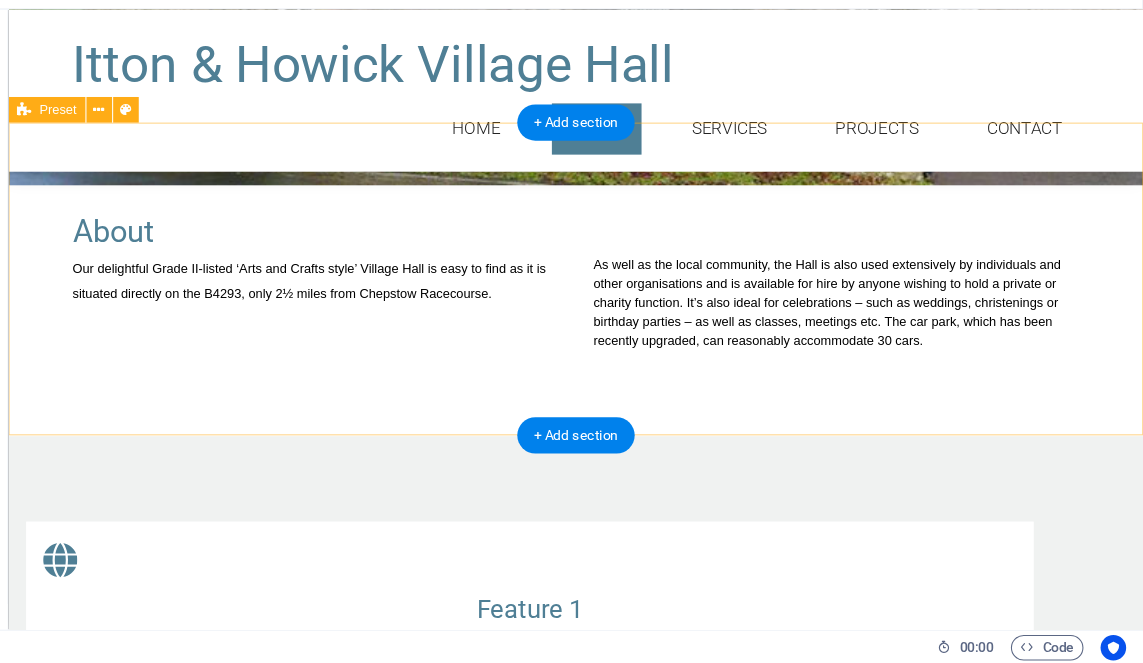 click on "About Our delightful Grade II-listed ‘Arts and Crafts style’ Village Hall is easy to find as it is situated directly on the B4293, only 2½ miles from Chepstow Racecourse. As well as the local community, the Hall is also used extensively by individuals and other organisations and is available for hire by anyone wishing to hold a private or charity function. It’s also ideal for celebrations – such as weddings, christenings or birthday parties – as well as classes, meetings etc. The car park, which has been recently upgraded, can reasonably accommodate 30 cars." at bounding box center (539, 262) 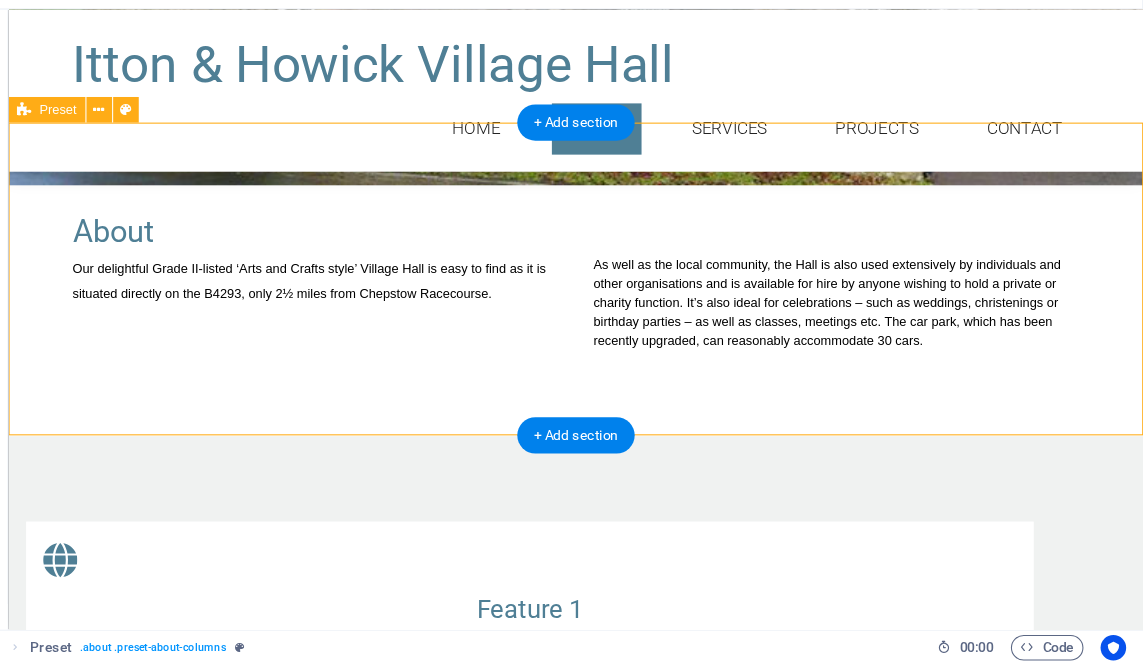 click on "About Our delightful Grade II-listed ‘Arts and Crafts style’ Village Hall is easy to find as it is situated directly on the B4293, only 2½ miles from Chepstow Racecourse. As well as the local community, the Hall is also used extensively by individuals and other organisations and is available for hire by anyone wishing to hold a private or charity function. It’s also ideal for celebrations – such as weddings, christenings or birthday parties – as well as classes, meetings etc. The car park, which has been recently upgraded, can reasonably accommodate 30 cars." at bounding box center [539, 262] 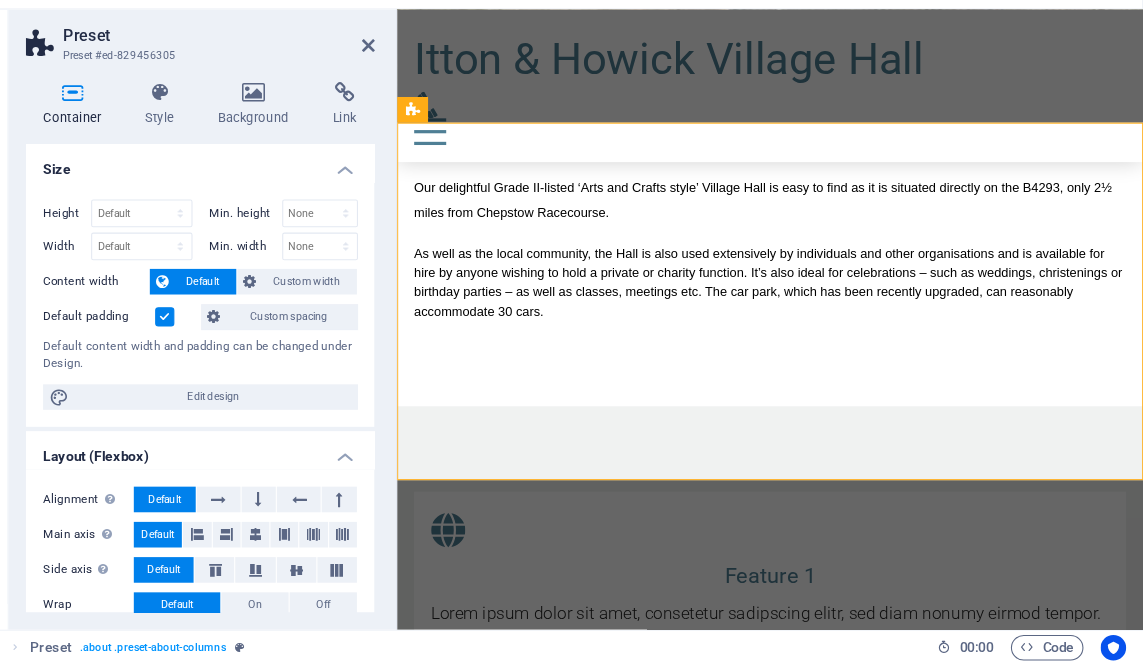 scroll, scrollTop: 571, scrollLeft: 0, axis: vertical 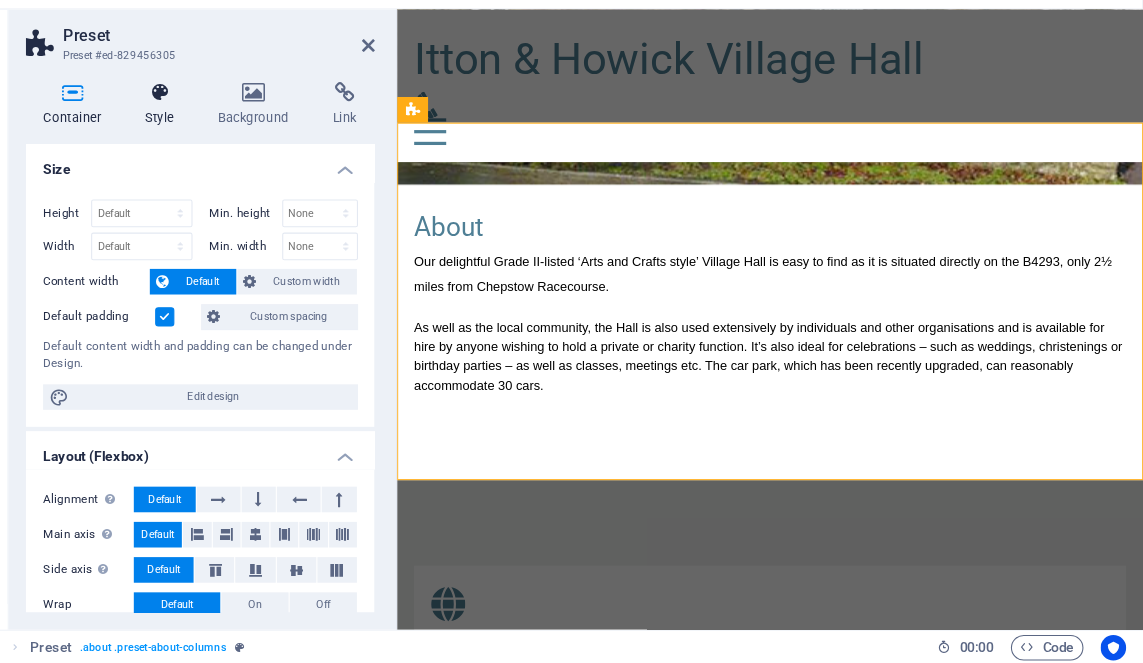 click on "Style" at bounding box center [226, 139] 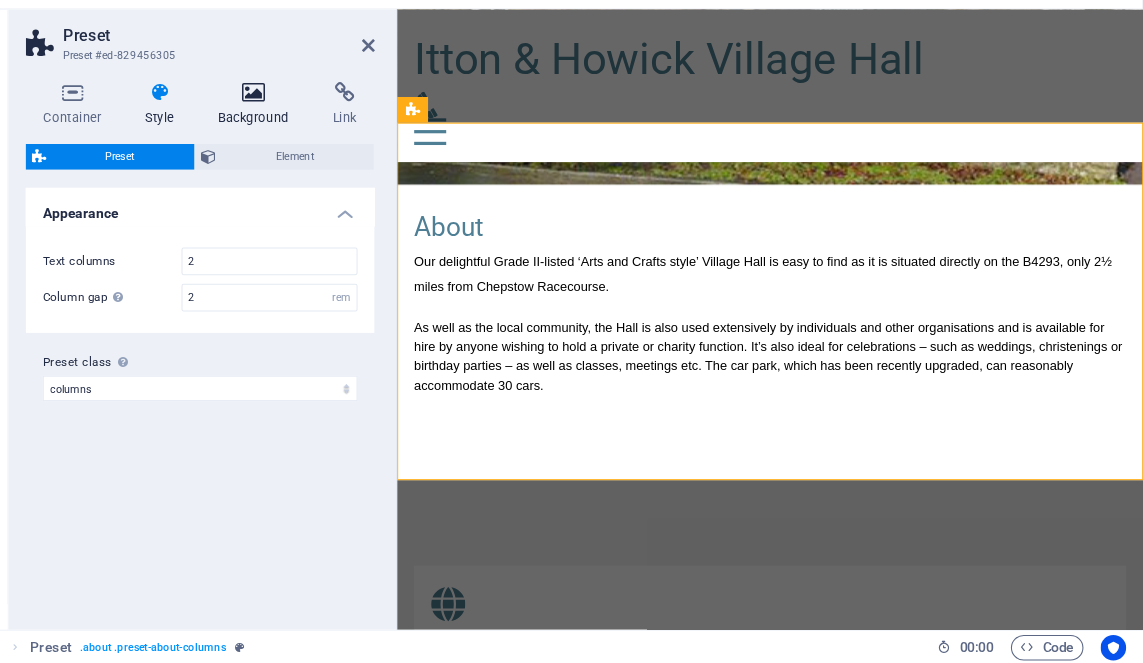 click on "Background" at bounding box center [314, 139] 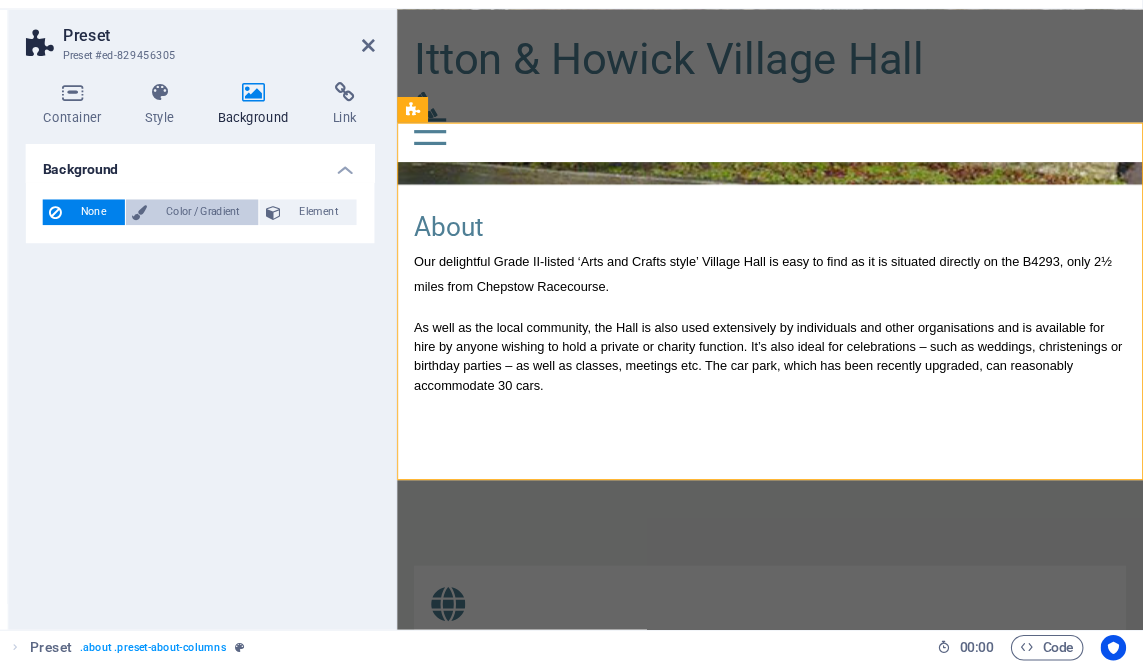 click on "Color / Gradient" at bounding box center [262, 240] 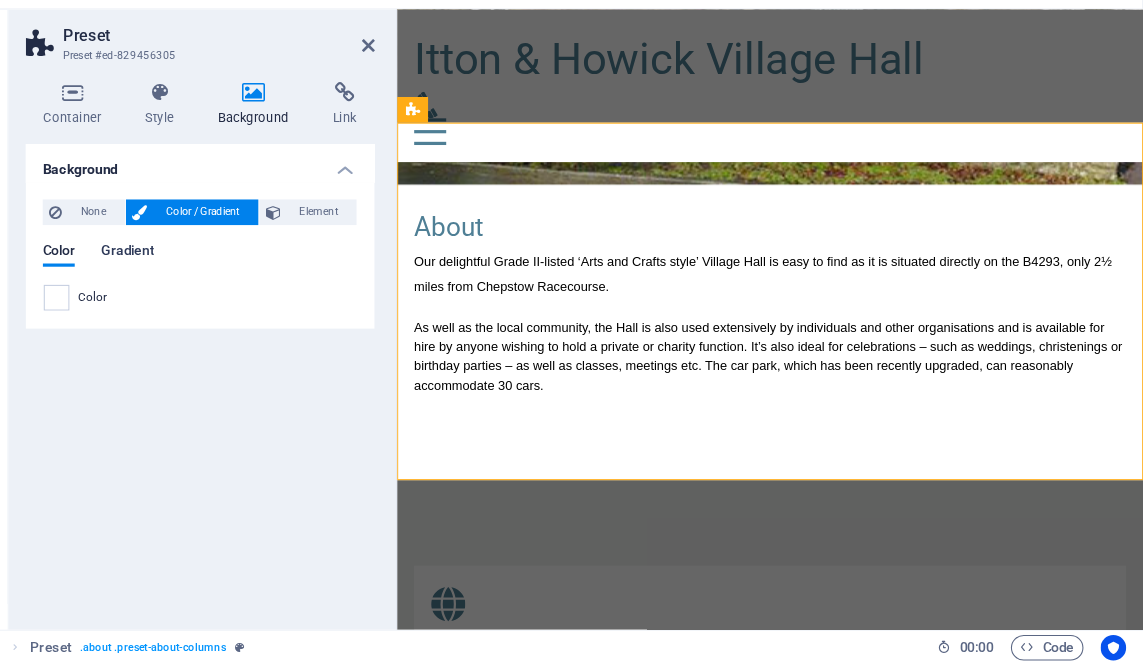 click on "Gradient" at bounding box center (191, 278) 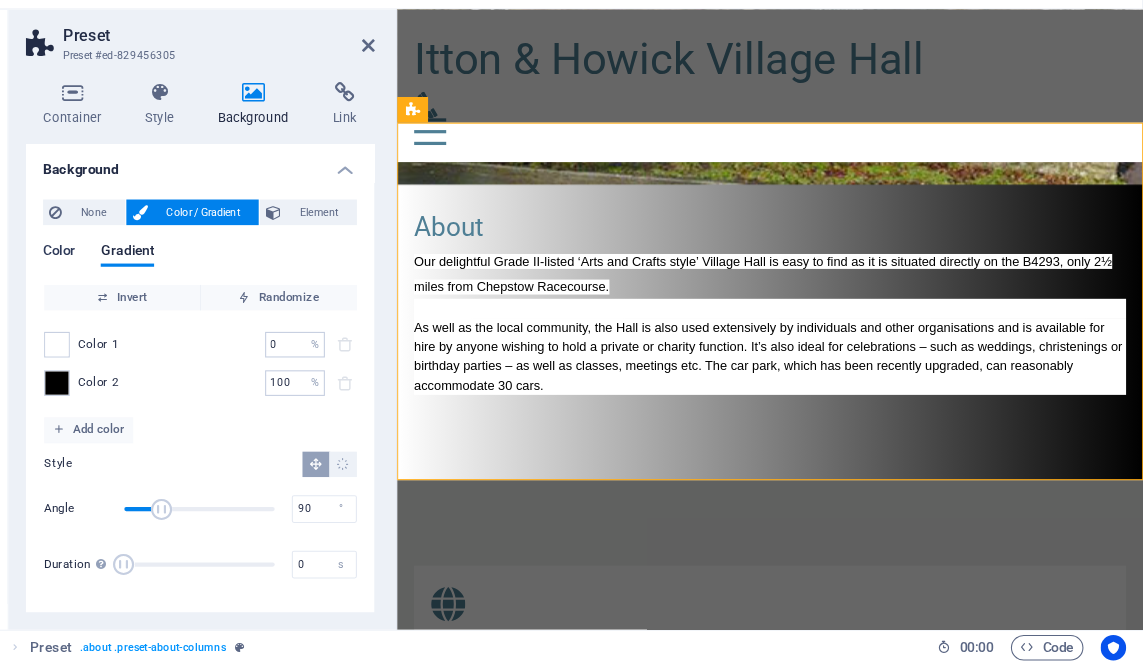 click on "Color" at bounding box center (127, 278) 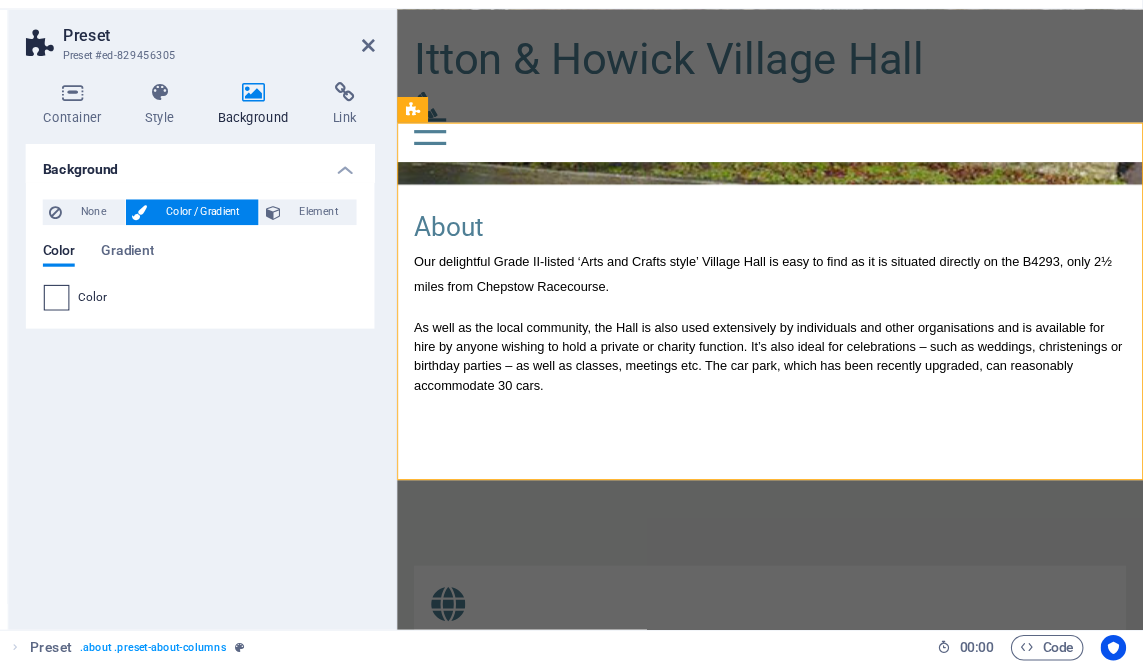 click at bounding box center (125, 320) 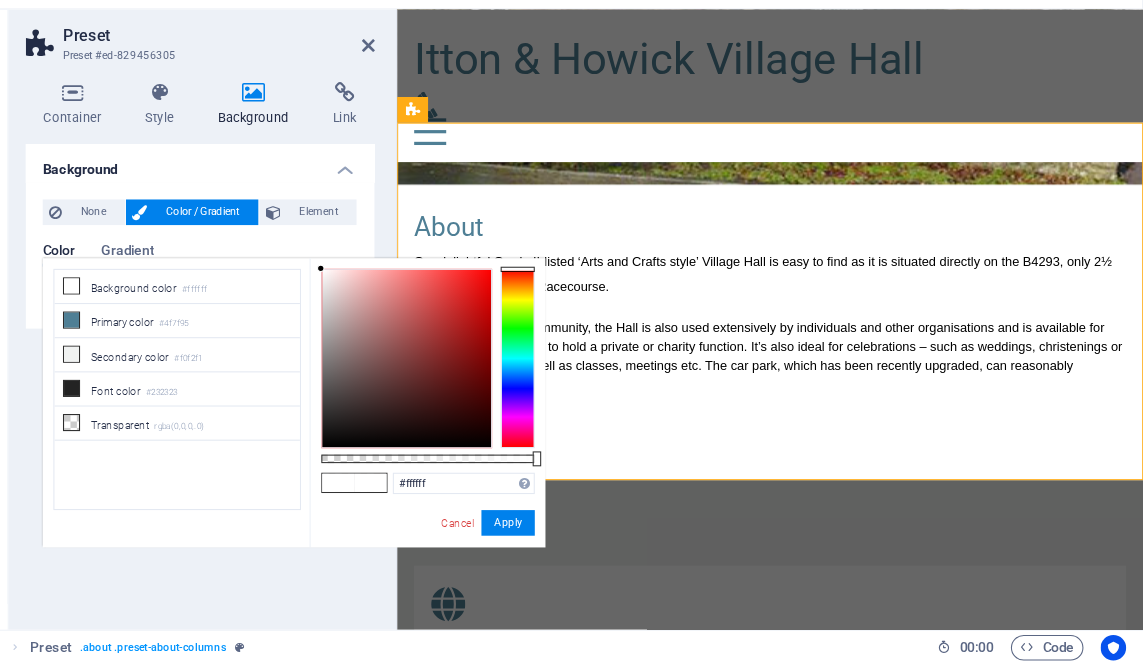 click at bounding box center (557, 377) 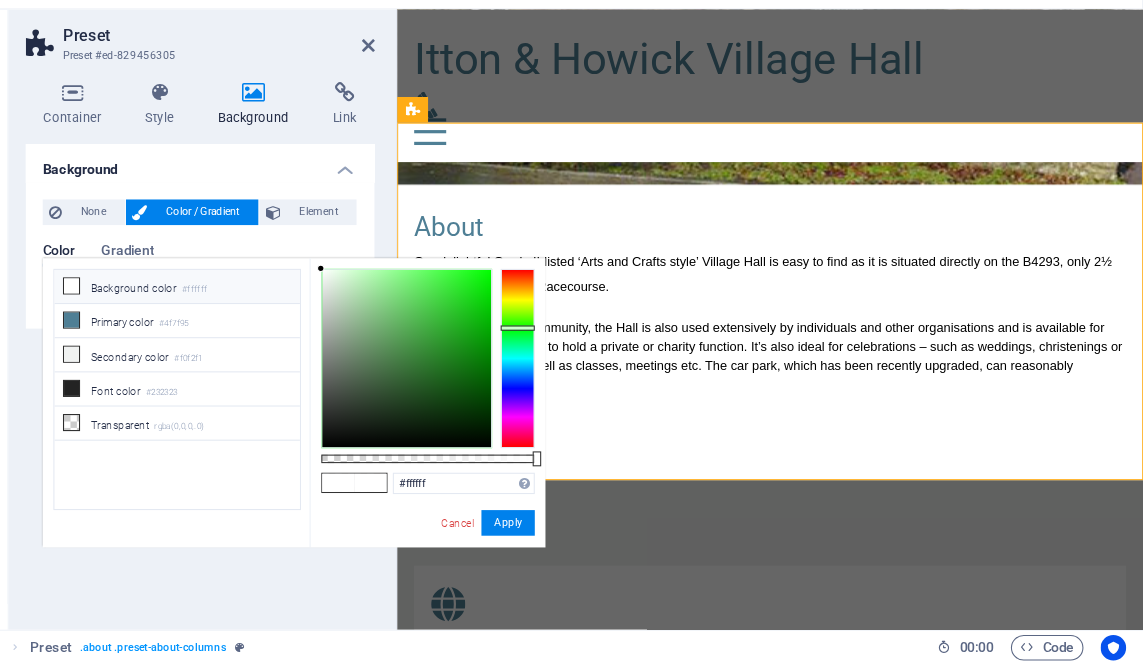 click at bounding box center [453, 377] 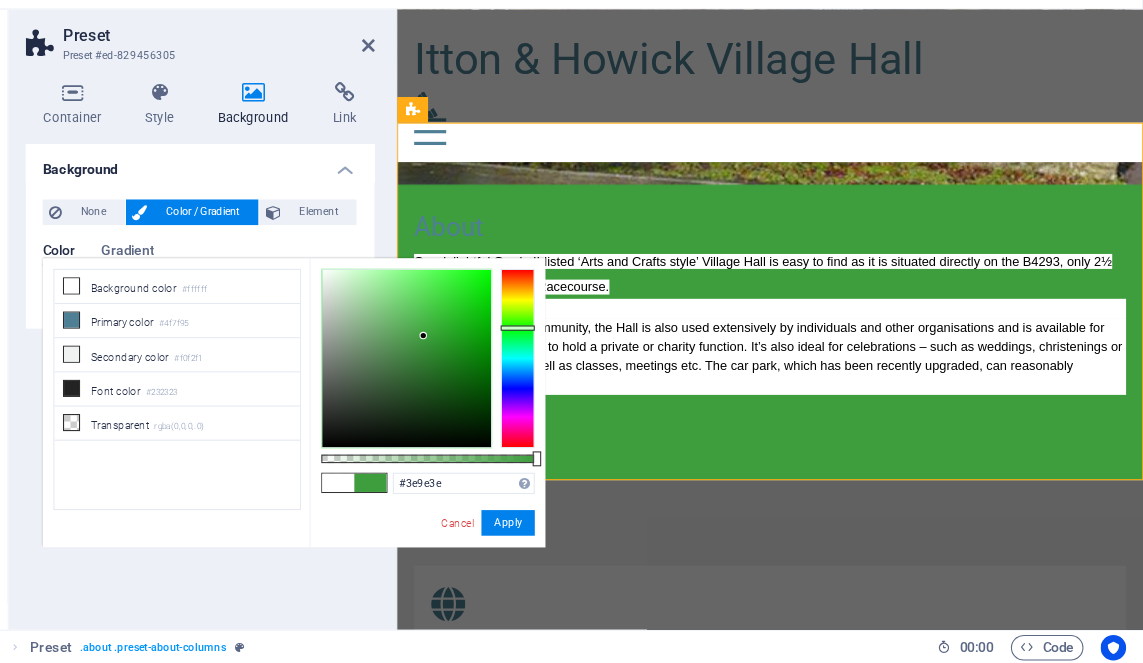 click at bounding box center (453, 377) 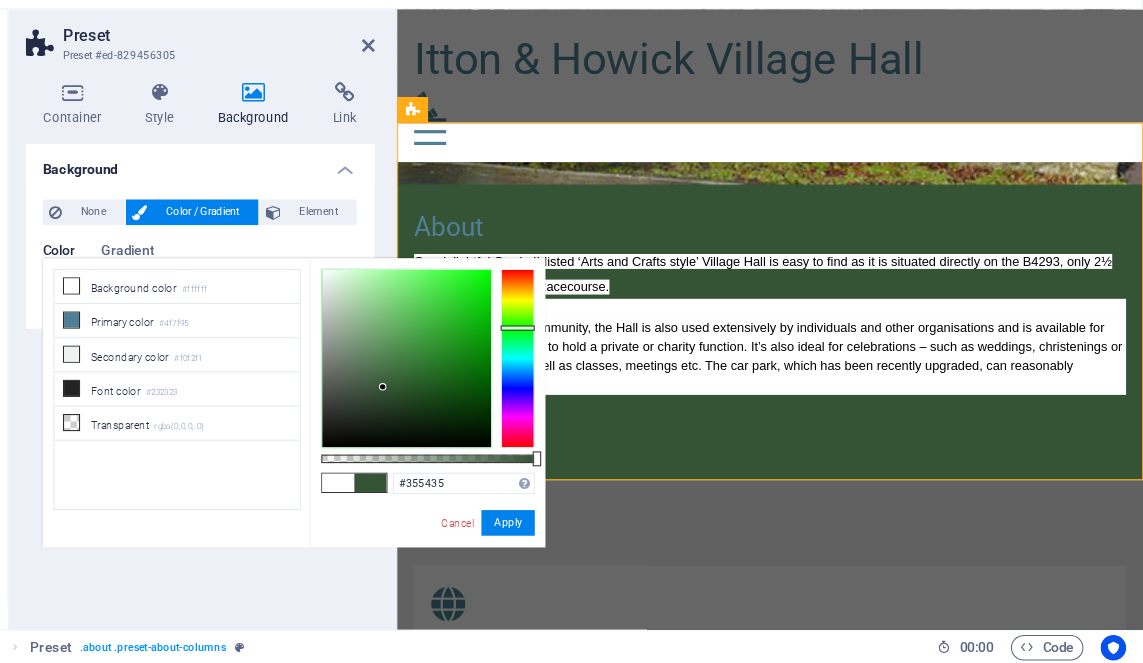 click at bounding box center [453, 377] 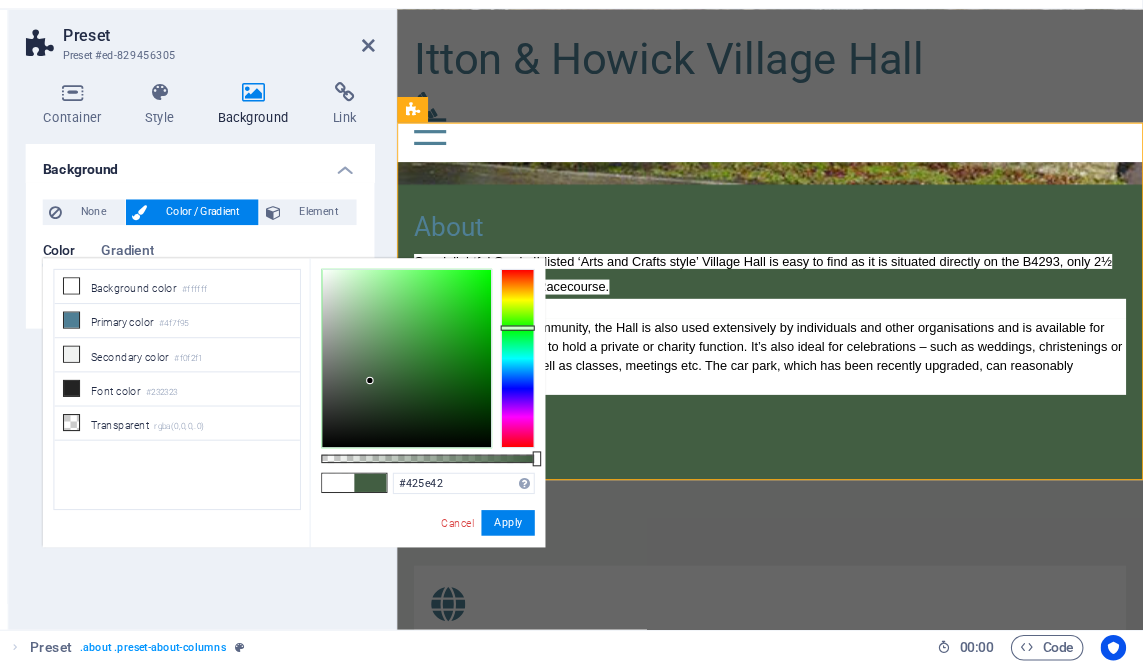 click at bounding box center (453, 377) 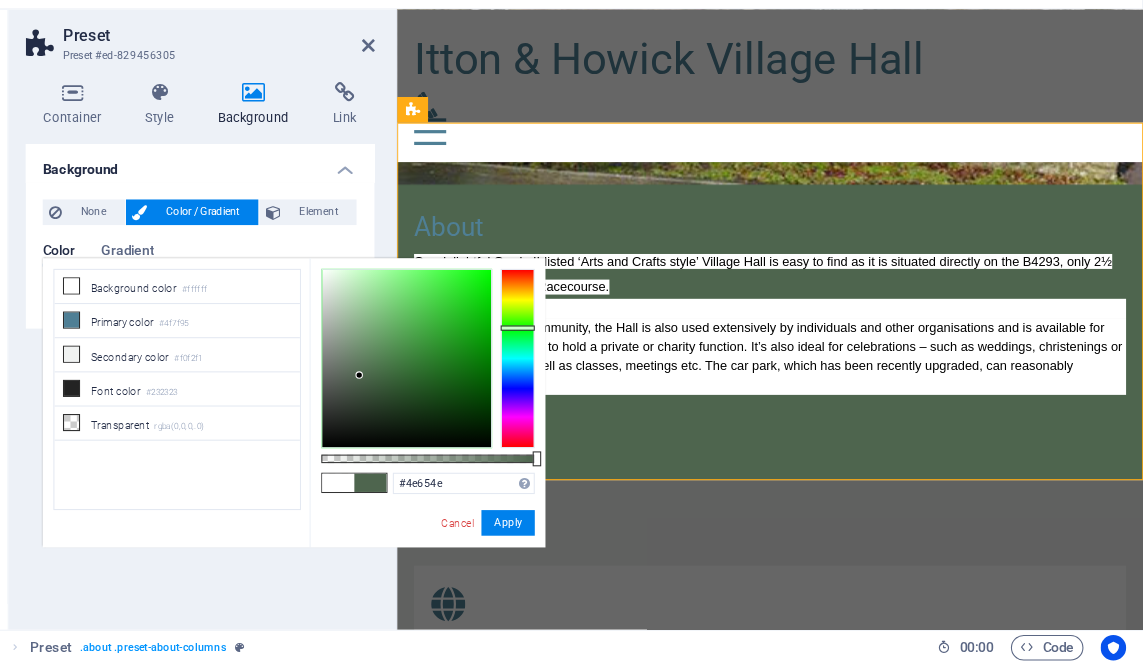 click at bounding box center [453, 377] 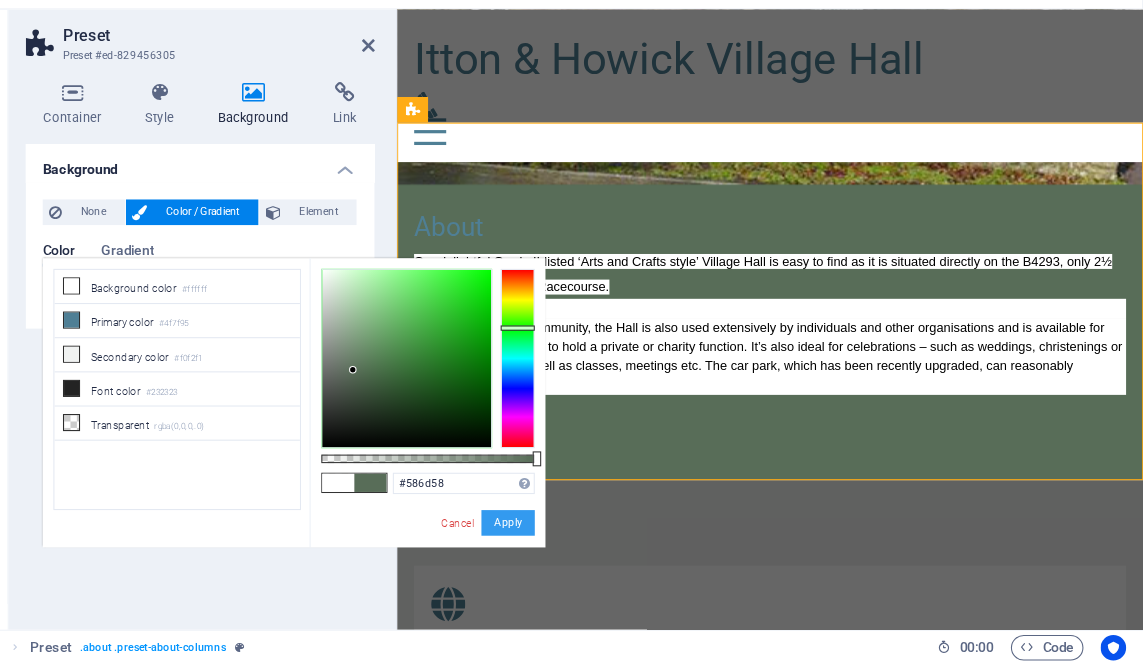 click on "Apply" at bounding box center [548, 531] 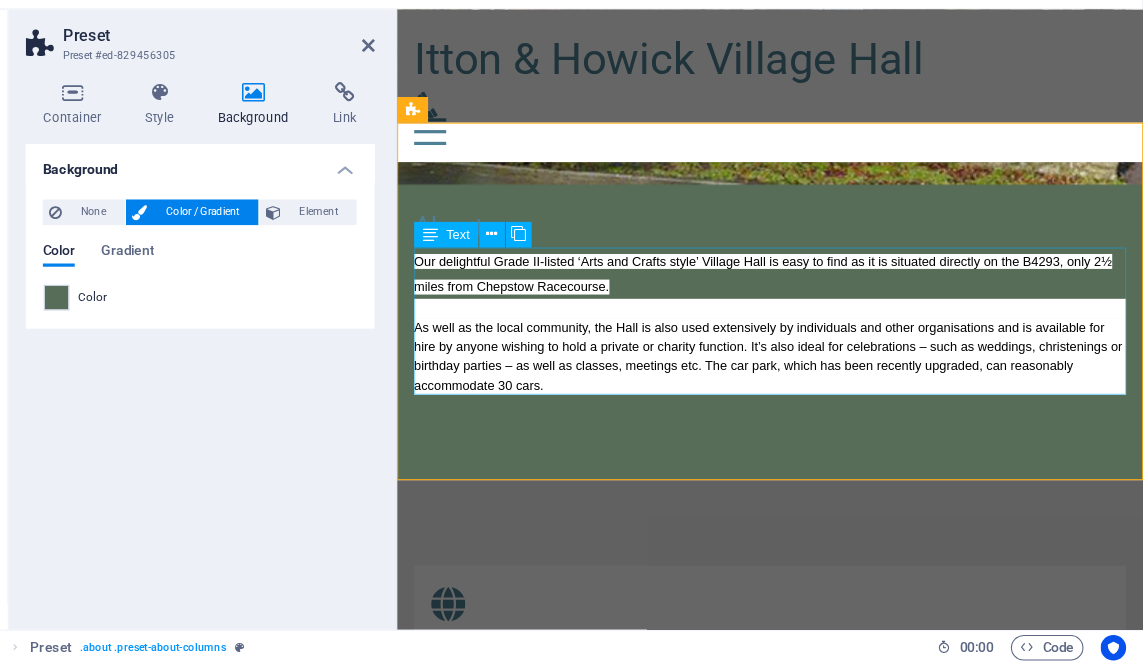 click on "Our delightful Grade II-listed ‘Arts and Crafts style’ Village Hall is easy to find as it is situated directly on the B4293, only 2½ miles from Chepstow Racecourse. As well as the local community, the Hall is also used extensively by individuals and other organisations and is available for hire by anyone wishing to hold a private or charity function. It’s also ideal for celebrations – such as weddings, christenings or birthday parties – as well as classes, meetings etc. The car park, which has been recently upgraded, can reasonably accommodate 30 cars." at bounding box center (746, 301) 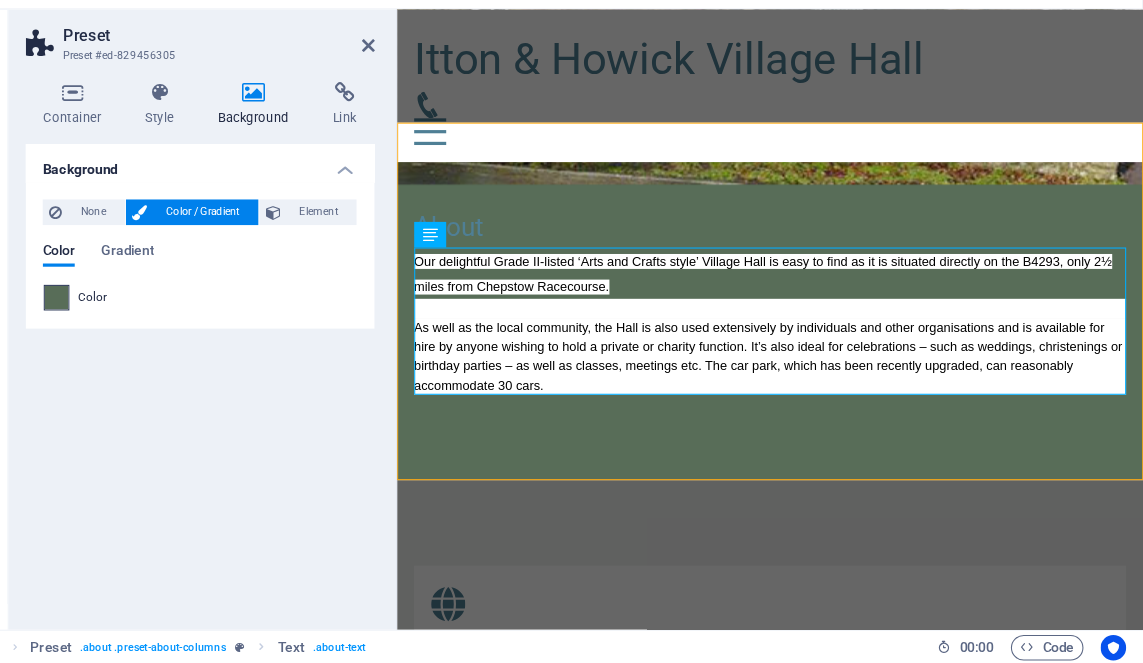 click at bounding box center (125, 320) 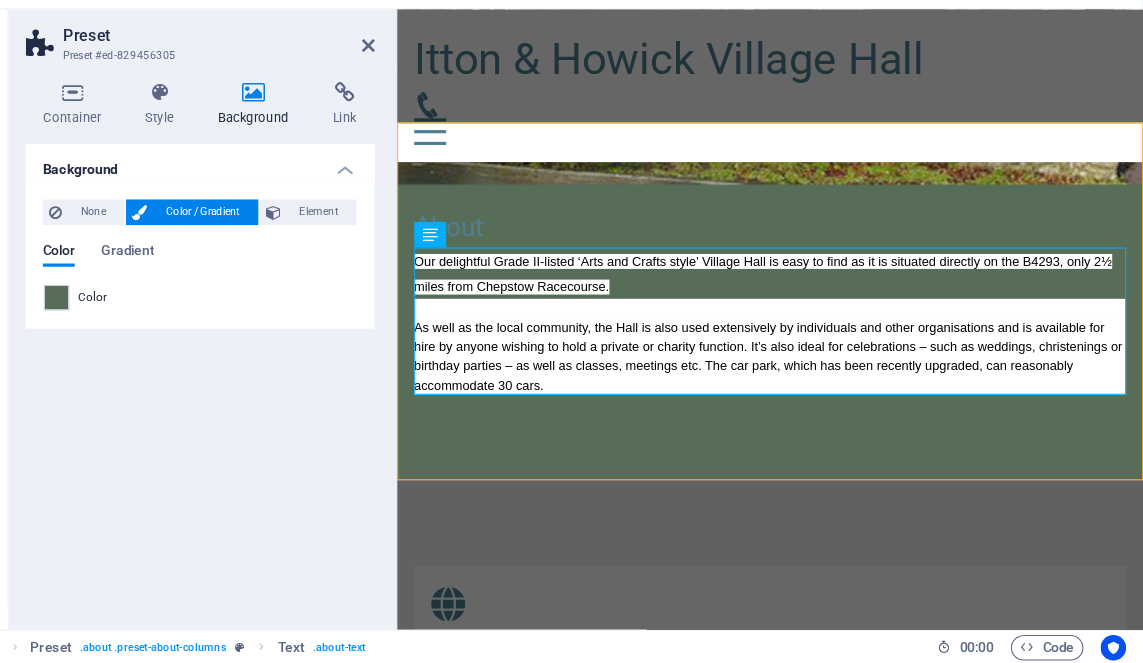 click on "Color" at bounding box center [159, 320] 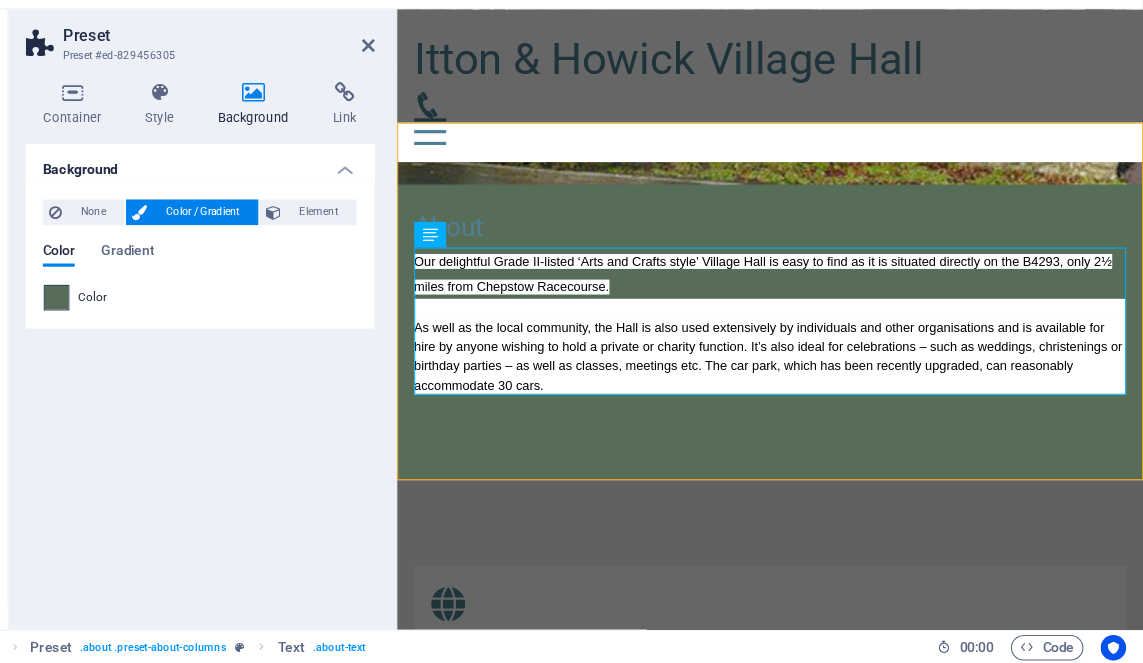 click at bounding box center (125, 320) 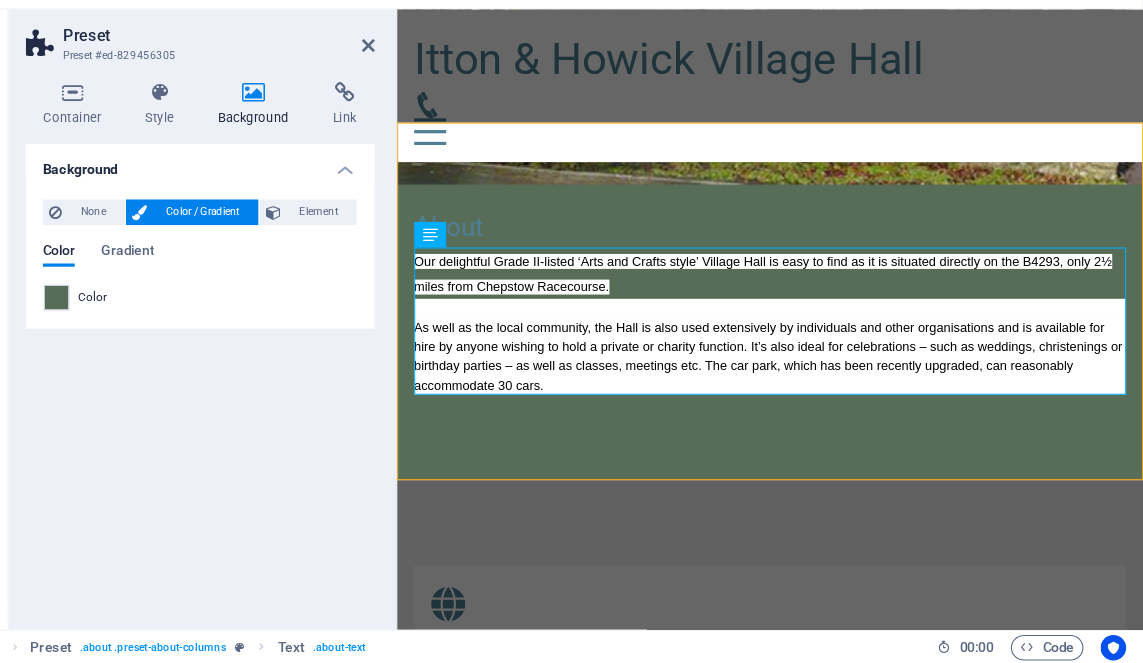click on "Background None Color / Gradient Element Stretch background to full-width Color overlay Places an overlay over the background to colorize it Parallax 0 % Image Image slider Map Video YouTube Vimeo HTML Color Gradient Color A parent element contains a background. Edit background on parent element" at bounding box center [259, 395] 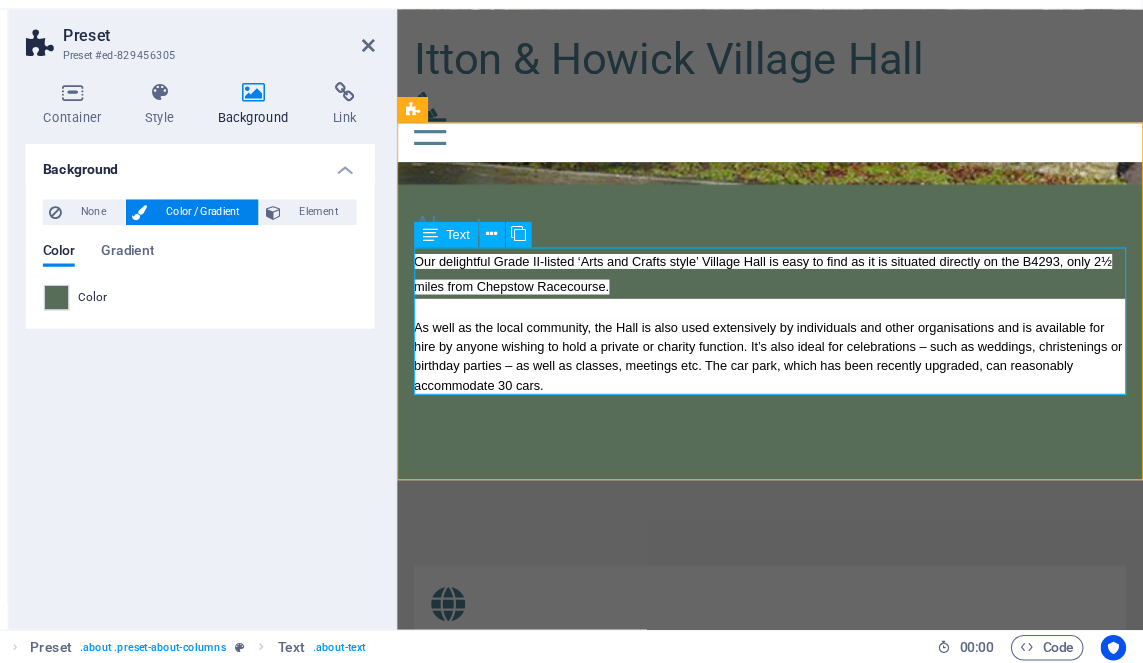click on "Our delightful Grade II-listed ‘Arts and Crafts style’ Village Hall is easy to find as it is situated directly on the B4293, only 2½ miles from Chepstow Racecourse. As well as the local community, the Hall is also used extensively by individuals and other organisations and is available for hire by anyone wishing to hold a private or charity function. It’s also ideal for celebrations – such as weddings, christenings or birthday parties – as well as classes, meetings etc. The car park, which has been recently upgraded, can reasonably accommodate 30 cars." at bounding box center (746, 301) 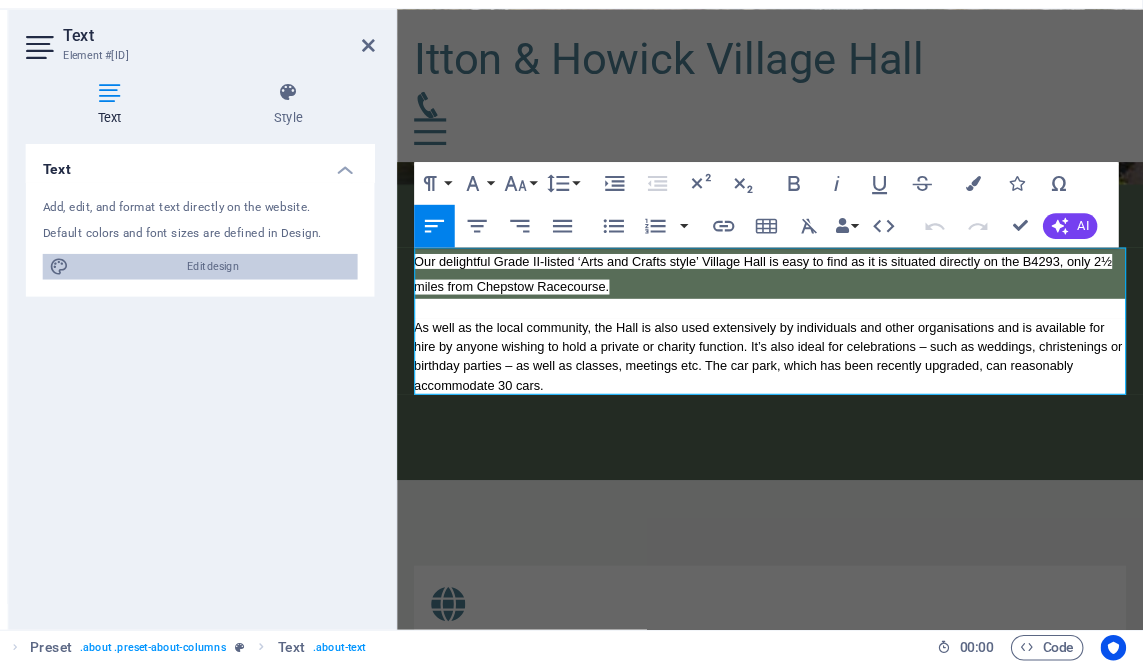 click on "Edit design" at bounding box center [271, 291] 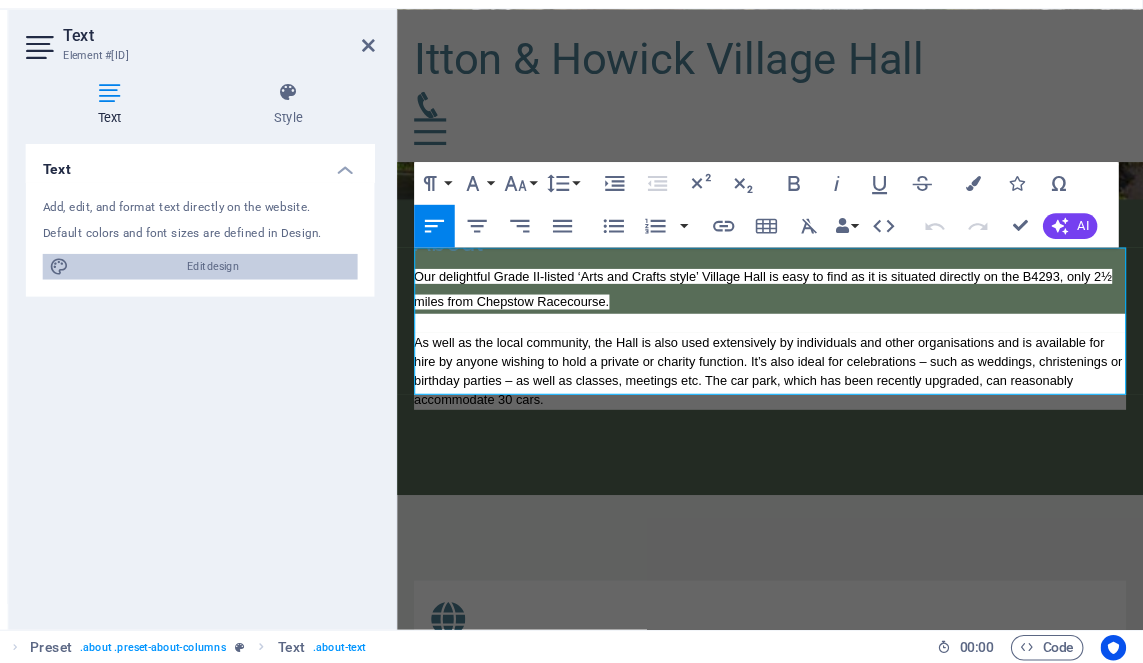 scroll, scrollTop: 624, scrollLeft: 0, axis: vertical 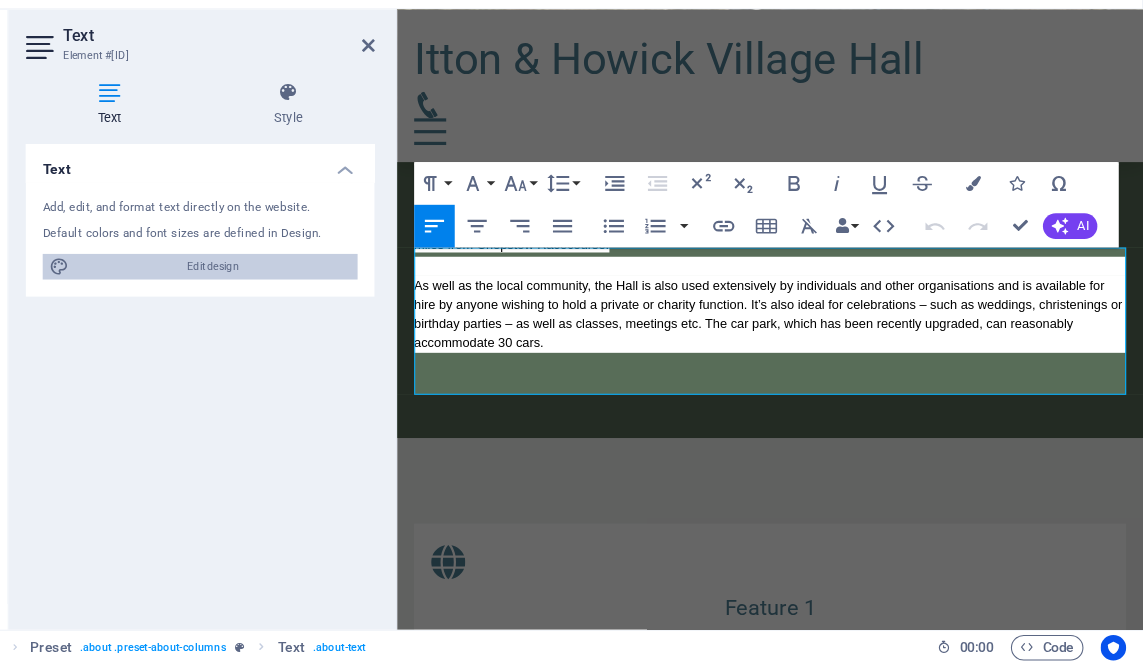 select on "px" 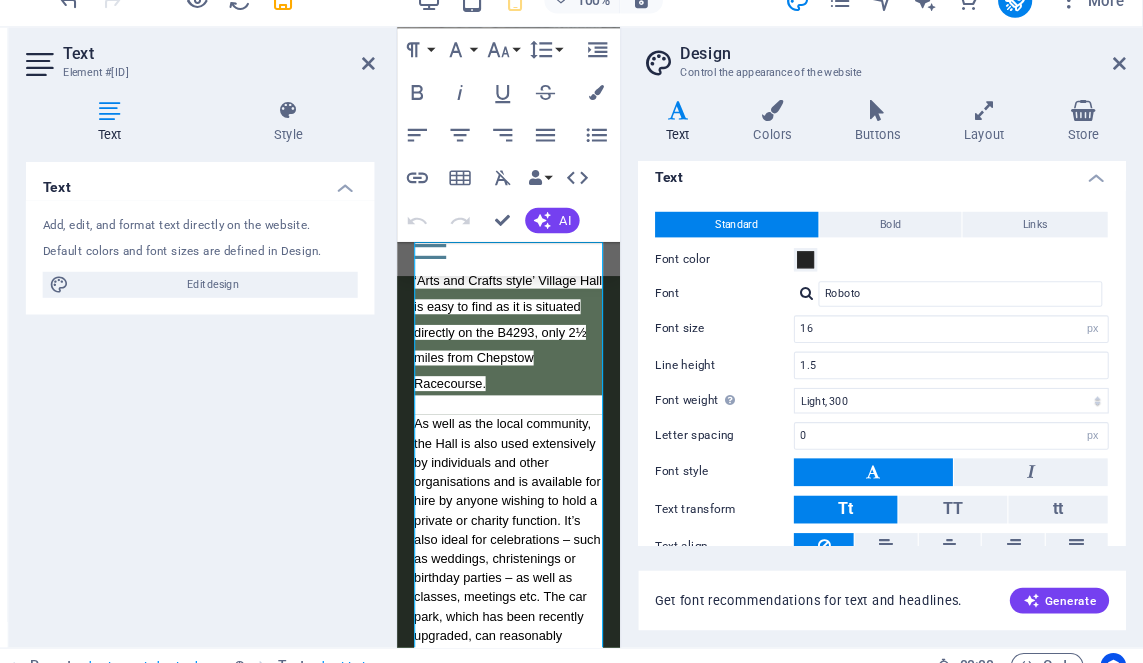 scroll, scrollTop: 0, scrollLeft: 0, axis: both 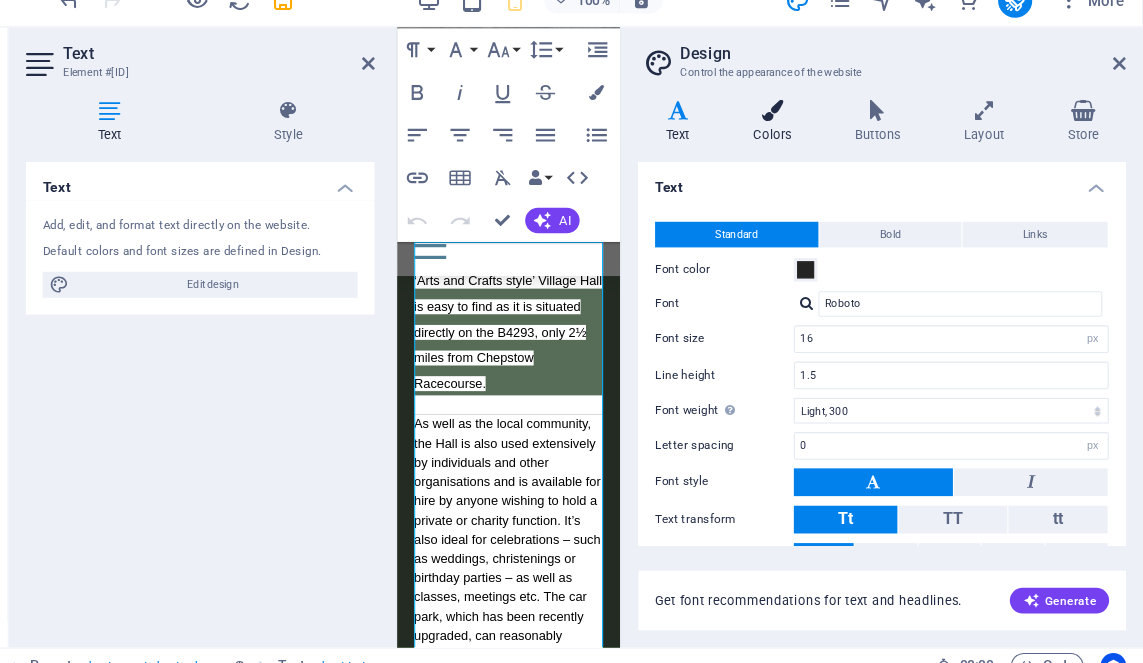 click at bounding box center [795, 128] 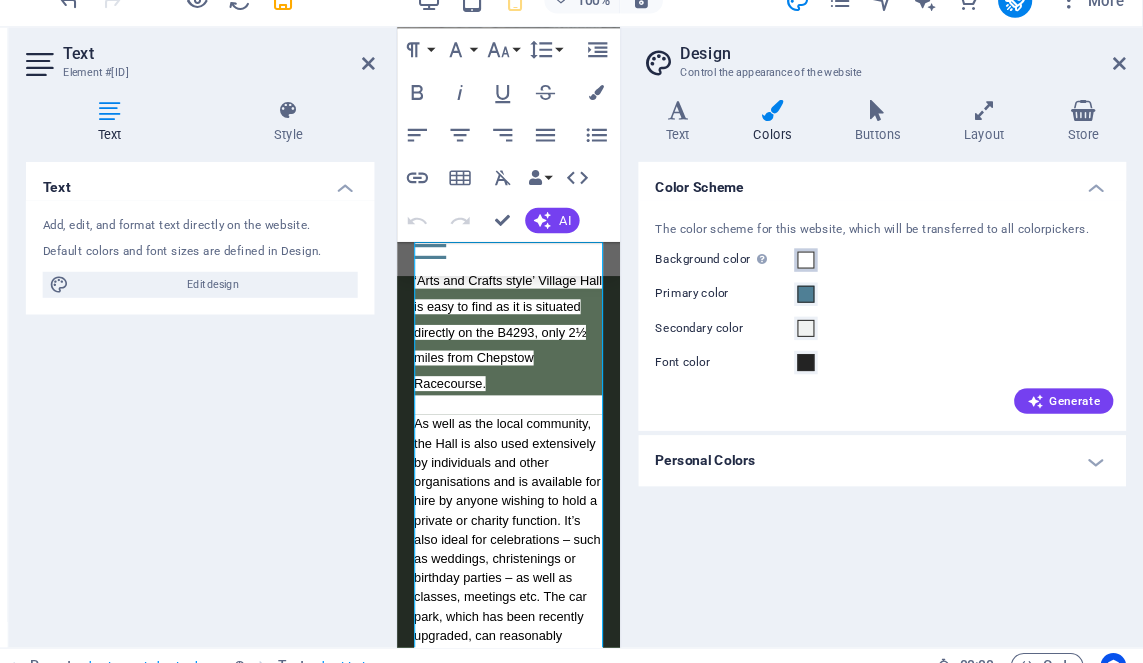 click at bounding box center (827, 268) 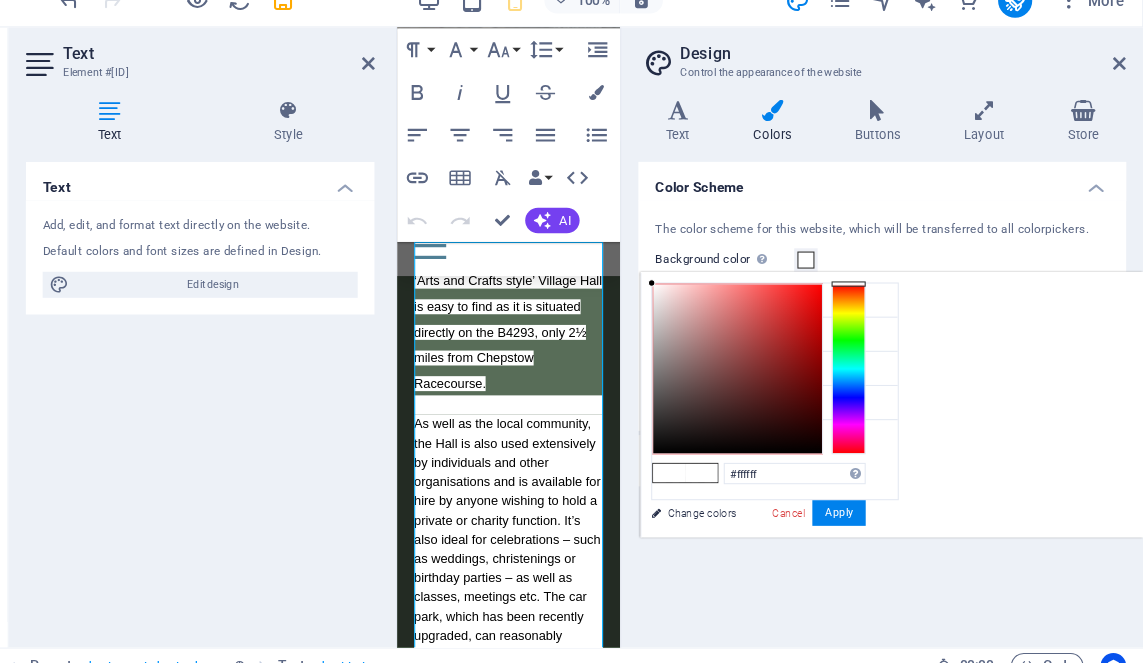 click at bounding box center (763, 370) 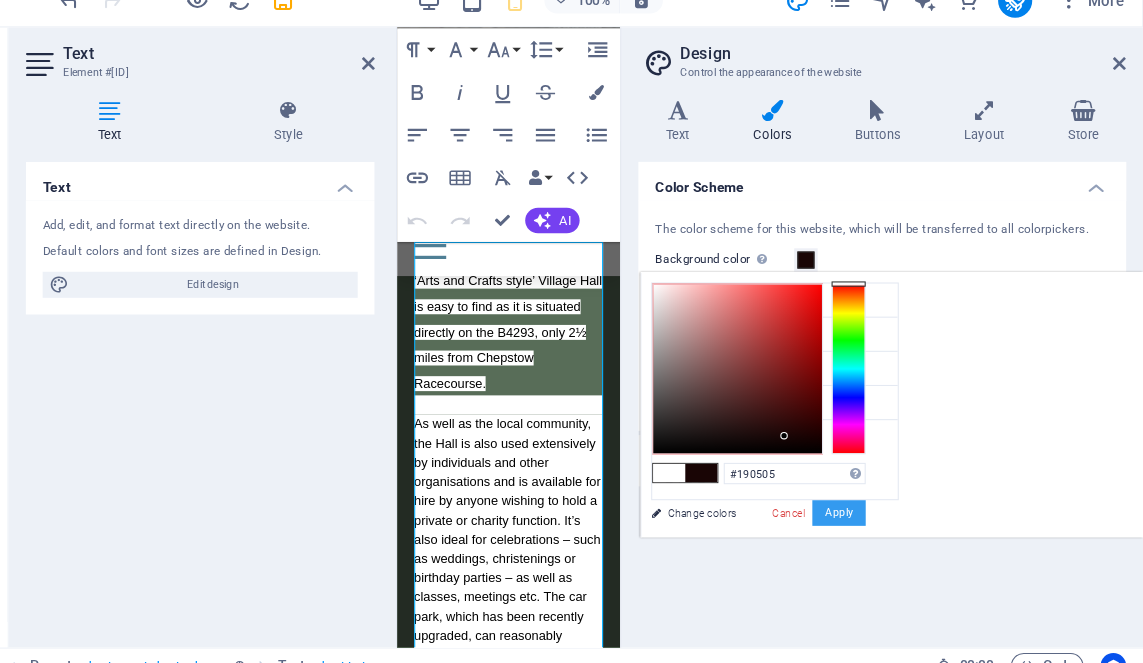 click on "Apply" at bounding box center [858, 505] 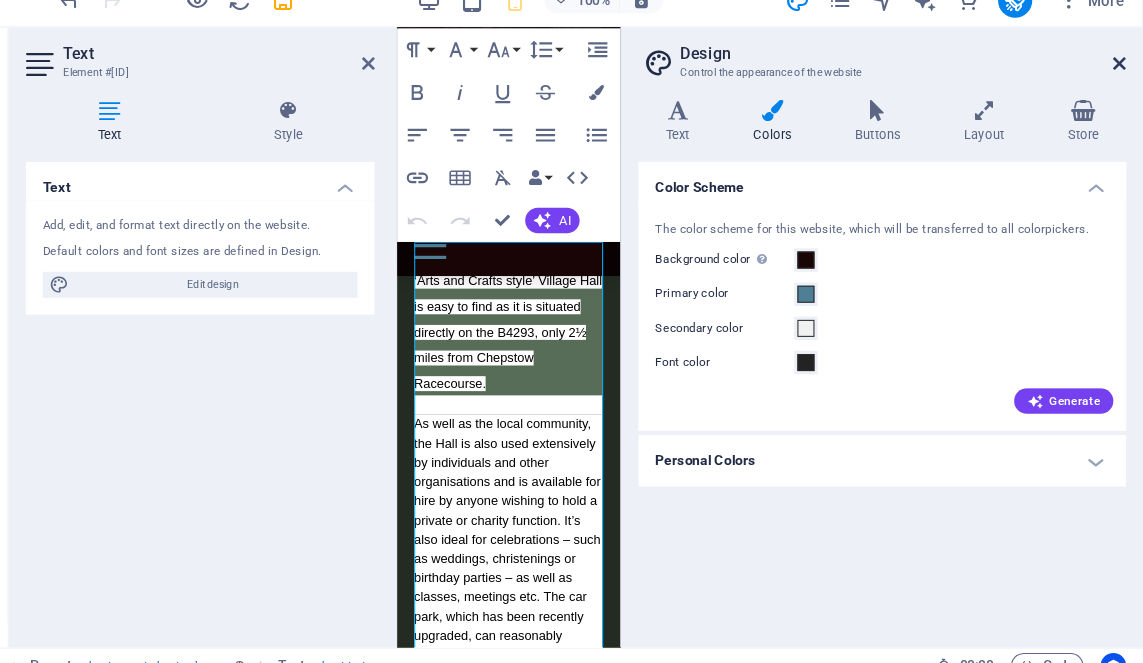 click at bounding box center (1121, 84) 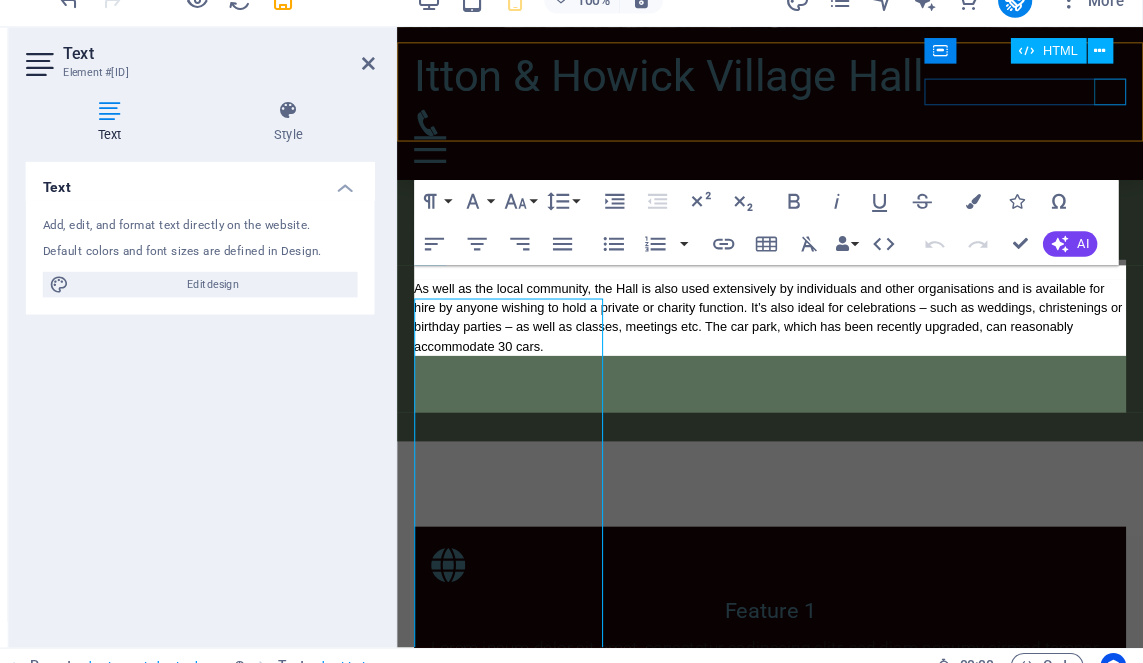 scroll, scrollTop: 571, scrollLeft: 0, axis: vertical 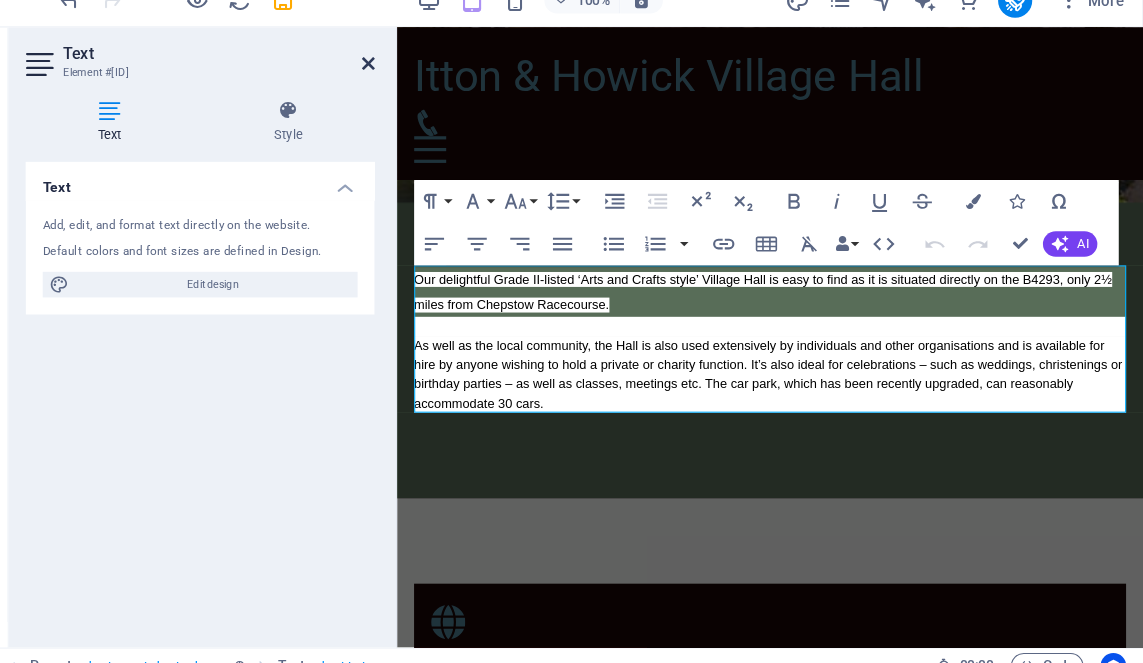 click at bounding box center (417, 84) 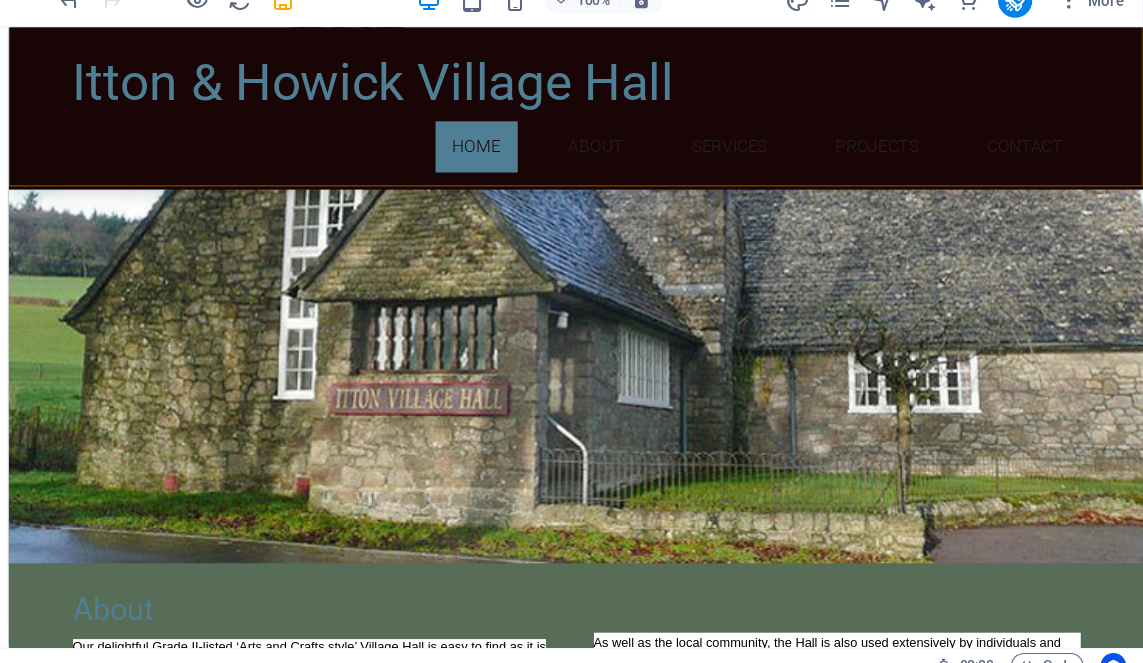 scroll, scrollTop: 303, scrollLeft: 0, axis: vertical 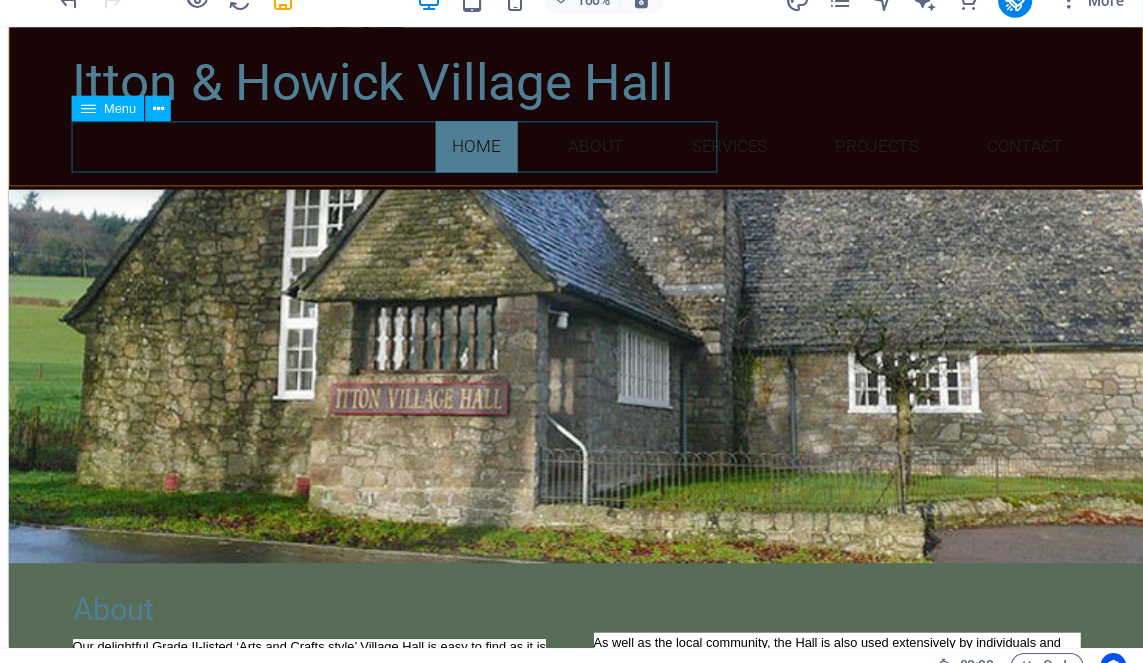 click on "Home About Services Projects Contact" at bounding box center (540, 139) 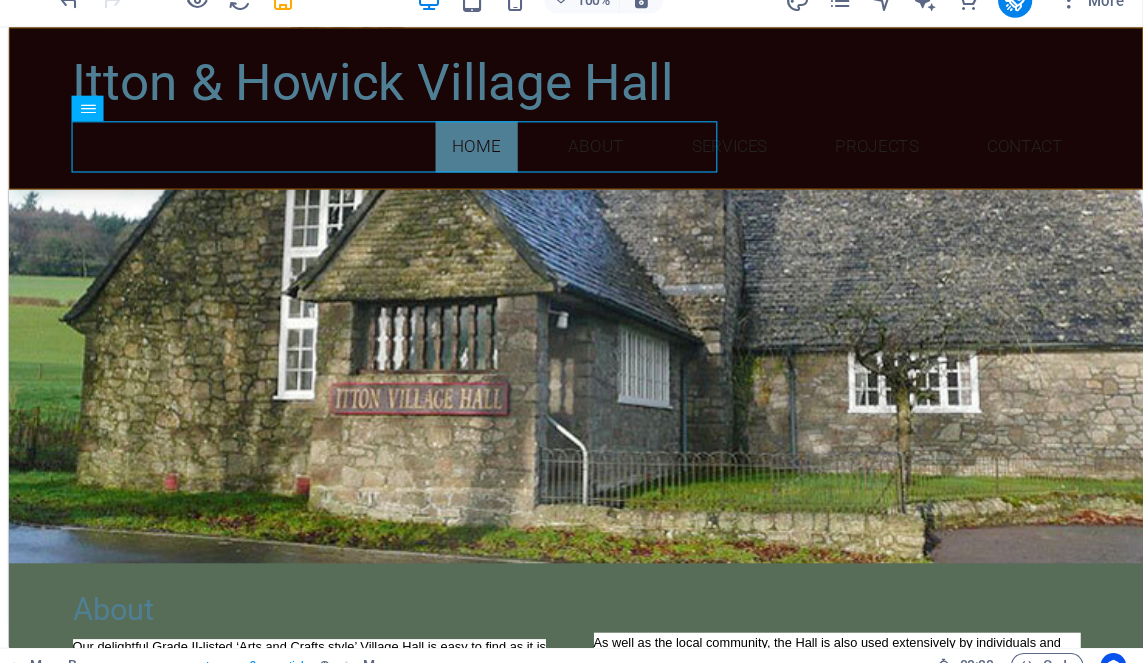 click on "Itton & Howick Village Hall Home About Services Projects Contact" at bounding box center [539, 103] 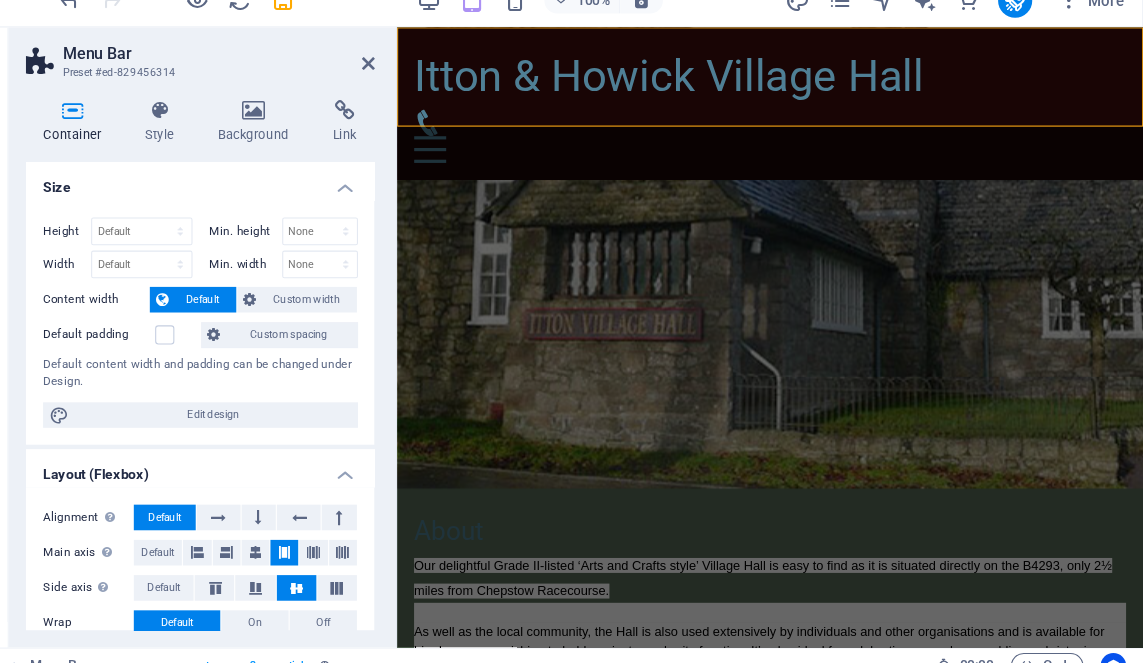 scroll, scrollTop: 233, scrollLeft: 0, axis: vertical 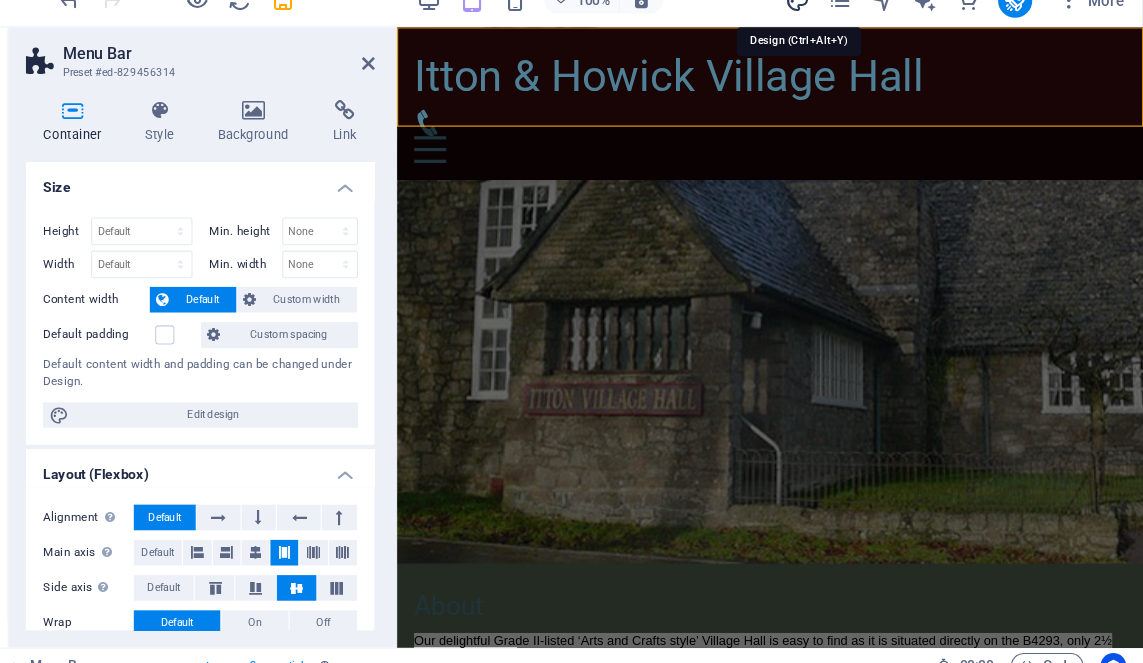 click at bounding box center [818, 25] 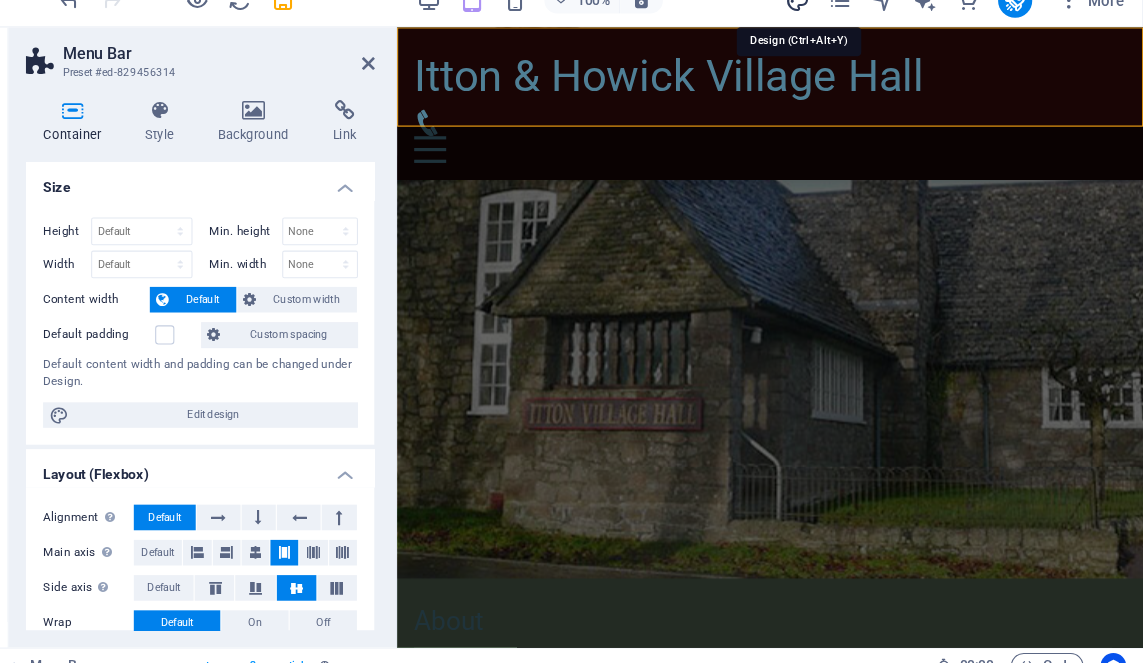scroll, scrollTop: 287, scrollLeft: 0, axis: vertical 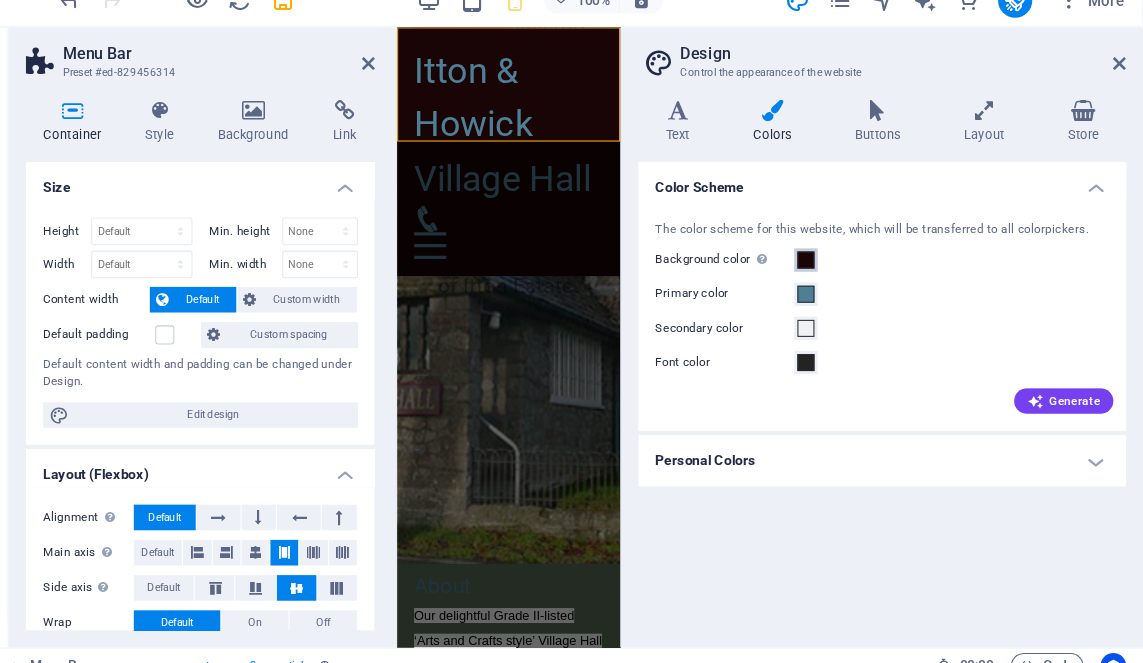 click at bounding box center (827, 268) 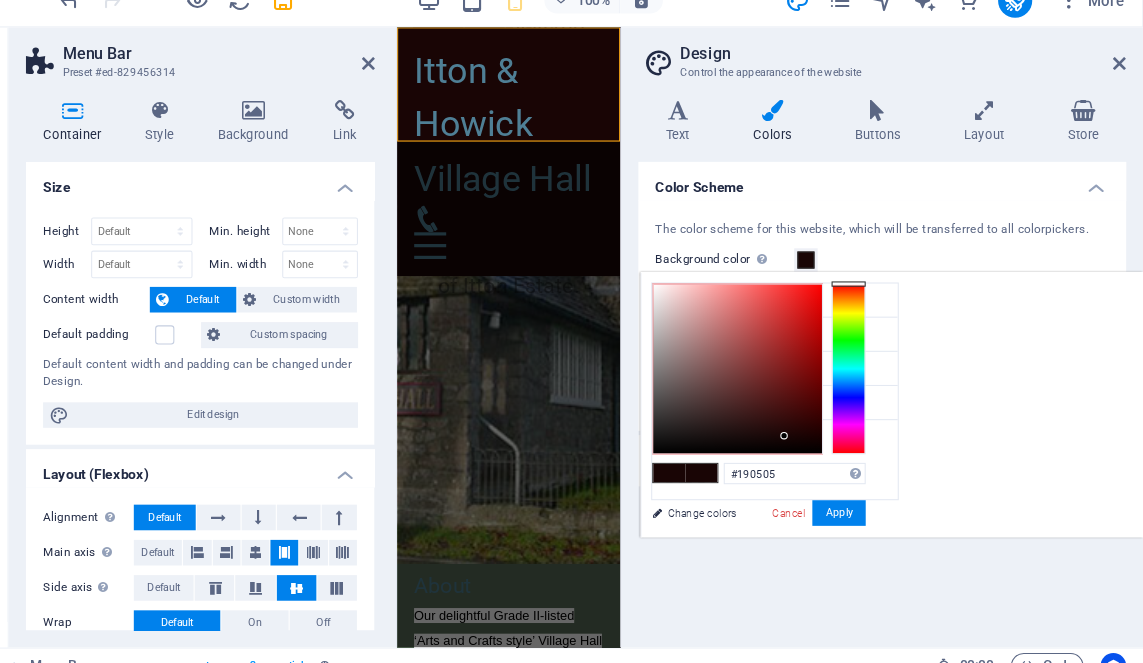 click at bounding box center [763, 370] 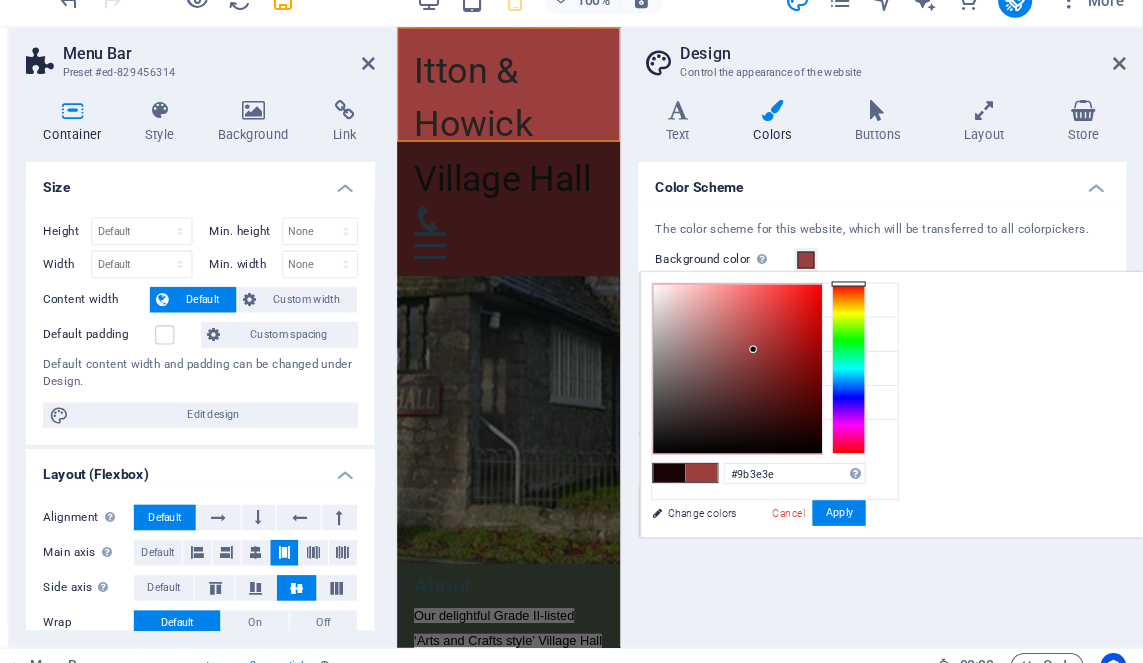 click at bounding box center (763, 370) 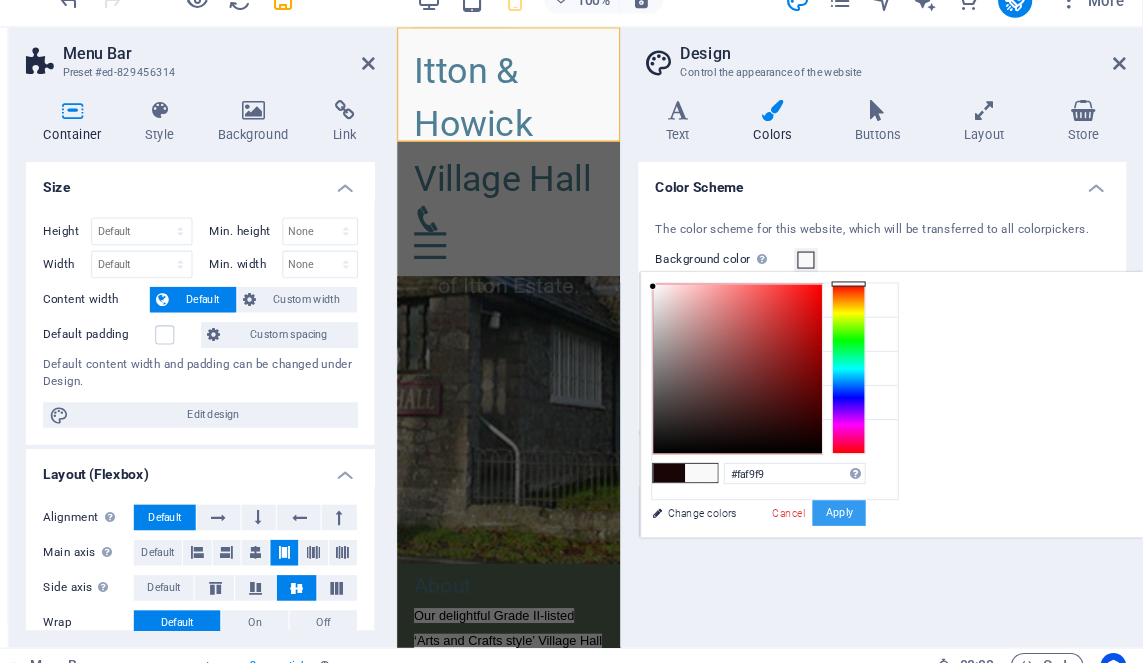 click on "Apply" at bounding box center [858, 505] 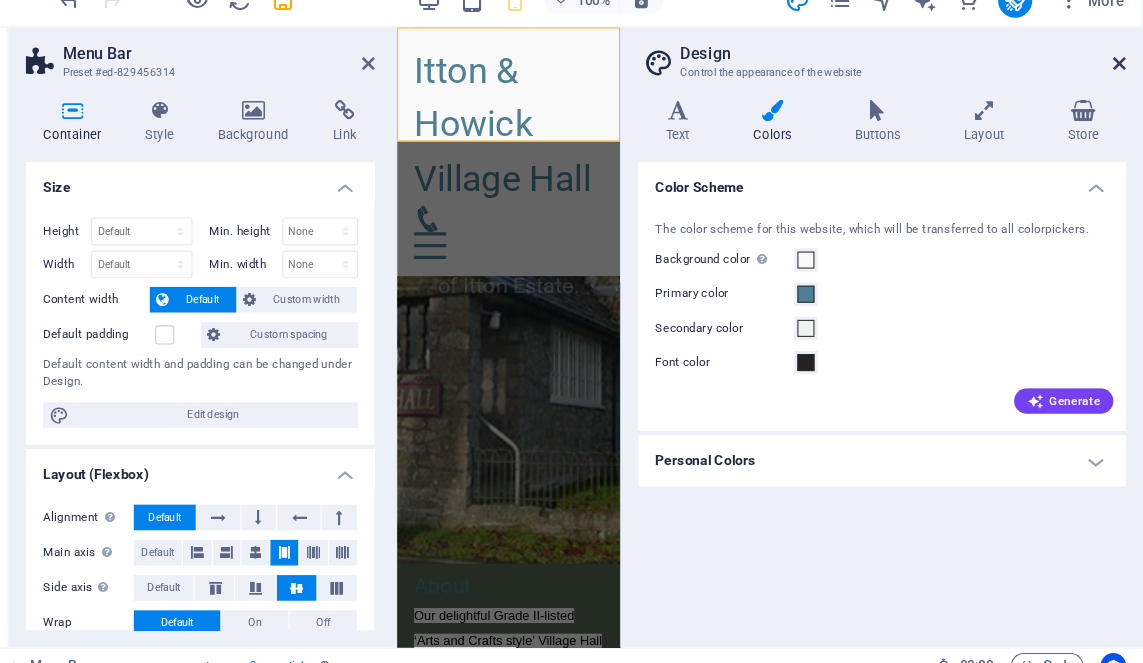 click at bounding box center [1121, 84] 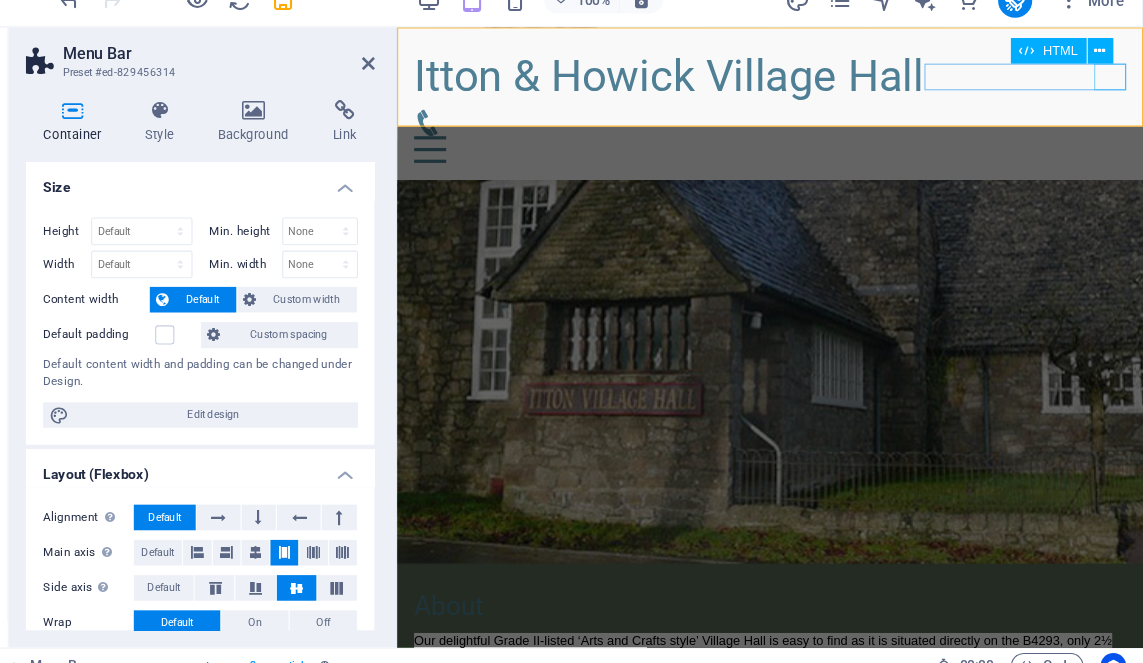 click on "Itton & Howick Village Hall" at bounding box center (746, 73) 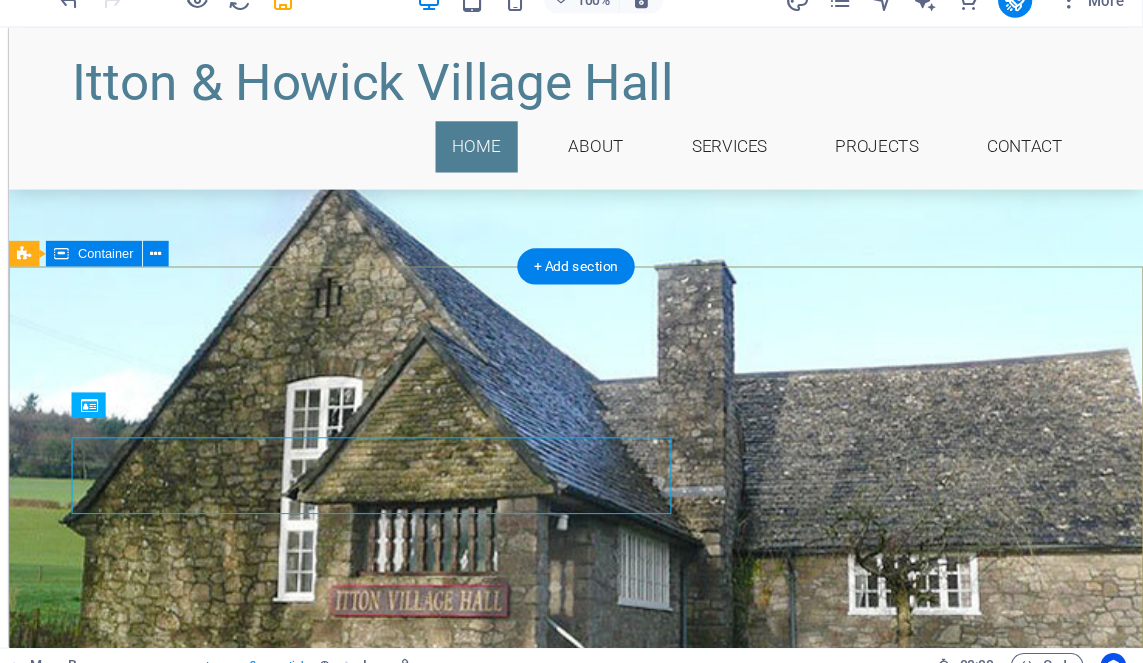 scroll, scrollTop: 0, scrollLeft: 0, axis: both 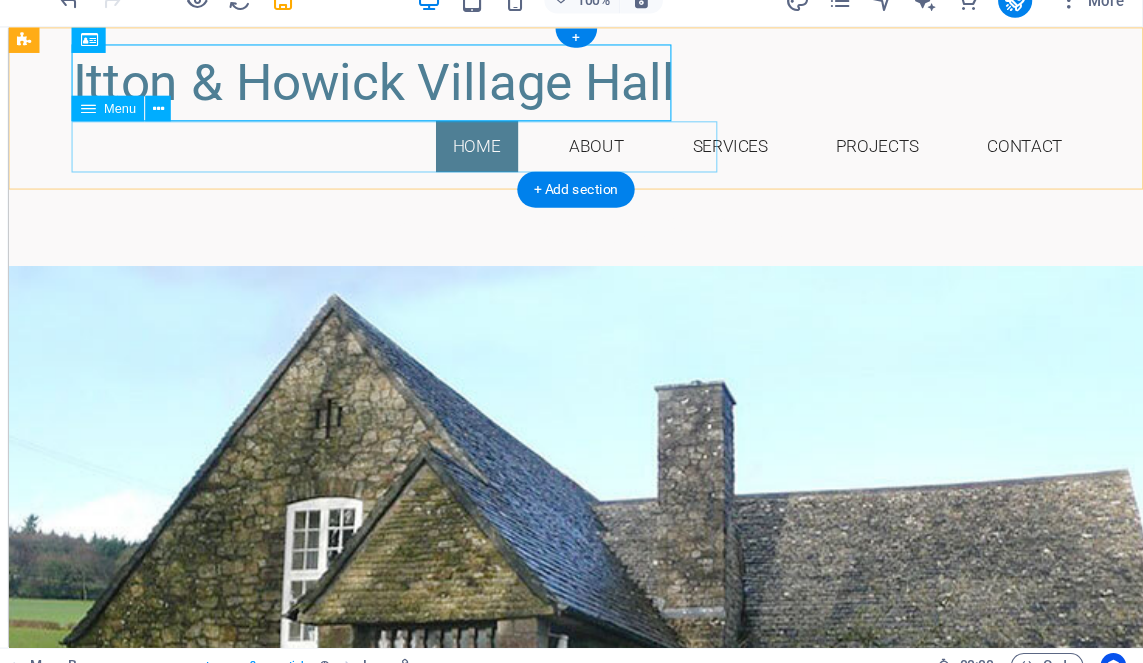 drag, startPoint x: 255, startPoint y: 145, endPoint x: 231, endPoint y: 144, distance: 24.020824 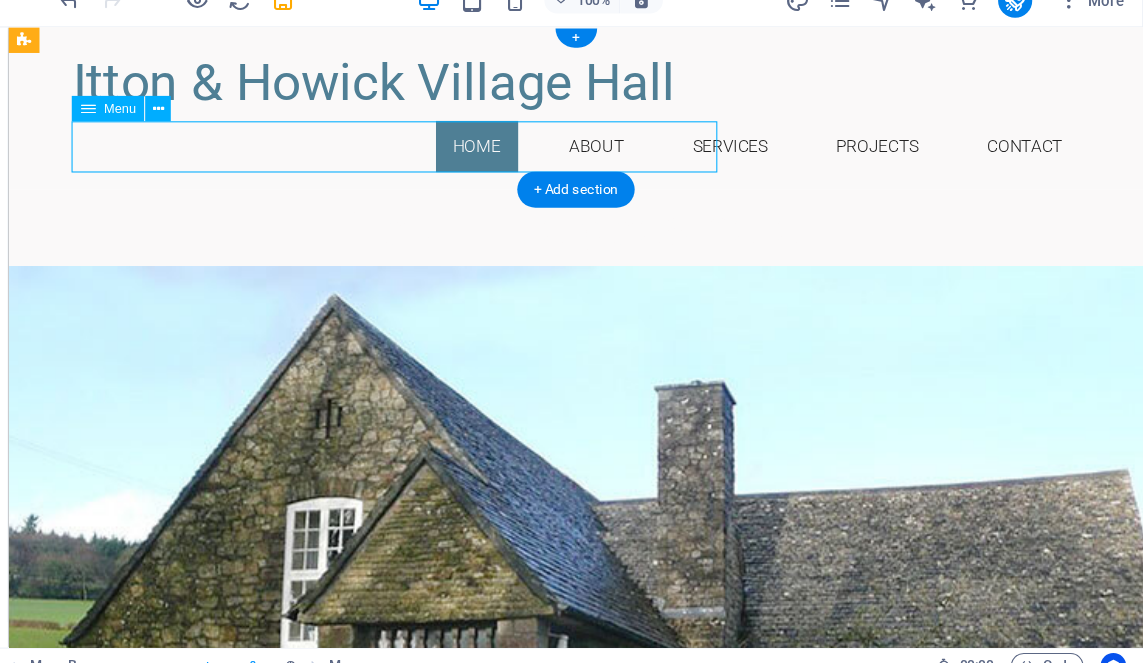 click on "Home About Services Projects Contact" at bounding box center [540, 139] 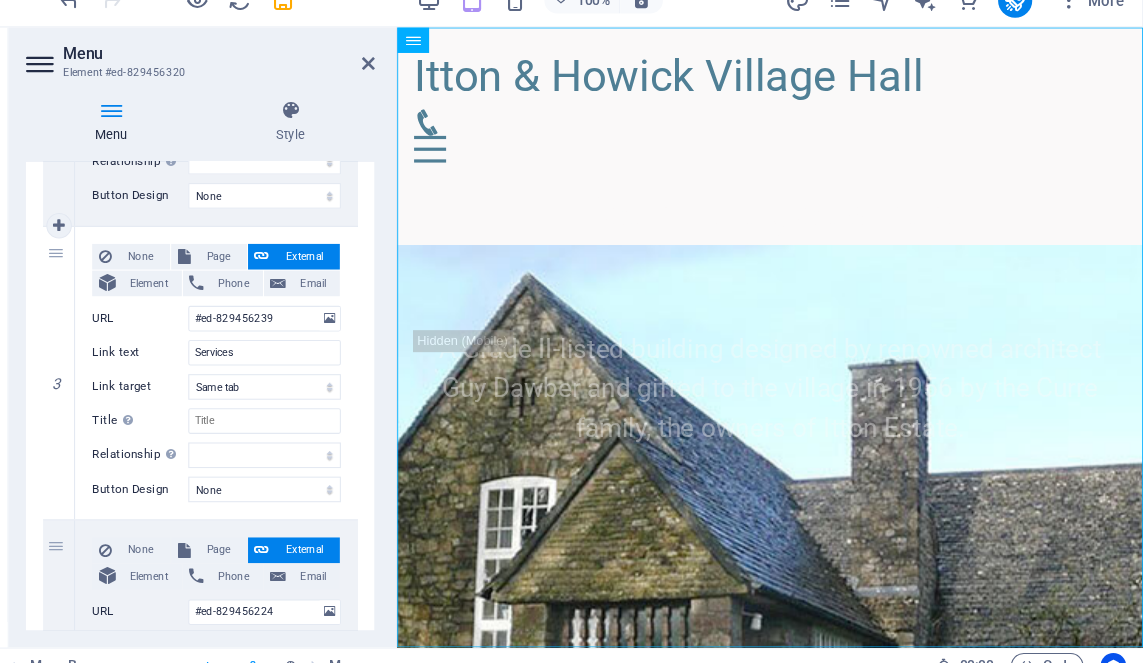 scroll, scrollTop: 650, scrollLeft: 0, axis: vertical 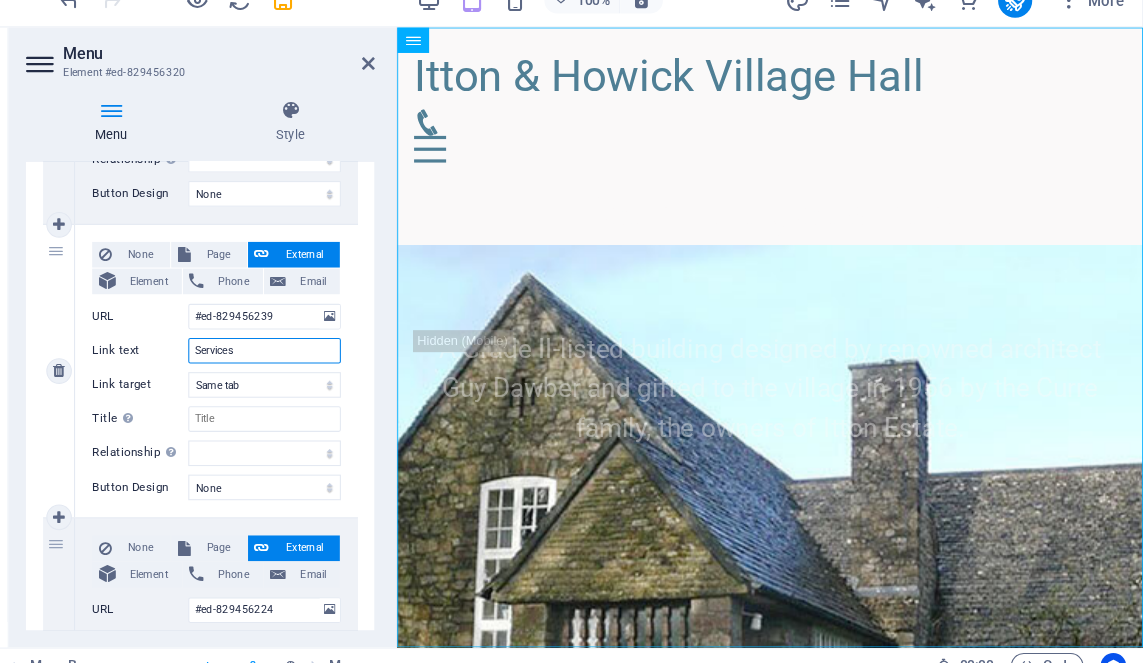 click on "Services" at bounding box center (319, 353) 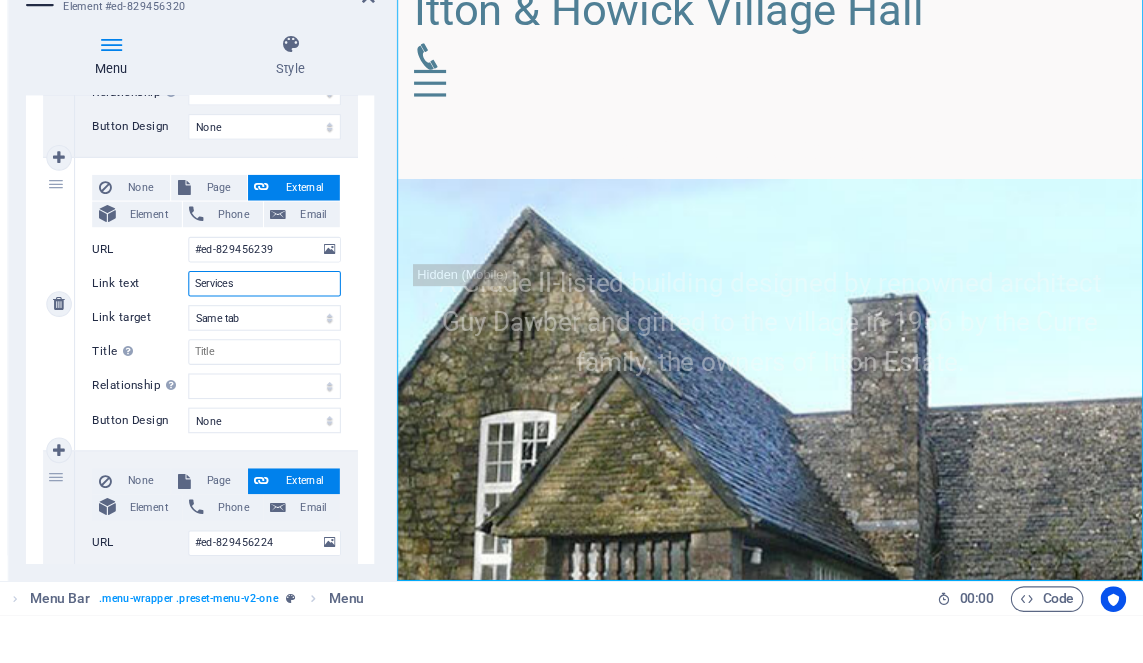 scroll, scrollTop: 0, scrollLeft: 0, axis: both 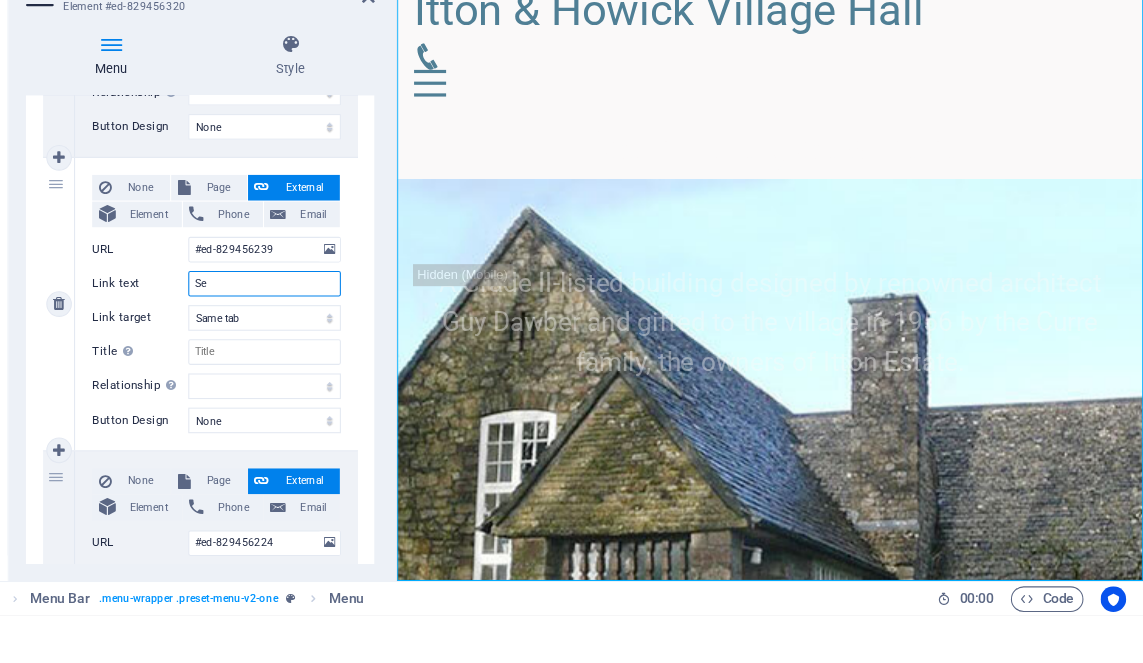 type on "S" 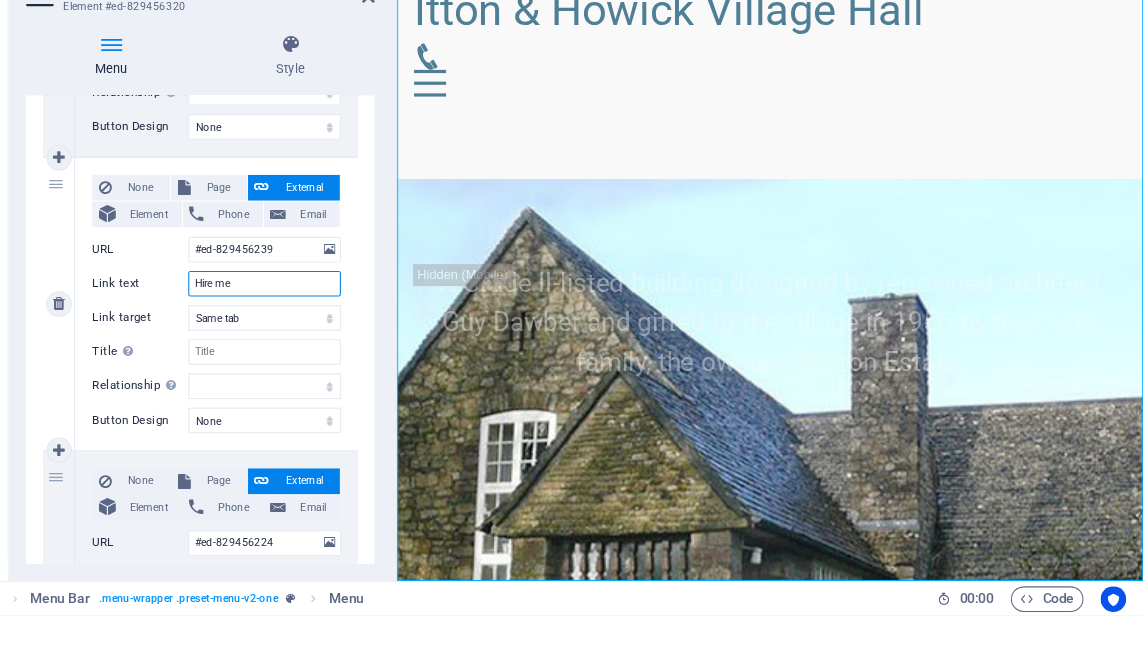 type on "Hire m" 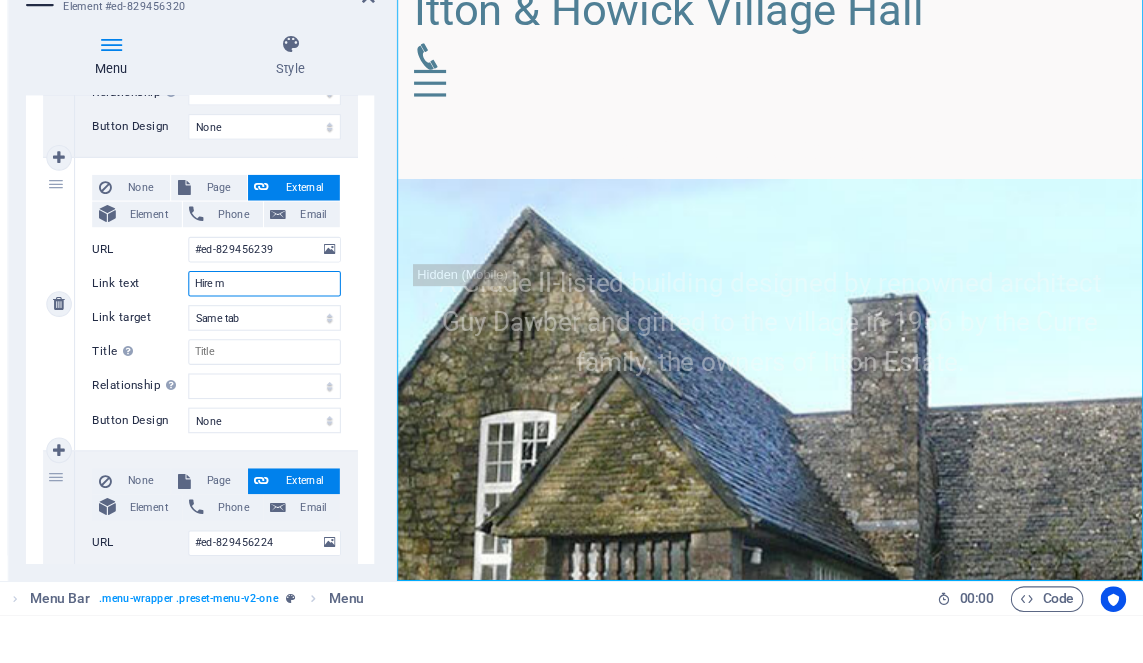 select 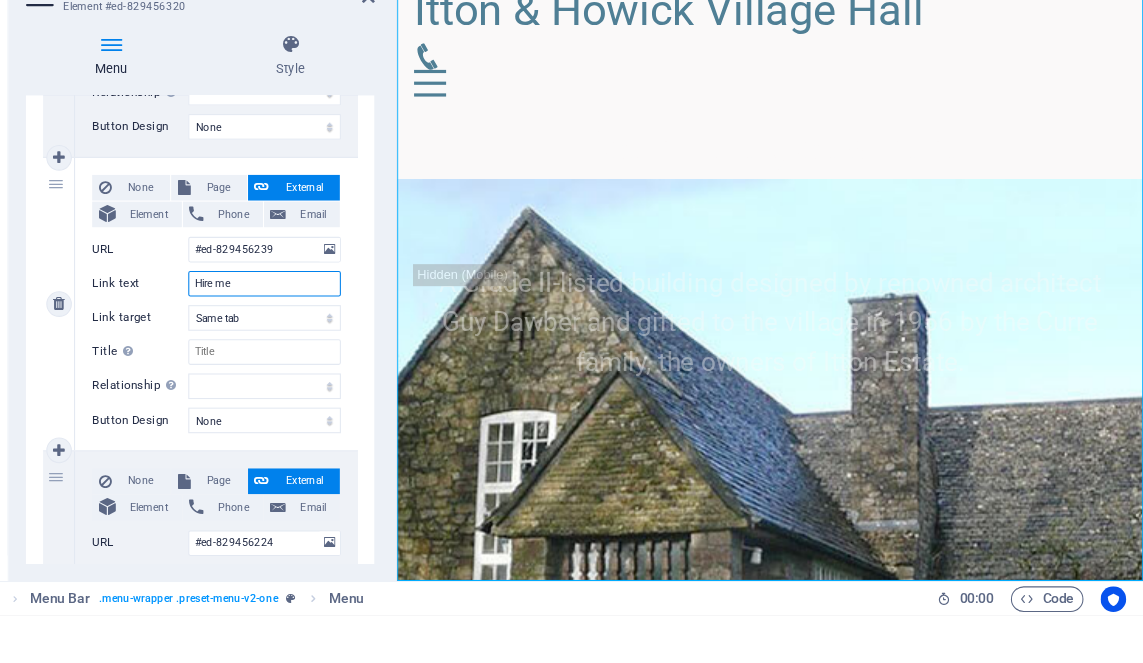 select 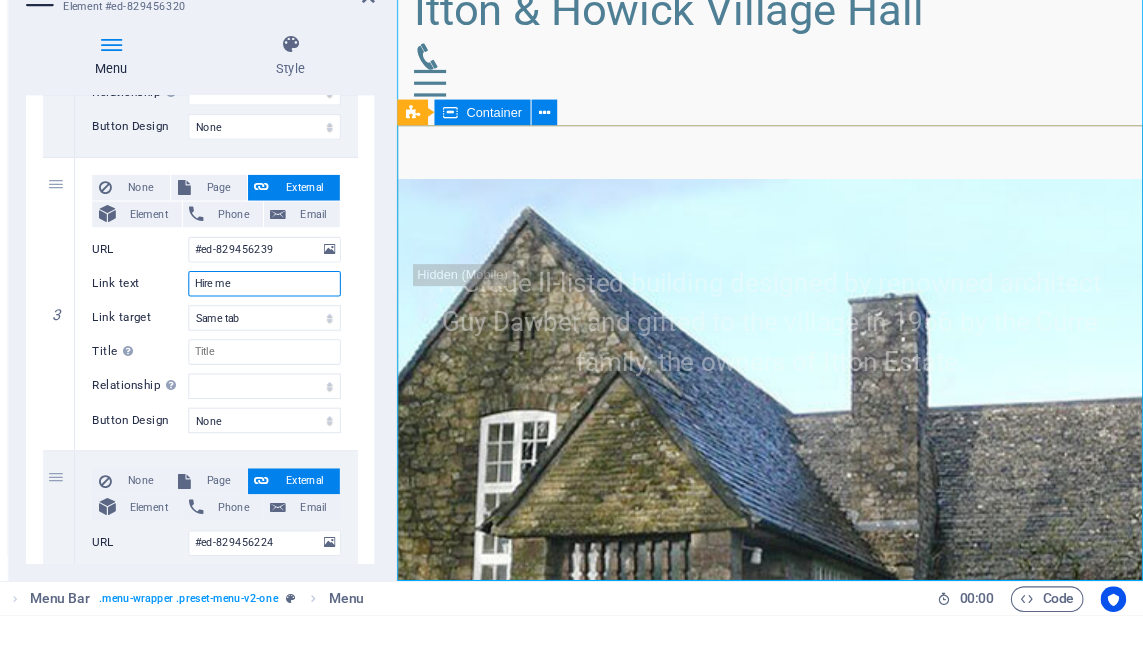 type on "Hire me" 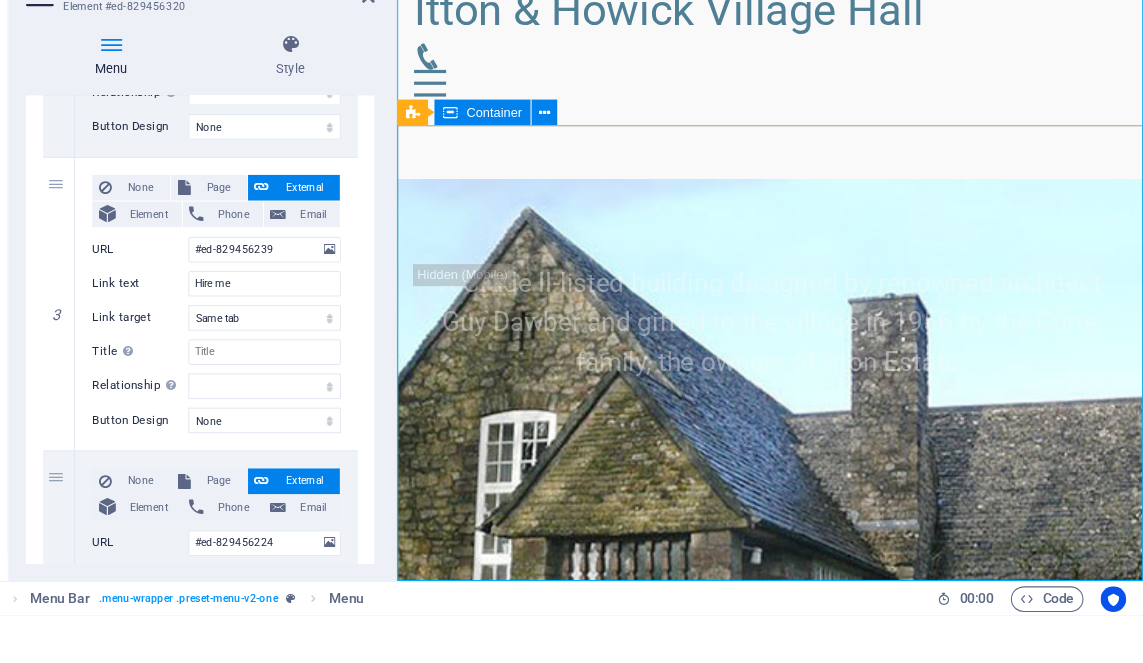 scroll, scrollTop: 0, scrollLeft: 0, axis: both 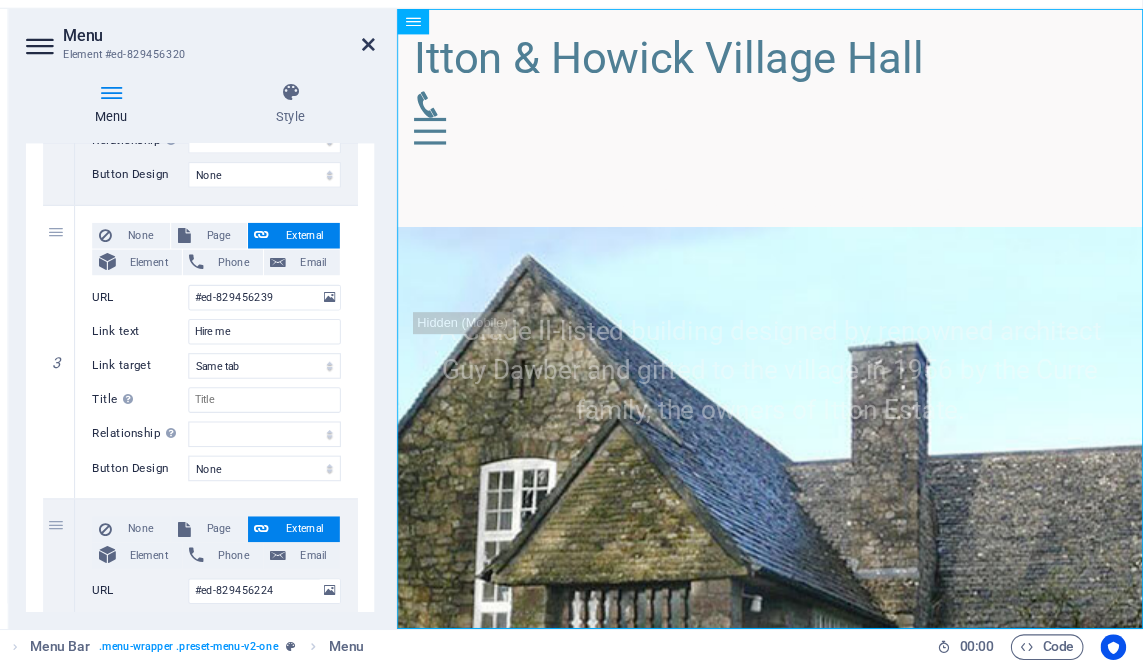 click at bounding box center (417, 84) 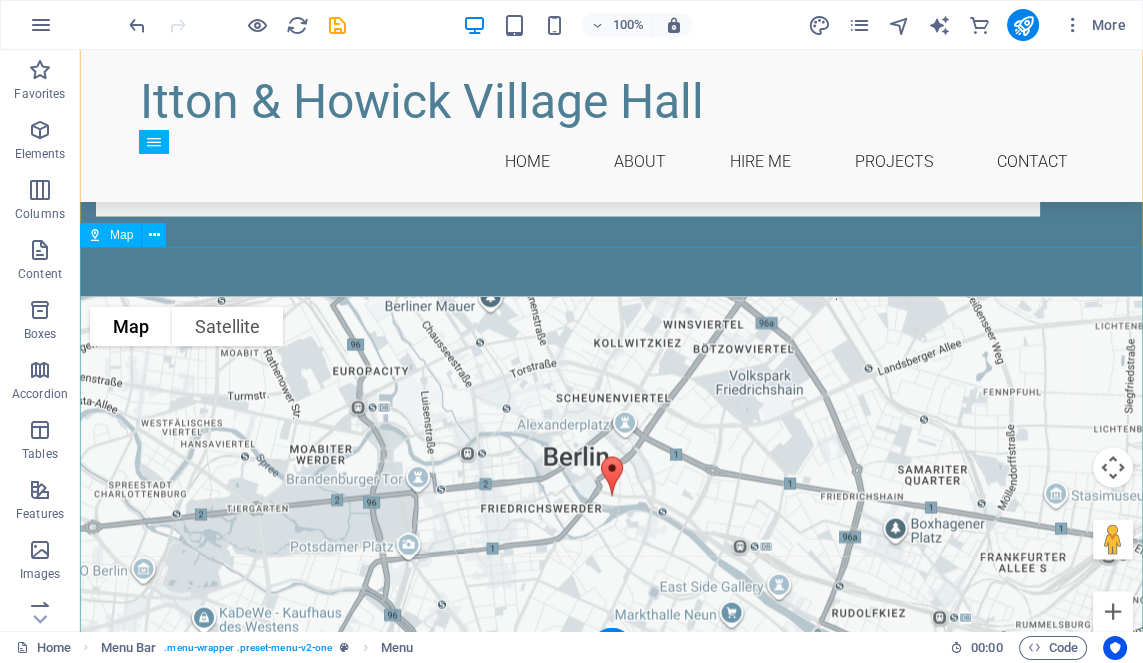 scroll, scrollTop: 4126, scrollLeft: 0, axis: vertical 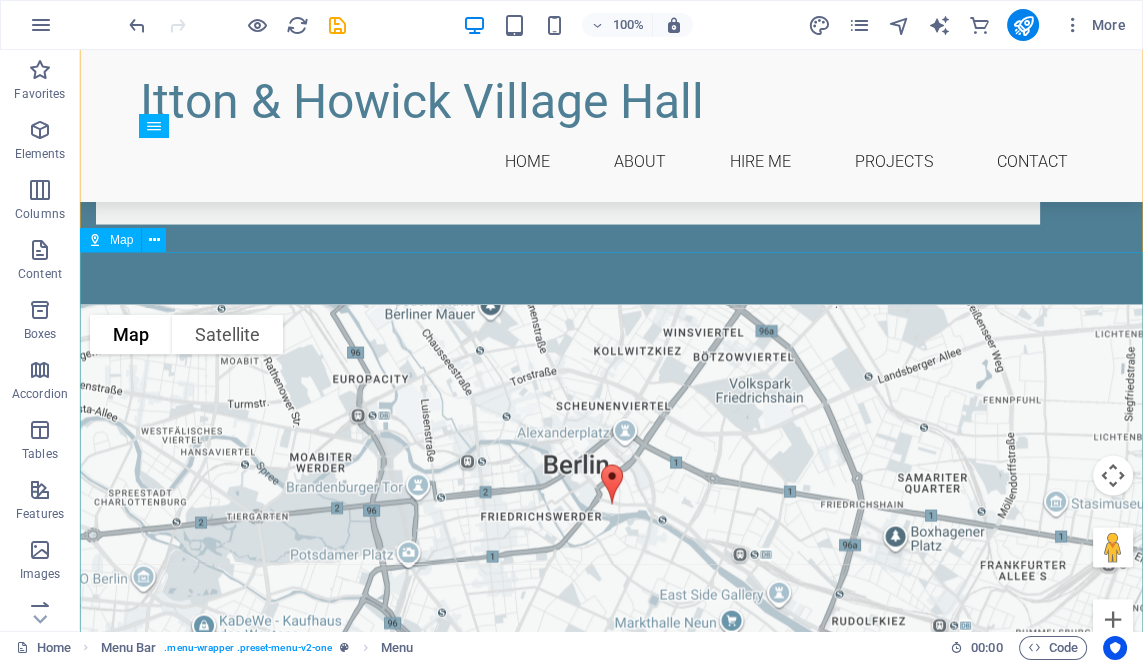 click on "To navigate the map with touch gestures double-tap and hold your finger on the map, then drag the map. ← Move left → Move right ↑ Move up ↓ Move down + Zoom in - Zoom out Home Jump left by 75% End Jump right by 75% Page Up Jump up by 75% Page Down Jump down by 75% Map Terrain Satellite Labels Keyboard shortcuts Map Data Map data ©2025 GeoBasis-DE/BKG (©2009), Google Map data ©2025 GeoBasis-DE/BKG (©2009), Google 500 m  Click to toggle between metric and imperial units Terms Report a map error" at bounding box center [611, 505] 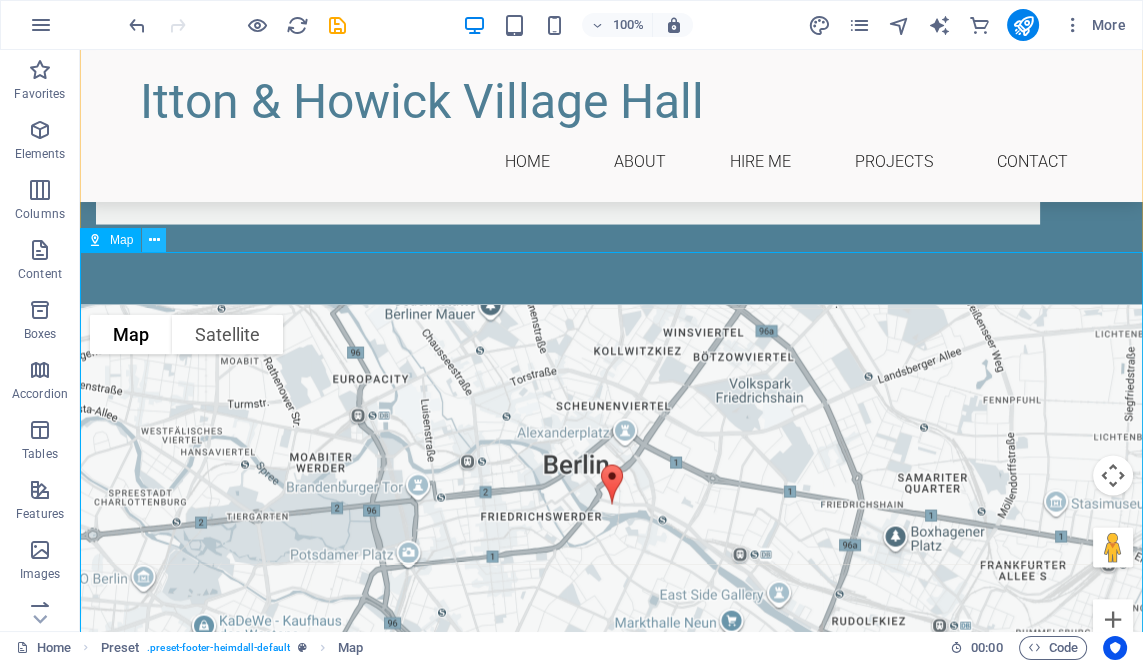 click at bounding box center (154, 240) 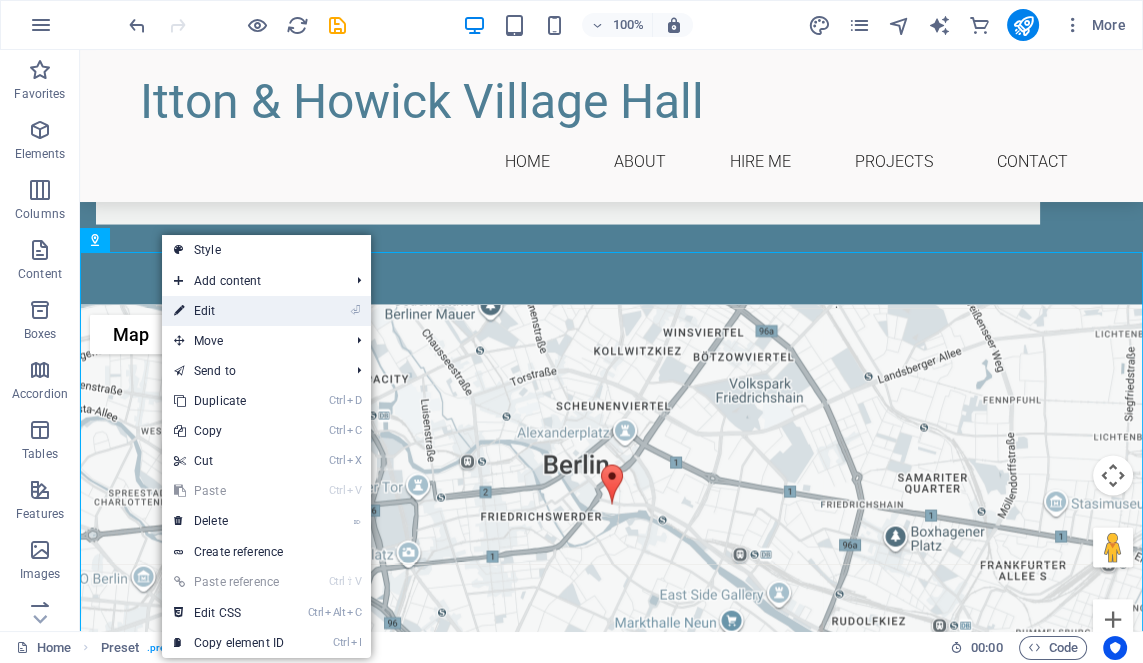 click on "⏎  Edit" at bounding box center [229, 311] 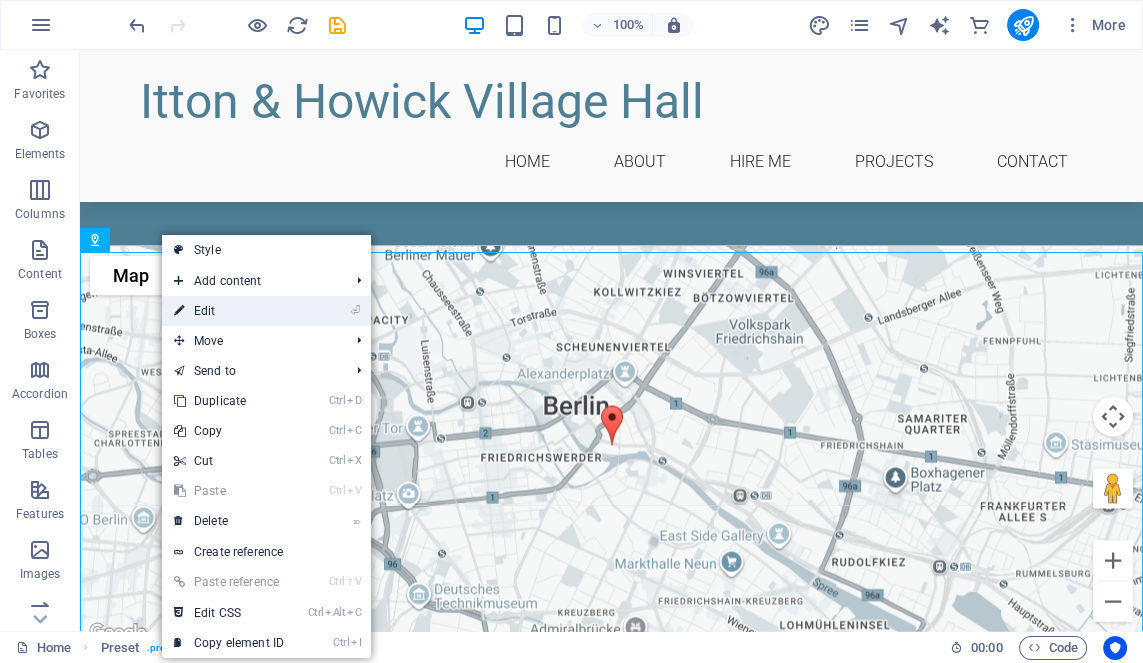 scroll, scrollTop: 4105, scrollLeft: 0, axis: vertical 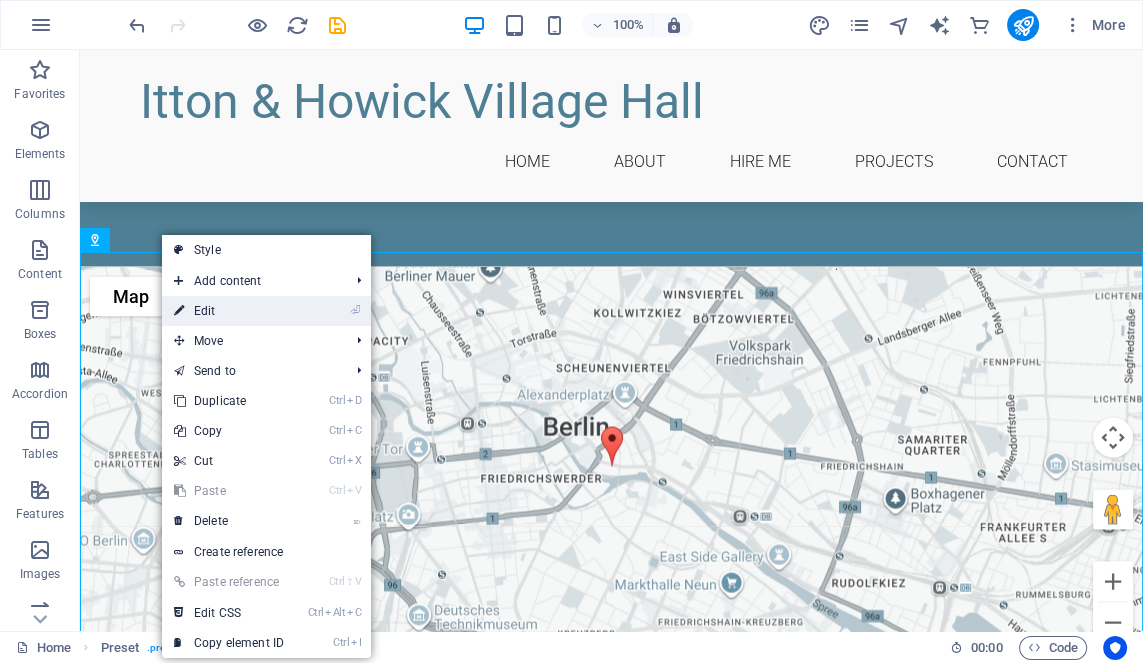 select on "1" 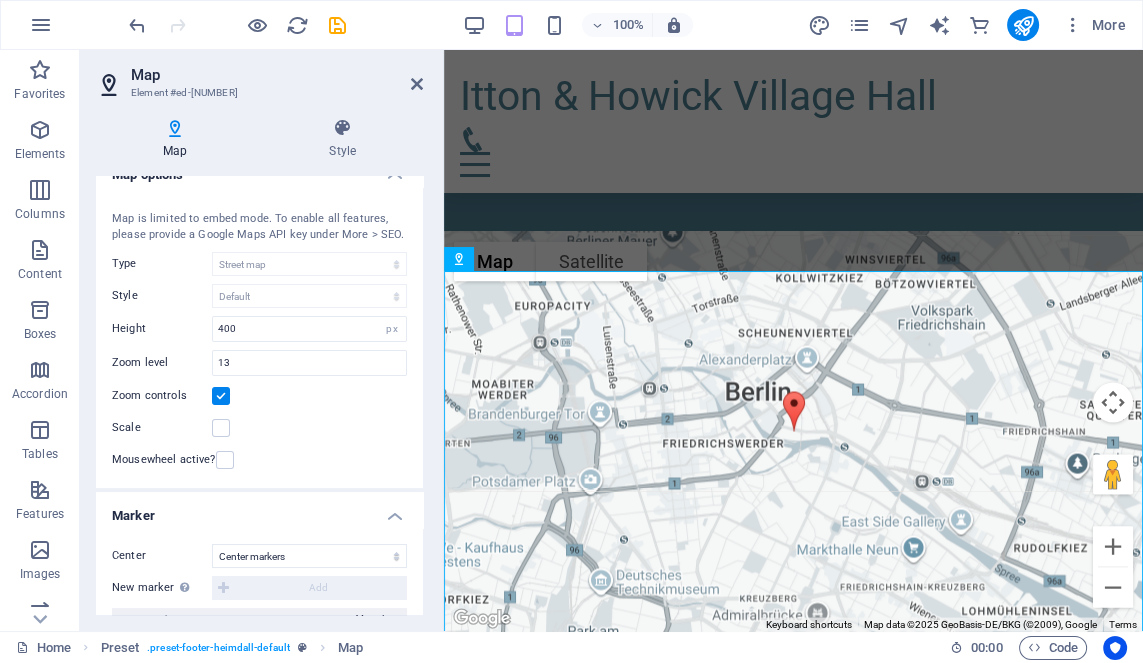 scroll, scrollTop: 56, scrollLeft: 0, axis: vertical 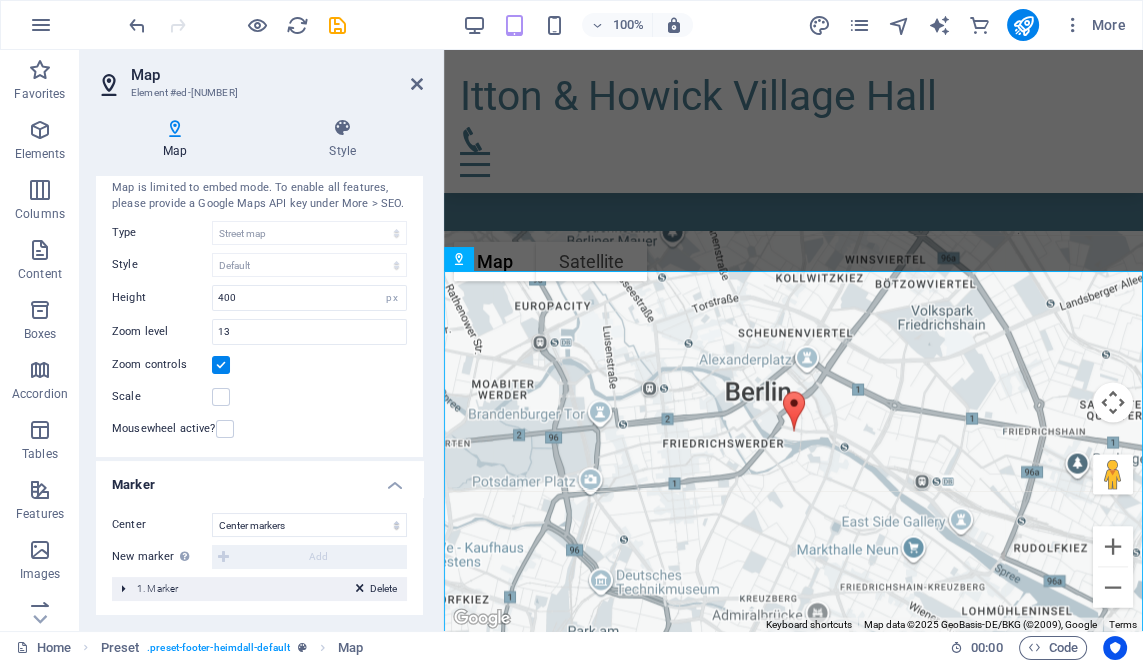 click on "New marker To enable this feature, please provide a Google Maps API key in the website settings. Add" at bounding box center (259, 557) 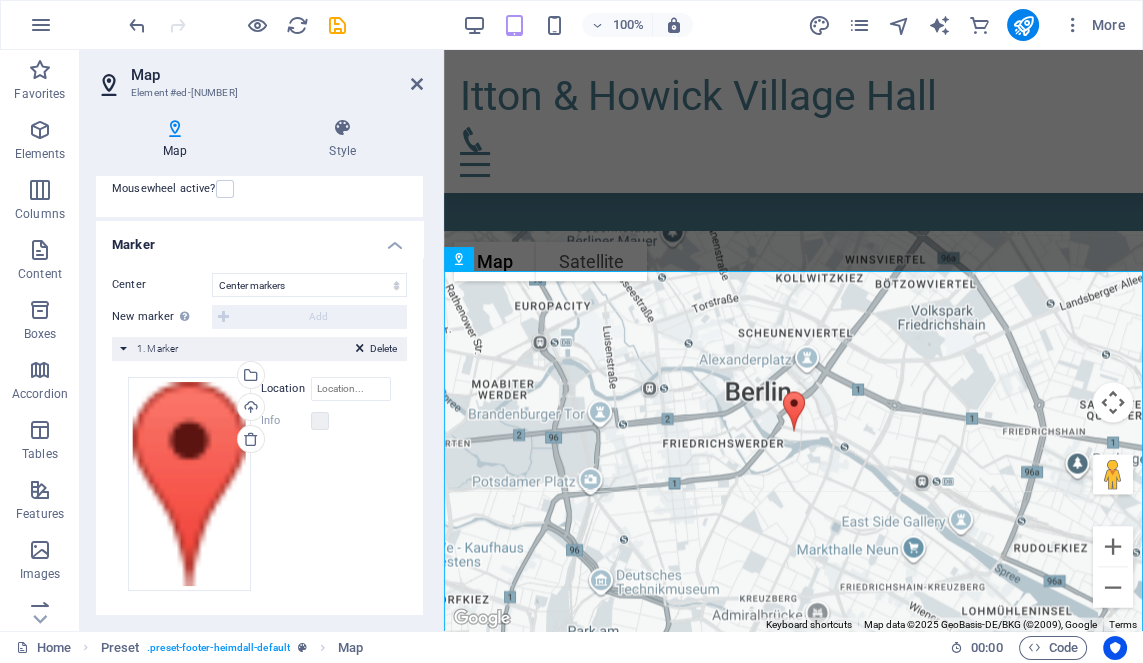 scroll, scrollTop: 293, scrollLeft: 0, axis: vertical 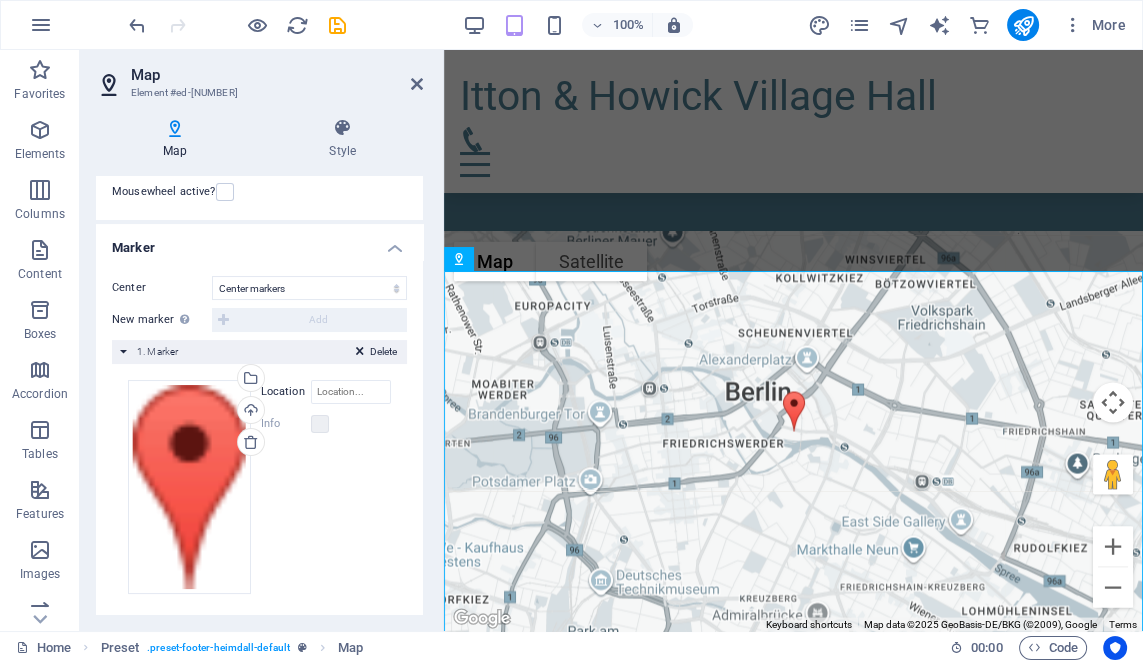 click on "Location" at bounding box center [286, 392] 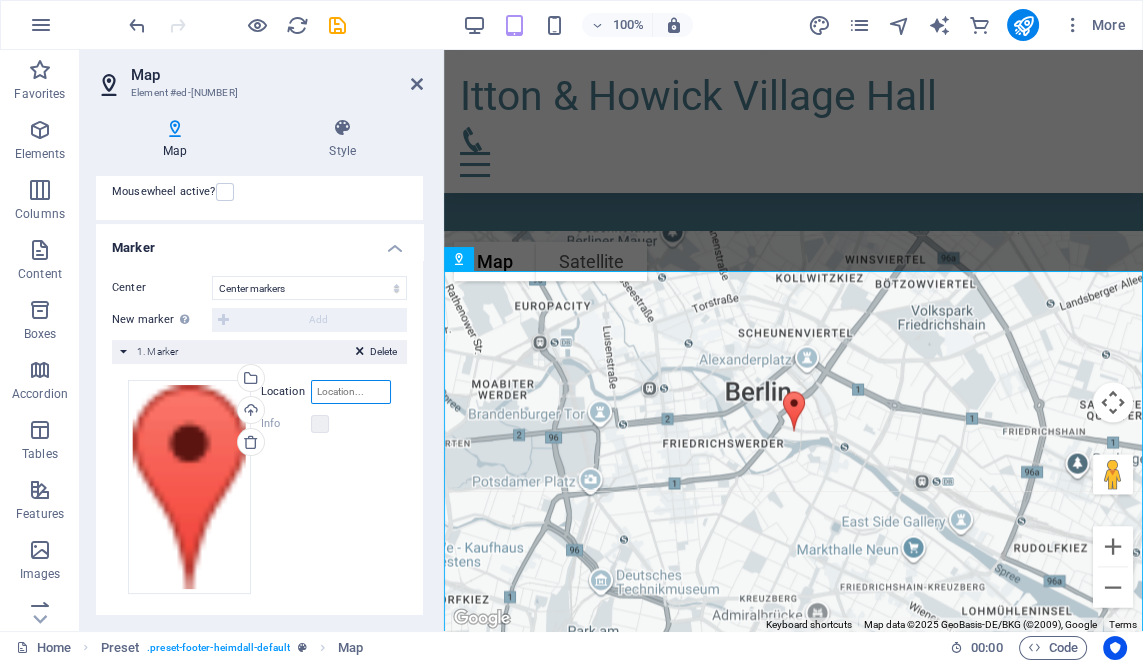 click on "Location" at bounding box center [351, 392] 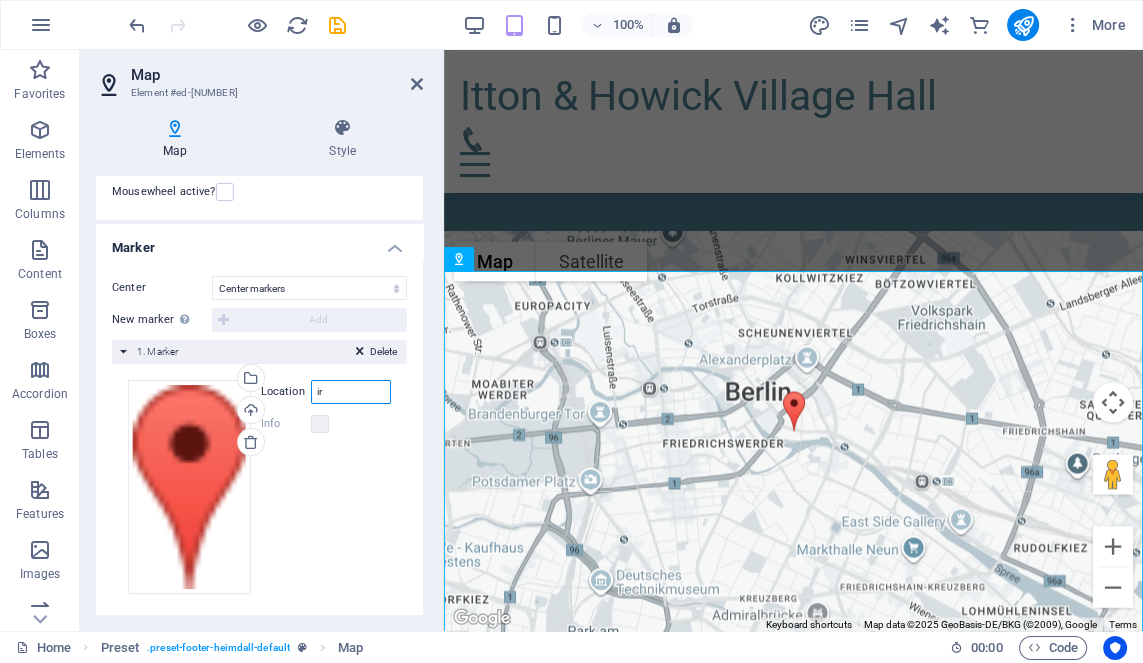 type on "i" 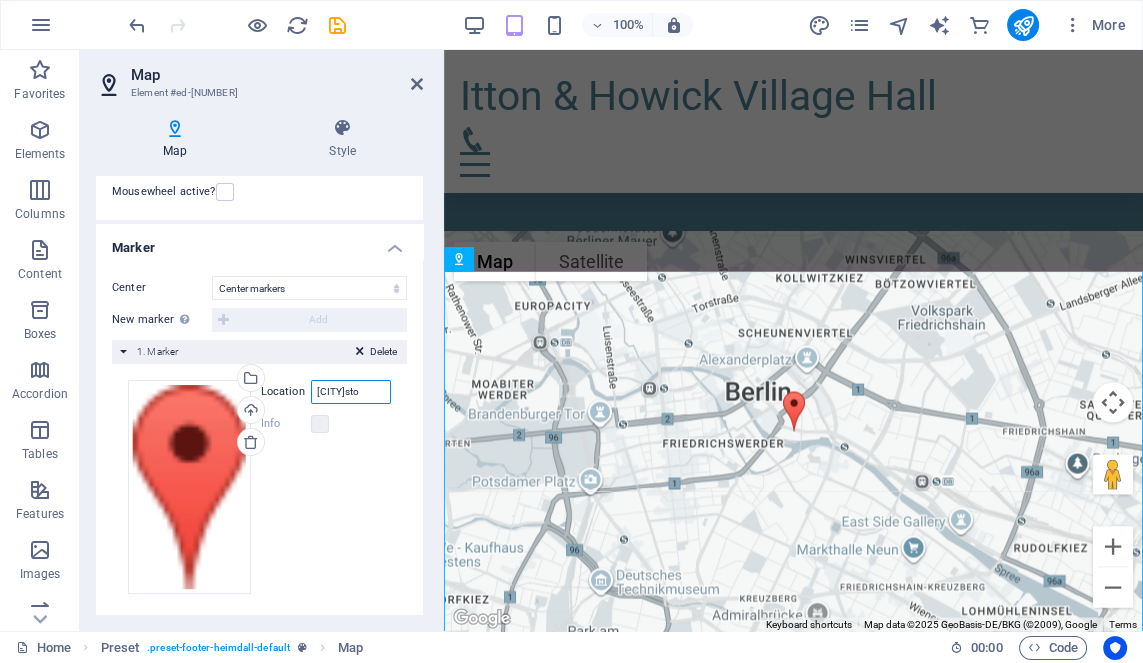 type on "[CITY]" 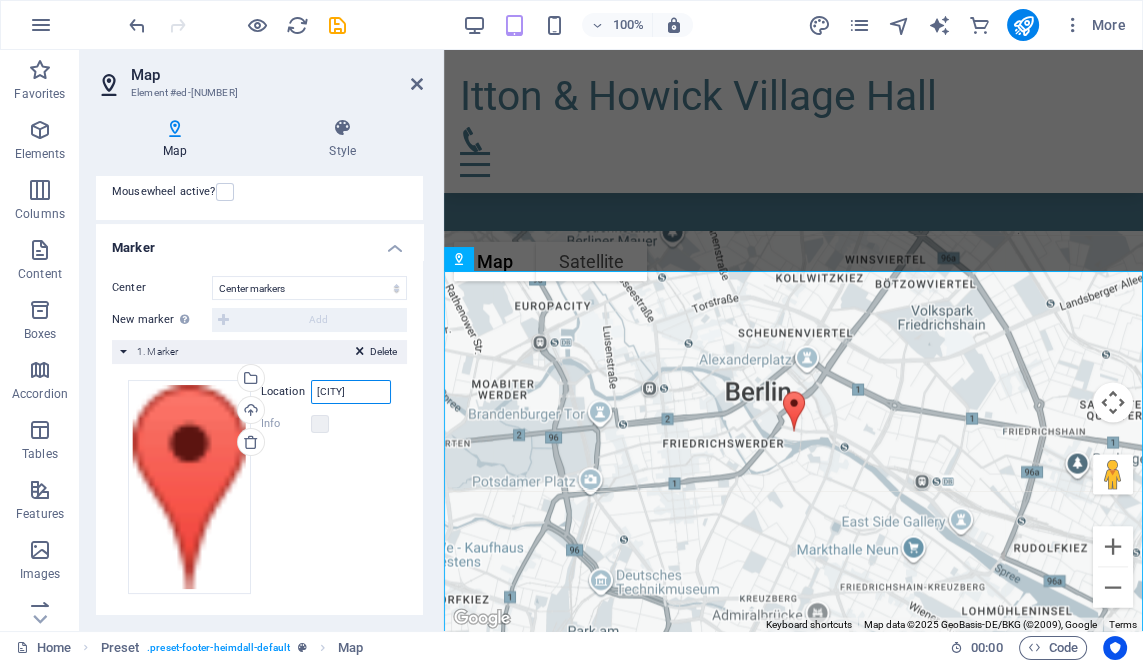 type on "[CITY]" 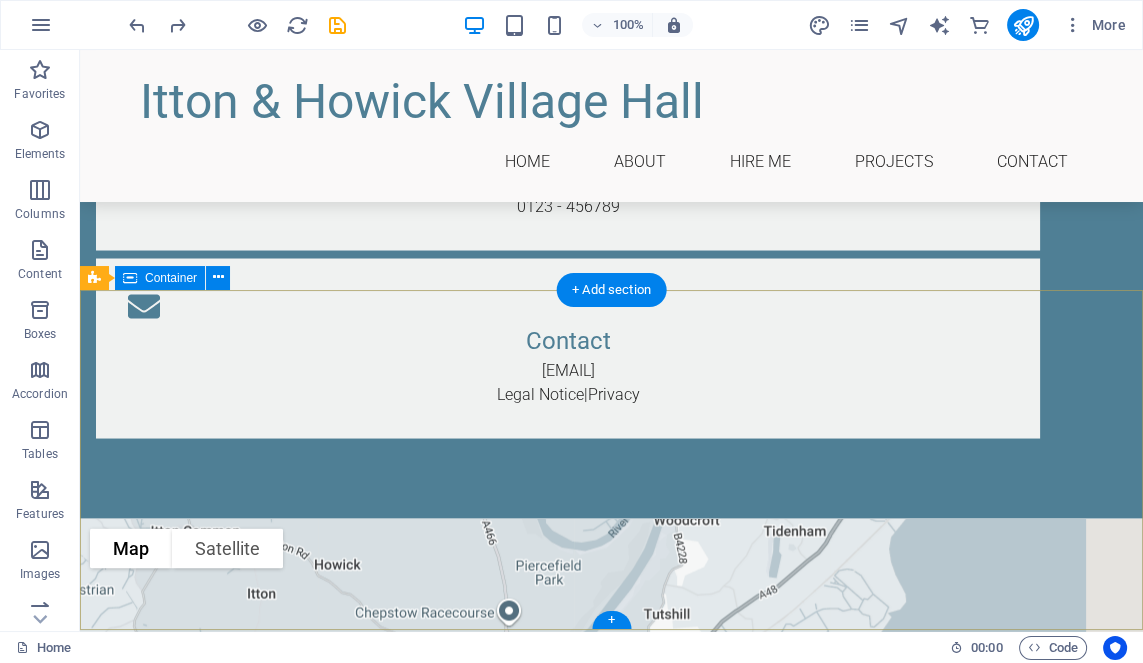 scroll, scrollTop: 4147, scrollLeft: 0, axis: vertical 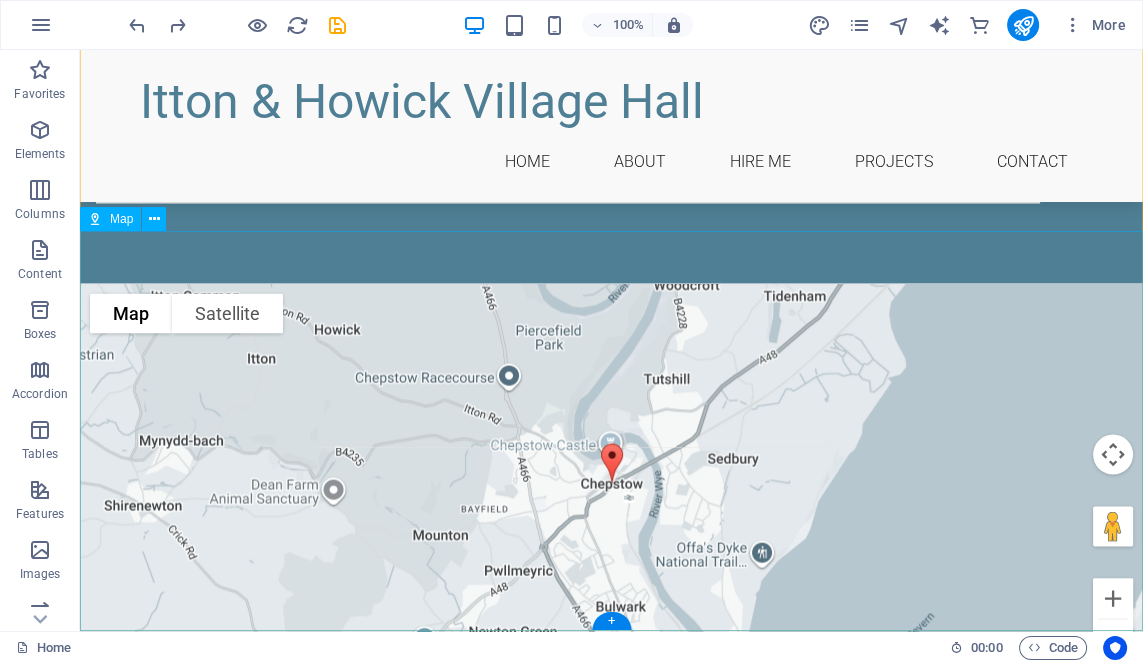click on "To navigate the map with touch gestures double-tap and hold your finger on the map, then drag the map. ← Move left → Move right ↑ Move up ↓ Move down + Zoom in - Zoom out Home Jump left by 75% End Jump right by 75% Page Up Jump up by 75% Page Down Jump down by 75% Map Terrain Satellite Labels Keyboard shortcuts Map Data Map data ©2025 Google Map data ©2025 Google 500 m  Click to toggle between metric and imperial units Terms Report a map error" at bounding box center [611, 484] 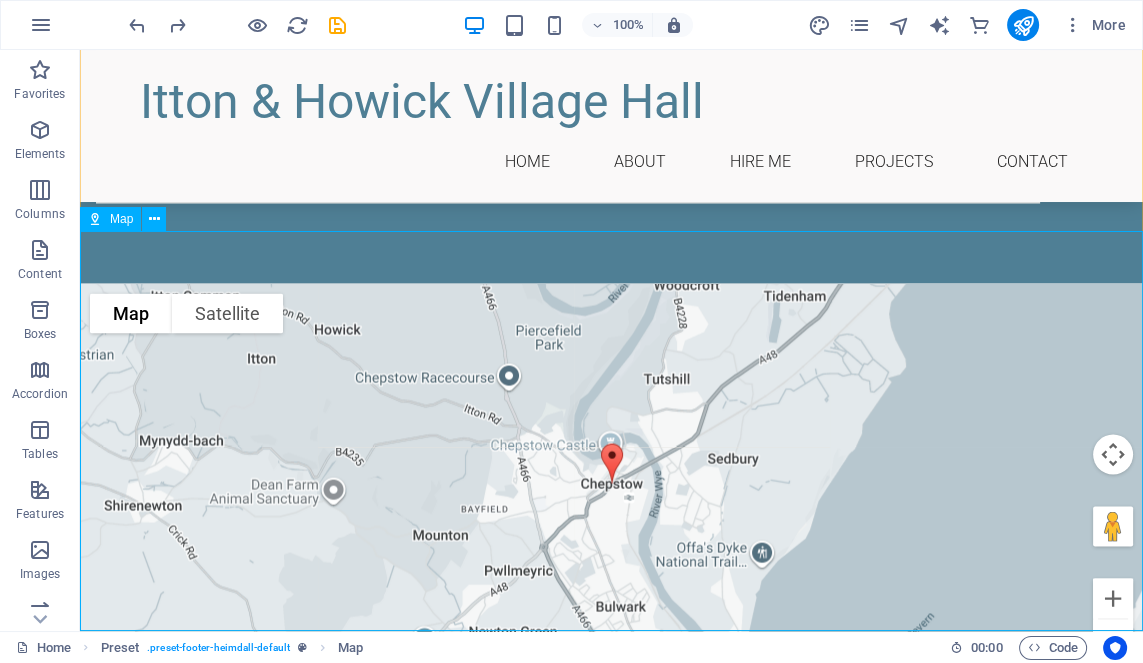 click at bounding box center (95, 219) 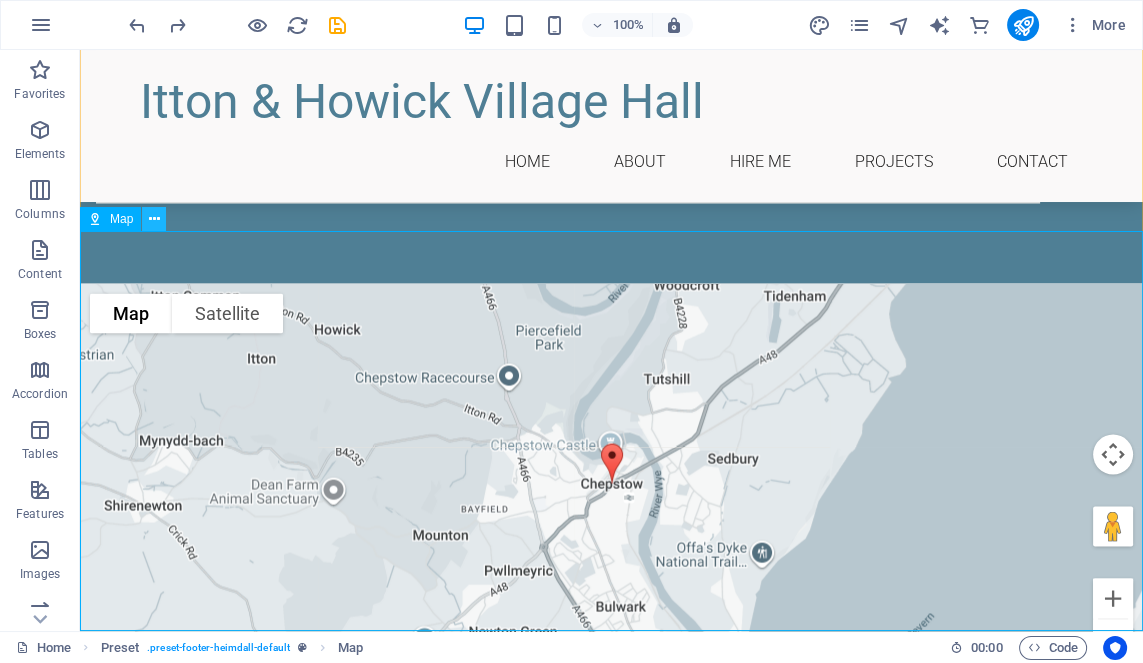 click at bounding box center (154, 219) 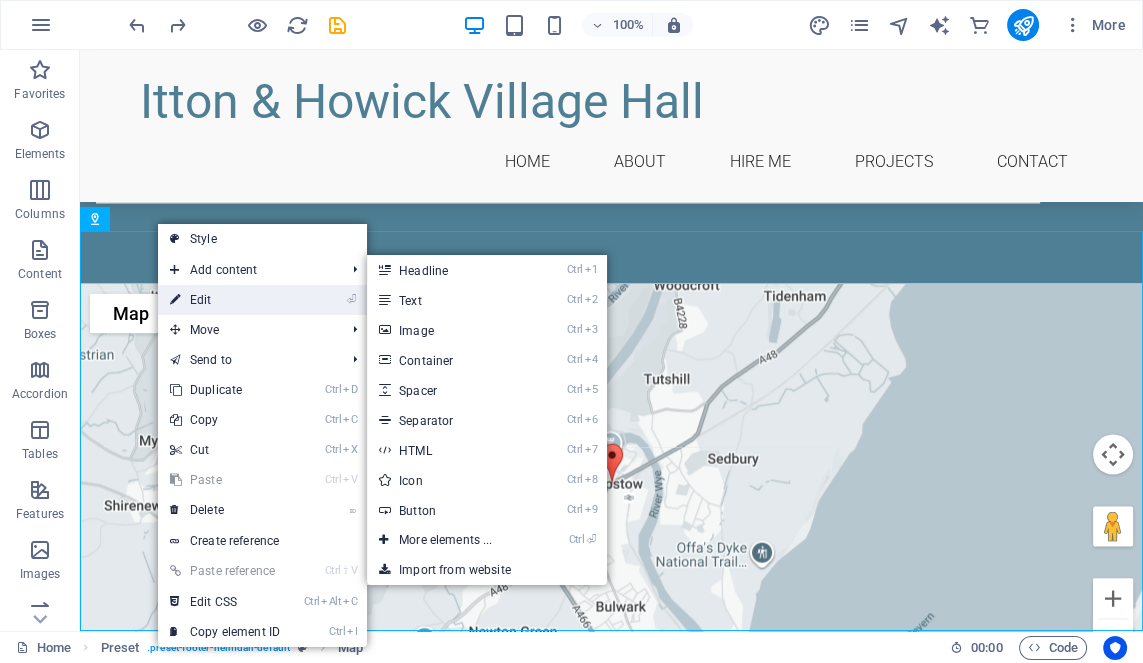 click on "⏎  Edit" at bounding box center (225, 300) 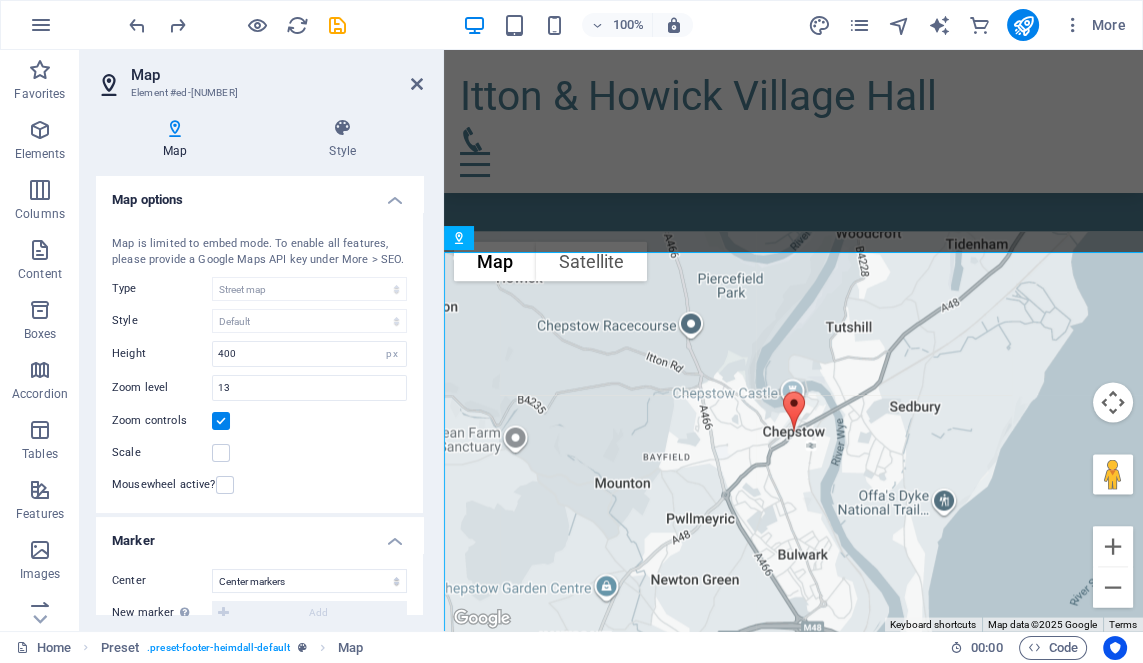 scroll, scrollTop: 4125, scrollLeft: 0, axis: vertical 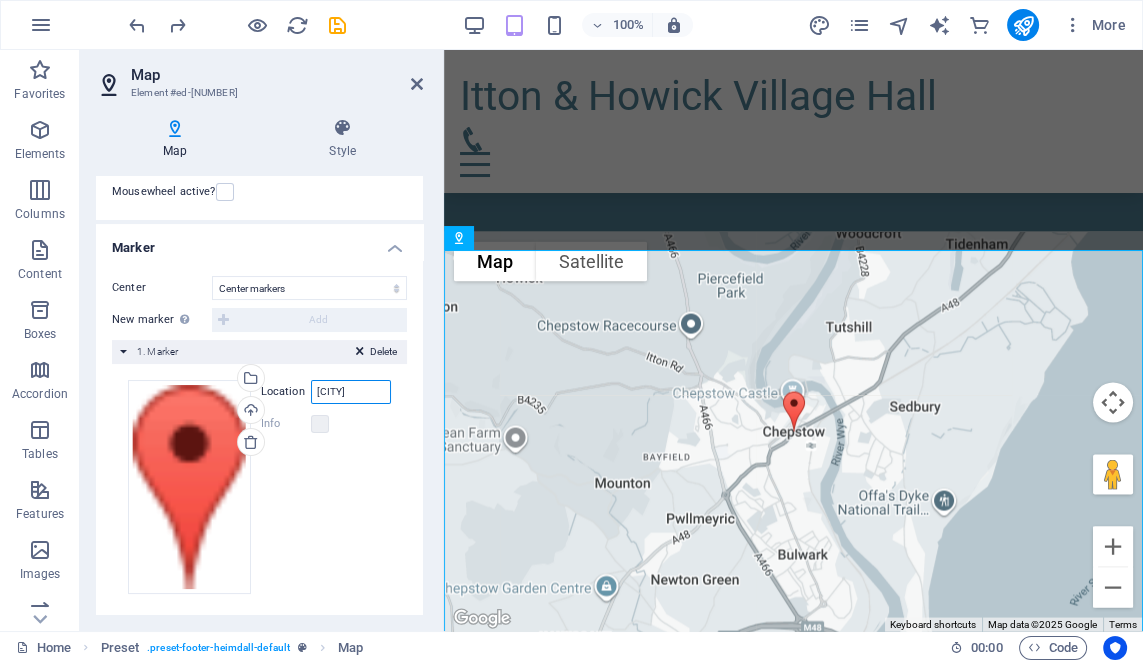 click on "[CITY]" at bounding box center [351, 392] 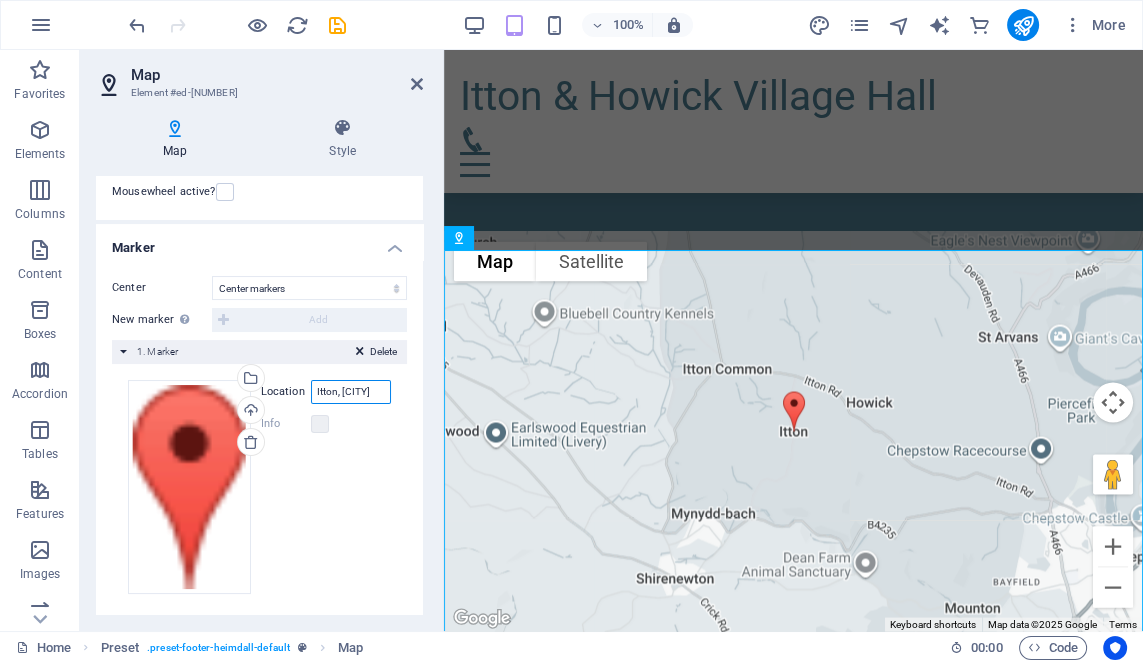 click on "Itton, [CITY]" at bounding box center (351, 392) 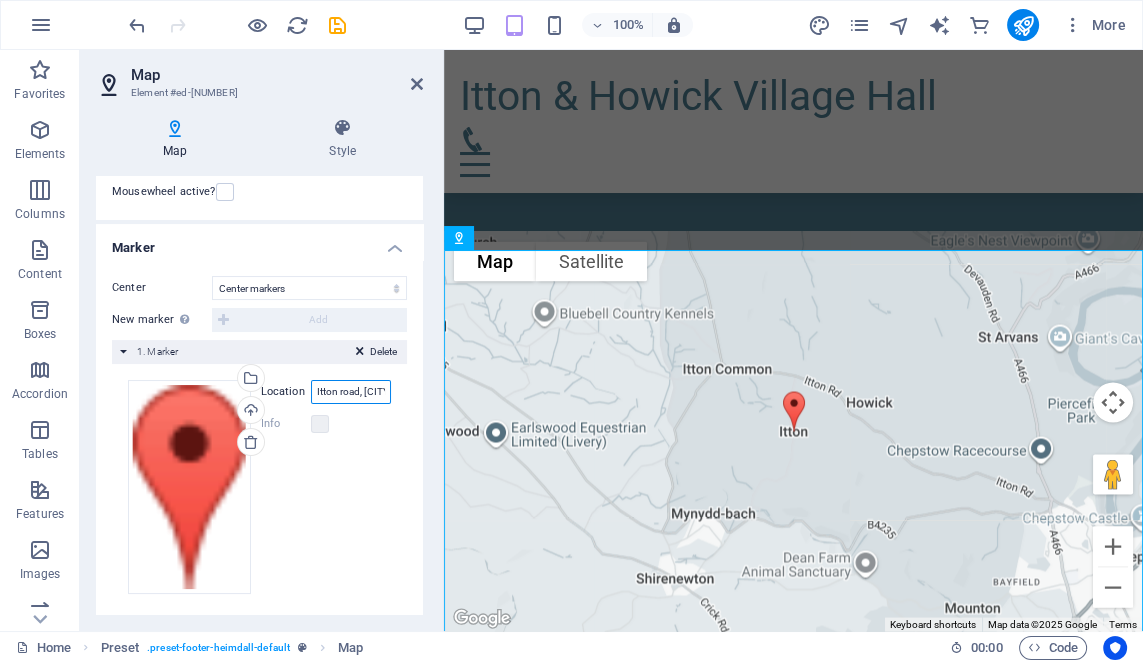 type on "Itton road, [CITY]" 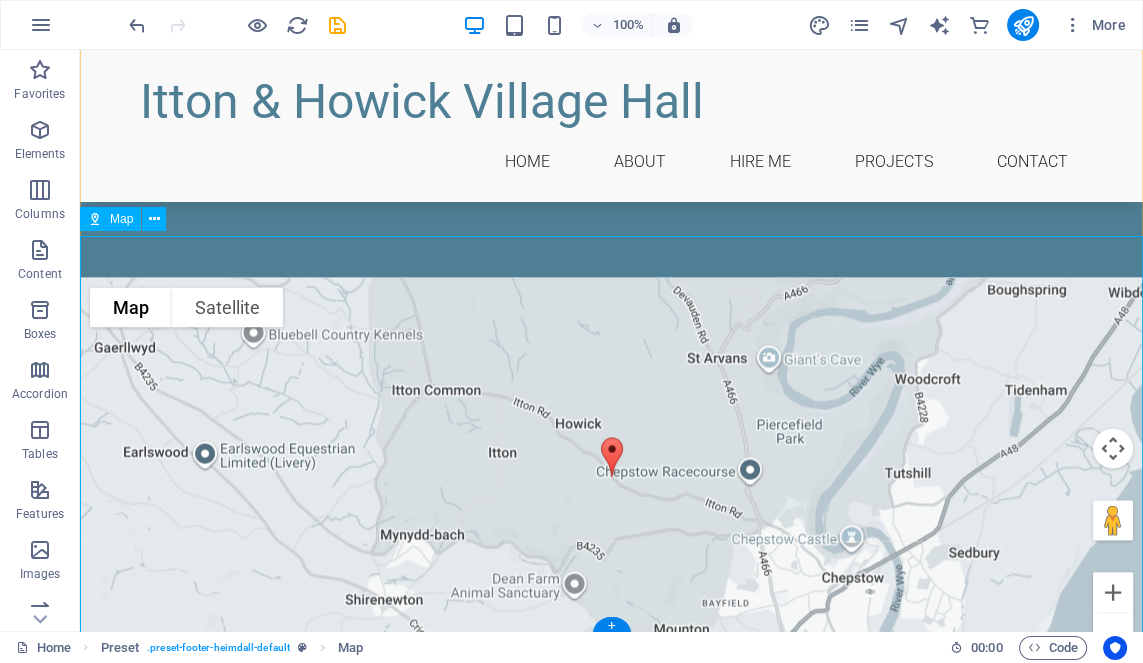 scroll, scrollTop: 4147, scrollLeft: 0, axis: vertical 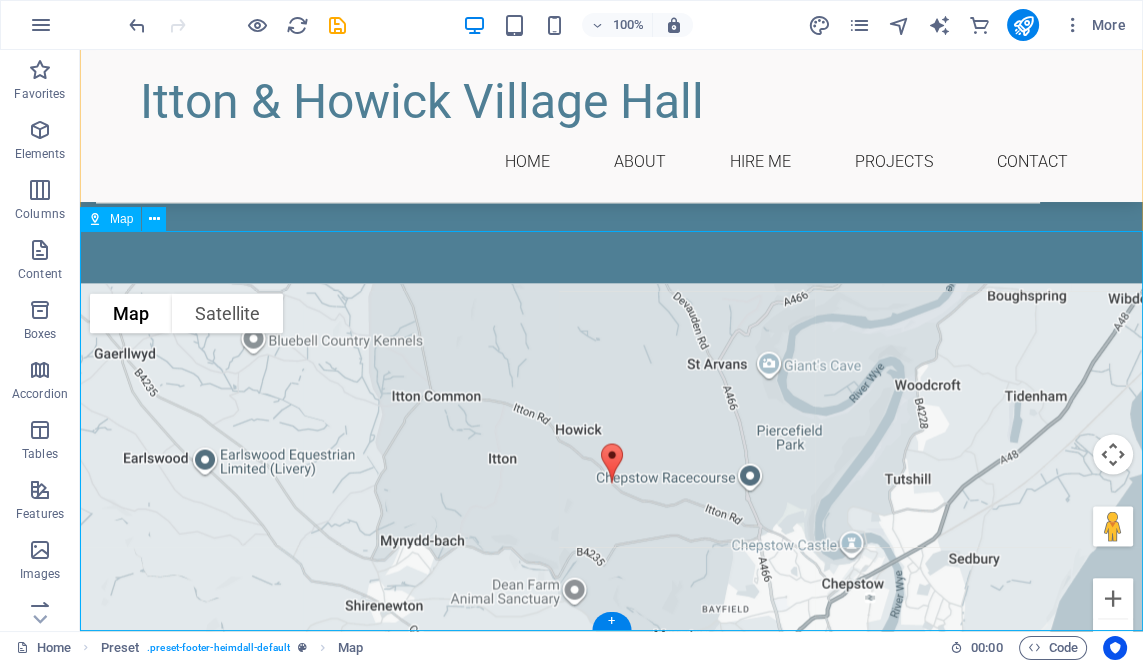 click on "To navigate the map with touch gestures double-tap and hold your finger on the map, then drag the map. ← Move left → Move right ↑ Move up ↓ Move down + Zoom in - Zoom out Home Jump left by 75% End Jump right by 75% Page Up Jump up by 75% Page Down Jump down by 75% Map Terrain Satellite Labels Keyboard shortcuts Map Data Map data ©2025 Google Map data ©2025 Google 500 m  Click to toggle between metric and imperial units Terms Report a map error" at bounding box center (611, 484) 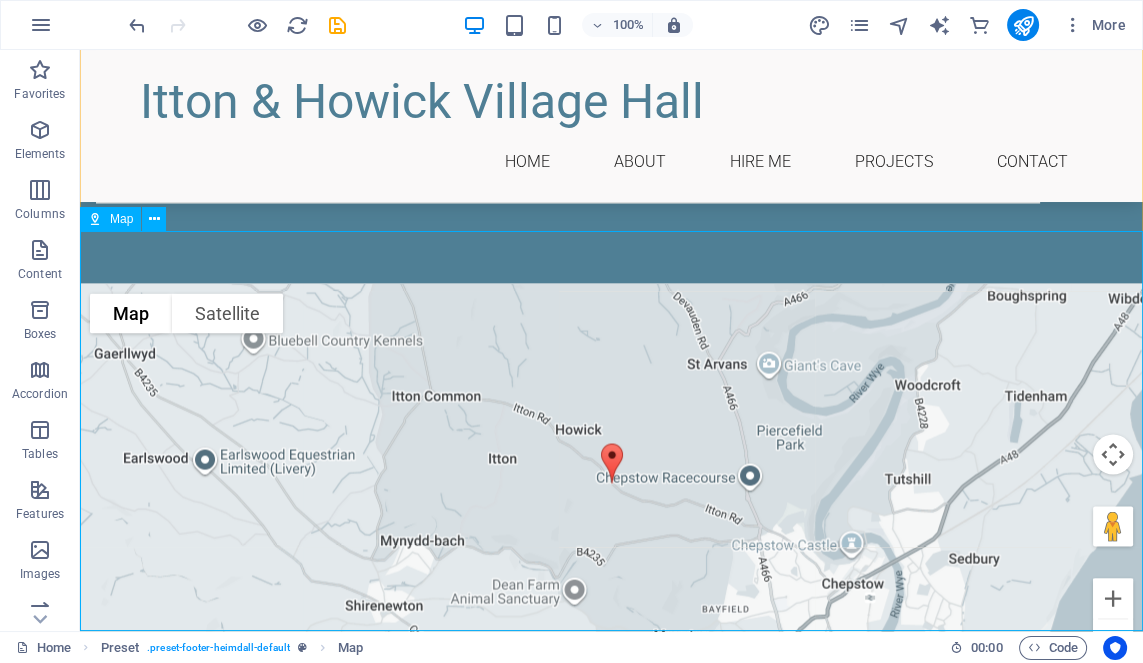 click on "Map" at bounding box center [110, 219] 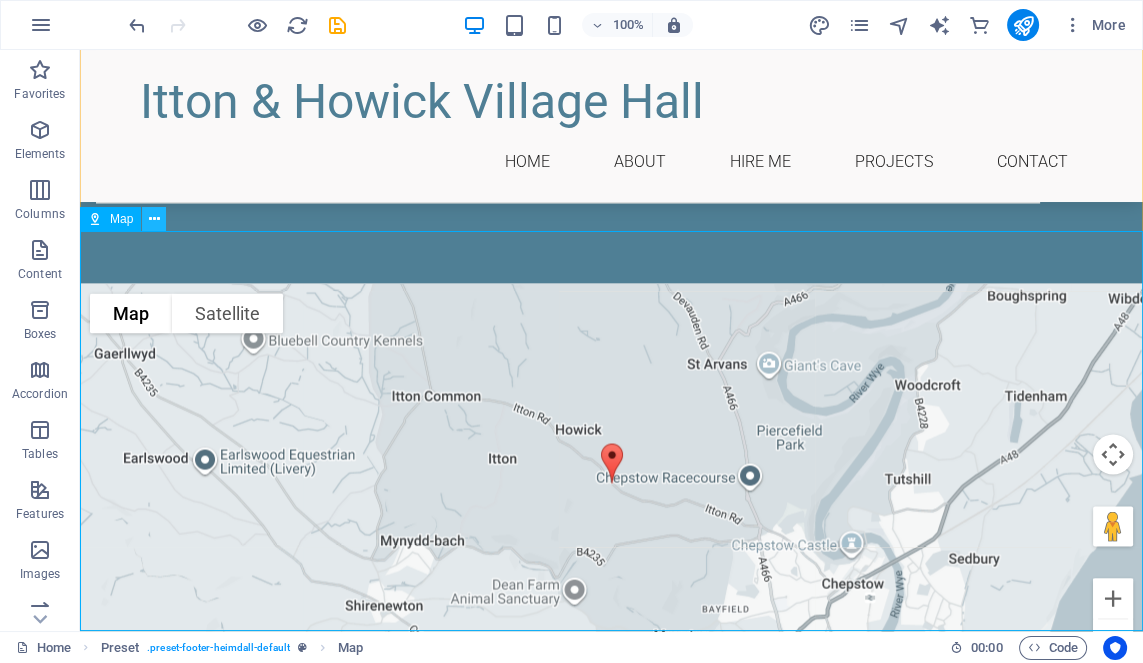 click at bounding box center (154, 219) 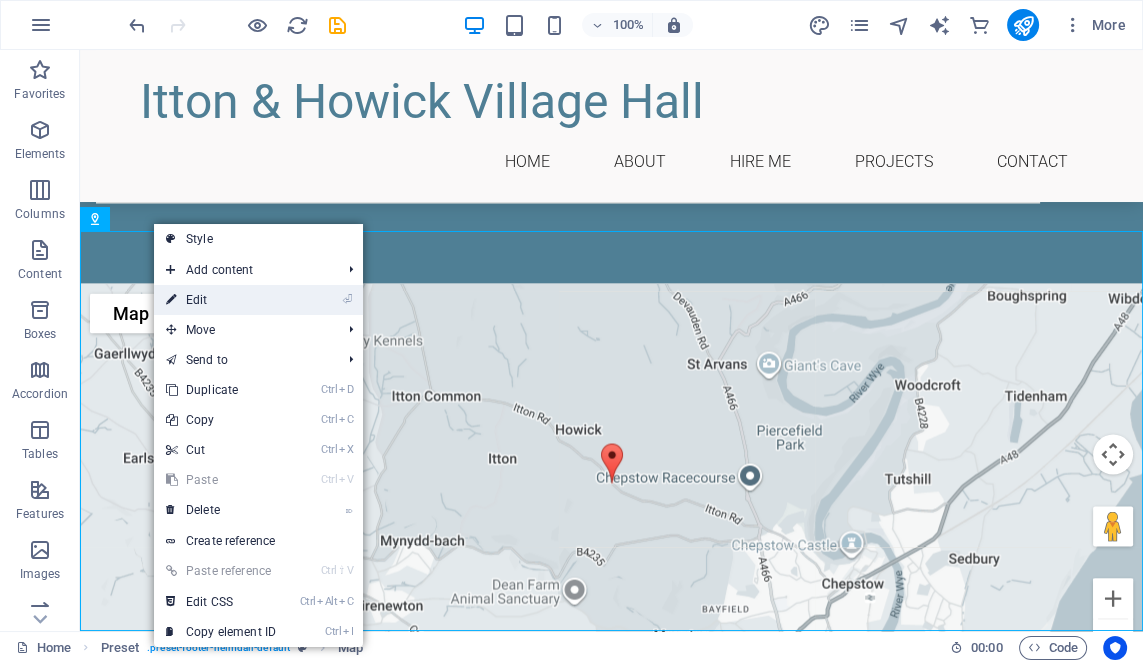 click on "⏎  Edit" at bounding box center [221, 300] 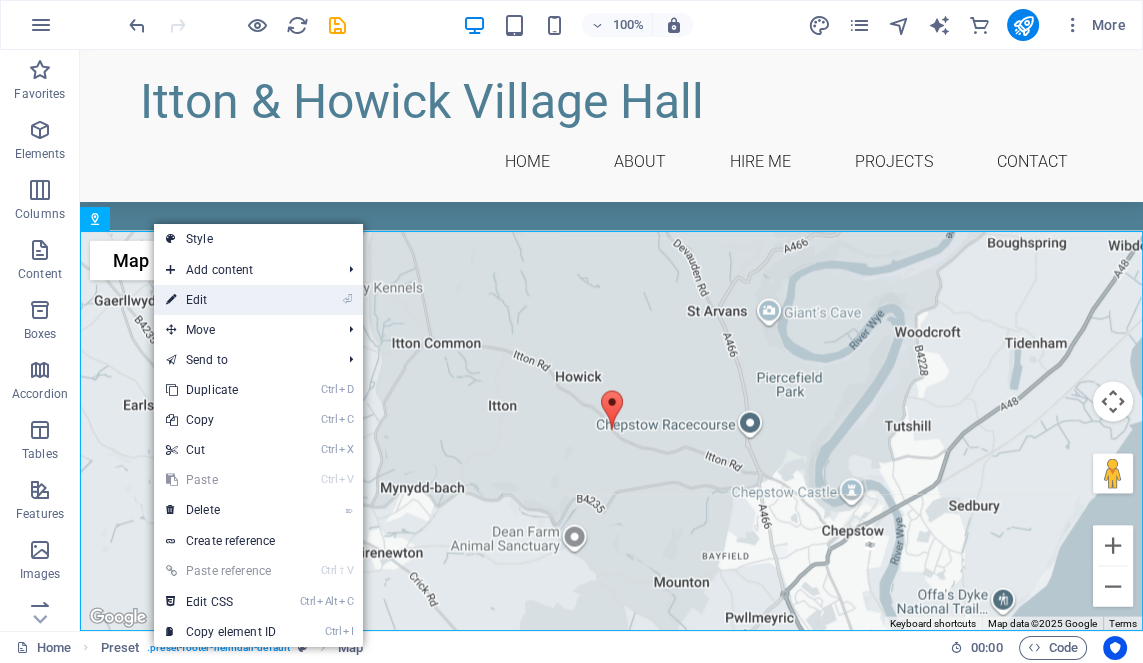 scroll, scrollTop: 4125, scrollLeft: 0, axis: vertical 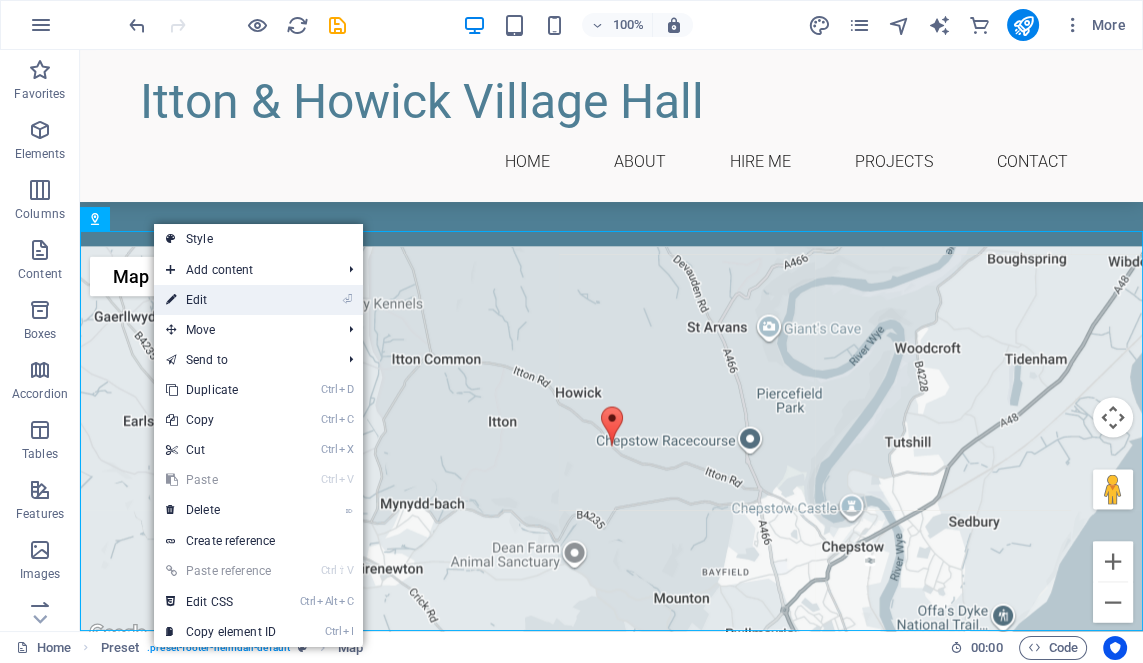 select on "1" 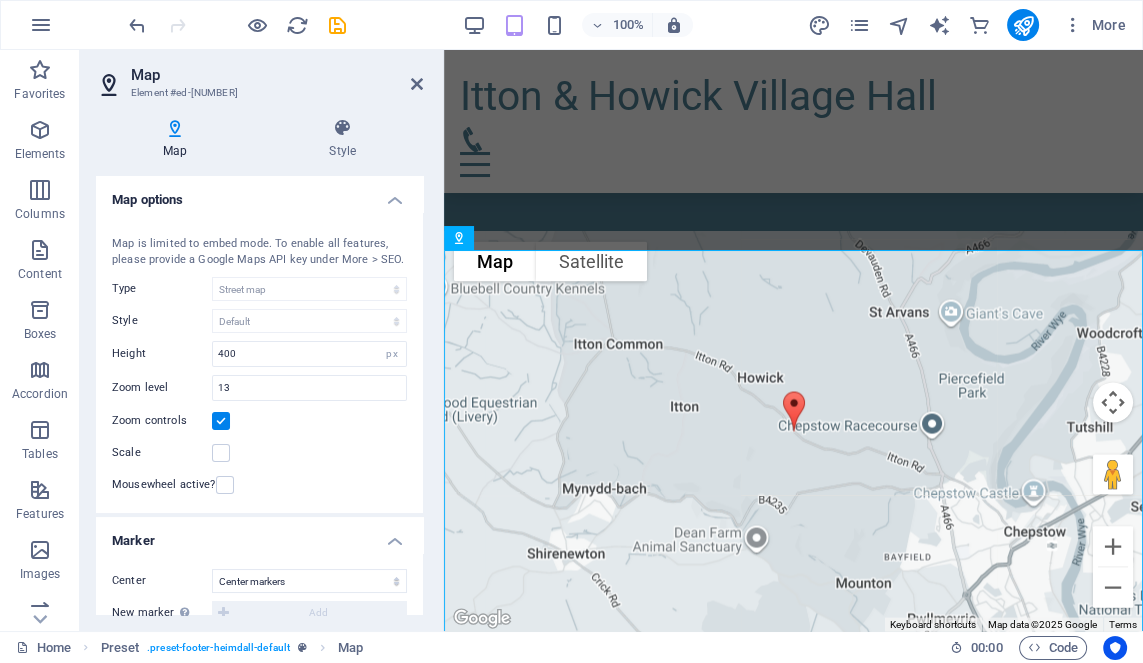 scroll, scrollTop: 296, scrollLeft: 0, axis: vertical 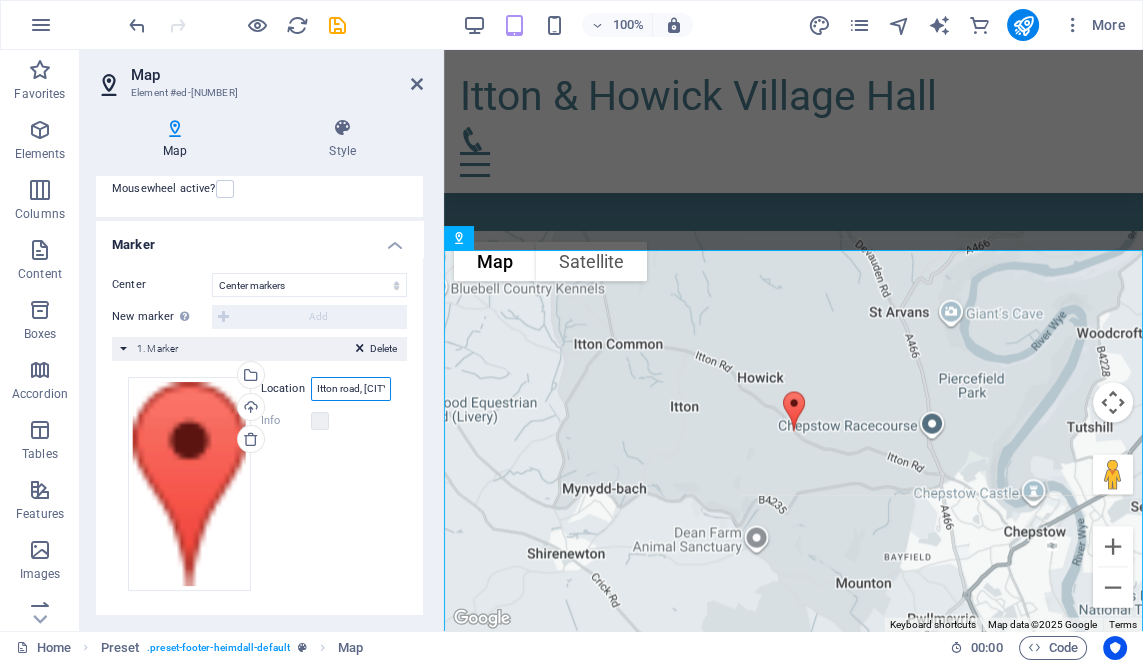 click on "Itton road, [CITY]" at bounding box center (351, 389) 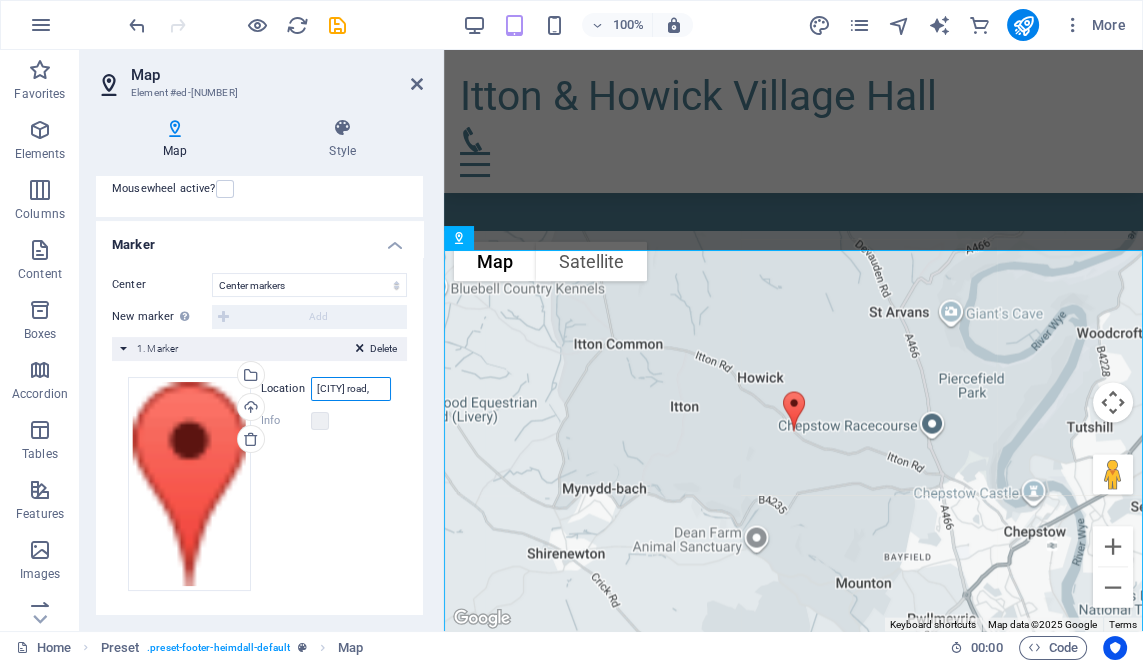 scroll, scrollTop: 0, scrollLeft: 0, axis: both 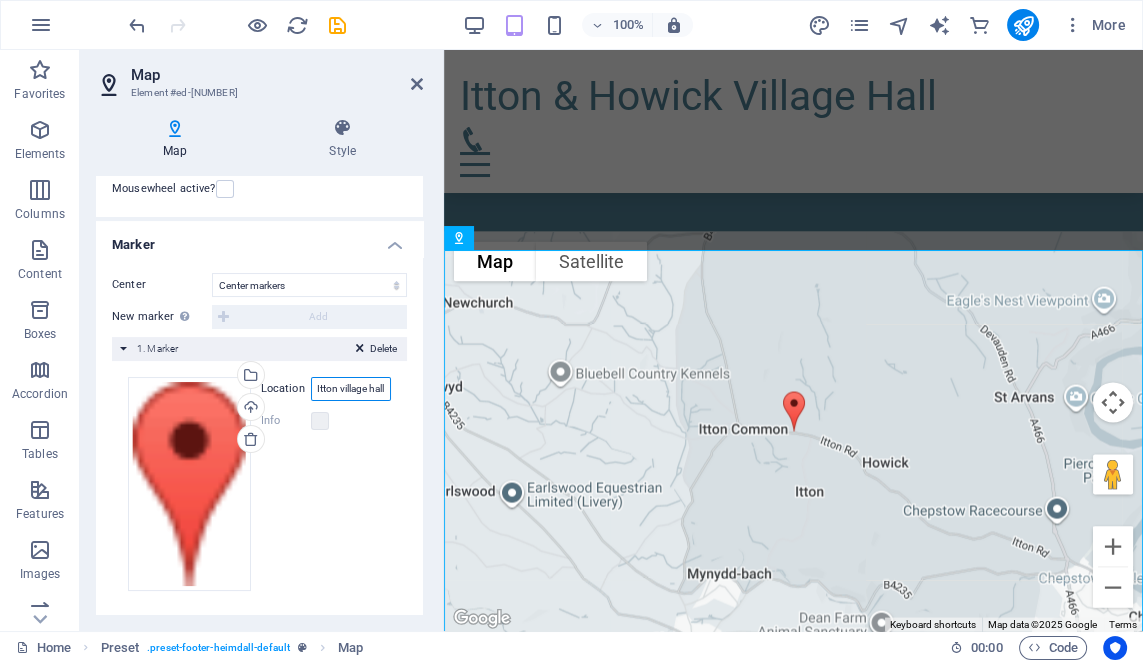 type on "Itton village hall" 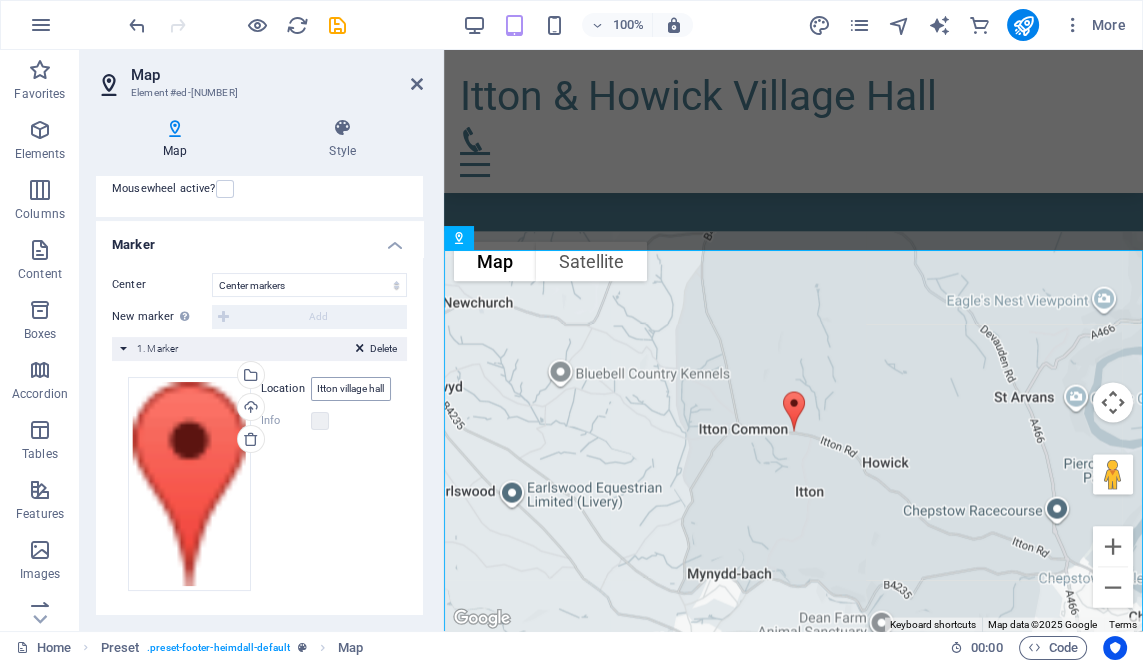 scroll, scrollTop: 0, scrollLeft: 0, axis: both 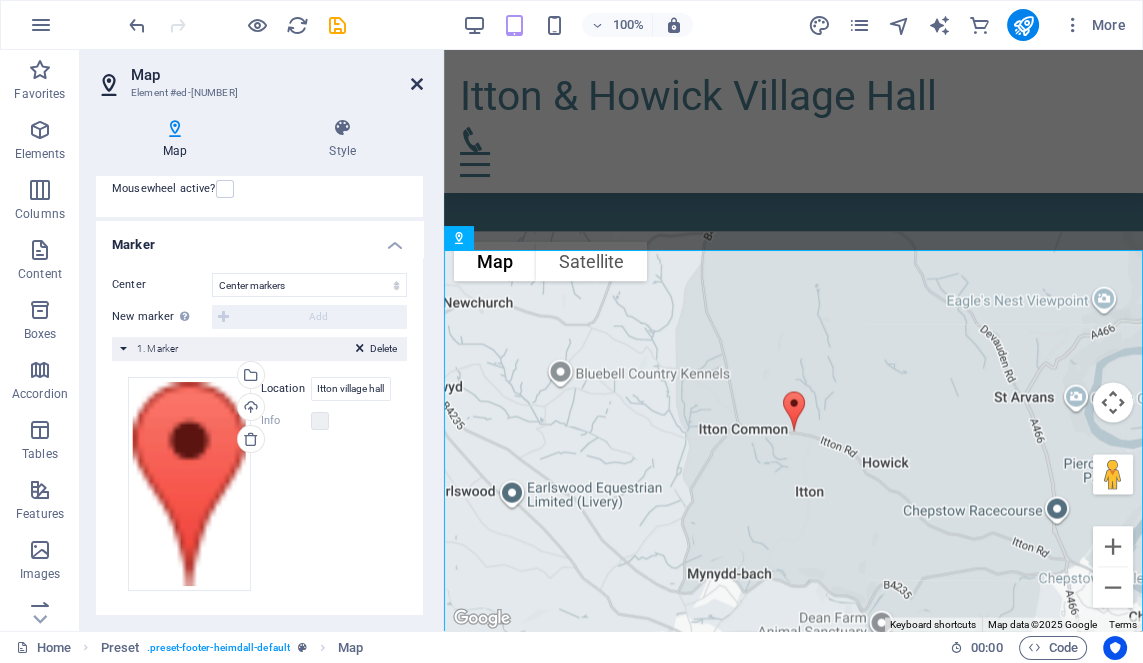 click at bounding box center (417, 84) 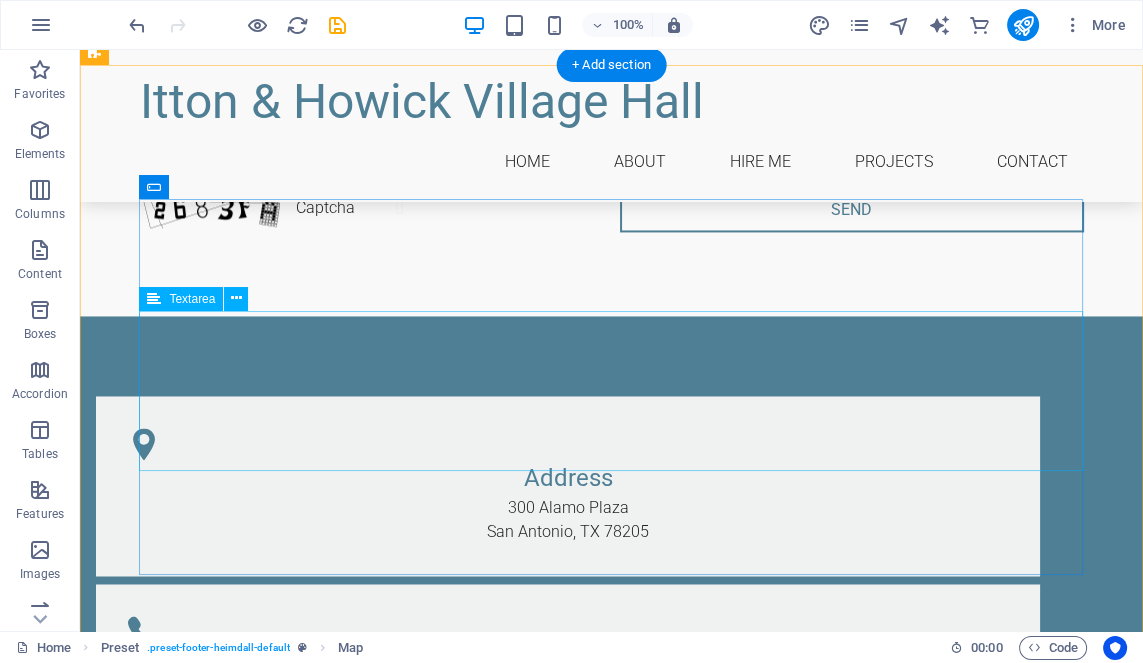scroll, scrollTop: 0, scrollLeft: 0, axis: both 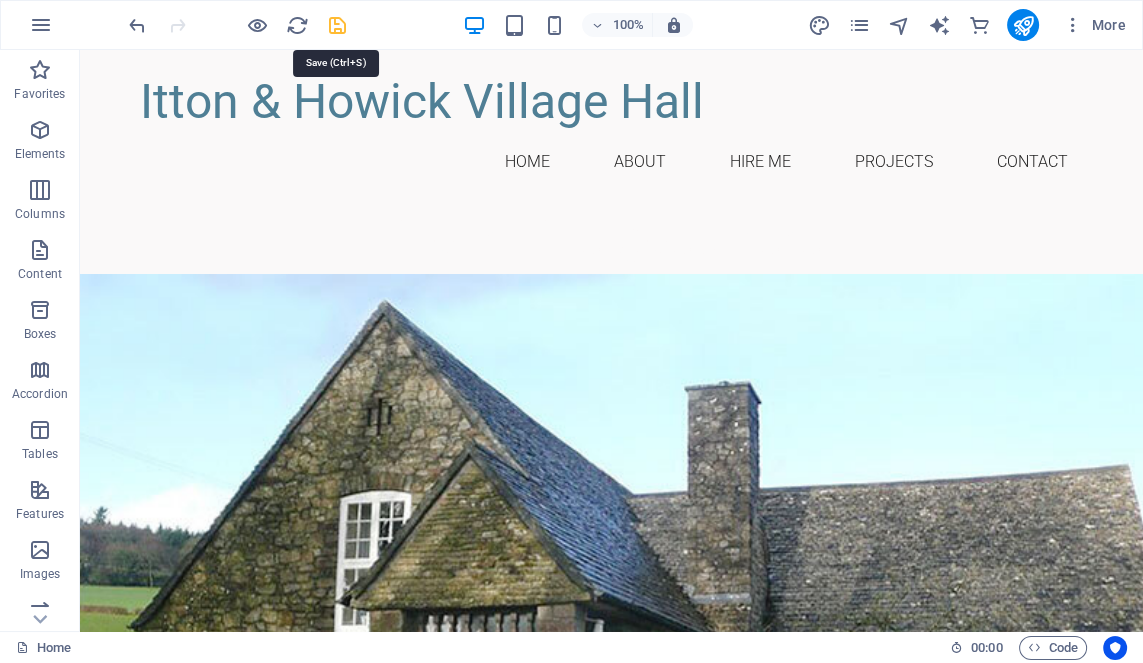click at bounding box center (337, 25) 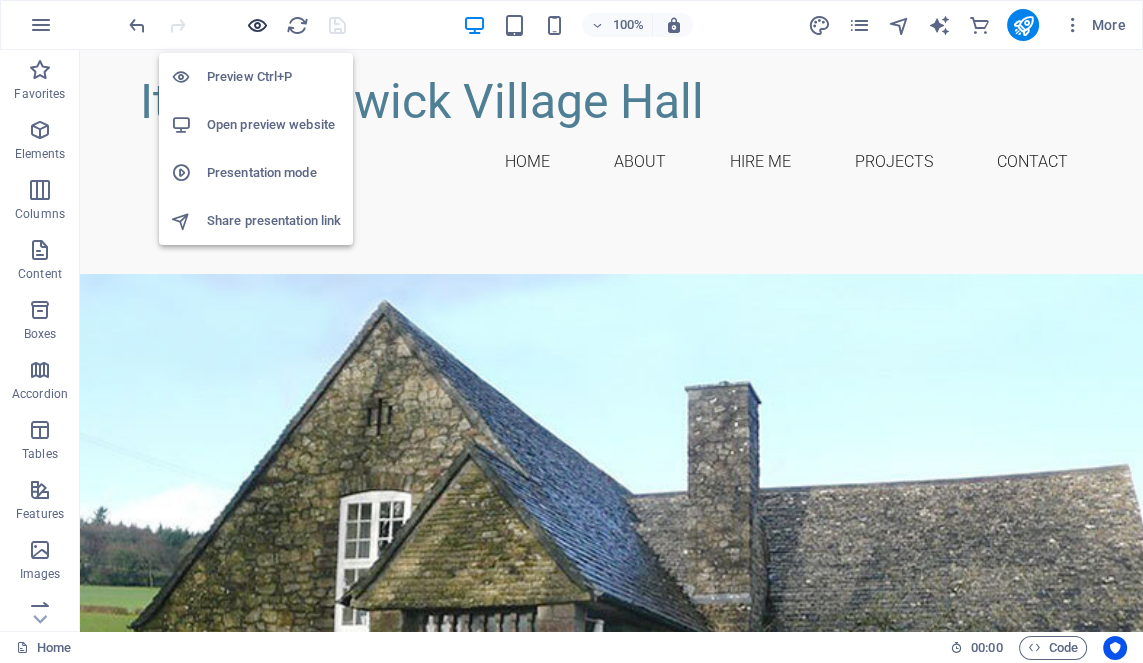 click at bounding box center (257, 25) 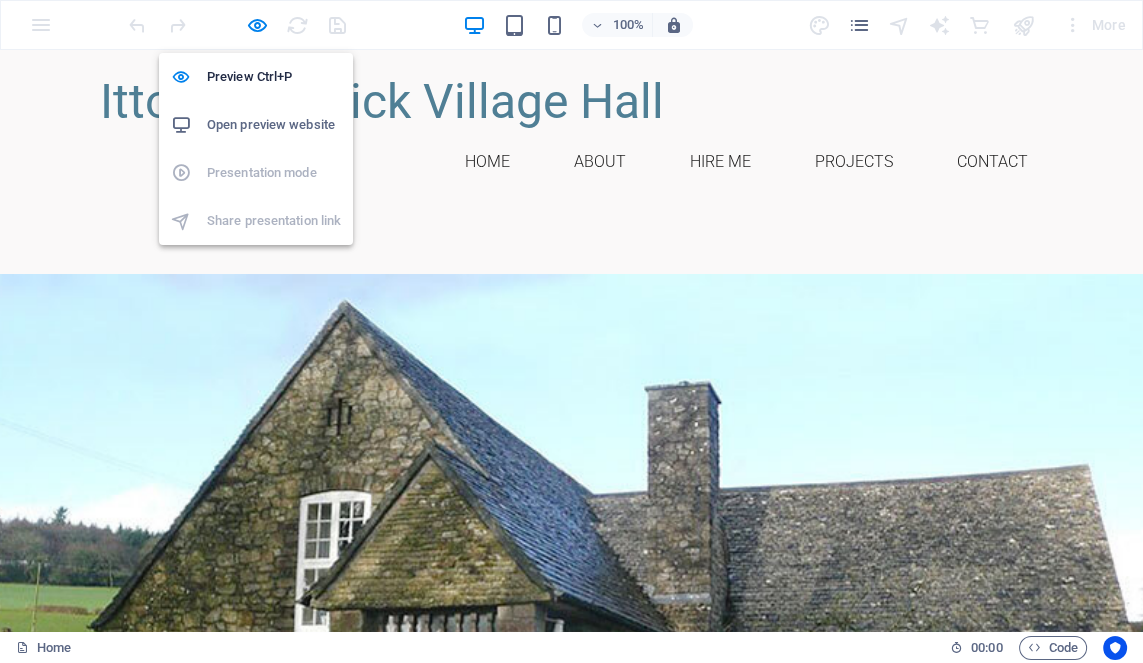 click on "Open preview website" at bounding box center (274, 125) 